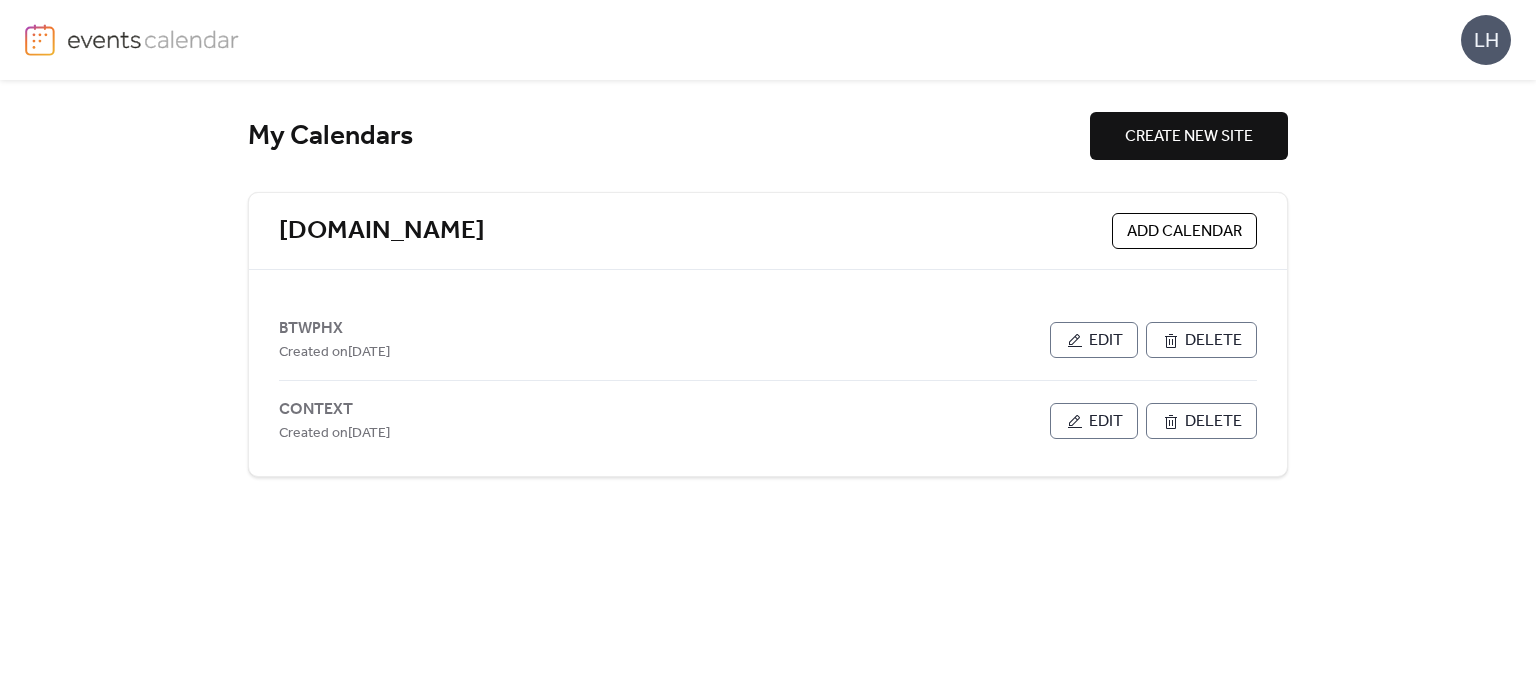 scroll, scrollTop: 0, scrollLeft: 0, axis: both 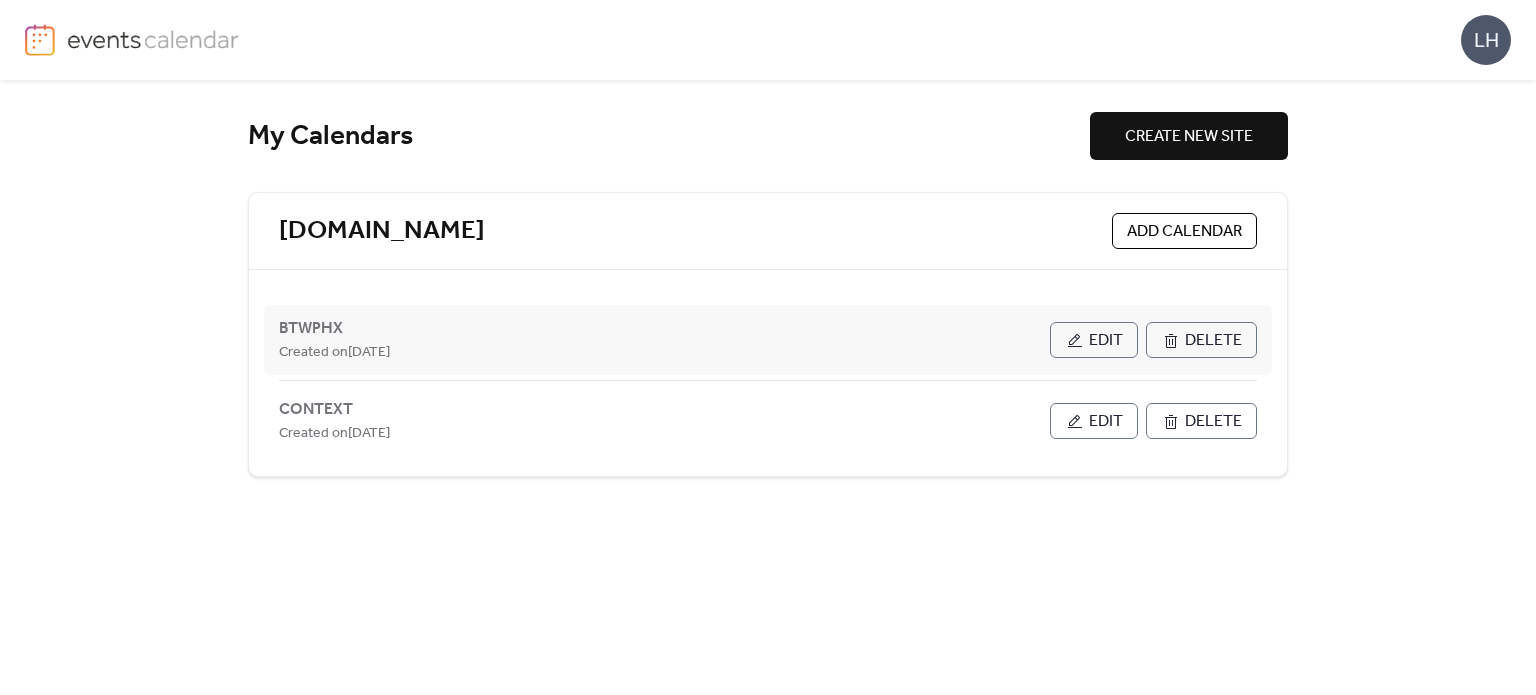 click on "Edit" at bounding box center (1106, 341) 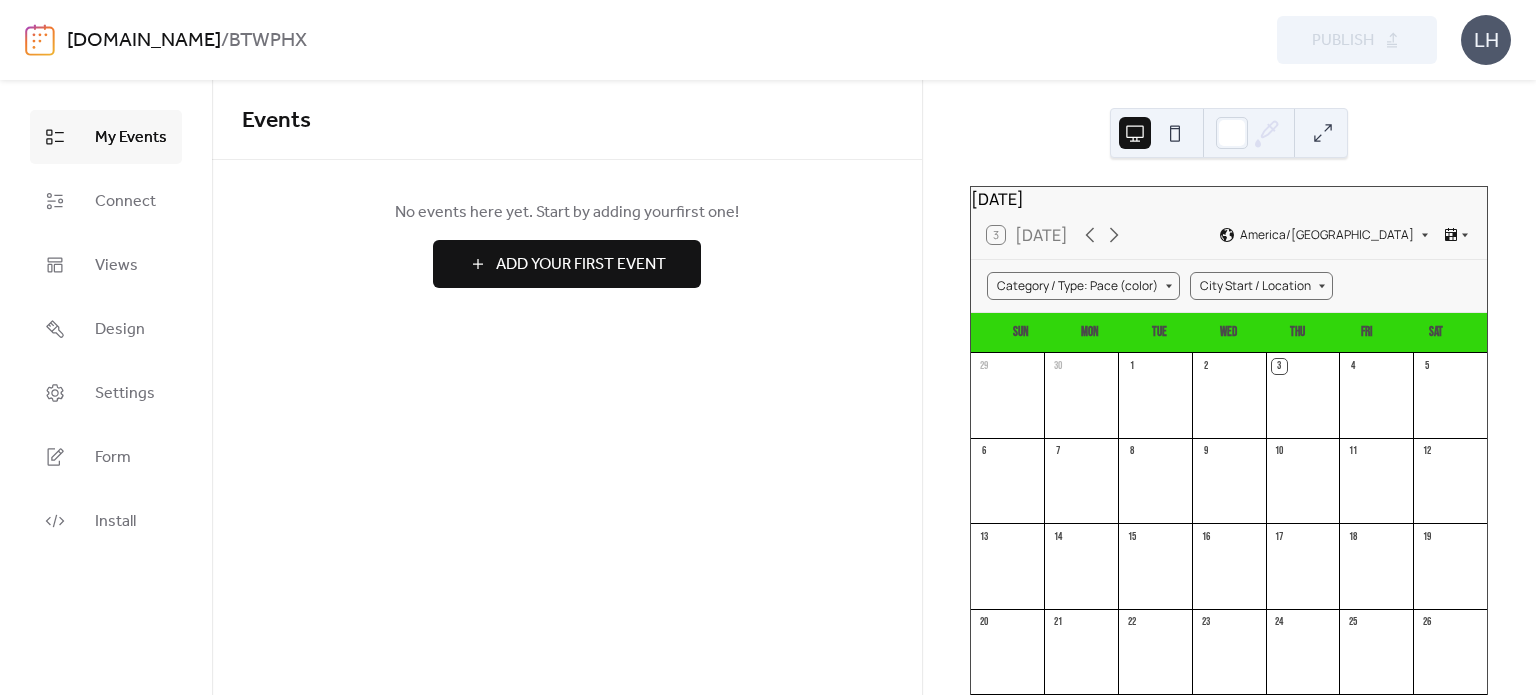 click on "Add Your First Event" at bounding box center (567, 264) 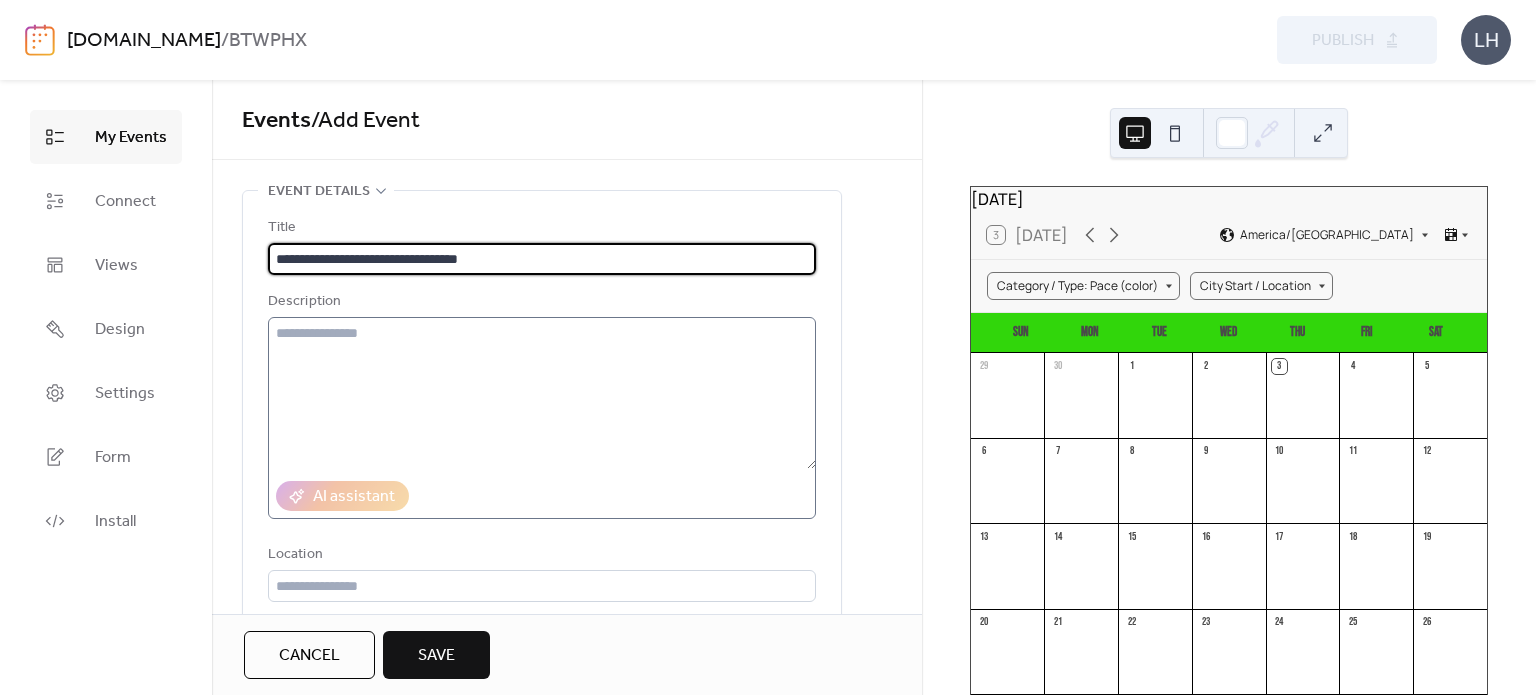 type on "**********" 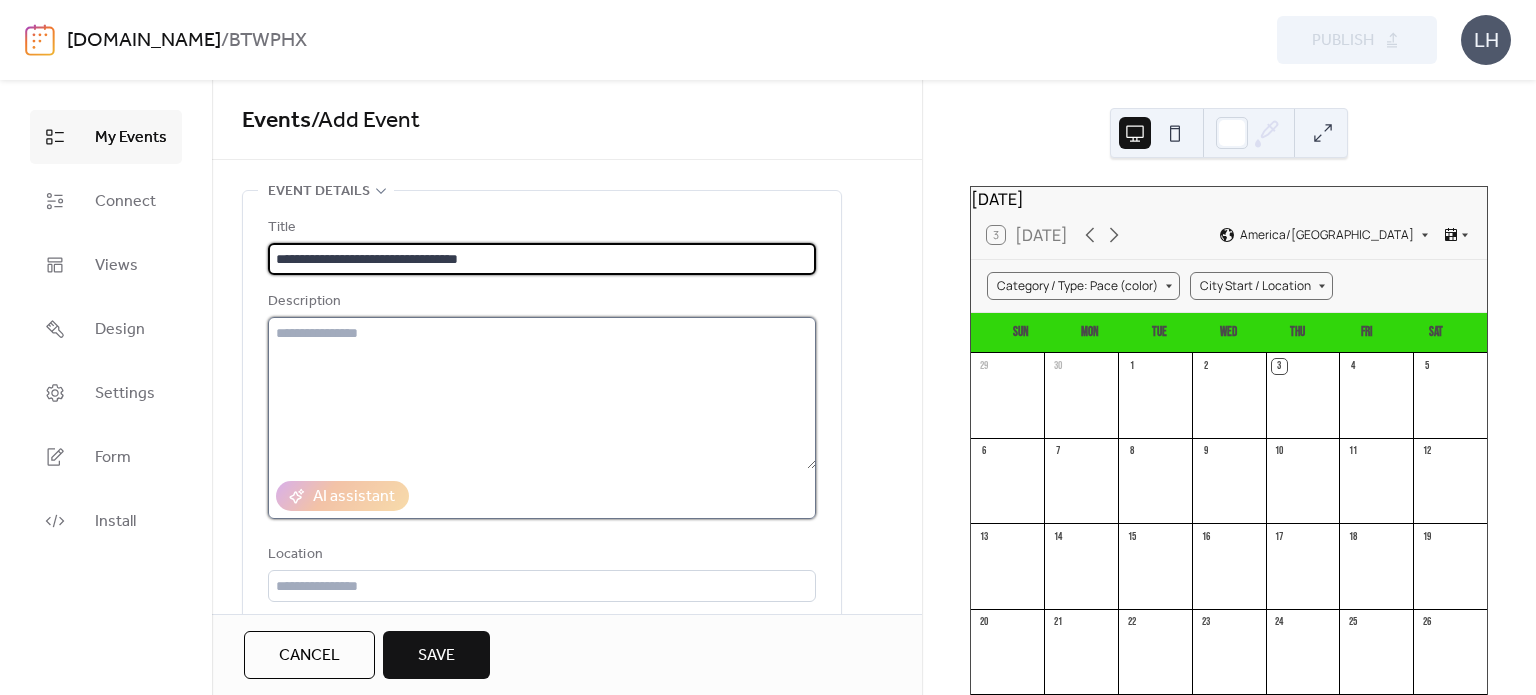 click at bounding box center (542, 393) 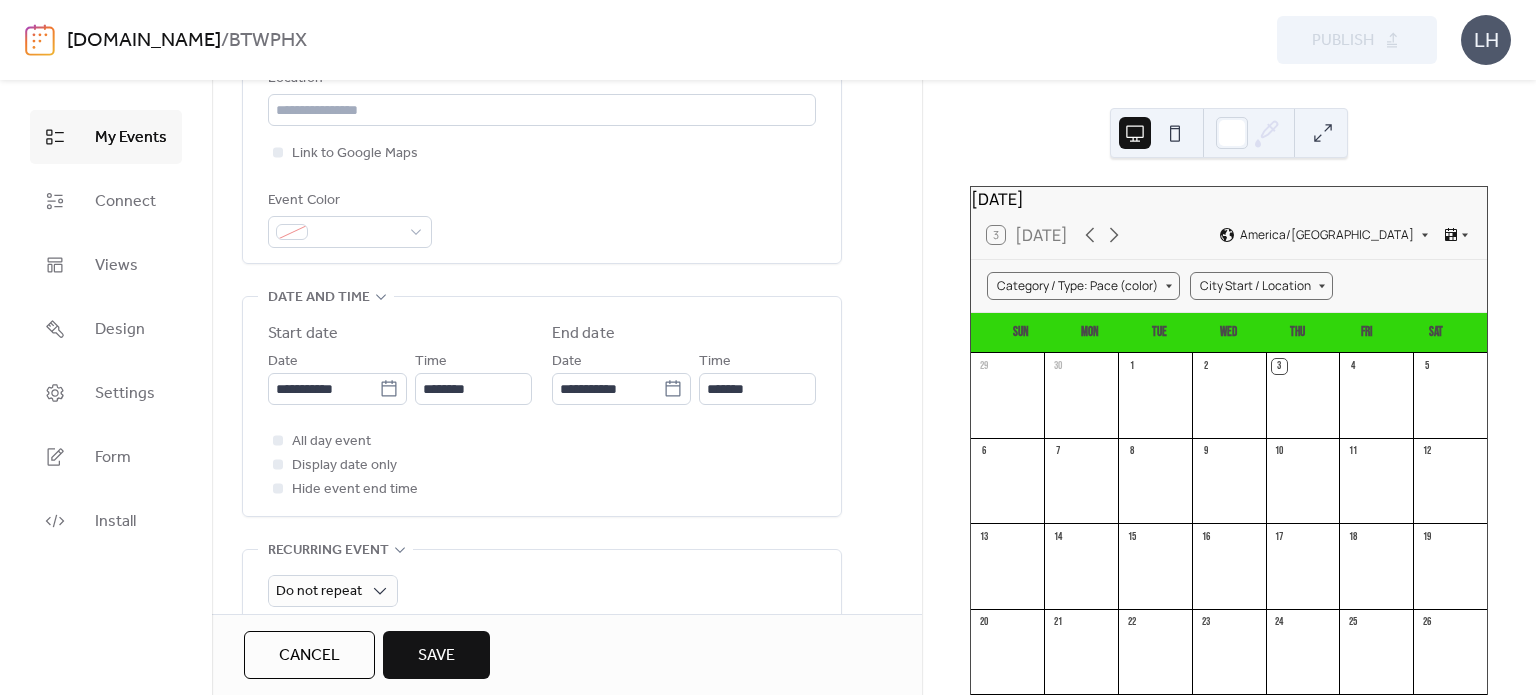 scroll, scrollTop: 476, scrollLeft: 0, axis: vertical 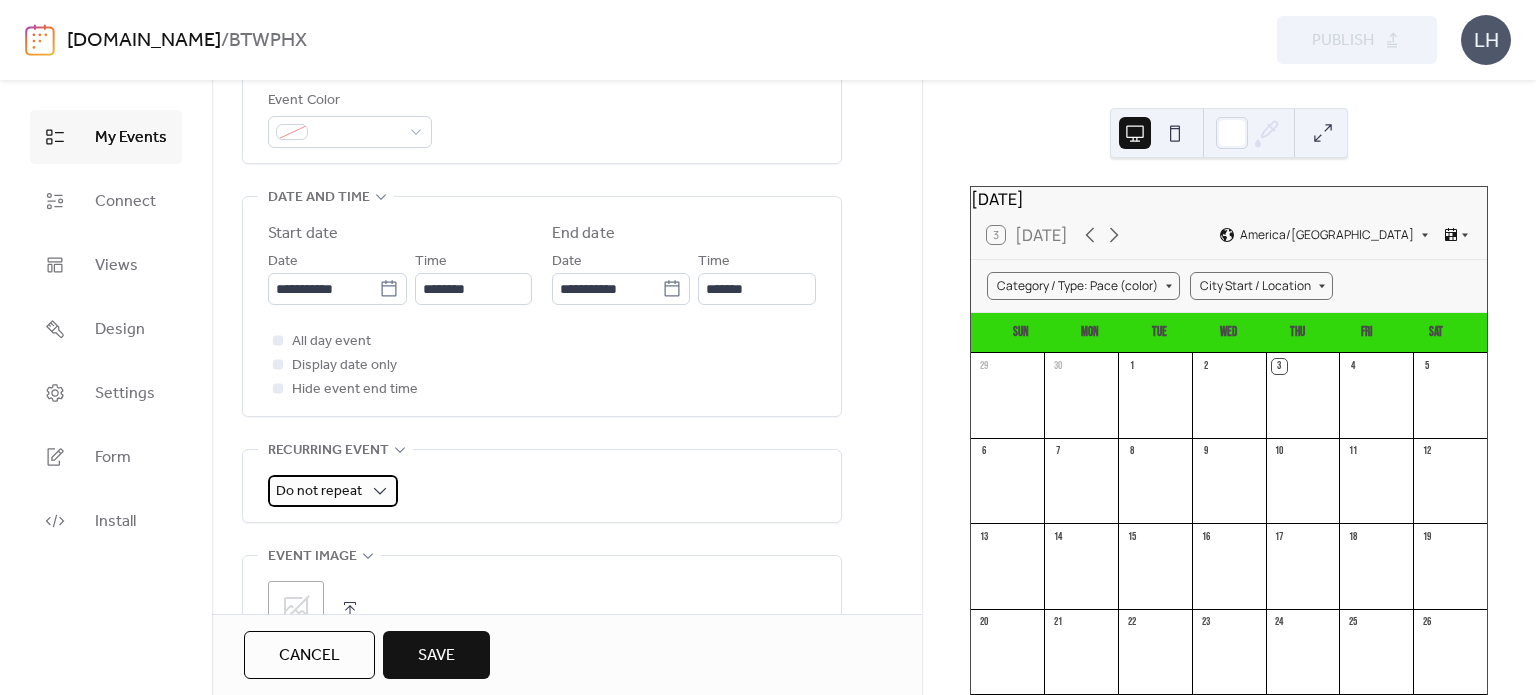 click on "Do not repeat" at bounding box center (319, 491) 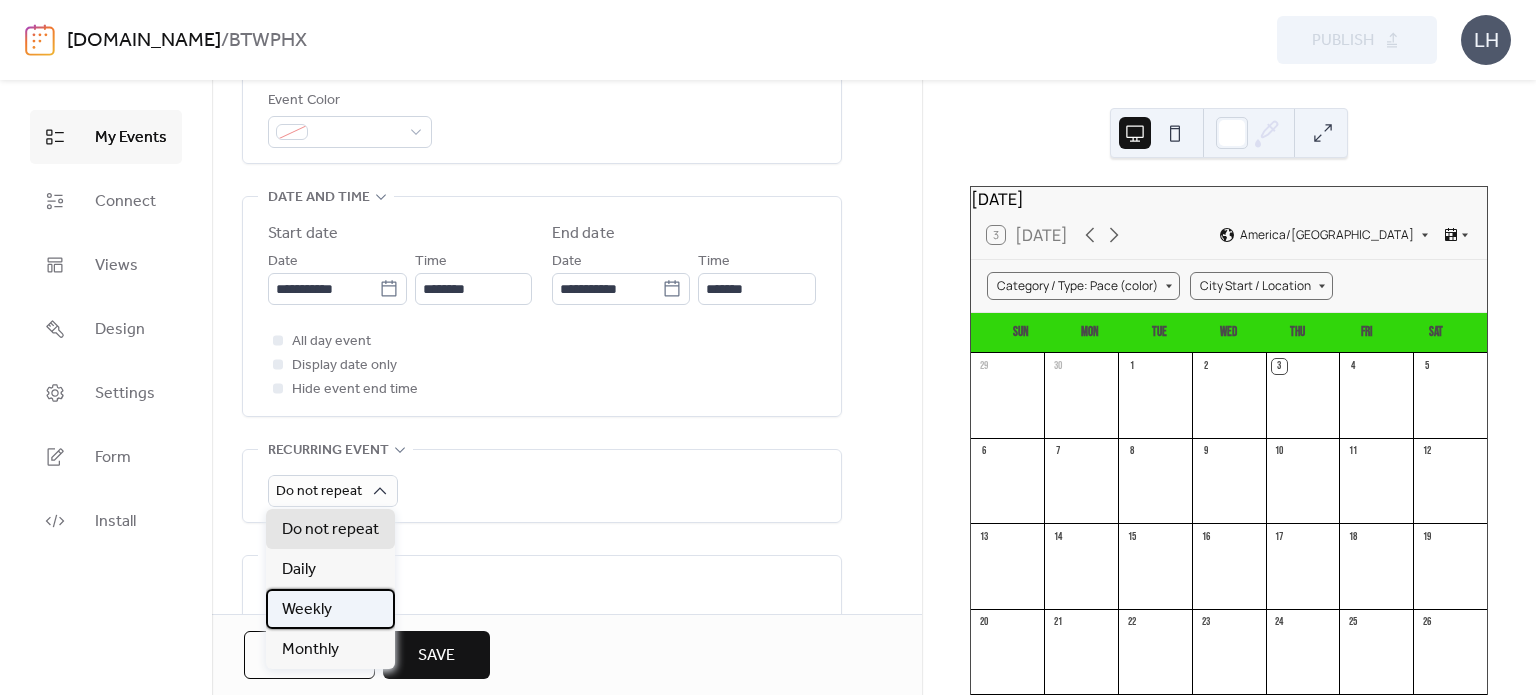 click on "Weekly" at bounding box center [330, 609] 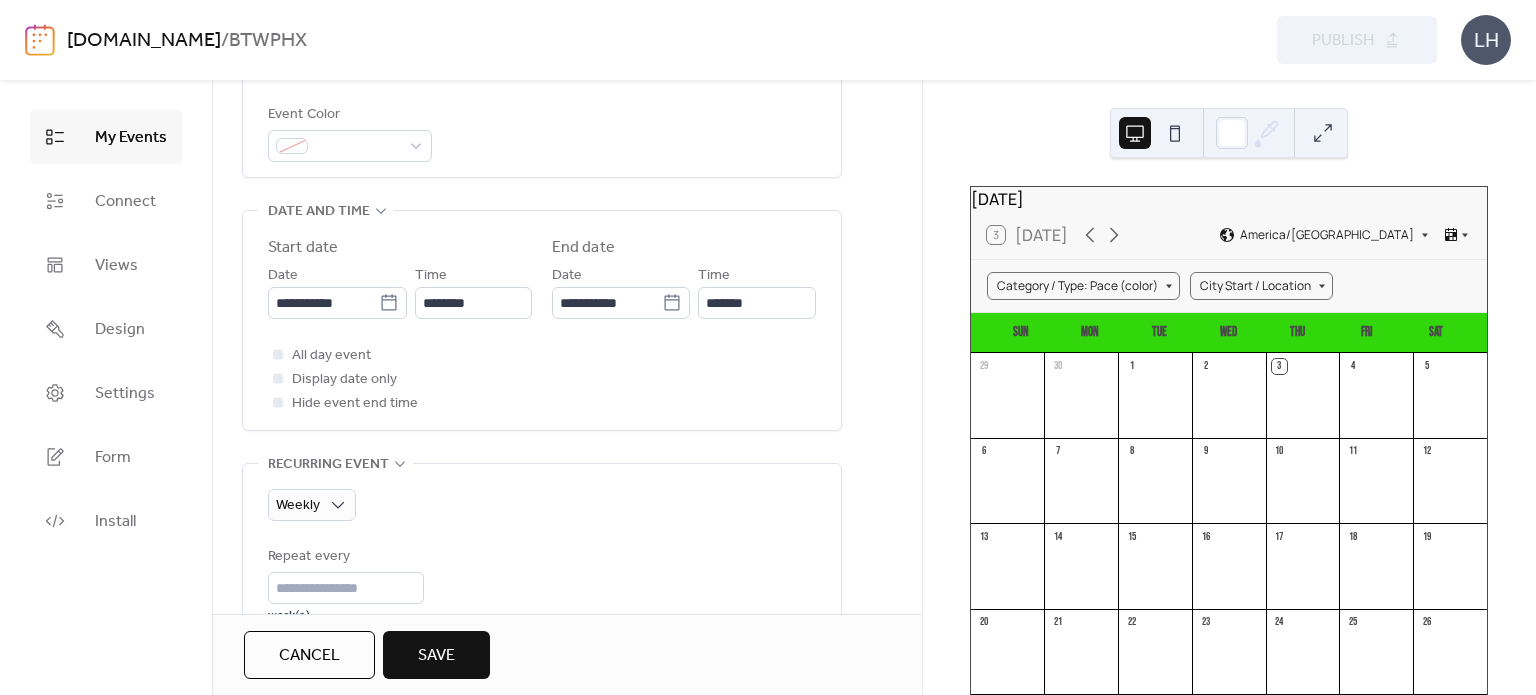 scroll, scrollTop: 560, scrollLeft: 0, axis: vertical 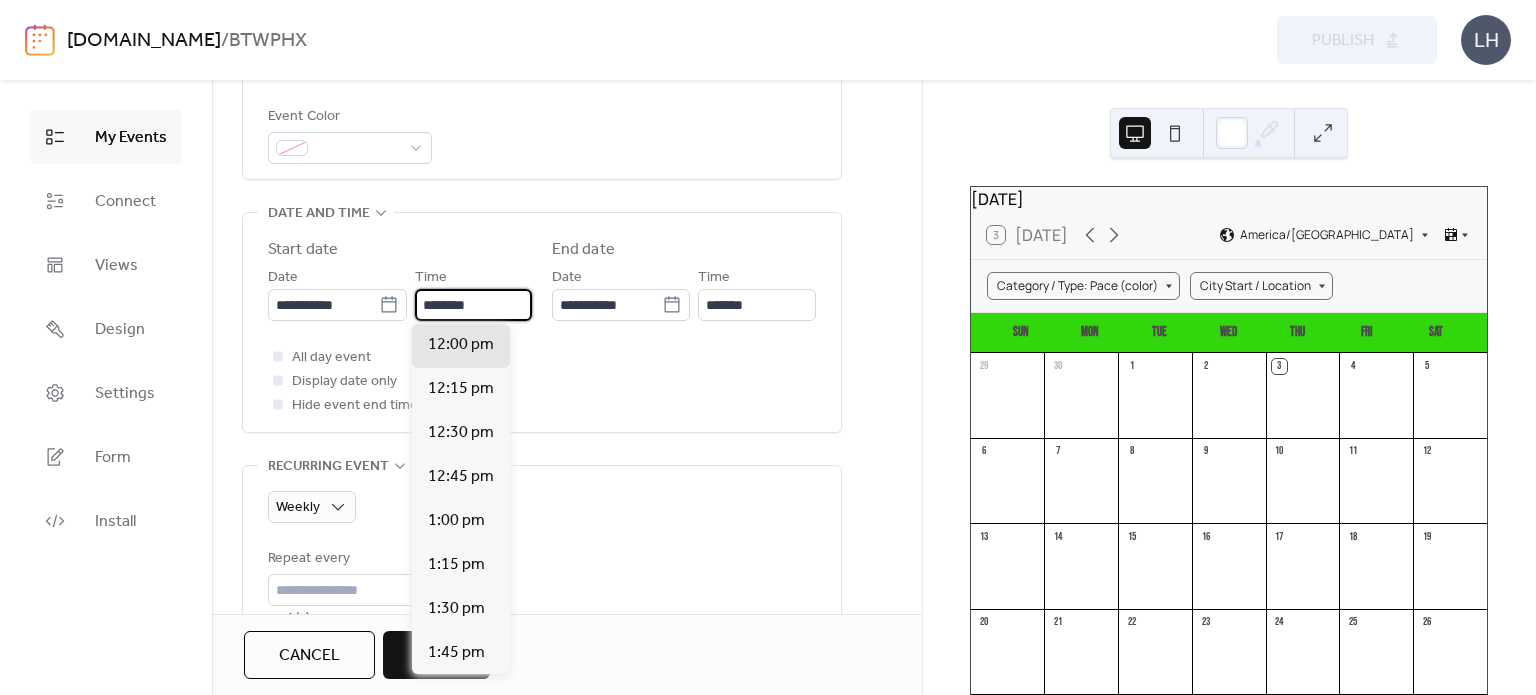 drag, startPoint x: 480, startPoint y: 300, endPoint x: 408, endPoint y: 302, distance: 72.02777 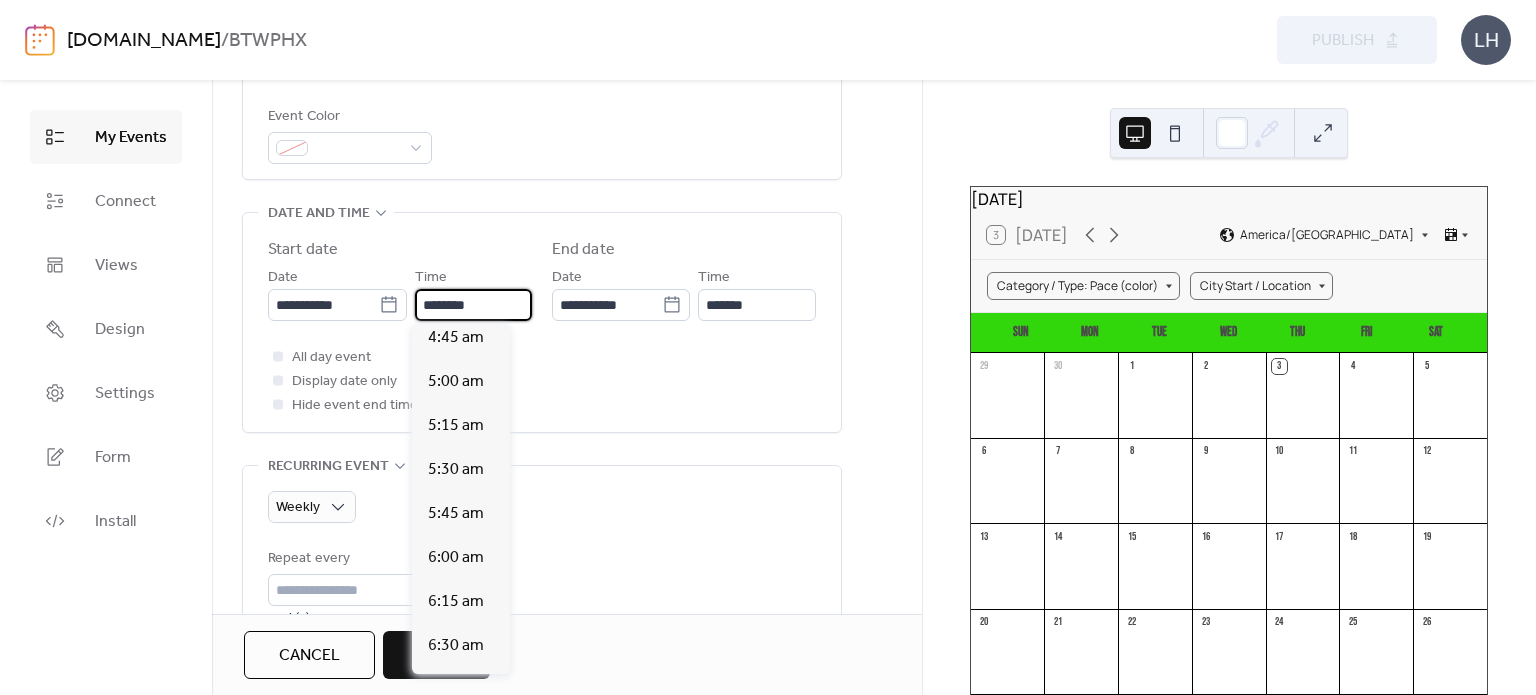 scroll, scrollTop: 824, scrollLeft: 0, axis: vertical 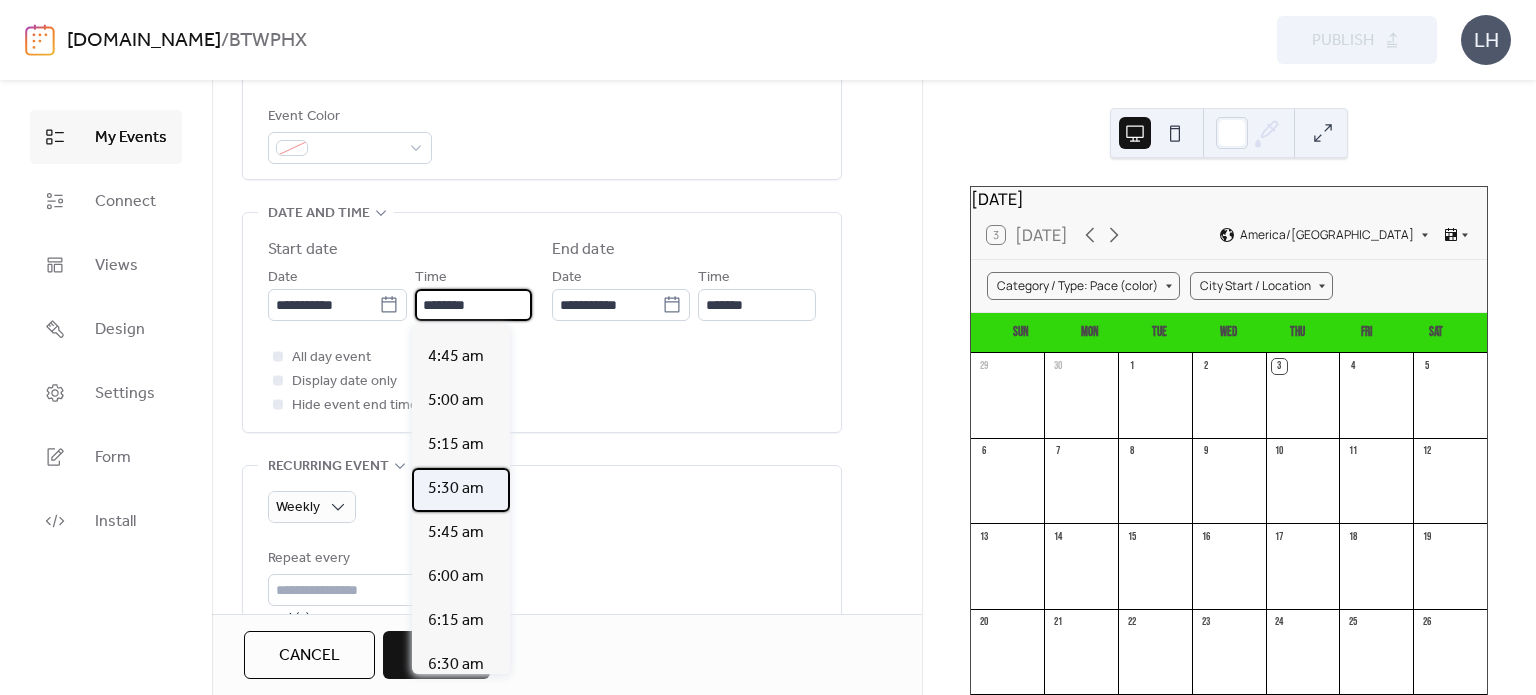 click on "5:30 am" at bounding box center [456, 489] 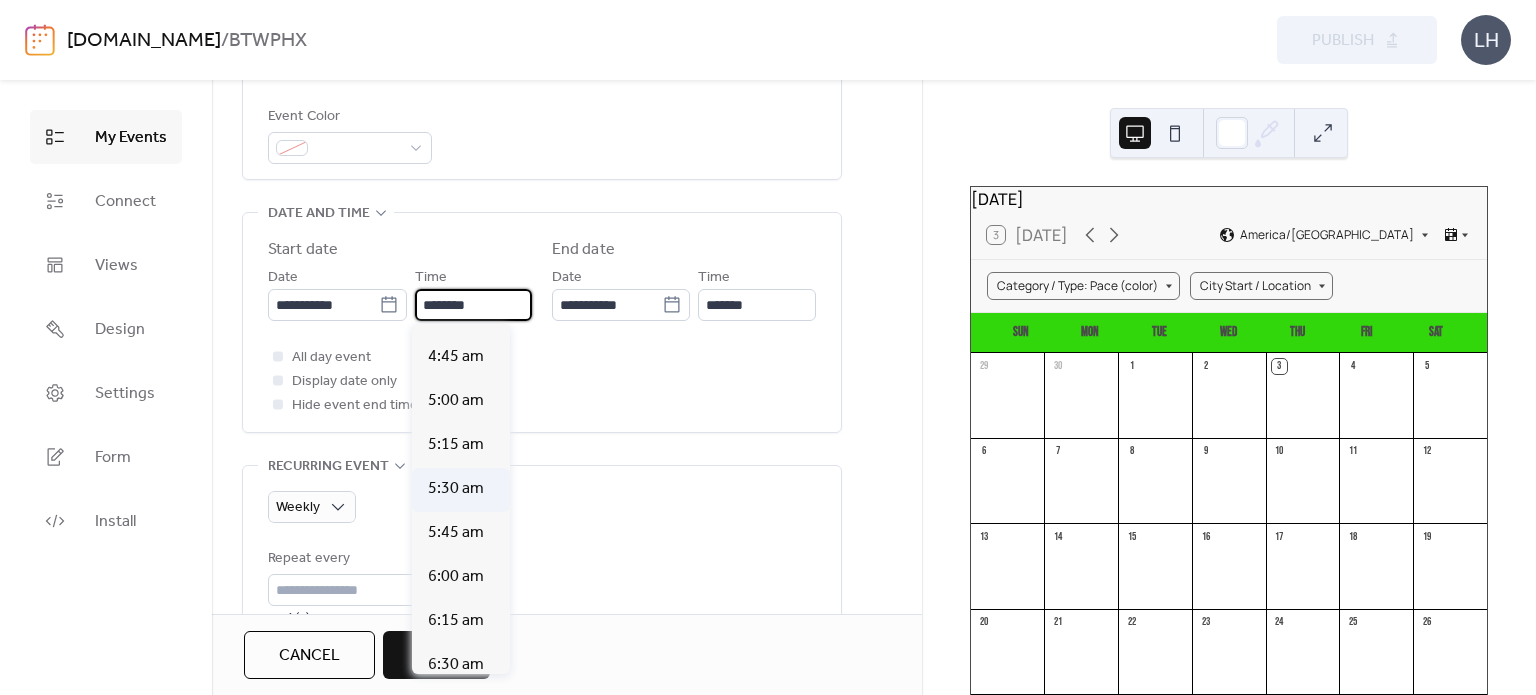 type on "*******" 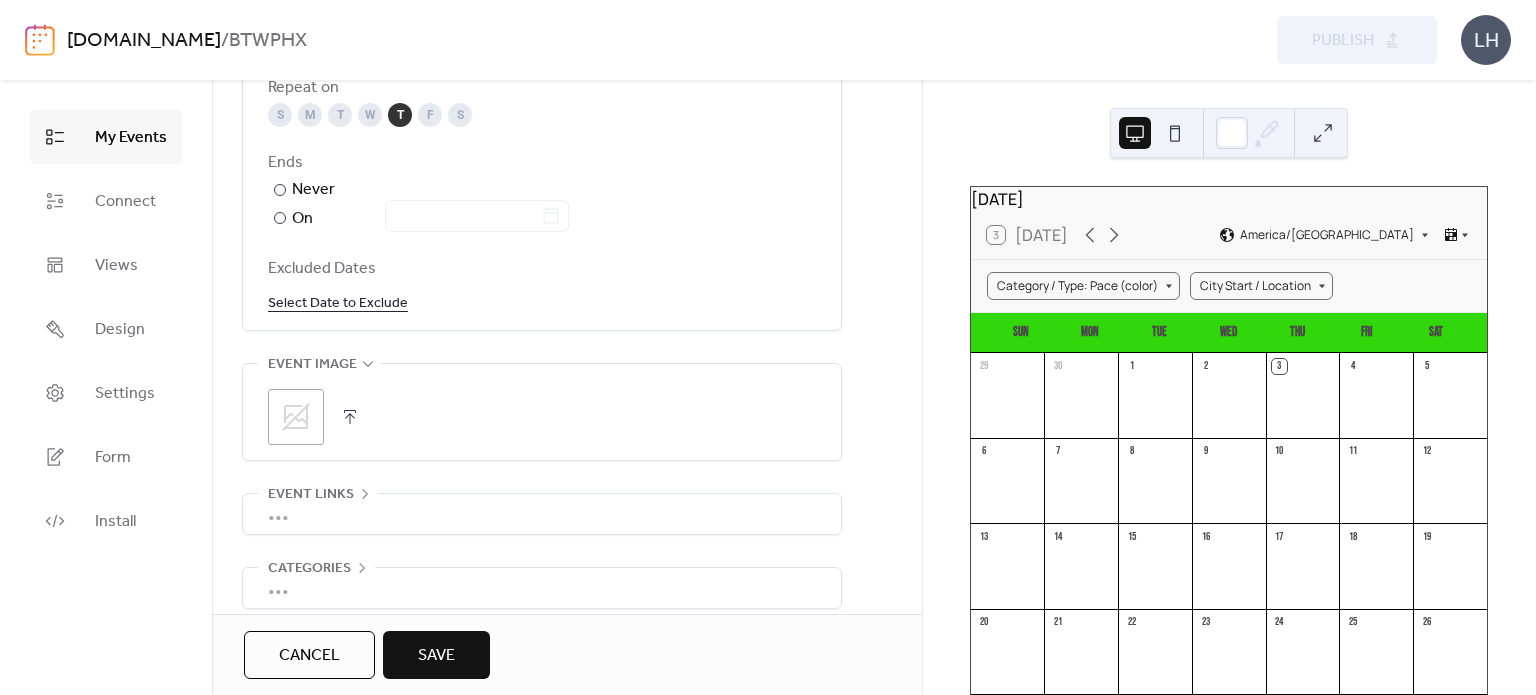 scroll, scrollTop: 1224, scrollLeft: 0, axis: vertical 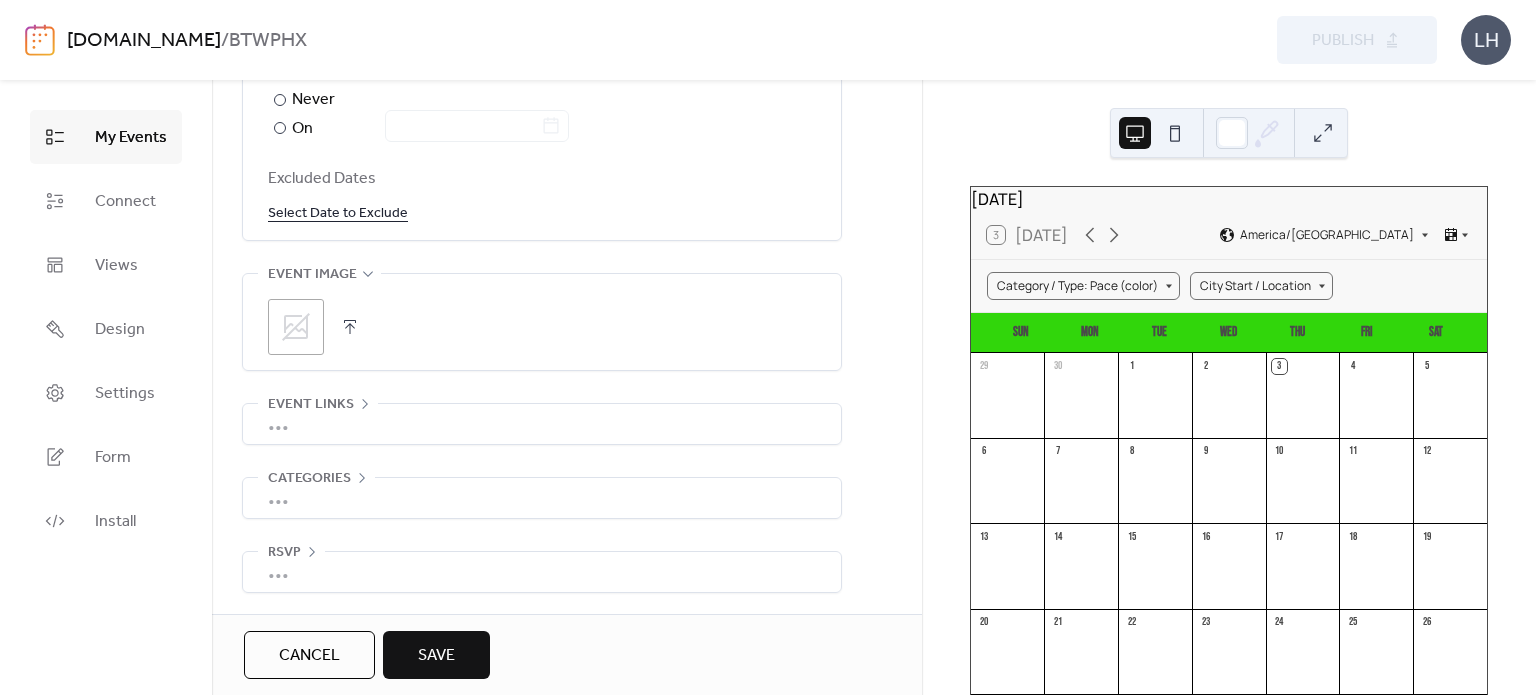 click on "•••" at bounding box center [542, 498] 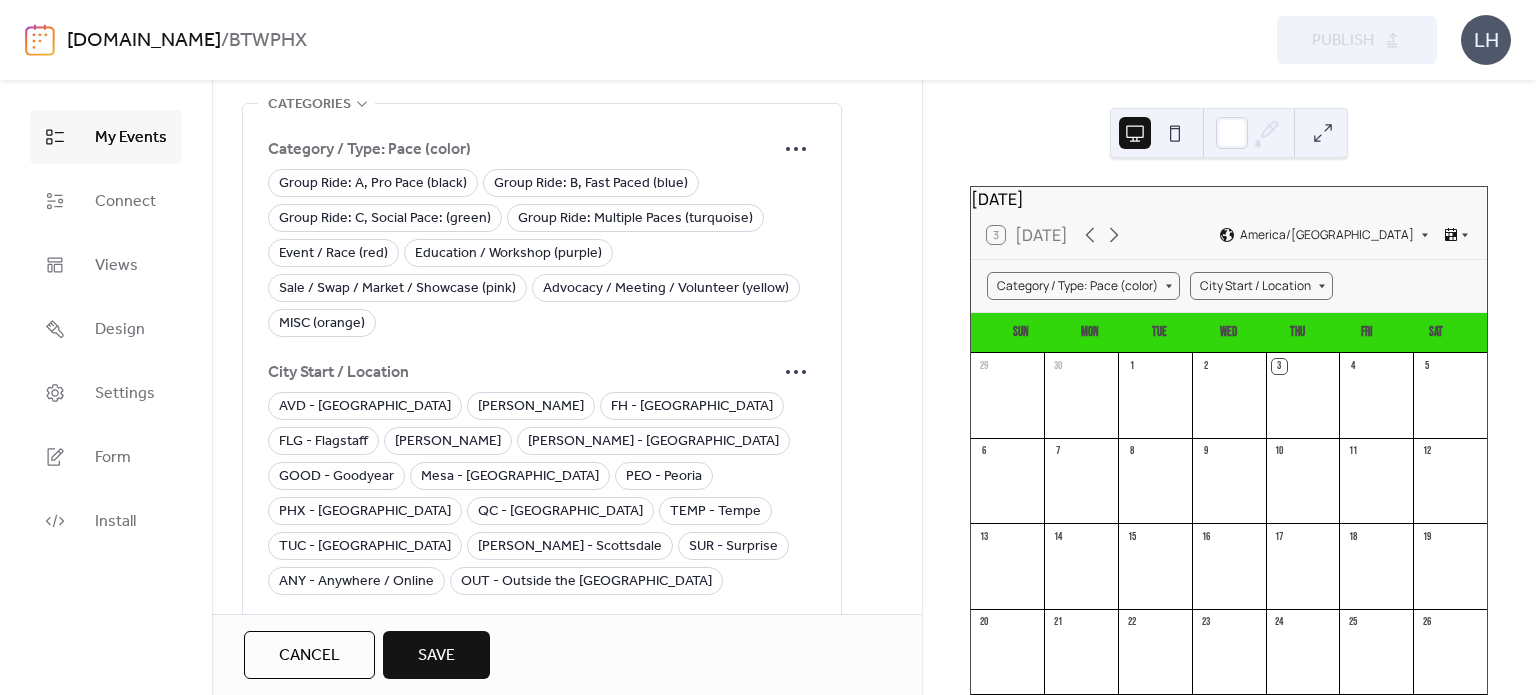 scroll, scrollTop: 1607, scrollLeft: 0, axis: vertical 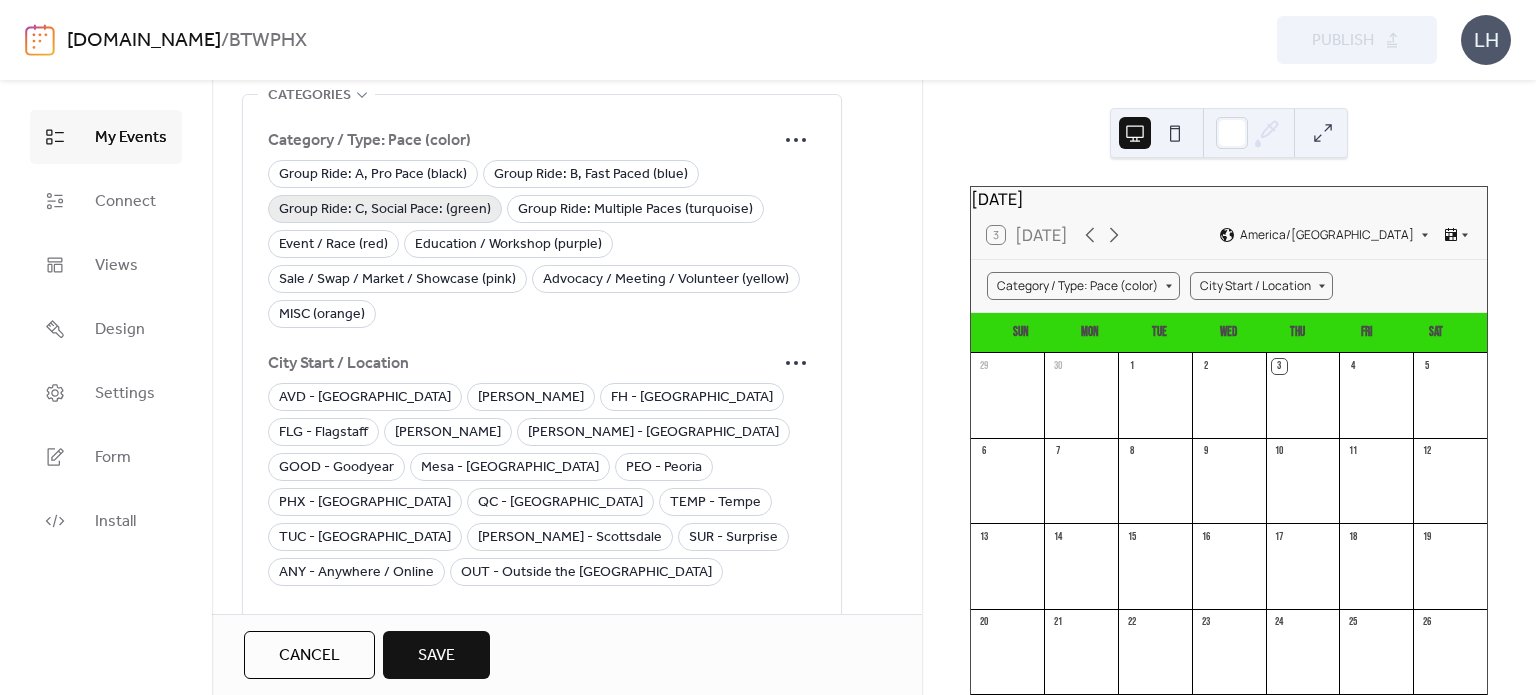 click on "Group Ride: C, Social Pace: (green)" at bounding box center (385, 210) 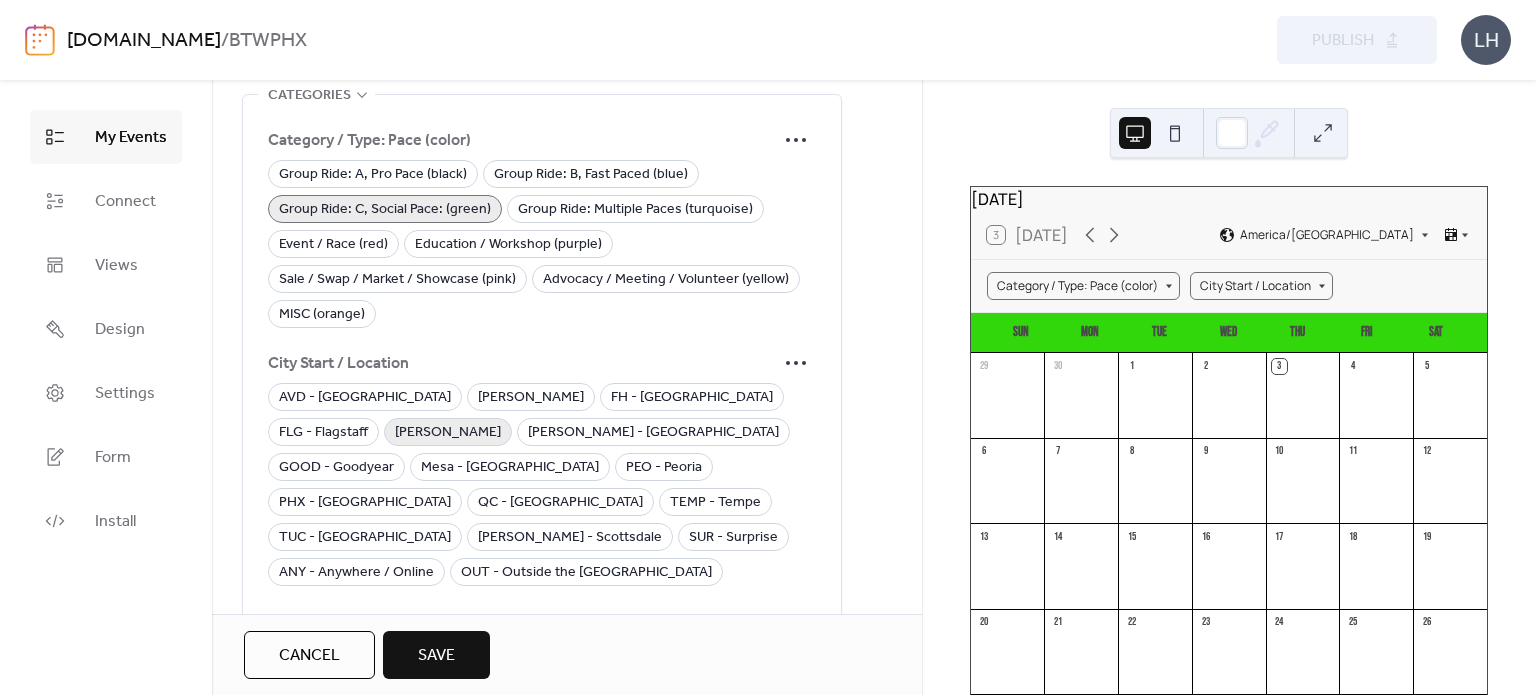 click on "[PERSON_NAME]" at bounding box center (448, 433) 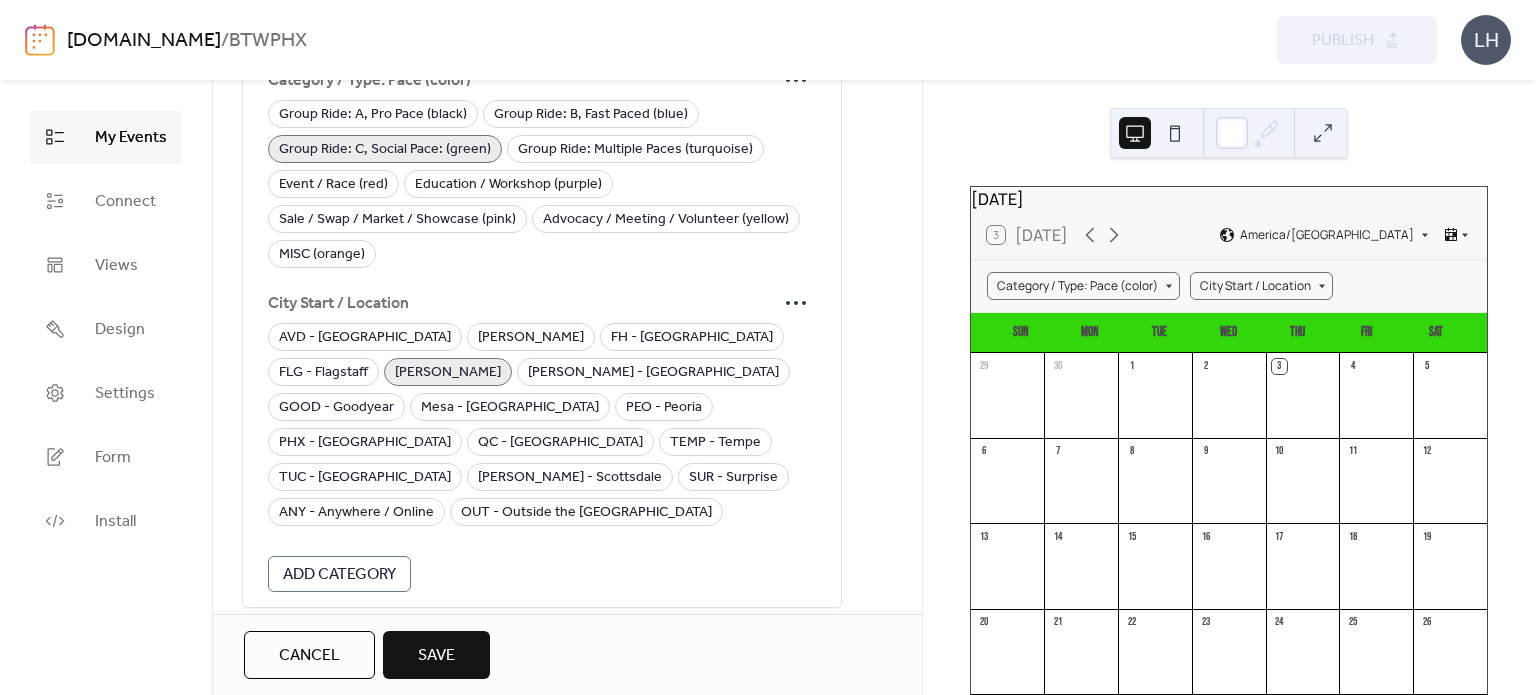 scroll, scrollTop: 1716, scrollLeft: 0, axis: vertical 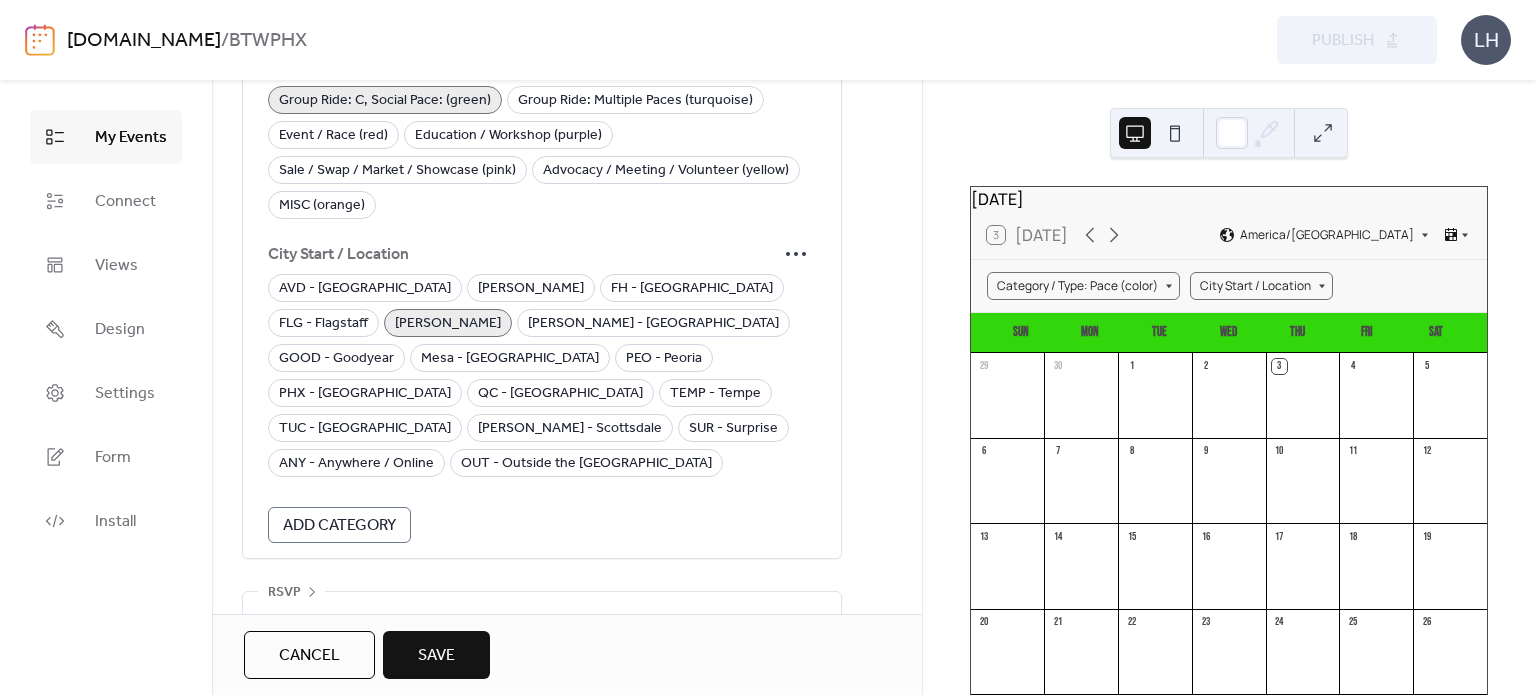 click on "•••" at bounding box center [542, 612] 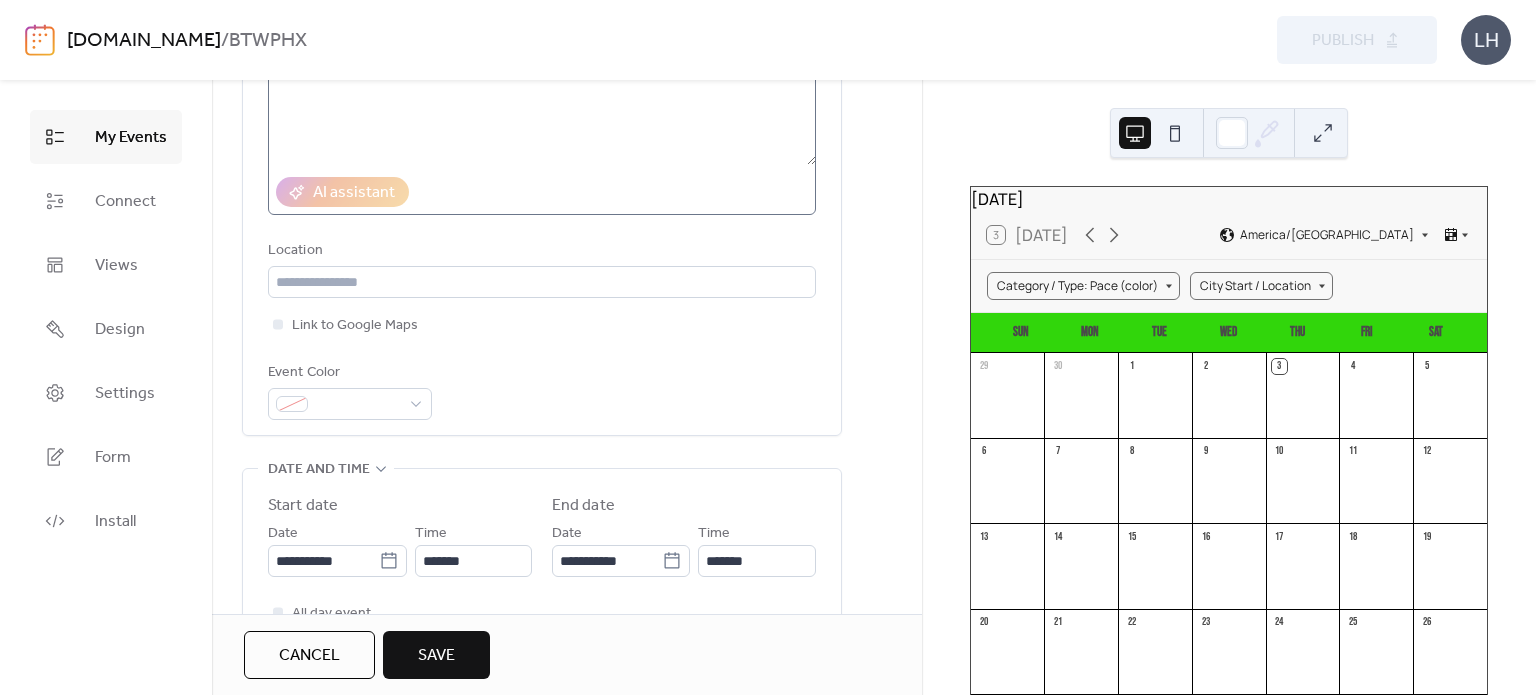 scroll, scrollTop: 338, scrollLeft: 0, axis: vertical 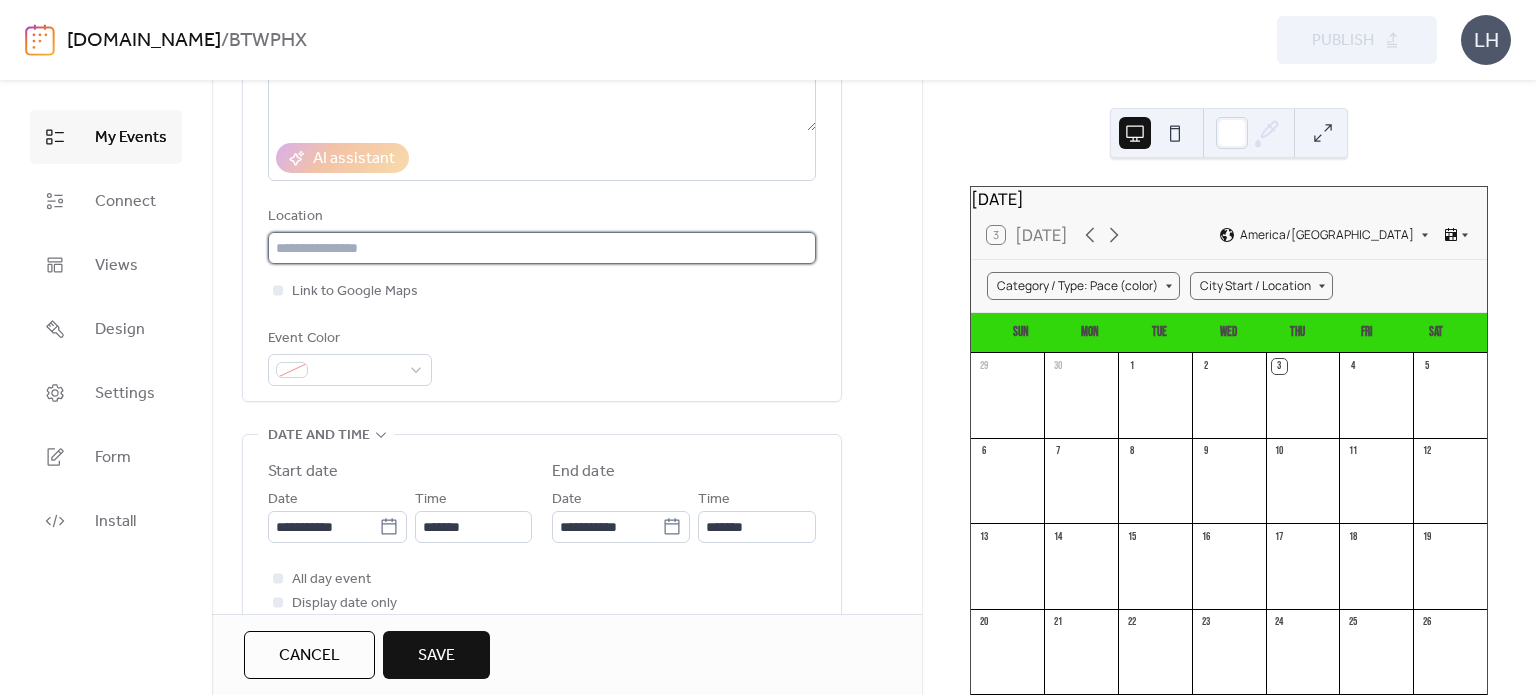 click at bounding box center (542, 248) 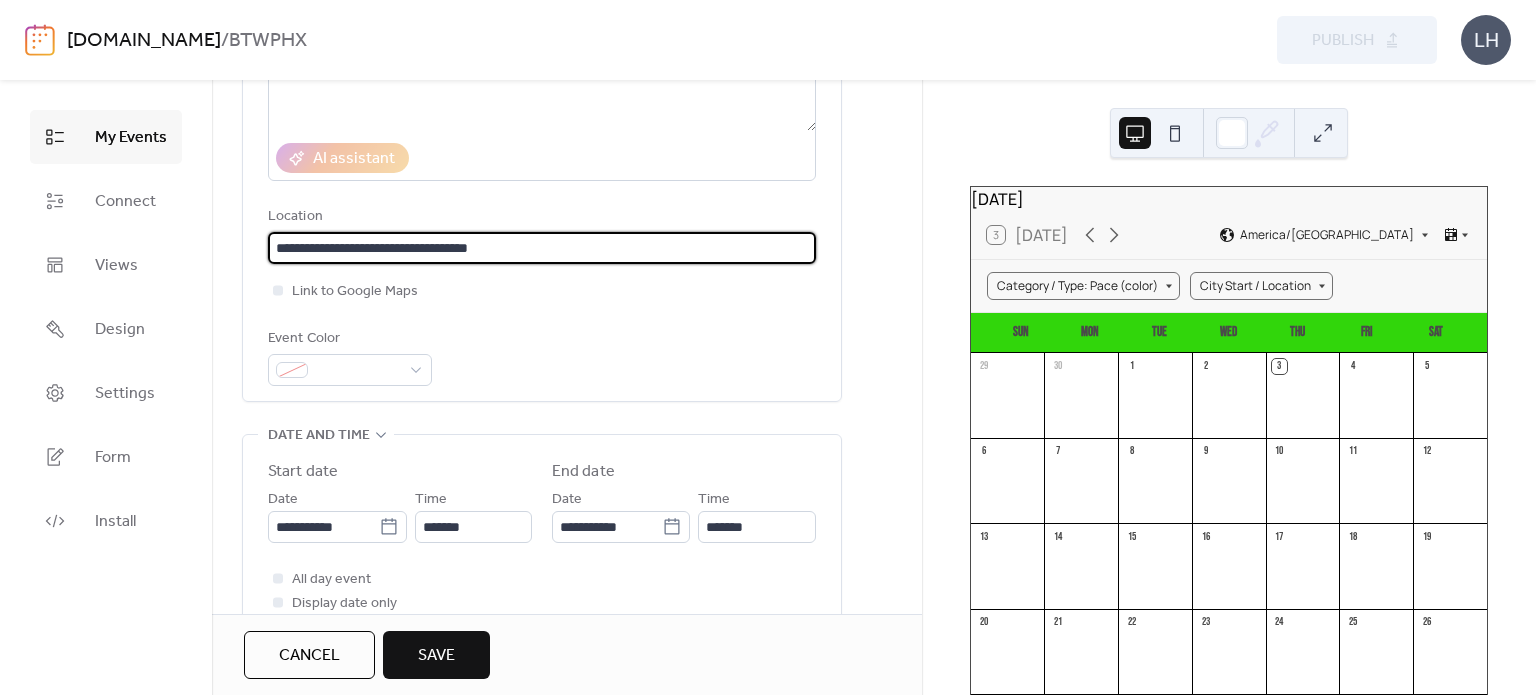 type on "**********" 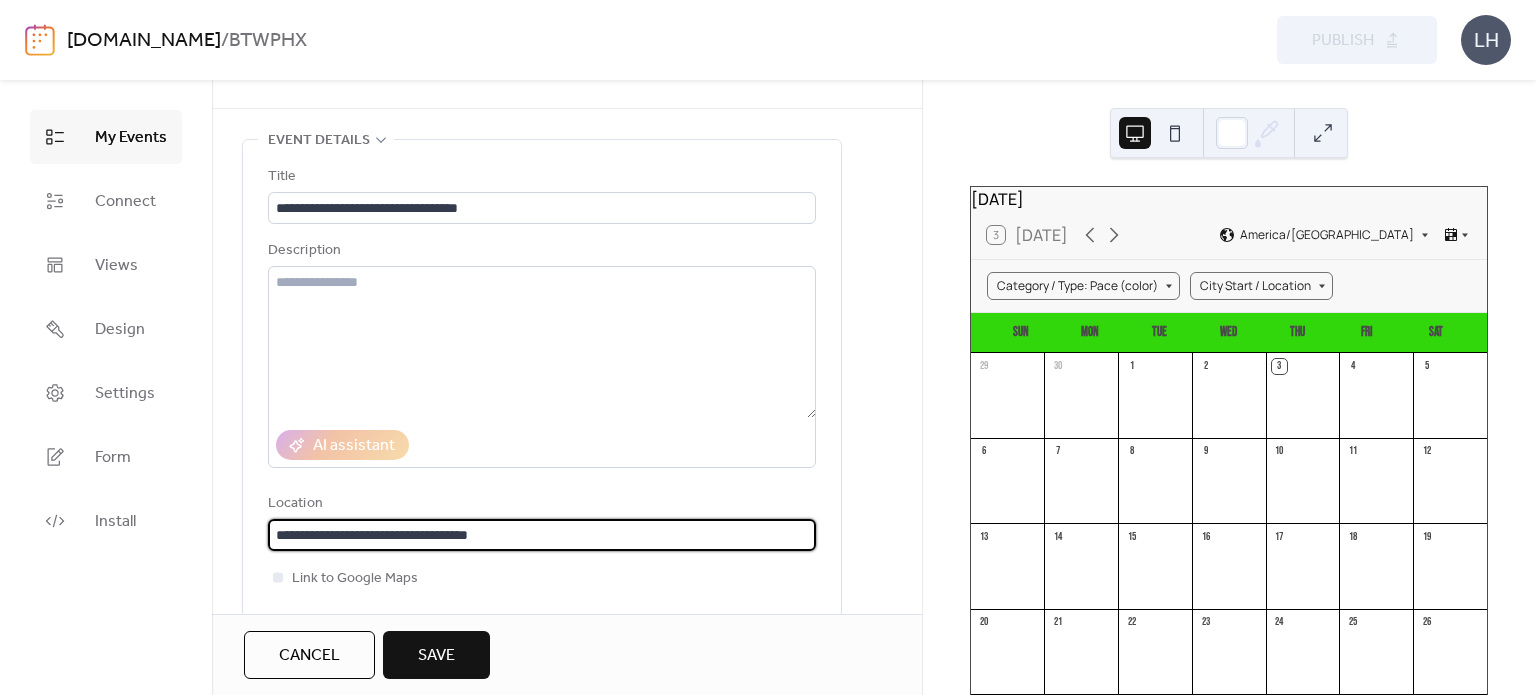 scroll, scrollTop: 50, scrollLeft: 0, axis: vertical 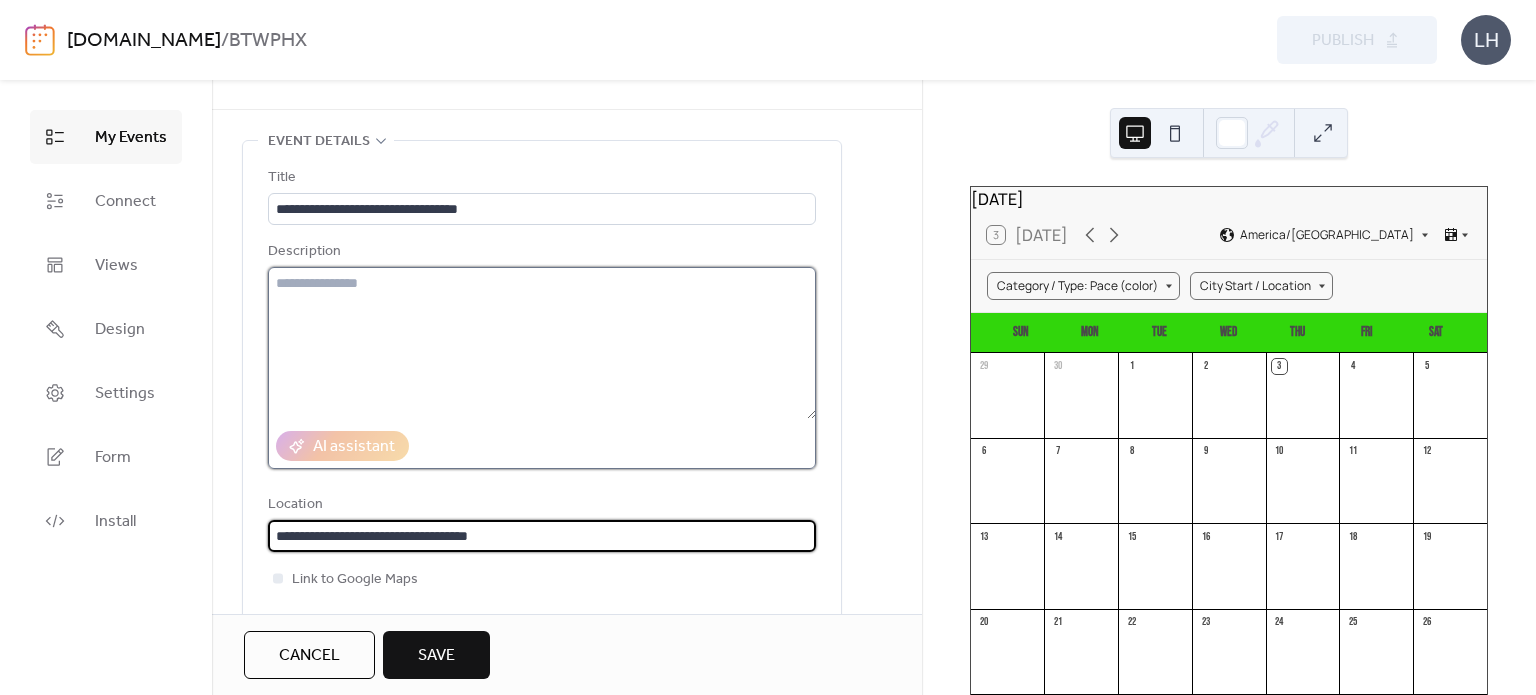 type 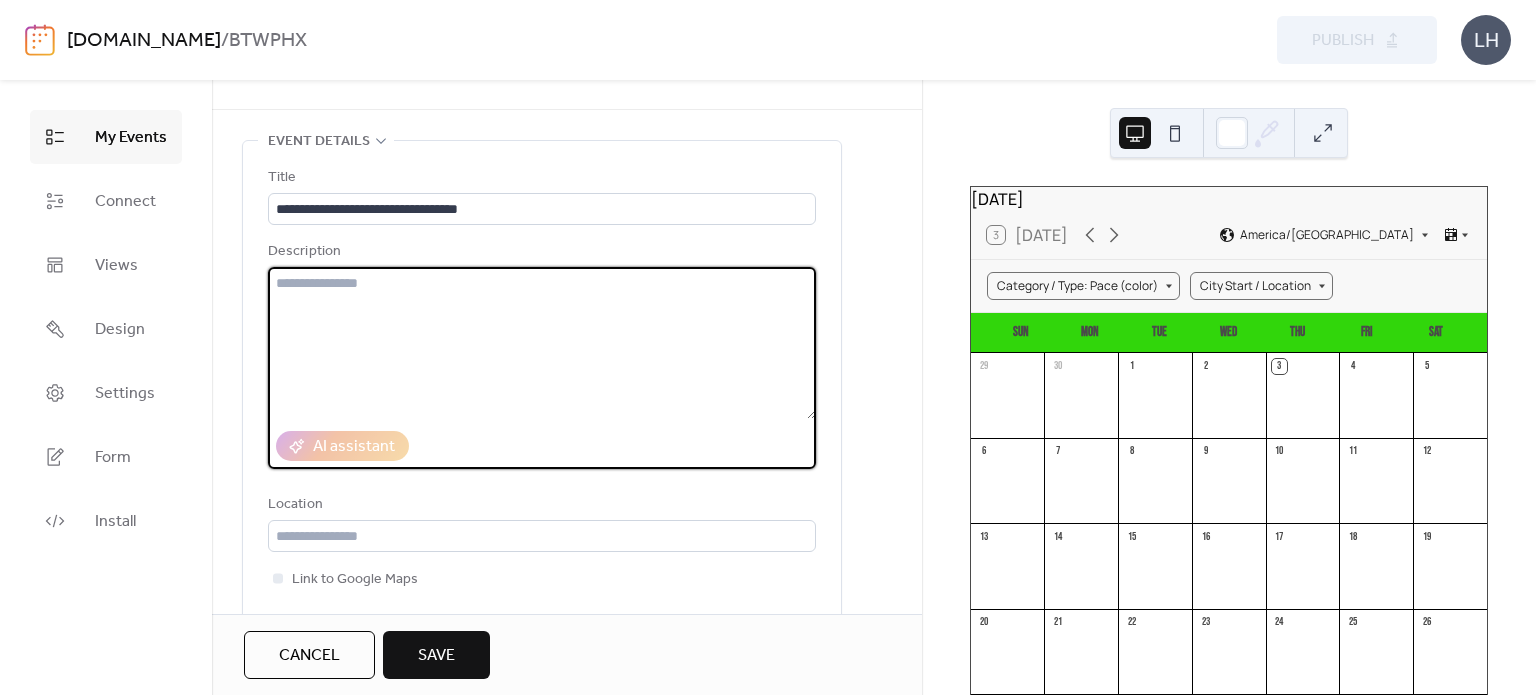click at bounding box center [542, 343] 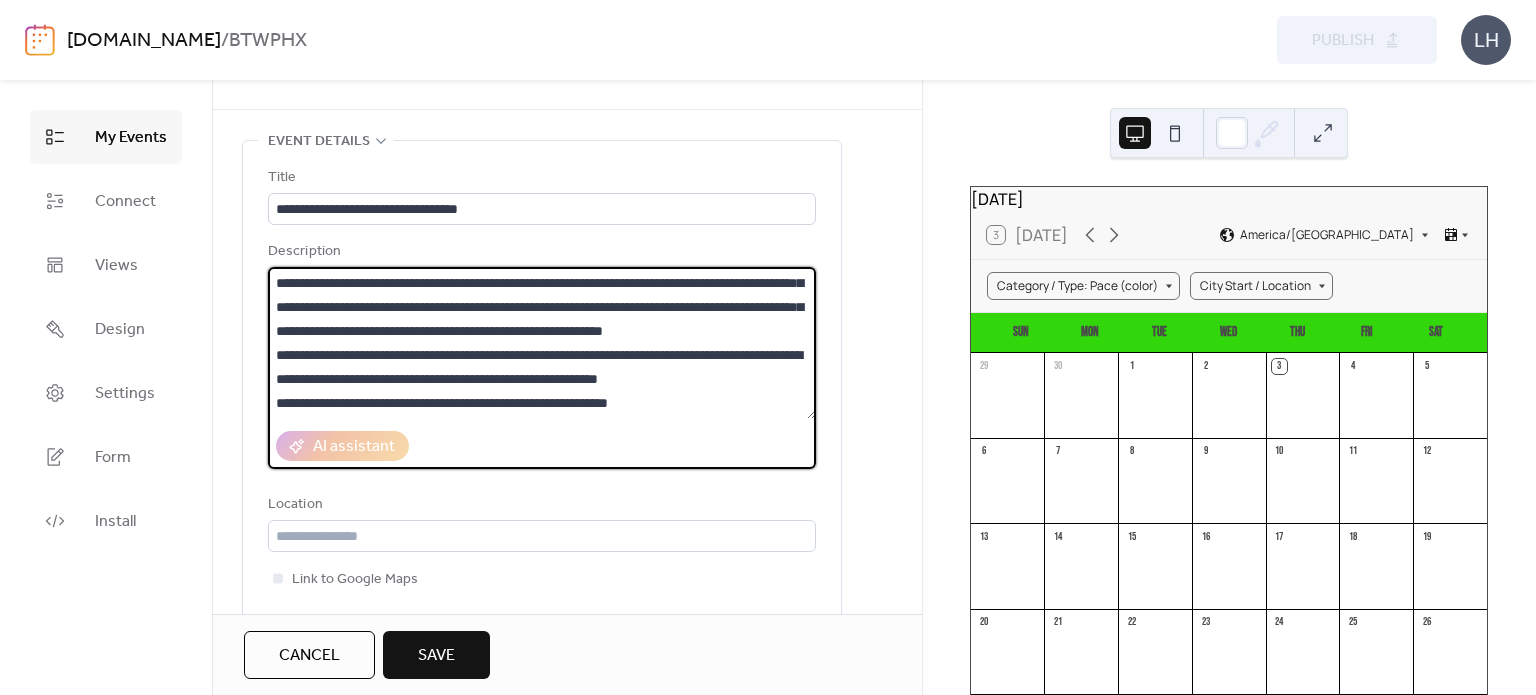scroll, scrollTop: 0, scrollLeft: 0, axis: both 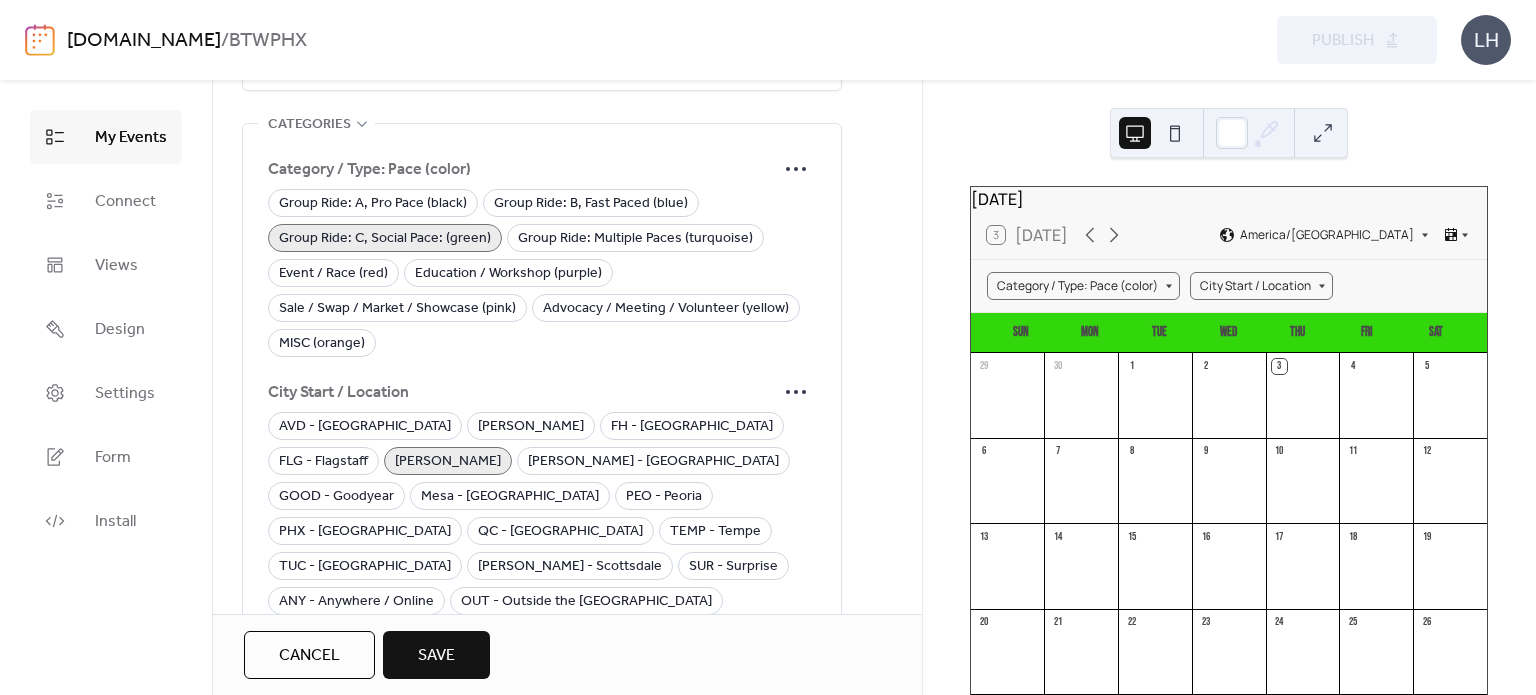 type on "**********" 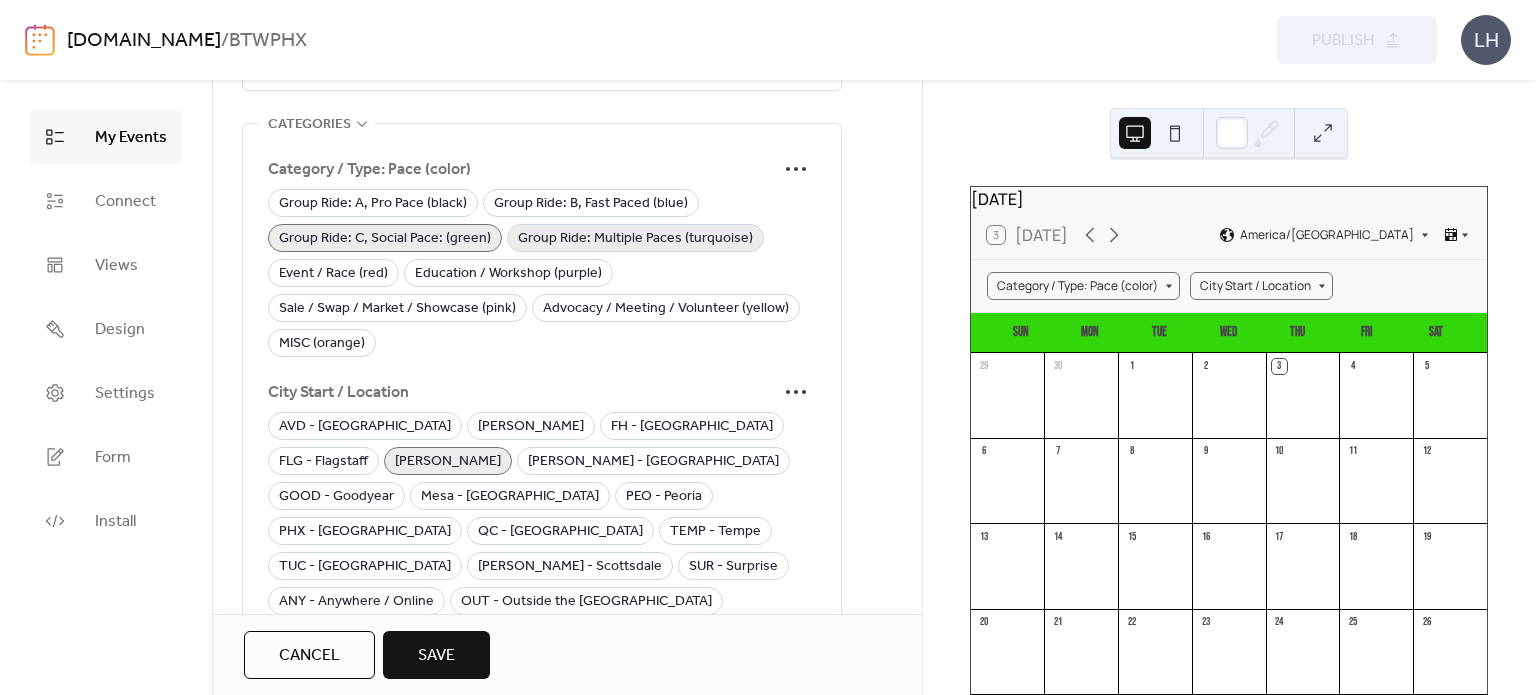 click on "Group Ride: Multiple Paces (turquoise)" at bounding box center (635, 239) 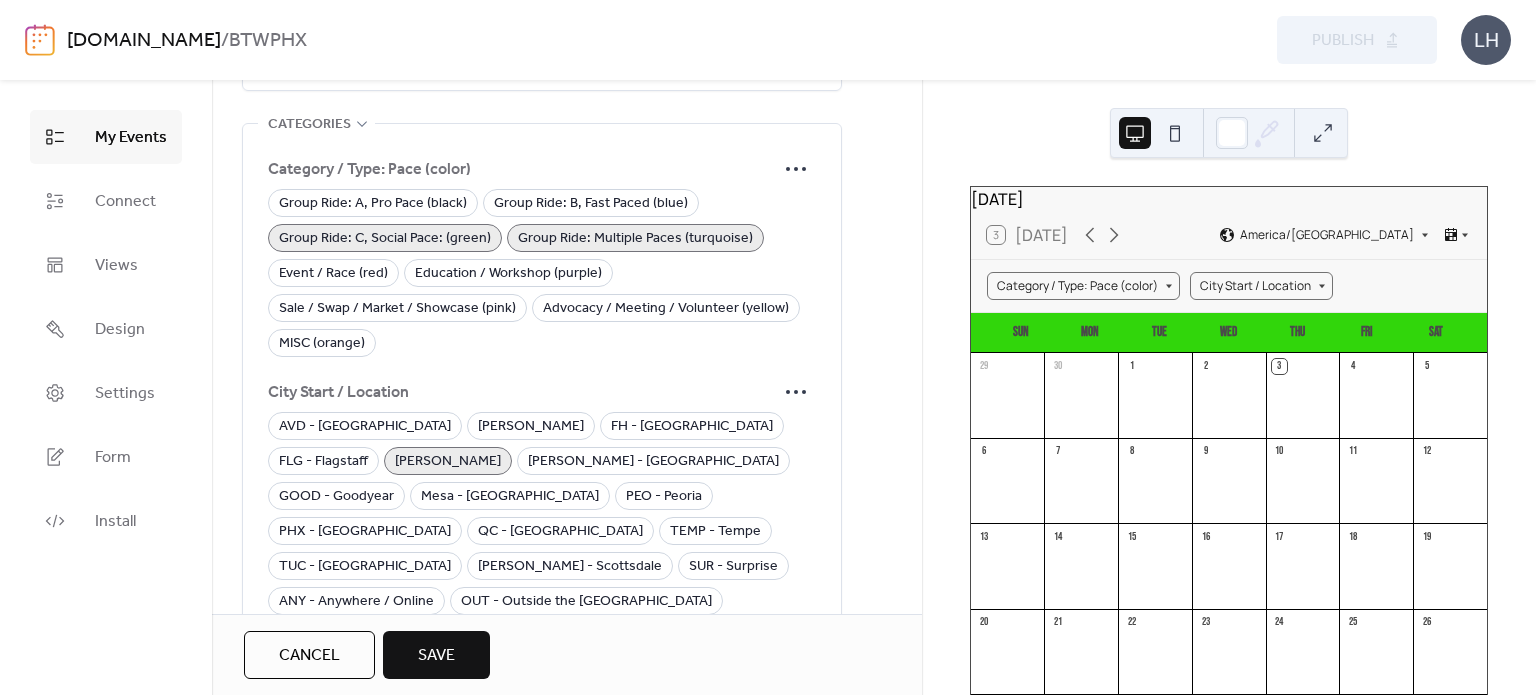 click on "Group Ride: C, Social Pace: (green)" at bounding box center [385, 239] 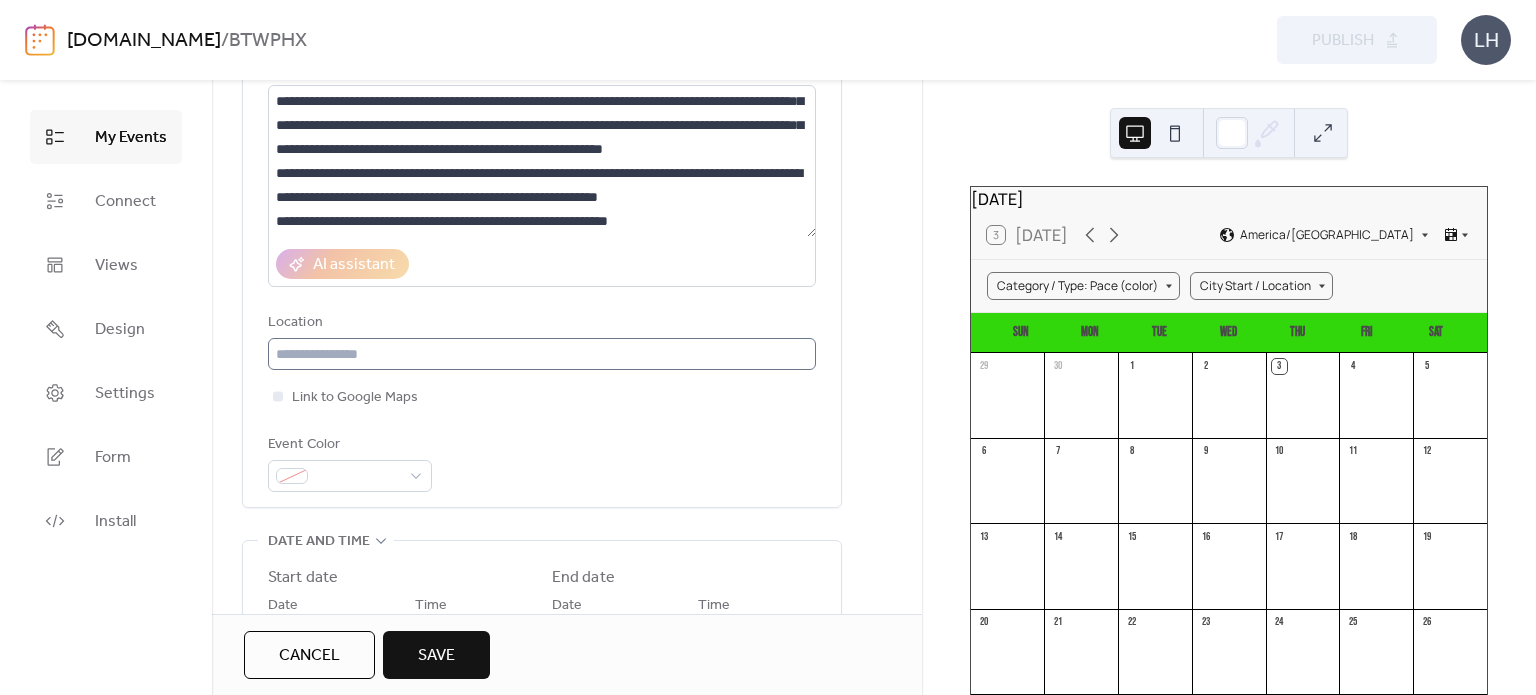 scroll, scrollTop: 0, scrollLeft: 0, axis: both 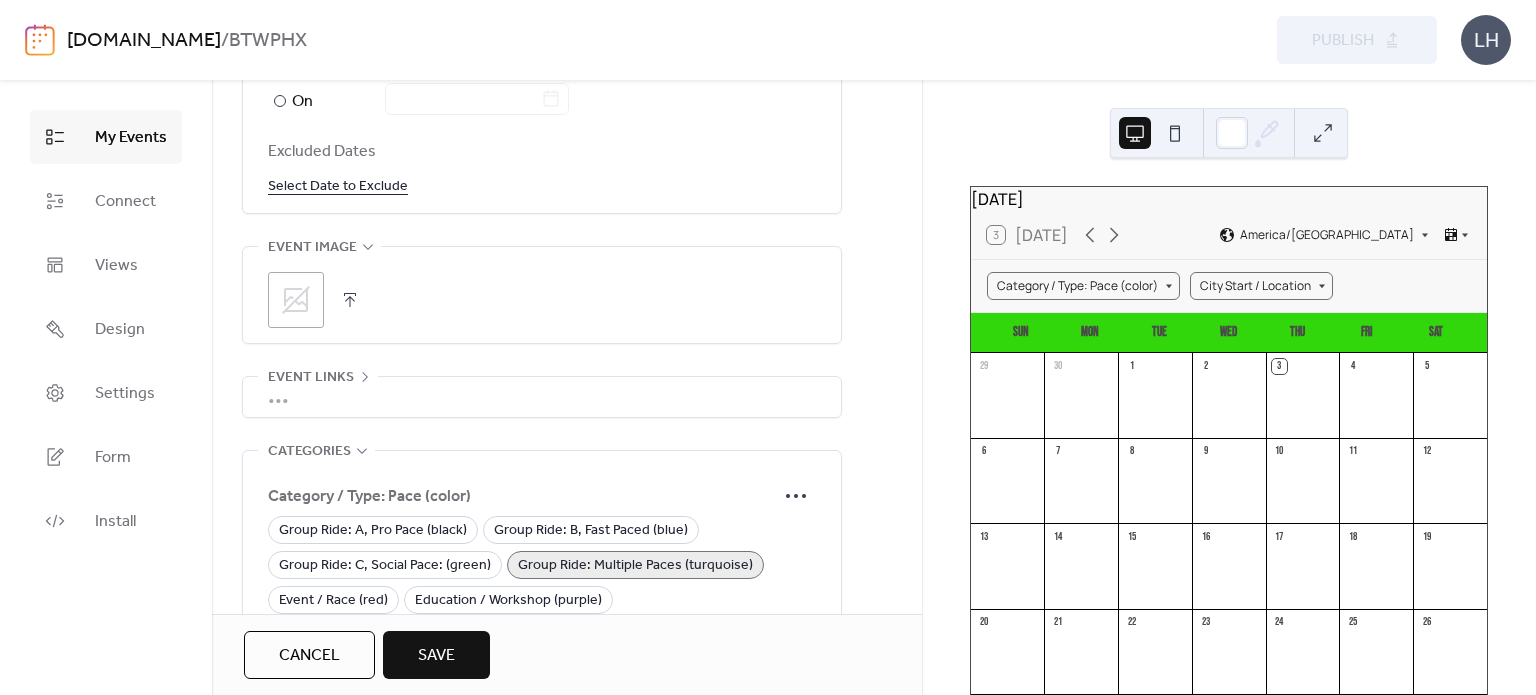 click 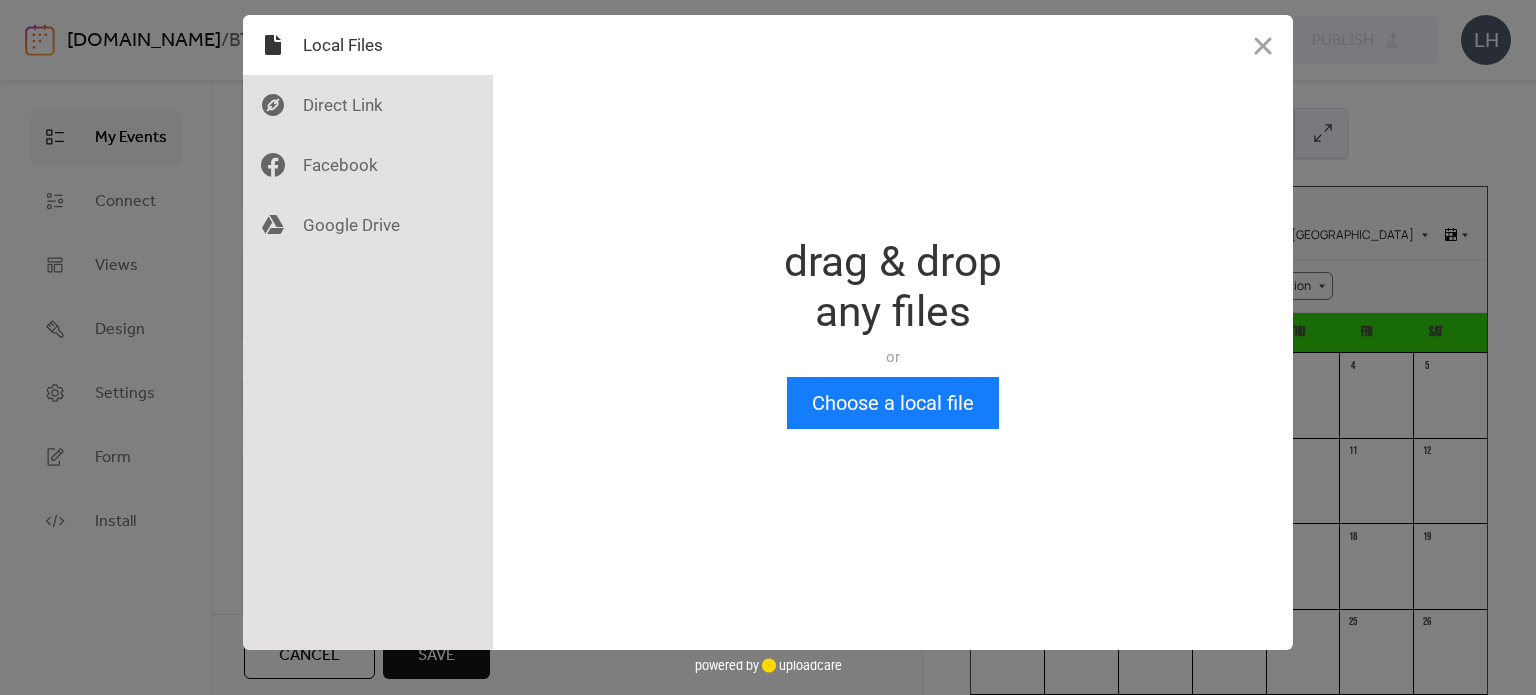 type 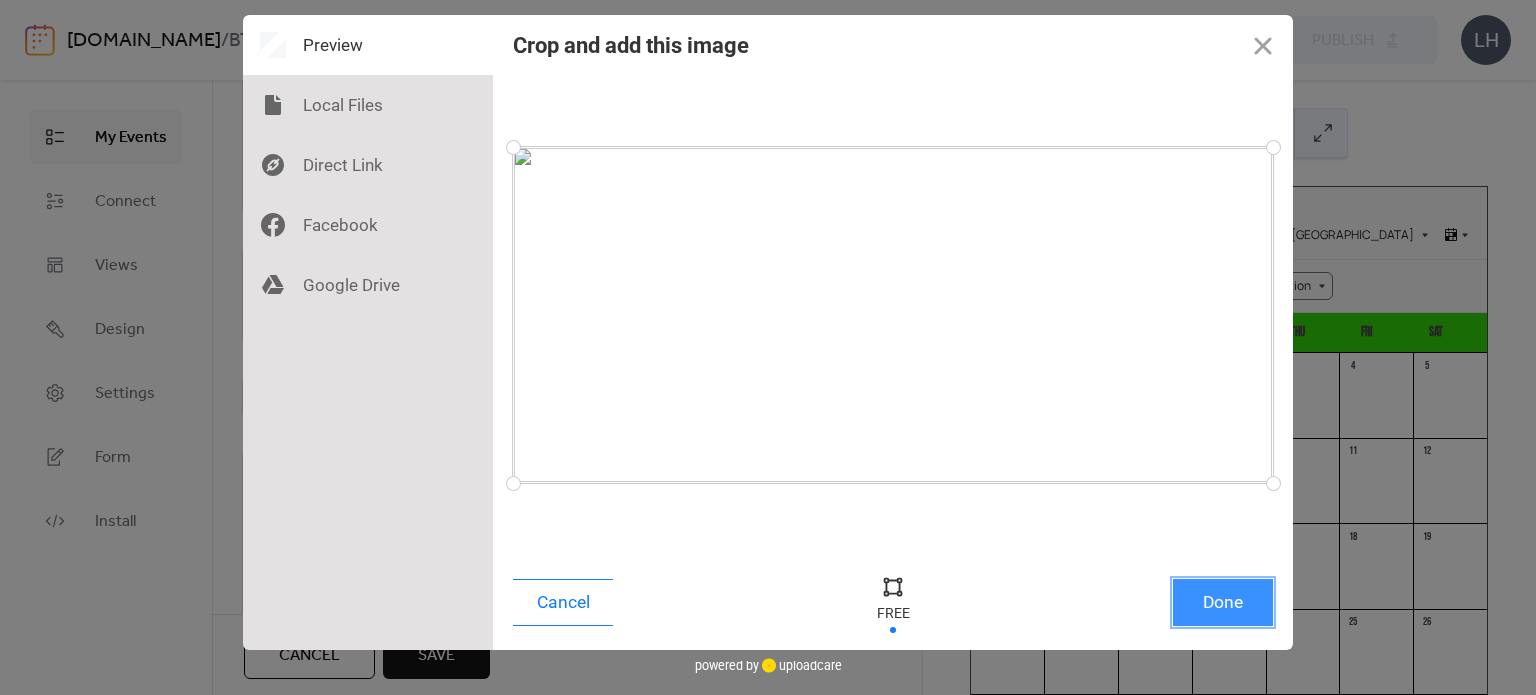 click on "Done" at bounding box center (1223, 602) 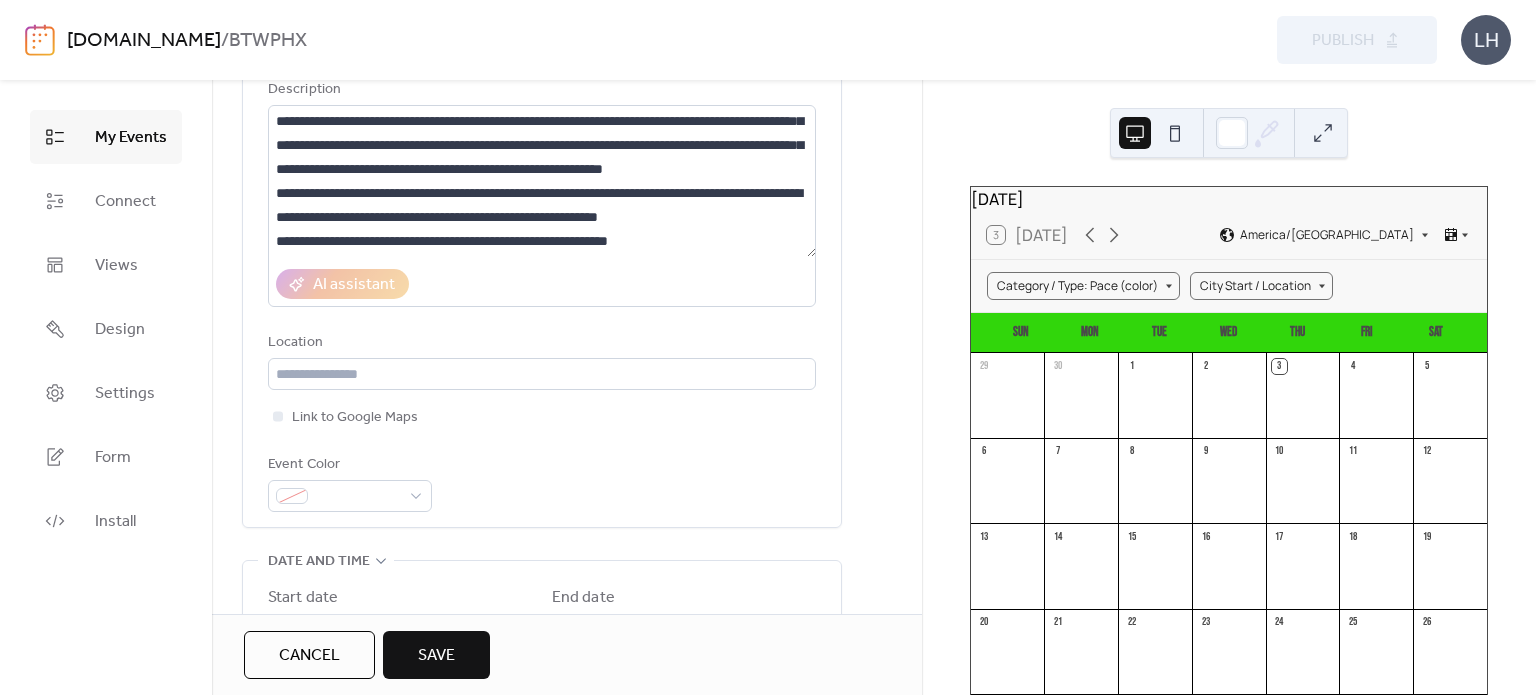 scroll, scrollTop: 0, scrollLeft: 0, axis: both 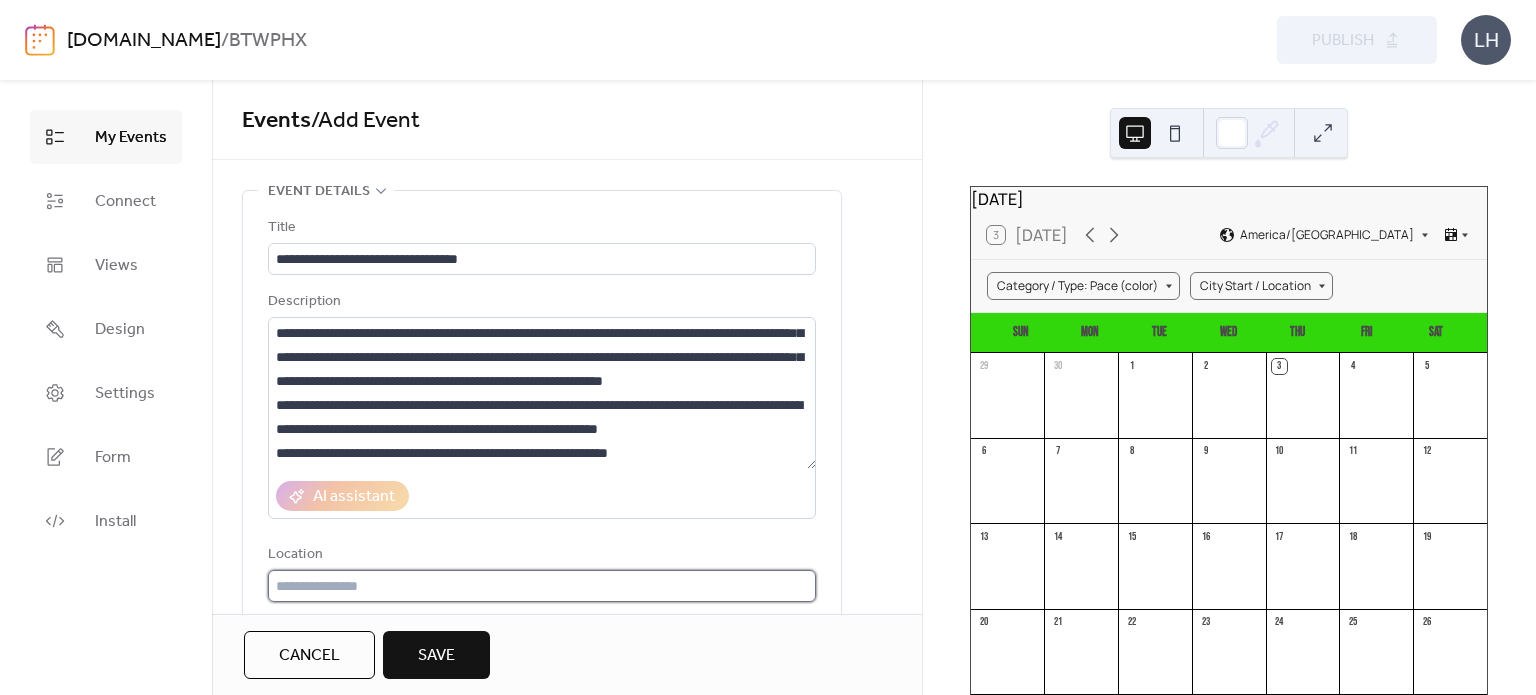 click at bounding box center (542, 586) 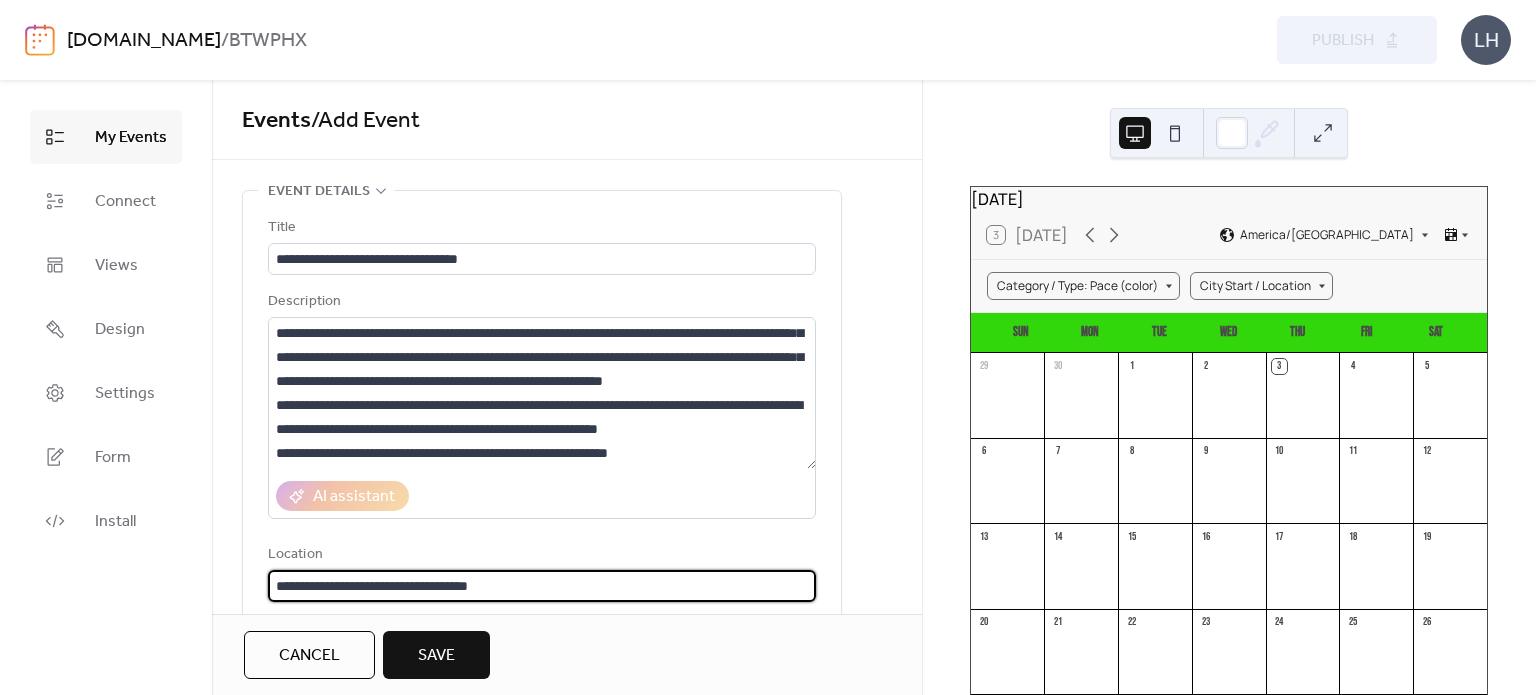 type on "**********" 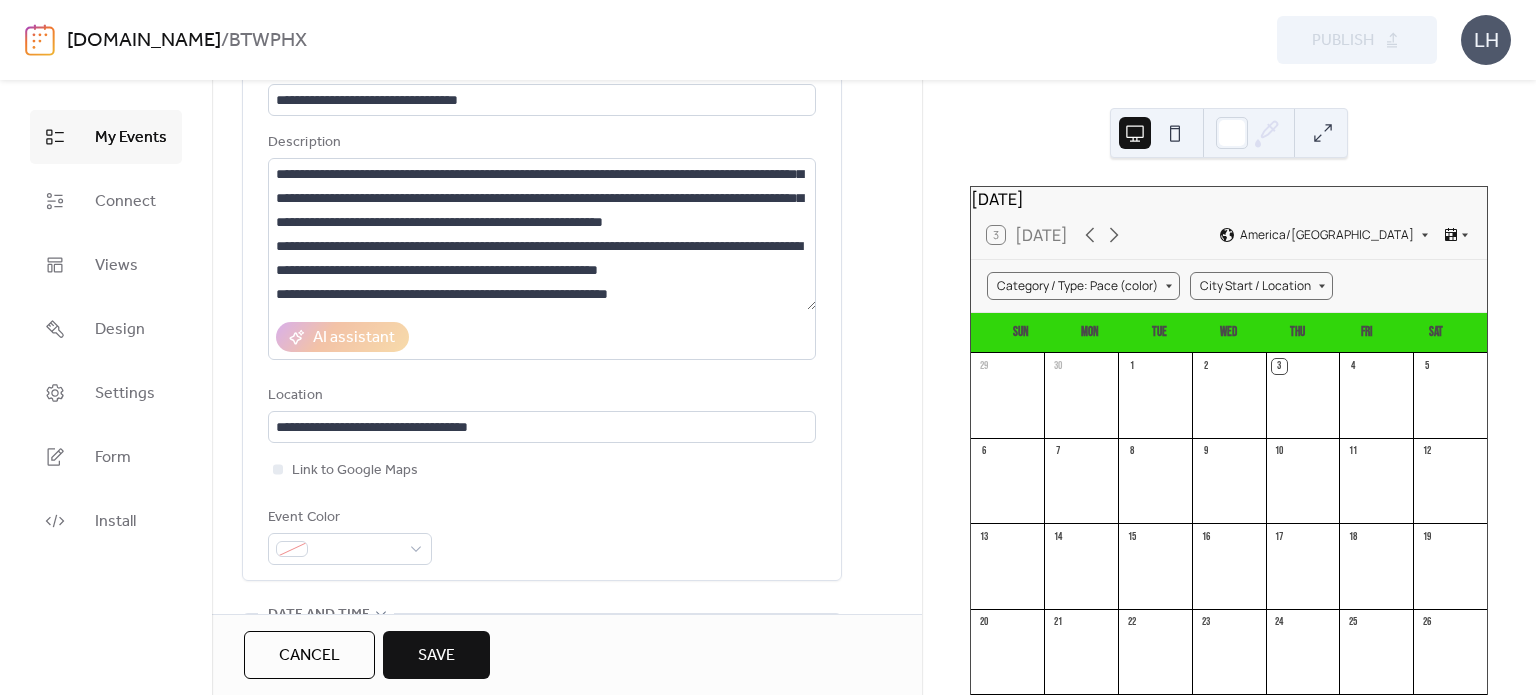 scroll, scrollTop: 171, scrollLeft: 0, axis: vertical 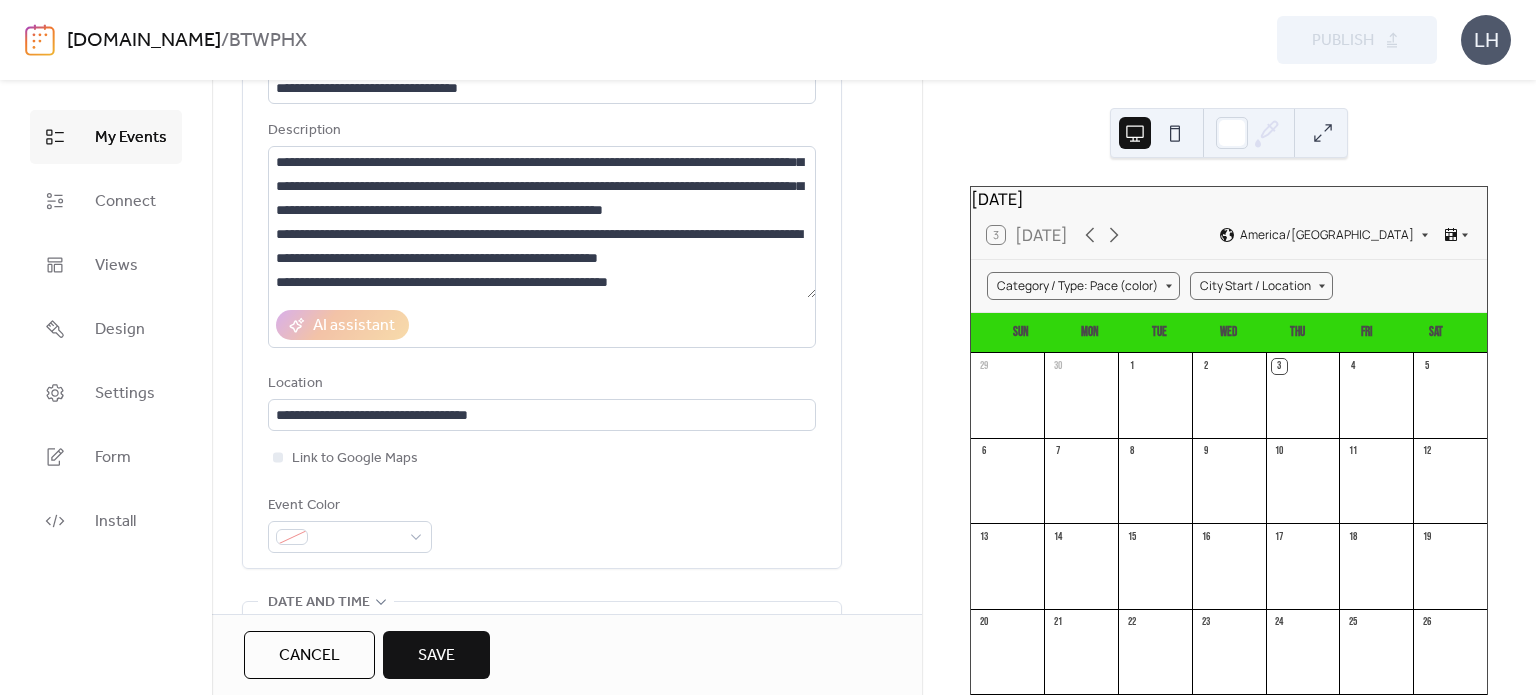 type 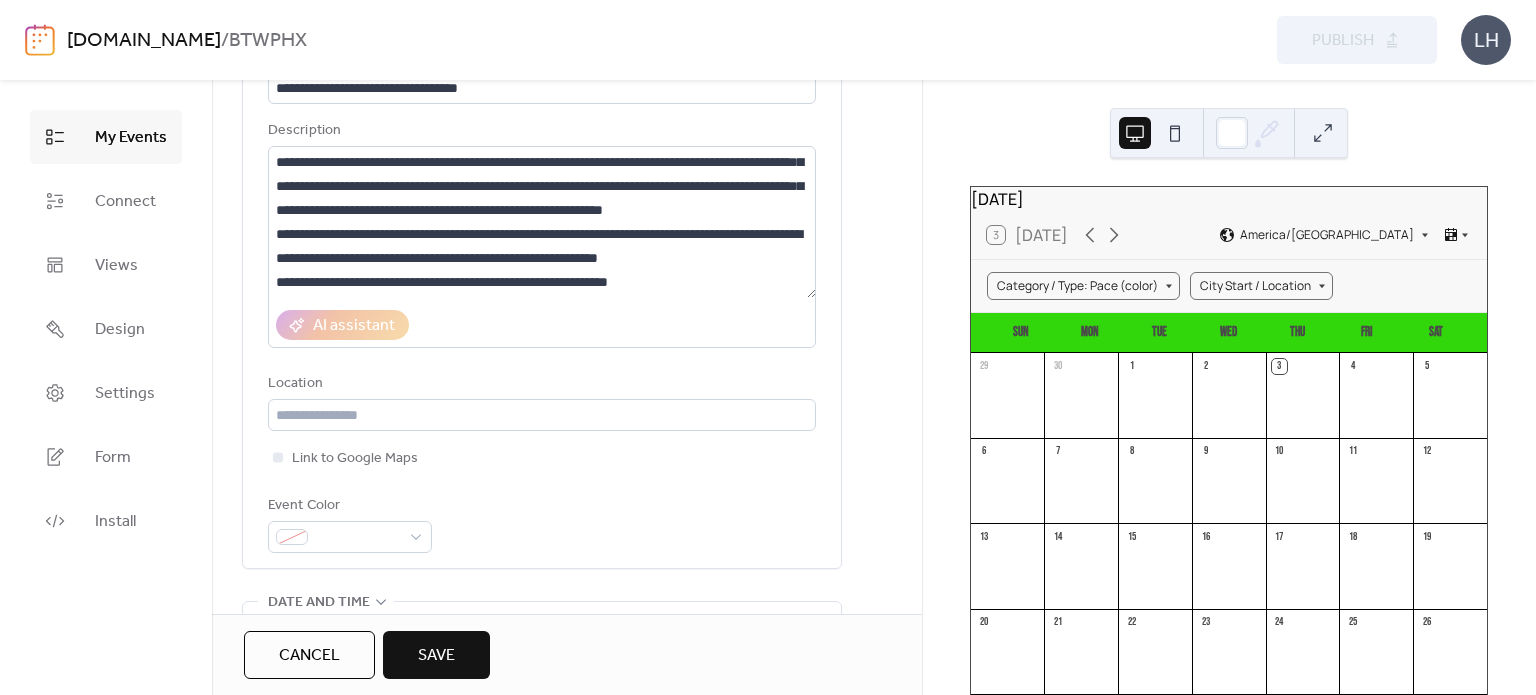 click on "Save" at bounding box center [436, 656] 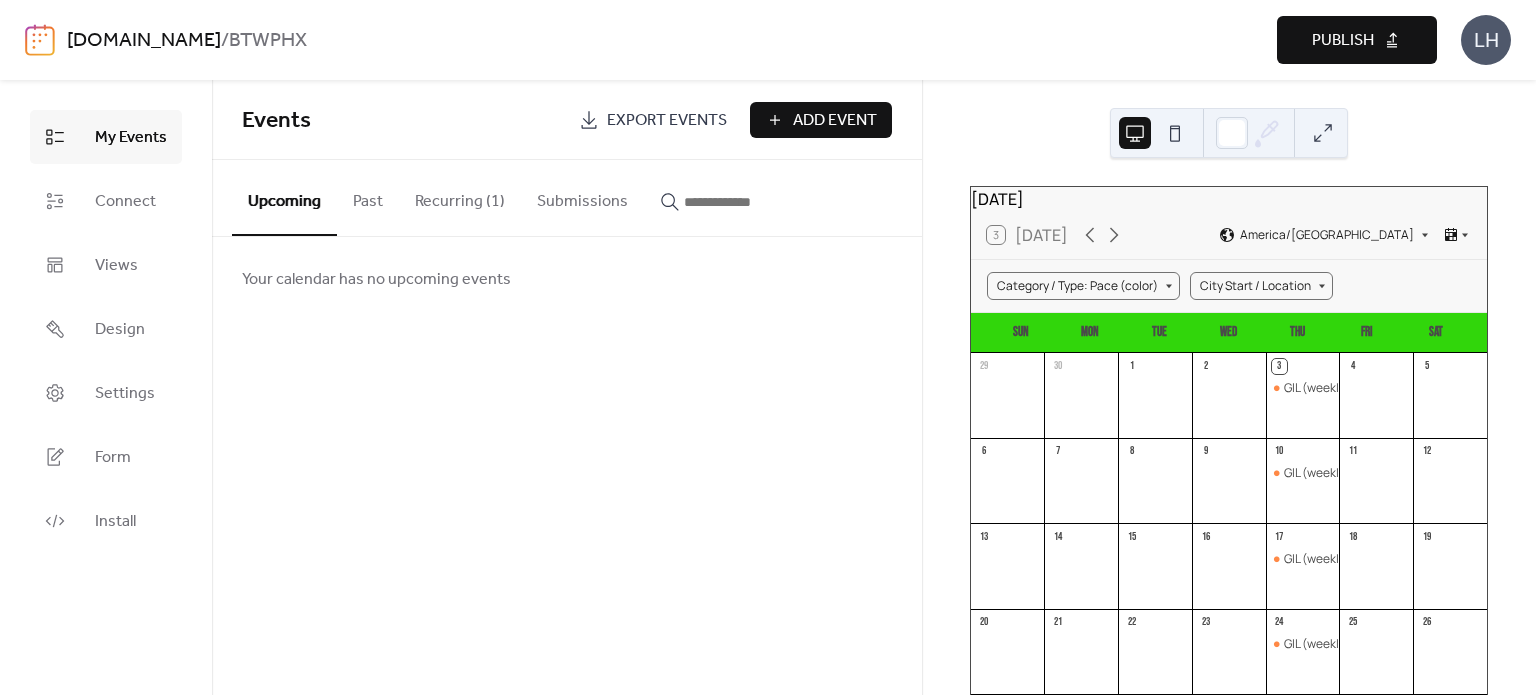 click on "Recurring  (1)" at bounding box center [460, 197] 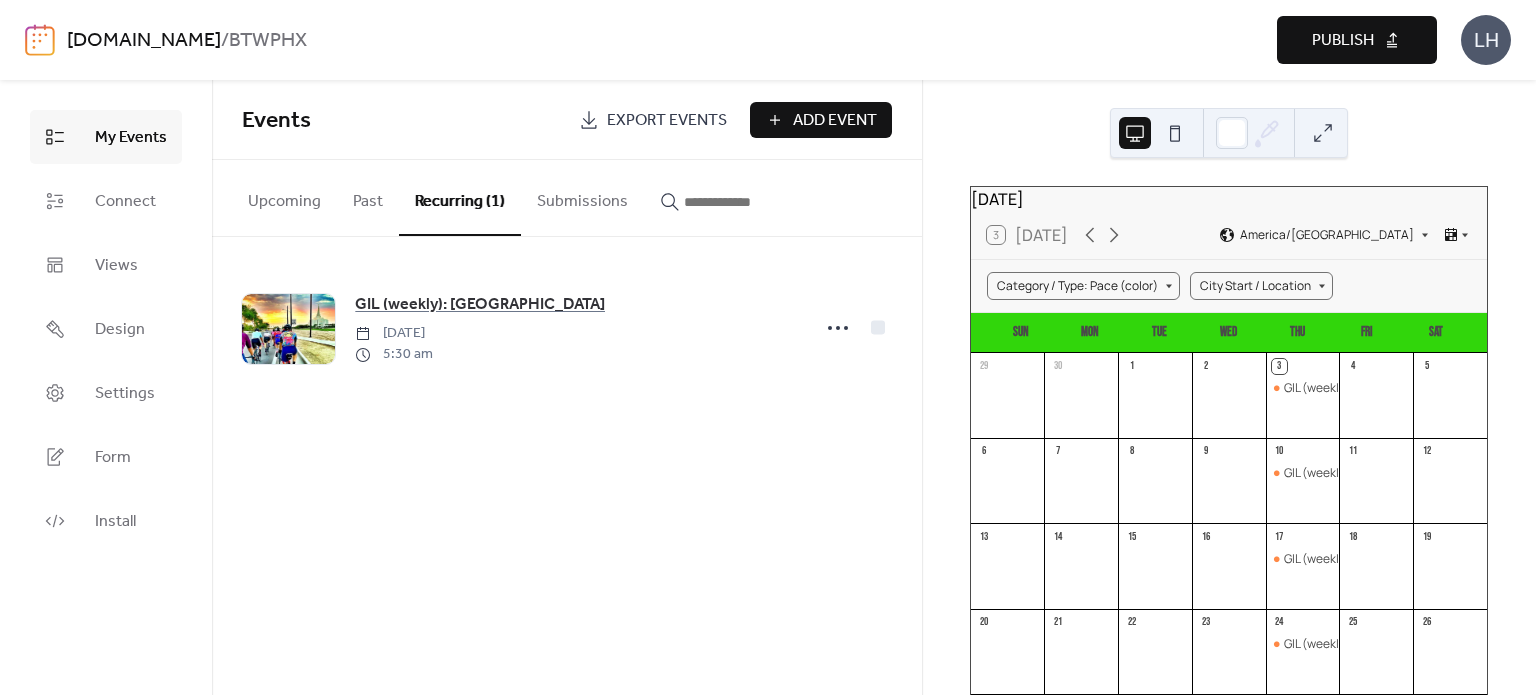 click on "Upcoming" at bounding box center (284, 197) 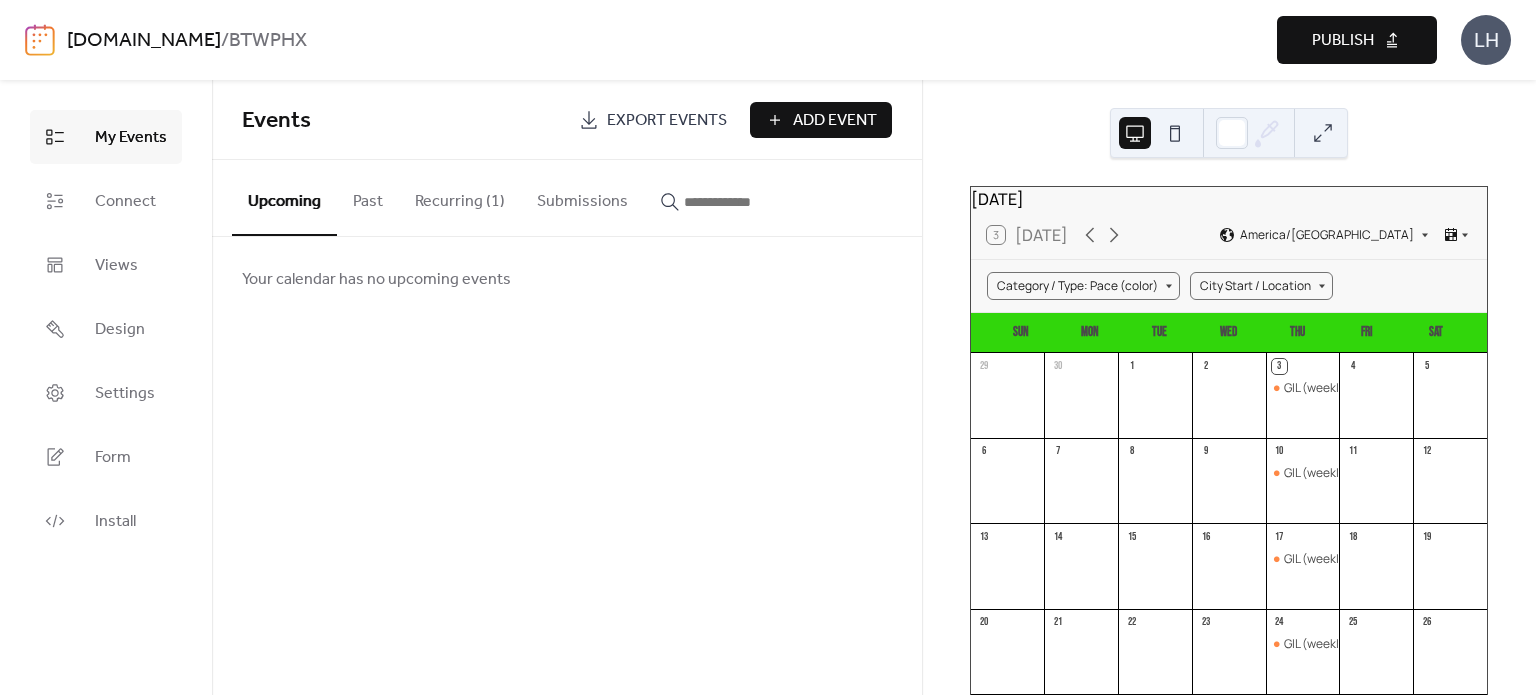 click on "Events Export Events Add Event" at bounding box center [567, 120] 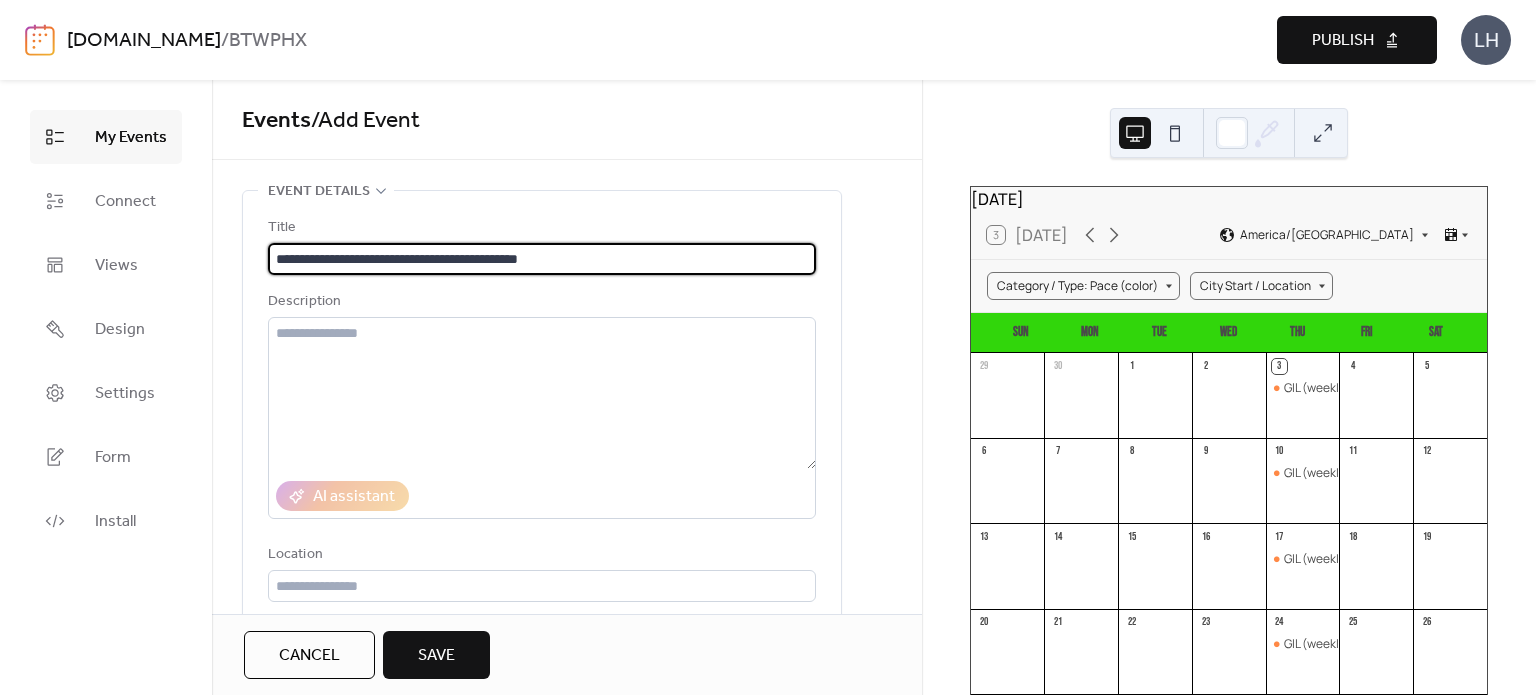 type on "**********" 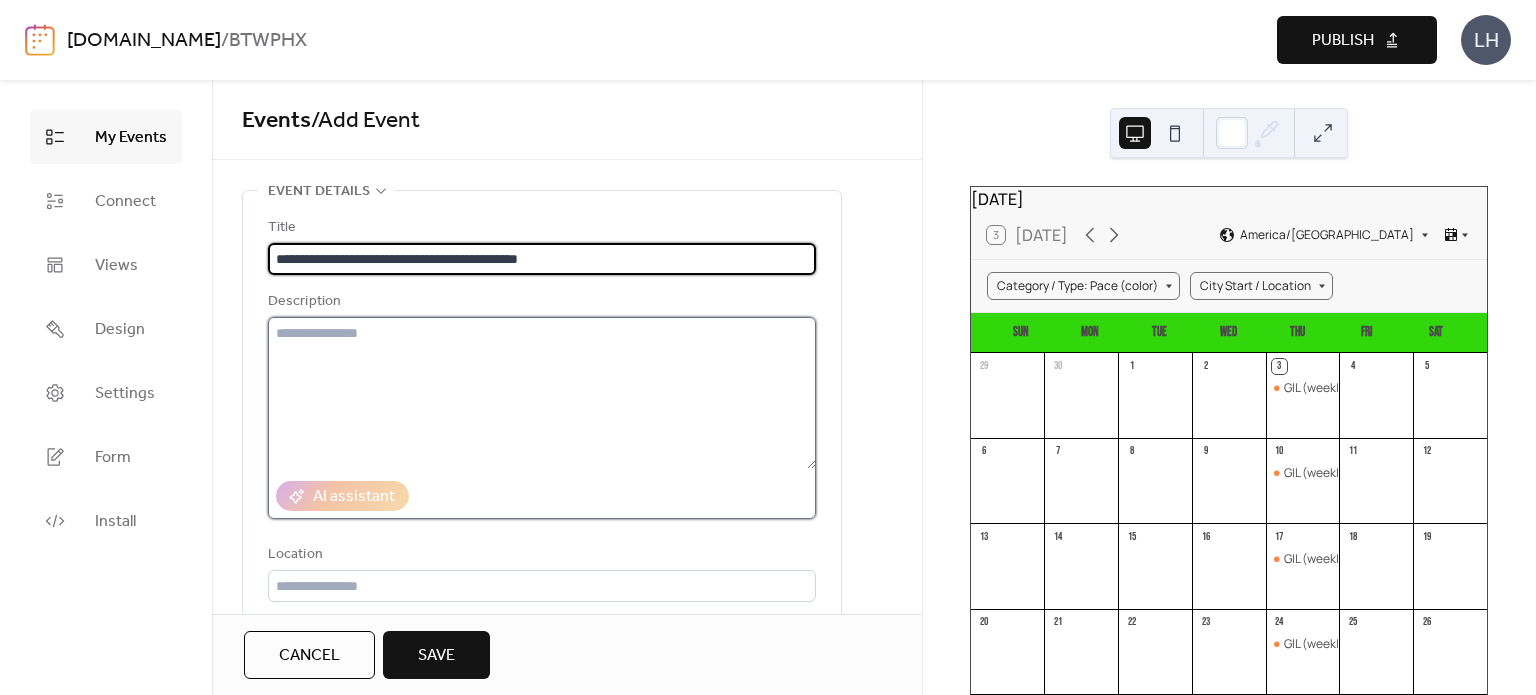 click at bounding box center (542, 393) 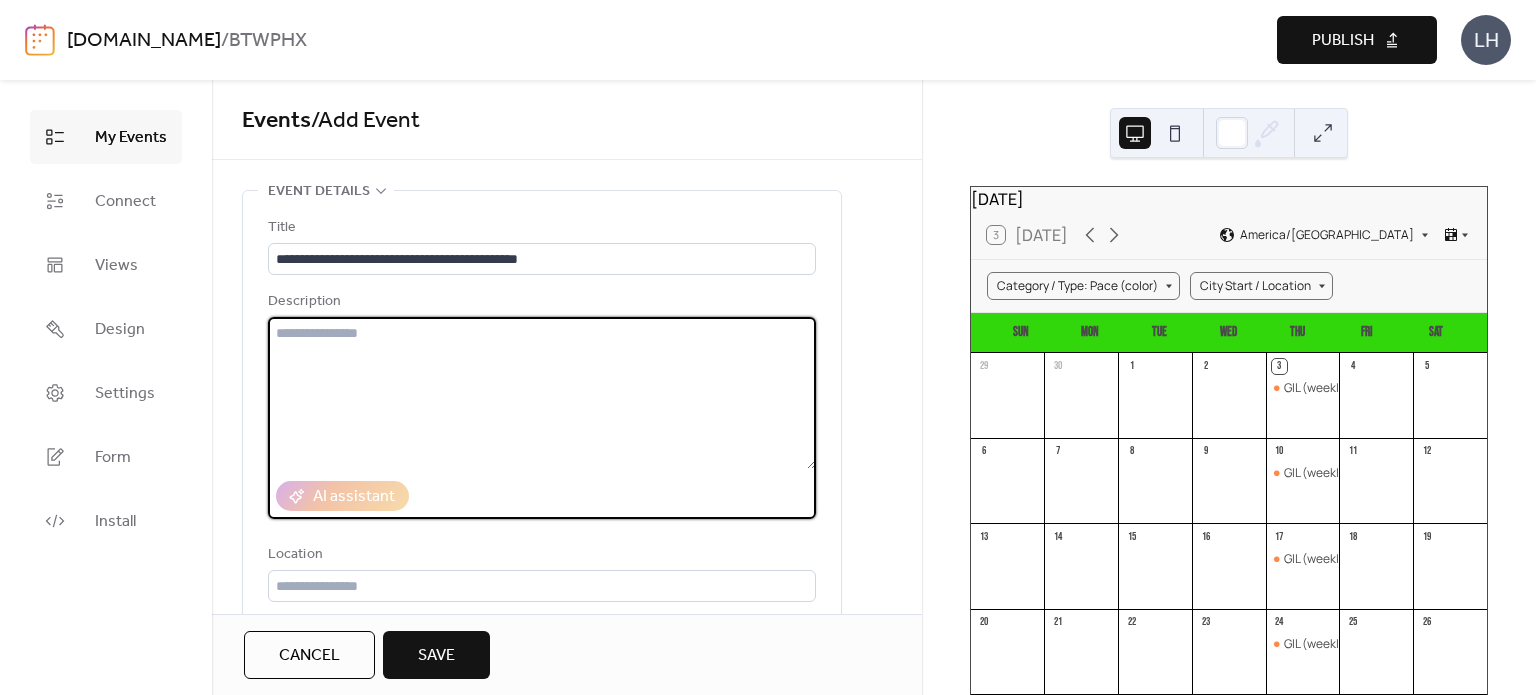 paste on "**********" 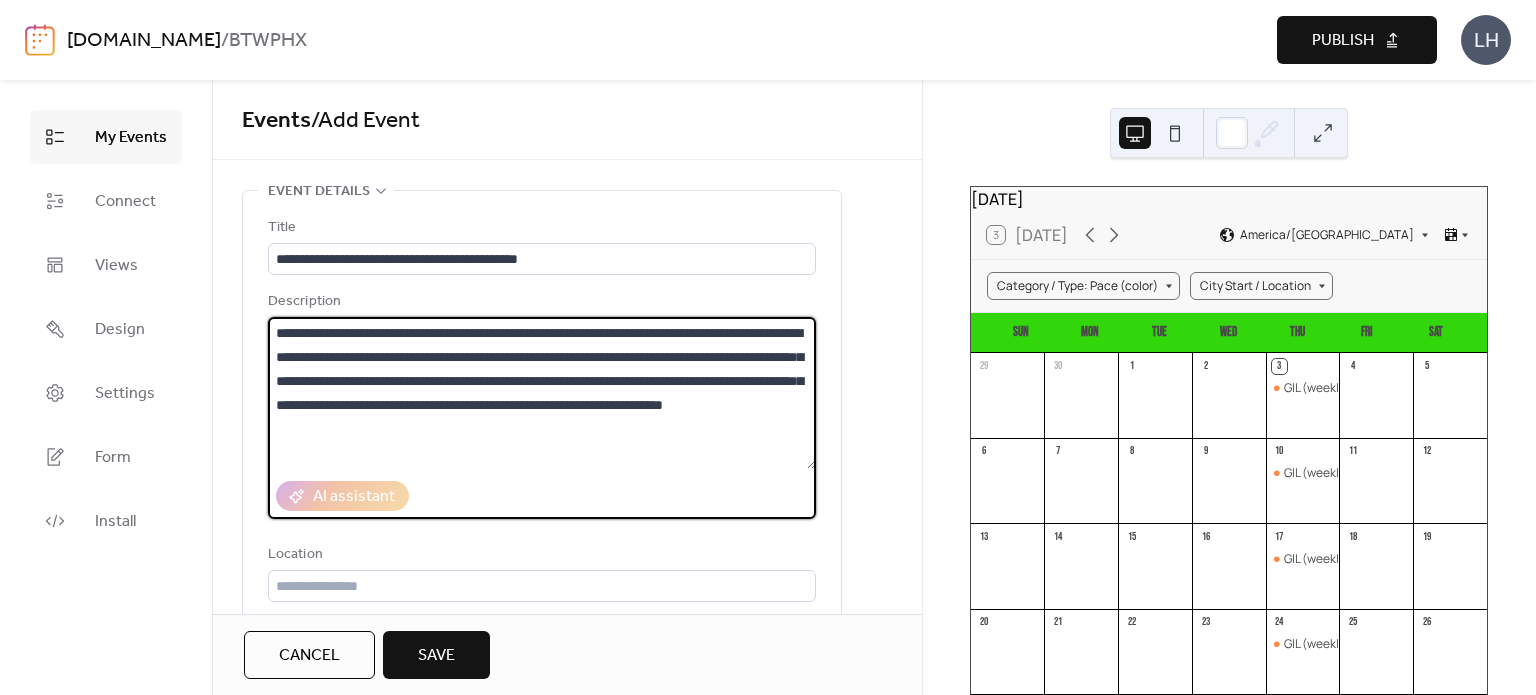scroll, scrollTop: 0, scrollLeft: 0, axis: both 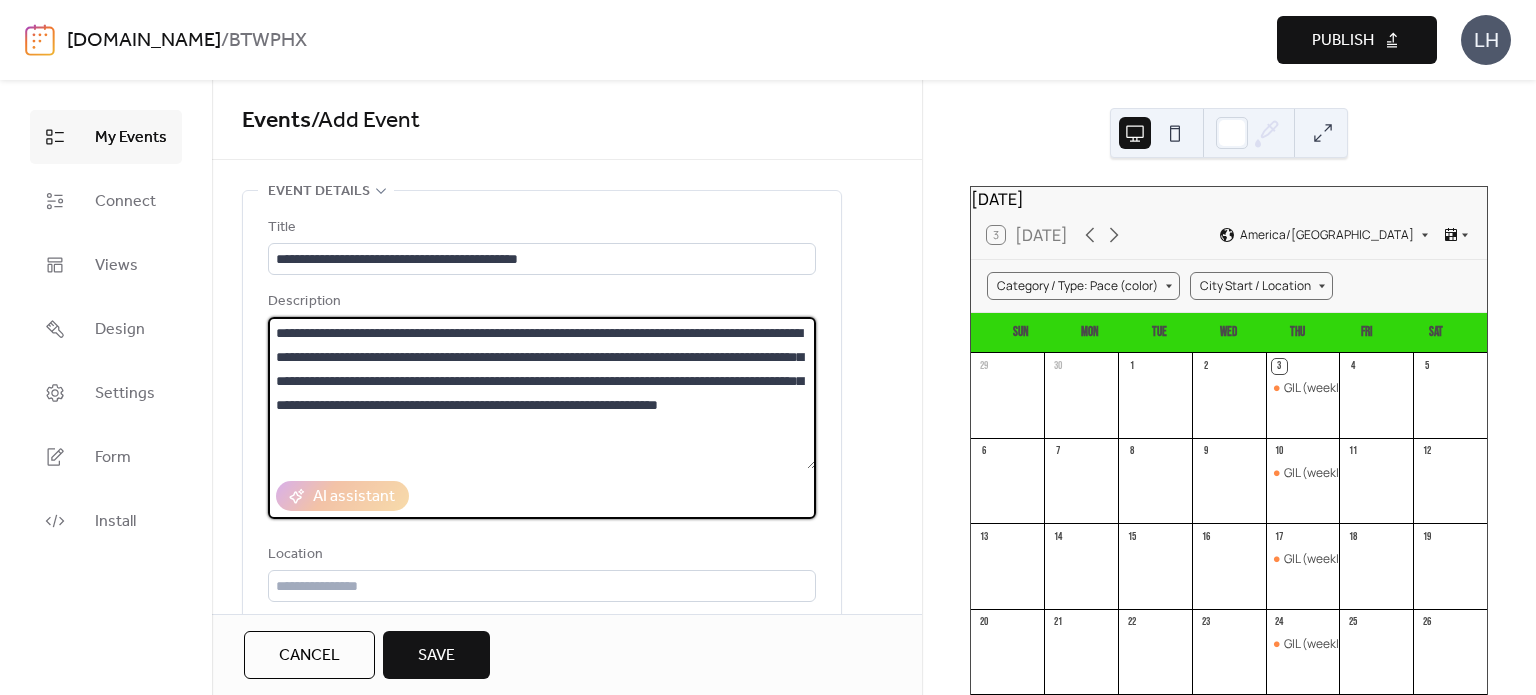 paste on "**********" 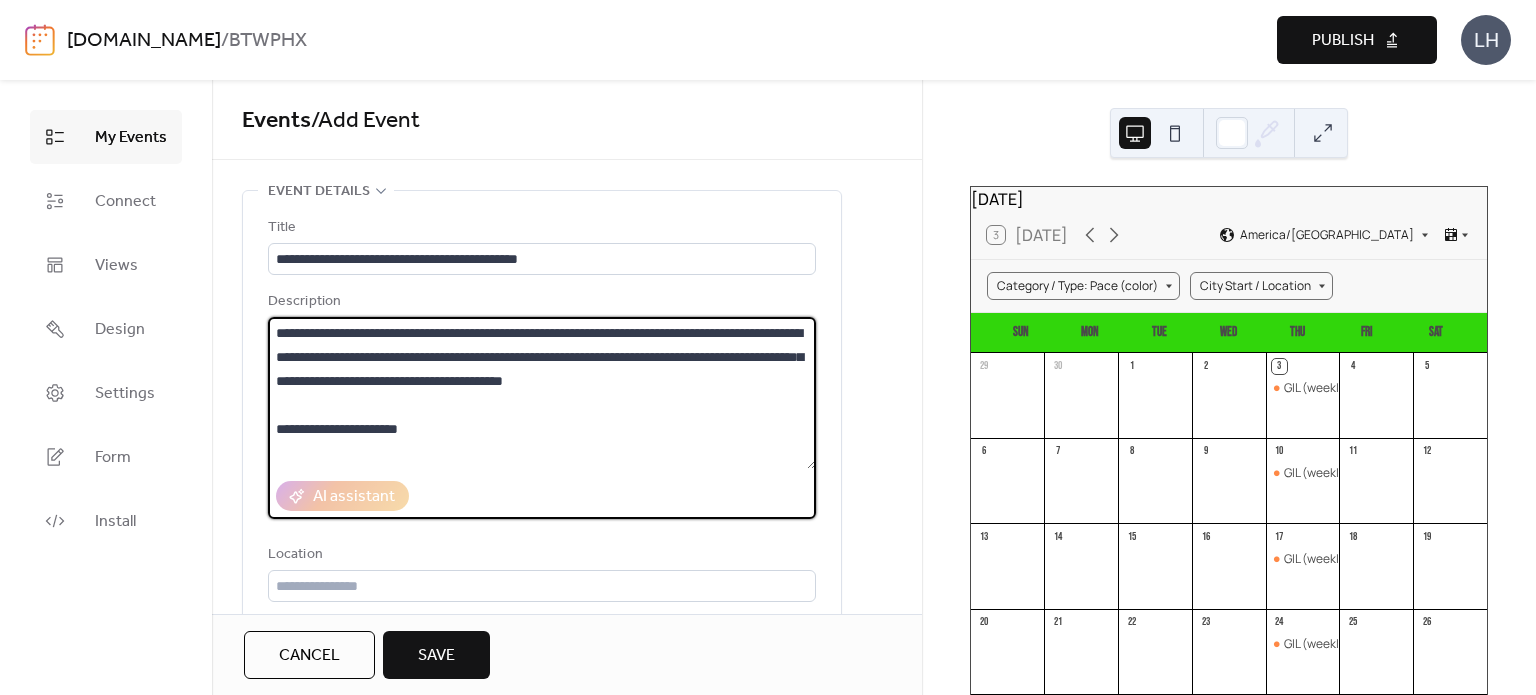 scroll, scrollTop: 620, scrollLeft: 0, axis: vertical 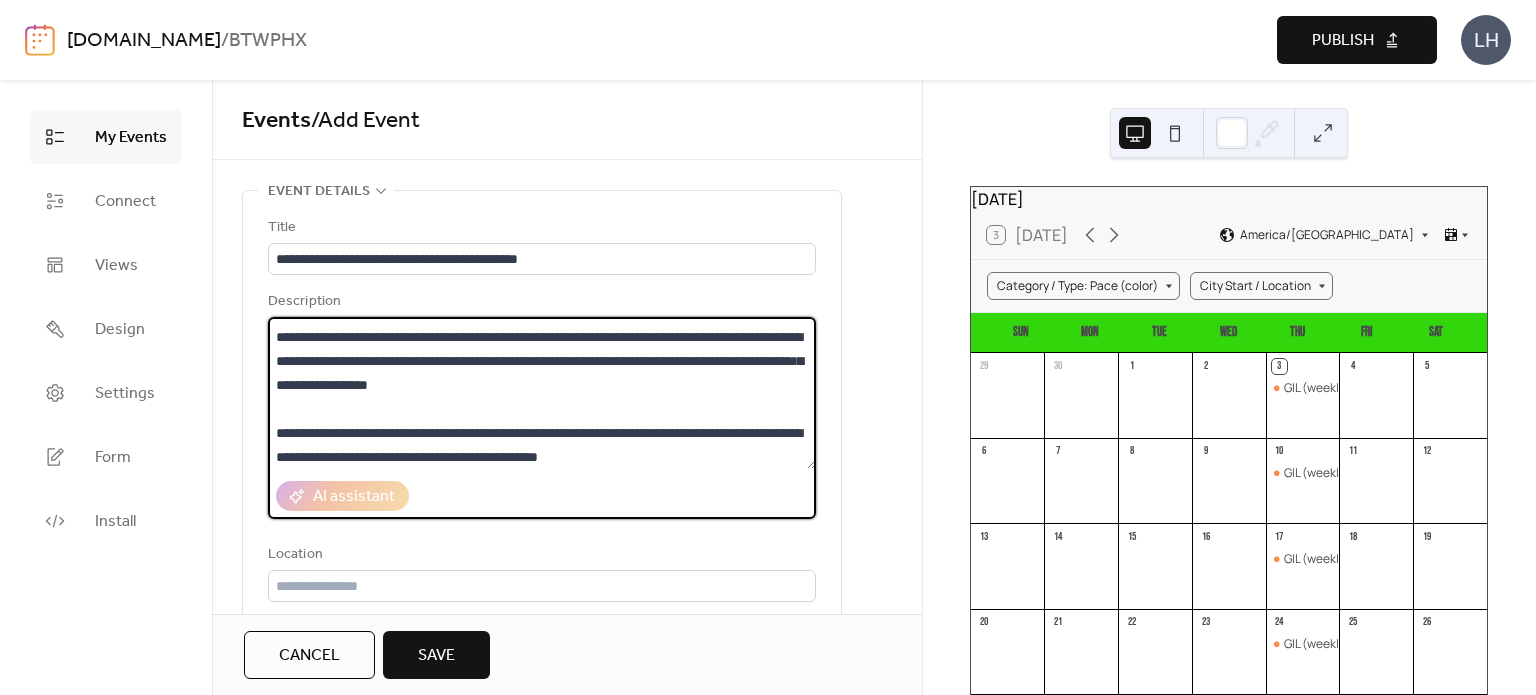 type on "**********" 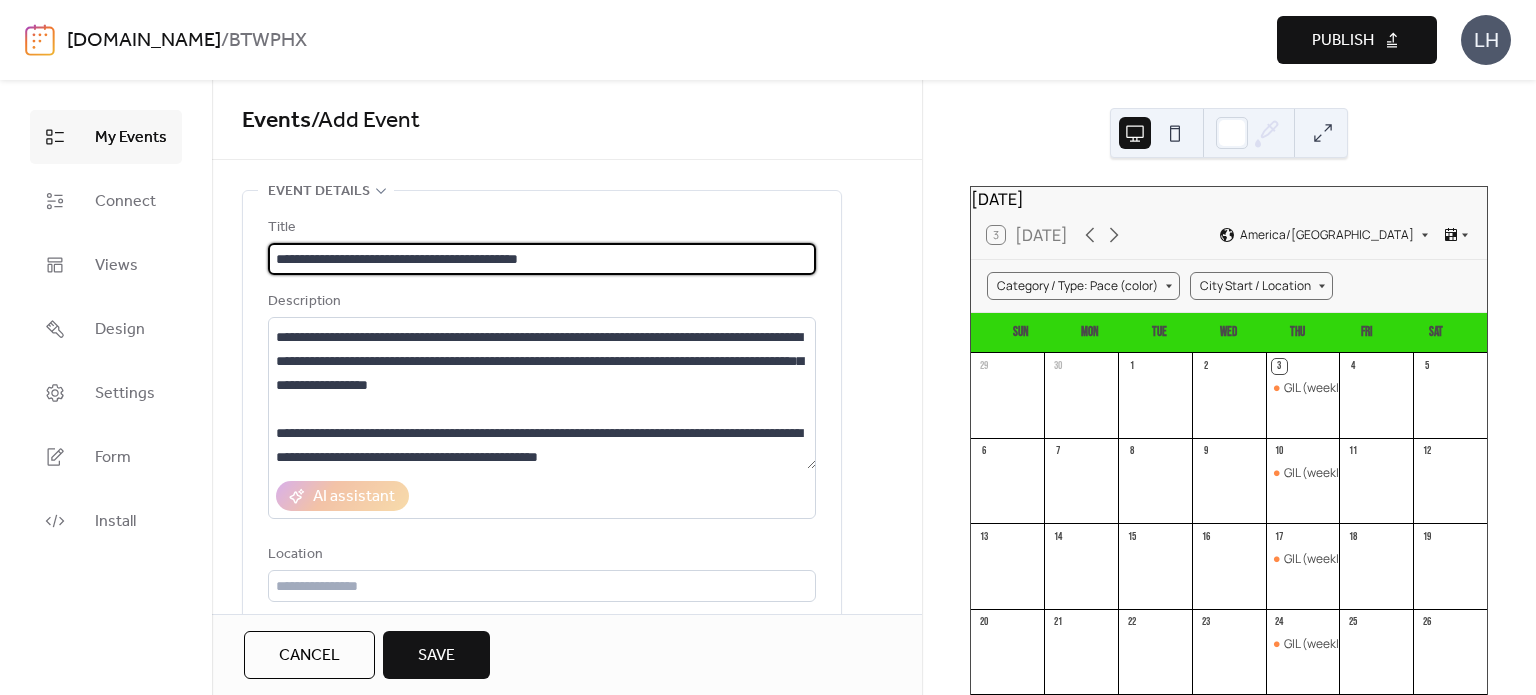 drag, startPoint x: 369, startPoint y: 258, endPoint x: 574, endPoint y: 260, distance: 205.00975 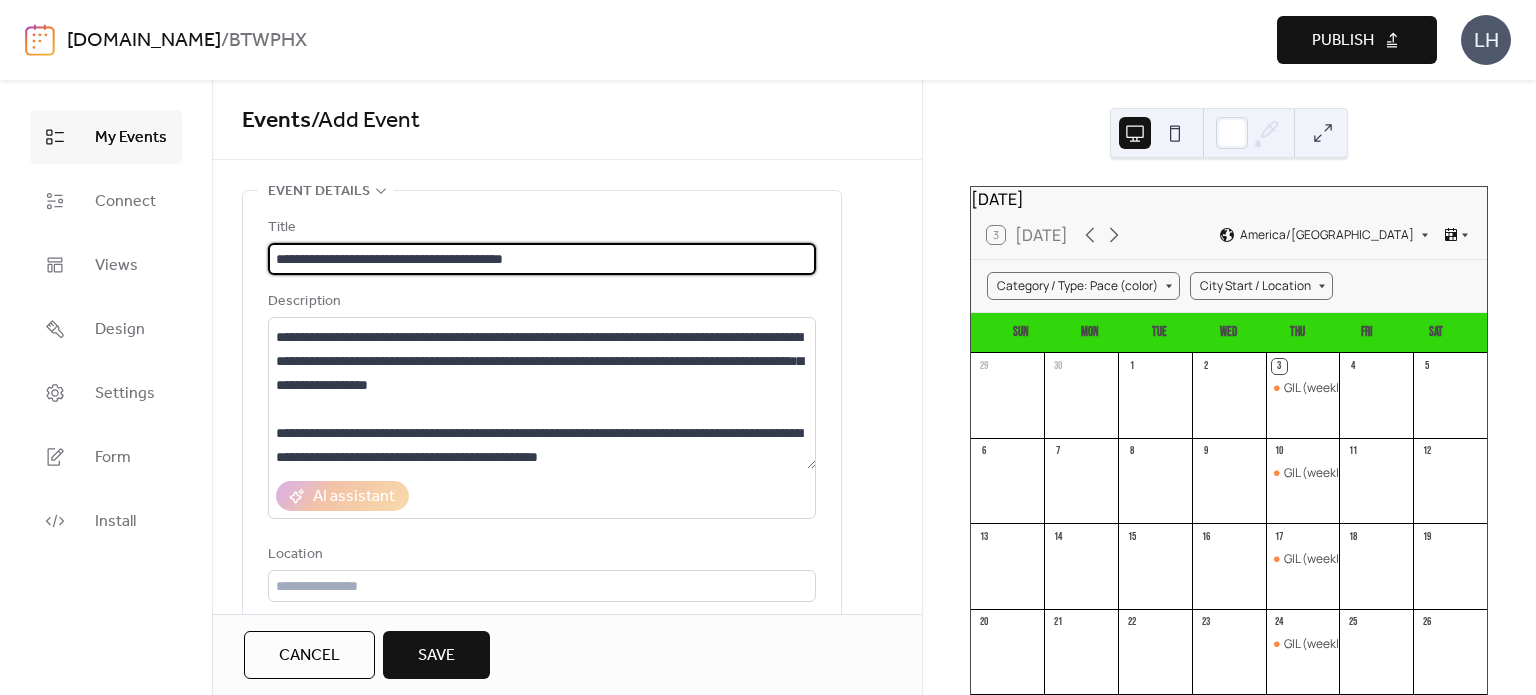 type on "**********" 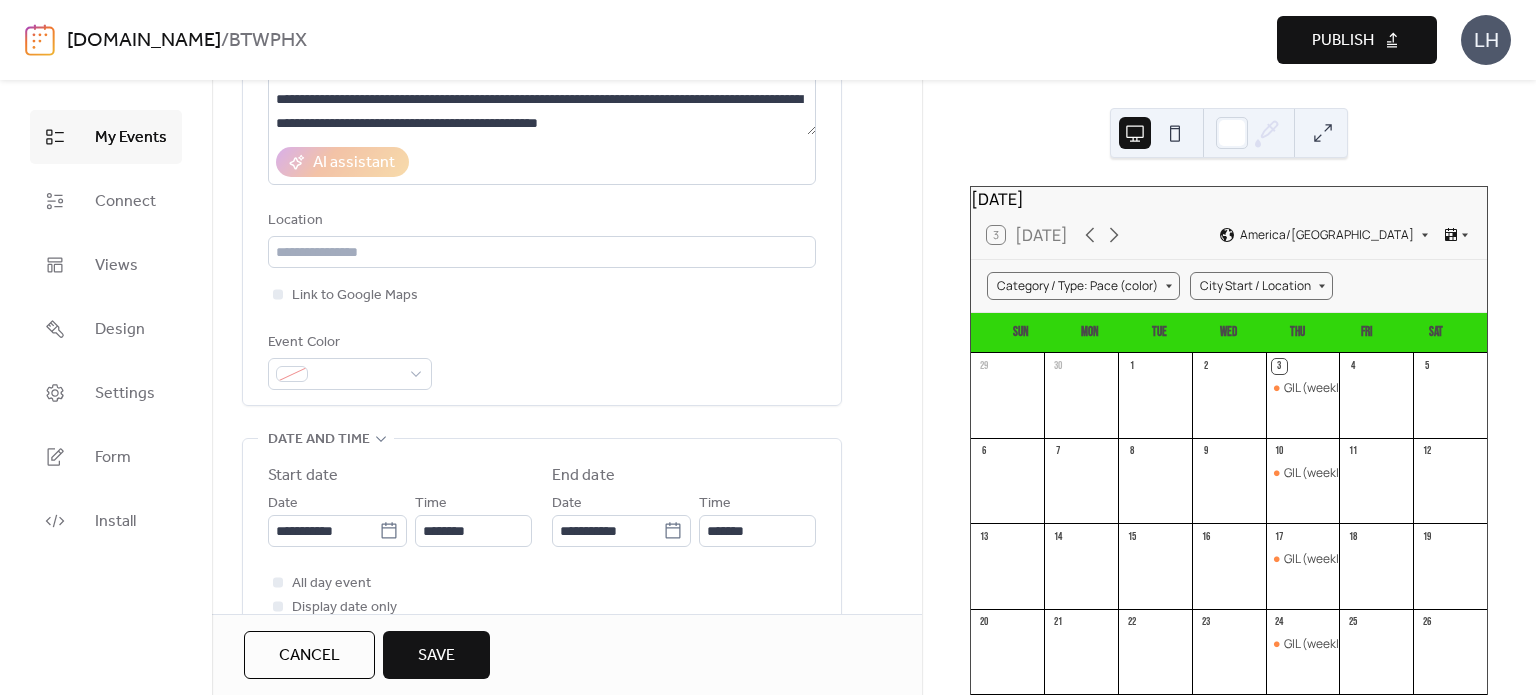 scroll, scrollTop: 340, scrollLeft: 0, axis: vertical 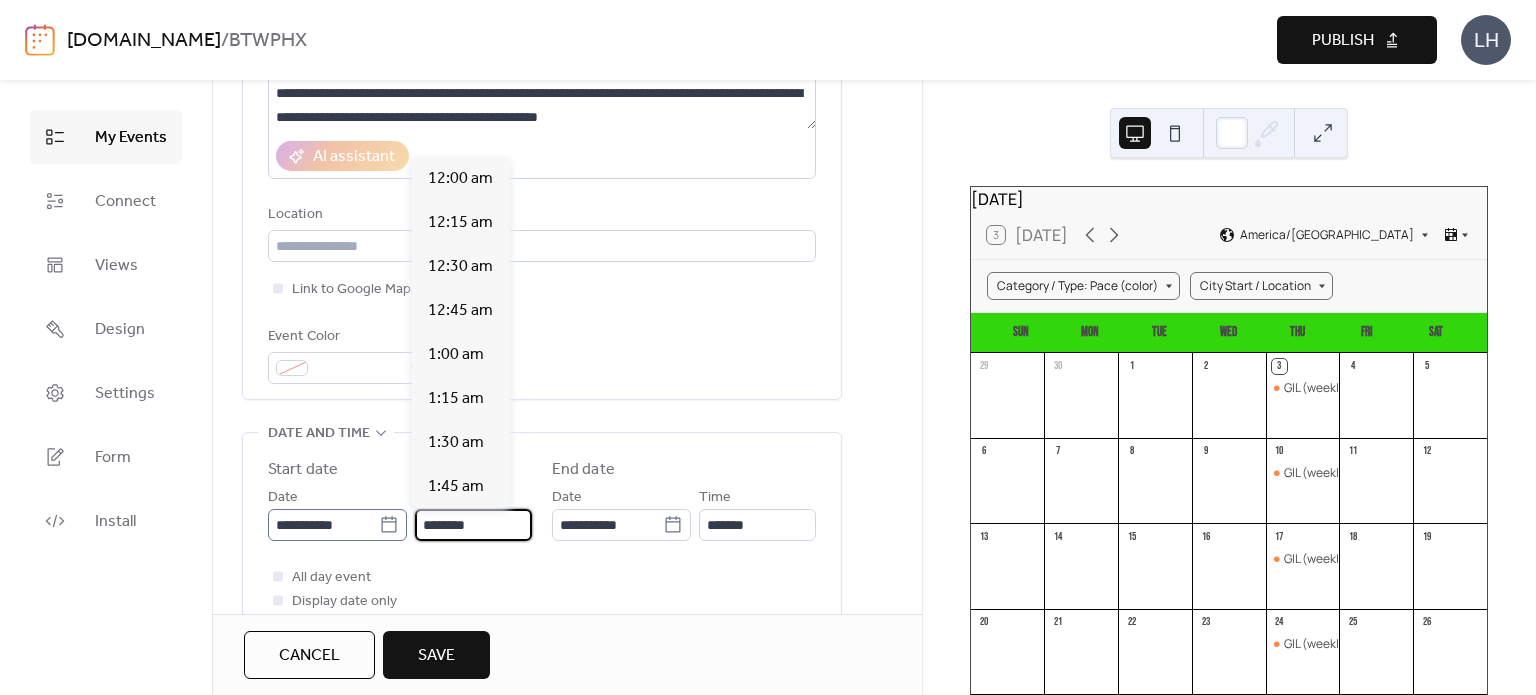 drag, startPoint x: 483, startPoint y: 525, endPoint x: 376, endPoint y: 510, distance: 108.04629 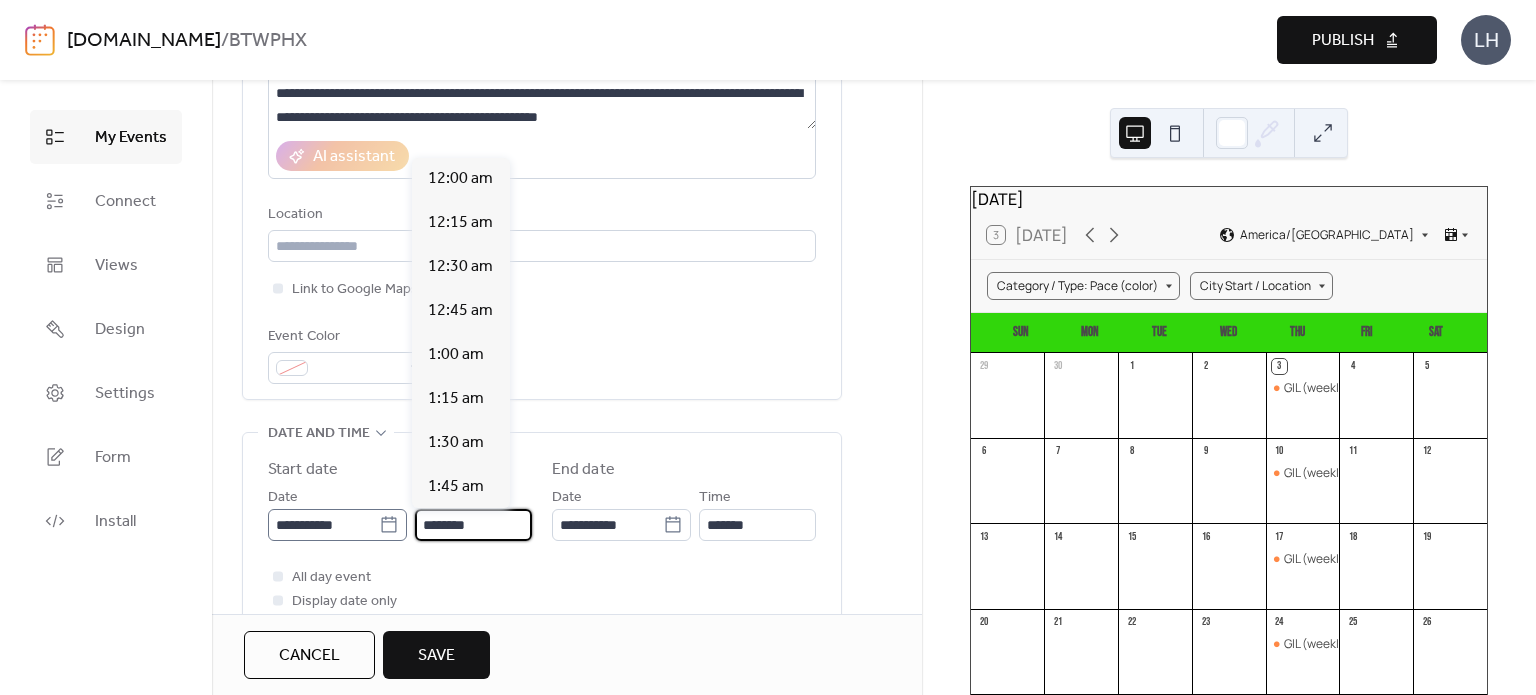 click on "**********" at bounding box center [400, 513] 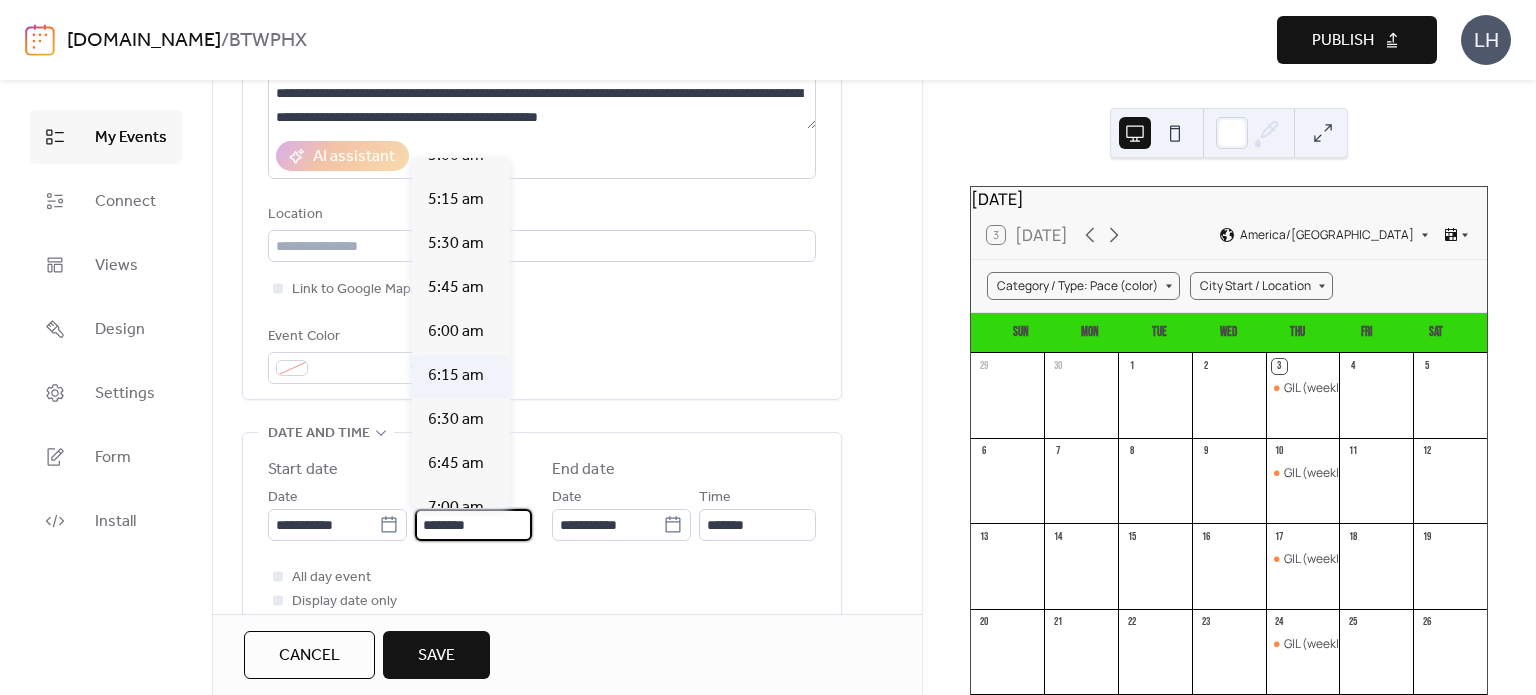 scroll, scrollTop: 896, scrollLeft: 0, axis: vertical 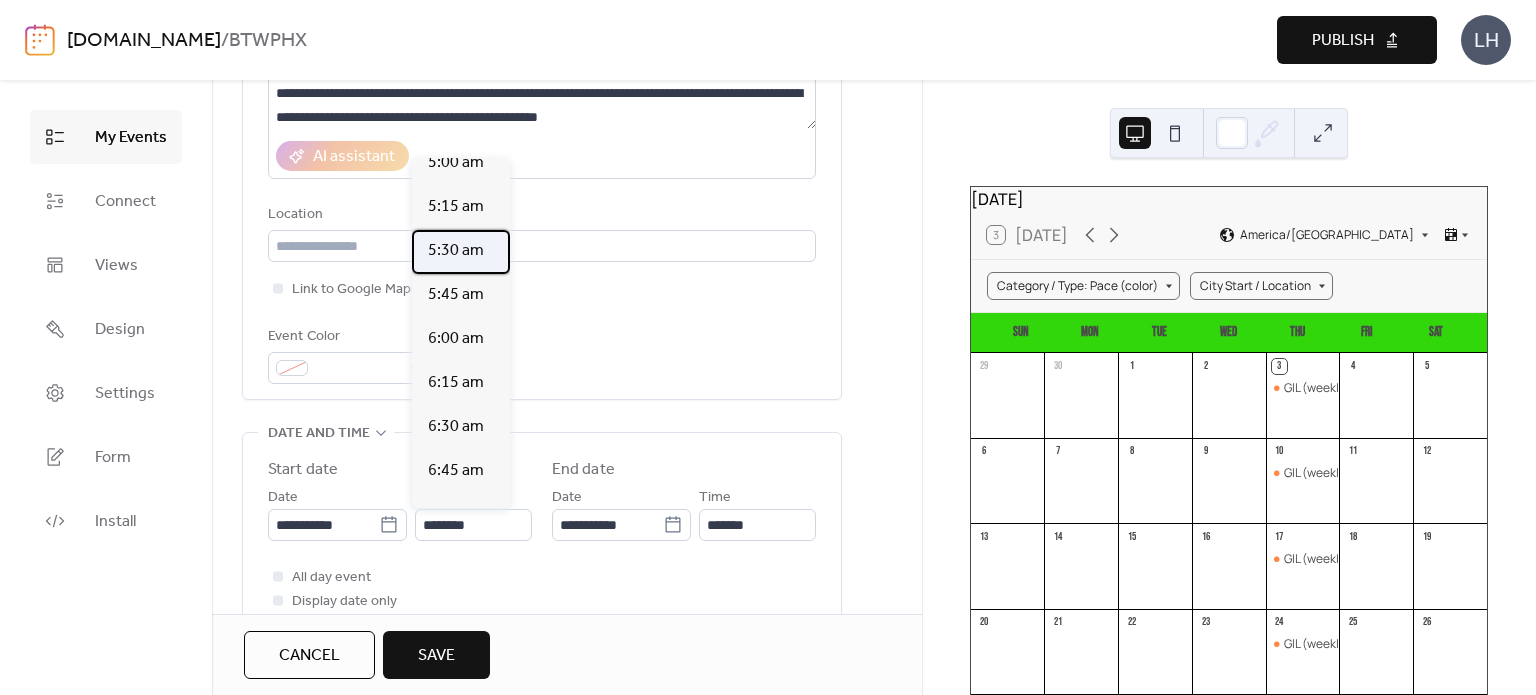 click on "5:30 am" at bounding box center (456, 251) 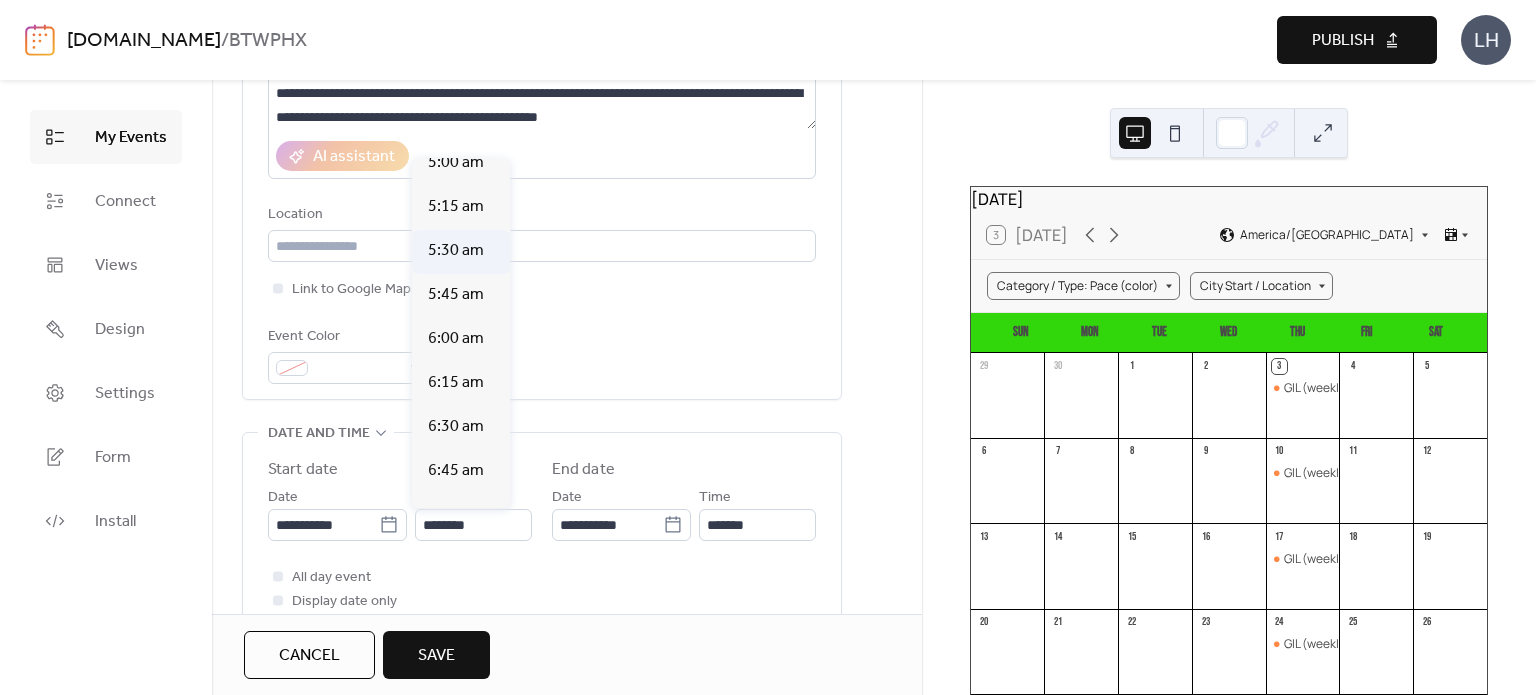 type on "*******" 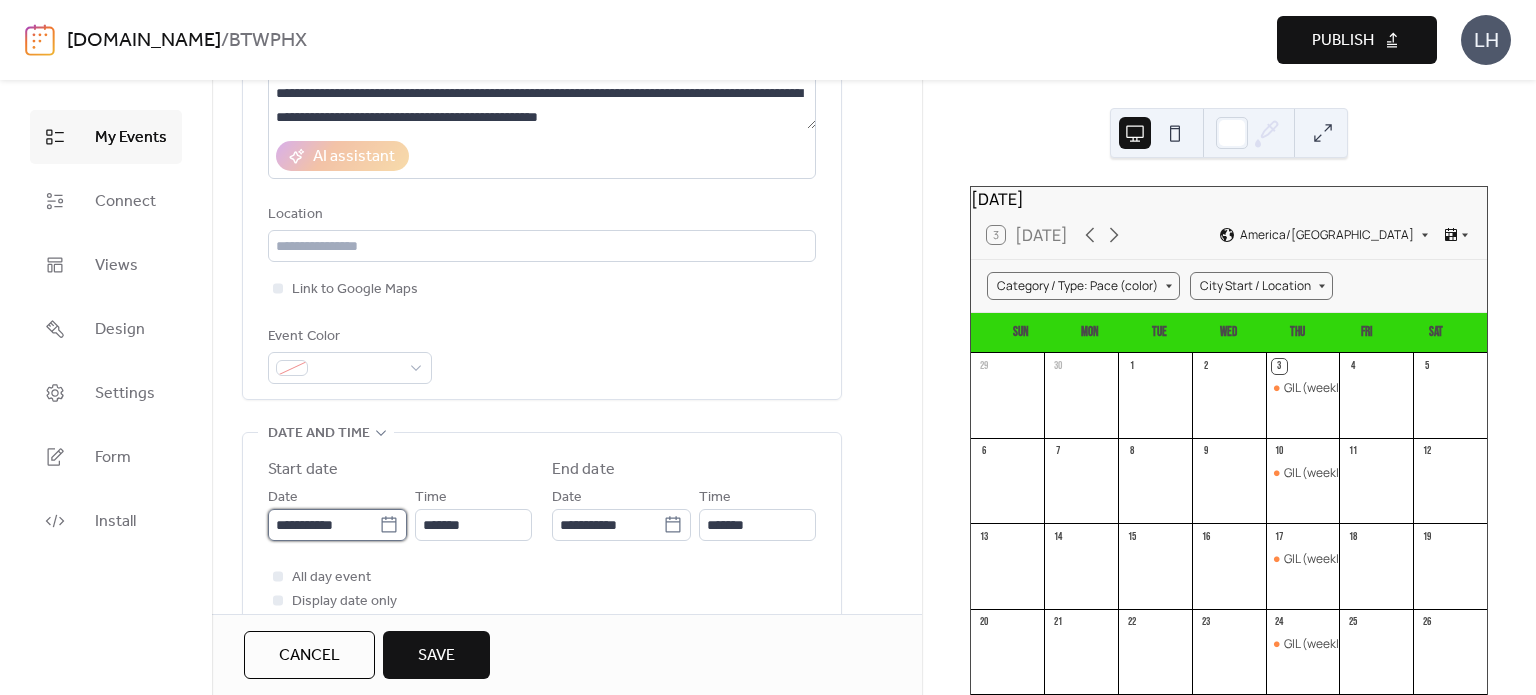 click on "**********" at bounding box center (323, 525) 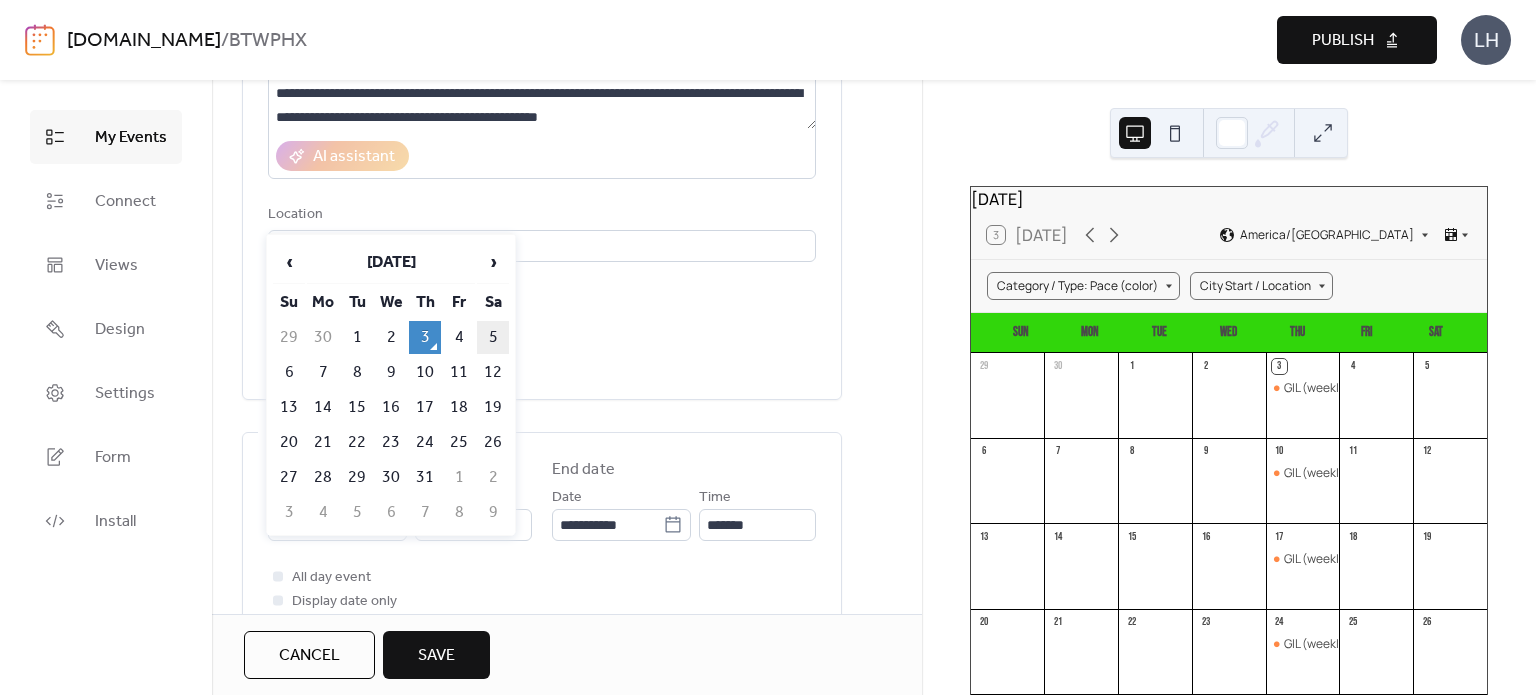 click on "5" at bounding box center [493, 337] 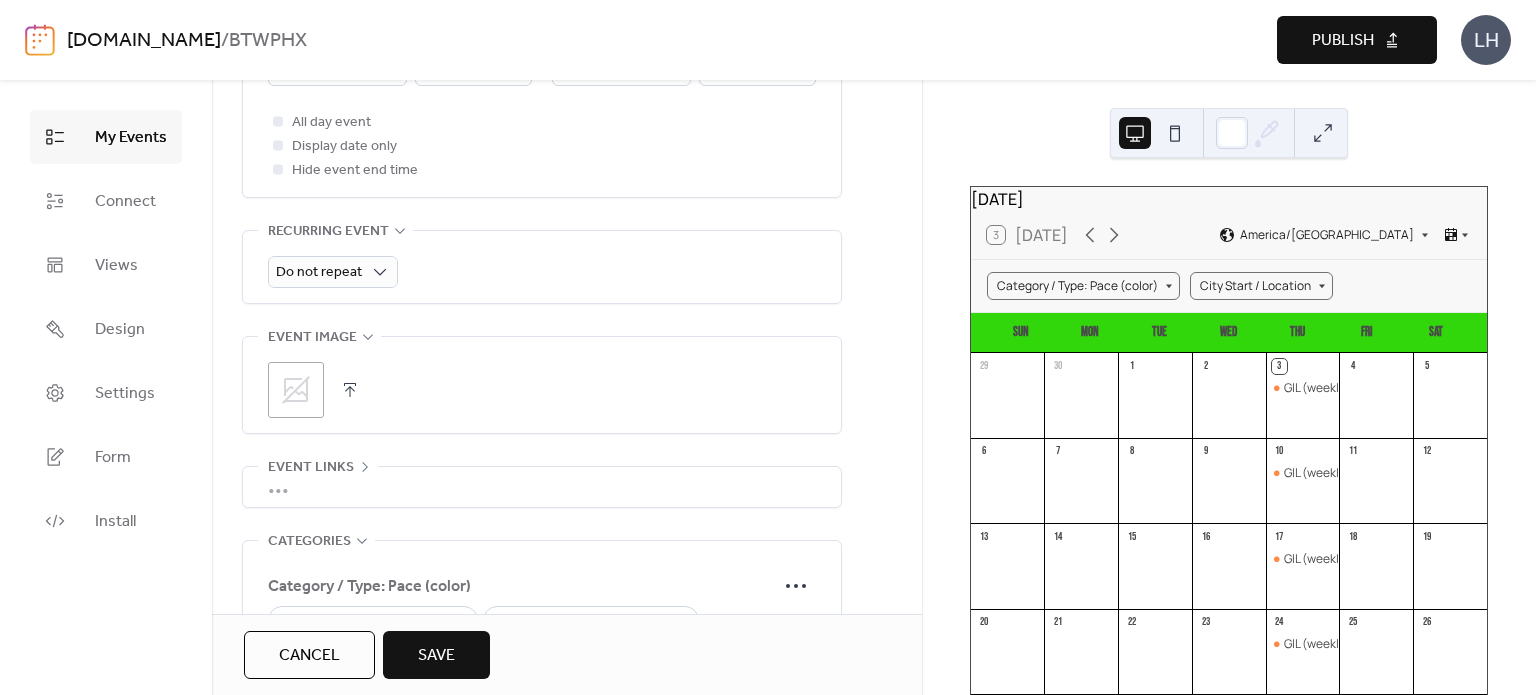 scroll, scrollTop: 796, scrollLeft: 0, axis: vertical 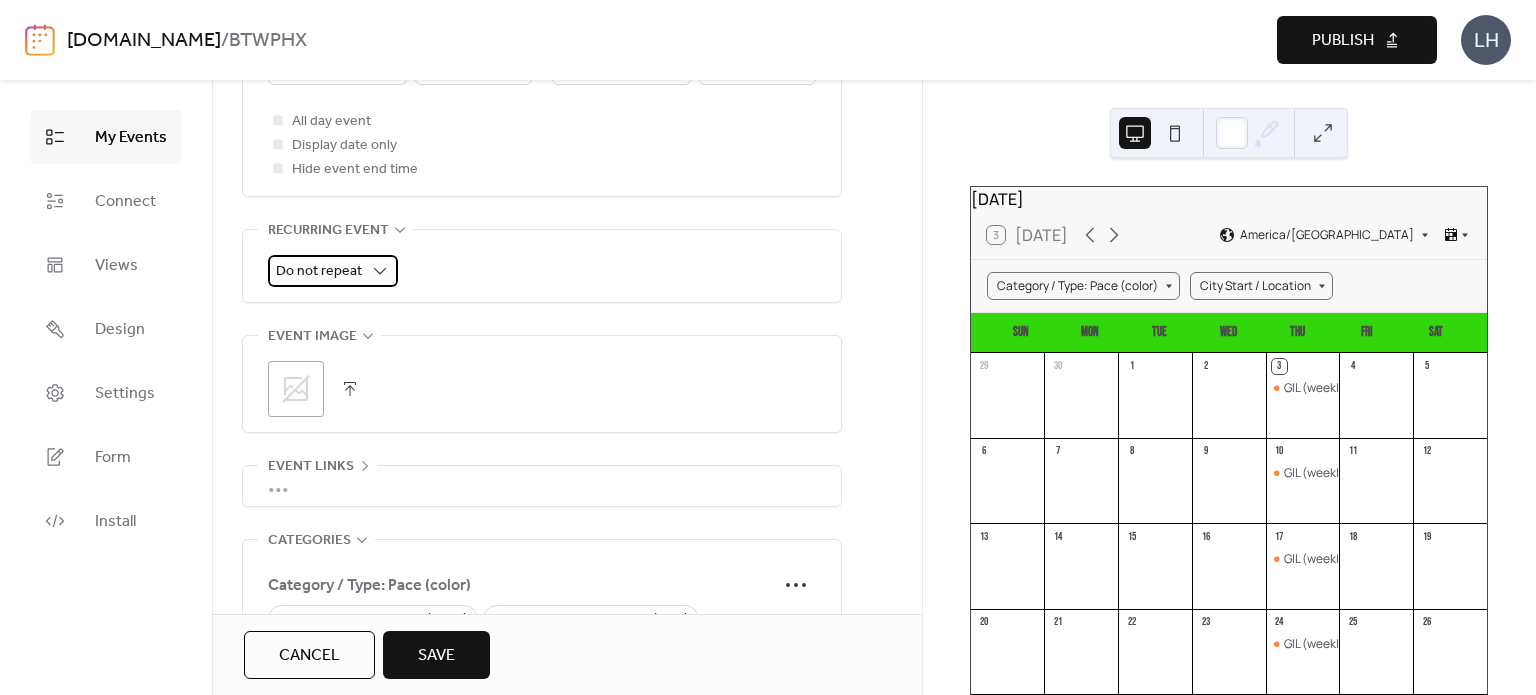 click on "Do not repeat" at bounding box center [319, 271] 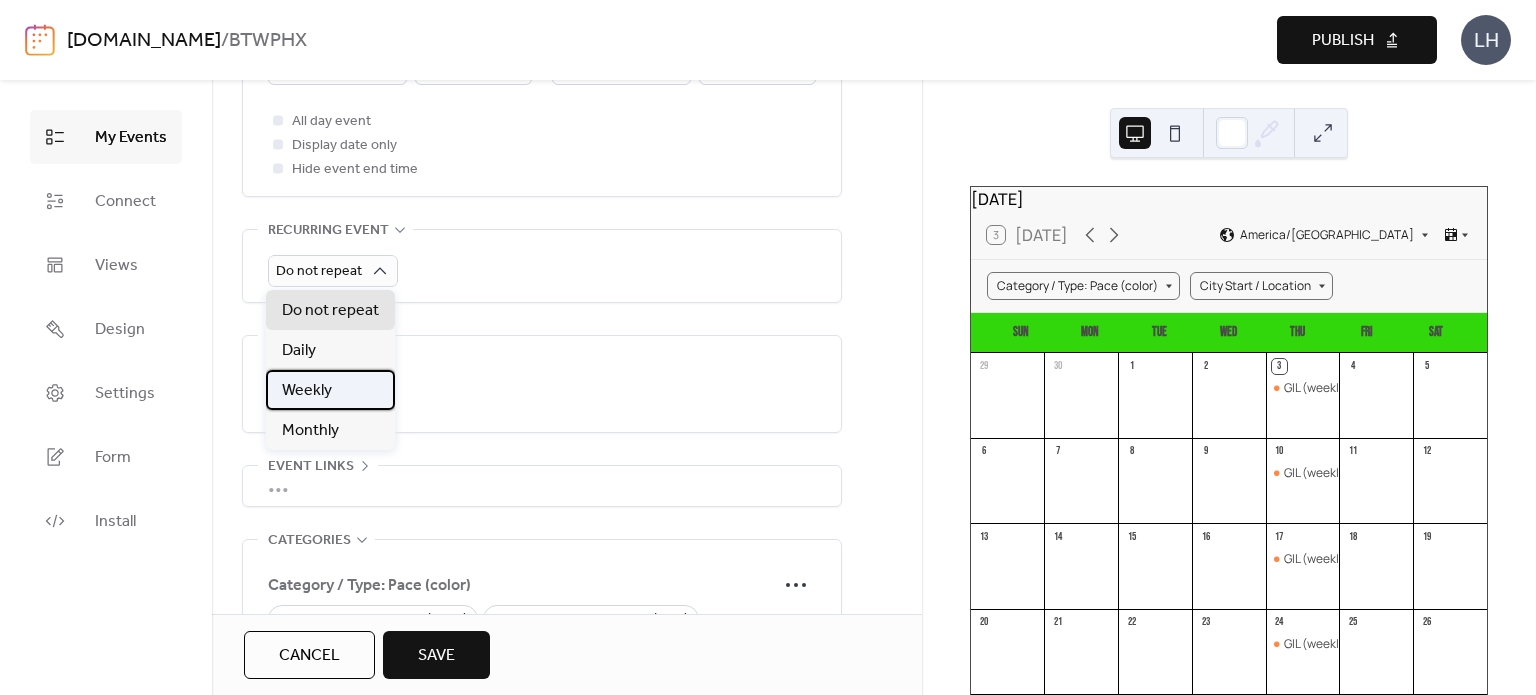 click on "Weekly" at bounding box center (330, 390) 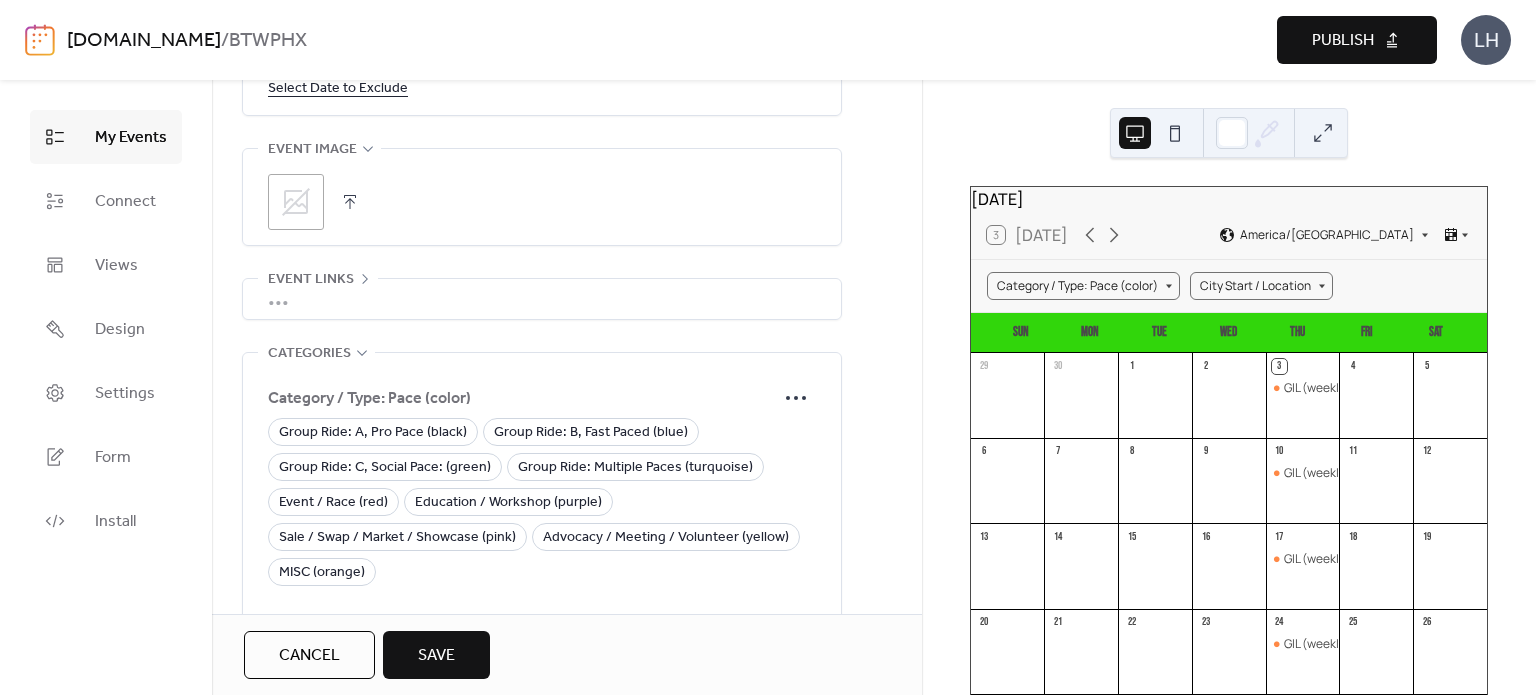 scroll, scrollTop: 1319, scrollLeft: 0, axis: vertical 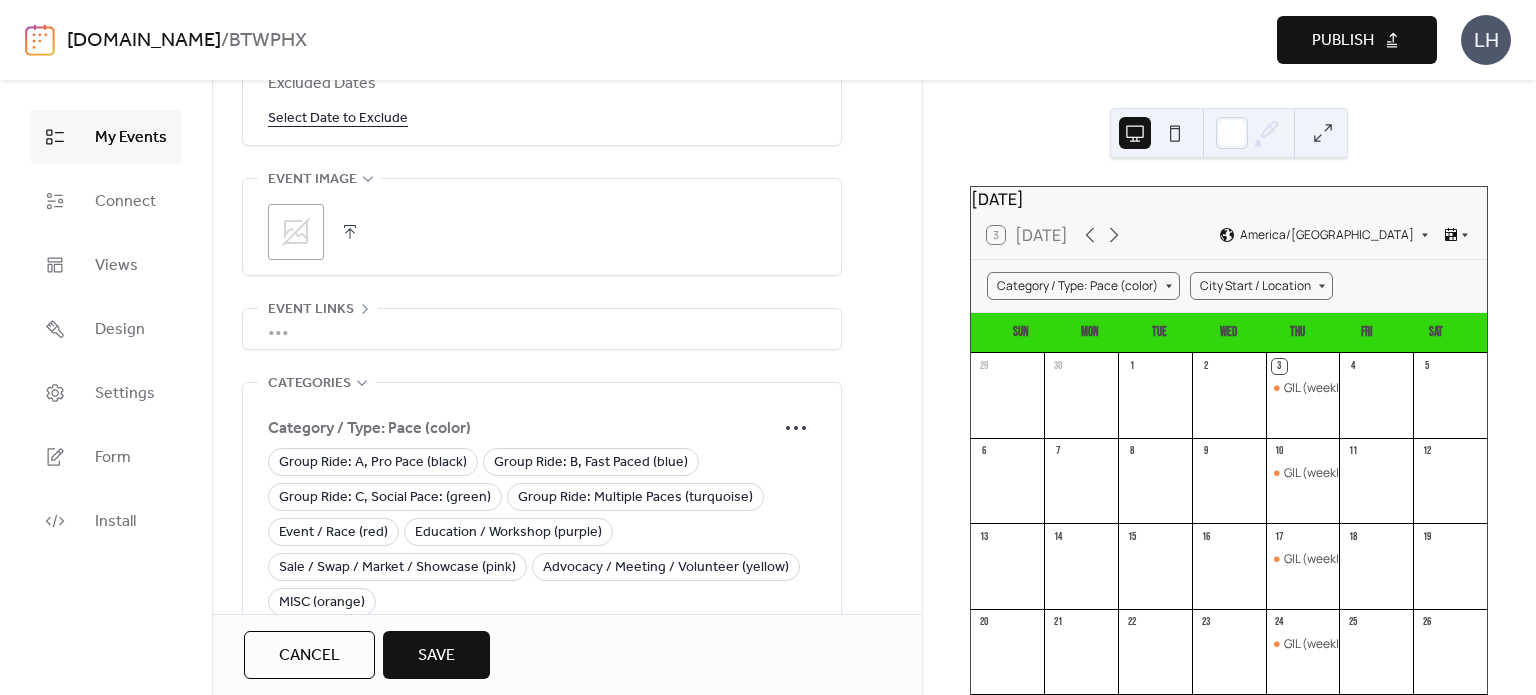 click on "•••" at bounding box center (542, 329) 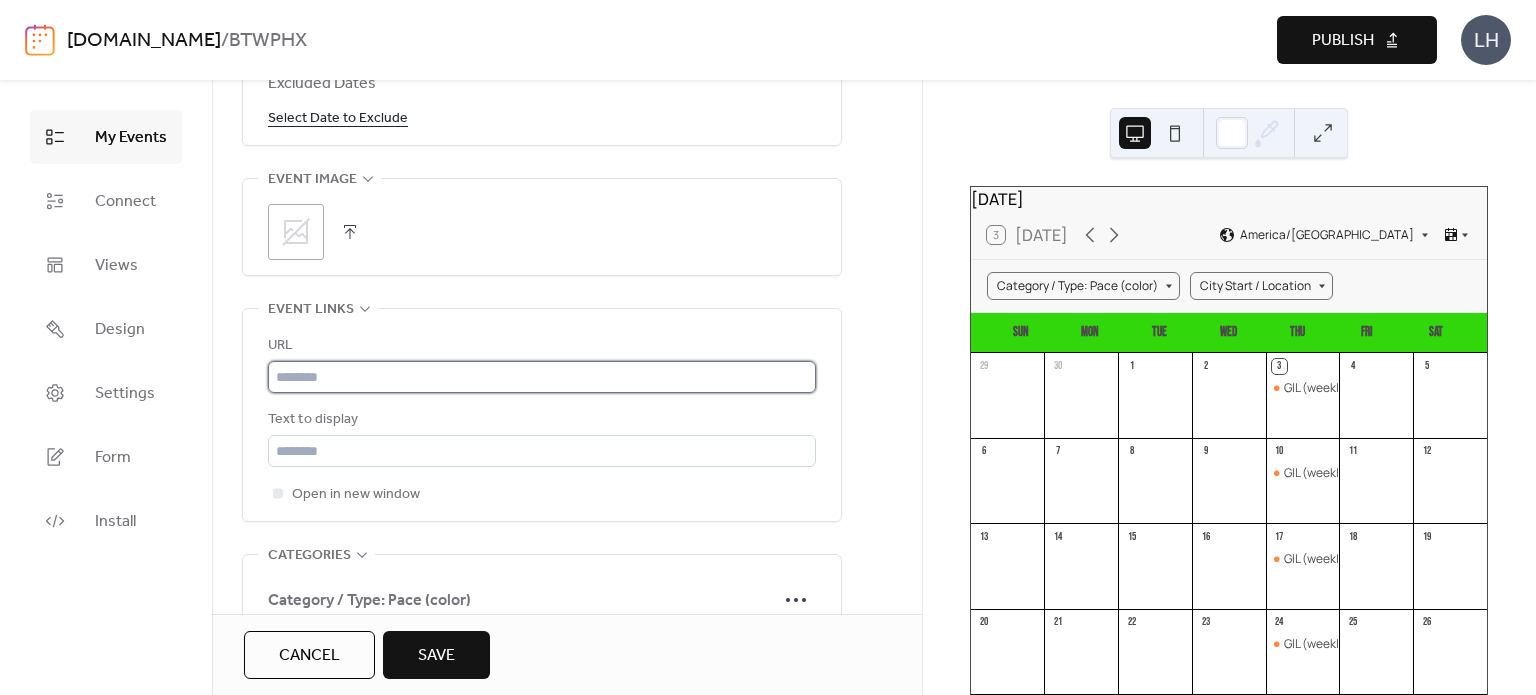 click at bounding box center (542, 377) 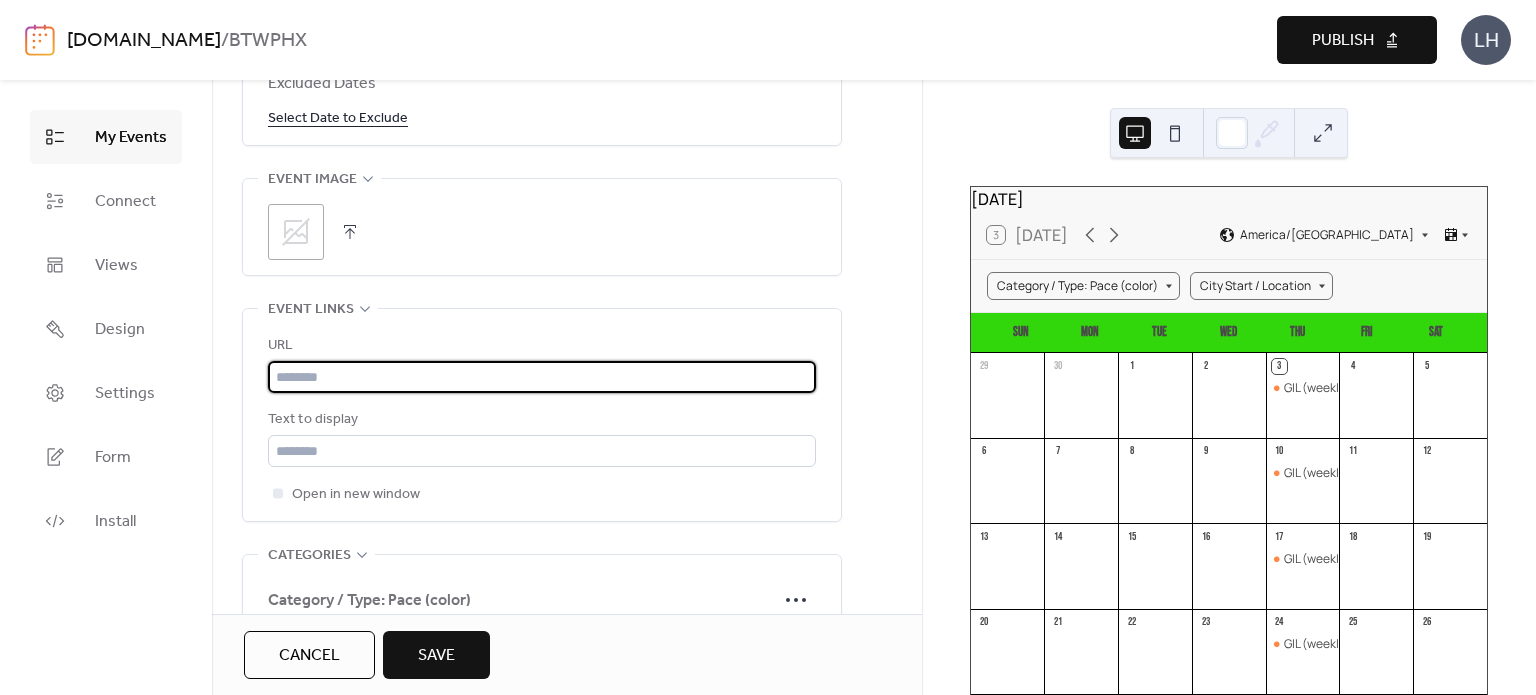 paste on "**********" 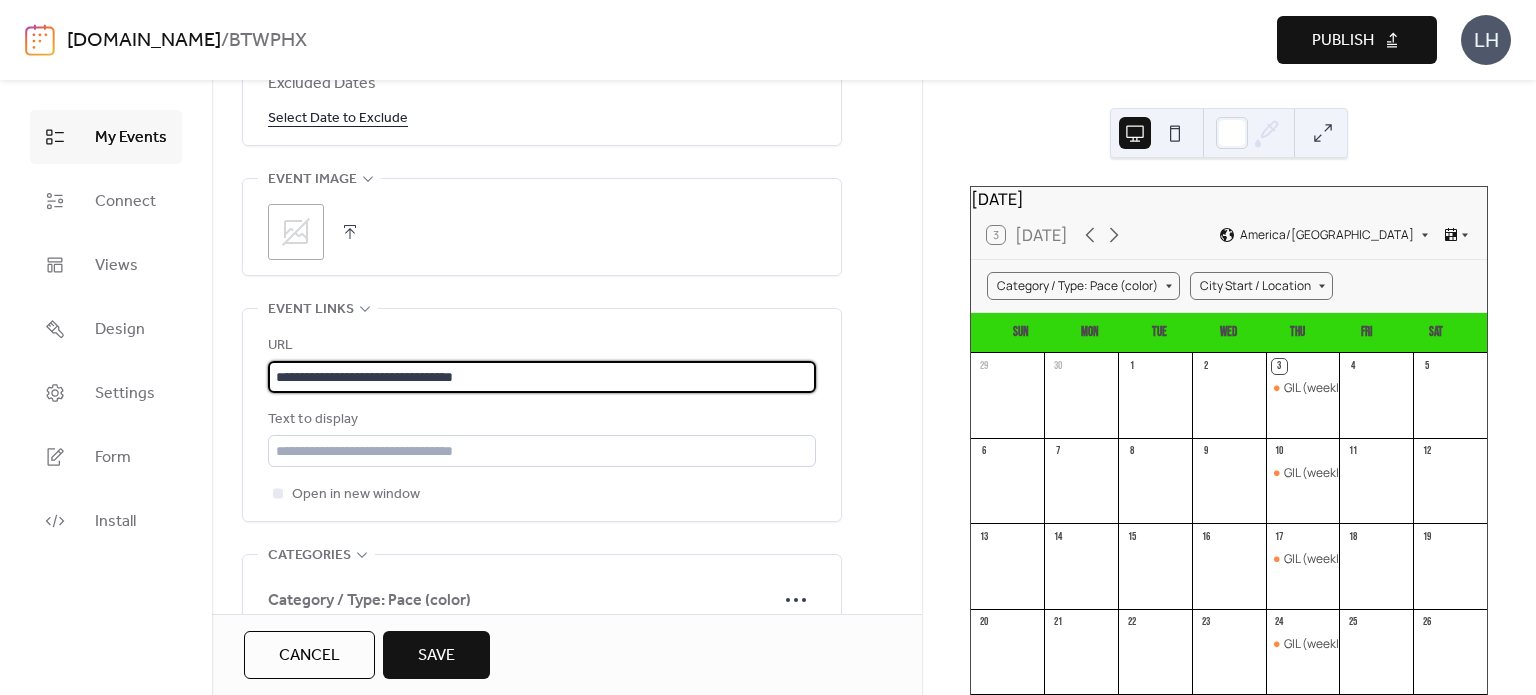 type on "**********" 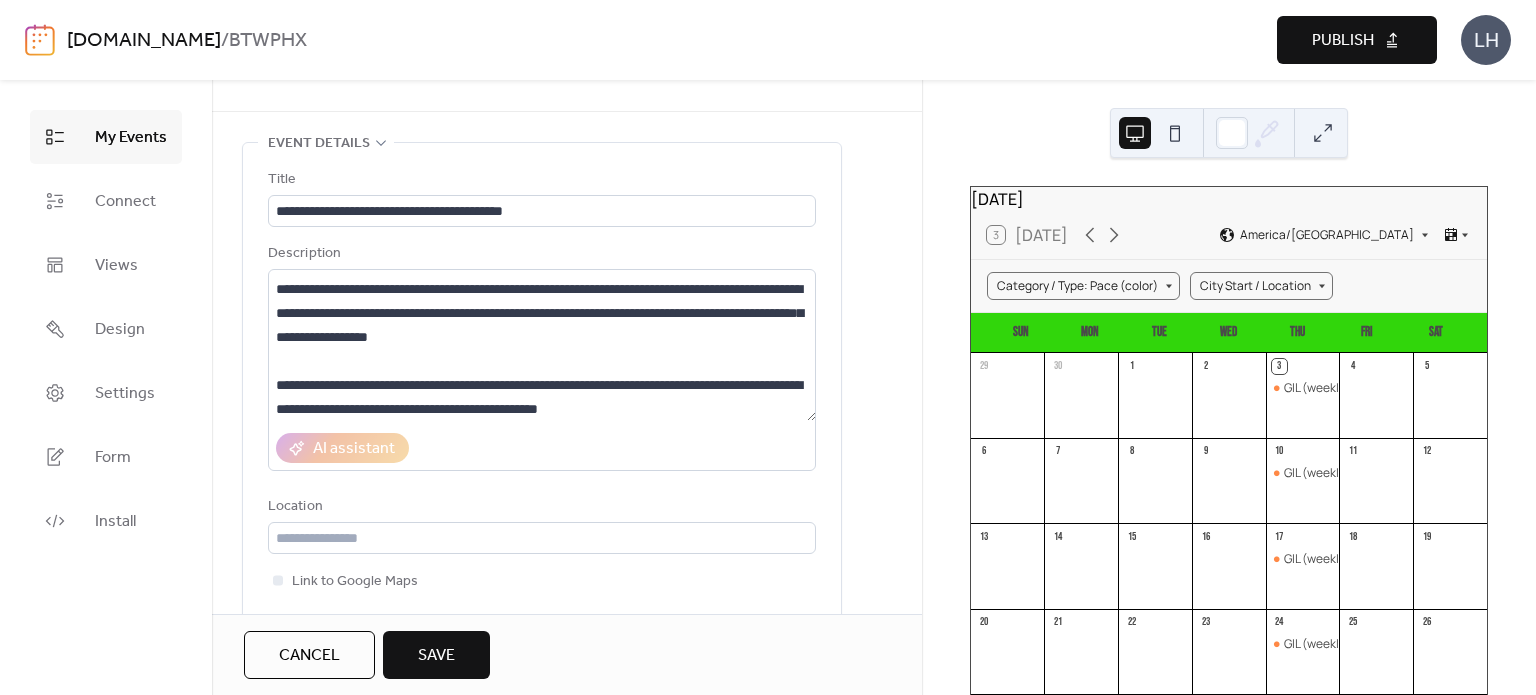 scroll, scrollTop: 44, scrollLeft: 0, axis: vertical 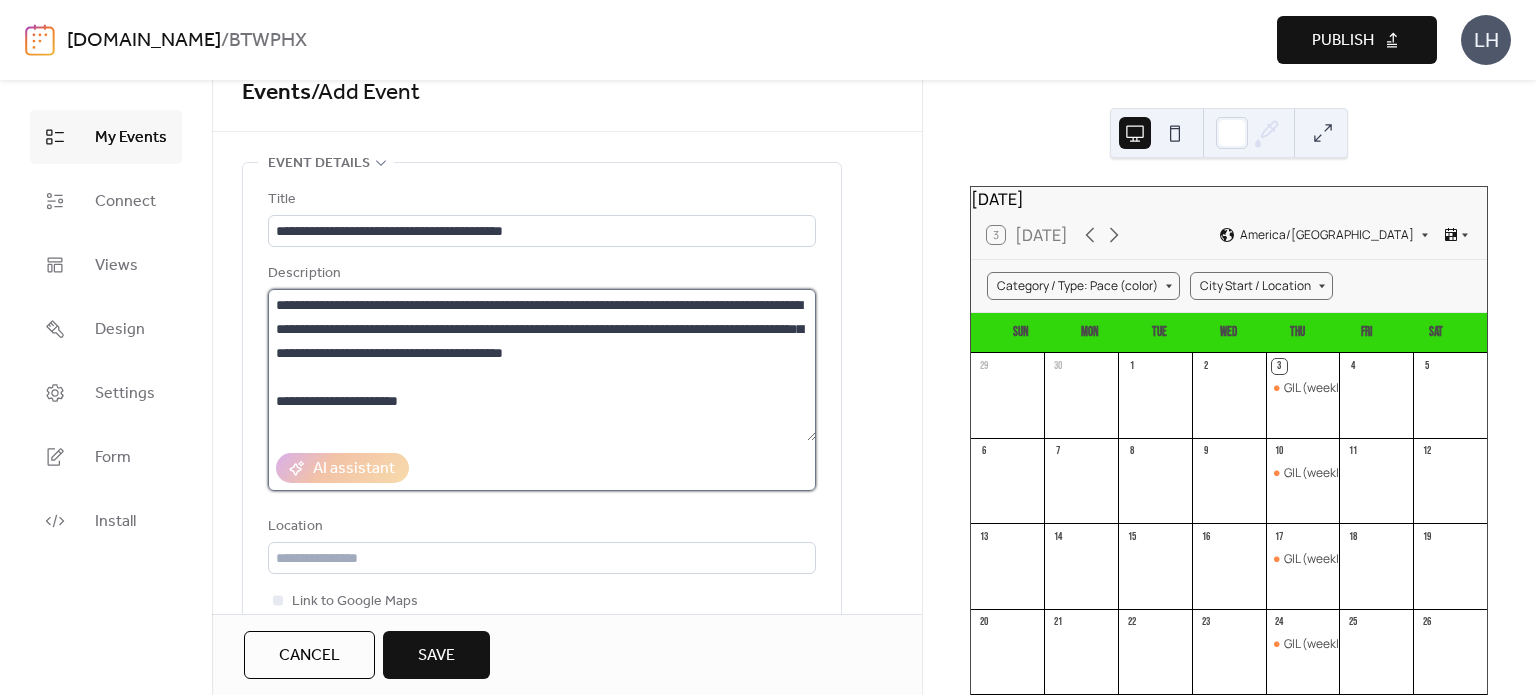 click on "**********" at bounding box center [542, 365] 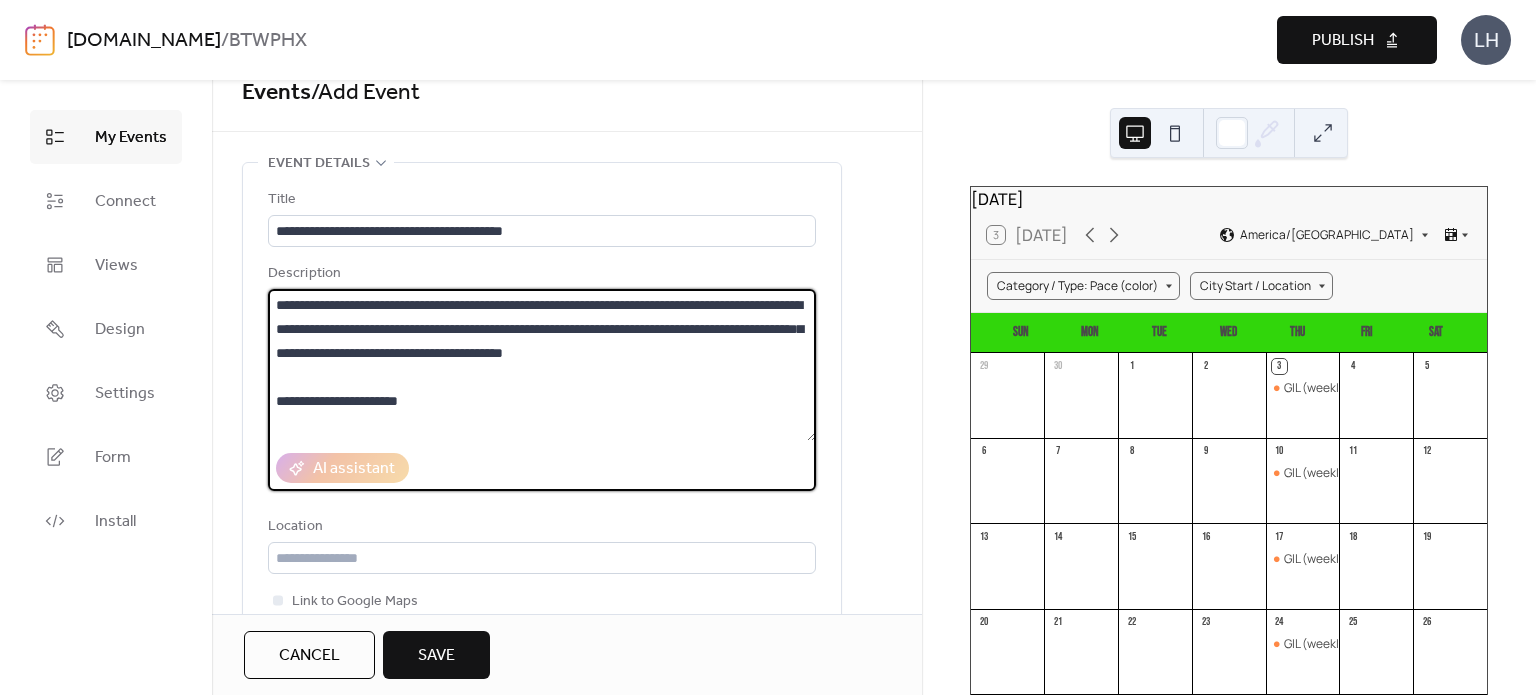 paste on "**********" 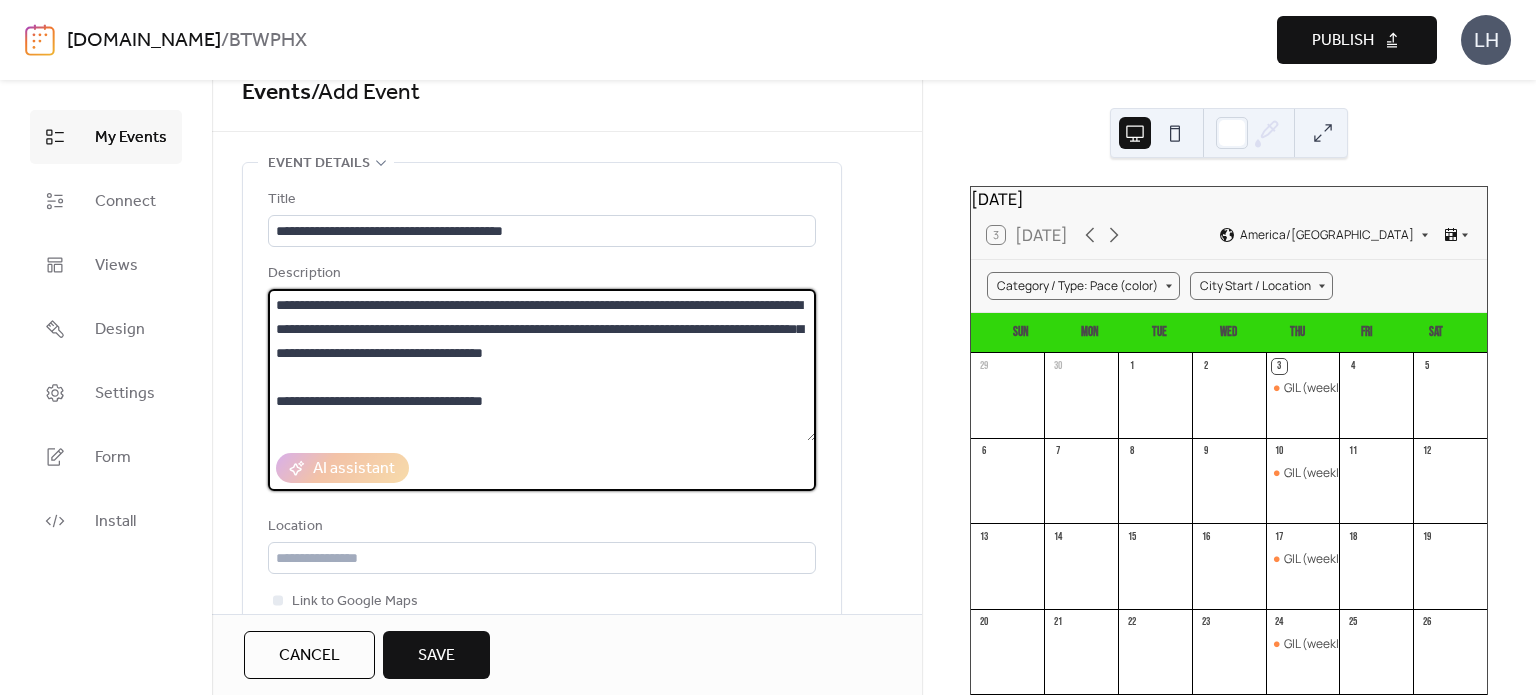 scroll, scrollTop: 20, scrollLeft: 0, axis: vertical 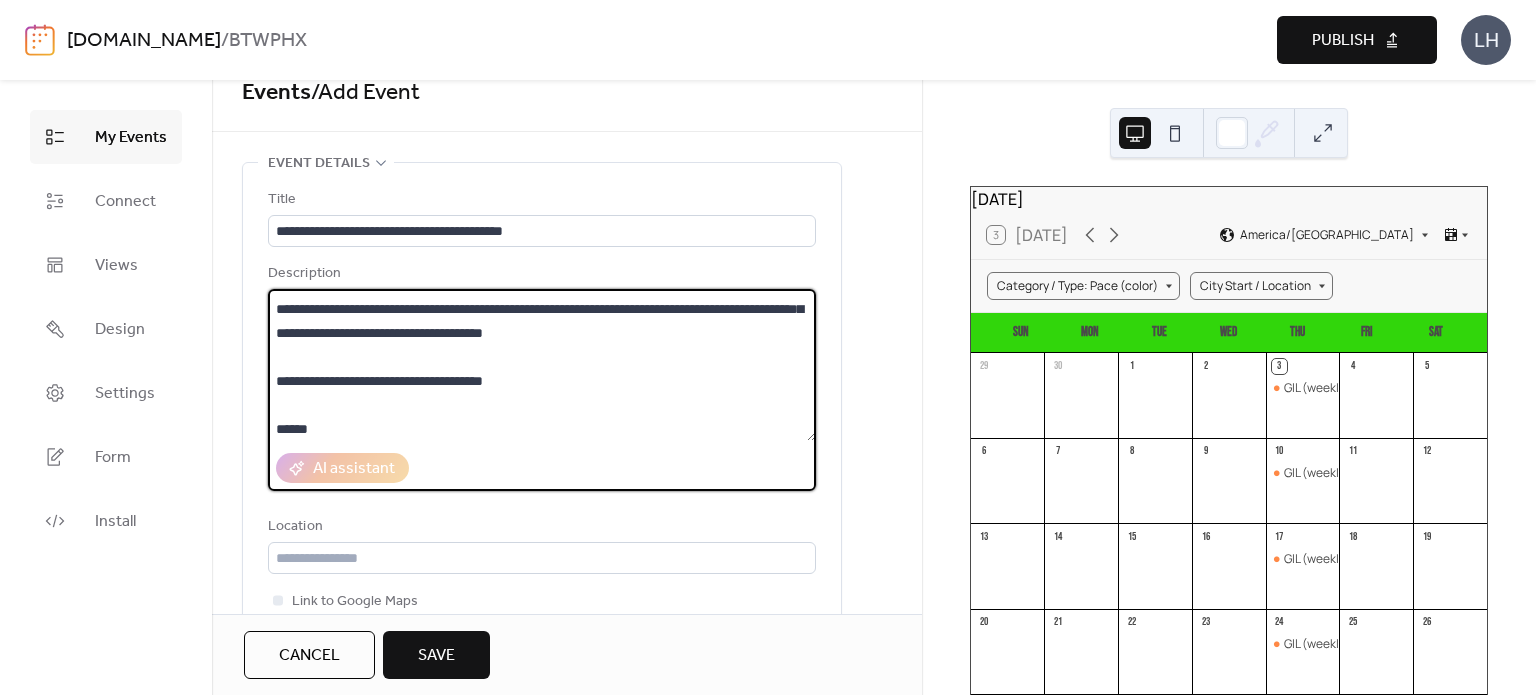 click on "**********" at bounding box center [542, 365] 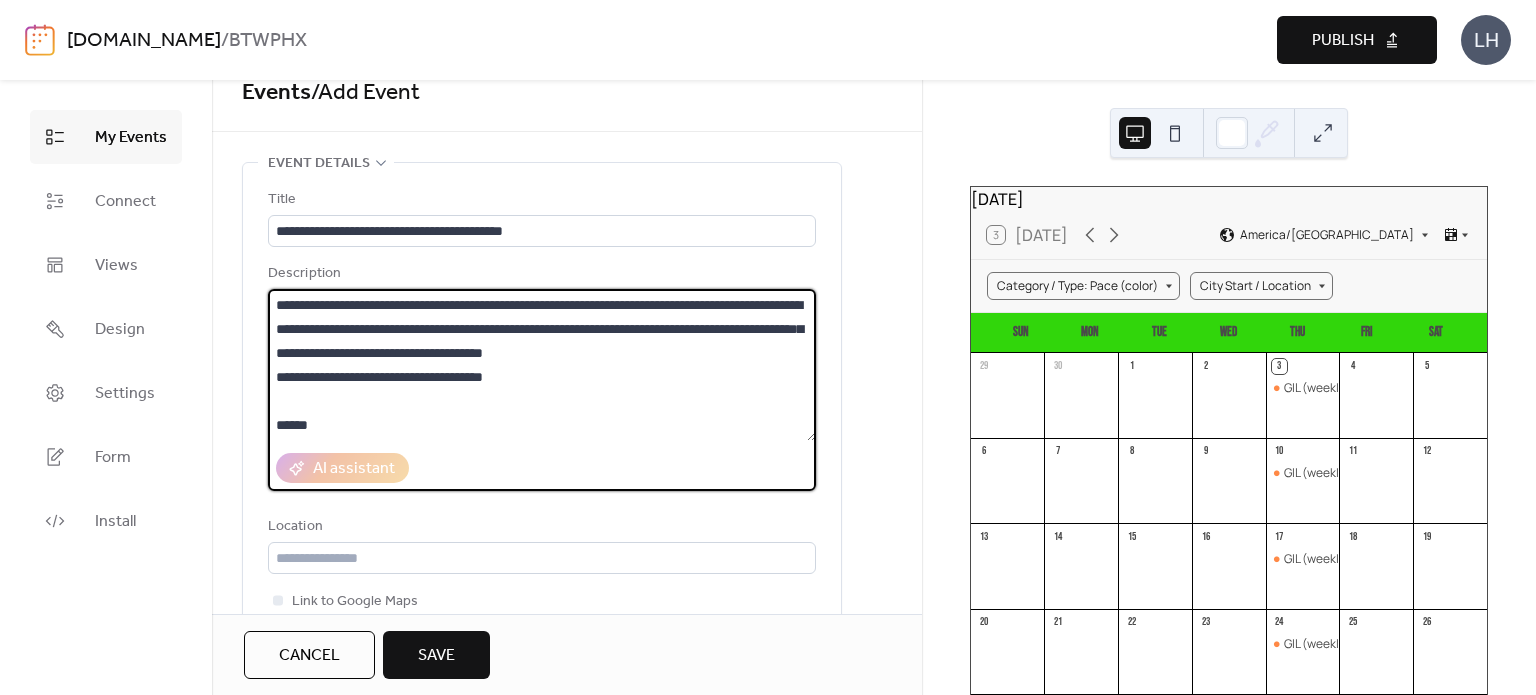 scroll, scrollTop: 0, scrollLeft: 0, axis: both 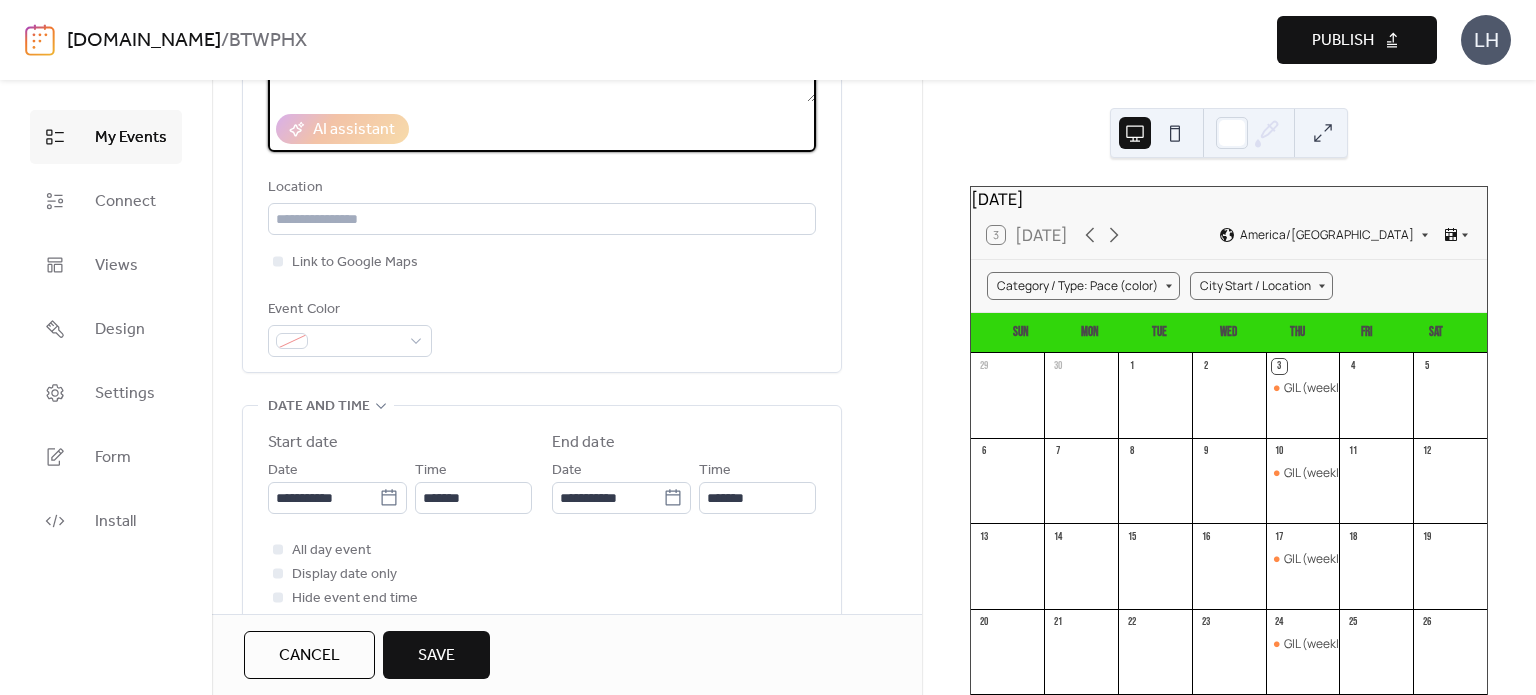 type on "**********" 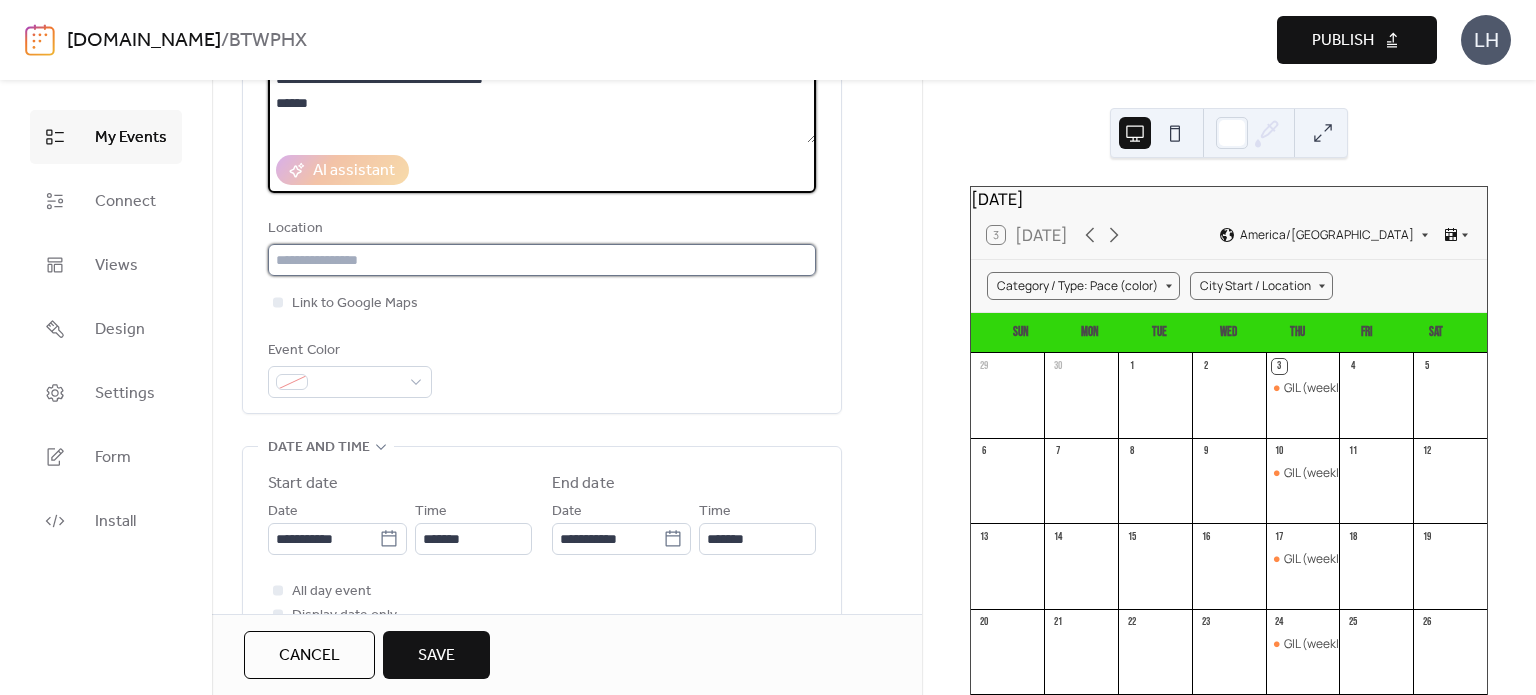 click at bounding box center [542, 260] 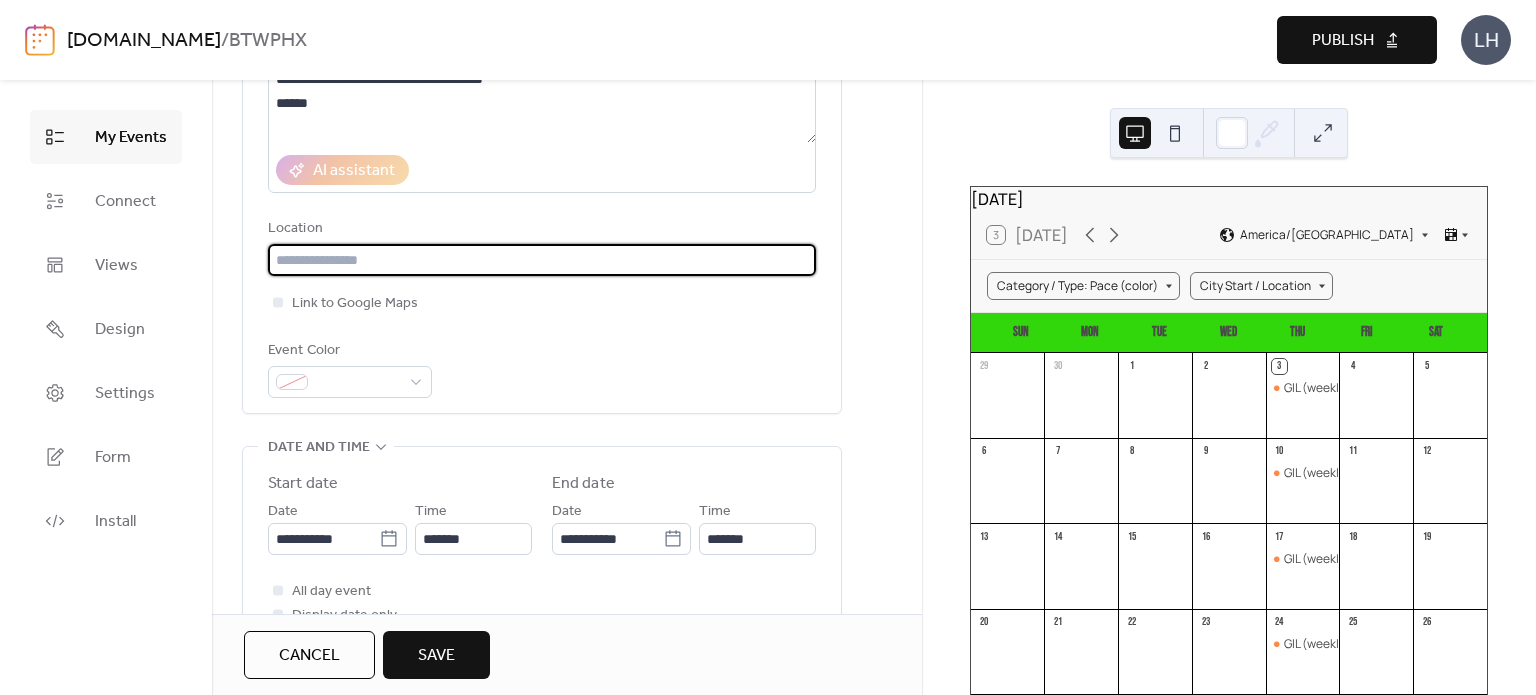 paste on "**********" 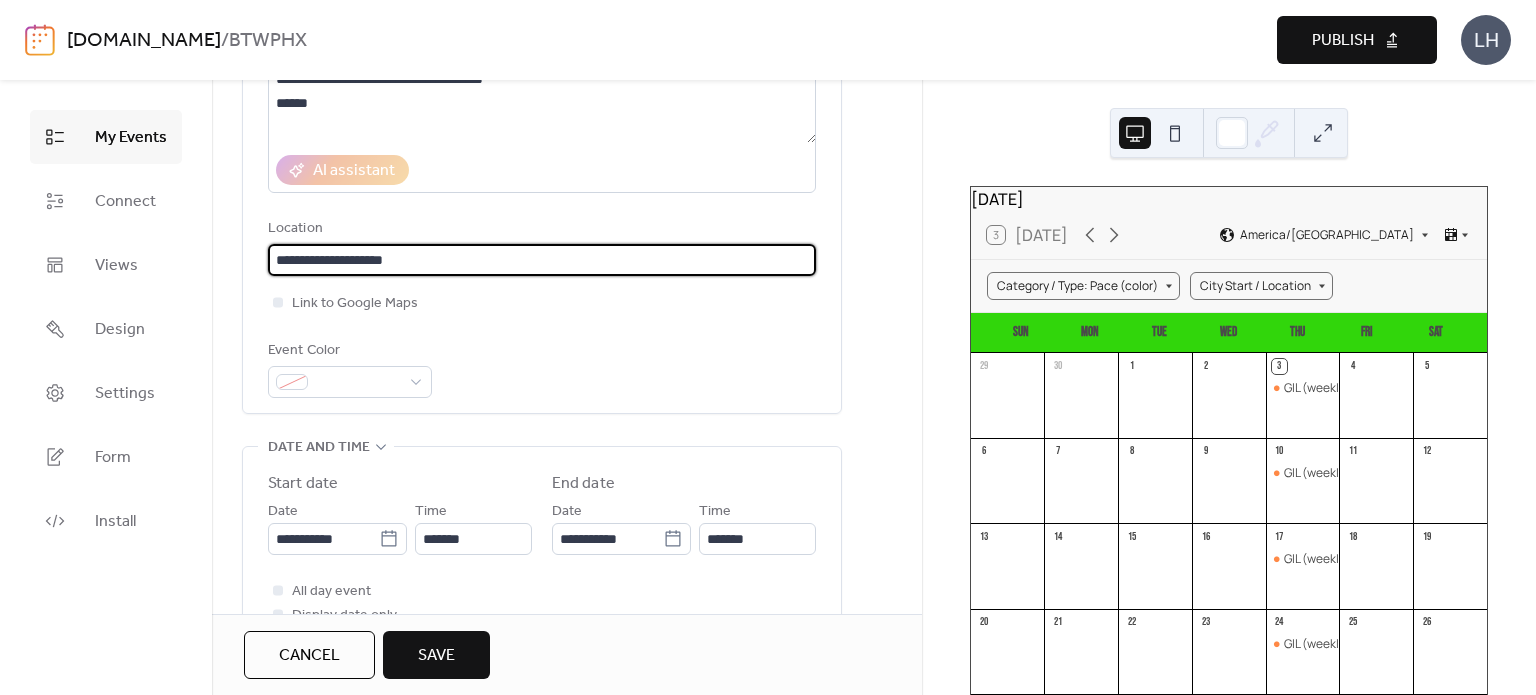 paste on "**********" 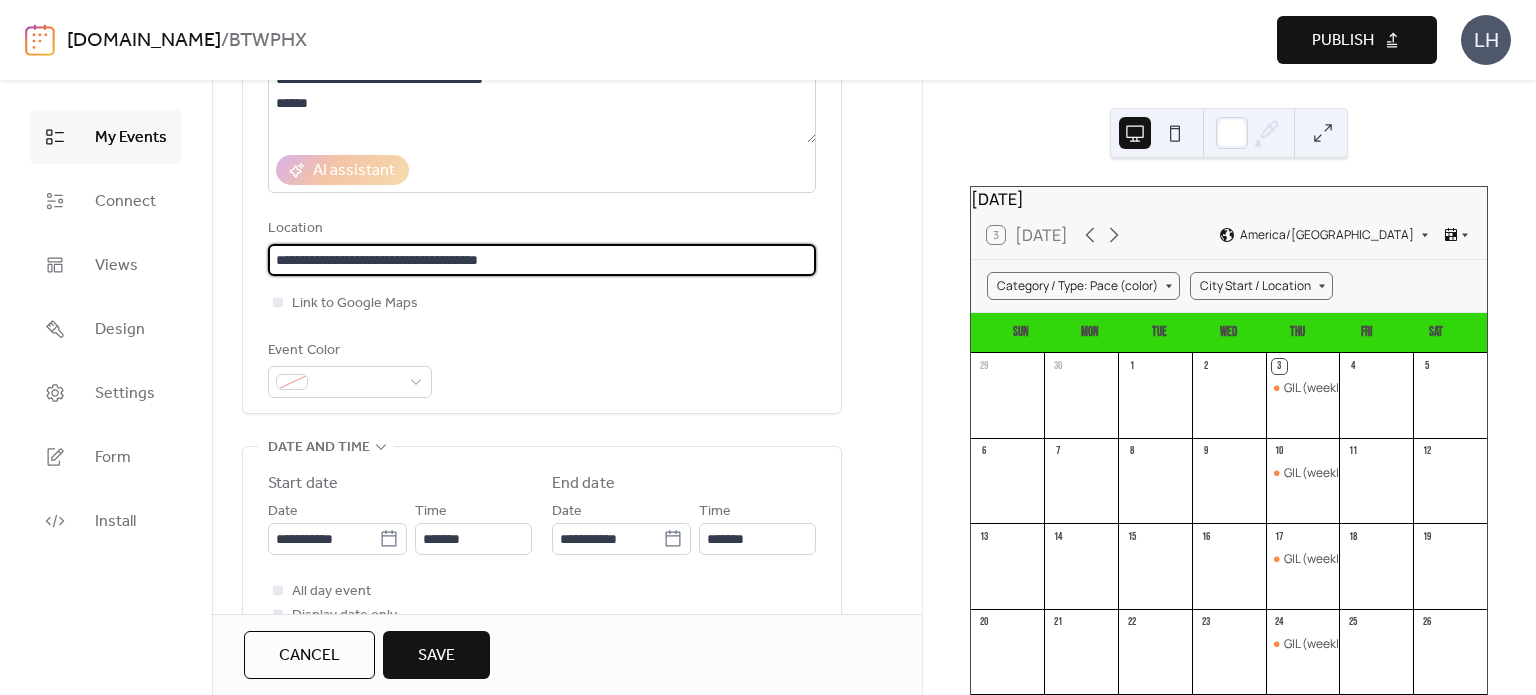 click on "**********" at bounding box center [542, 260] 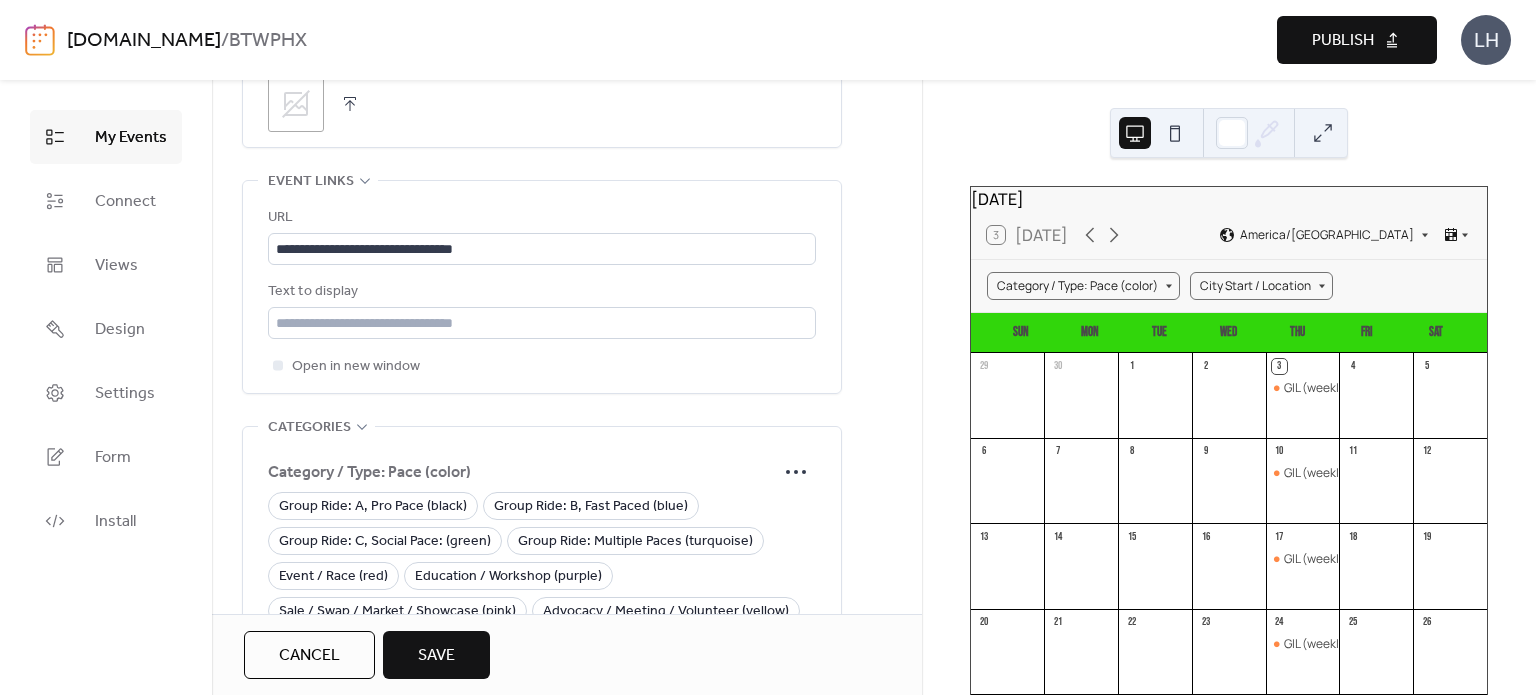 scroll, scrollTop: 1448, scrollLeft: 0, axis: vertical 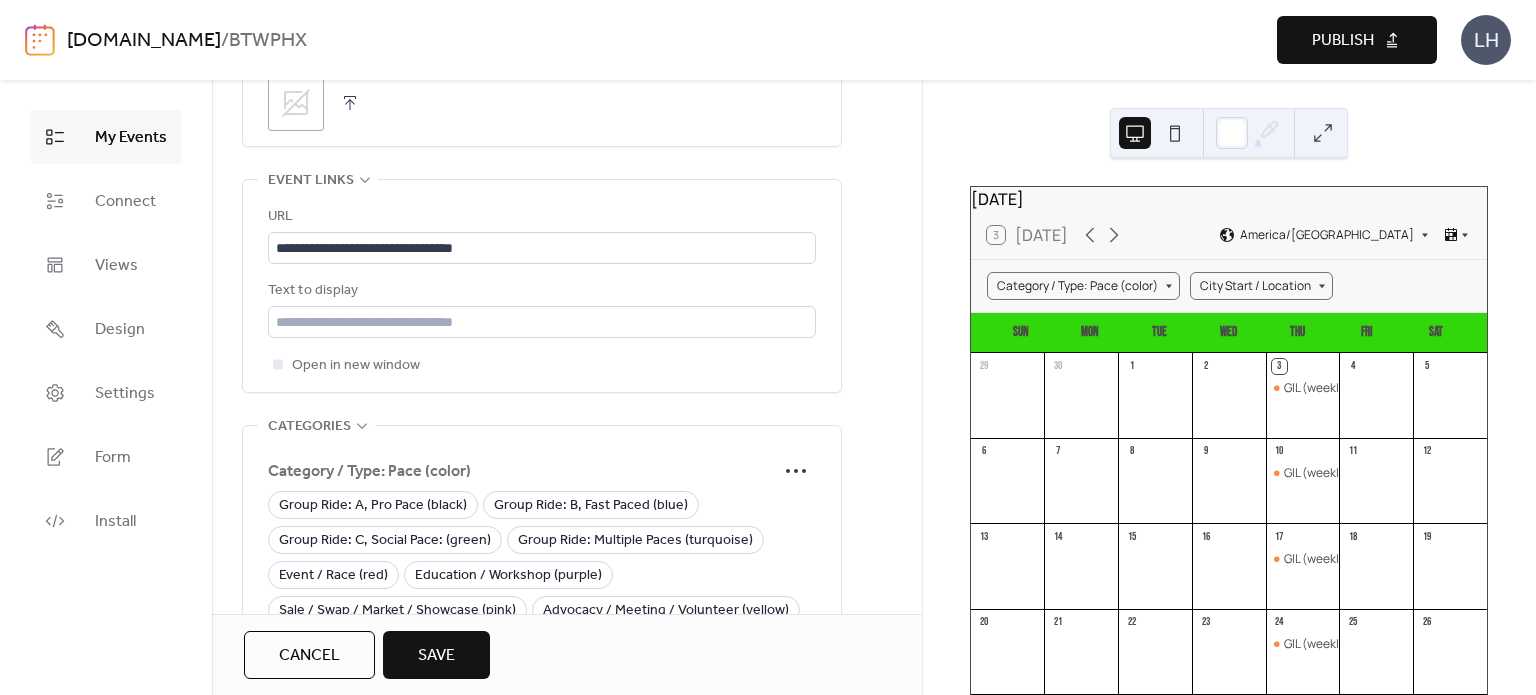 type on "**********" 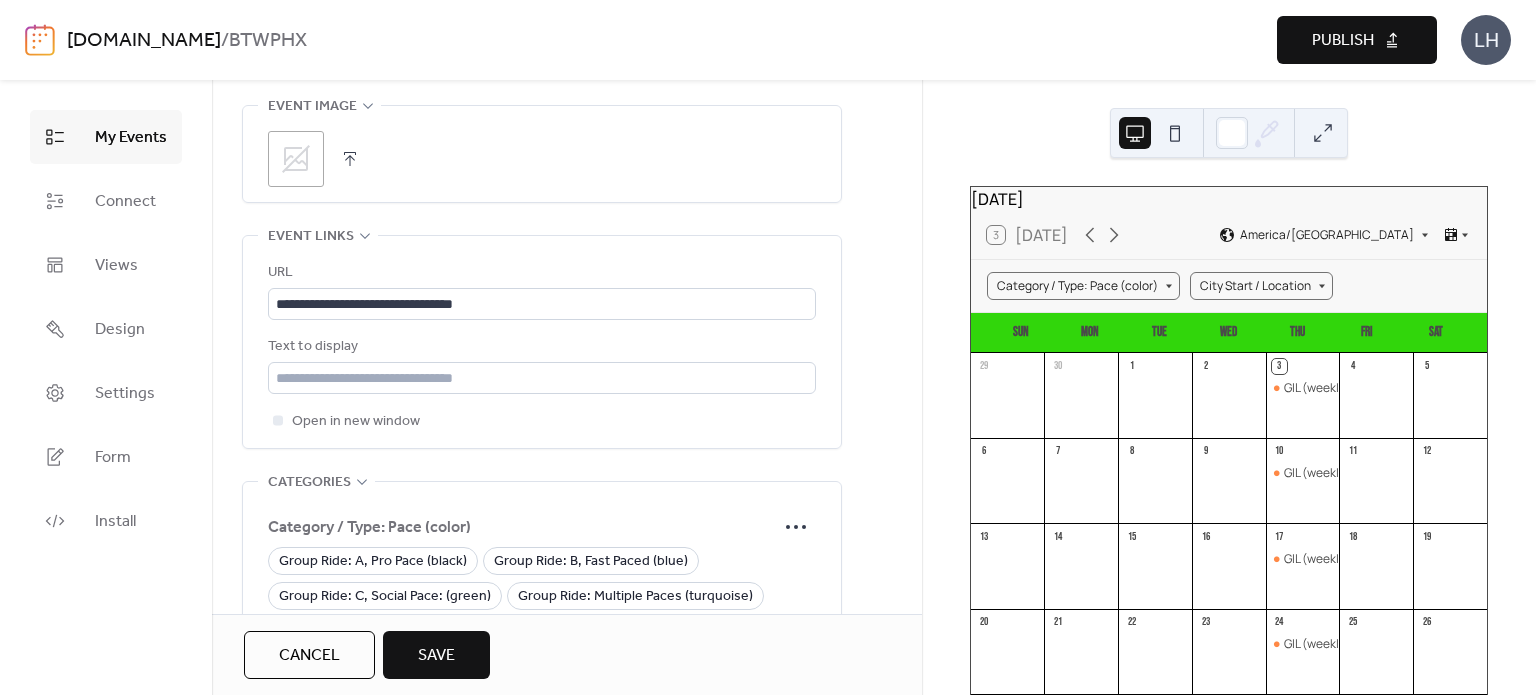 scroll, scrollTop: 1384, scrollLeft: 0, axis: vertical 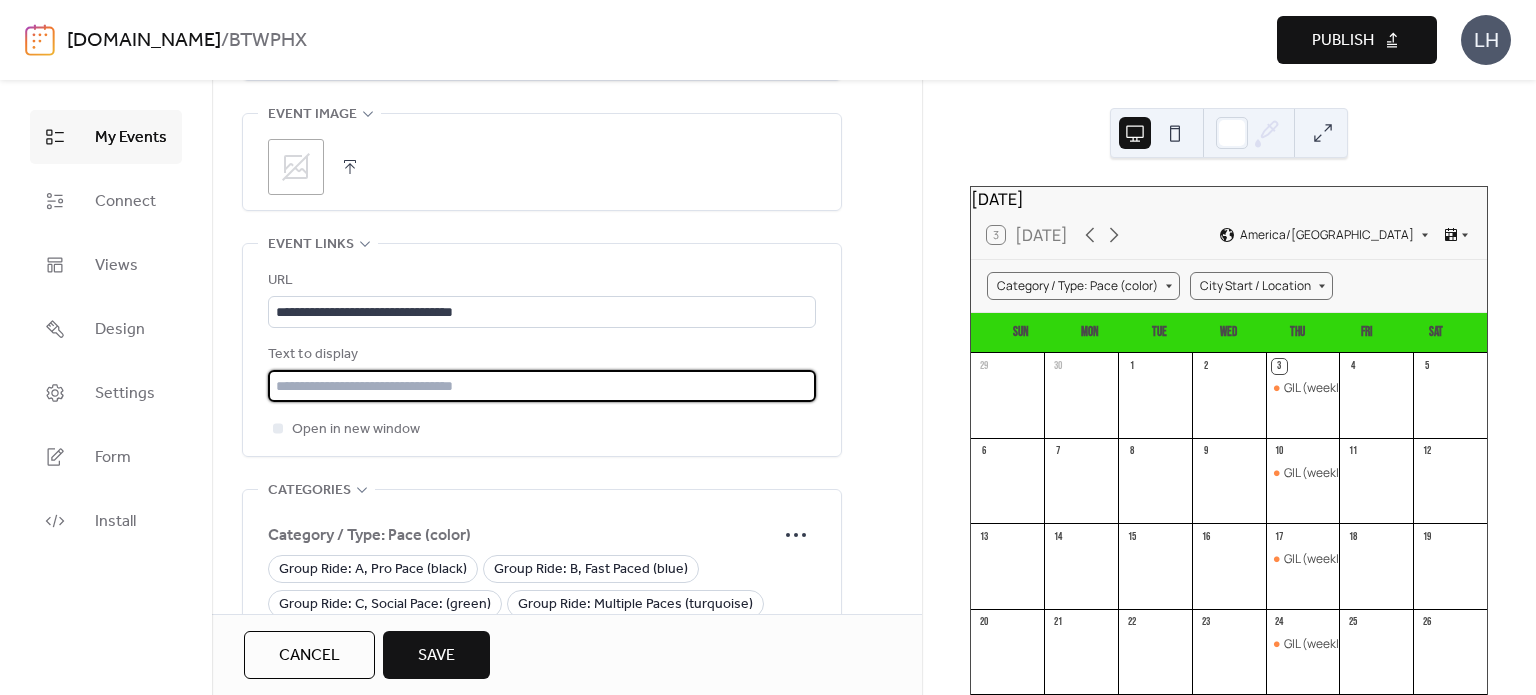 type 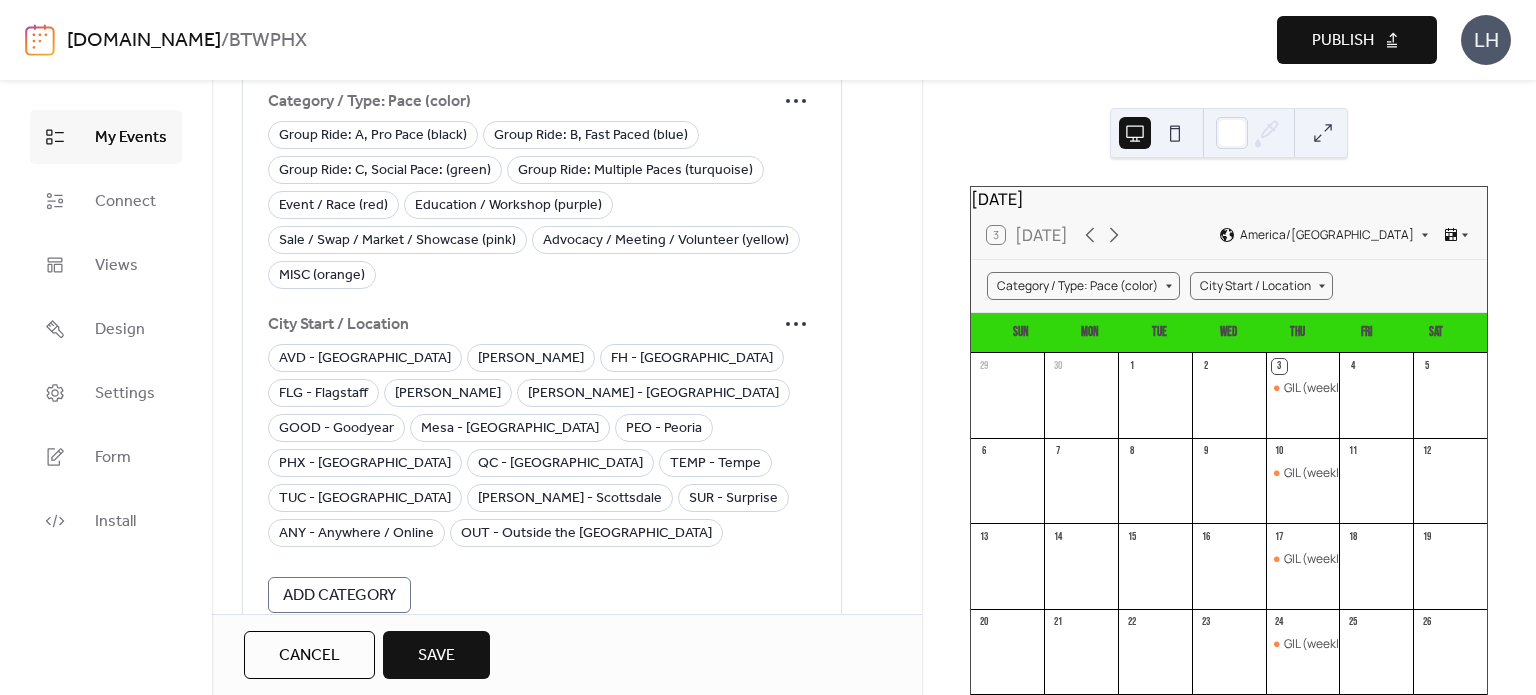 scroll, scrollTop: 1960, scrollLeft: 0, axis: vertical 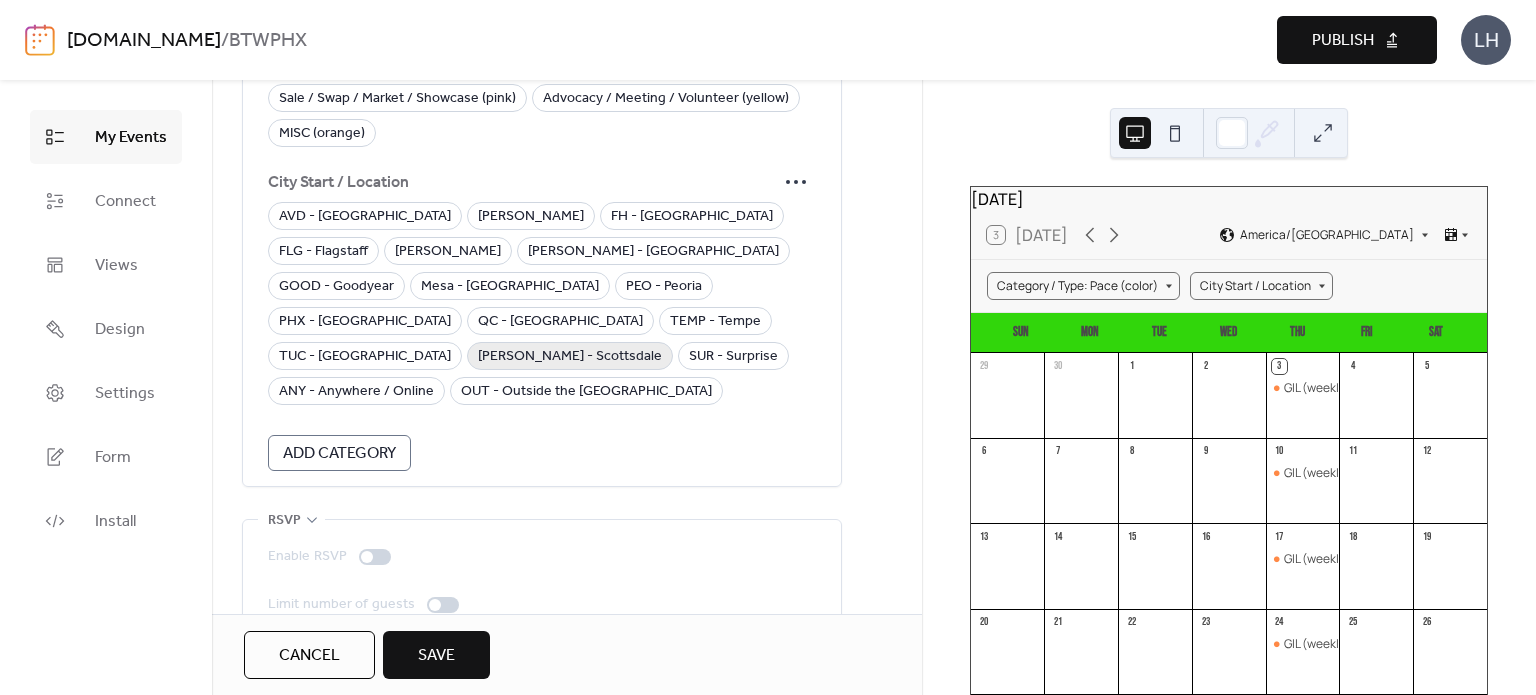 type on "**********" 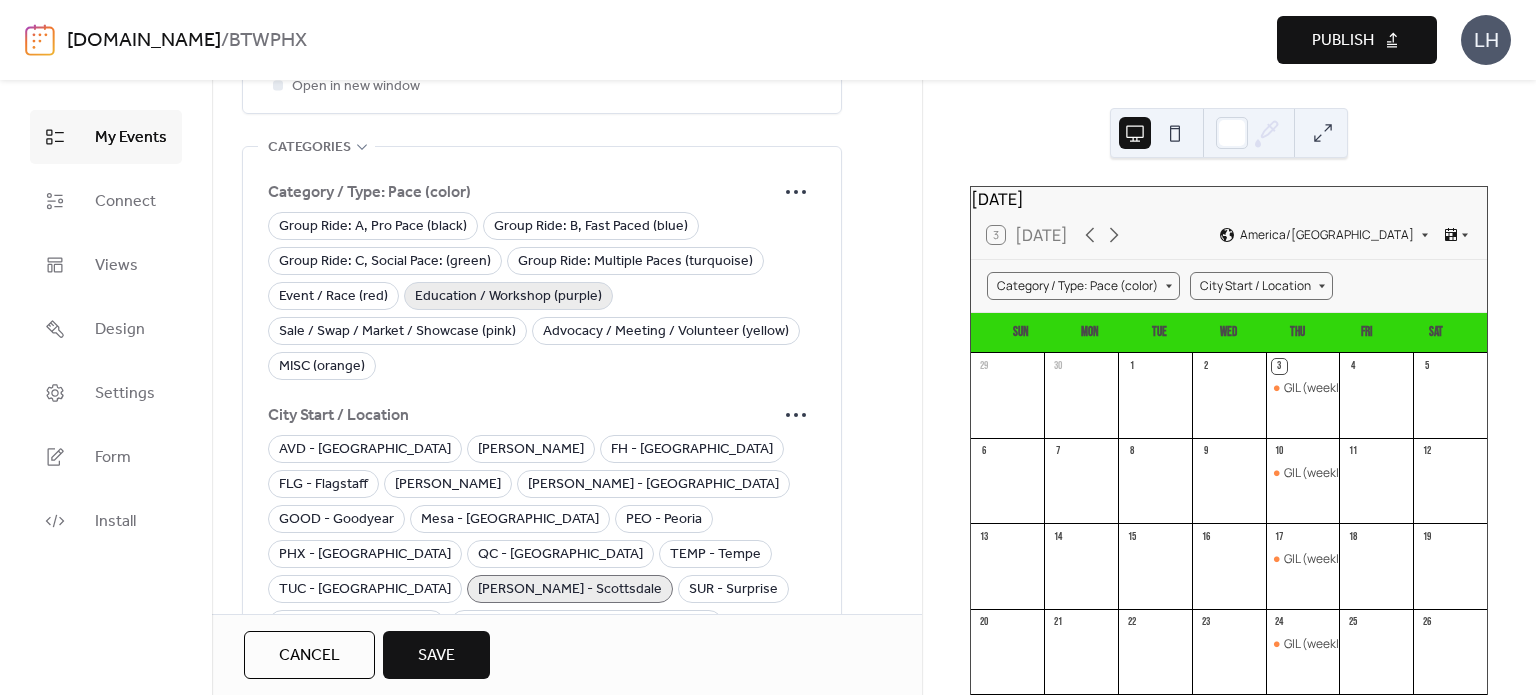 scroll, scrollTop: 1747, scrollLeft: 0, axis: vertical 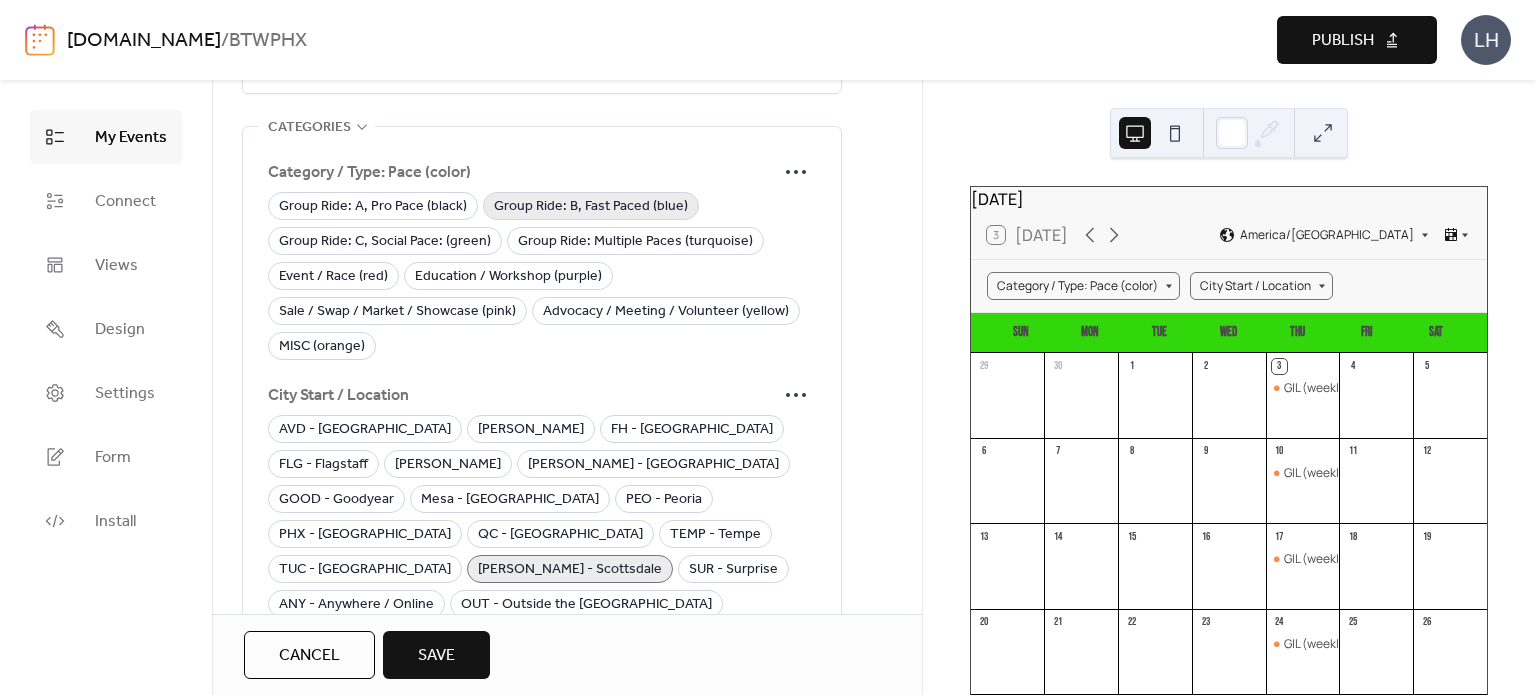 click on "Group Ride: B, Fast Paced (blue)" at bounding box center (591, 207) 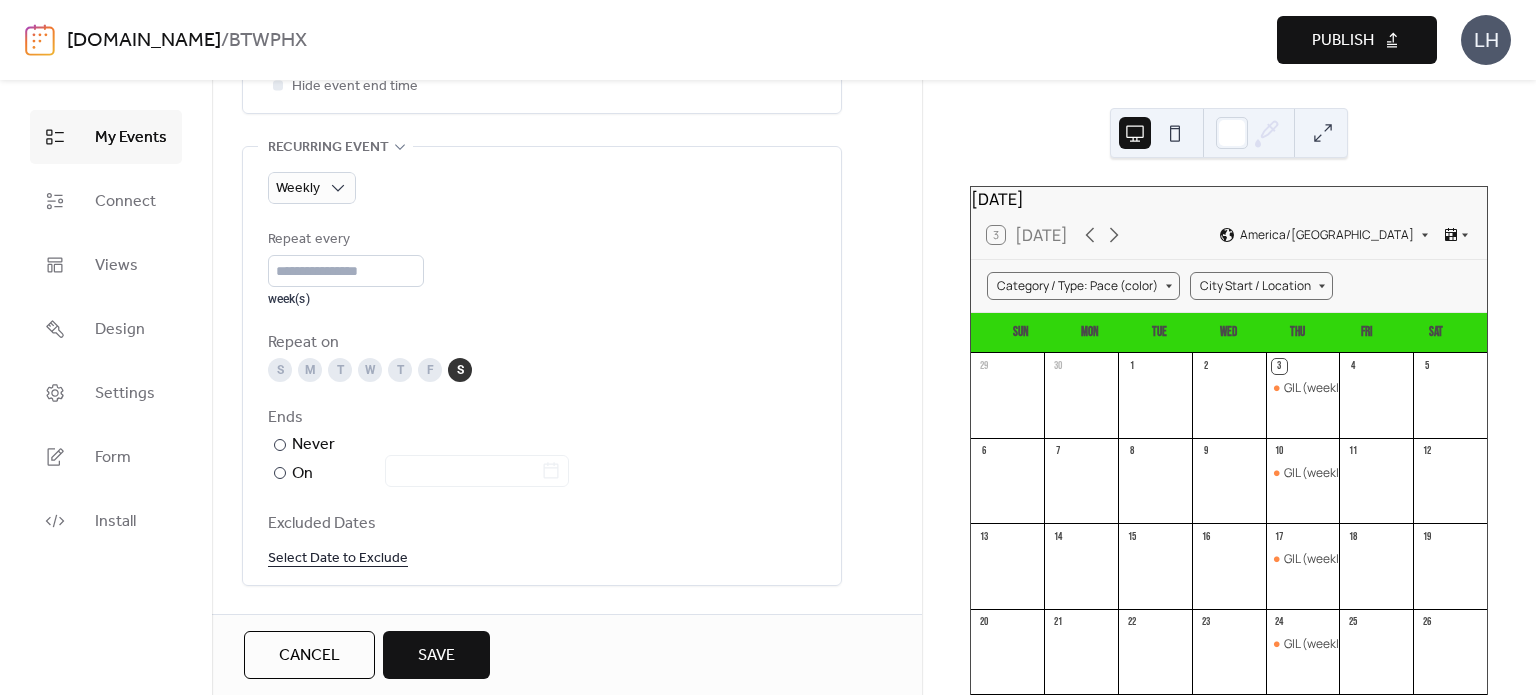 scroll, scrollTop: 880, scrollLeft: 0, axis: vertical 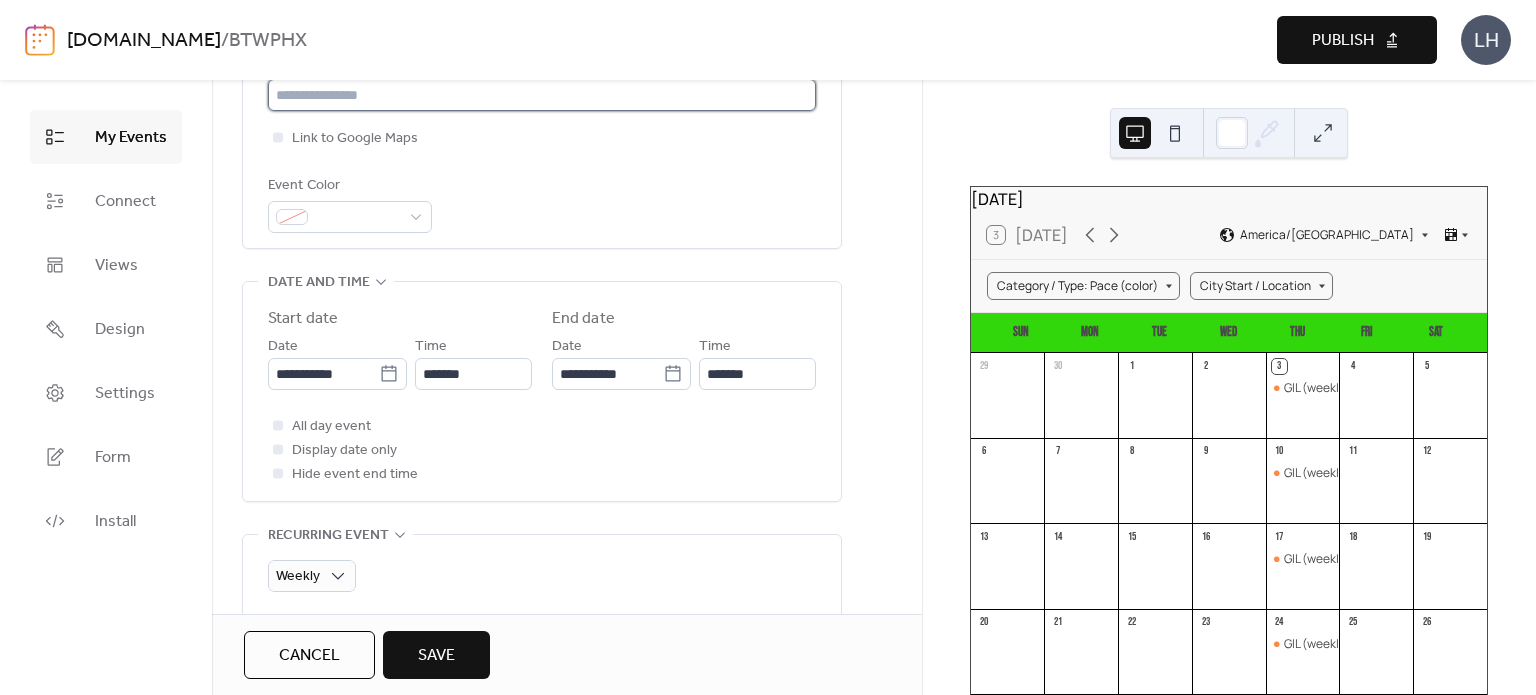 click at bounding box center [542, 95] 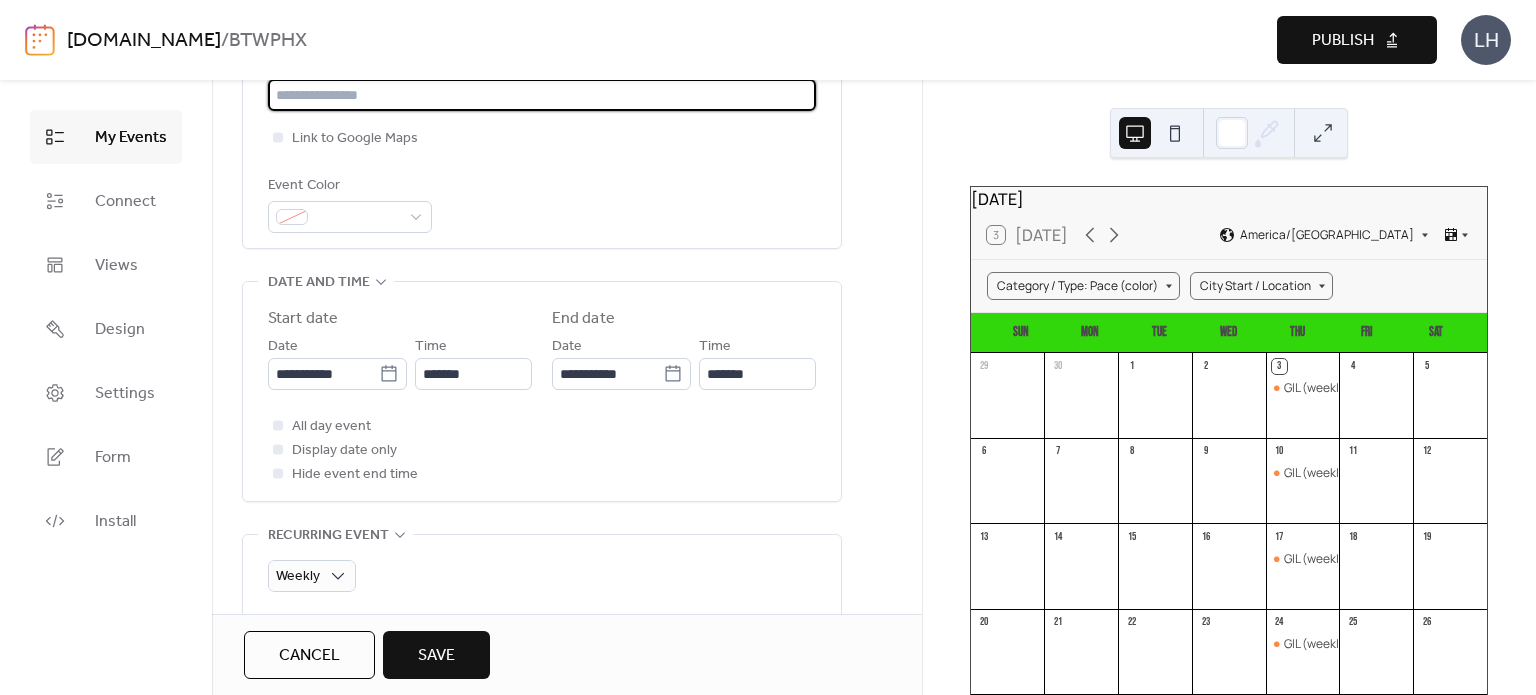 paste on "**********" 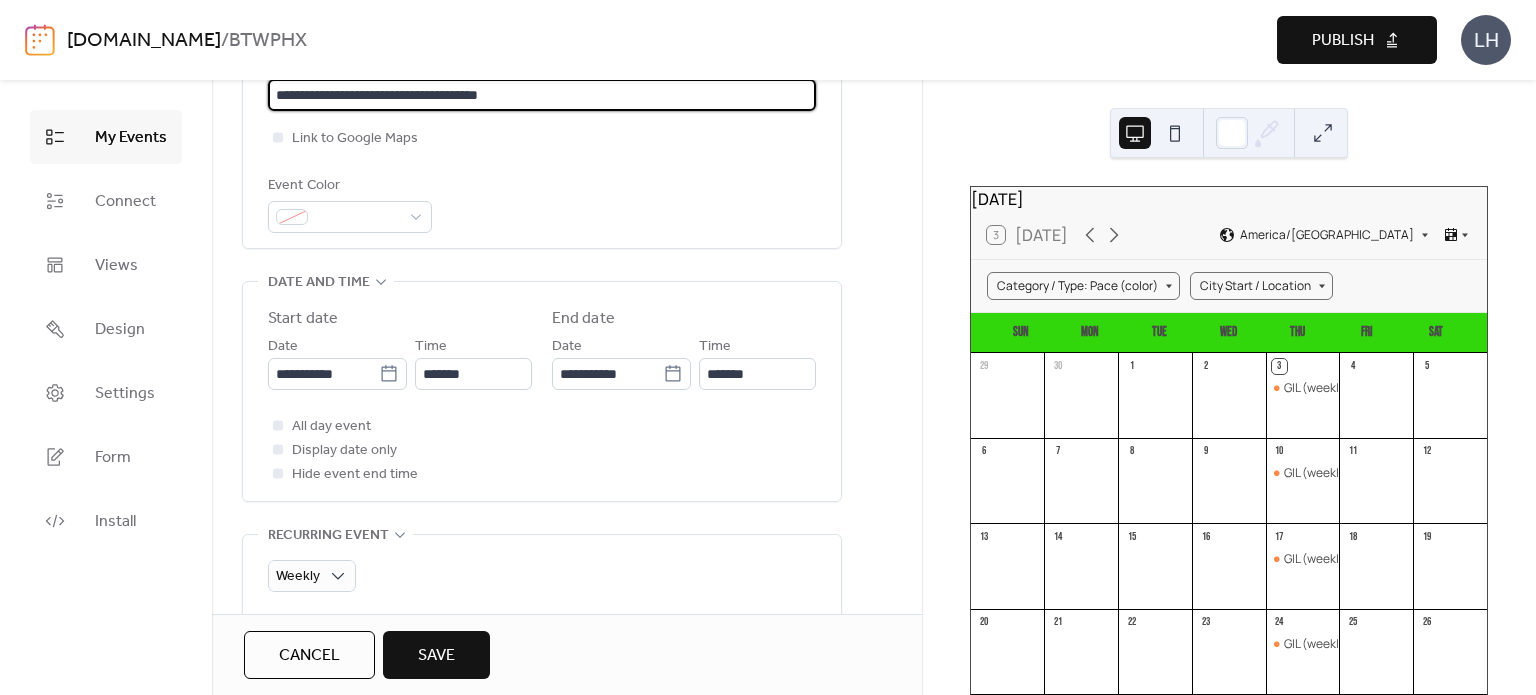 click on "**********" at bounding box center [542, 95] 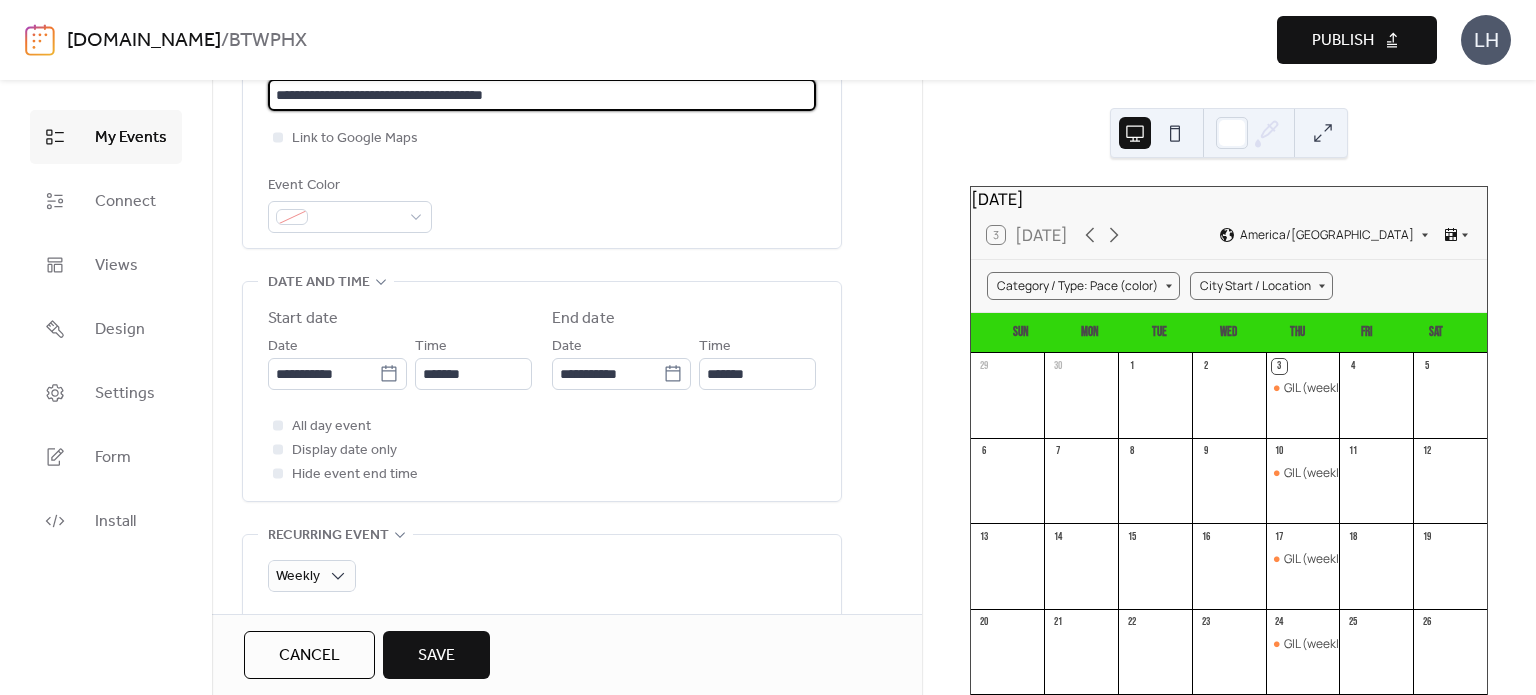type on "**********" 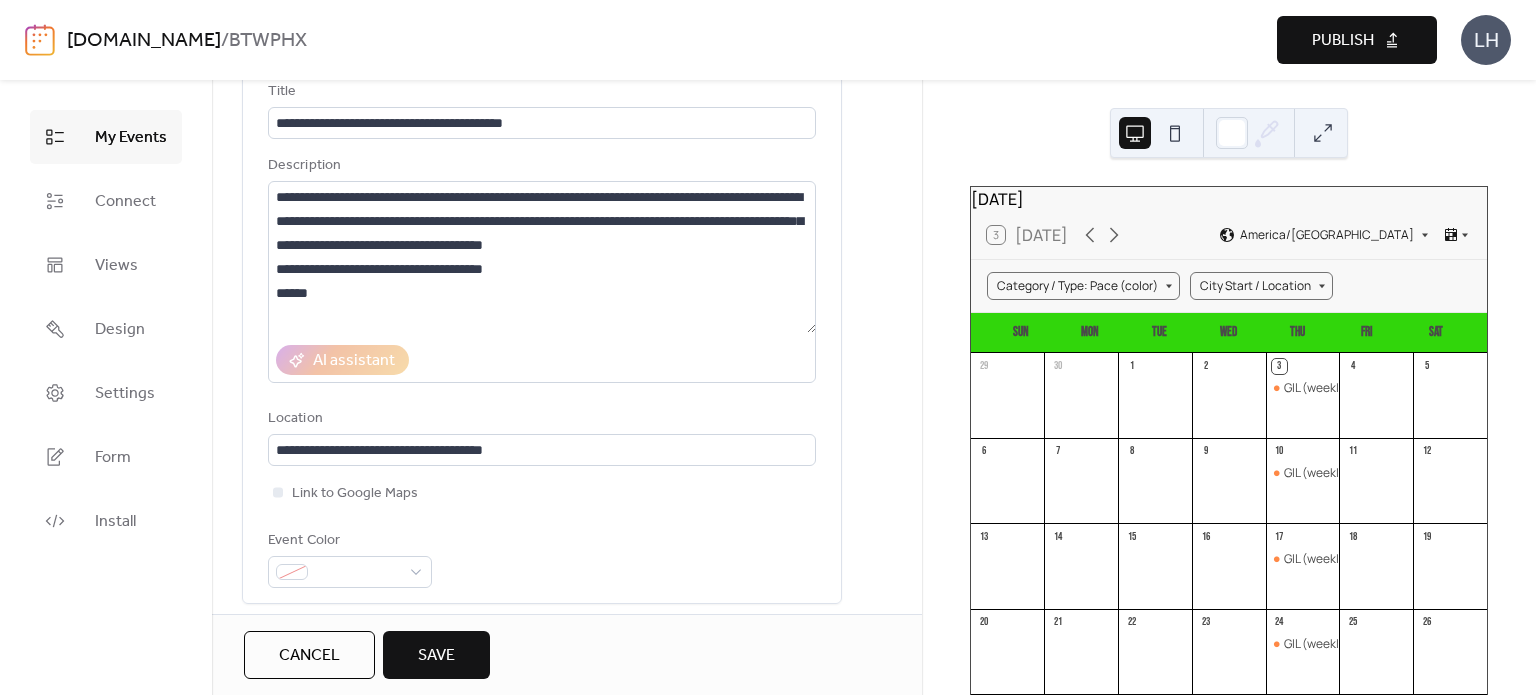 scroll, scrollTop: 0, scrollLeft: 0, axis: both 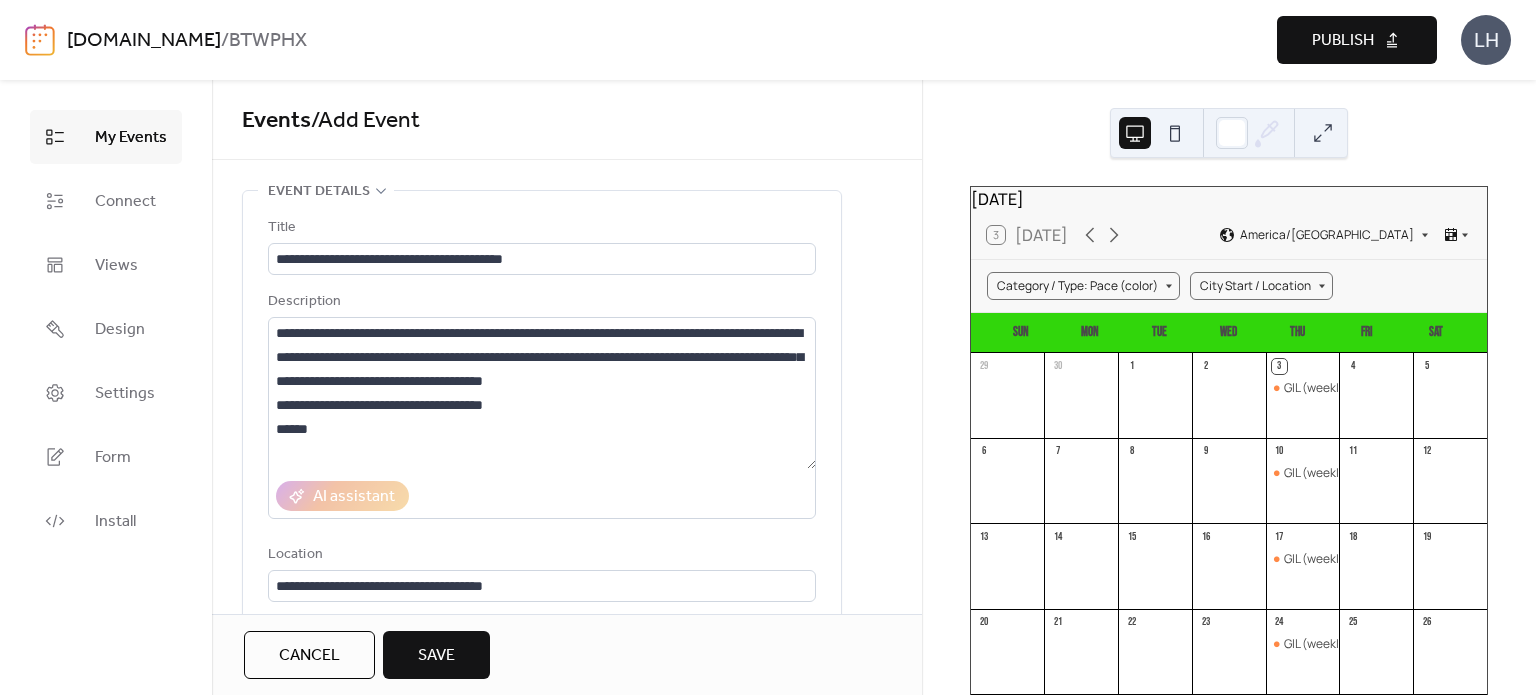 click on "Save" at bounding box center [436, 656] 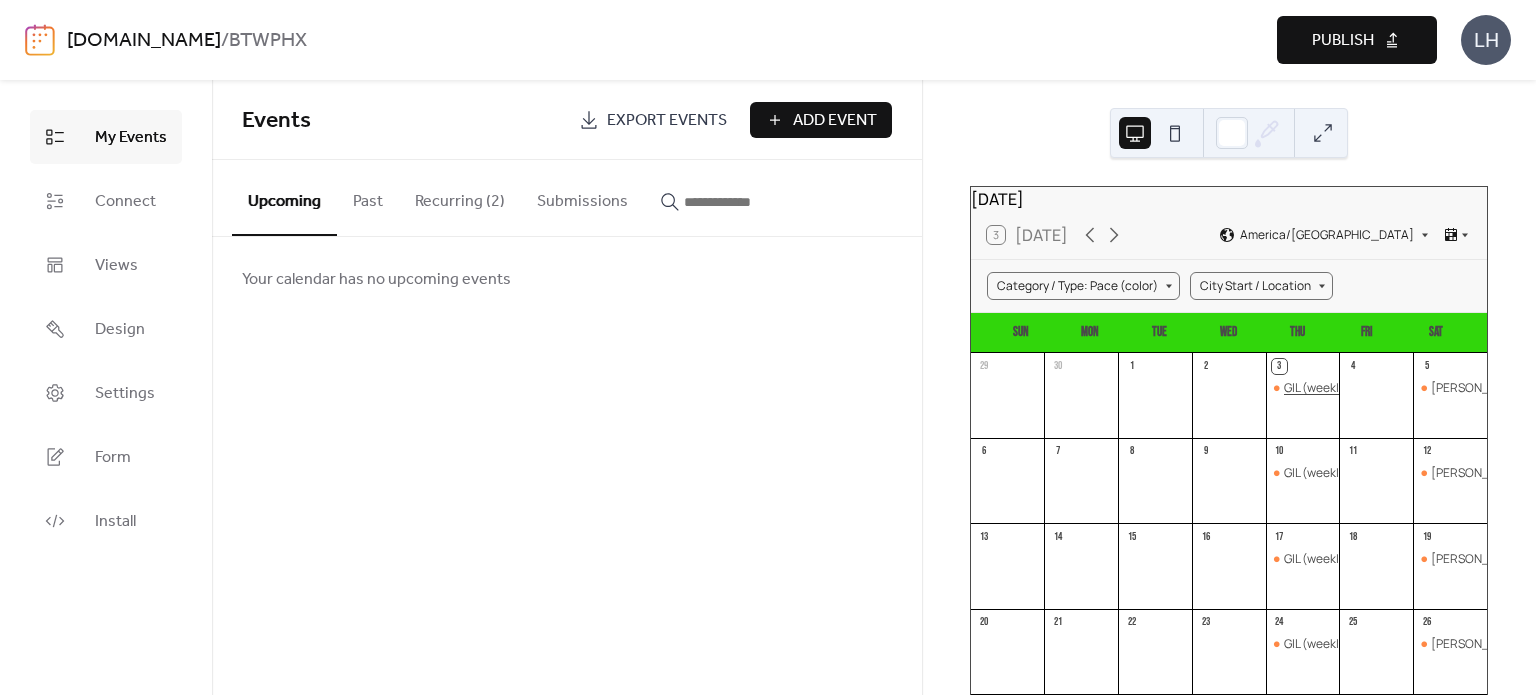 click on "GIL (weekly): [GEOGRAPHIC_DATA]" at bounding box center (1381, 388) 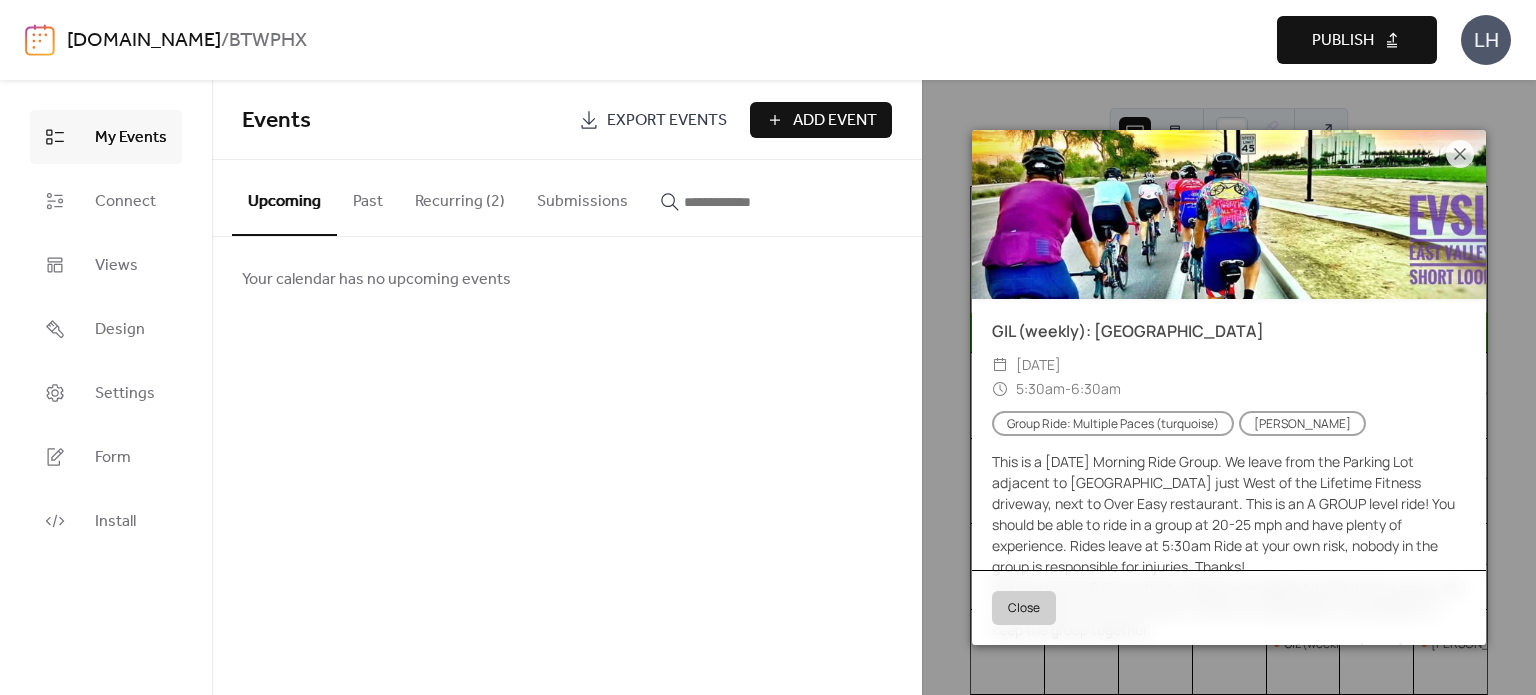 scroll, scrollTop: 196, scrollLeft: 0, axis: vertical 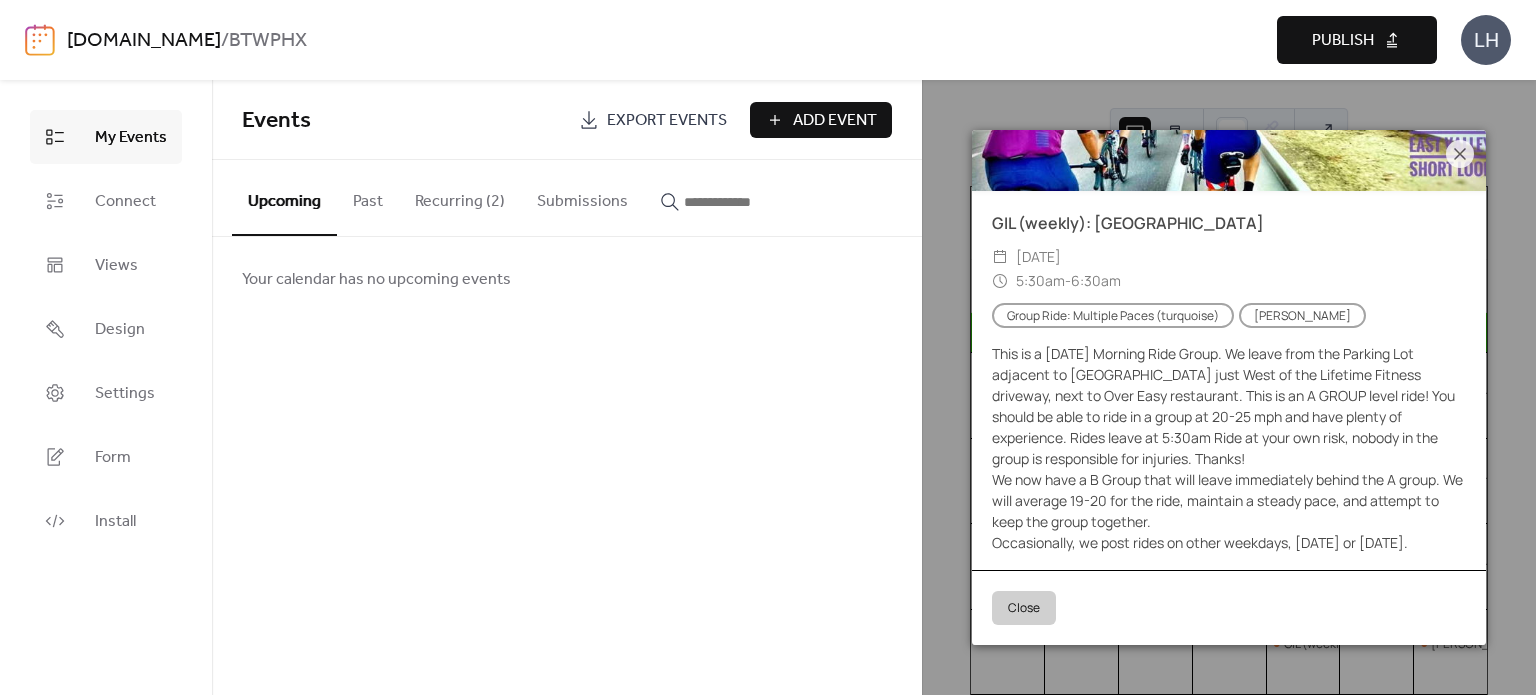 click on "Events Export Events Add Event Upcoming  Past  Recurring  (2) Submissions  Your calendar has no upcoming events Cancel" at bounding box center (567, 387) 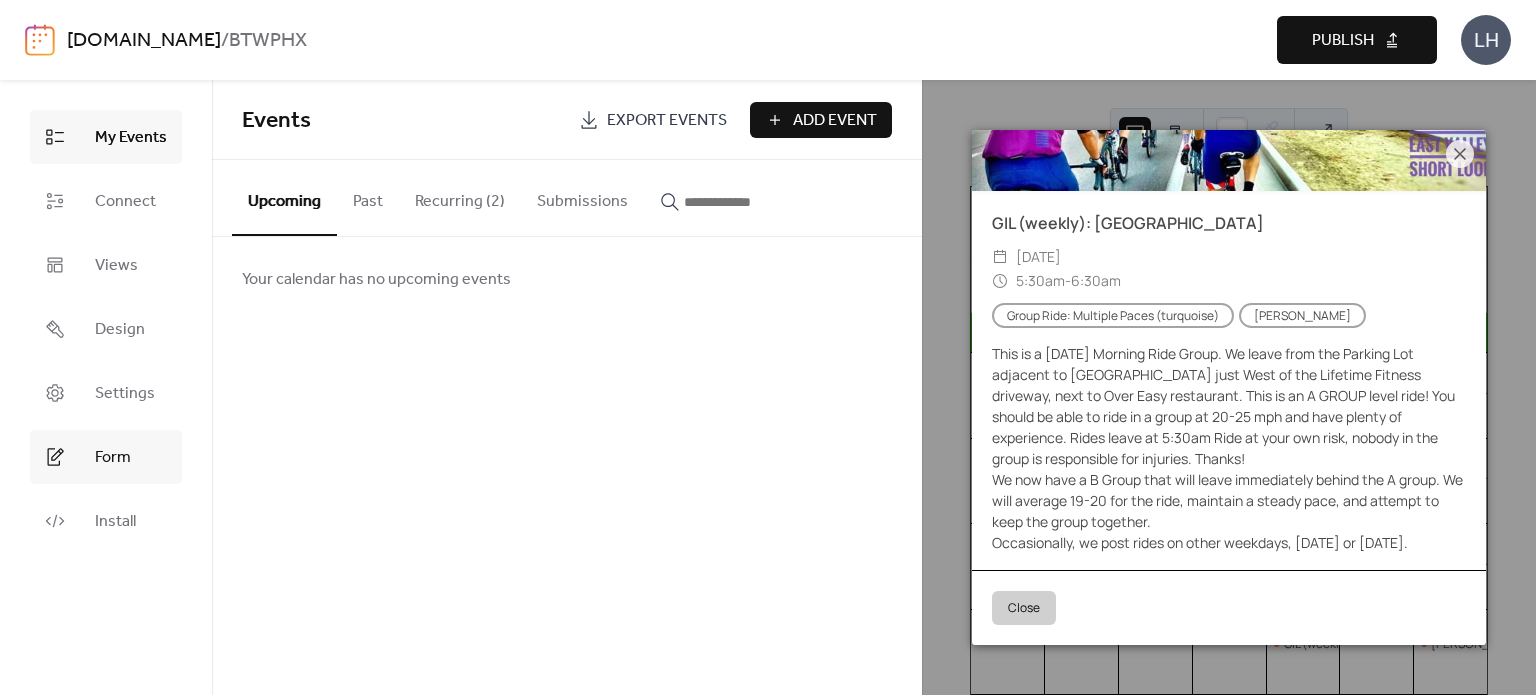 click on "Form" at bounding box center [106, 457] 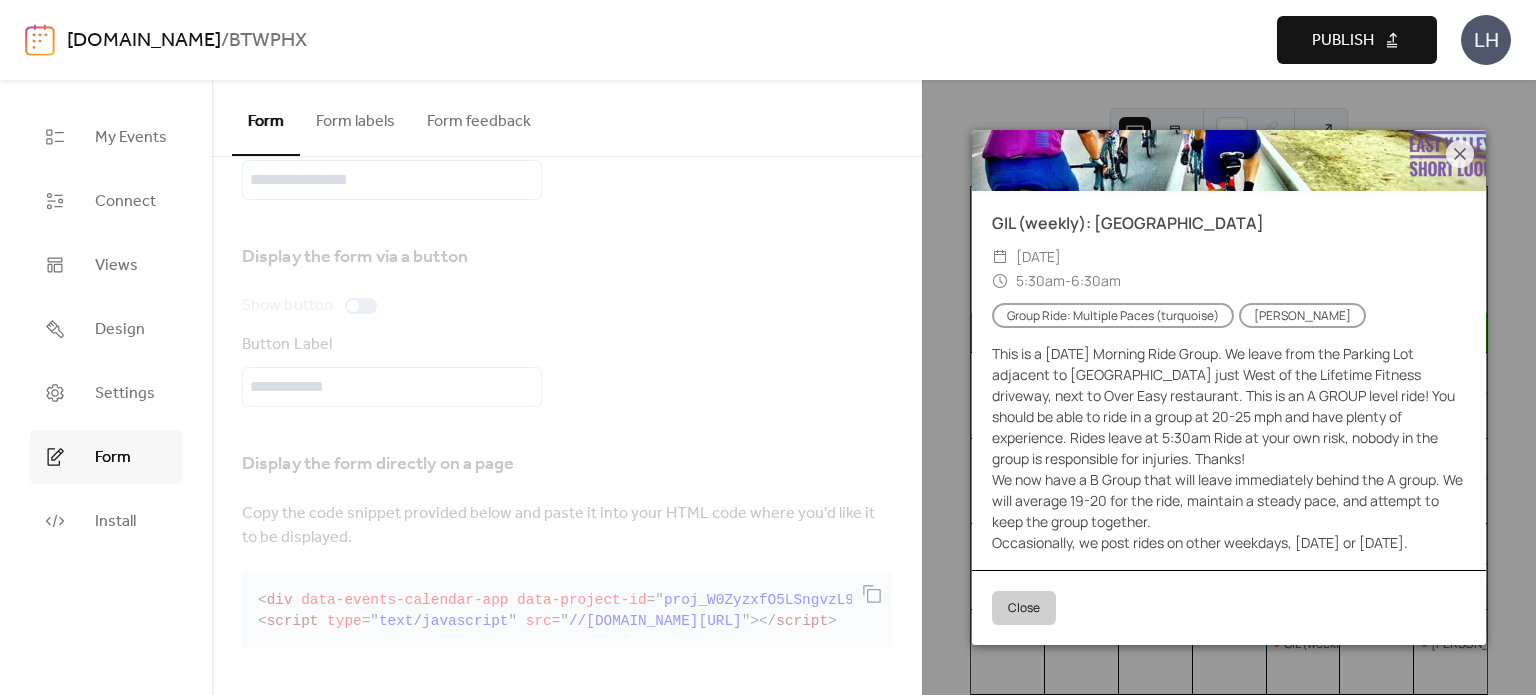 scroll, scrollTop: 0, scrollLeft: 0, axis: both 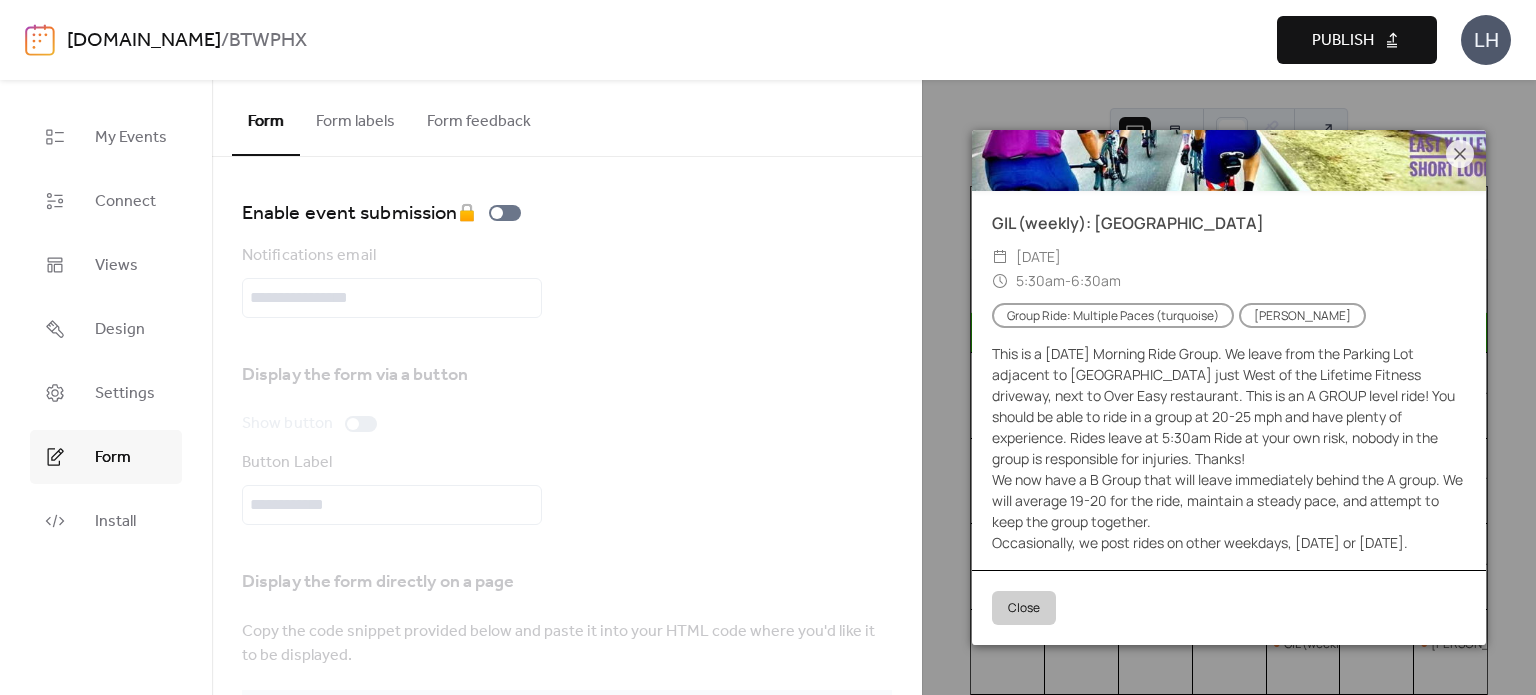 click on "Form labels" at bounding box center (355, 117) 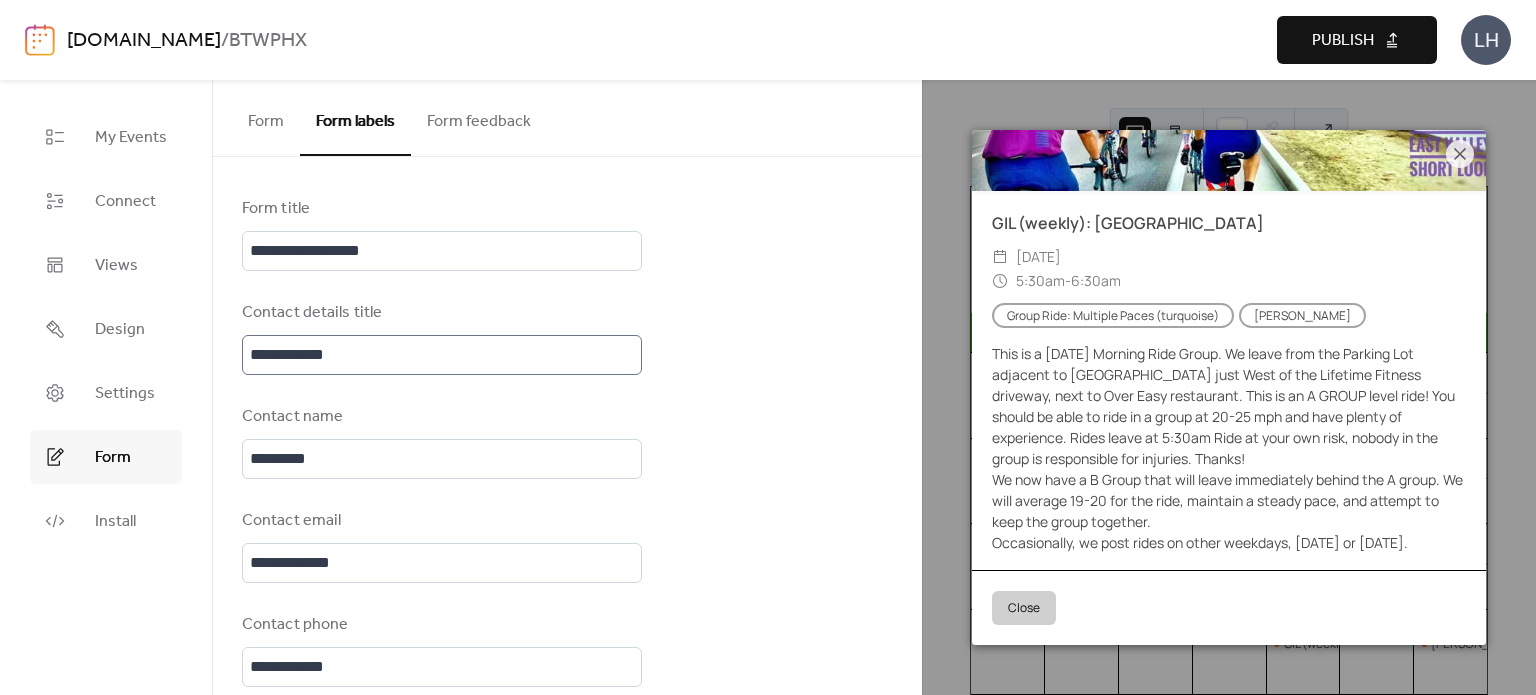 scroll, scrollTop: 3, scrollLeft: 0, axis: vertical 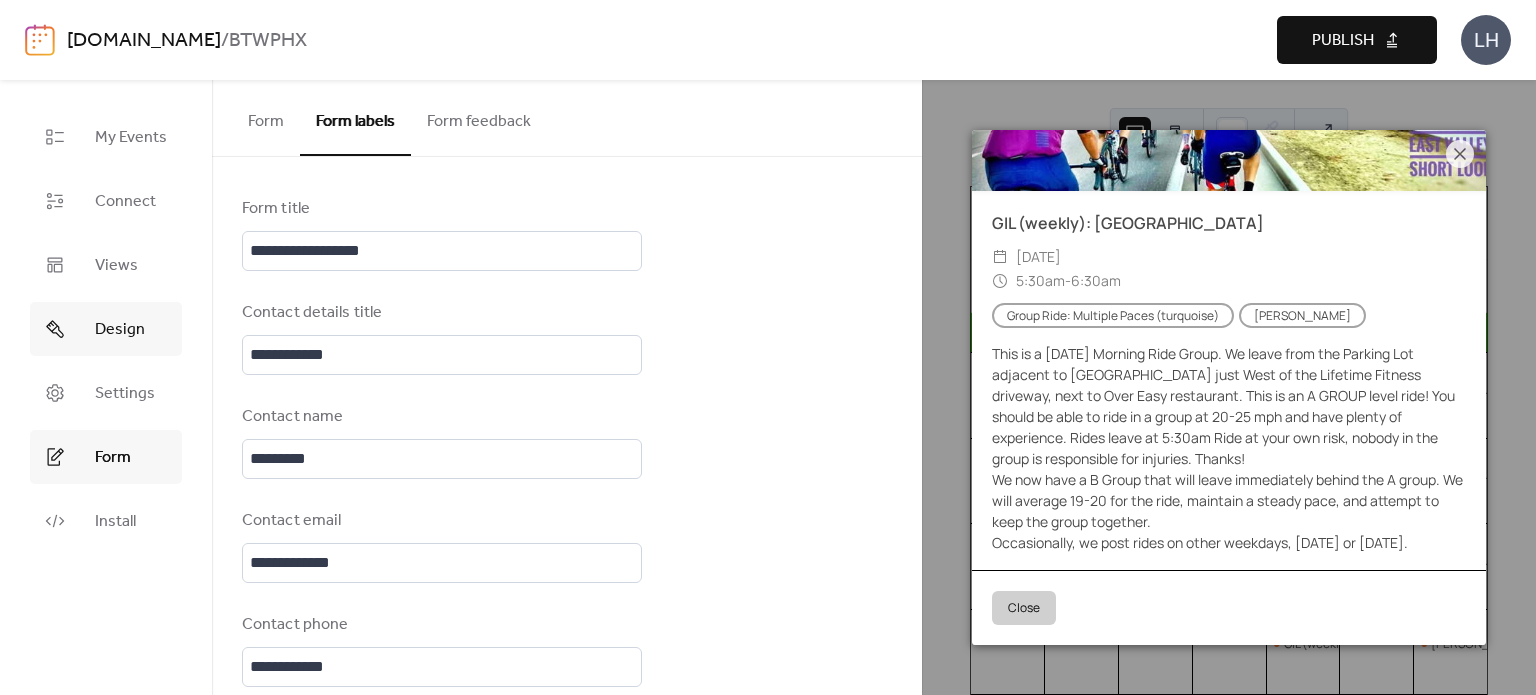 click on "Design" at bounding box center (106, 329) 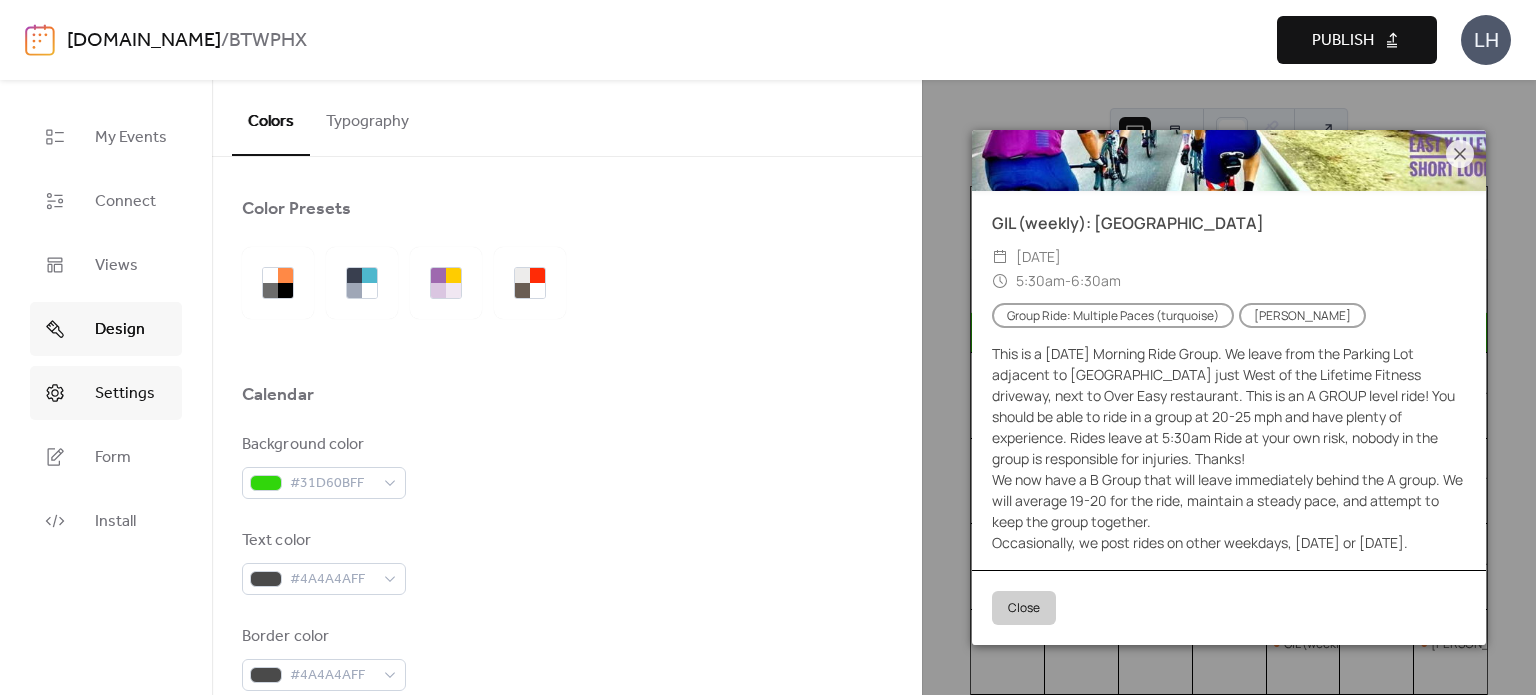 click on "Settings" at bounding box center (125, 394) 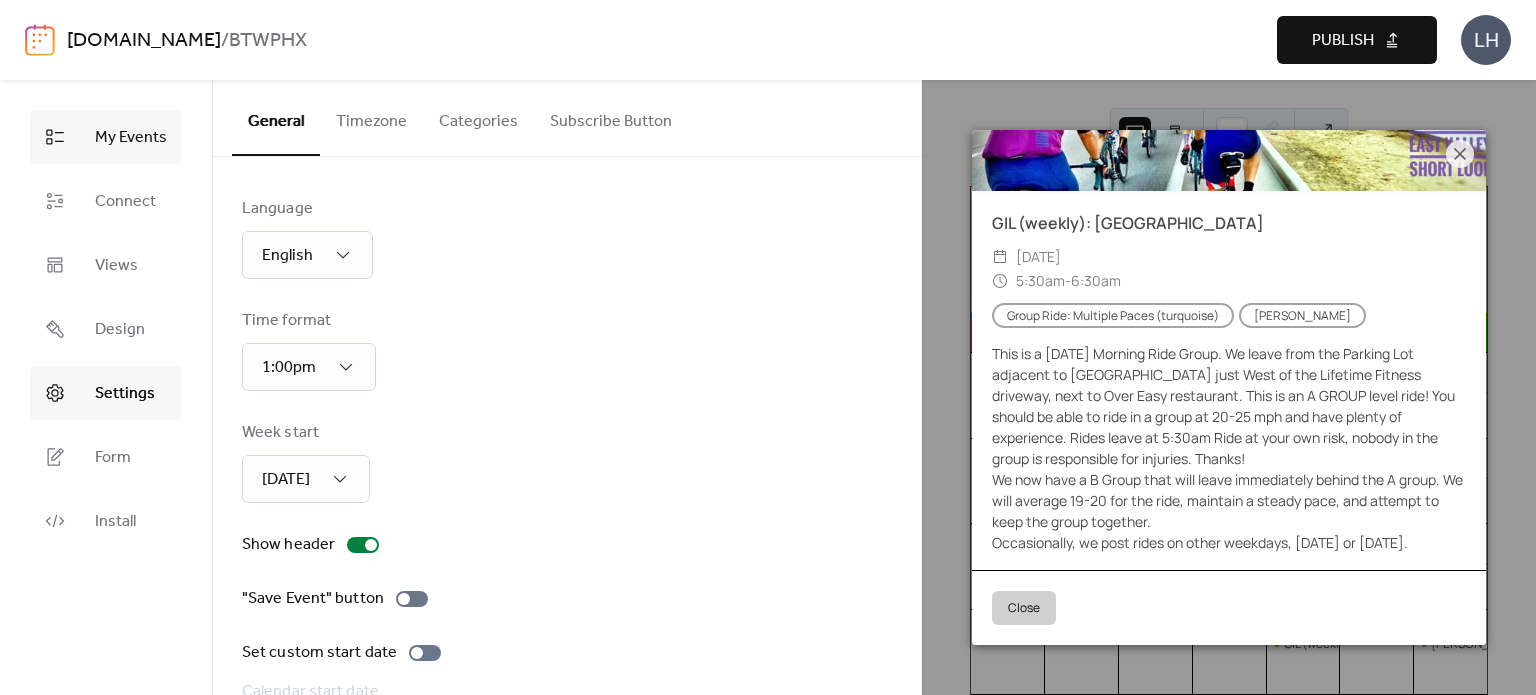 click on "My Events" at bounding box center [131, 138] 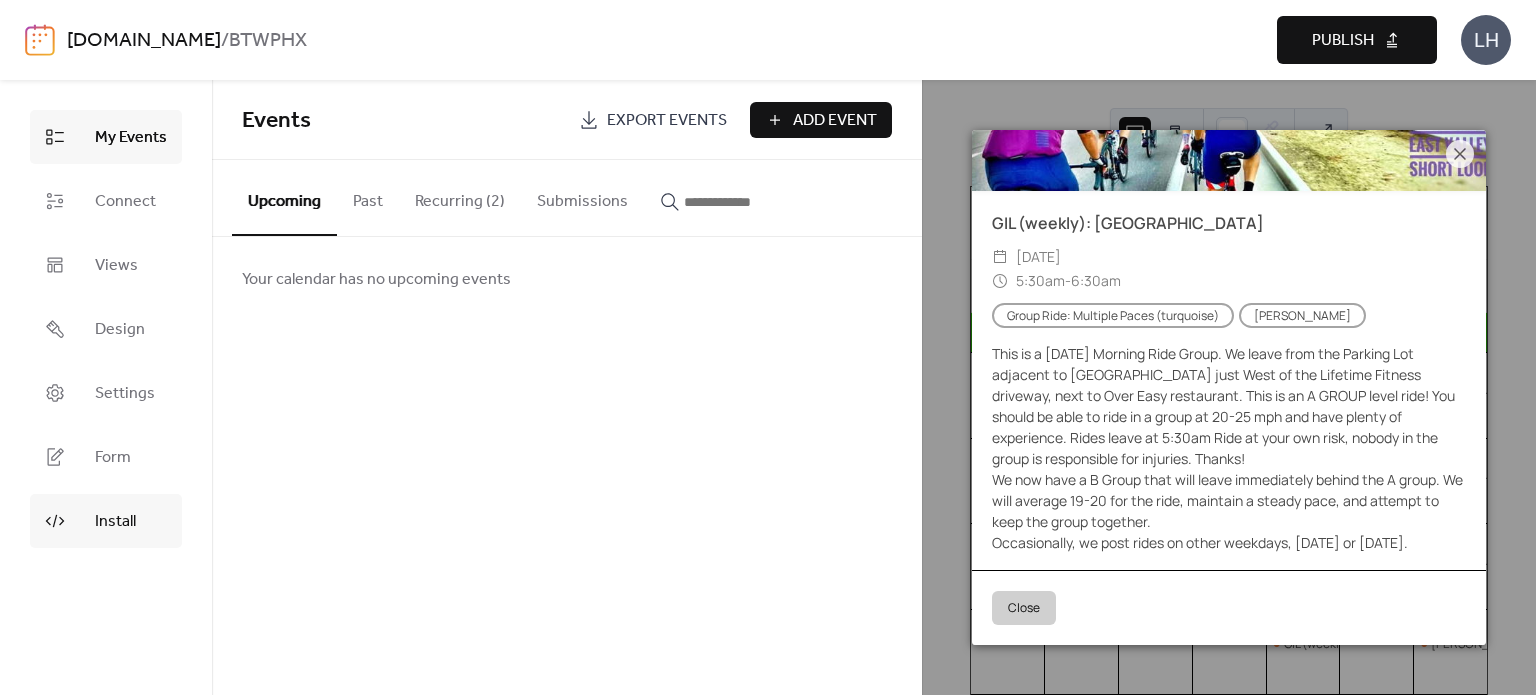 click on "Install" at bounding box center (115, 522) 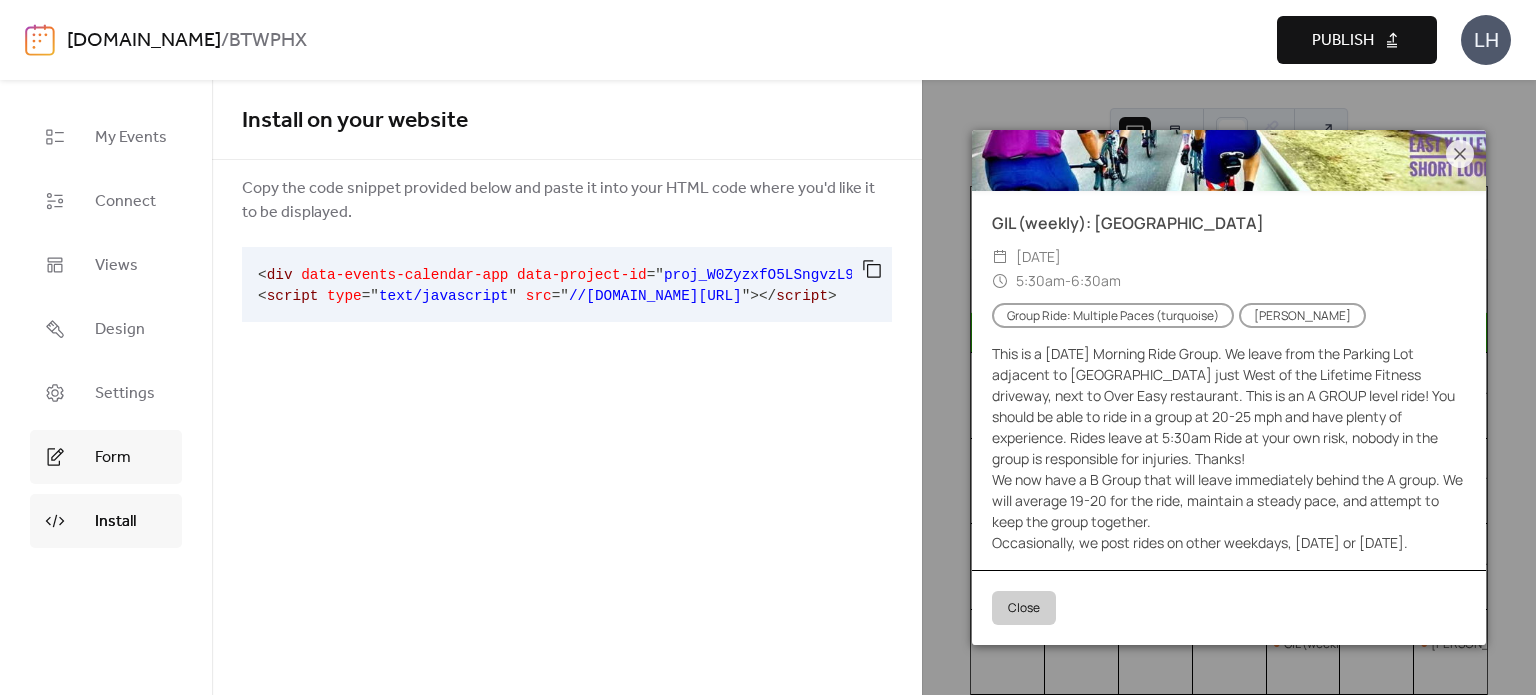 click on "Form" at bounding box center [106, 457] 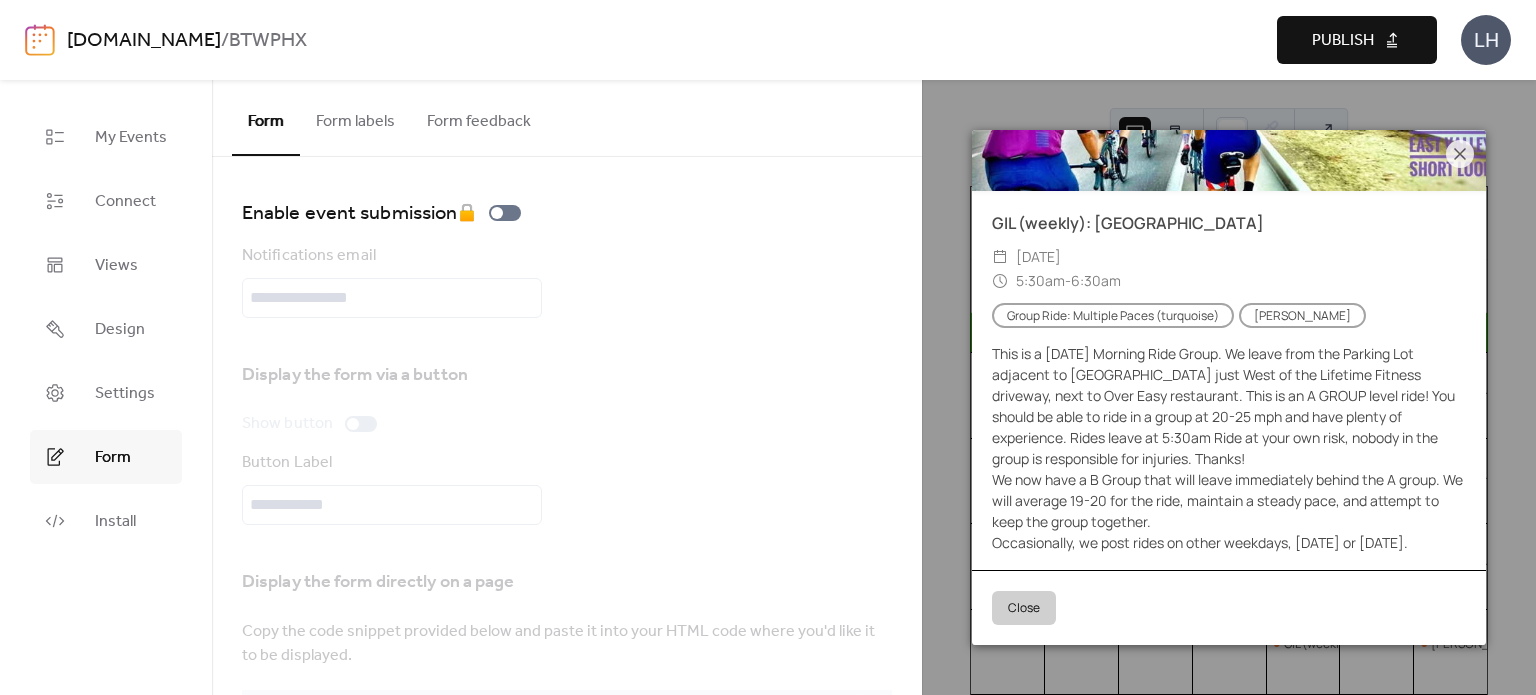 scroll, scrollTop: 120, scrollLeft: 0, axis: vertical 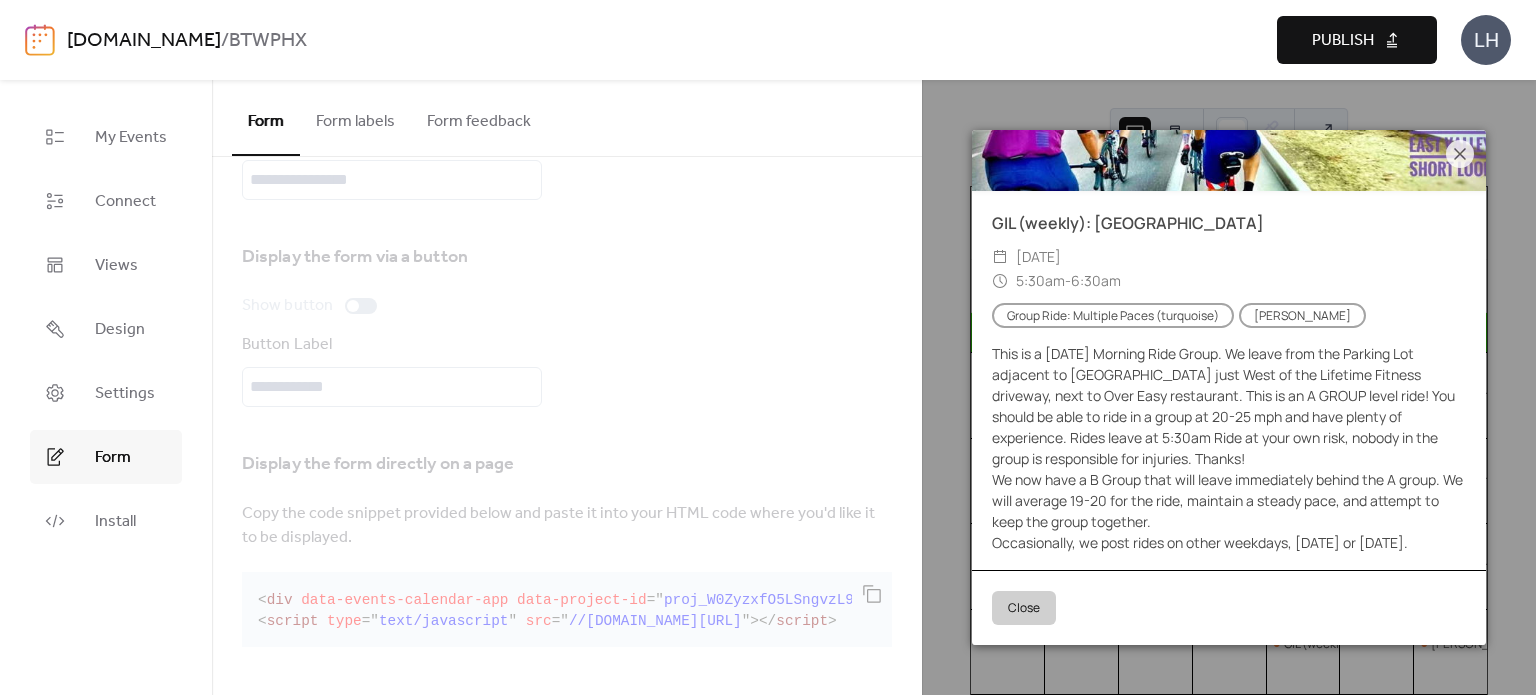 click on "Form labels" at bounding box center (355, 117) 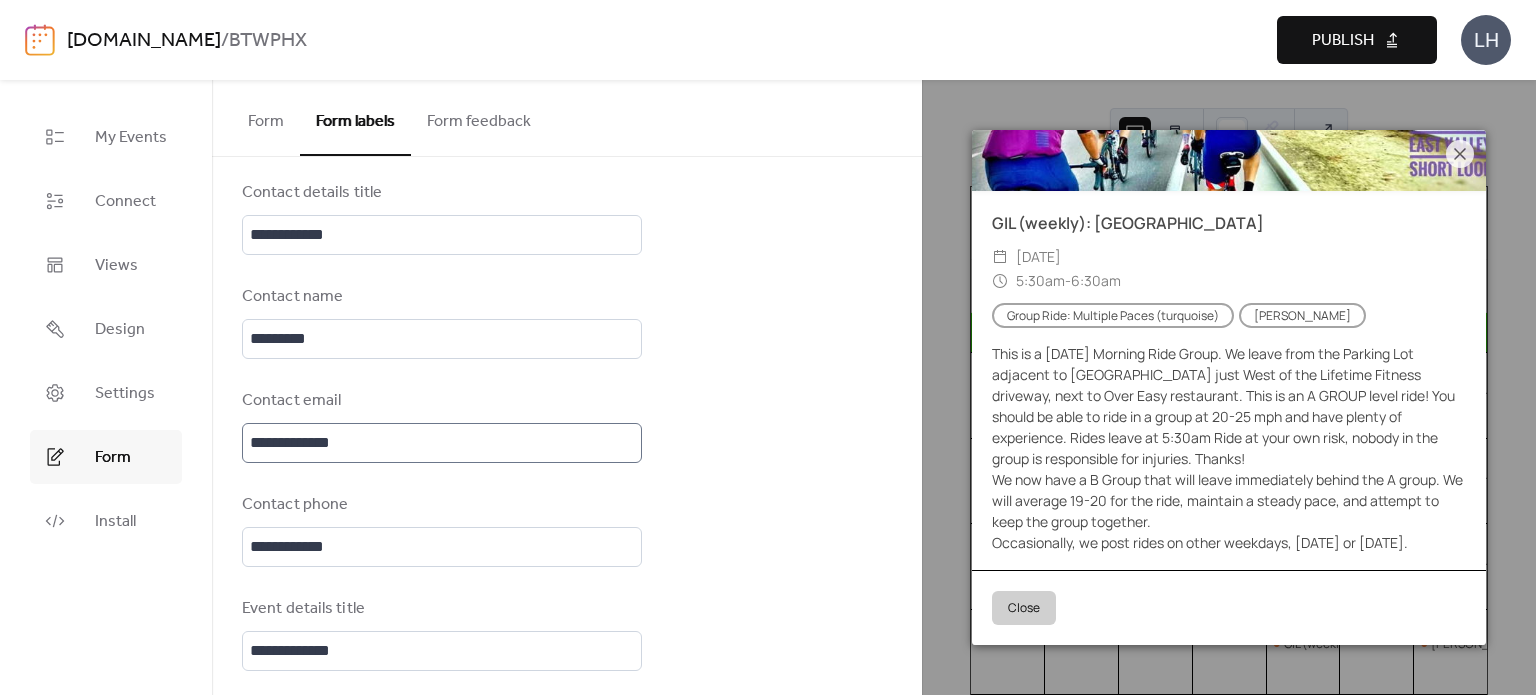 scroll, scrollTop: 3, scrollLeft: 0, axis: vertical 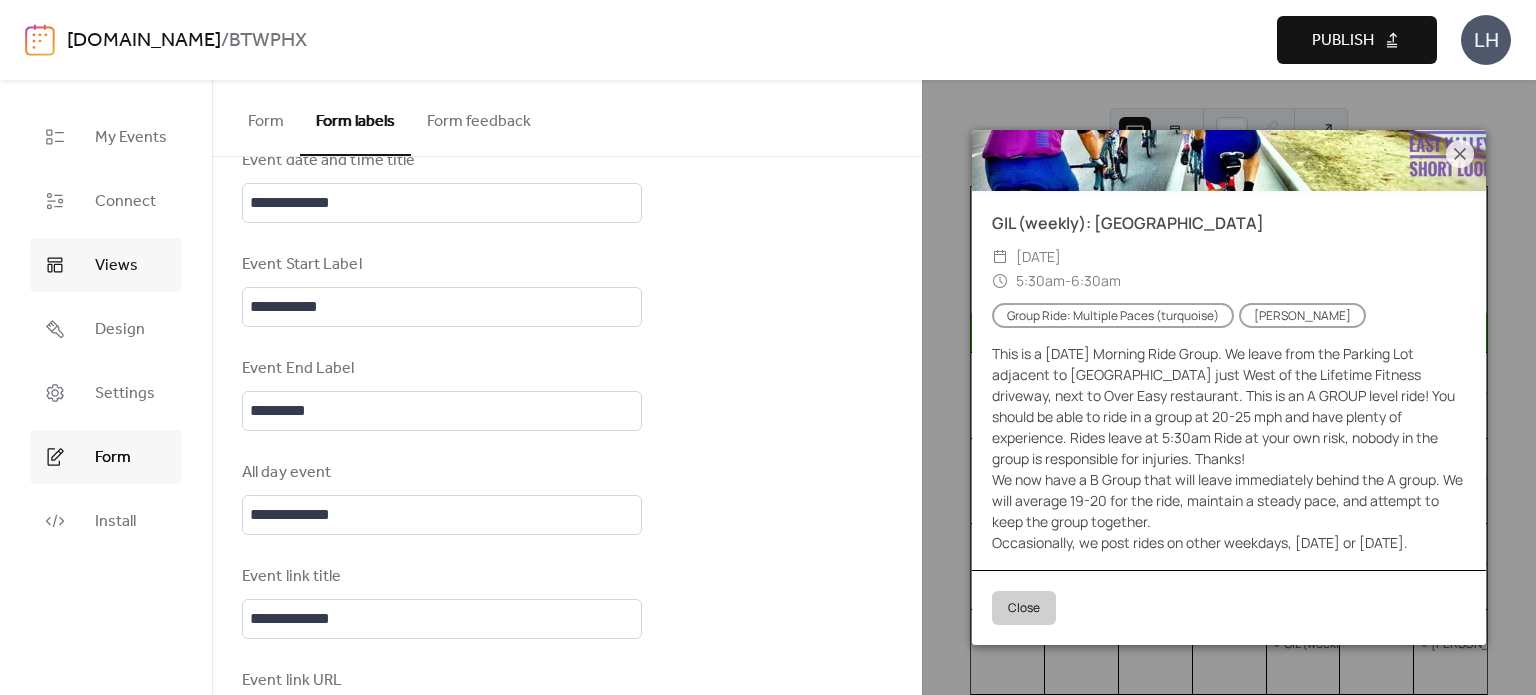 click on "Views" at bounding box center (106, 265) 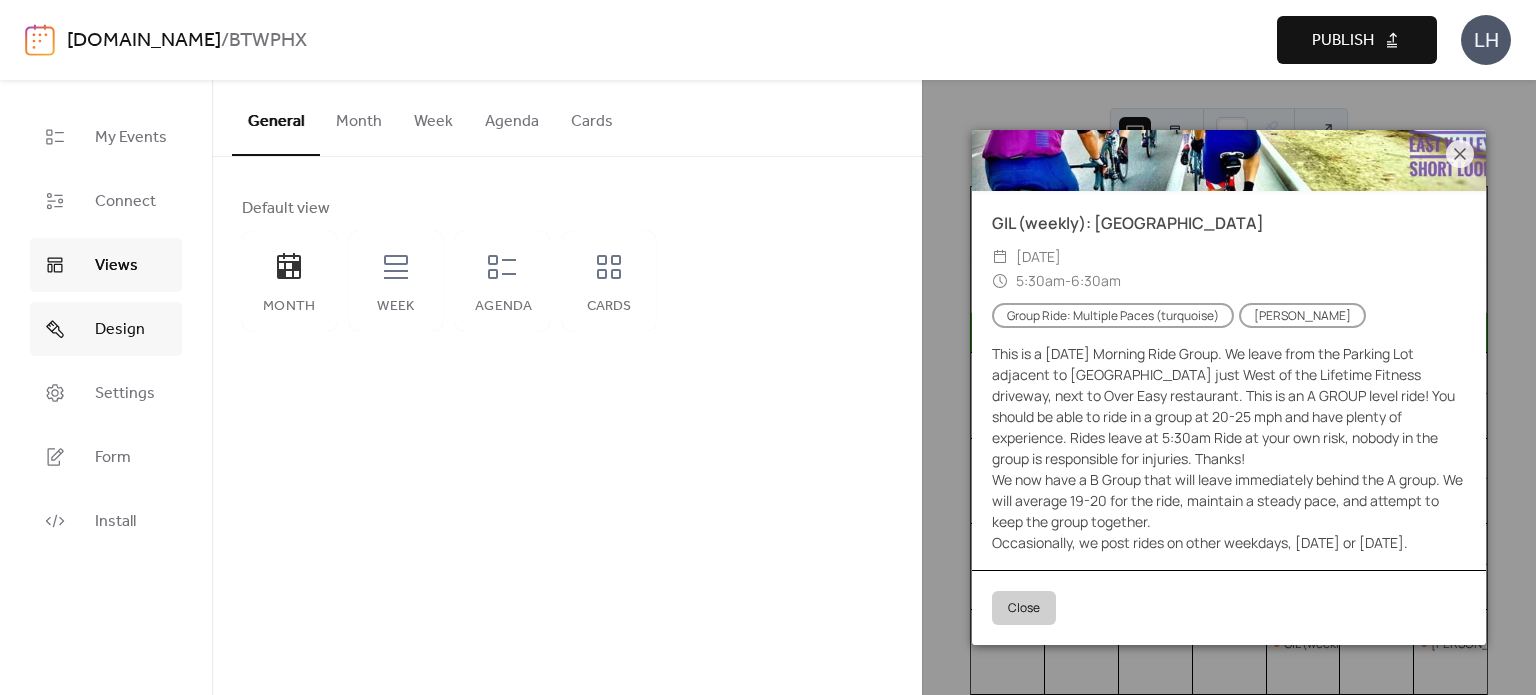 click on "Design" at bounding box center [106, 329] 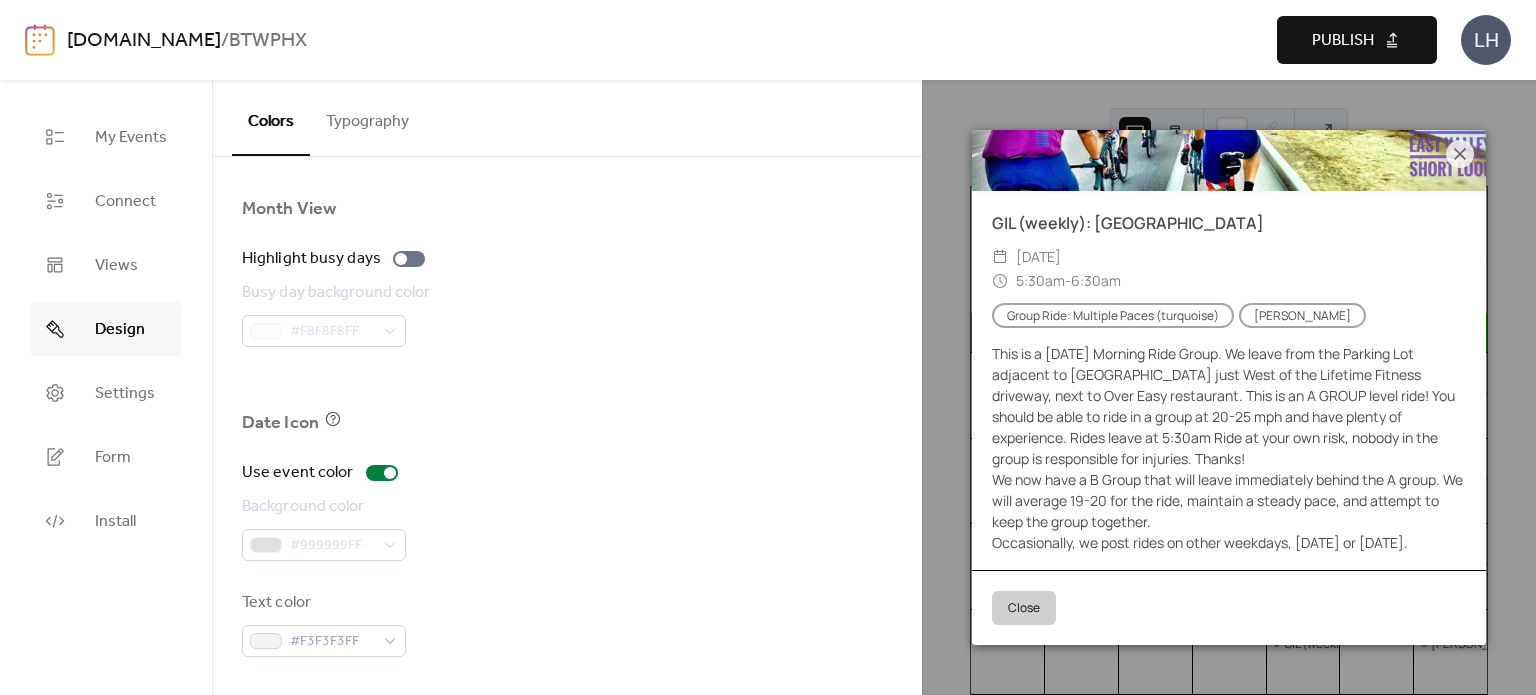 click on "Typography" at bounding box center (367, 117) 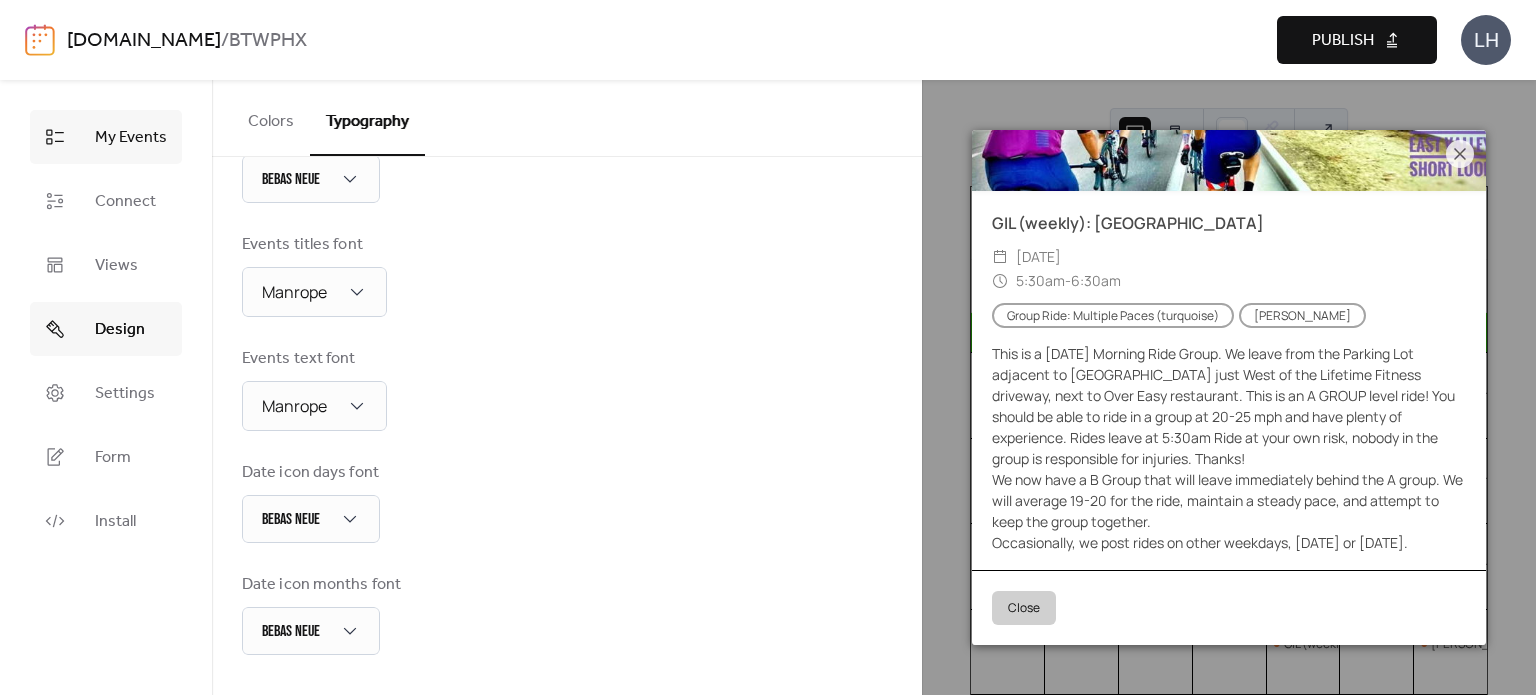click on "My Events" at bounding box center (131, 138) 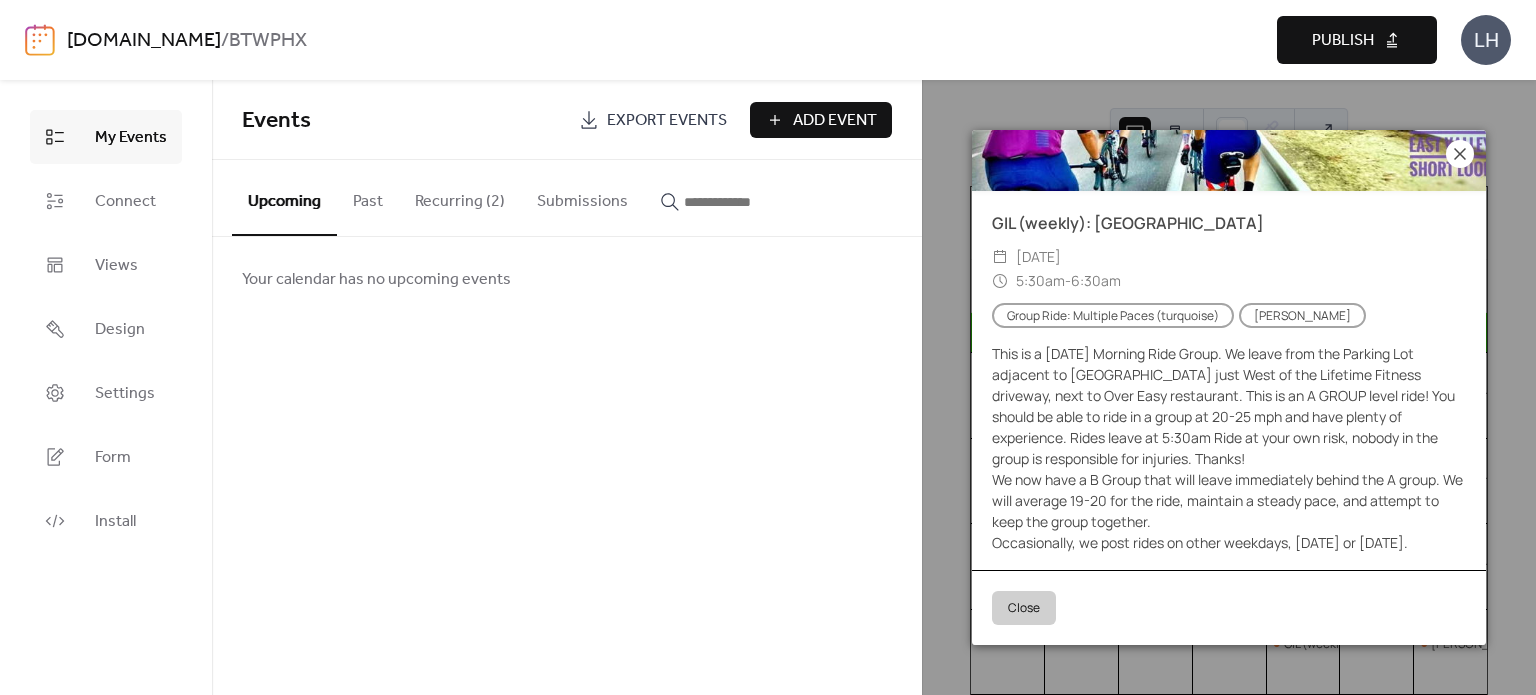 click 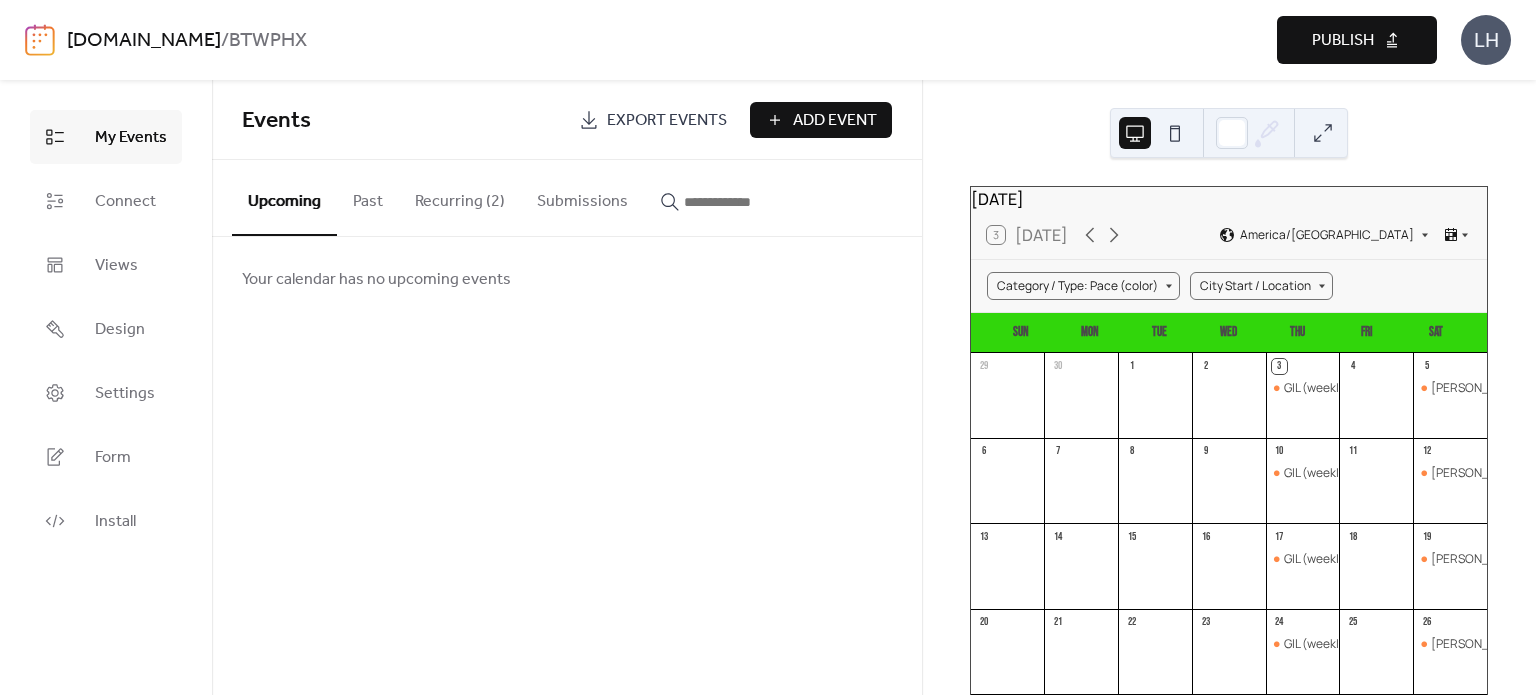 click at bounding box center [40, 40] 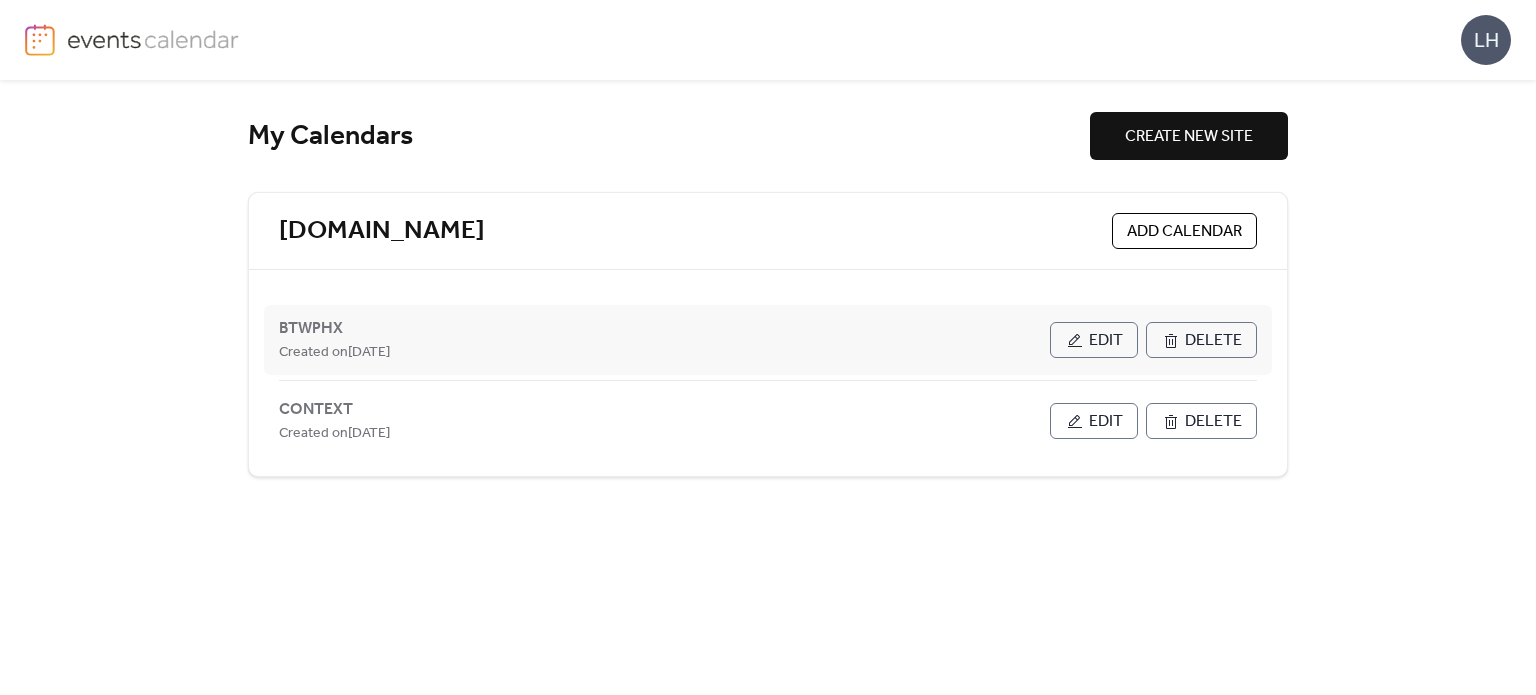 click on "Edit" at bounding box center [1106, 341] 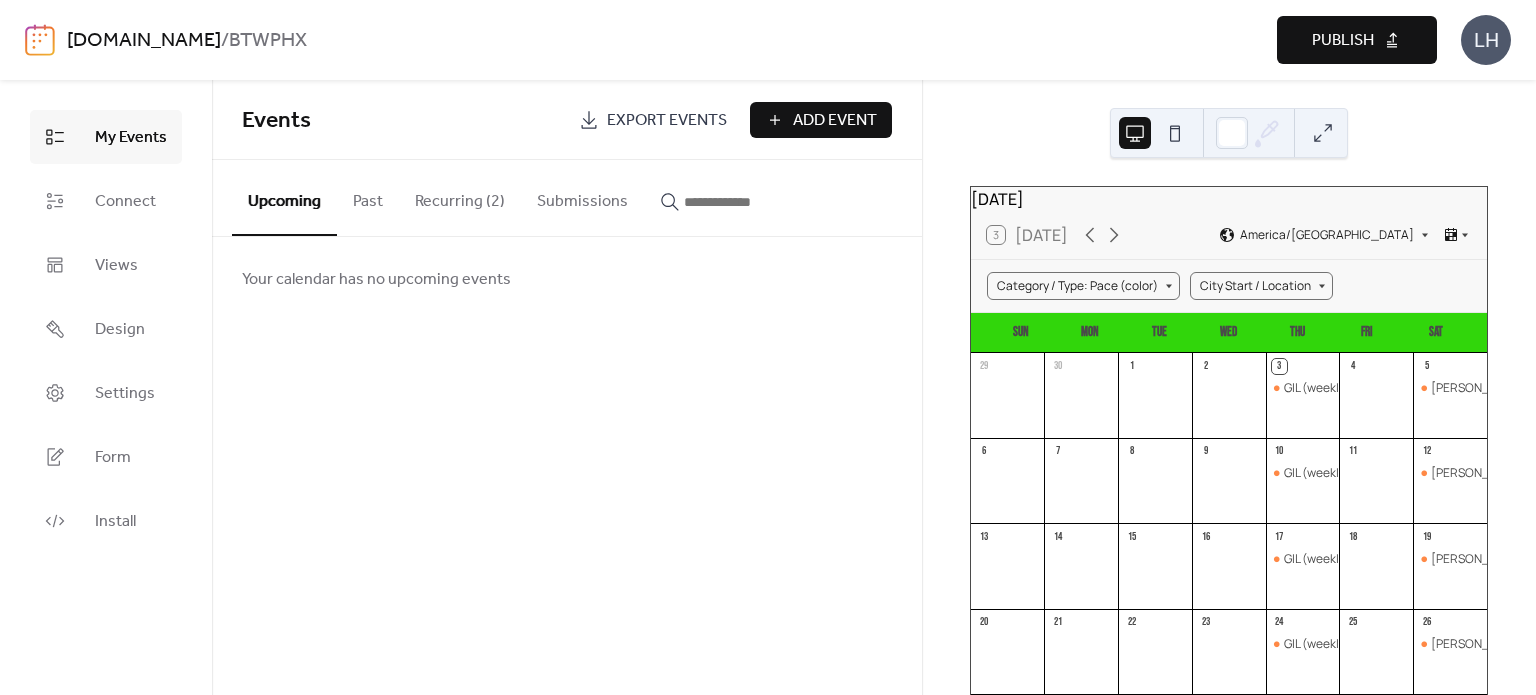 click on "Add Event" at bounding box center (821, 120) 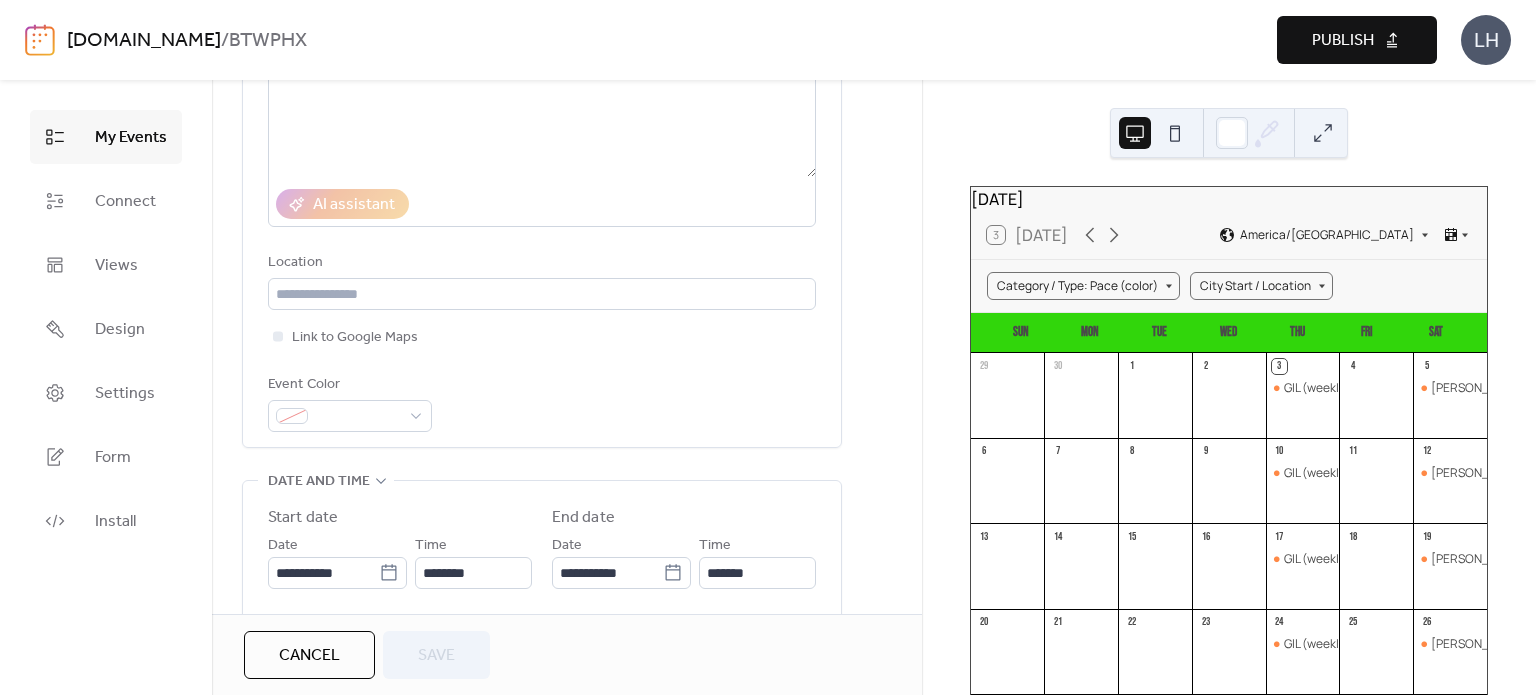 scroll, scrollTop: 0, scrollLeft: 0, axis: both 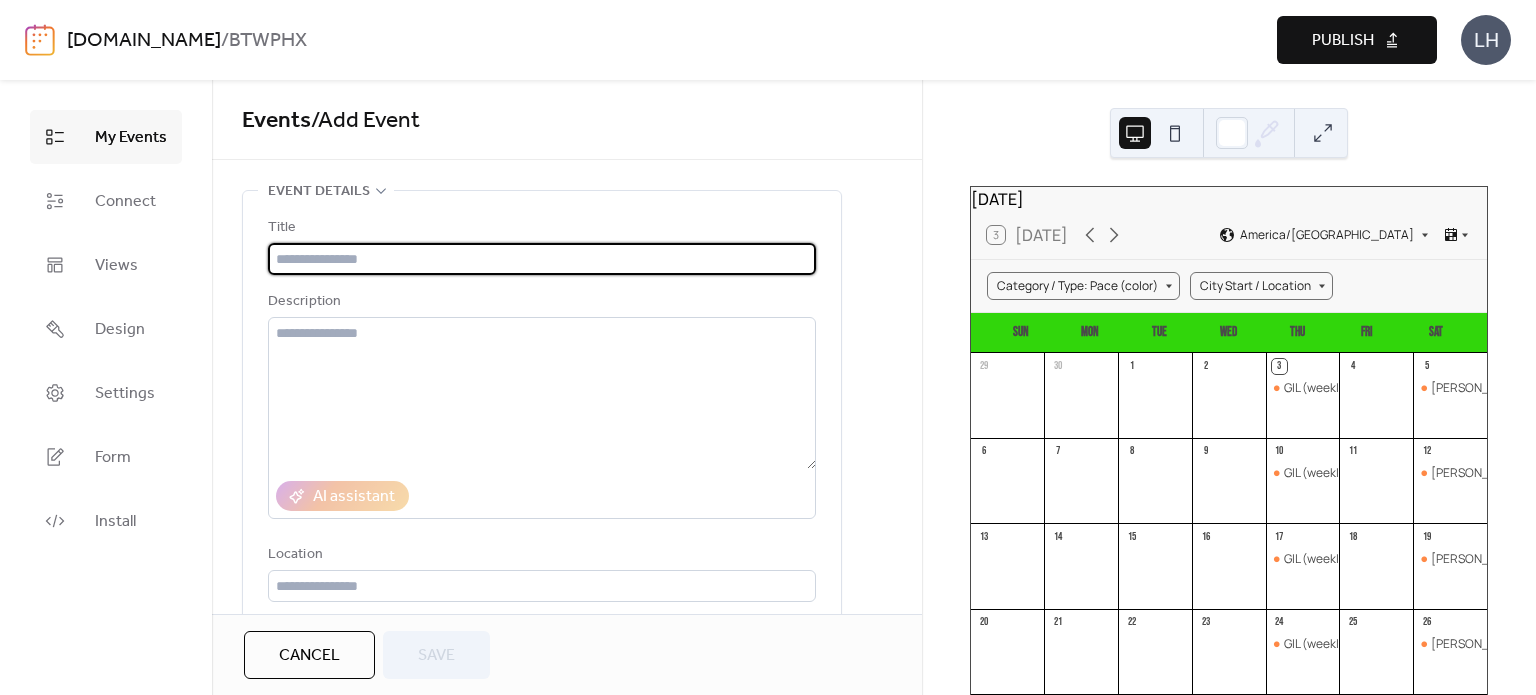 click on "Event Details" at bounding box center [319, 192] 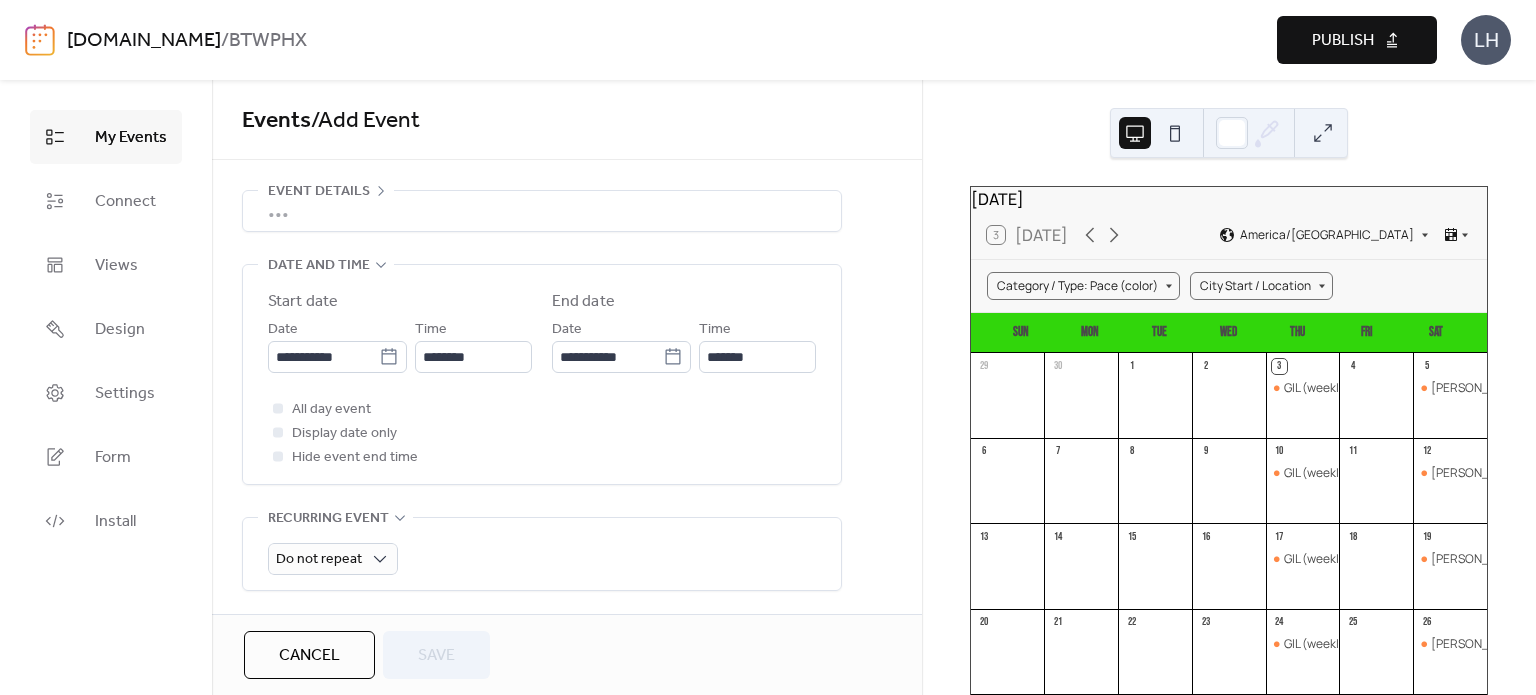 click on "•••" at bounding box center (542, 211) 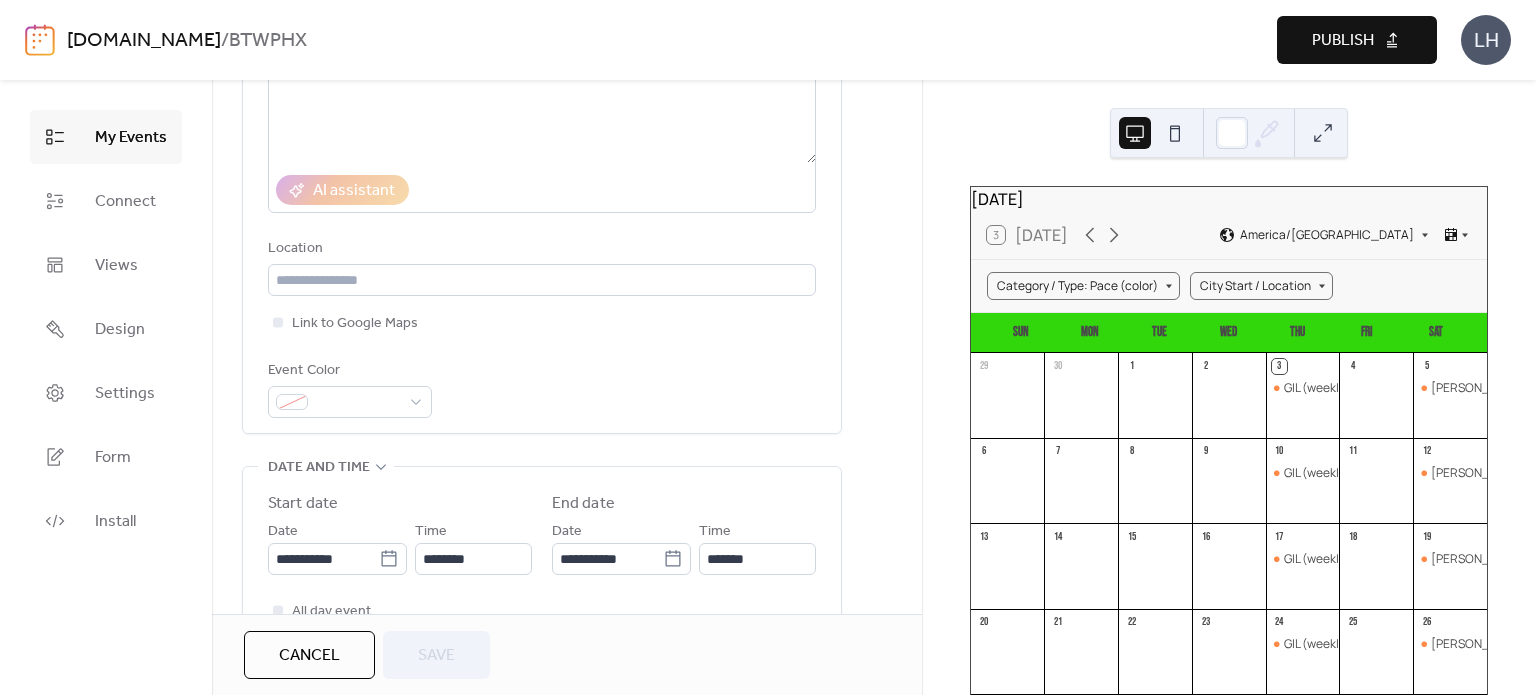 scroll, scrollTop: 323, scrollLeft: 0, axis: vertical 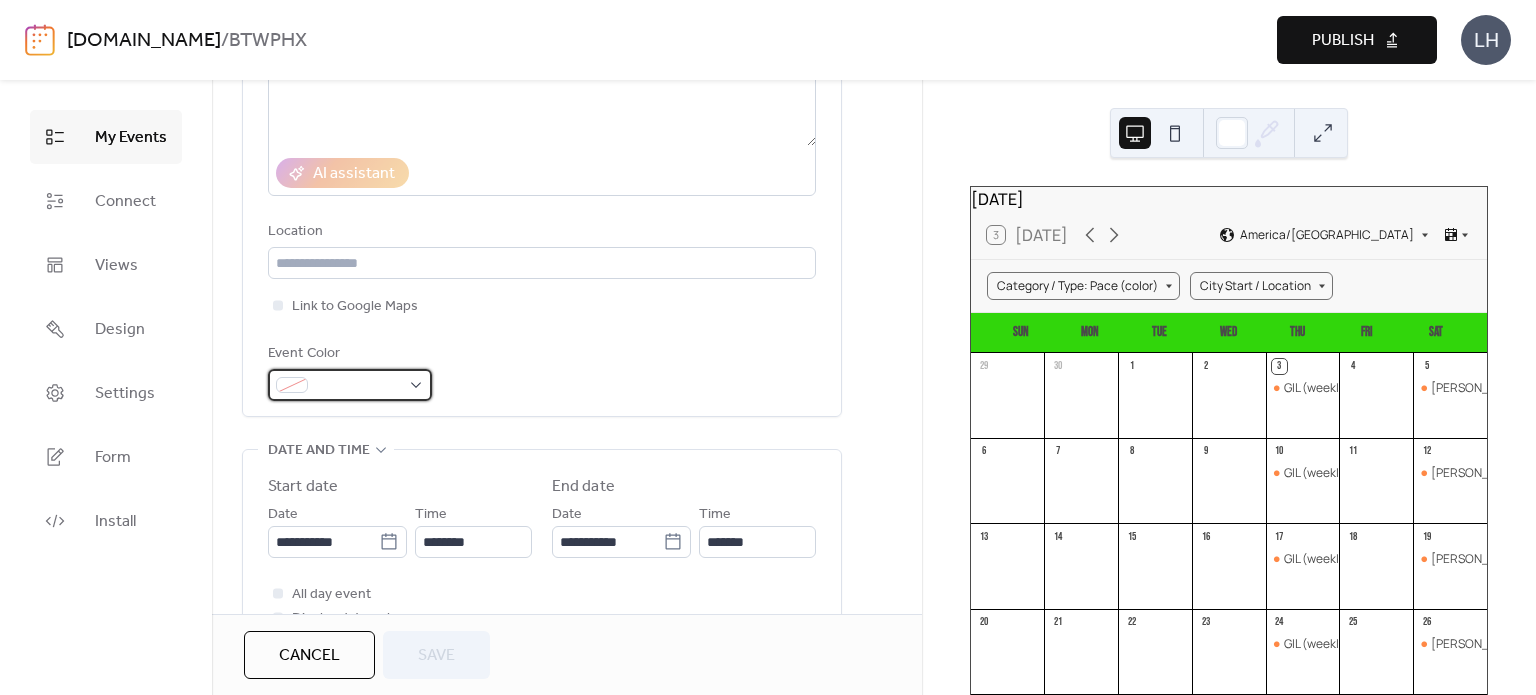 click at bounding box center (358, 386) 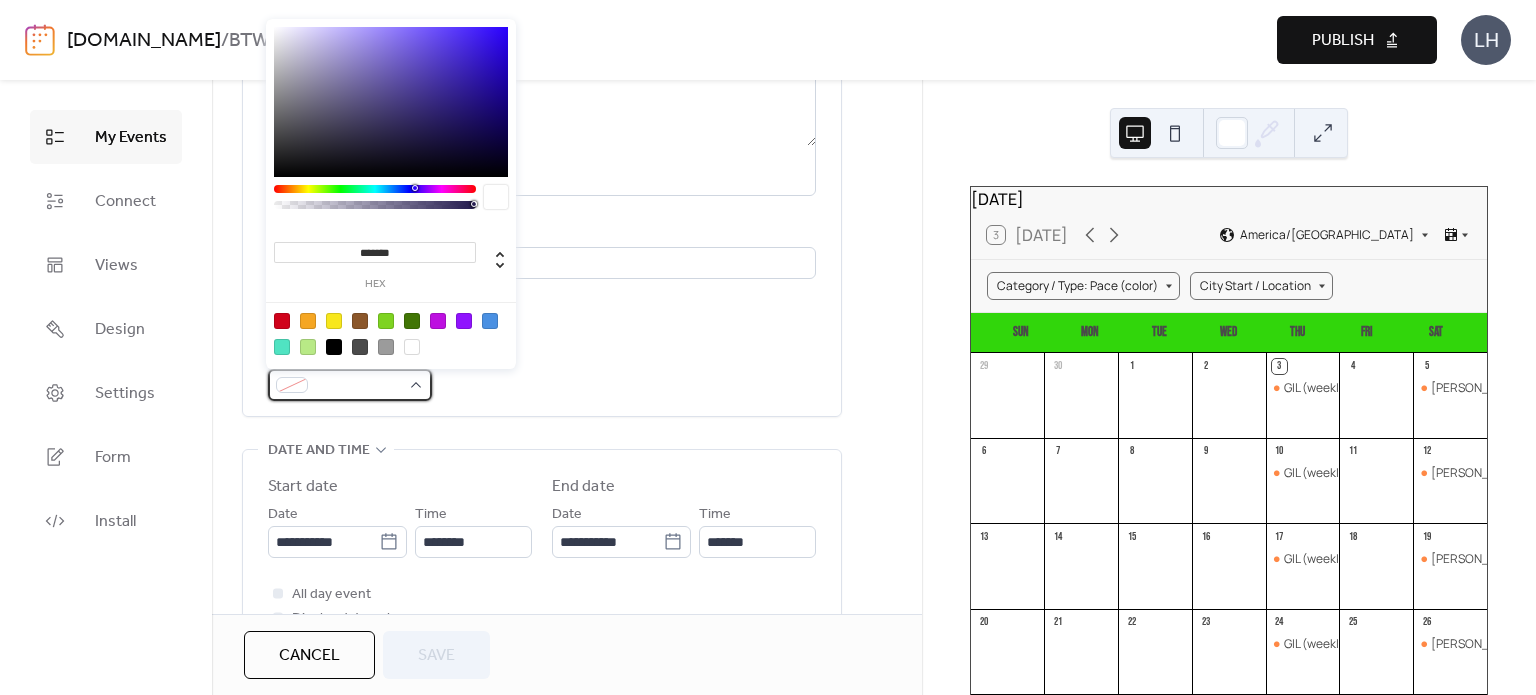 click at bounding box center [358, 386] 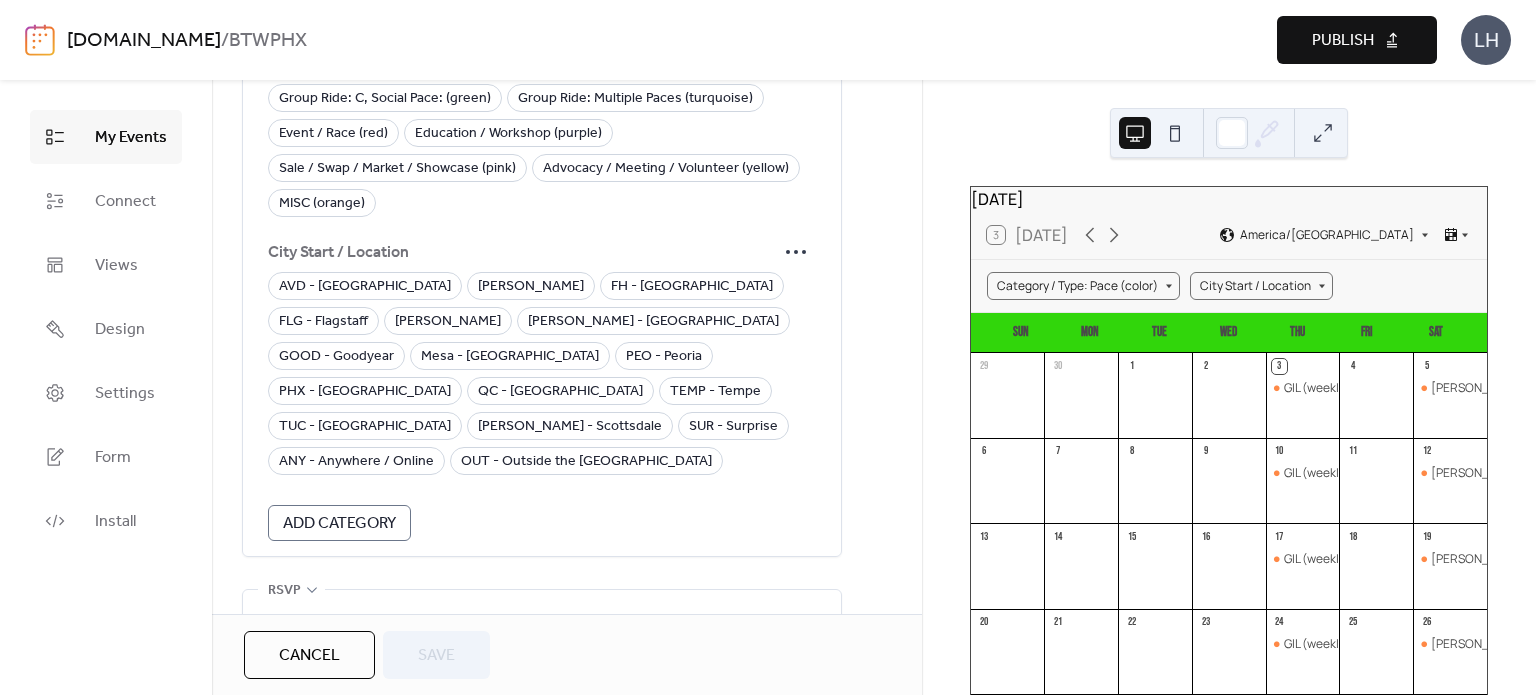 scroll, scrollTop: 1532, scrollLeft: 0, axis: vertical 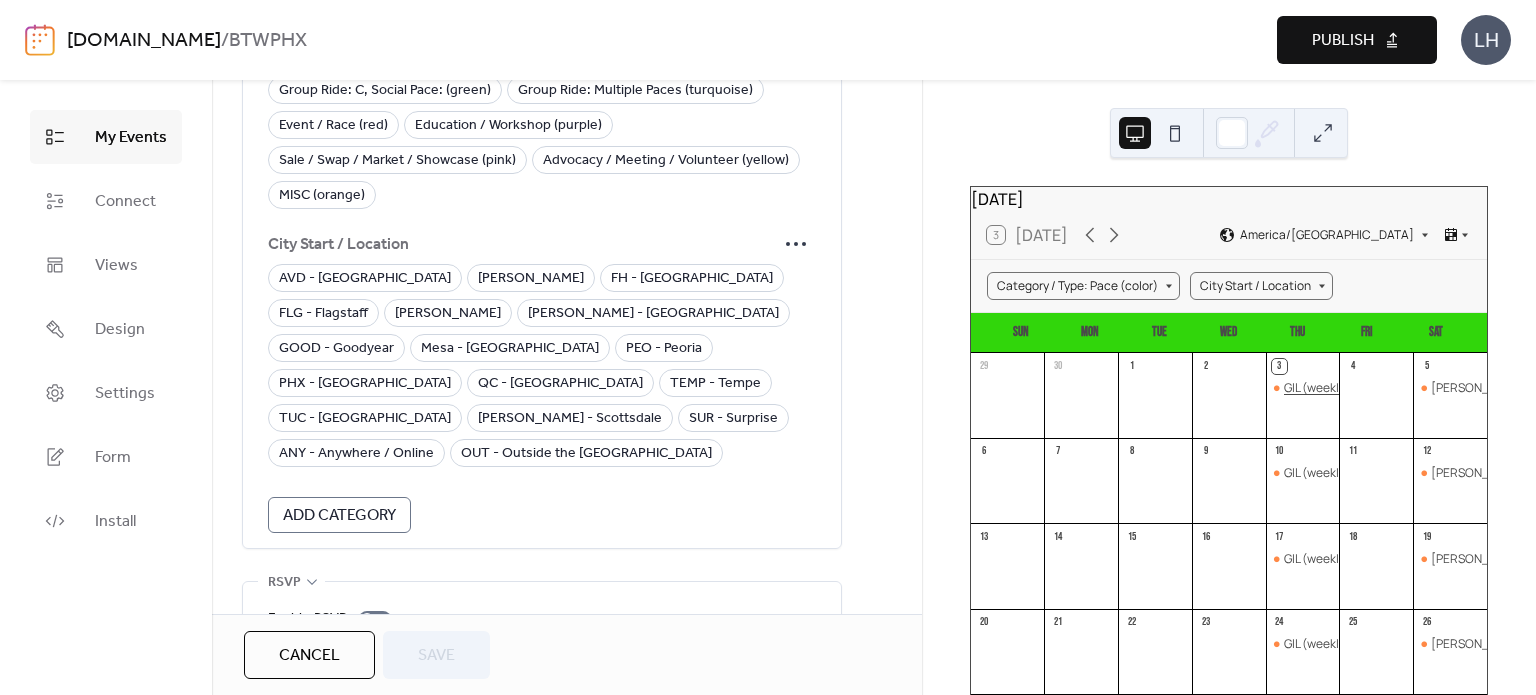 click on "GIL (weekly): [GEOGRAPHIC_DATA]" at bounding box center [1381, 388] 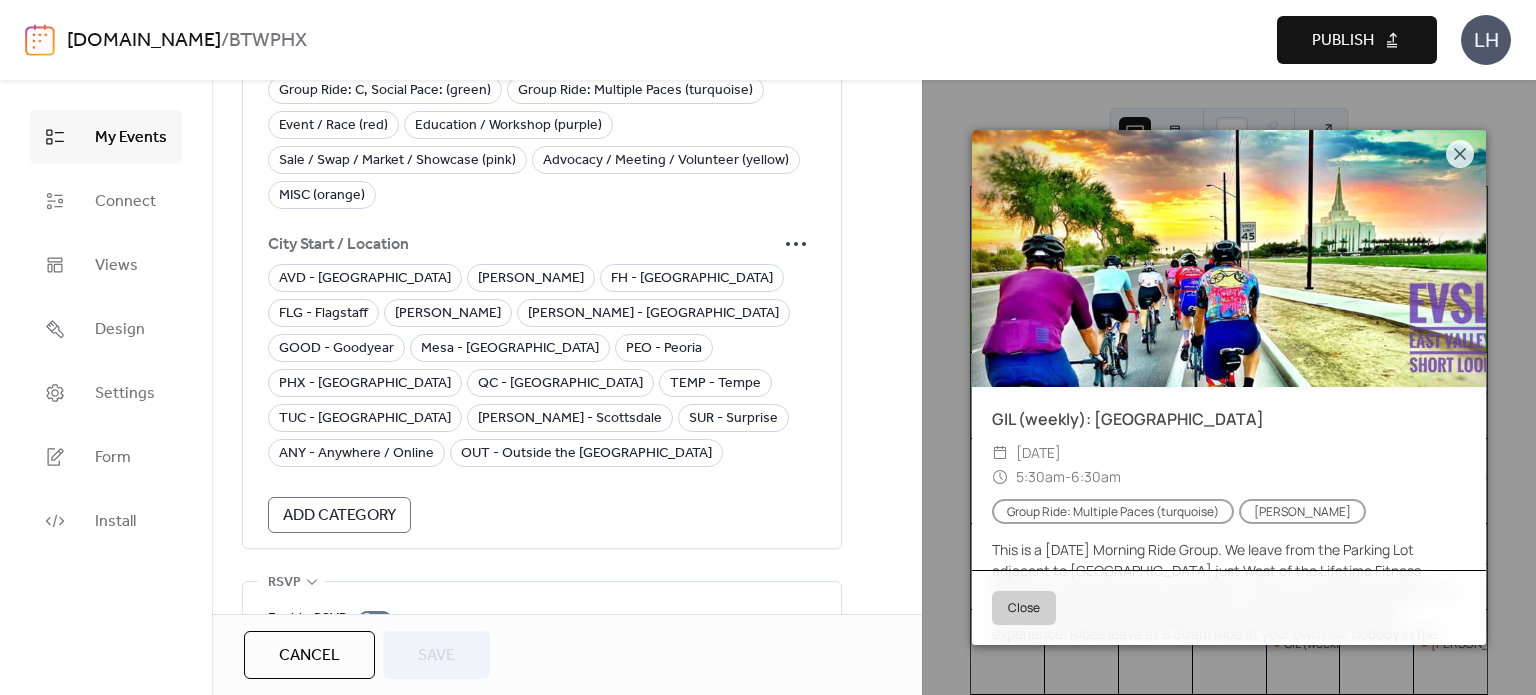 scroll, scrollTop: 196, scrollLeft: 0, axis: vertical 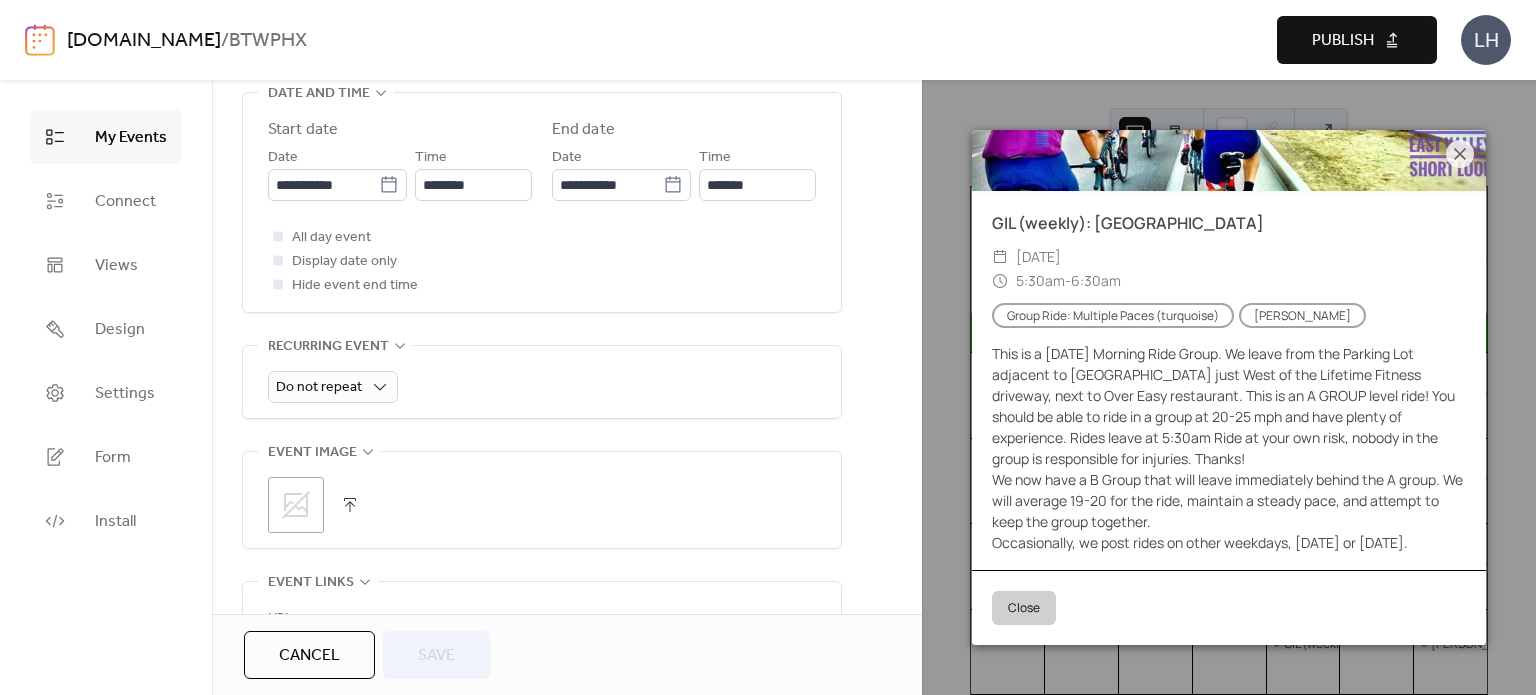 click on "Cancel" at bounding box center (309, 656) 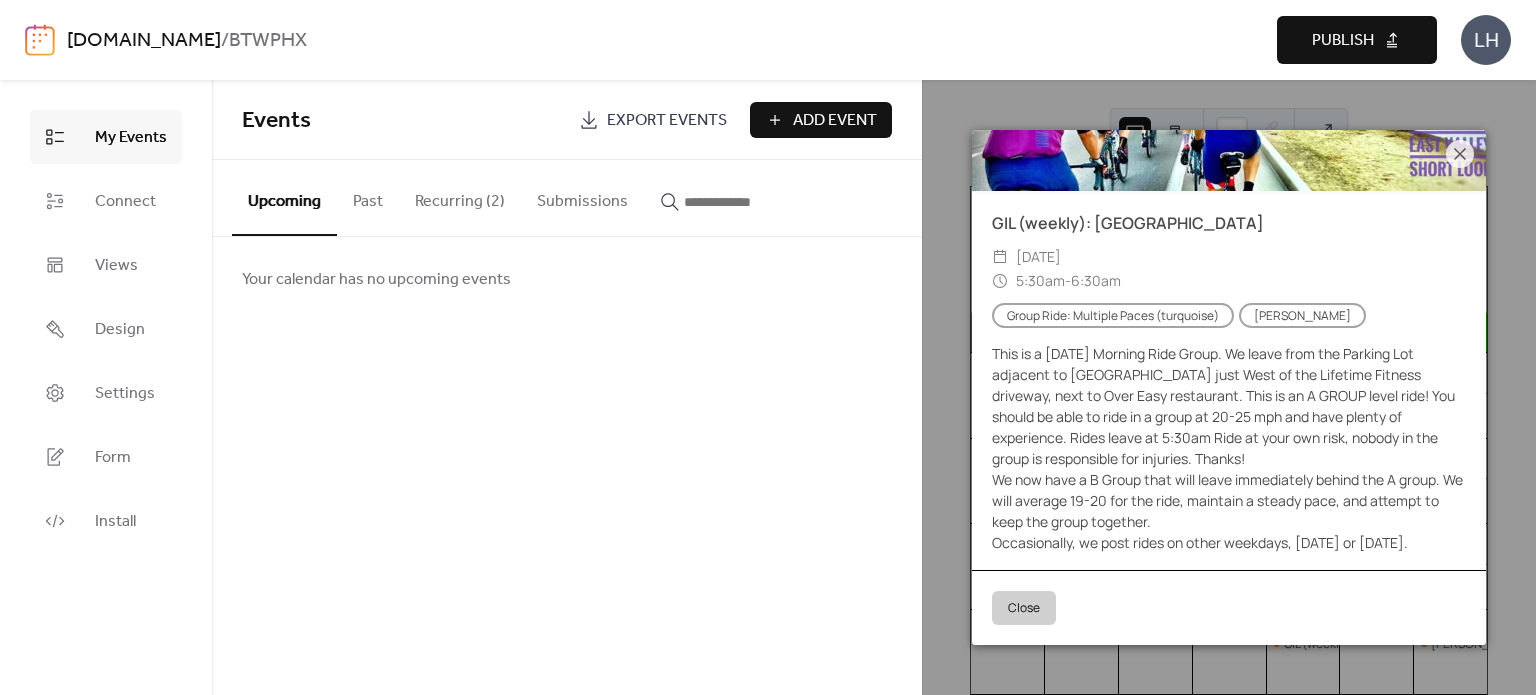click on "Recurring  (2)" at bounding box center (460, 197) 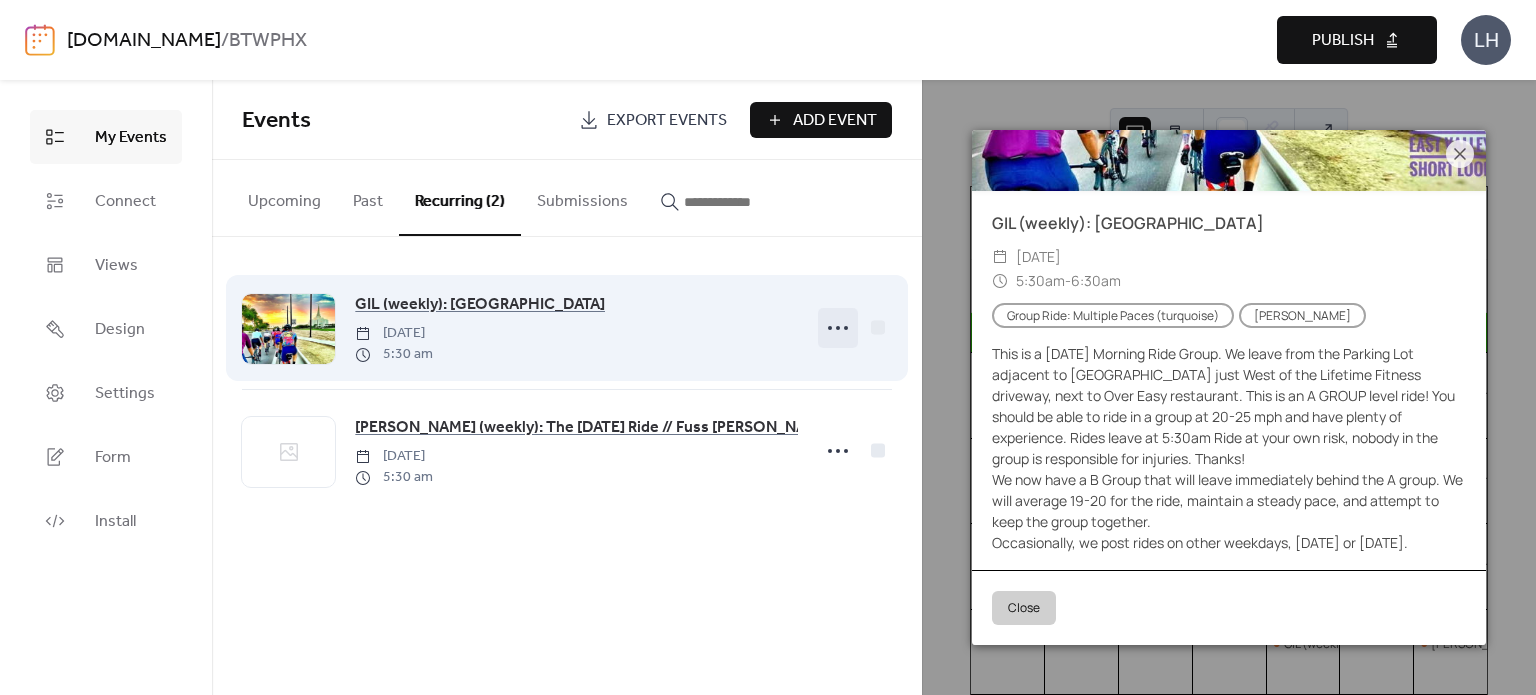 click 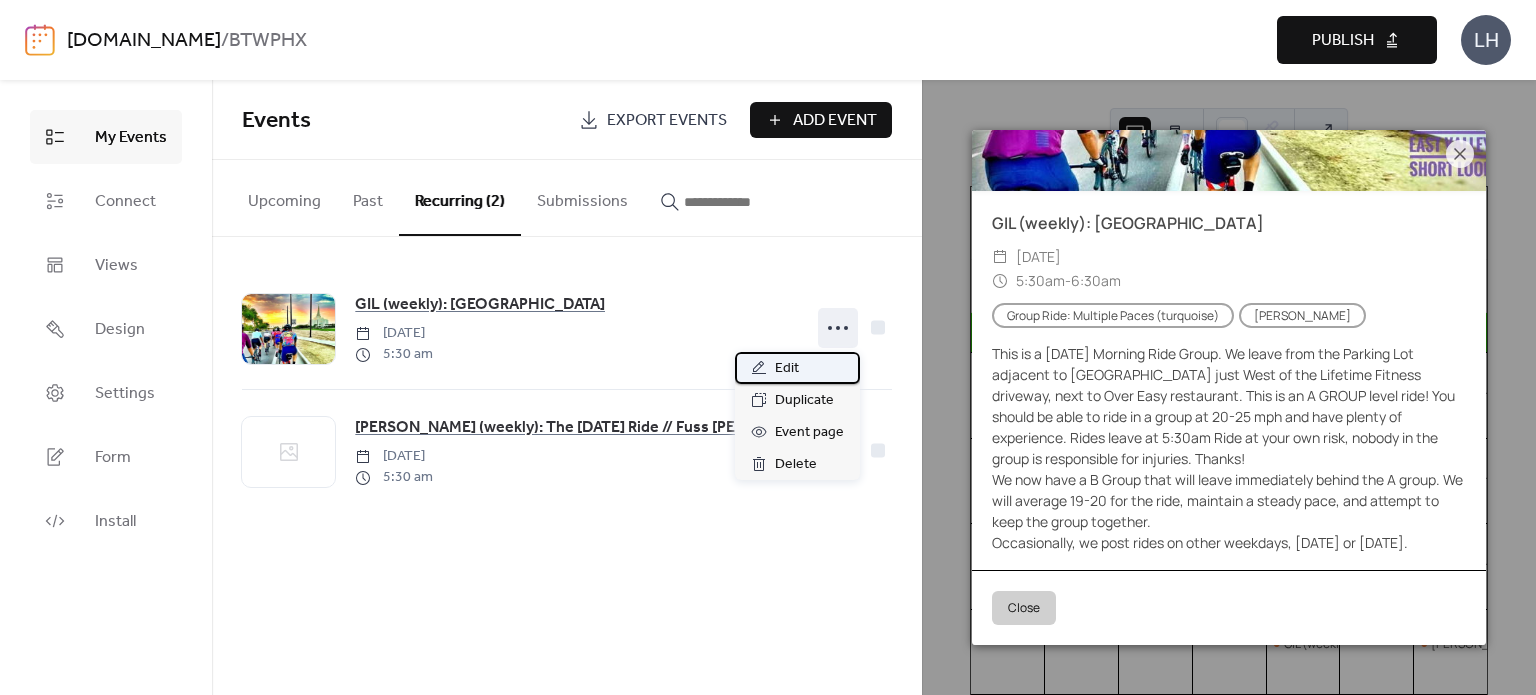 click on "Edit" at bounding box center [797, 368] 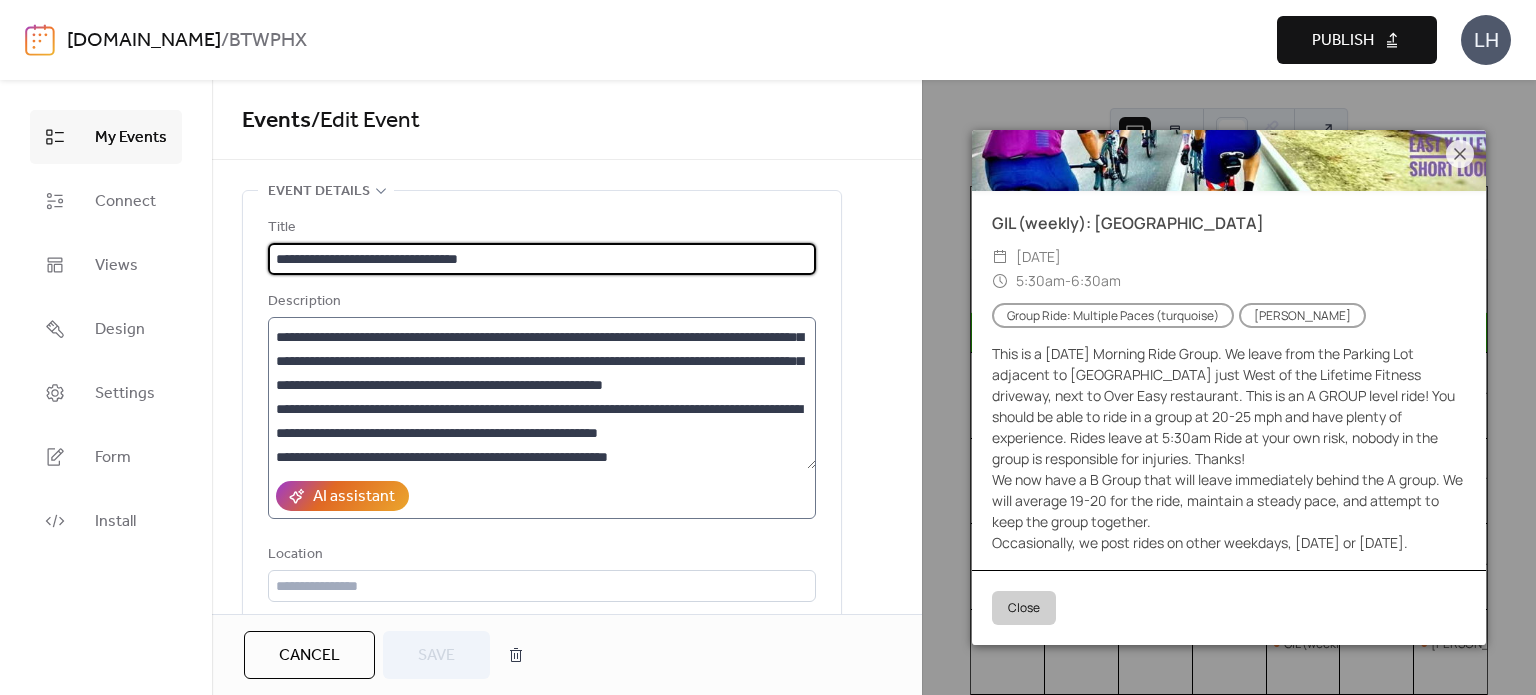 scroll, scrollTop: 48, scrollLeft: 0, axis: vertical 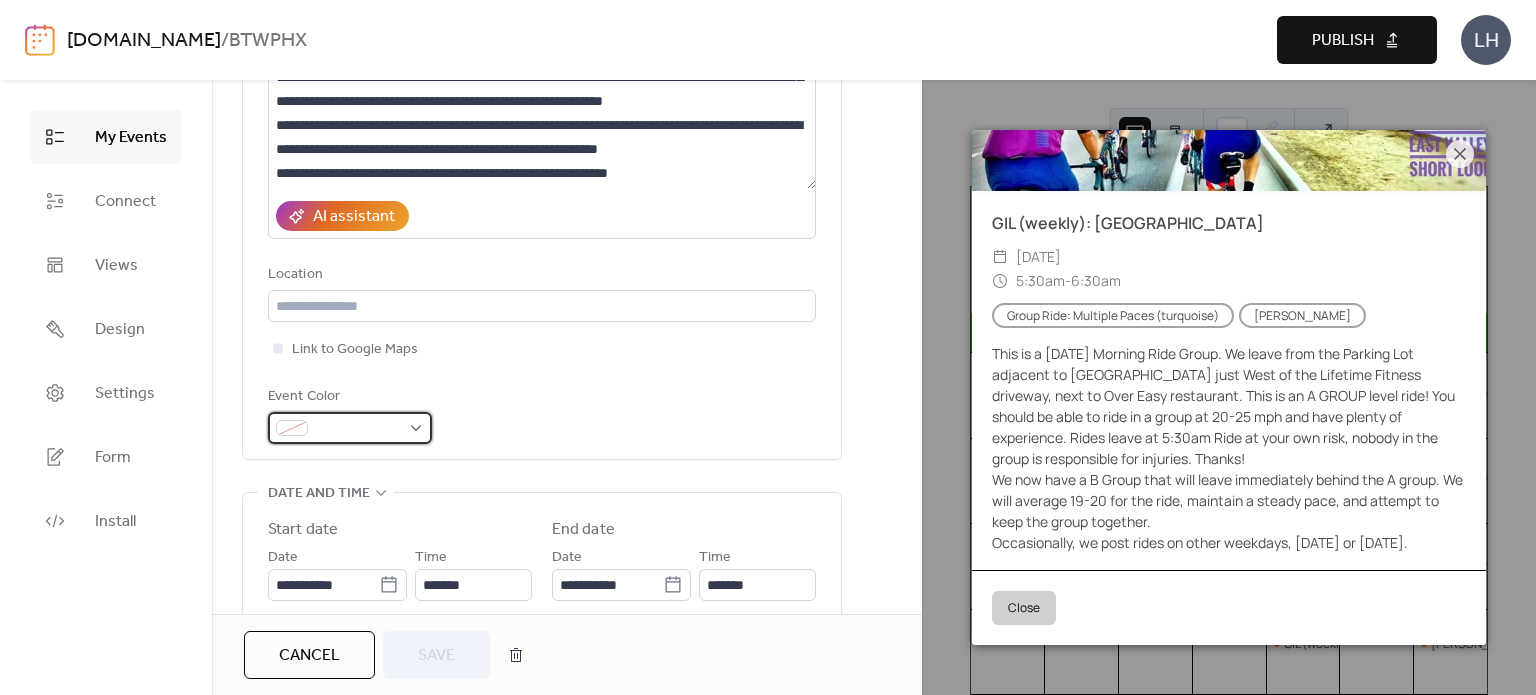 click at bounding box center (358, 429) 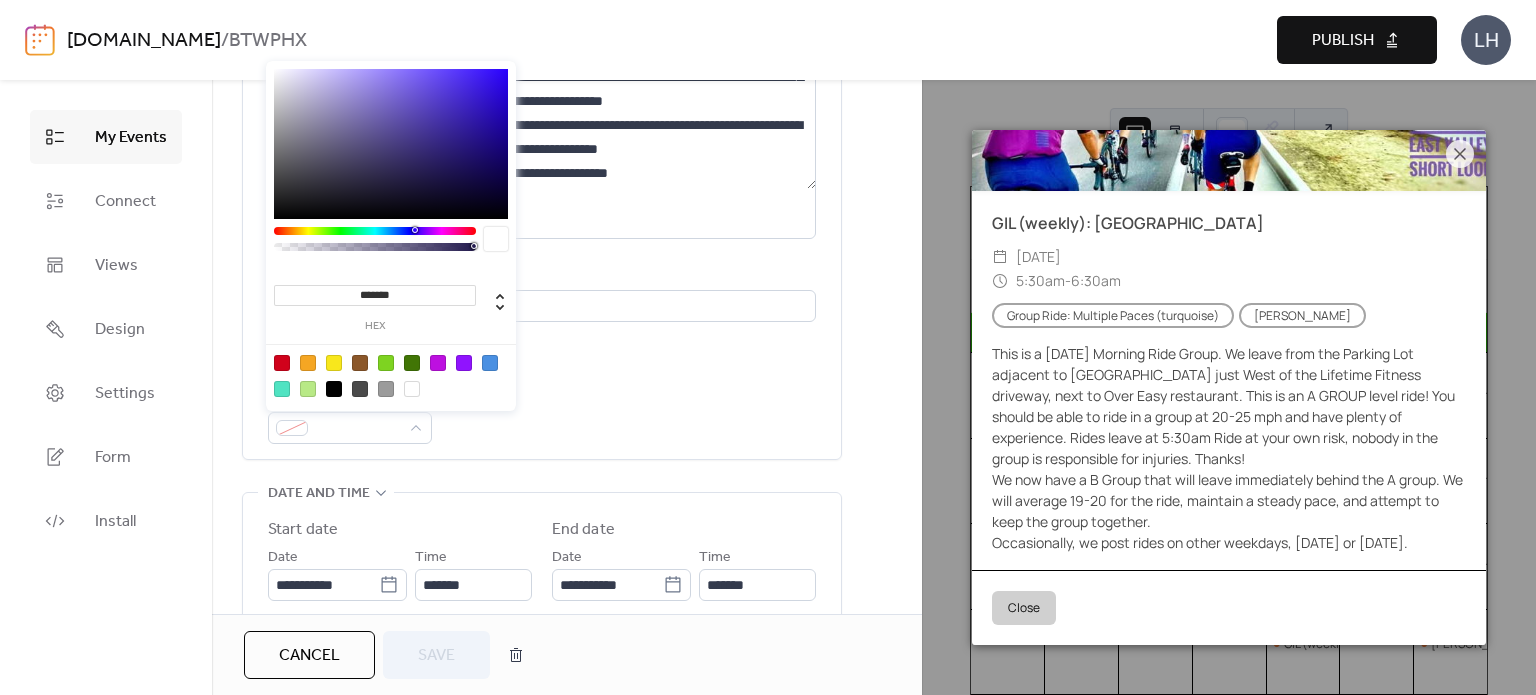click at bounding box center [282, 389] 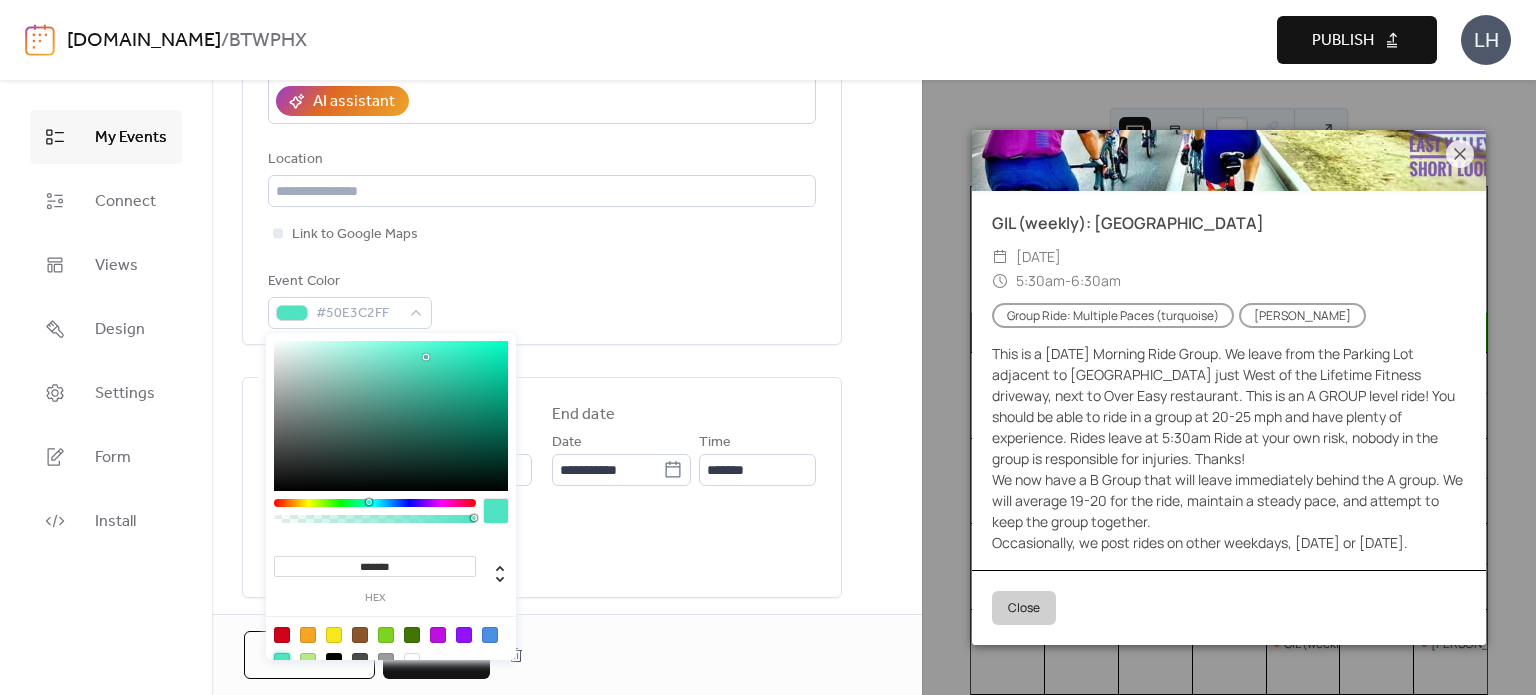 scroll, scrollTop: 396, scrollLeft: 0, axis: vertical 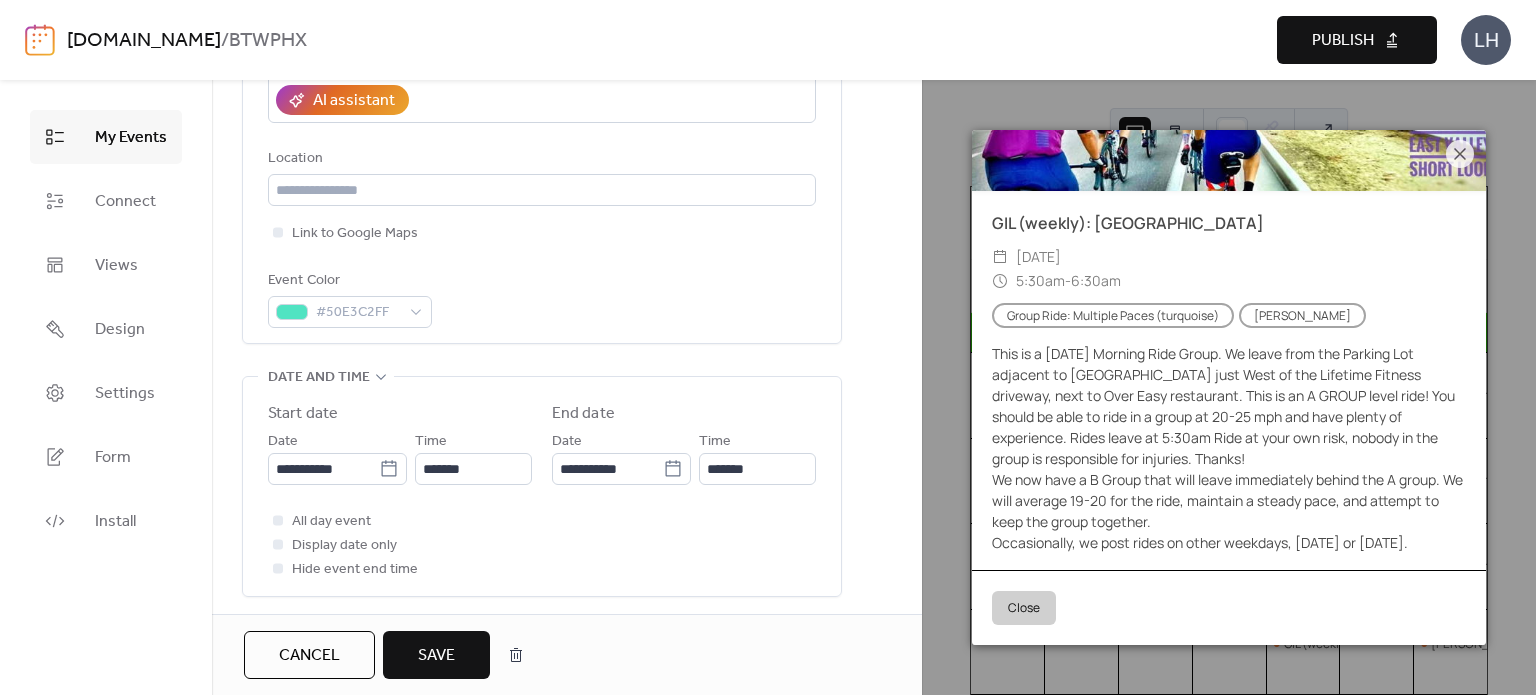 click on "All day event Display date only Hide event end time" at bounding box center [542, 545] 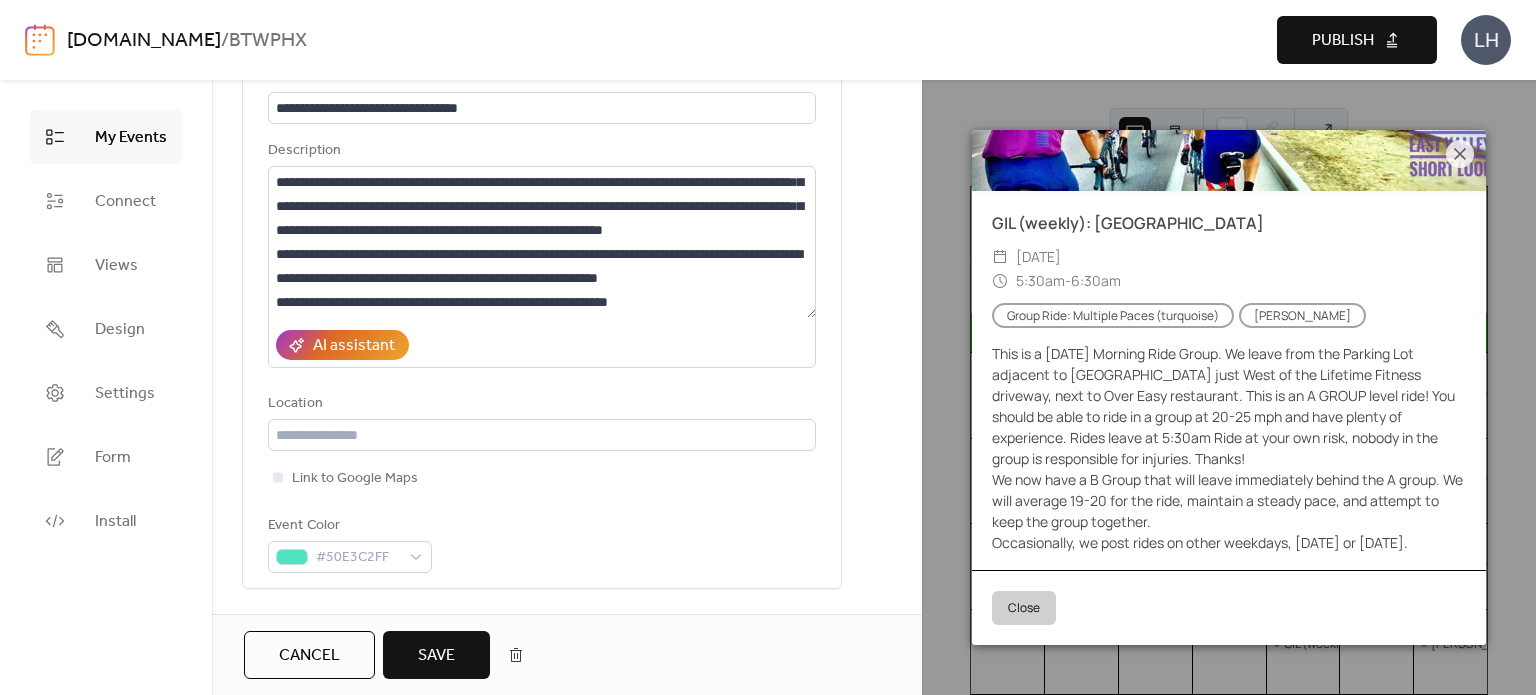 scroll, scrollTop: 152, scrollLeft: 0, axis: vertical 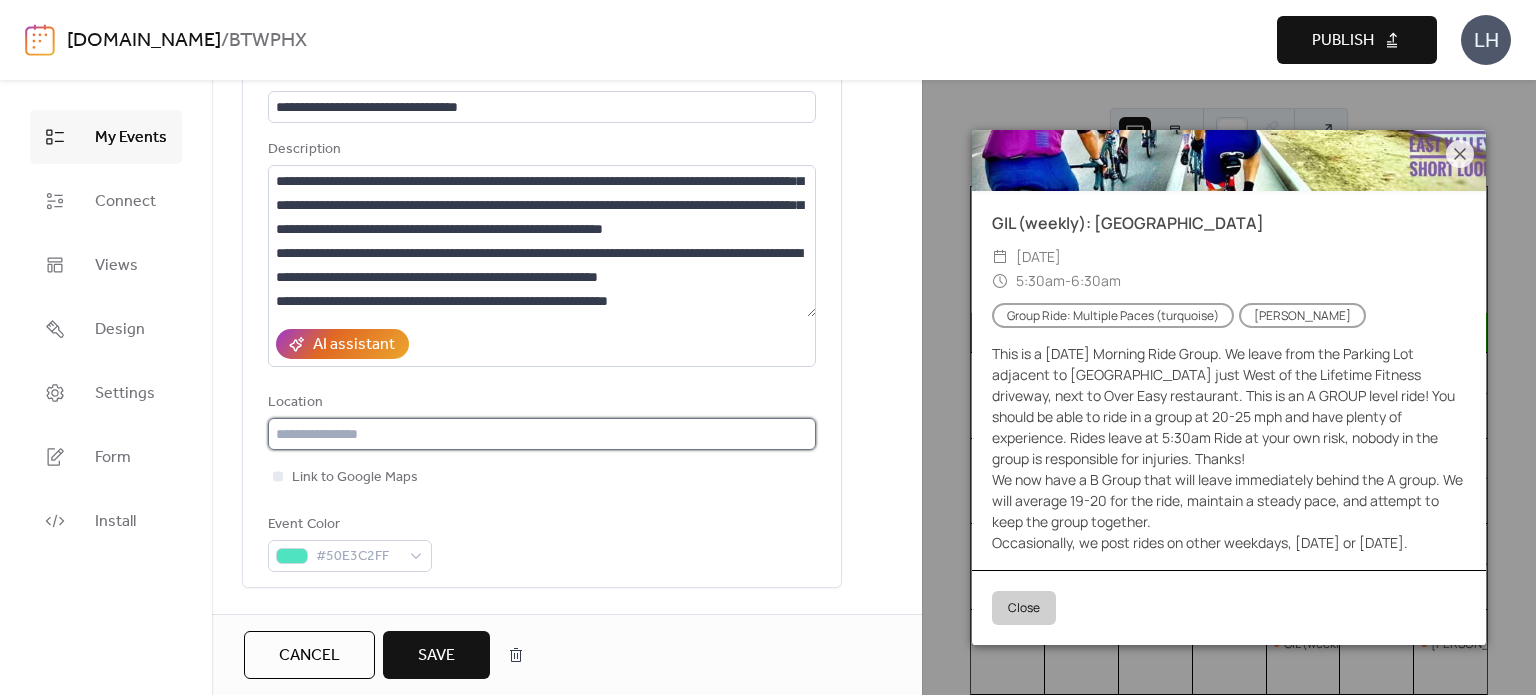 click at bounding box center (542, 434) 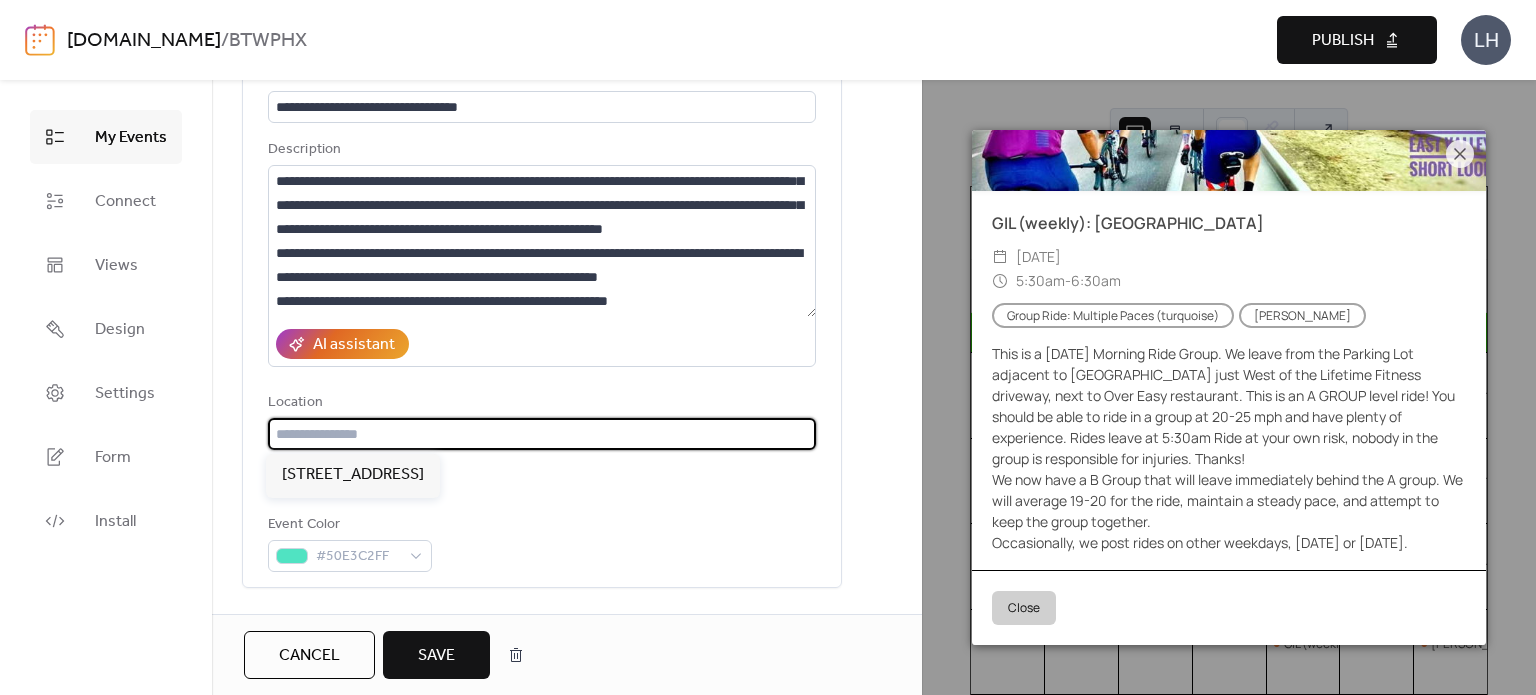 paste on "**********" 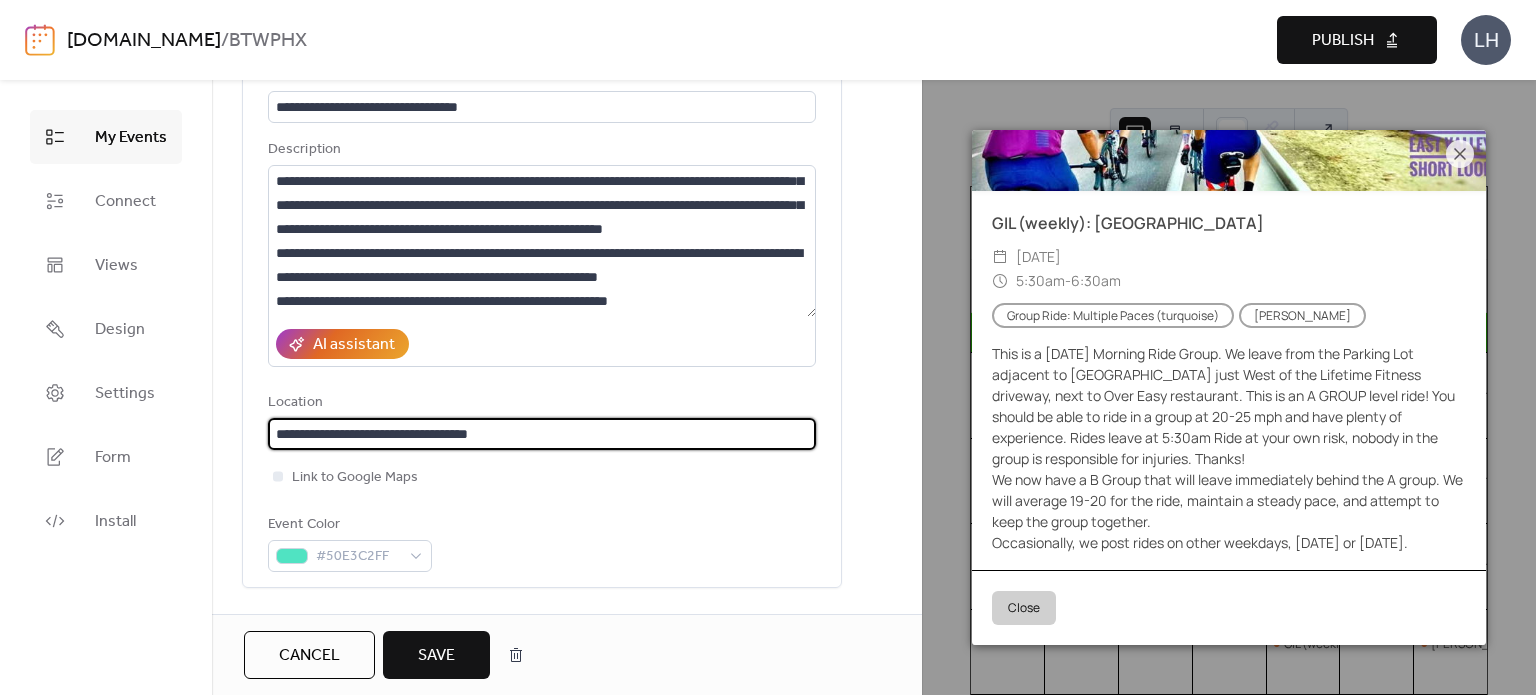 type on "**********" 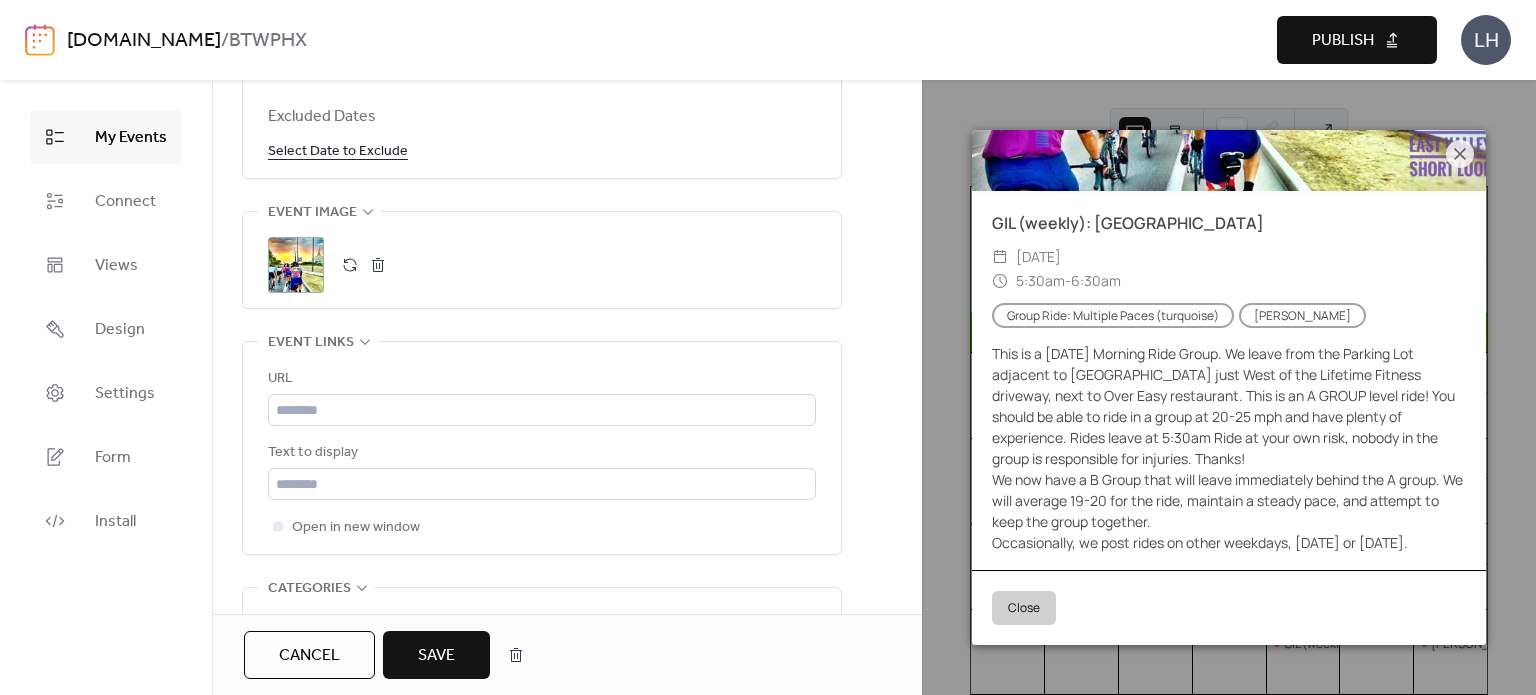 scroll, scrollTop: 1291, scrollLeft: 0, axis: vertical 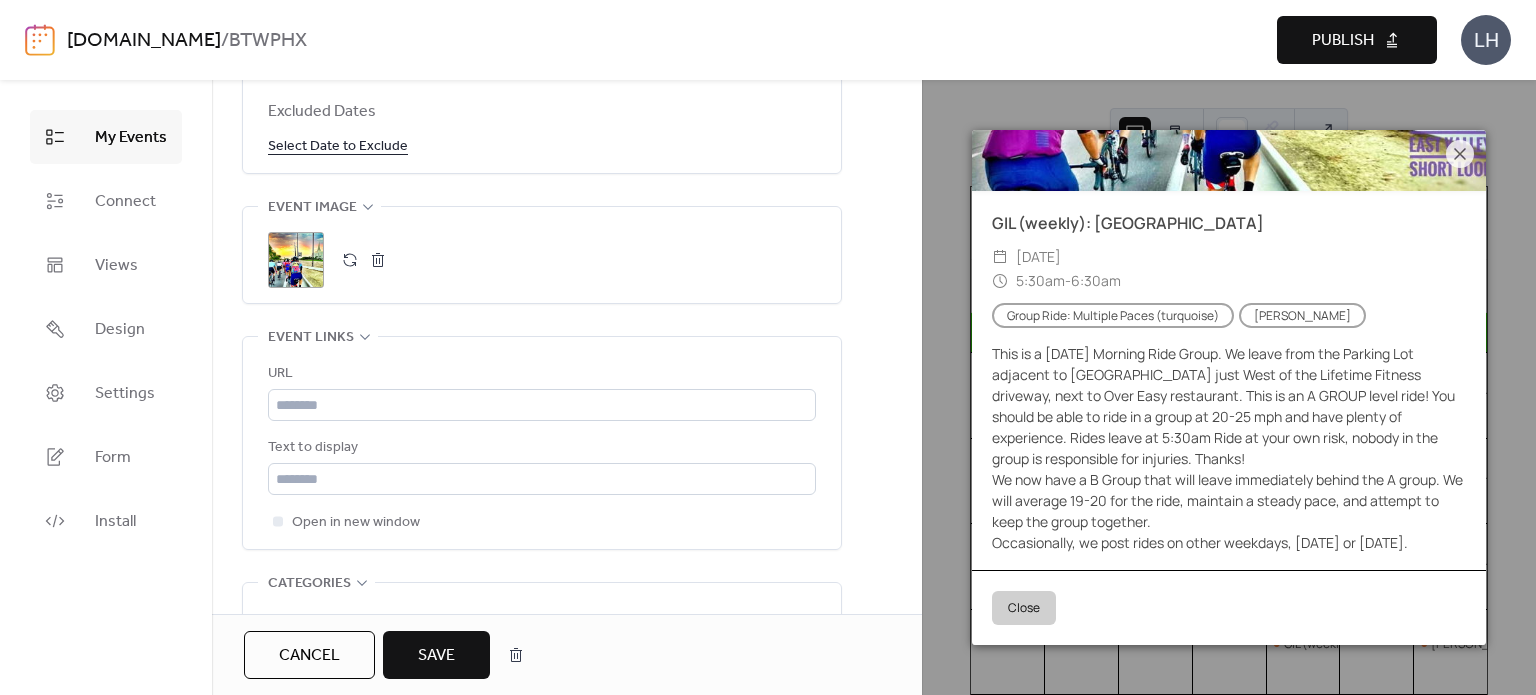 type 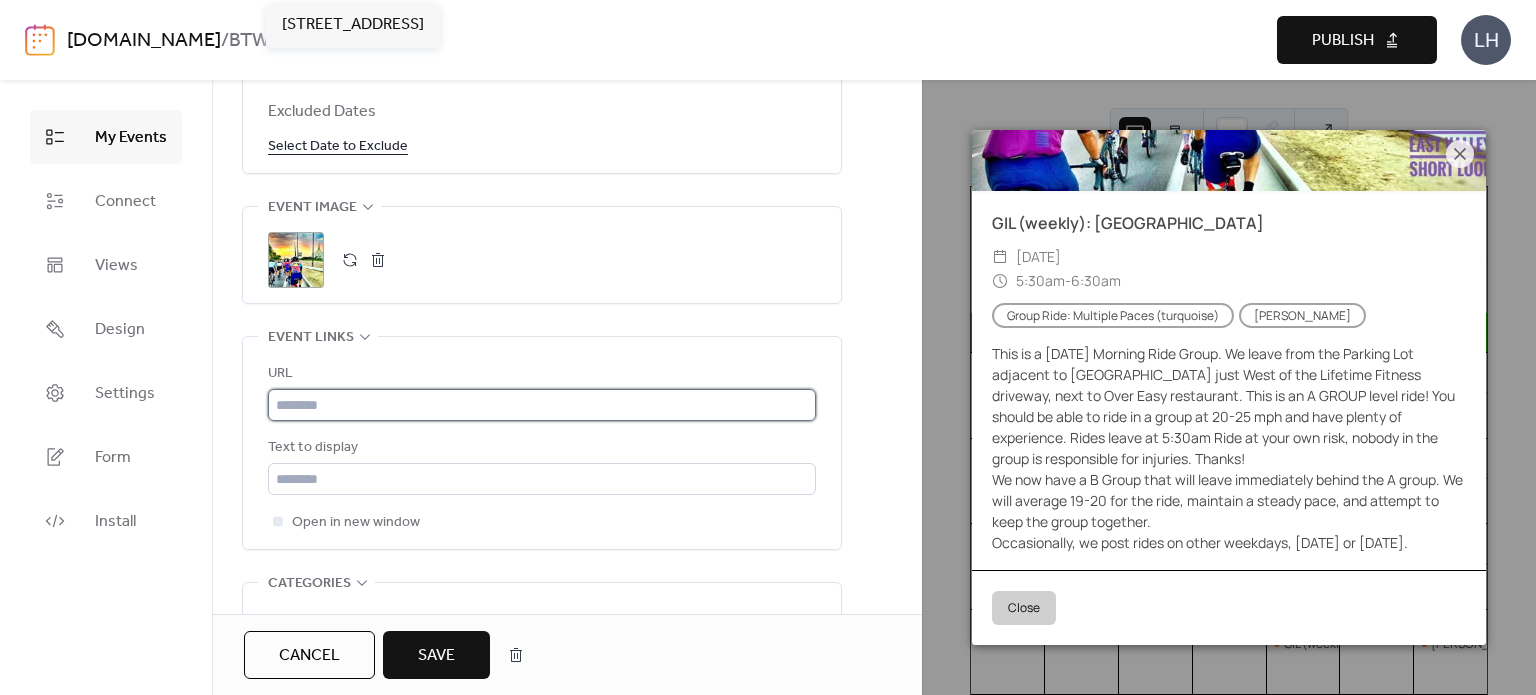 click at bounding box center [542, 405] 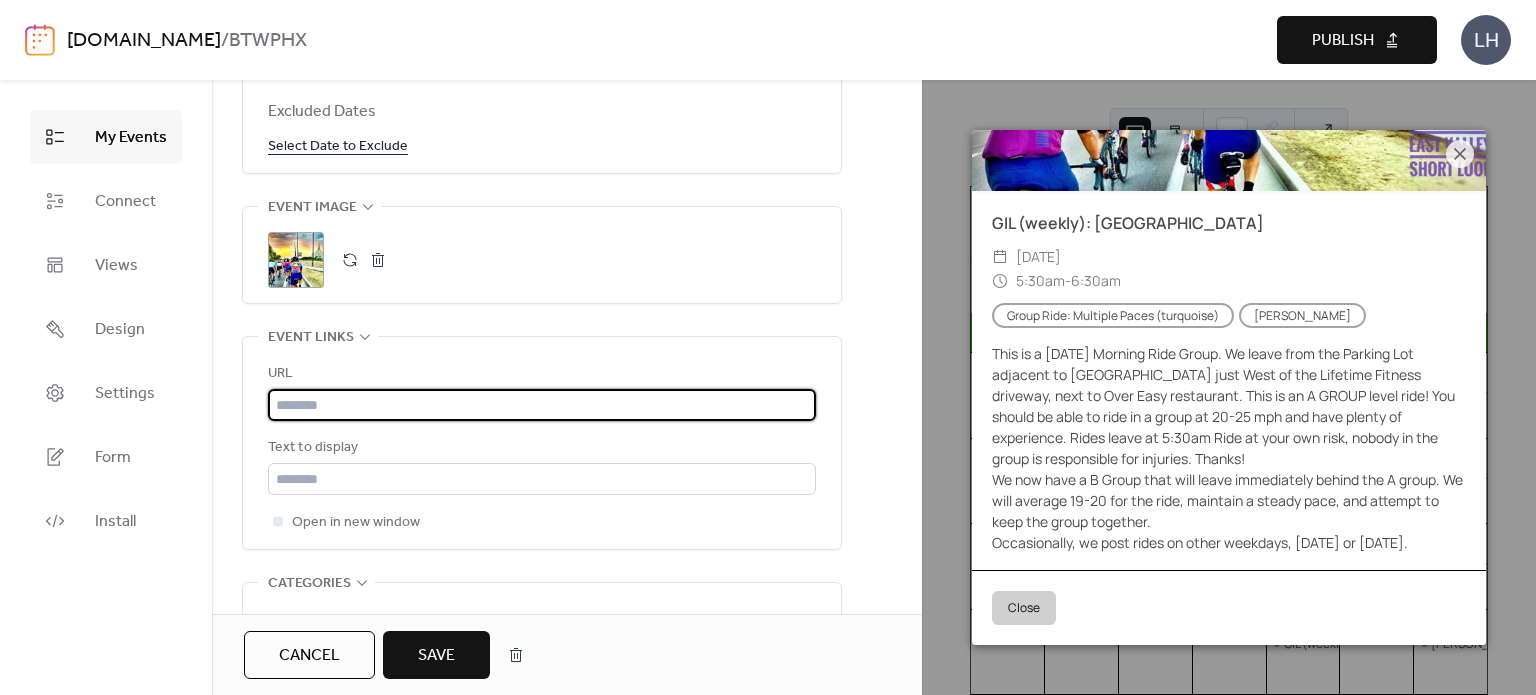 paste on "**********" 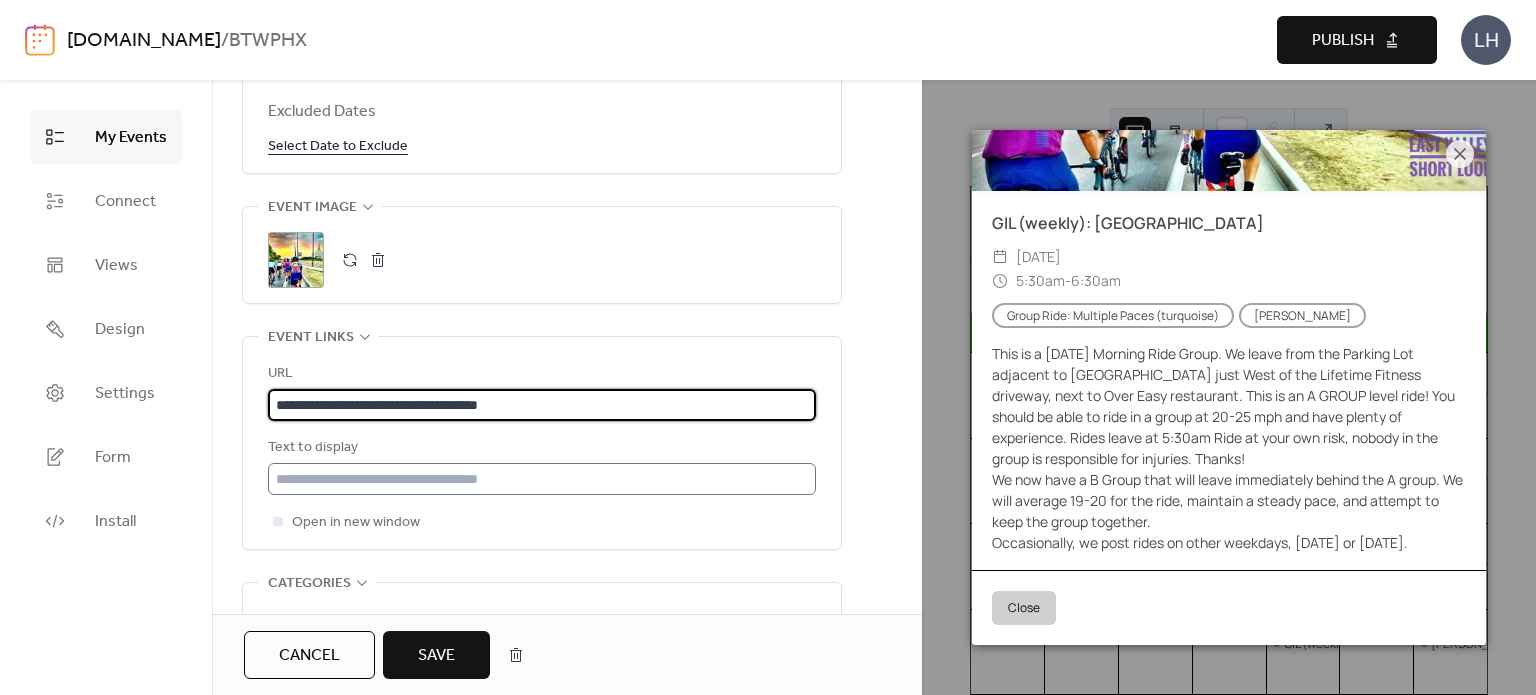 type on "**********" 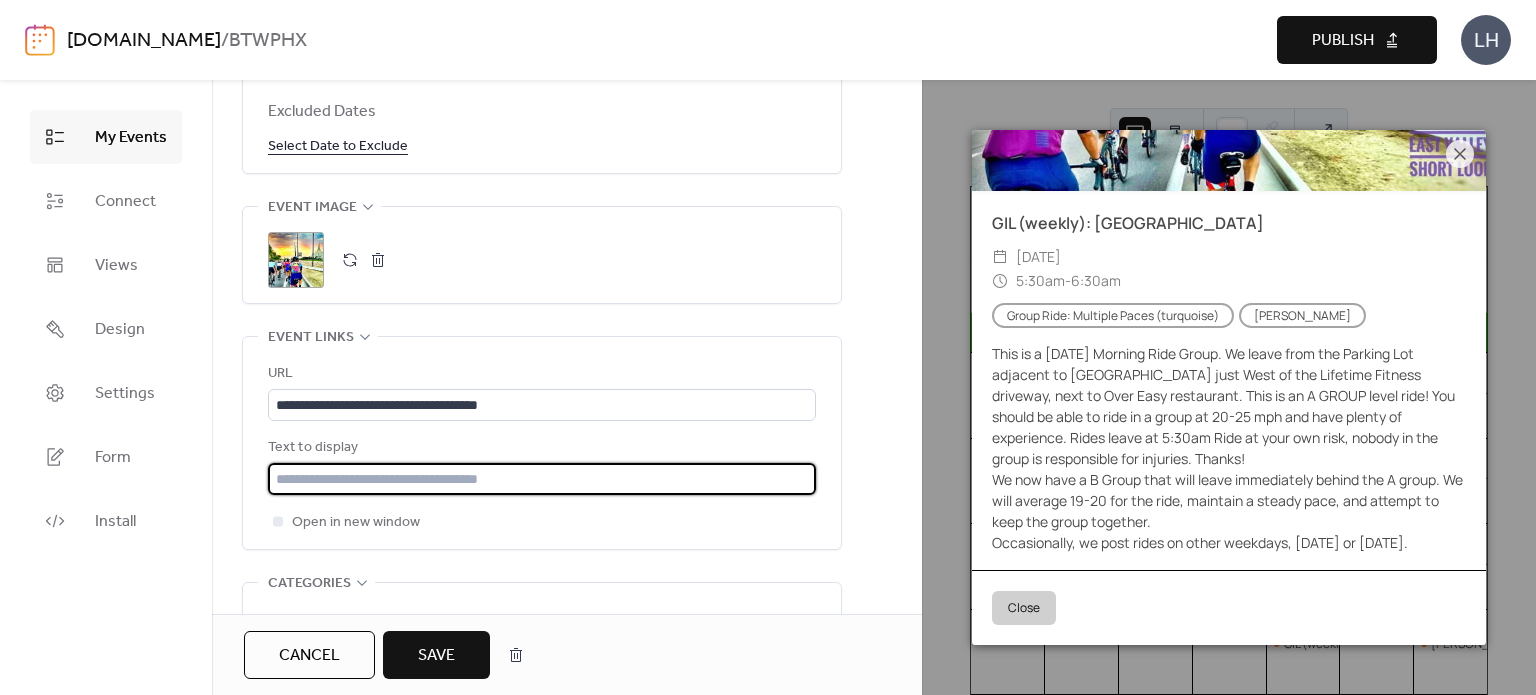 click at bounding box center (542, 479) 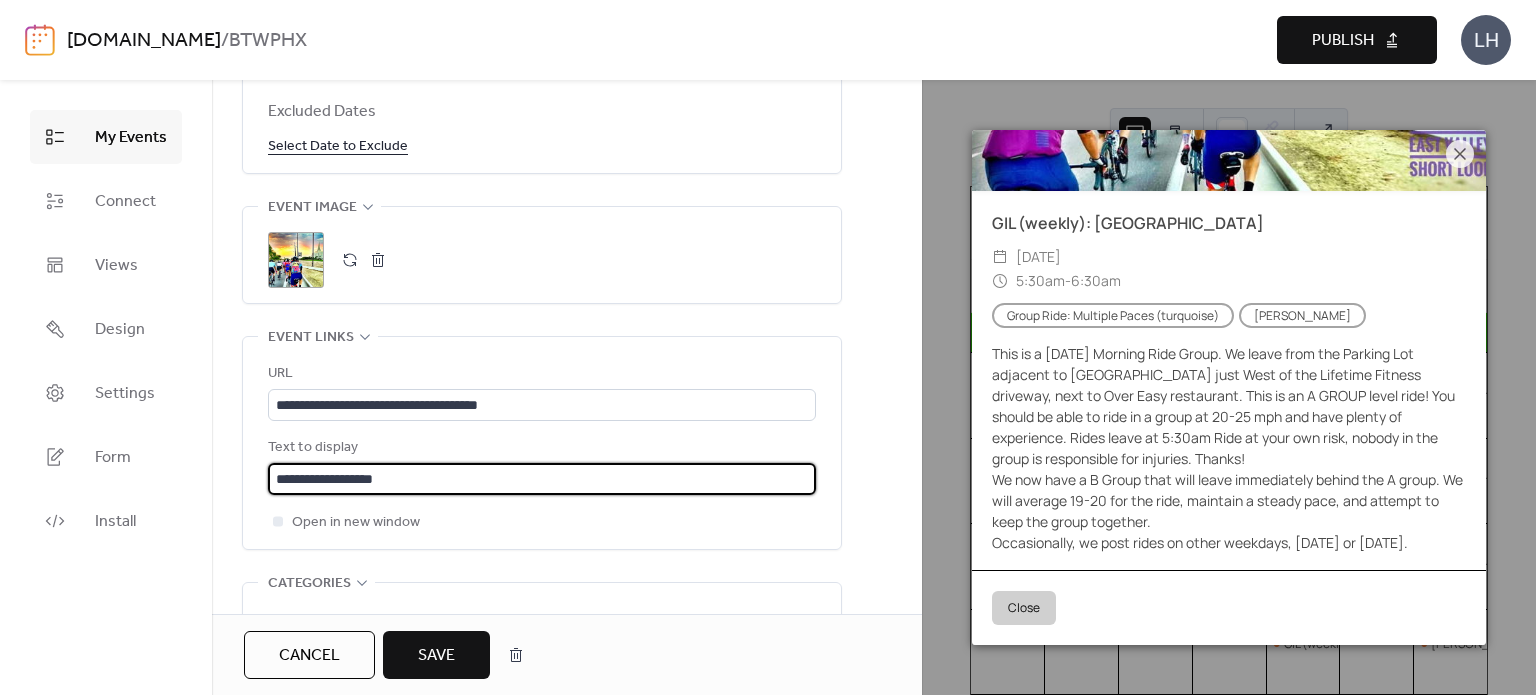 paste on "****" 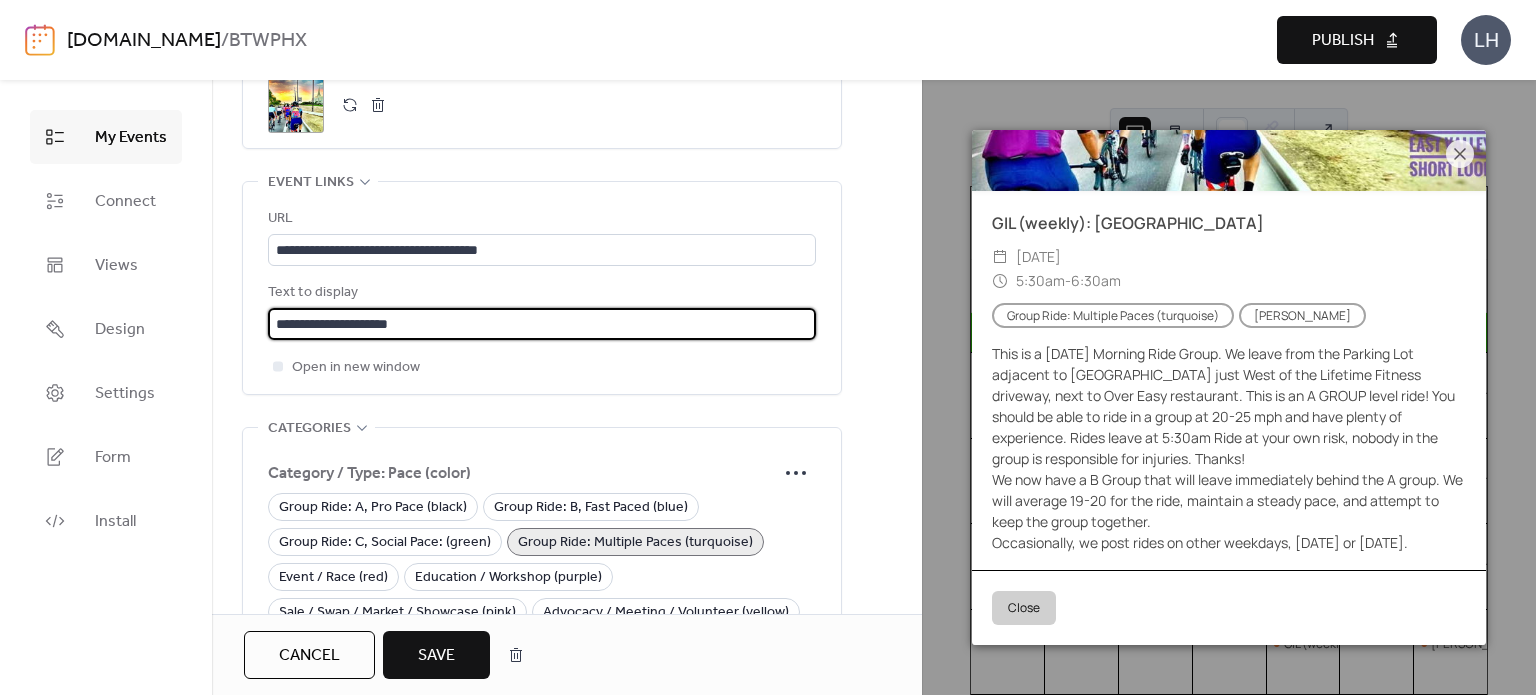 scroll, scrollTop: 1444, scrollLeft: 0, axis: vertical 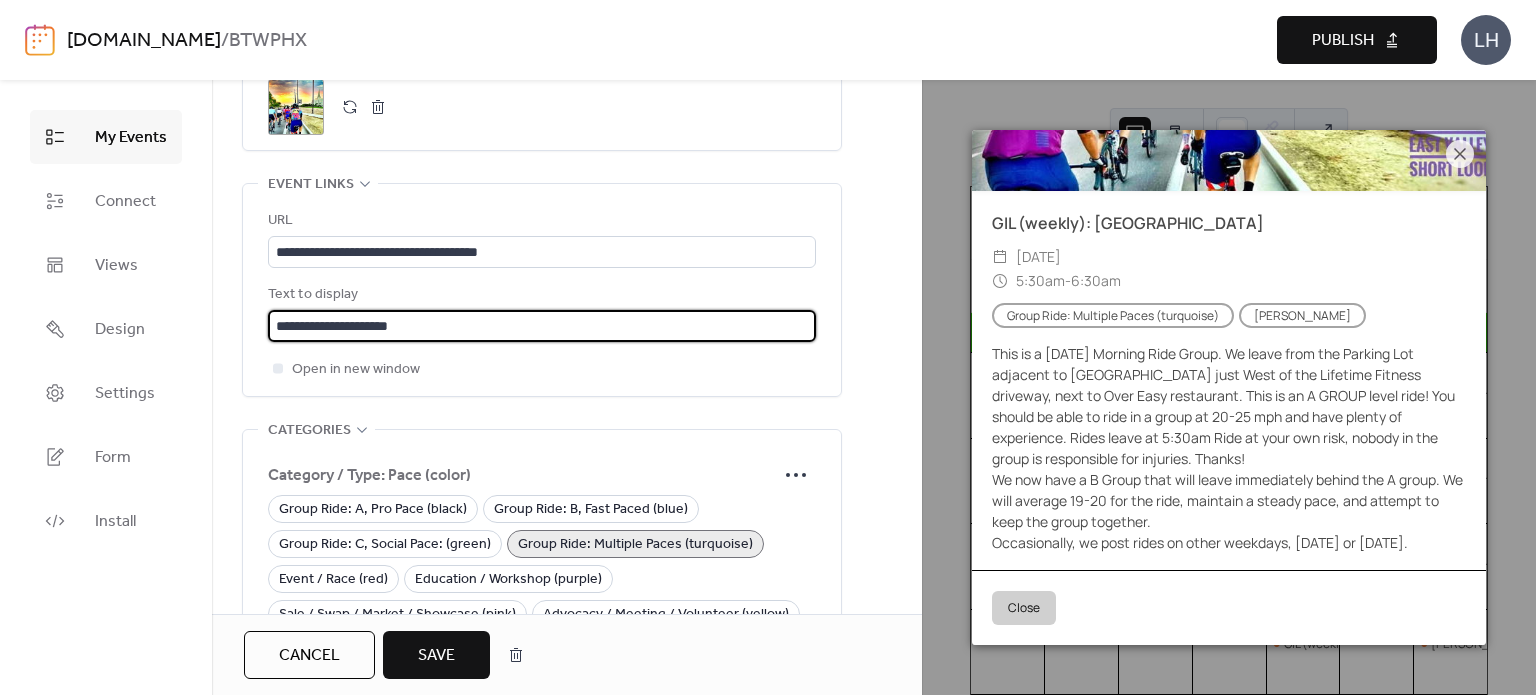 type on "**********" 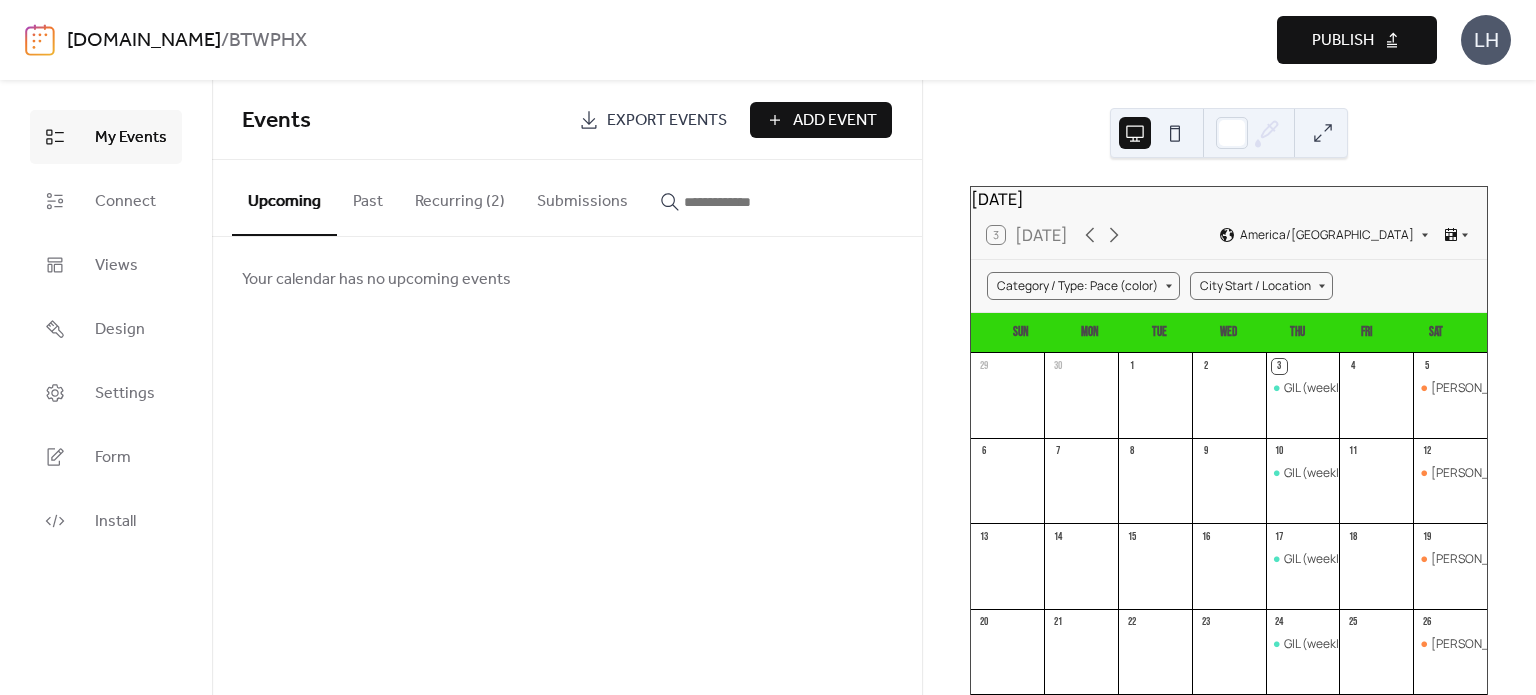 click on "Recurring  (2)" at bounding box center (460, 197) 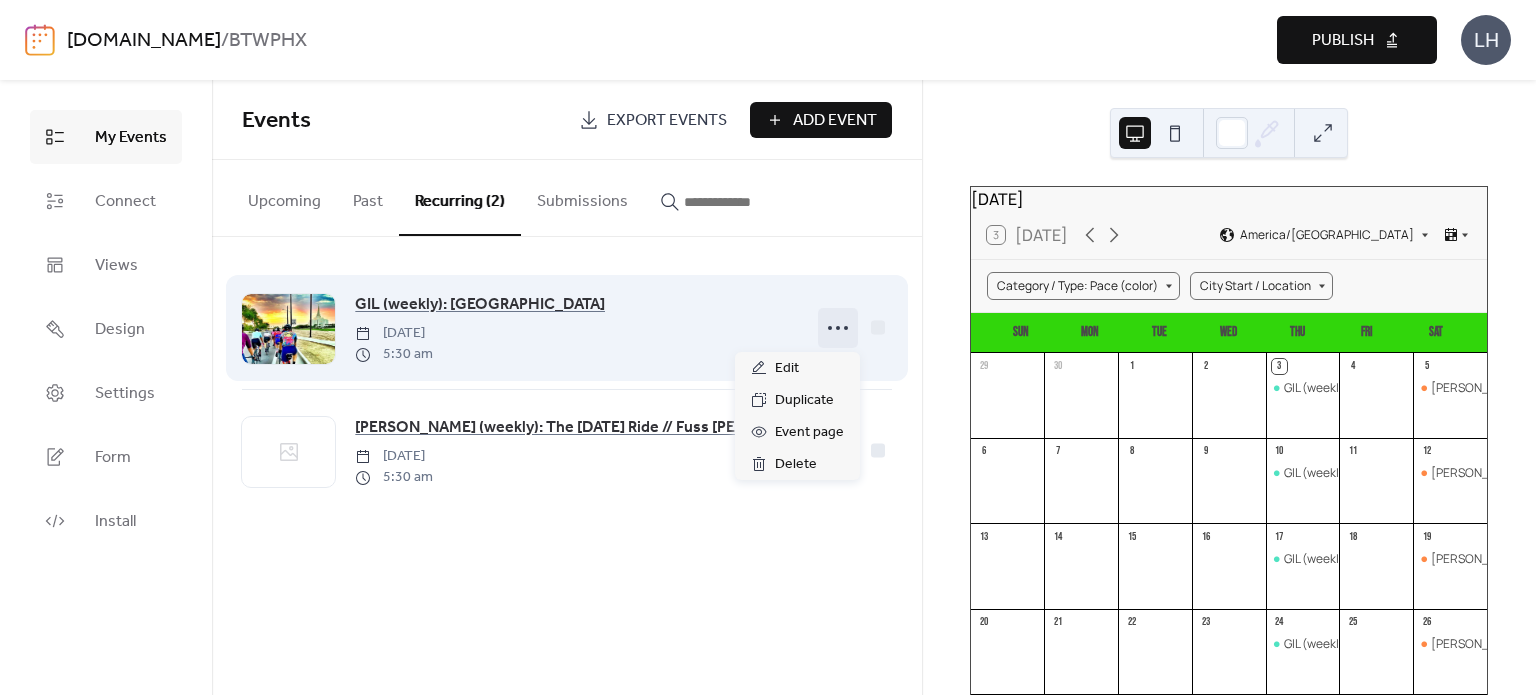 click 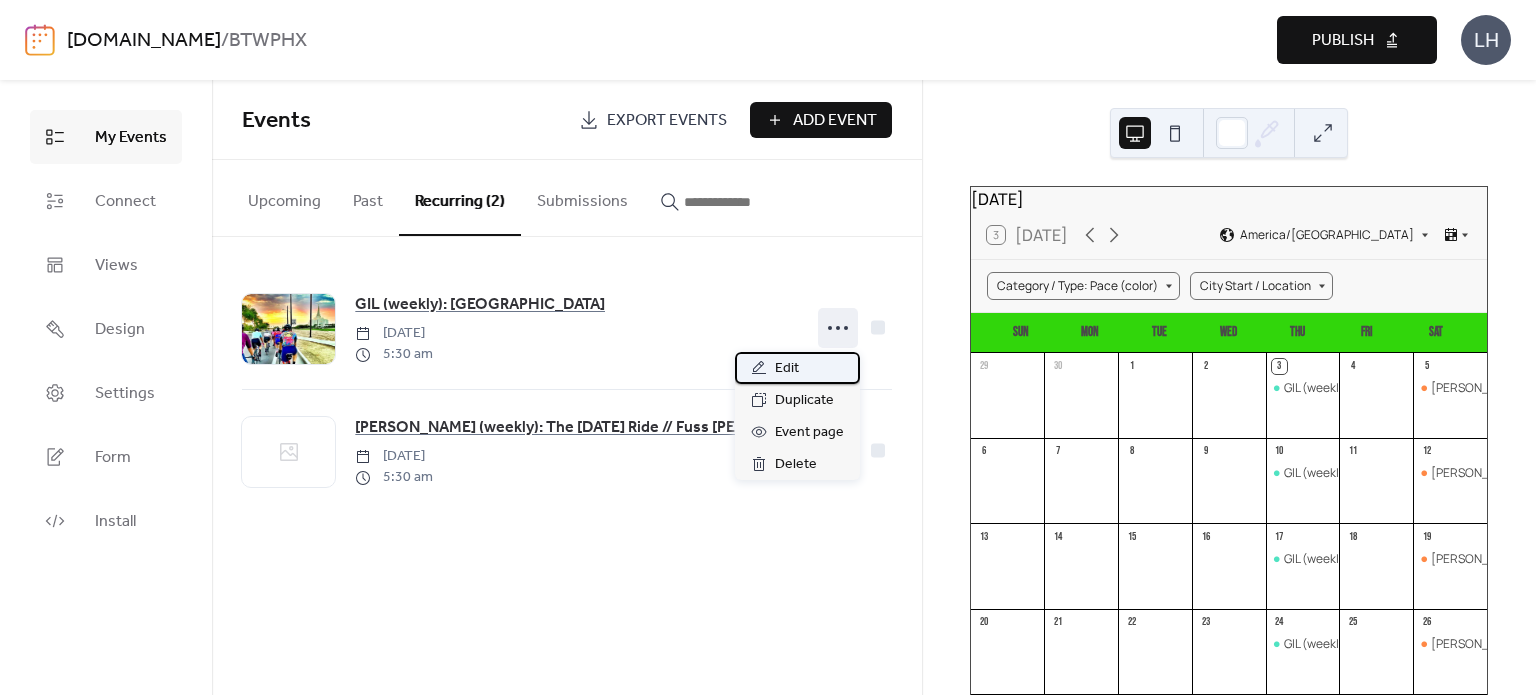 click on "Edit" at bounding box center (797, 368) 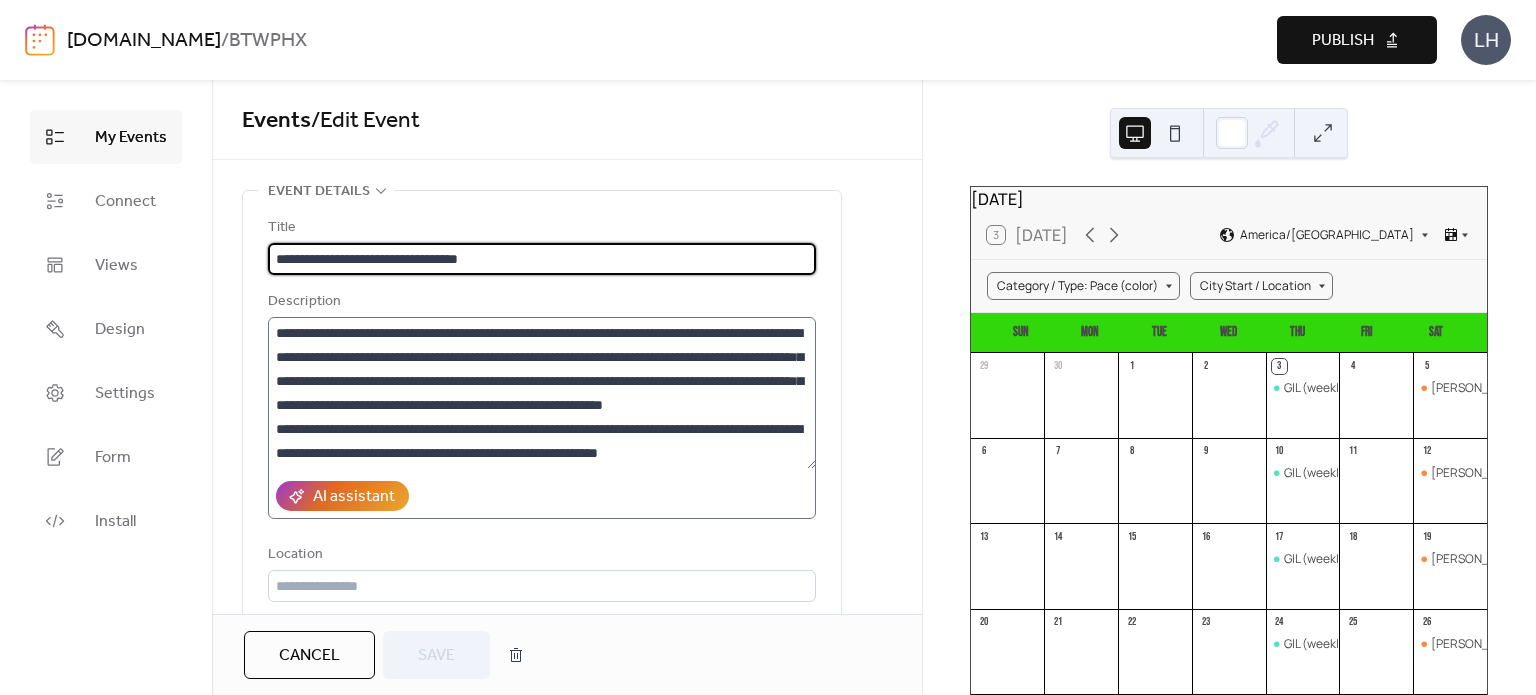 scroll, scrollTop: 48, scrollLeft: 0, axis: vertical 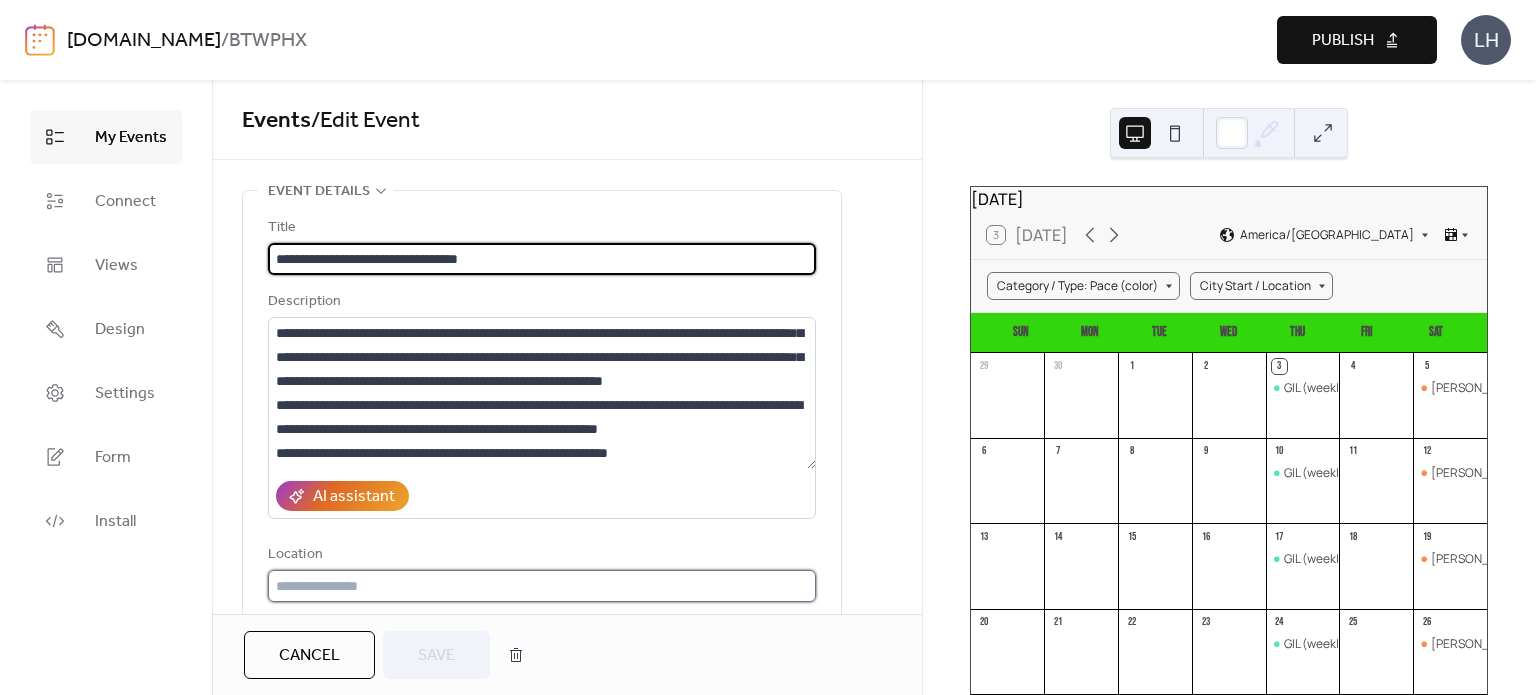 click at bounding box center [542, 586] 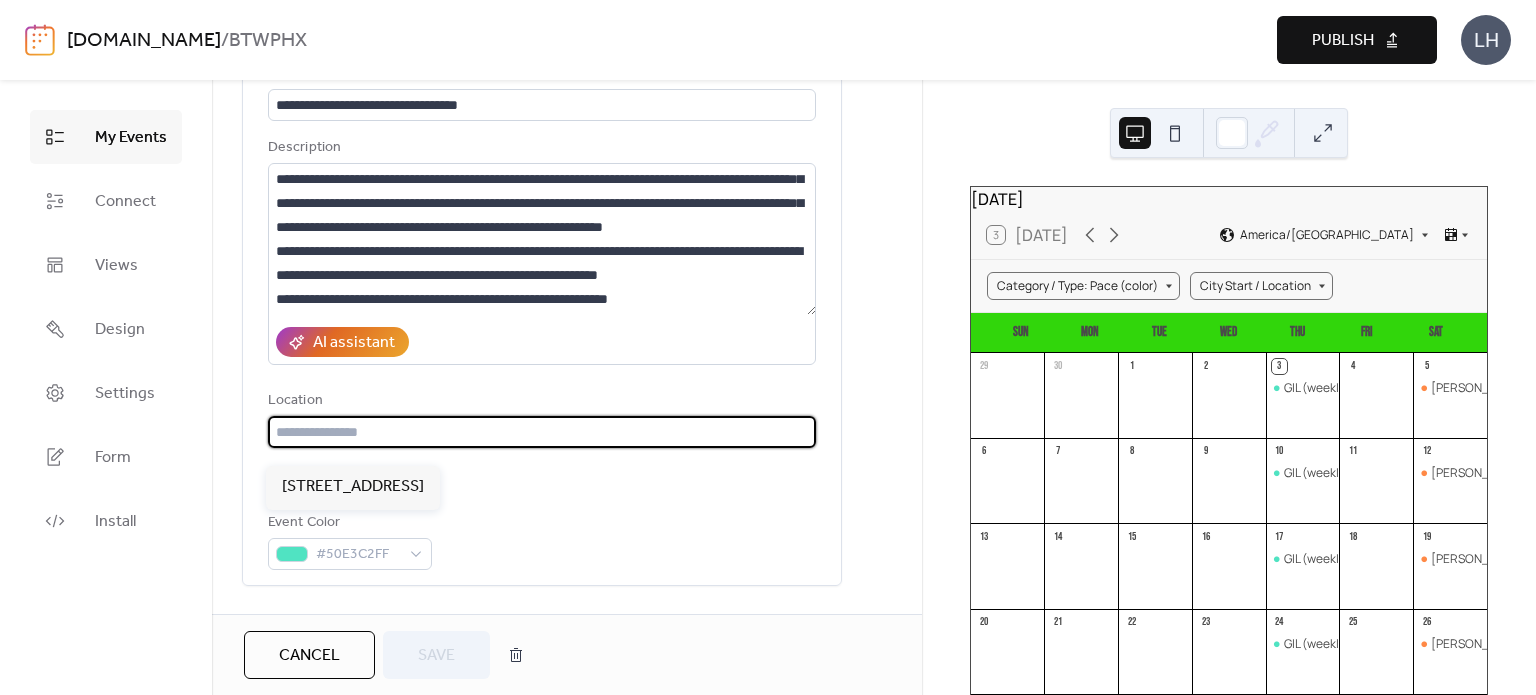 scroll, scrollTop: 156, scrollLeft: 0, axis: vertical 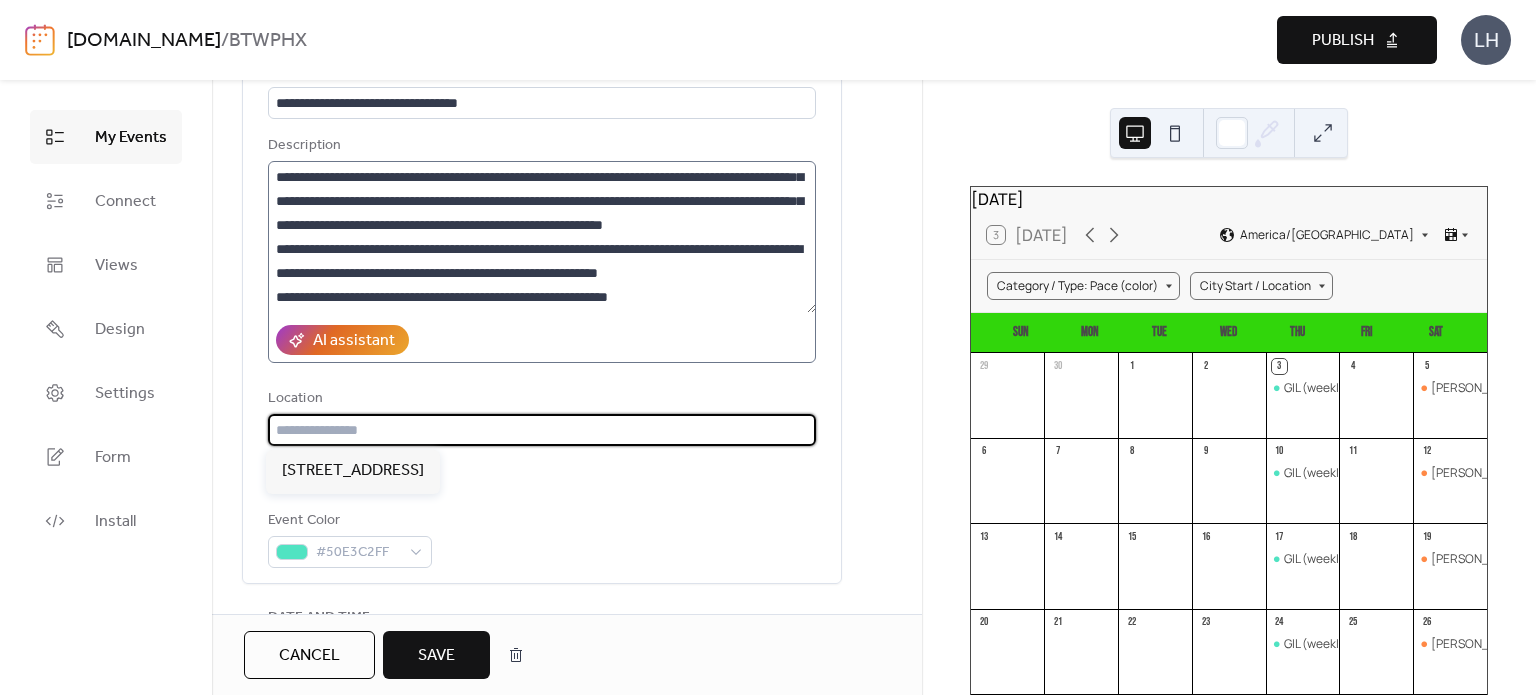 paste on "**********" 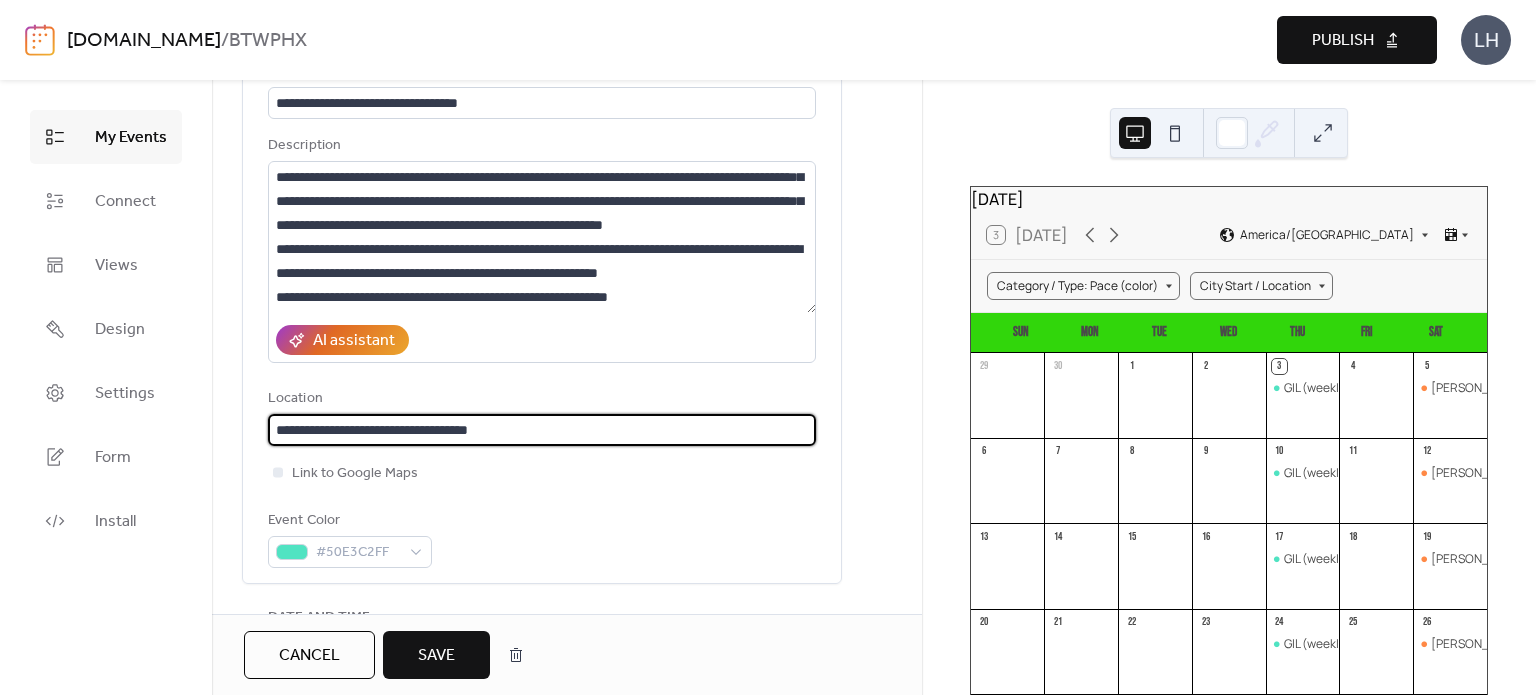 type on "**********" 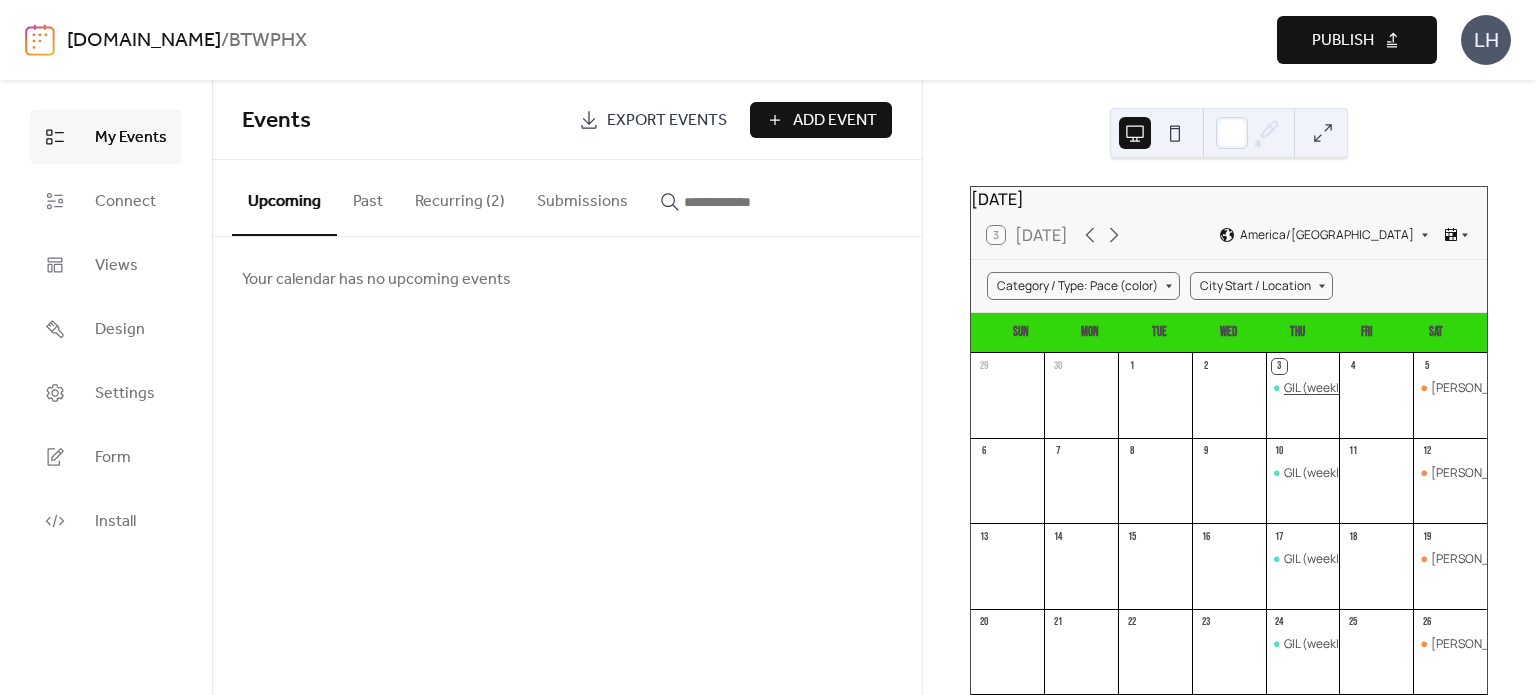 click on "GIL (weekly): [GEOGRAPHIC_DATA]" at bounding box center (1381, 388) 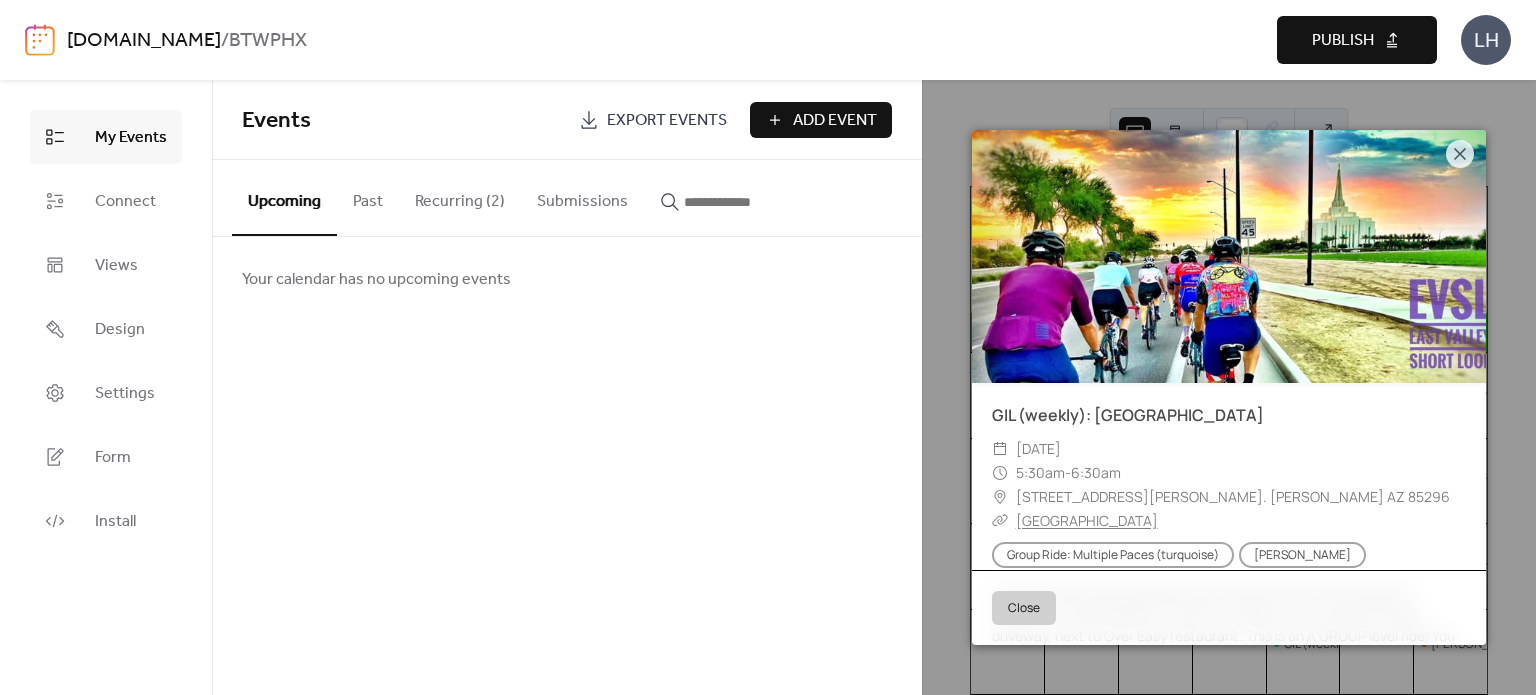 scroll, scrollTop: 0, scrollLeft: 0, axis: both 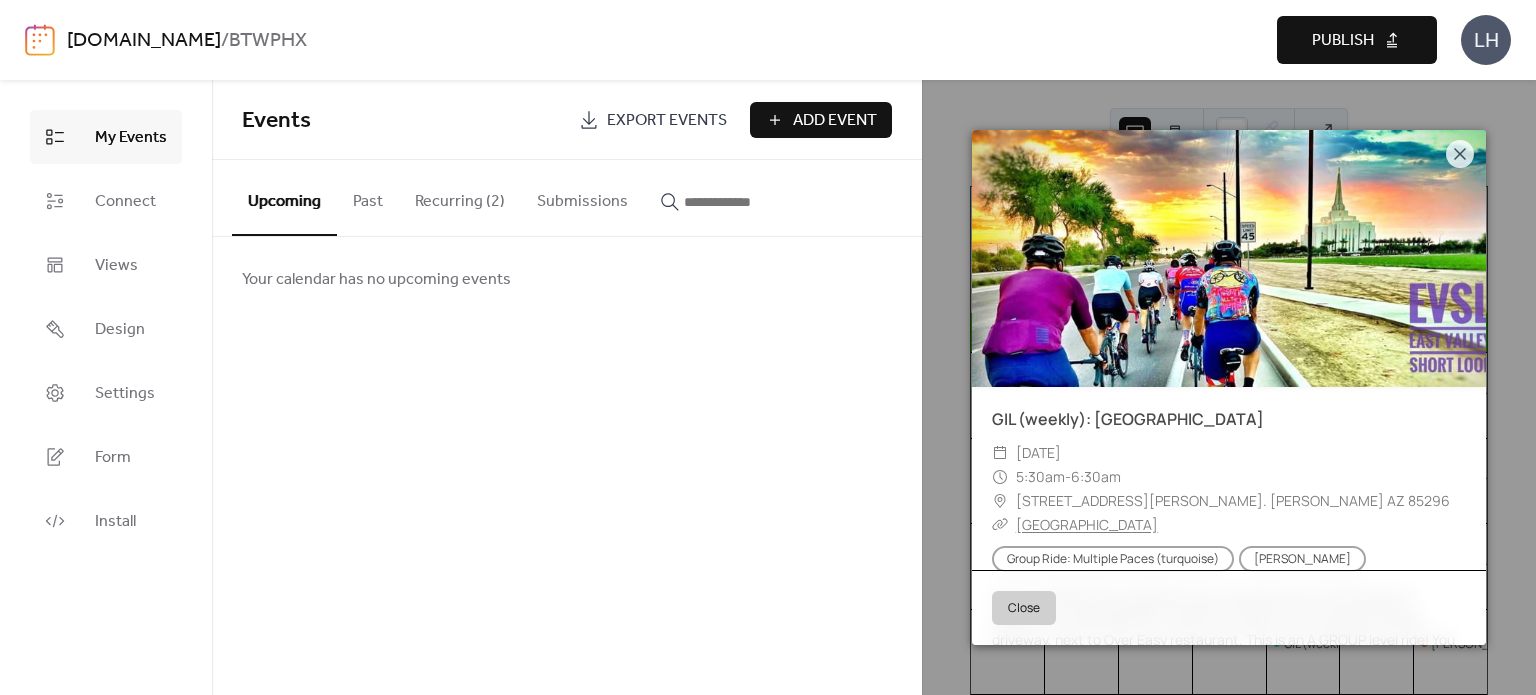 click on "Close" at bounding box center (1024, 608) 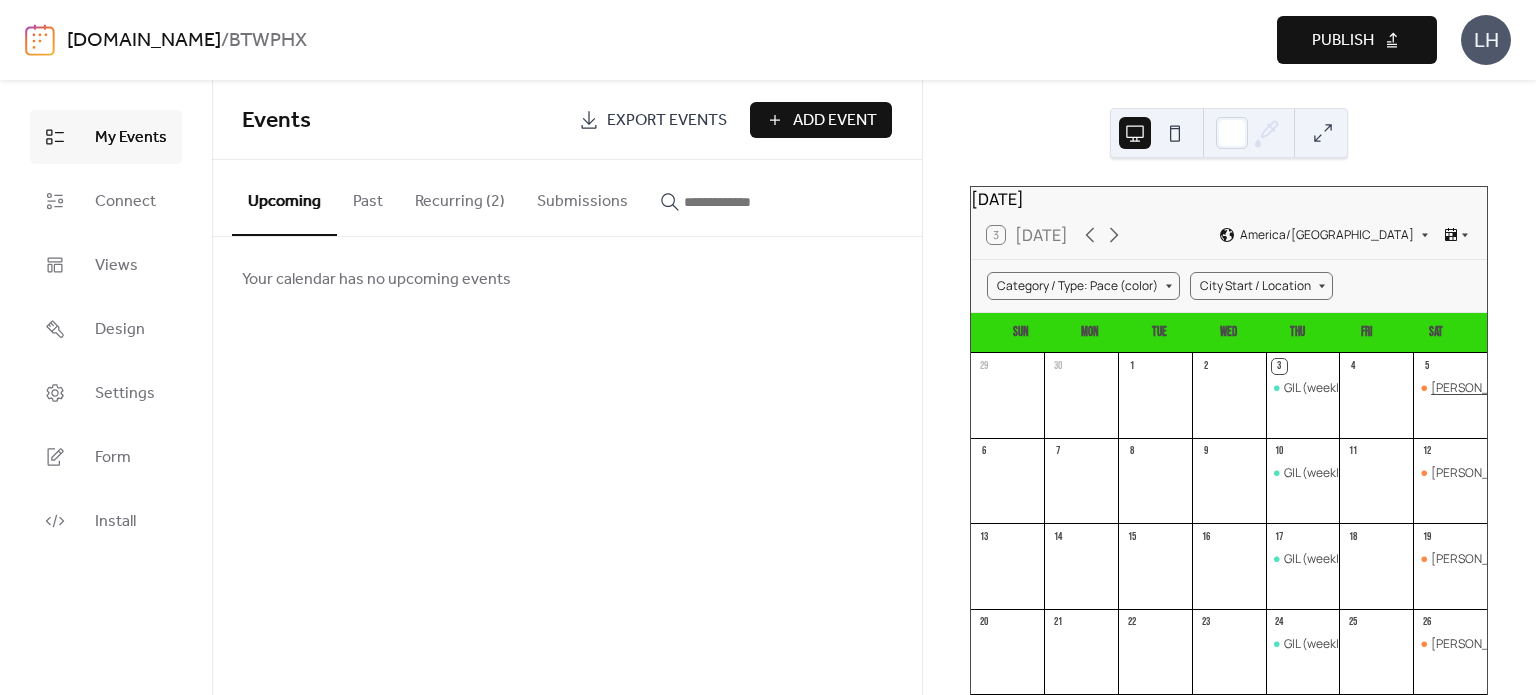 click on "[PERSON_NAME] (weekly): The [DATE] Ride // Fuss [PERSON_NAME]" at bounding box center [1620, 388] 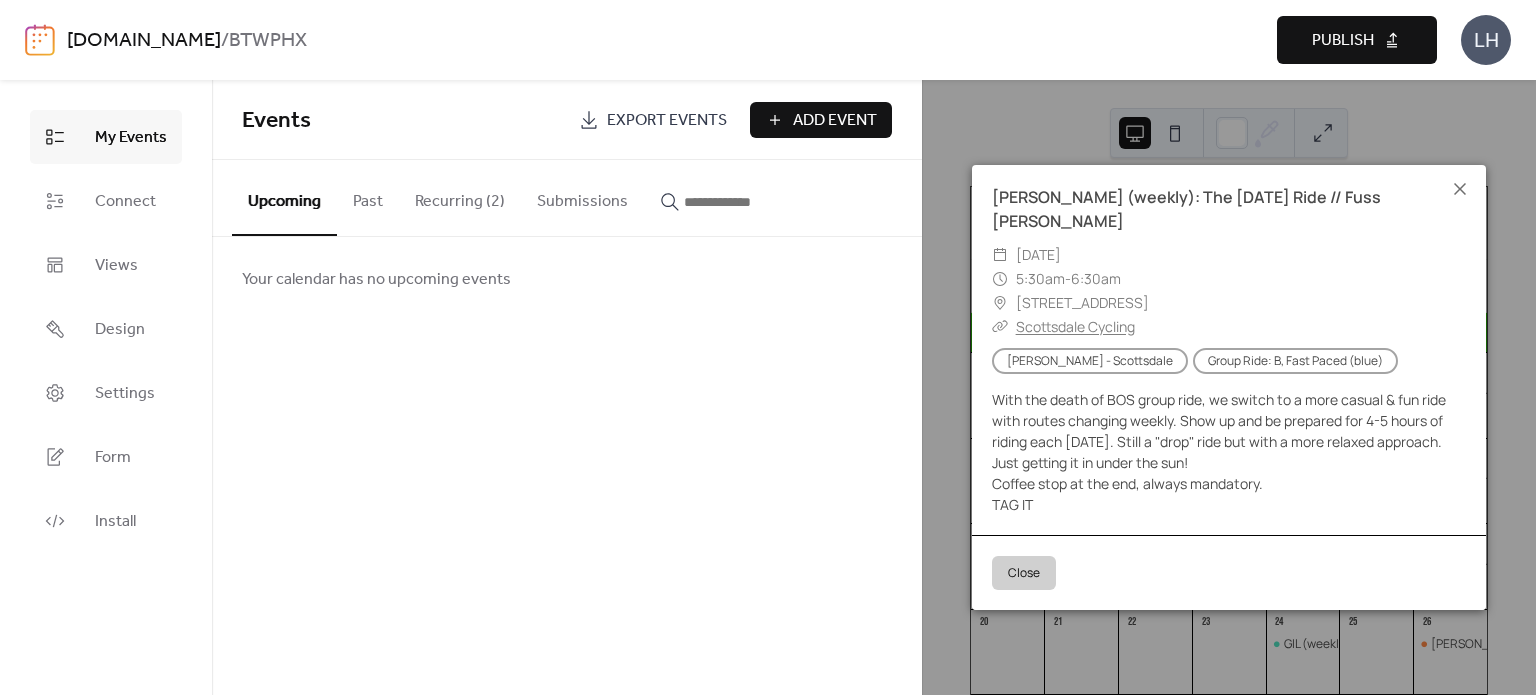 click on "Recurring  (2)" at bounding box center (460, 197) 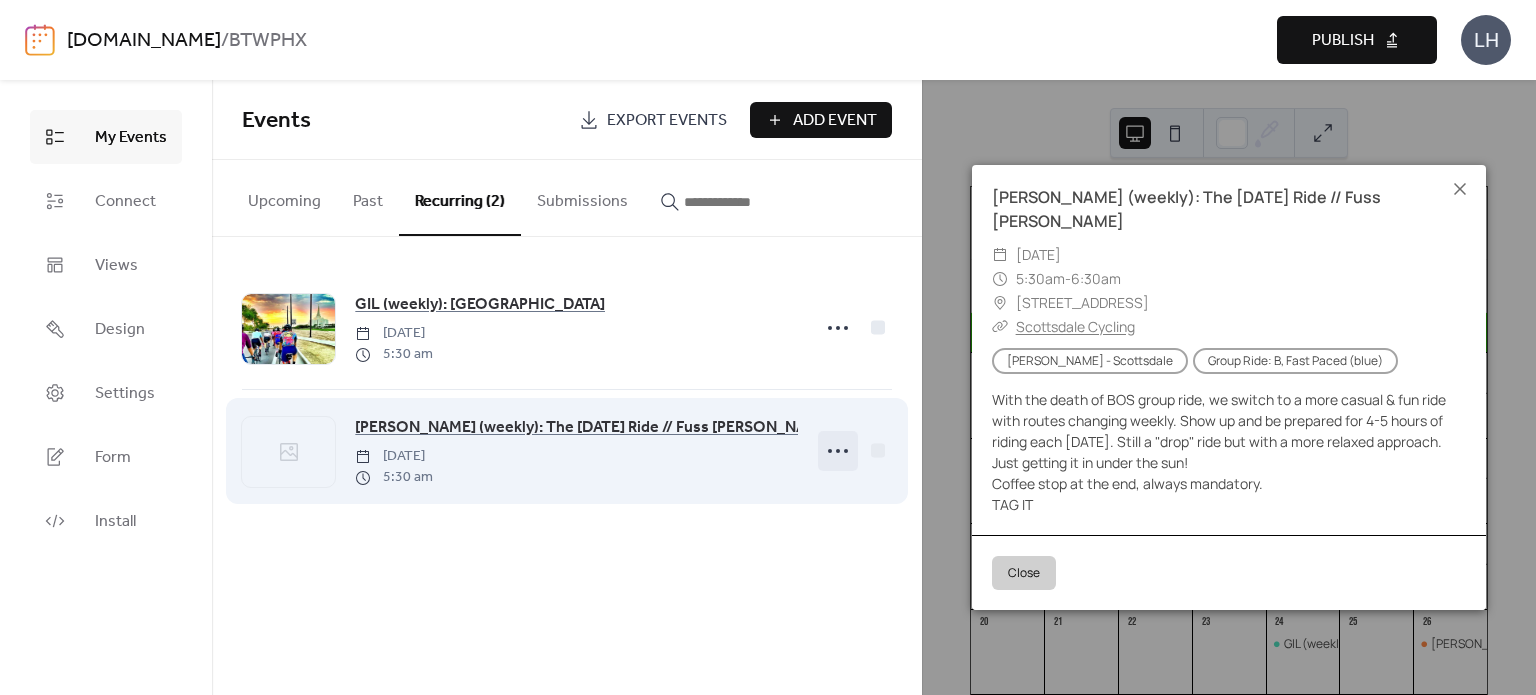 click 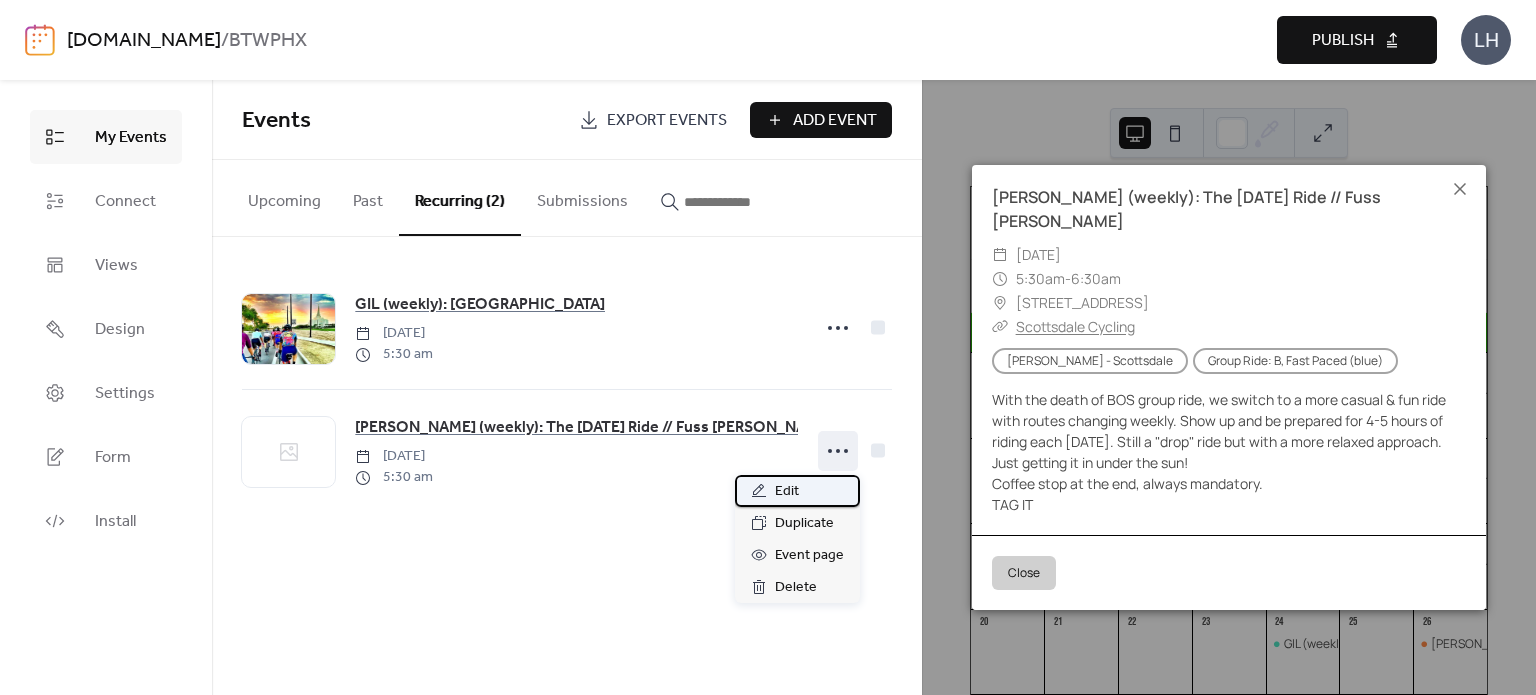 click on "Edit" at bounding box center [797, 491] 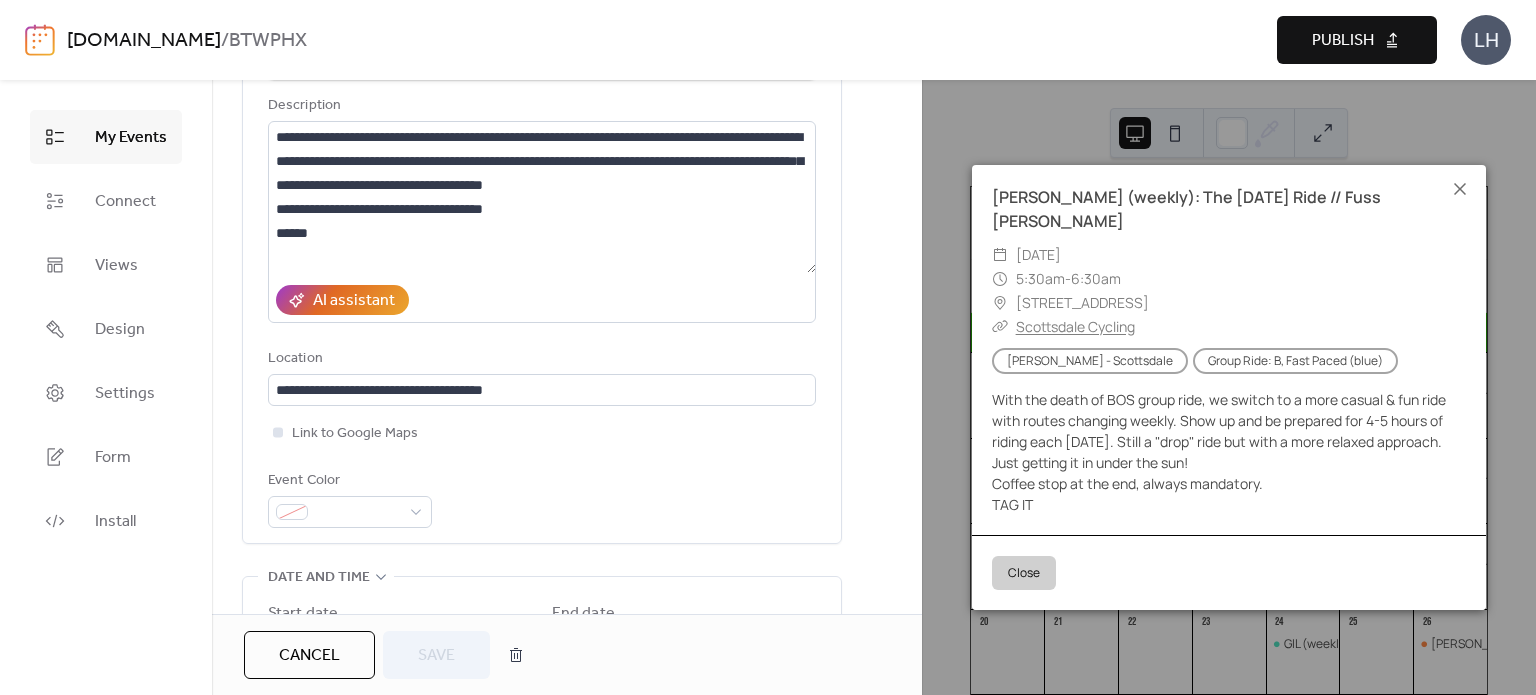 scroll, scrollTop: 196, scrollLeft: 0, axis: vertical 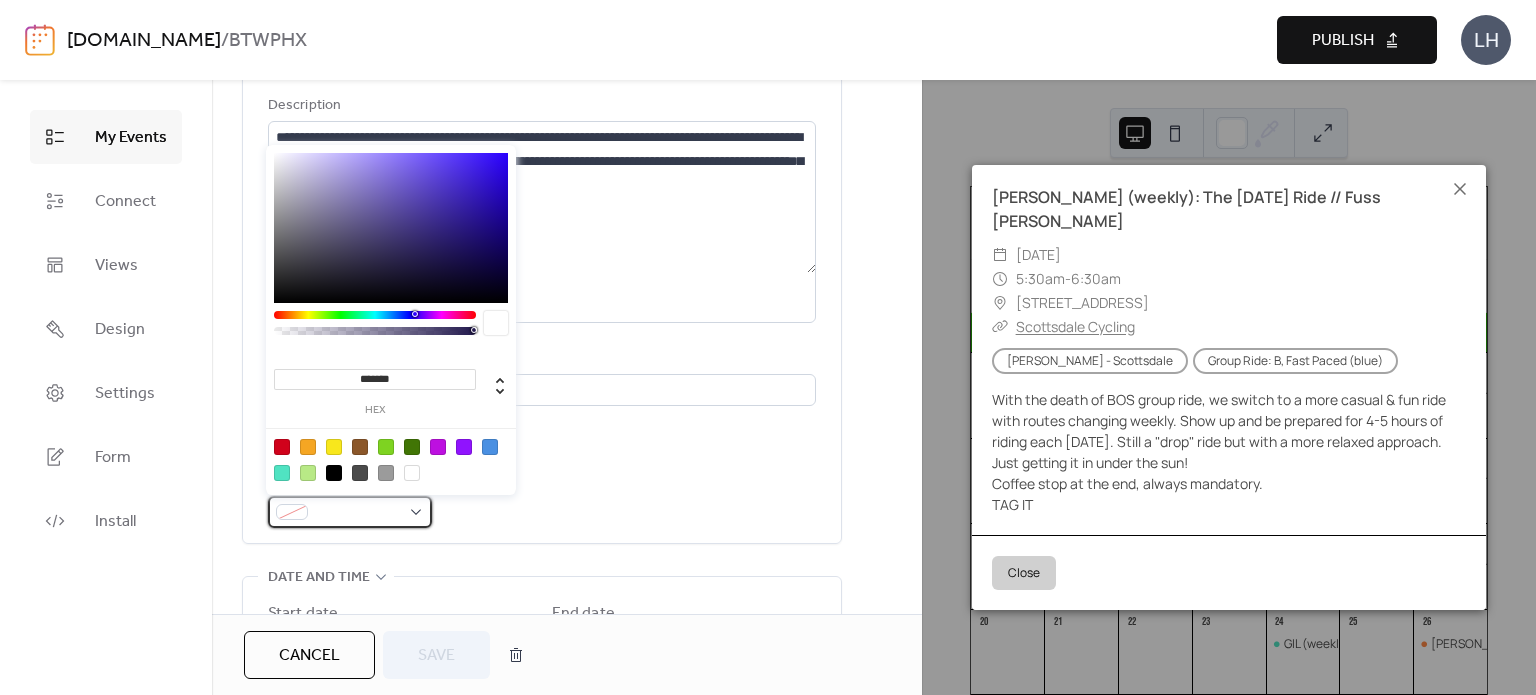 click at bounding box center [350, 512] 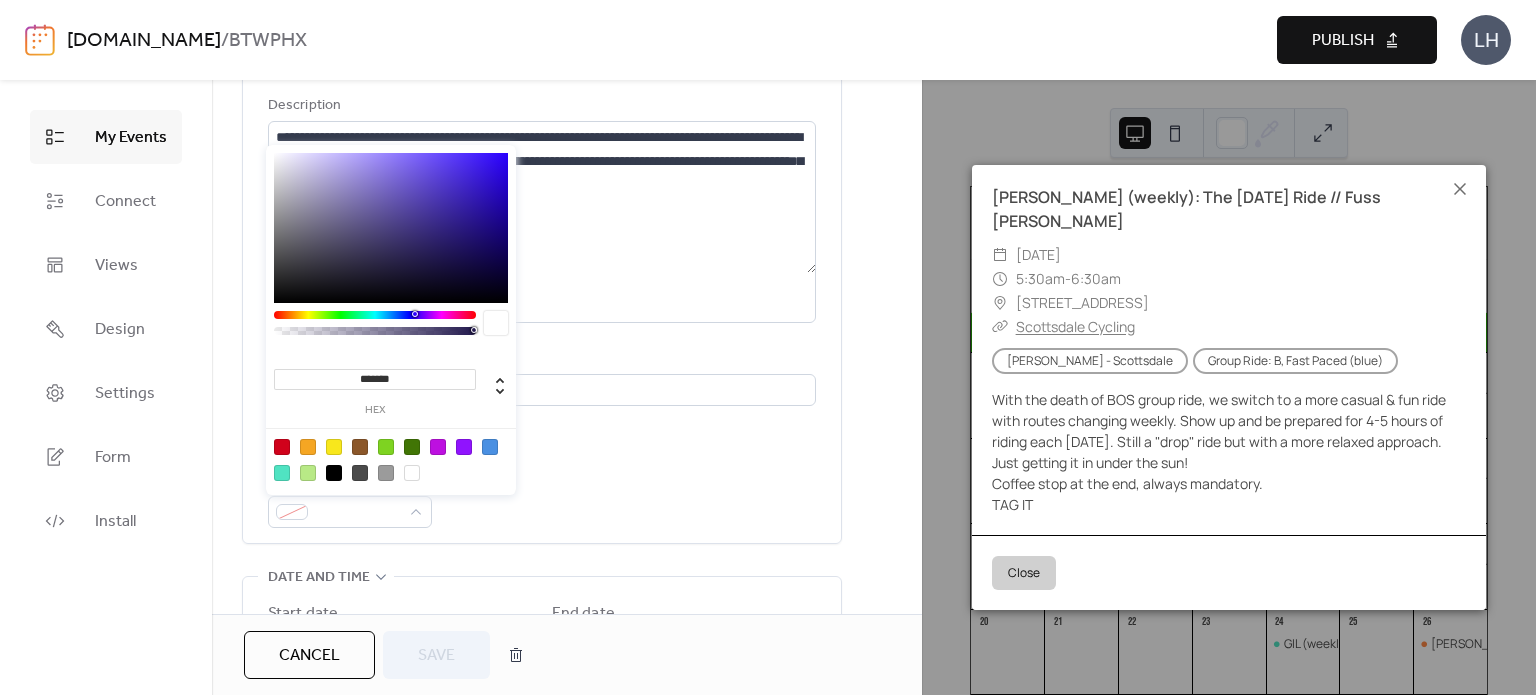 click at bounding box center [490, 447] 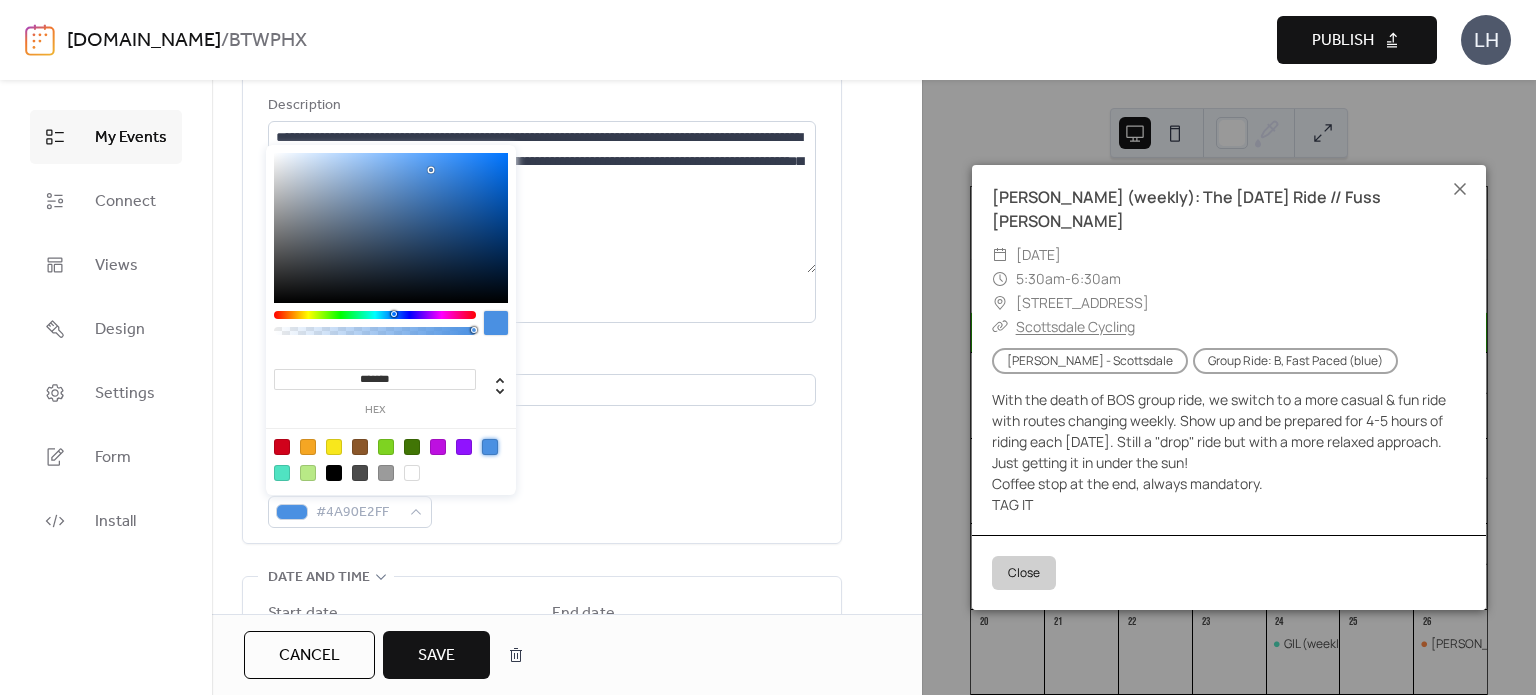 click at bounding box center [391, 459] 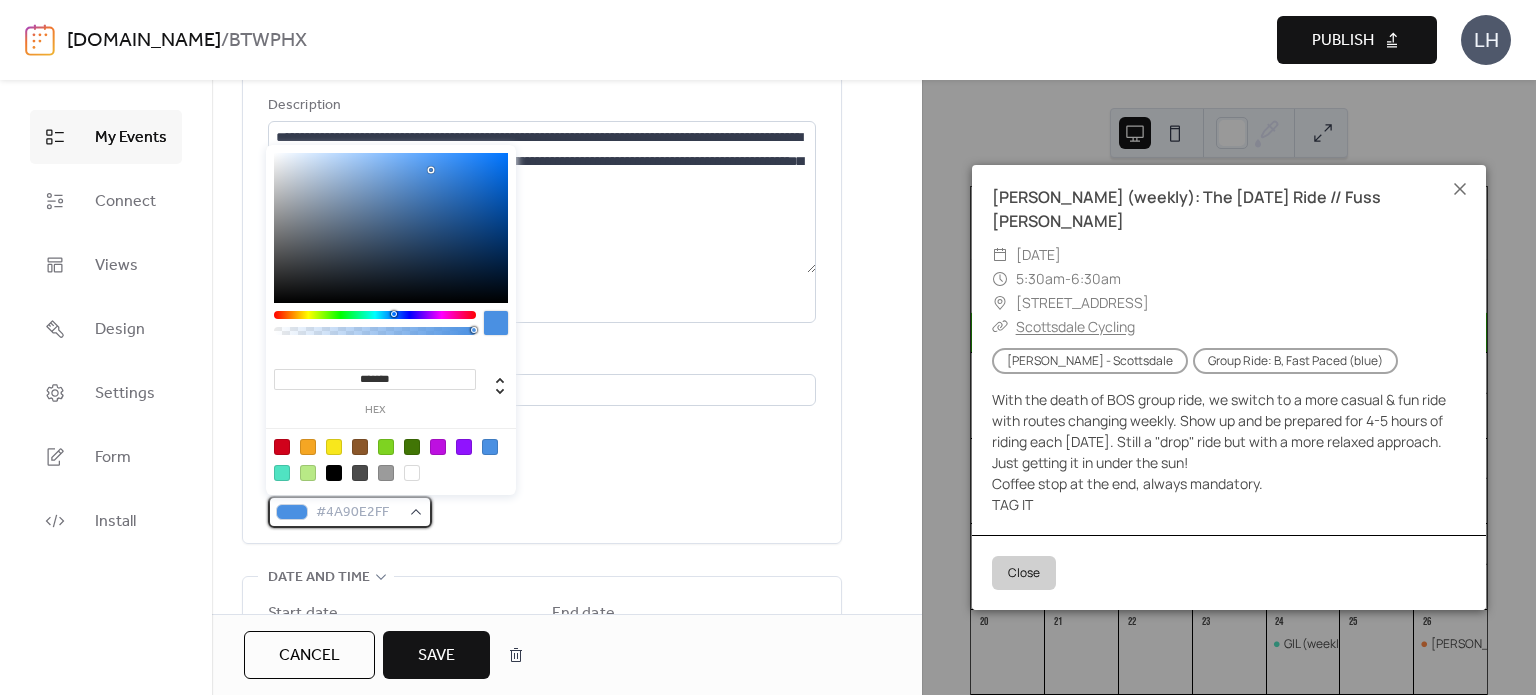 click on "#4A90E2FF" at bounding box center [350, 512] 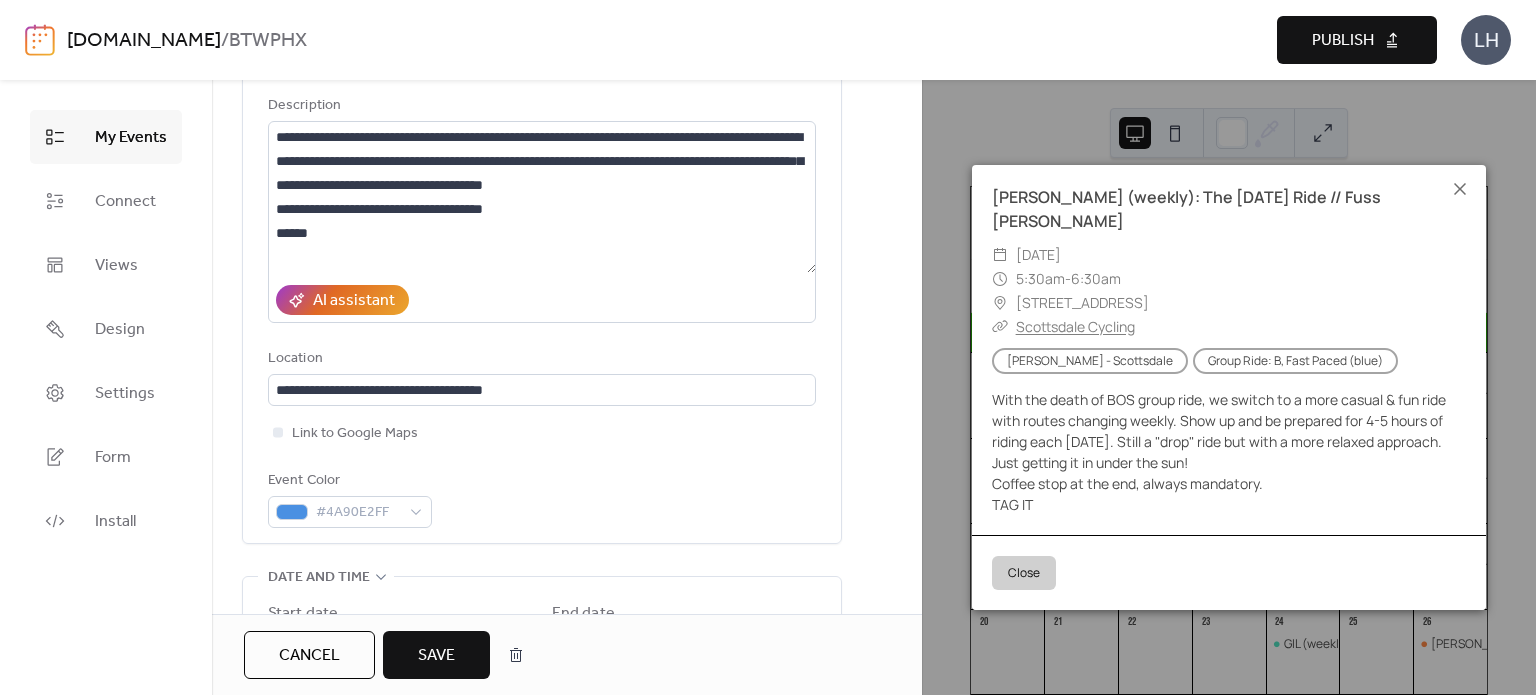 click on "Save" at bounding box center [436, 655] 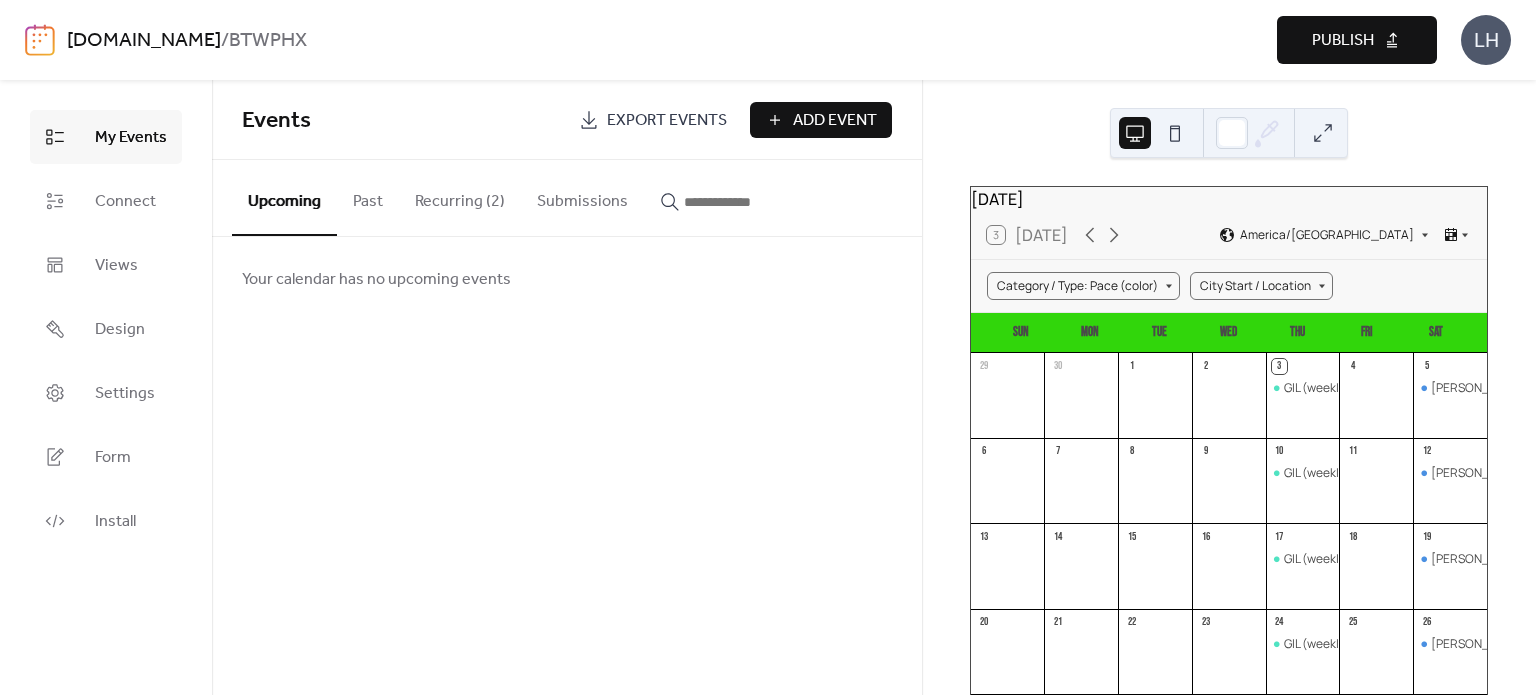 click on "Add Event" at bounding box center [835, 121] 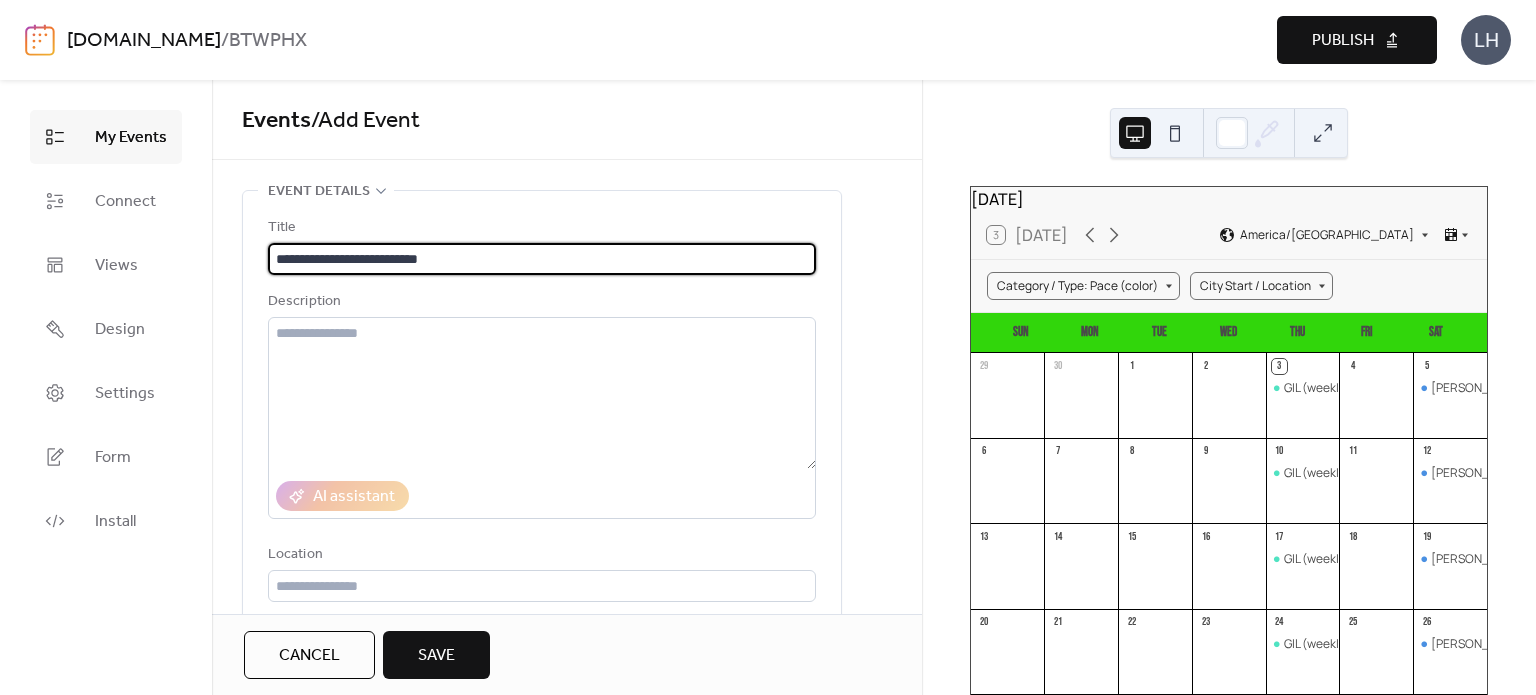 type on "**********" 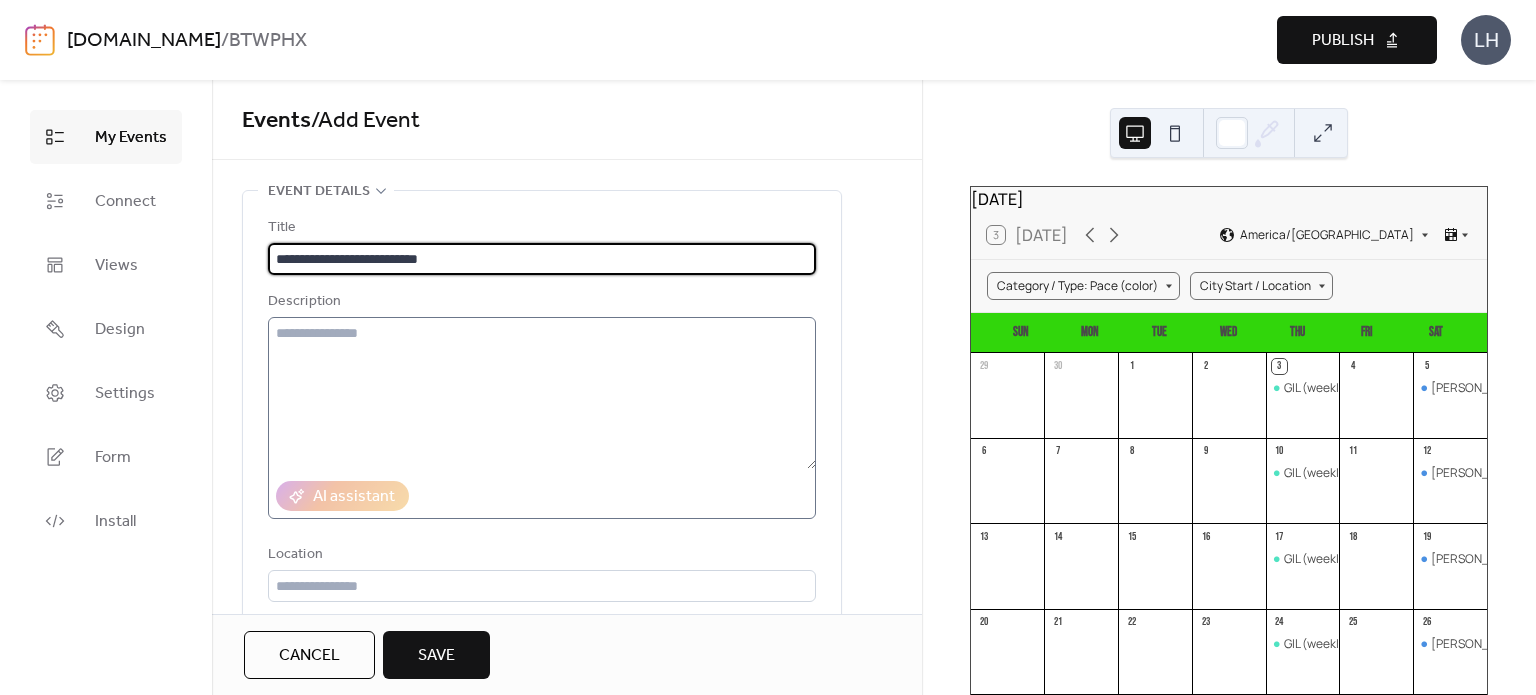 scroll, scrollTop: 220, scrollLeft: 0, axis: vertical 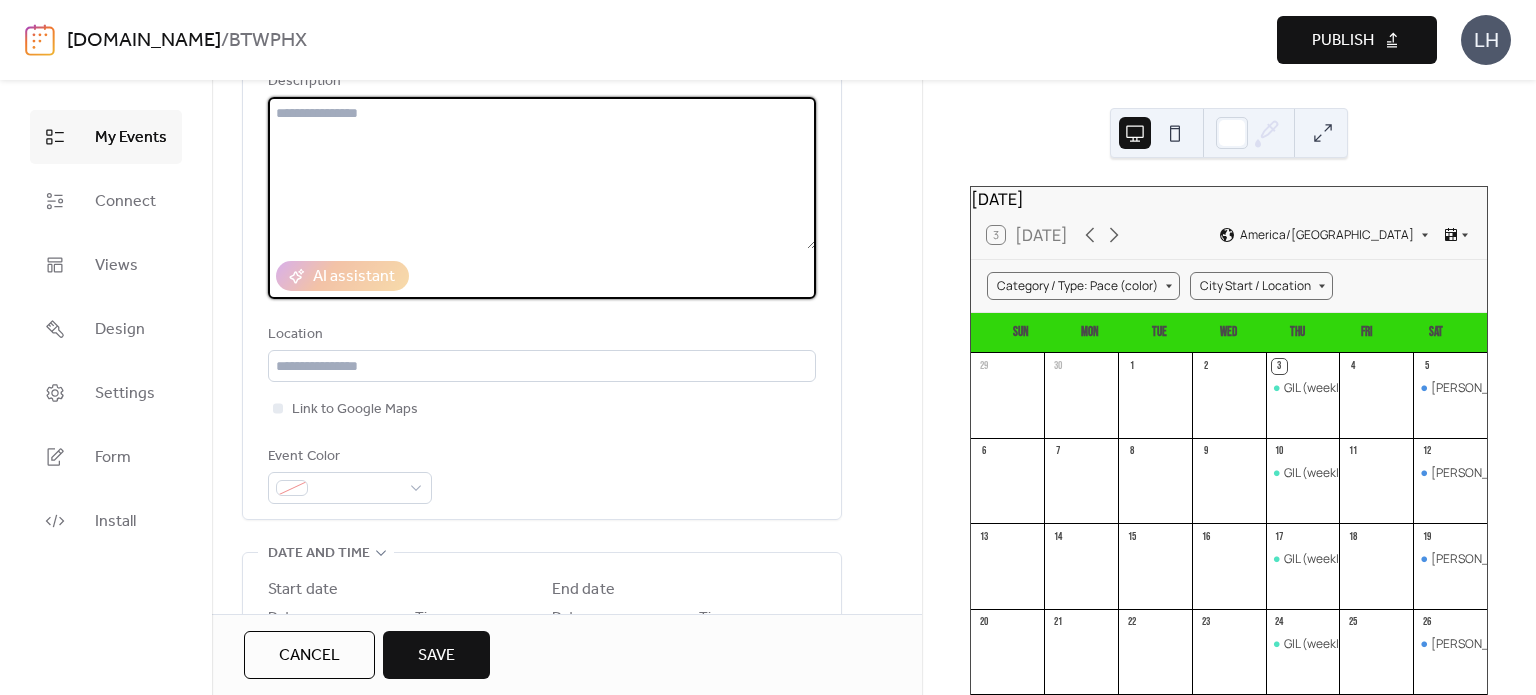 click at bounding box center (542, 173) 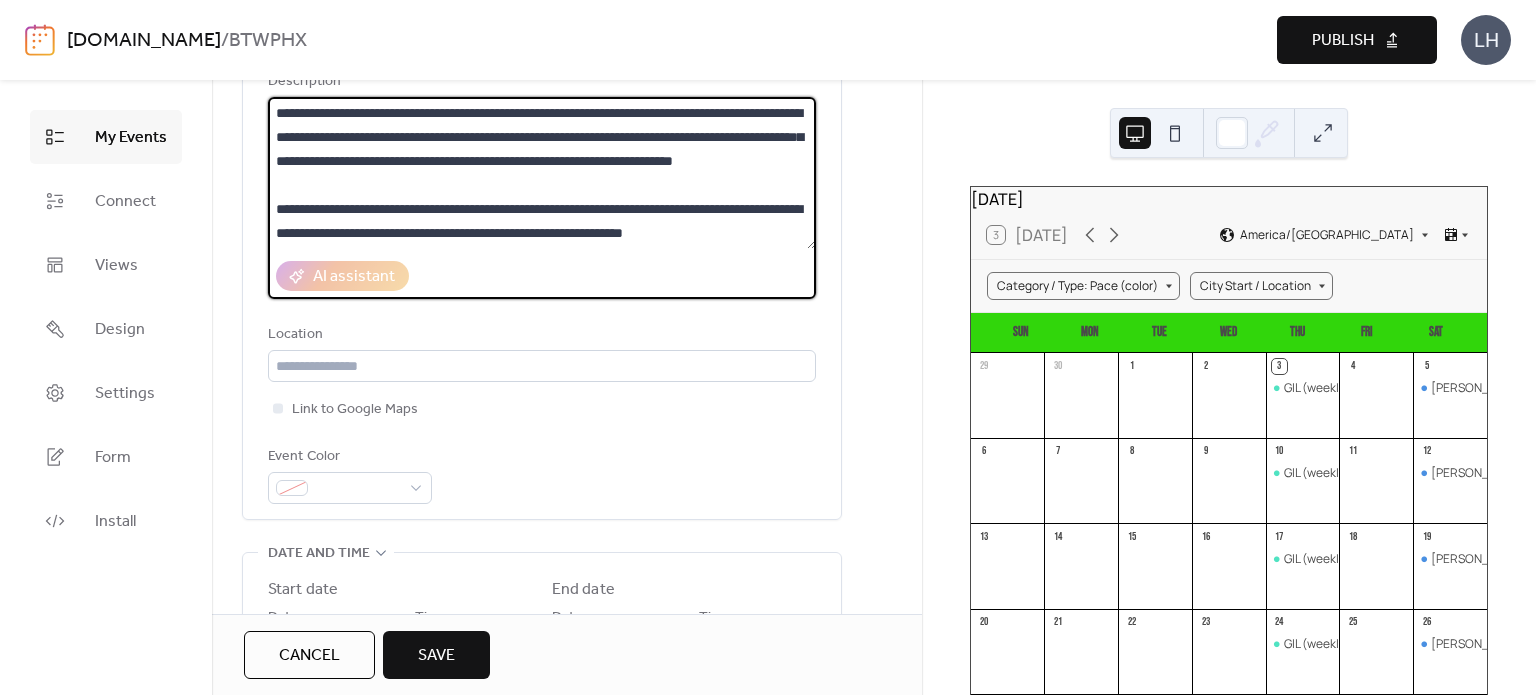 scroll, scrollTop: 212, scrollLeft: 0, axis: vertical 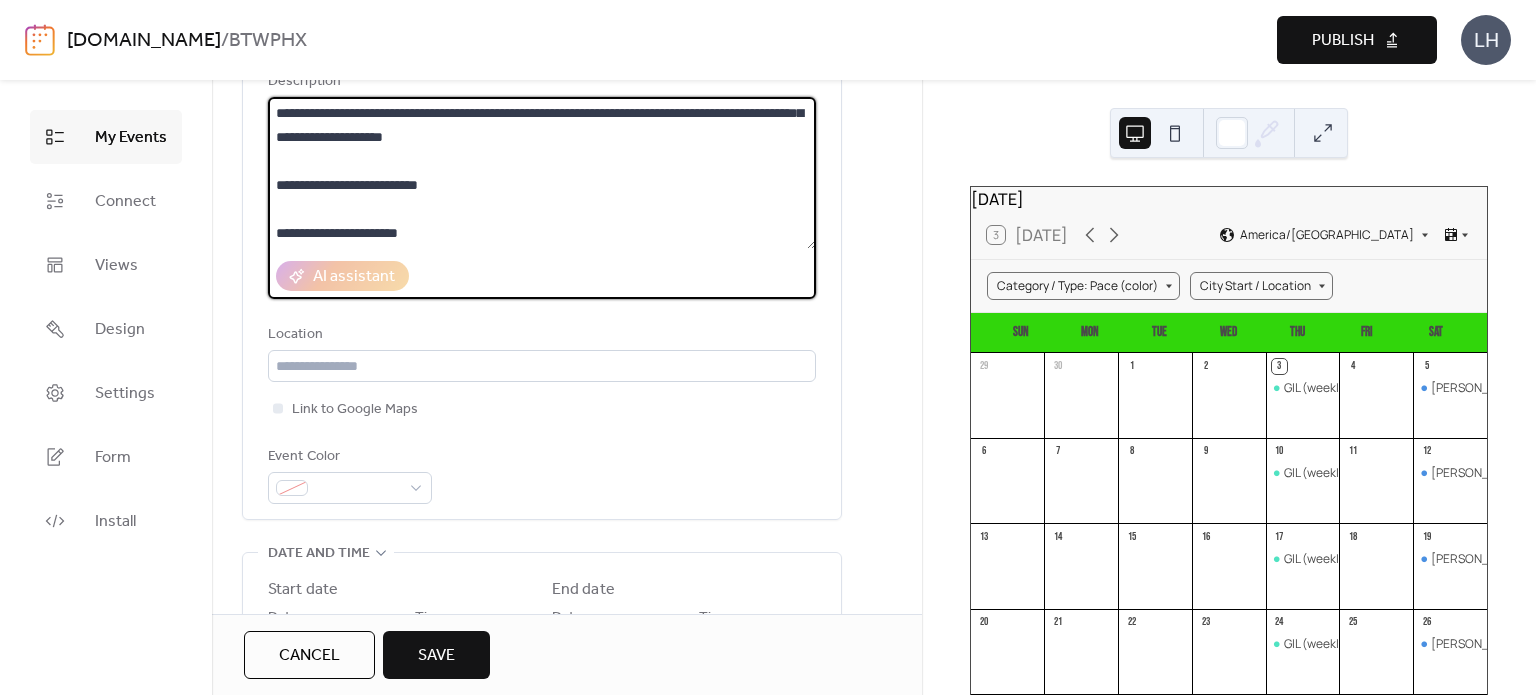 click on "**********" at bounding box center [542, 173] 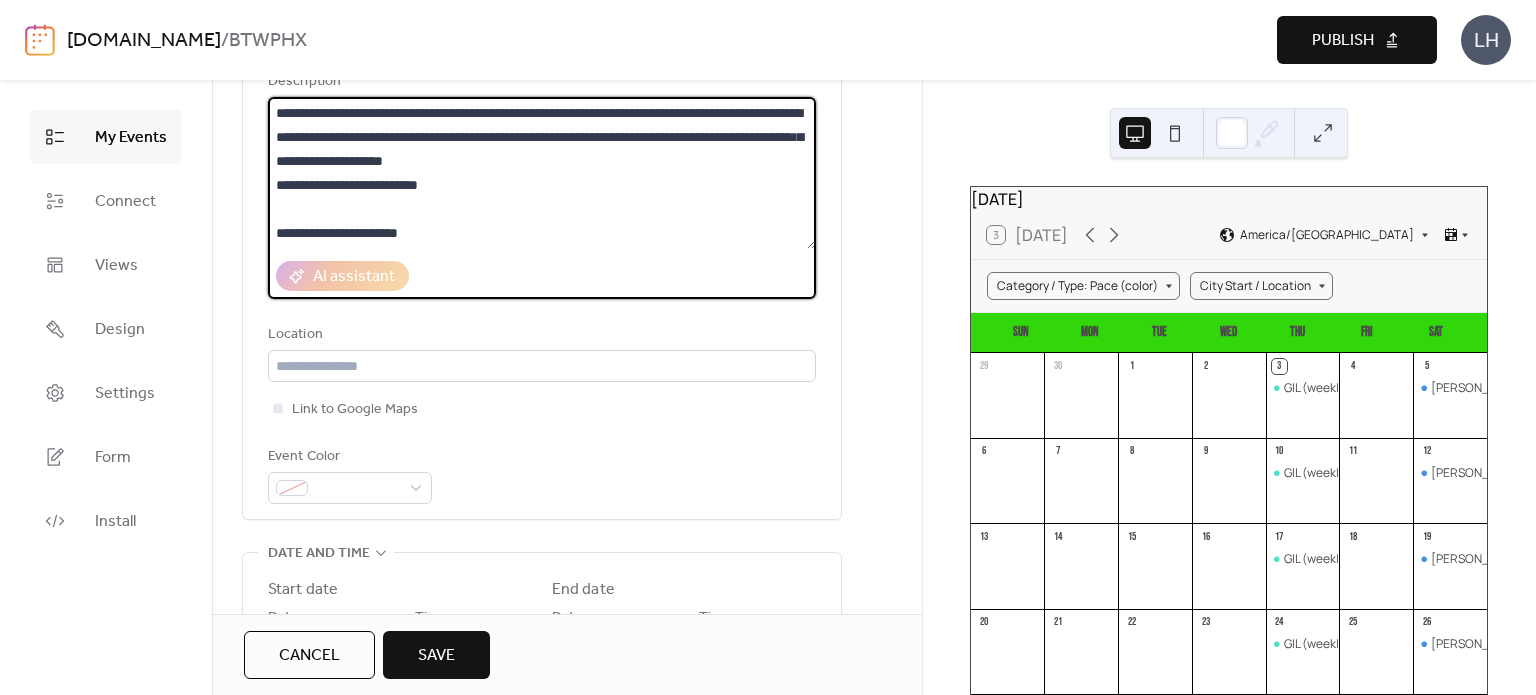 scroll, scrollTop: 192, scrollLeft: 0, axis: vertical 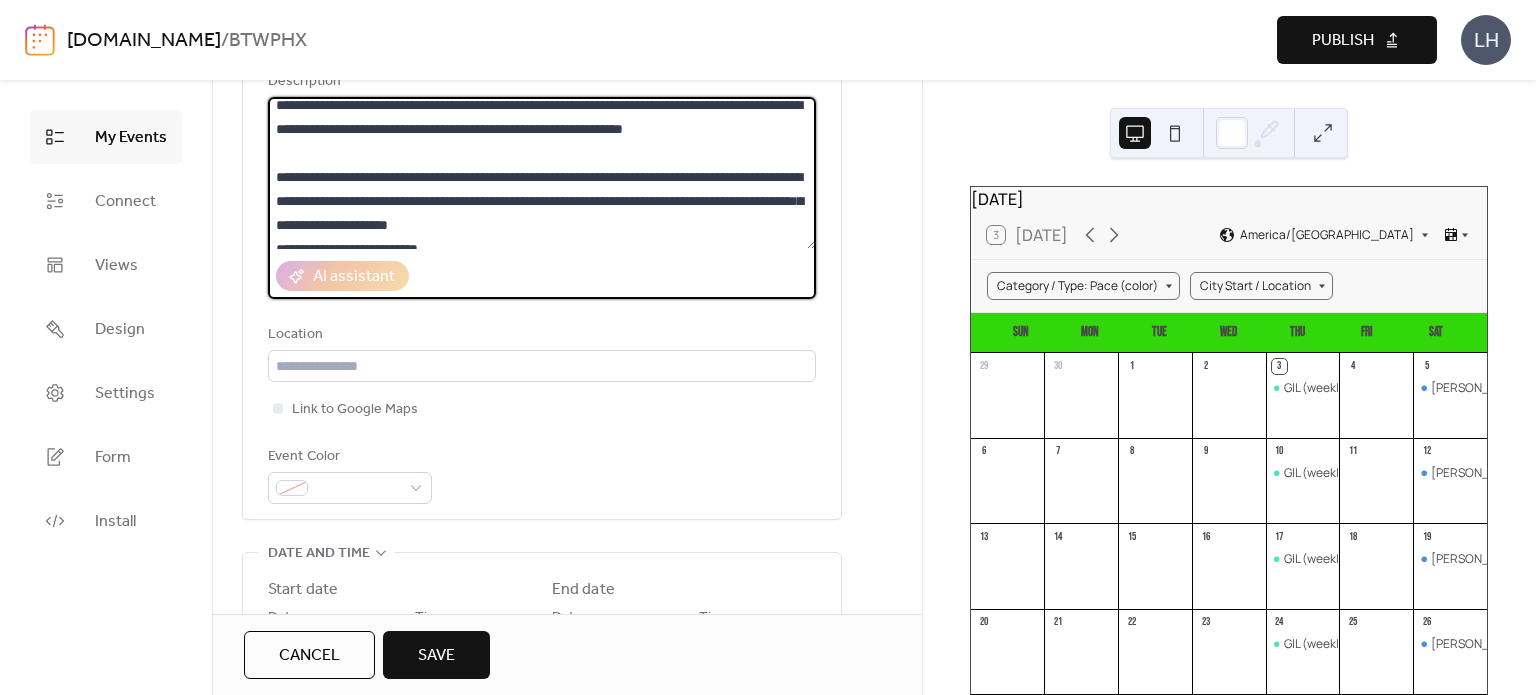 click on "**********" at bounding box center (542, 173) 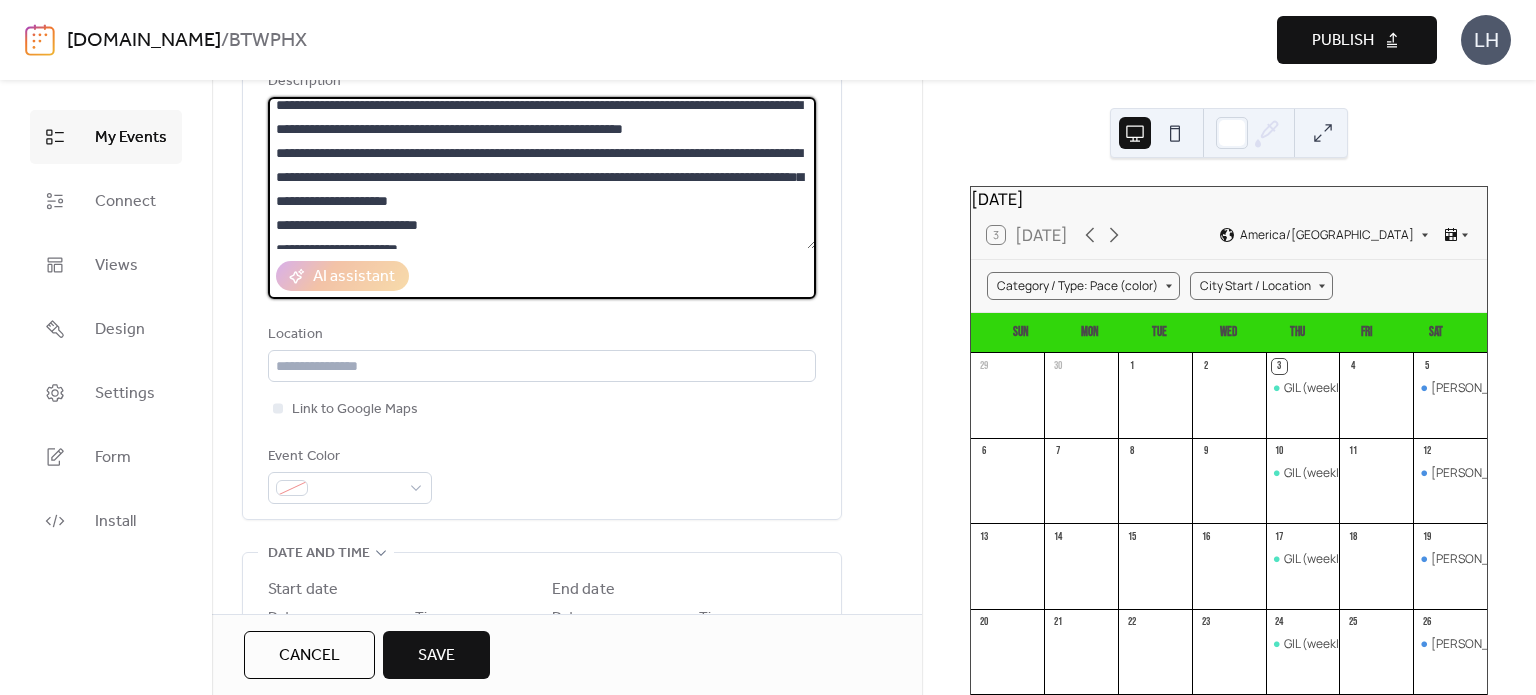 scroll, scrollTop: 88, scrollLeft: 0, axis: vertical 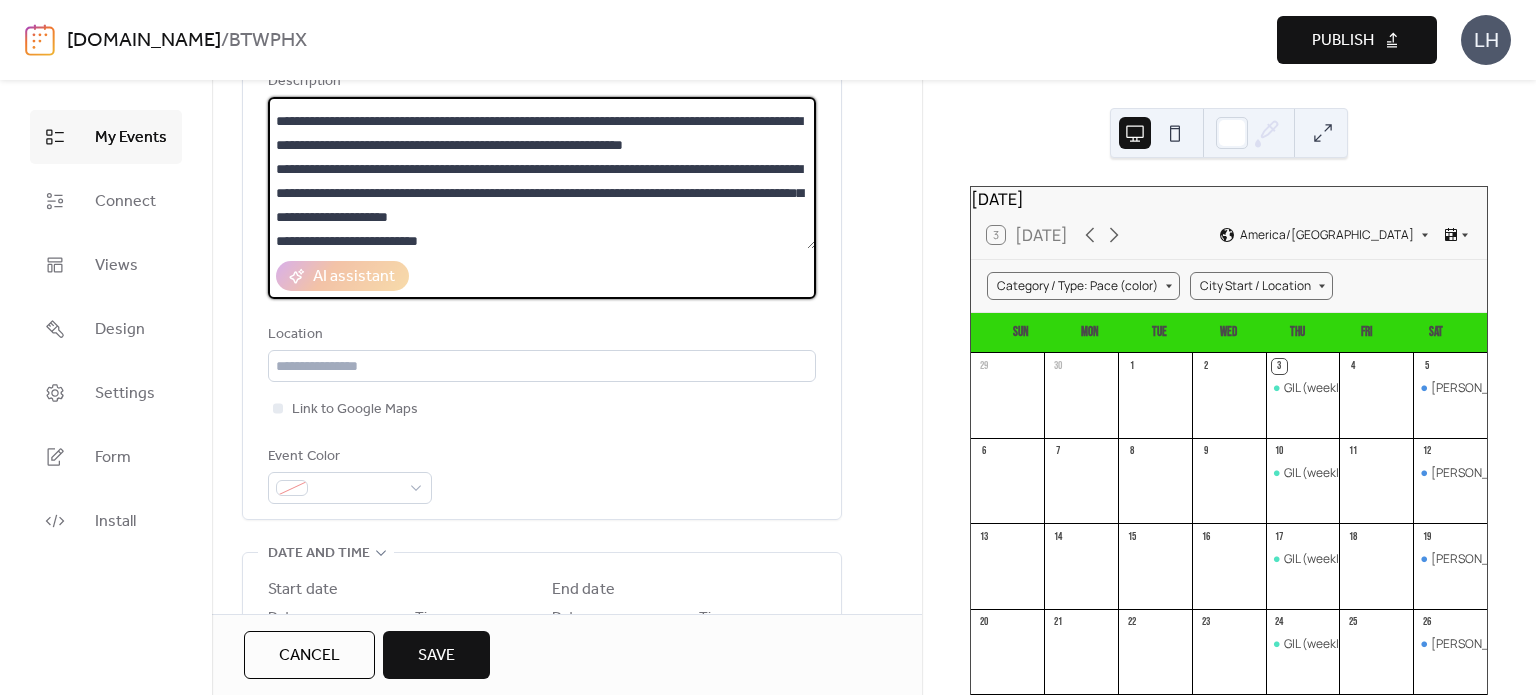click on "**********" at bounding box center (542, 173) 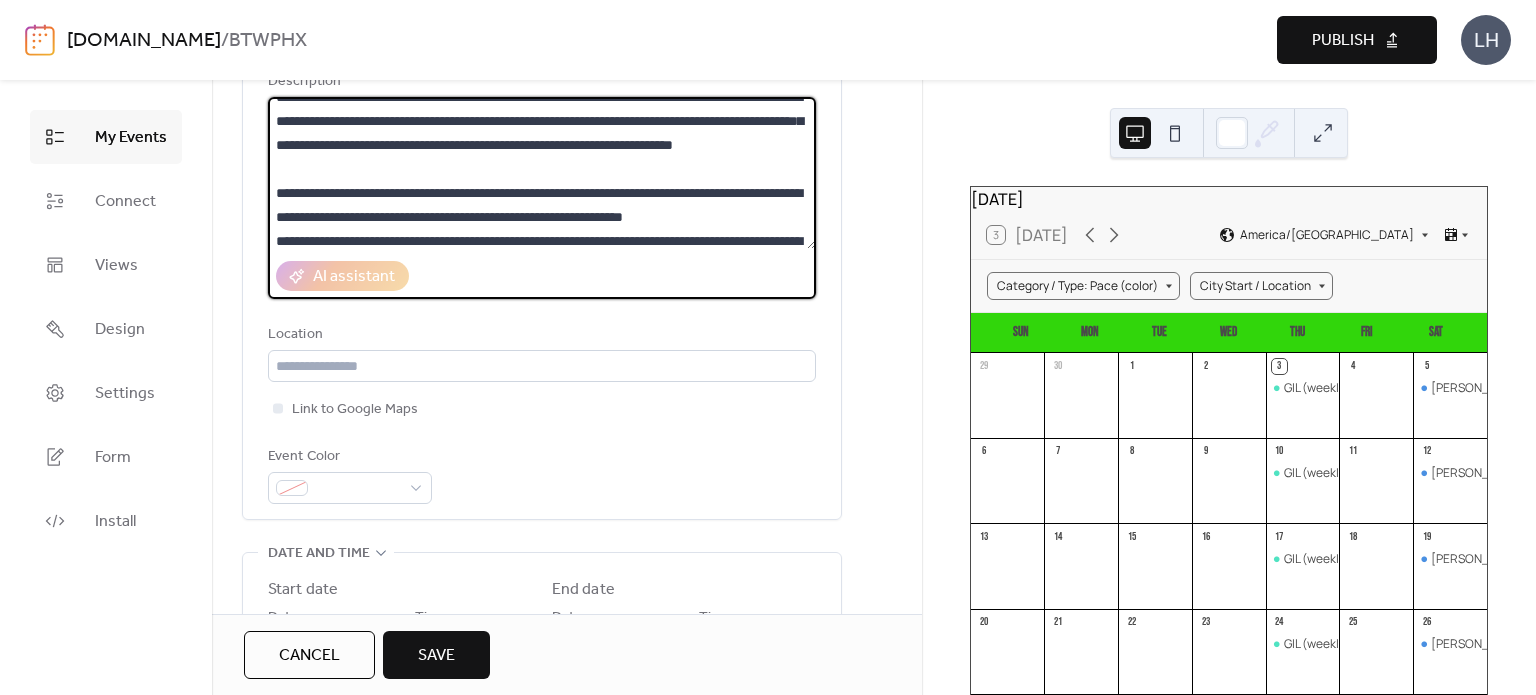 scroll, scrollTop: 0, scrollLeft: 0, axis: both 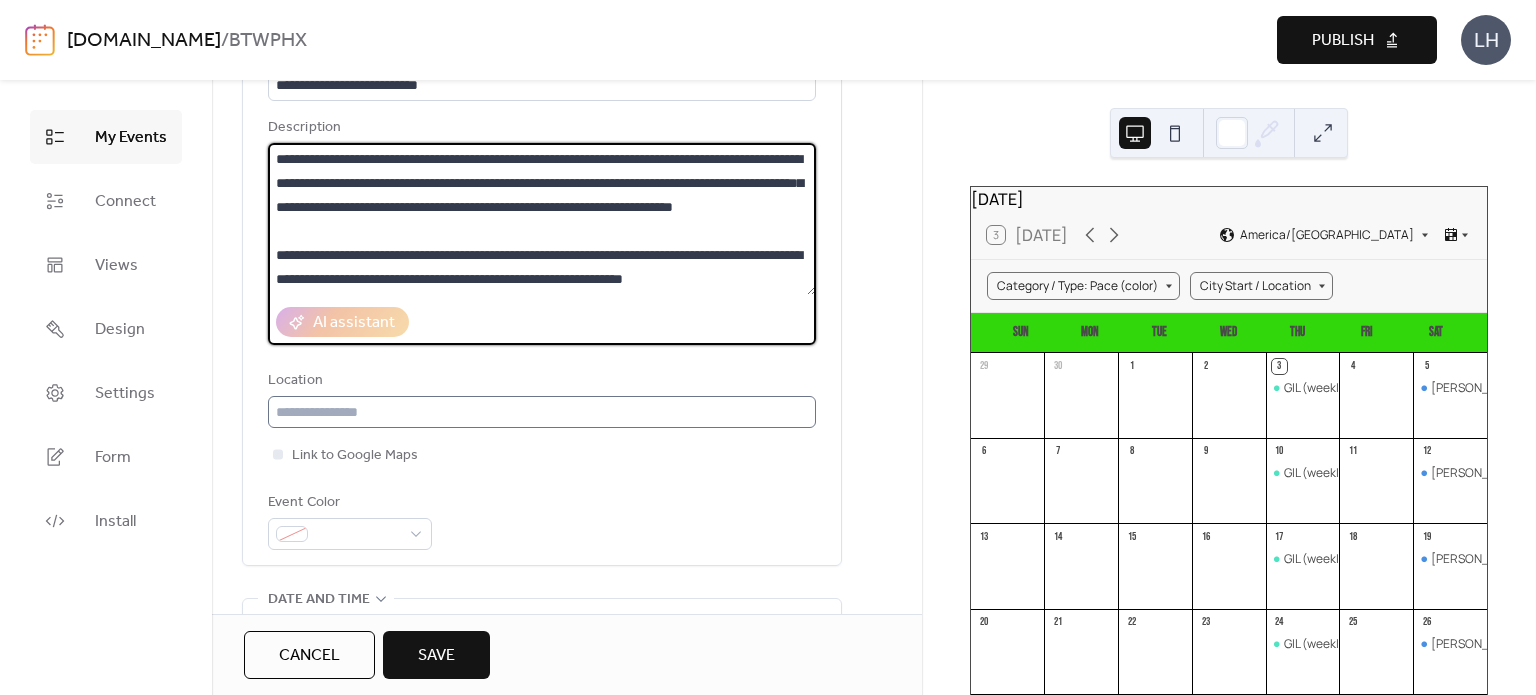type on "**********" 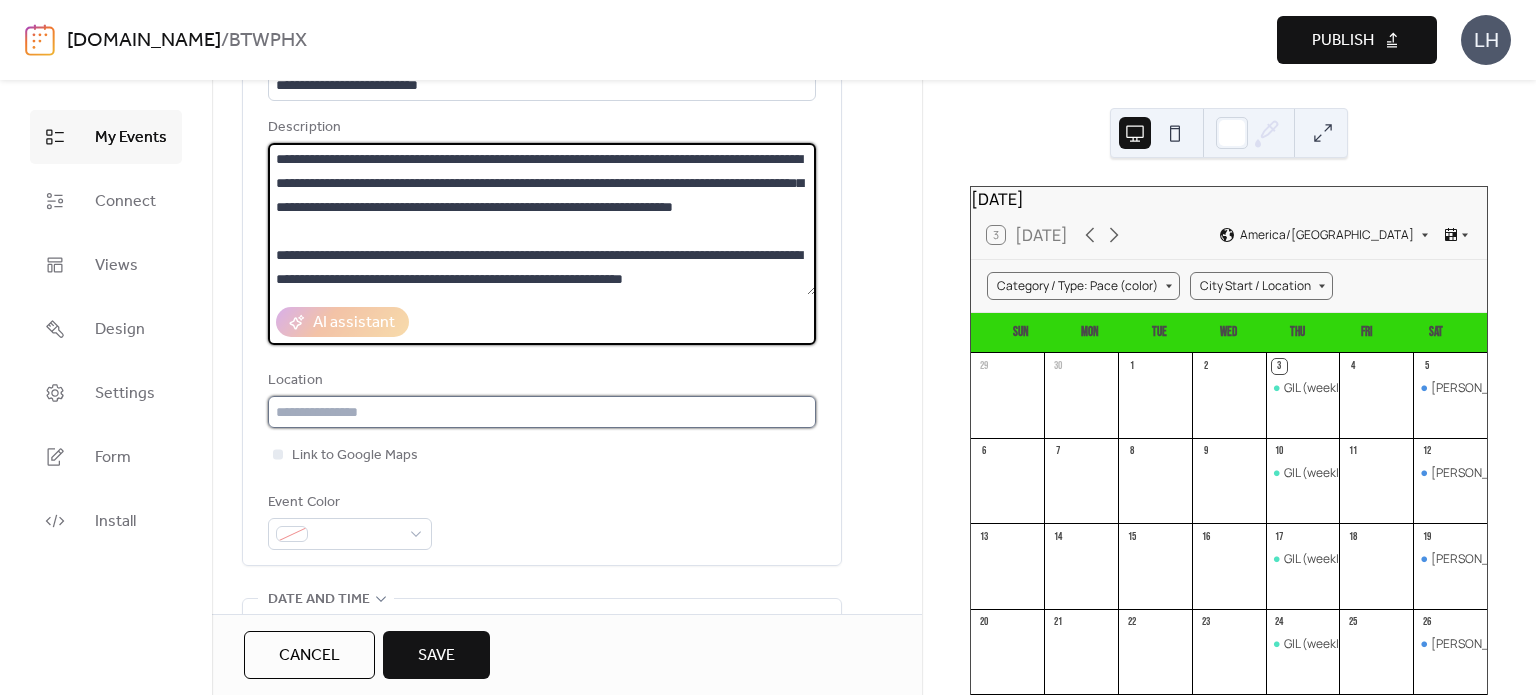 click at bounding box center [542, 412] 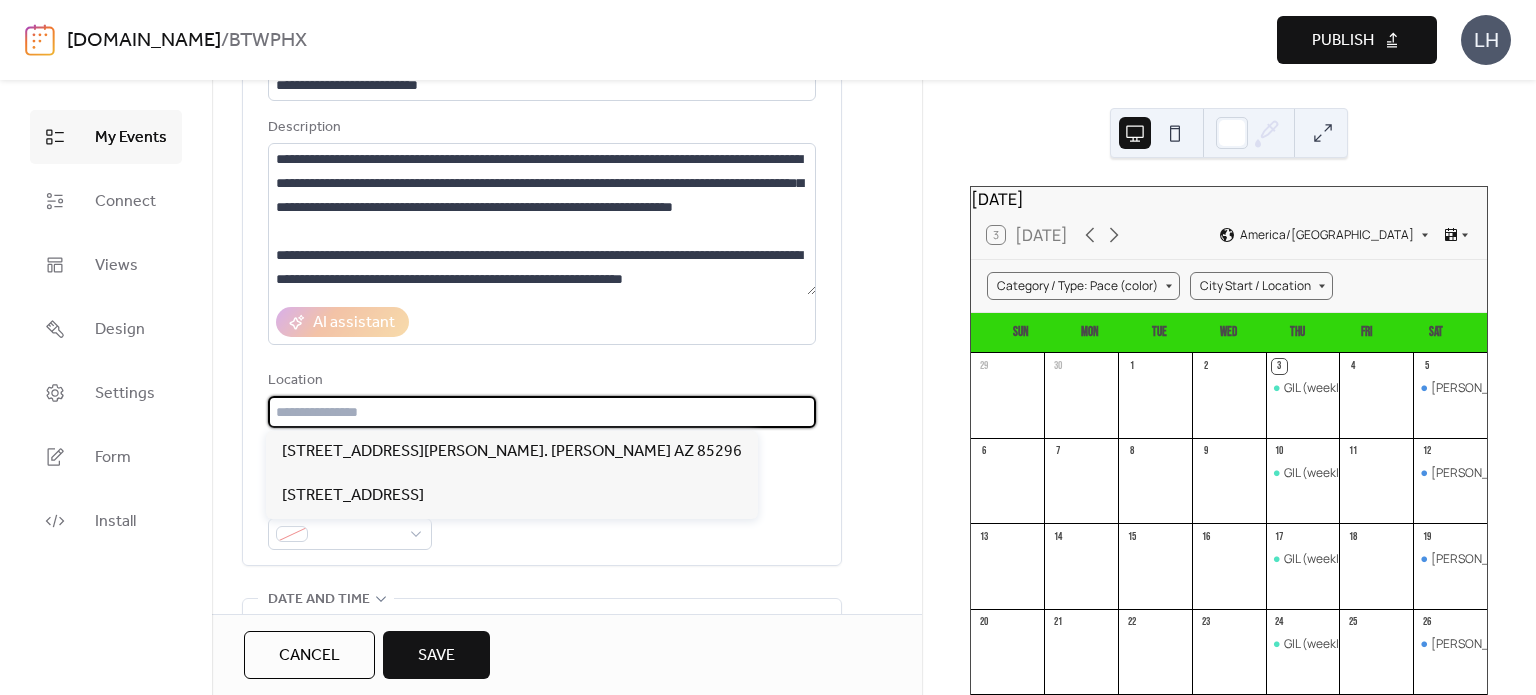 paste on "**********" 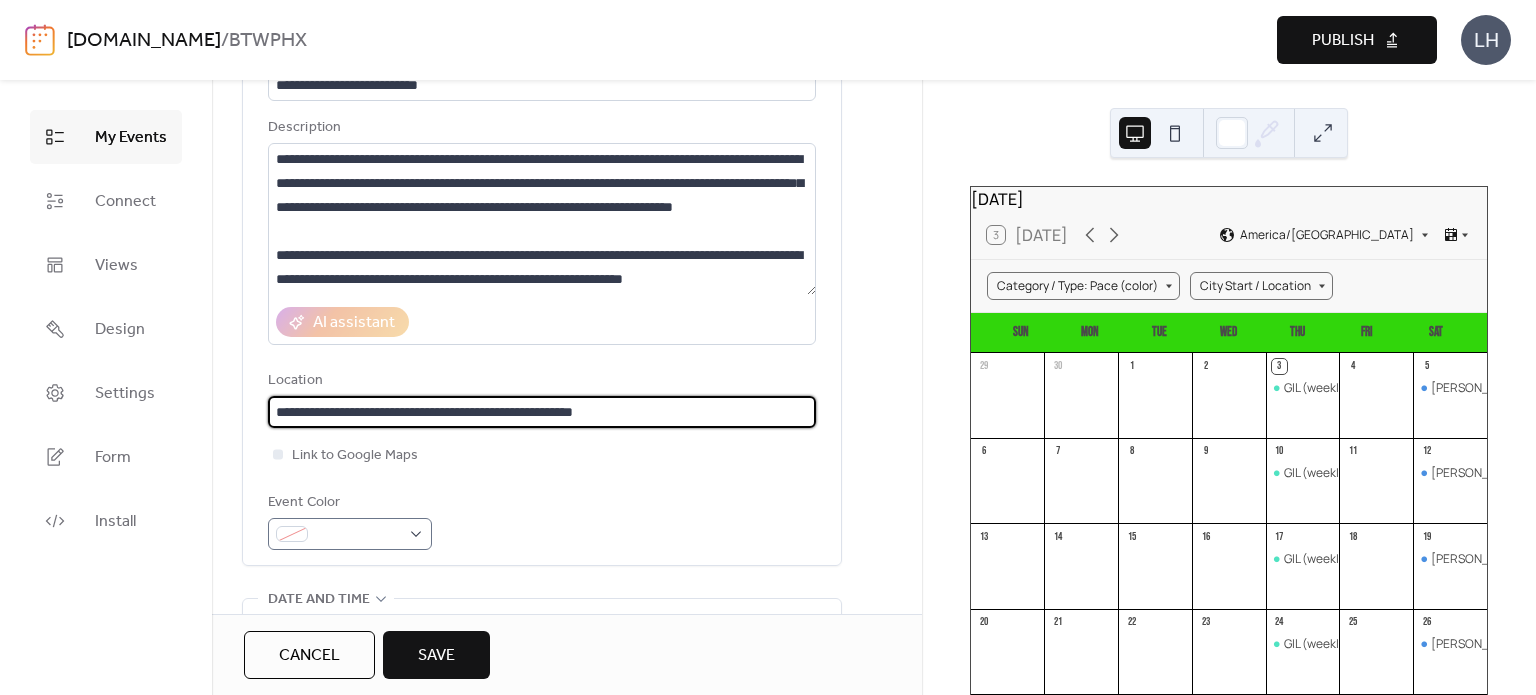 type on "**********" 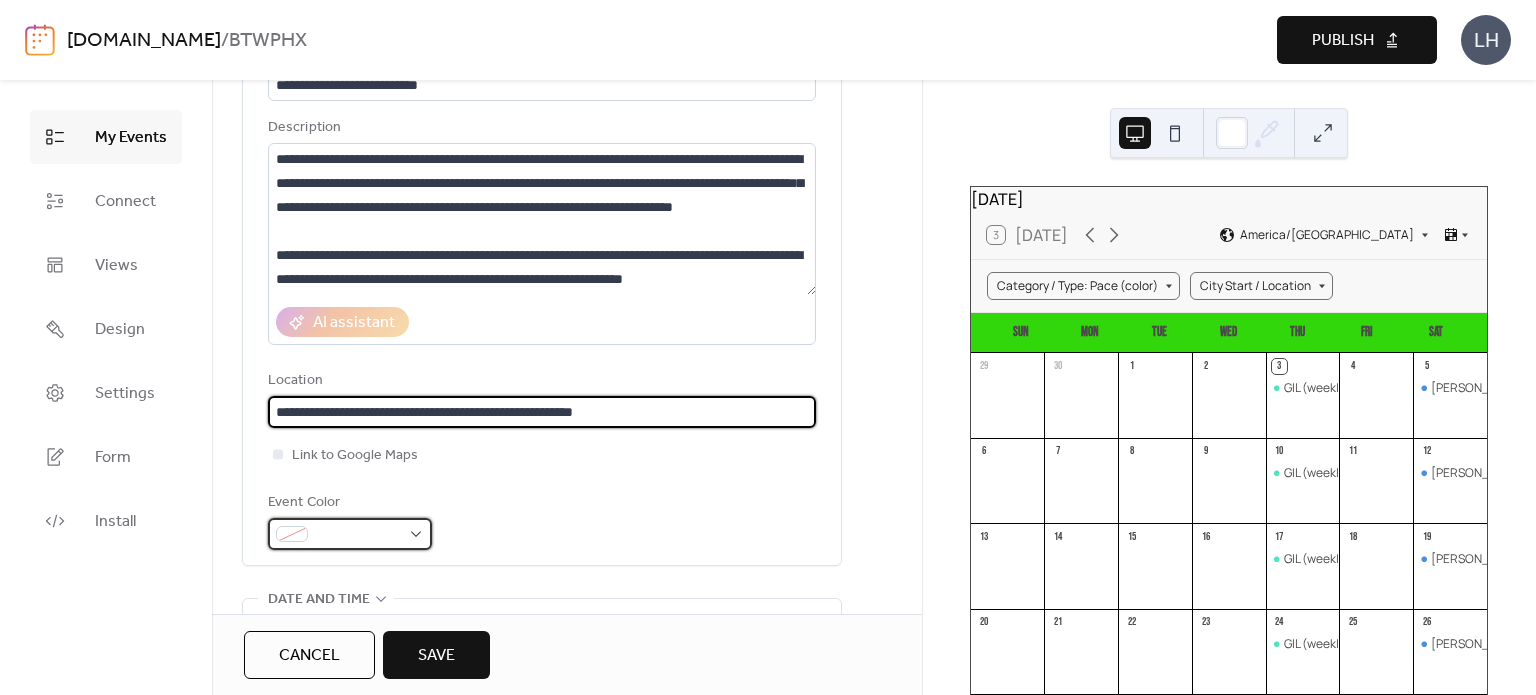 click at bounding box center (358, 535) 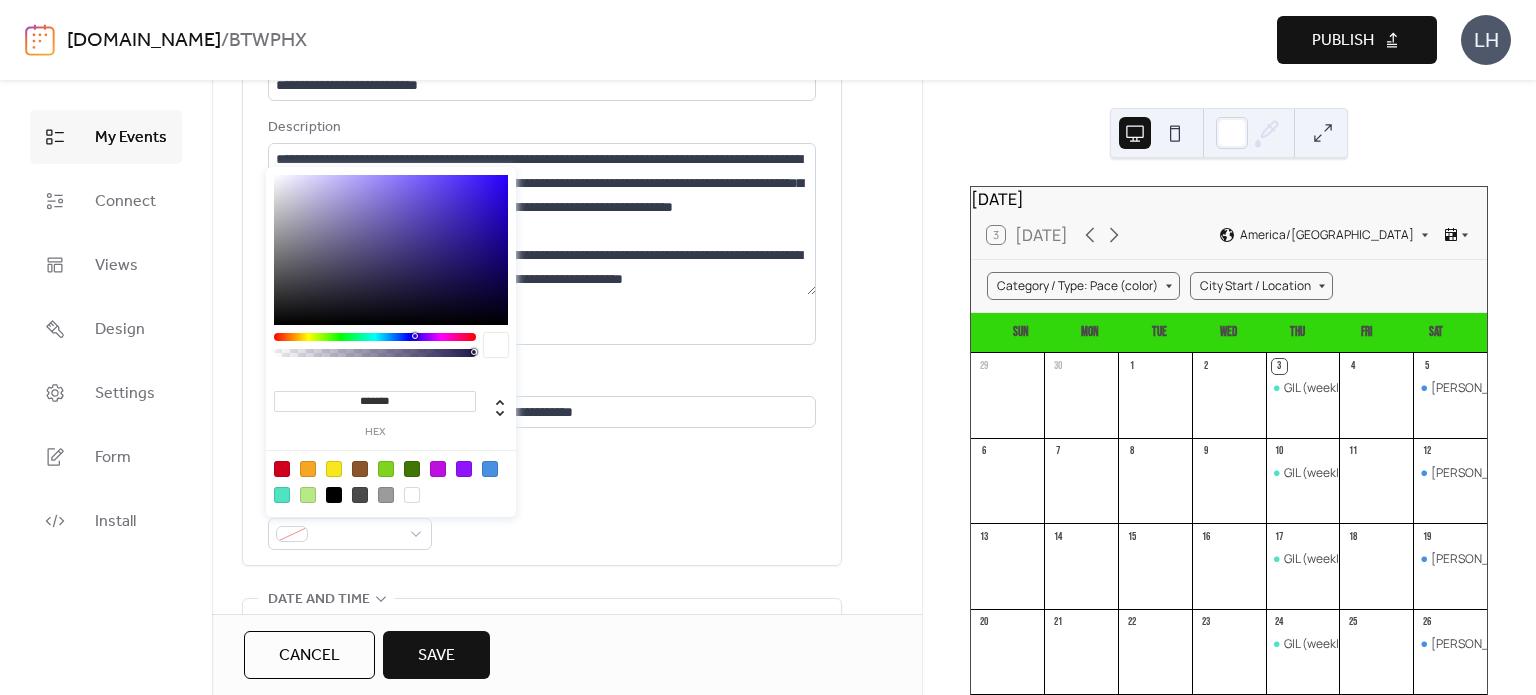 click at bounding box center [490, 469] 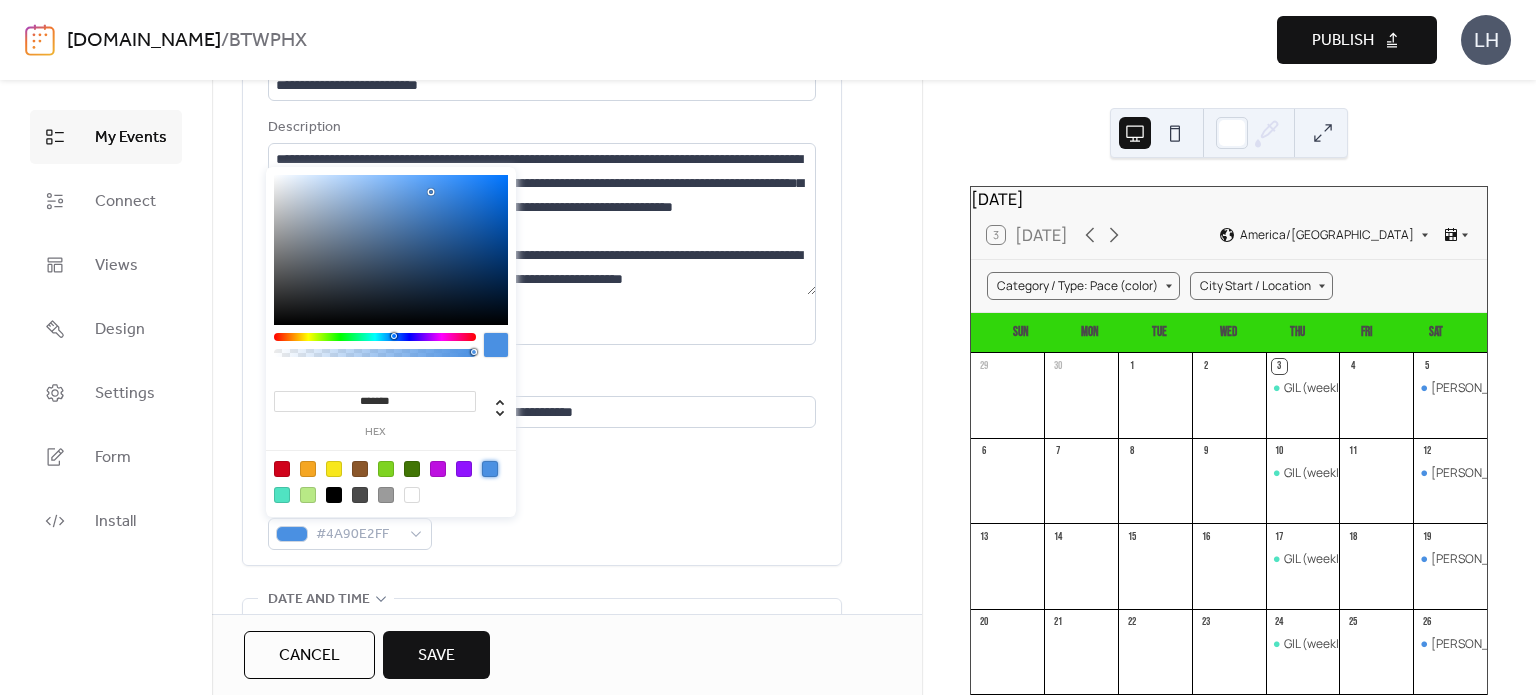 click on "Link to Google Maps" at bounding box center [542, 455] 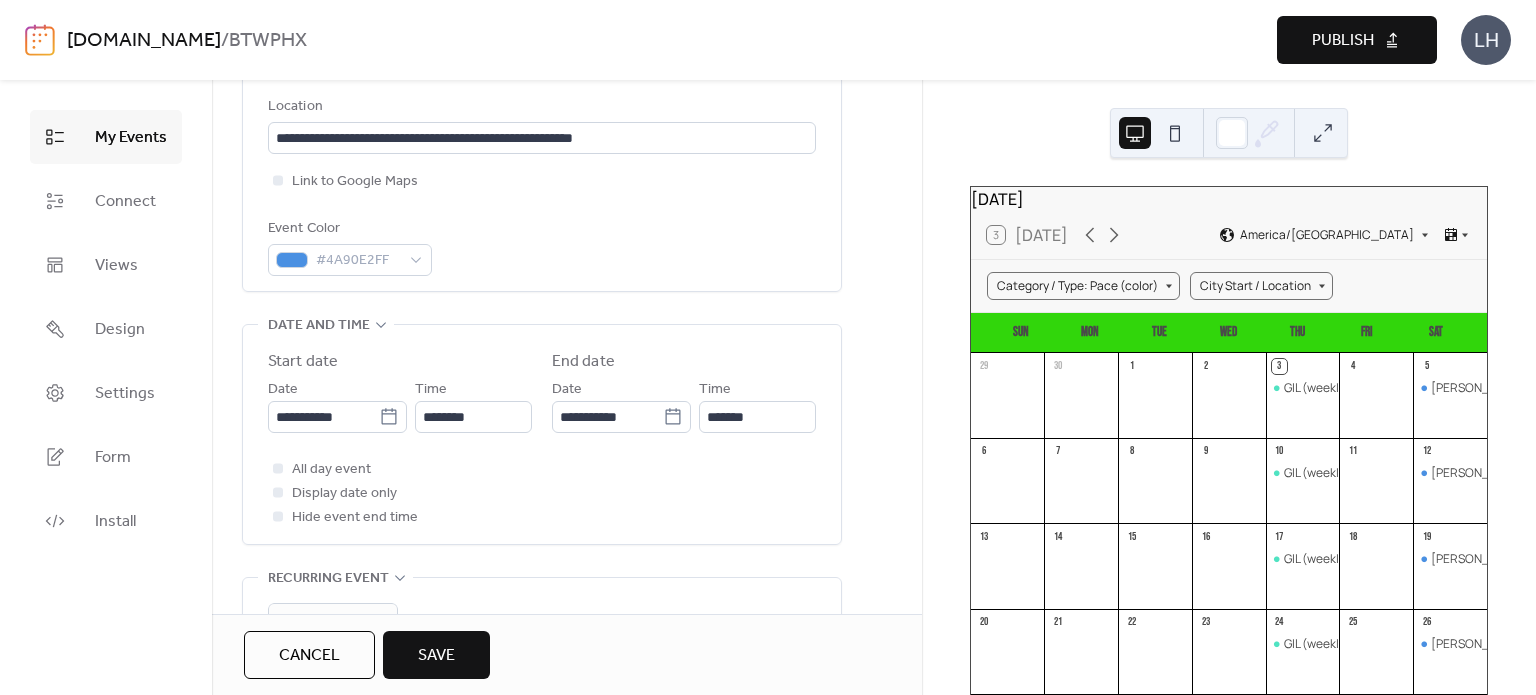 scroll, scrollTop: 459, scrollLeft: 0, axis: vertical 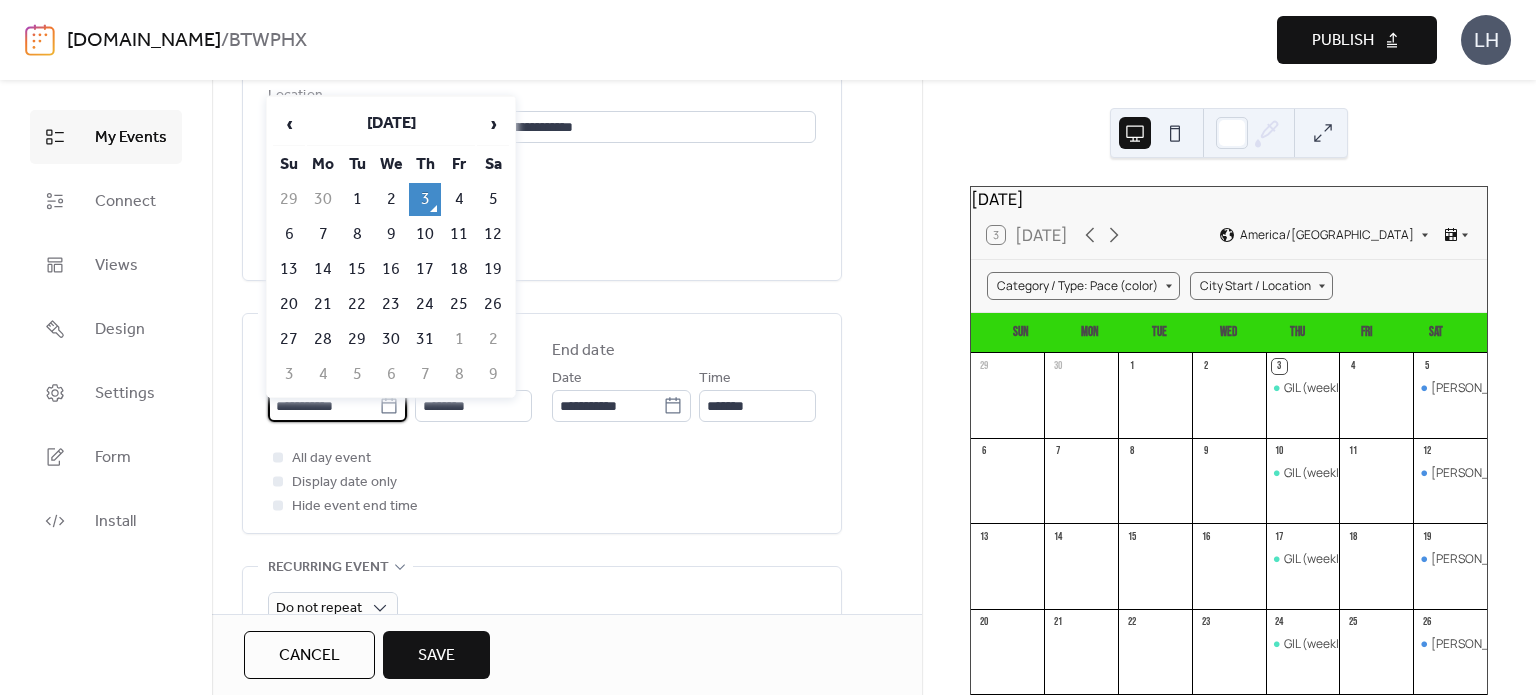 click on "**********" at bounding box center (323, 406) 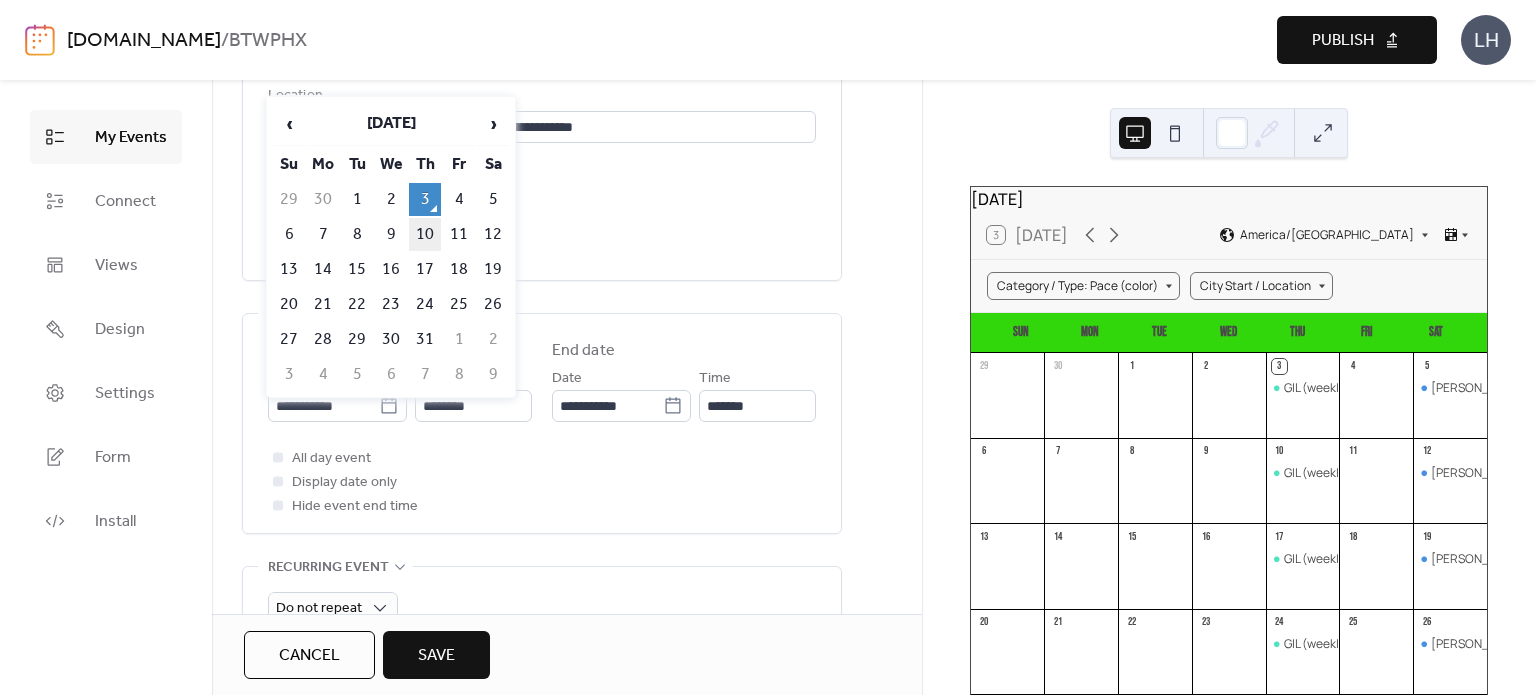 click on "10" at bounding box center (425, 234) 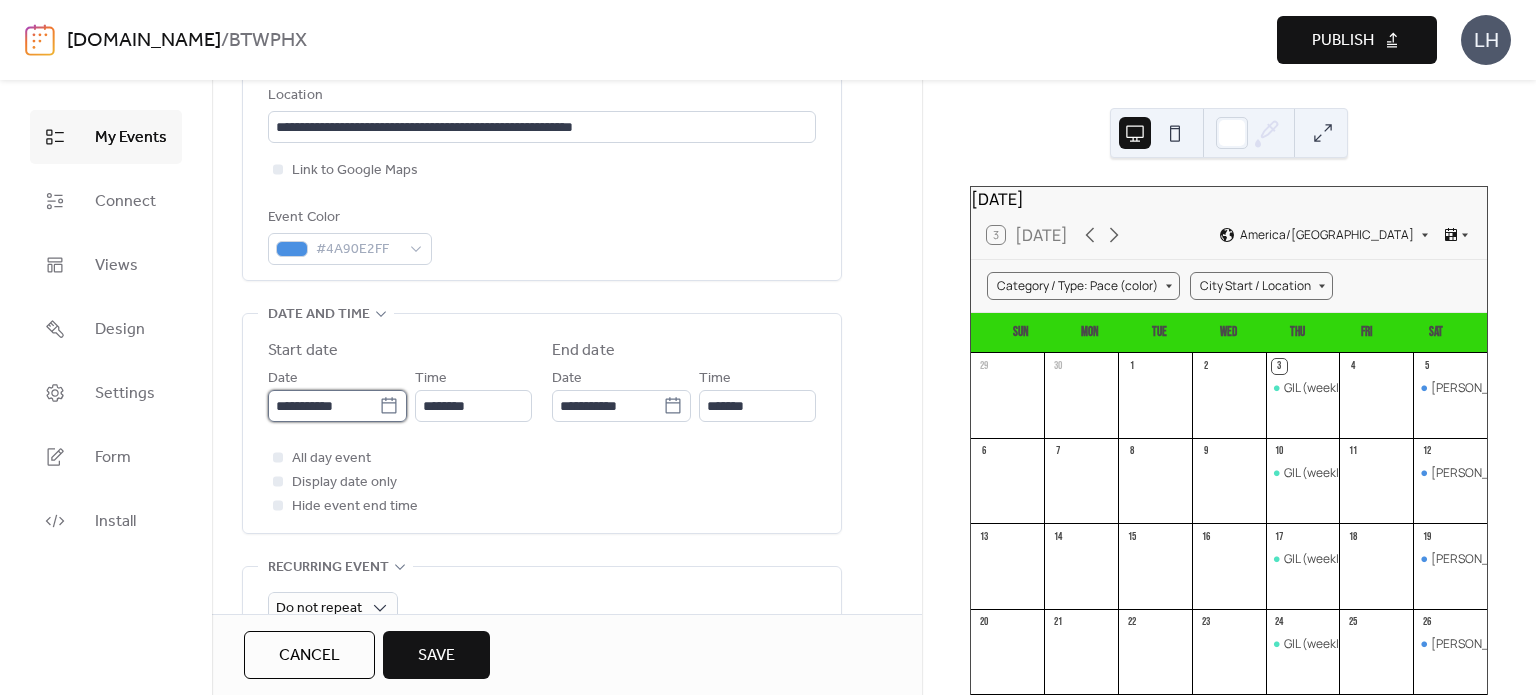 click on "**********" at bounding box center (323, 406) 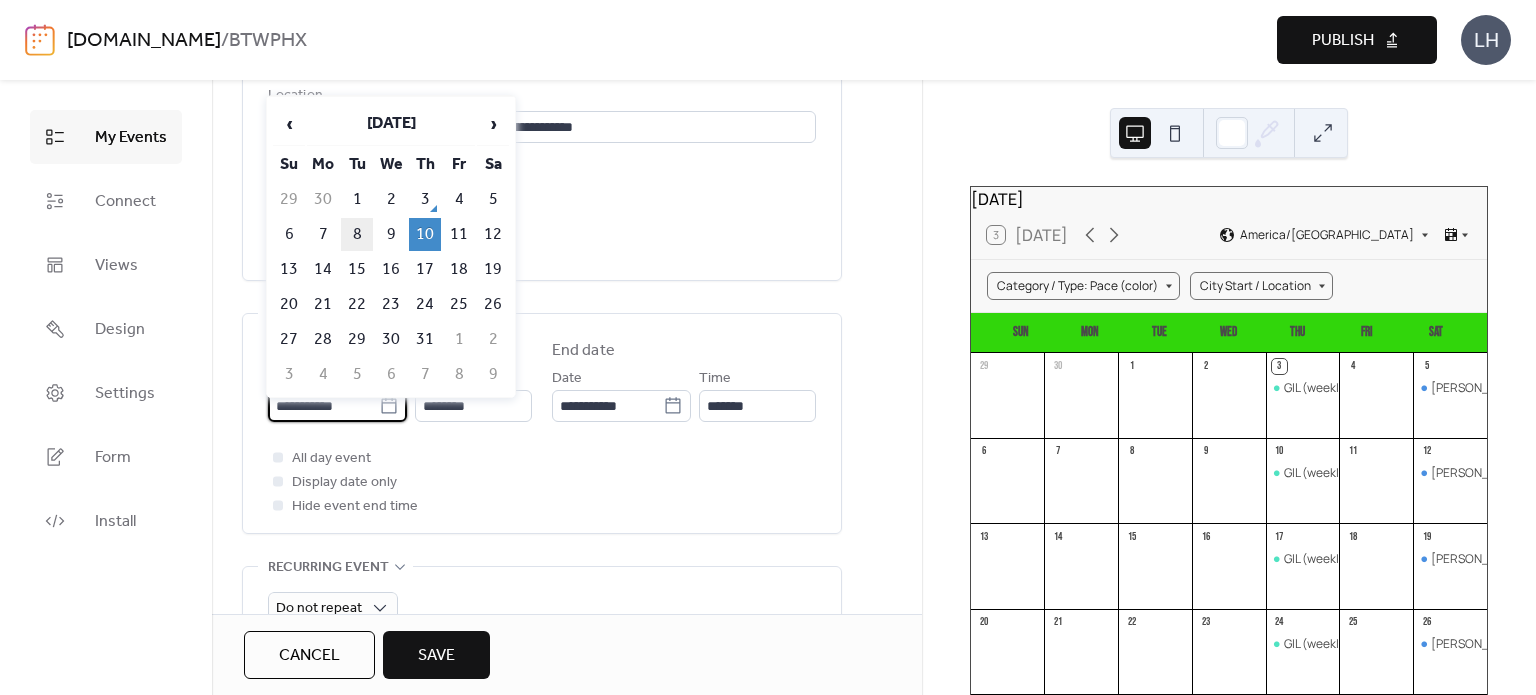 click on "8" at bounding box center [357, 234] 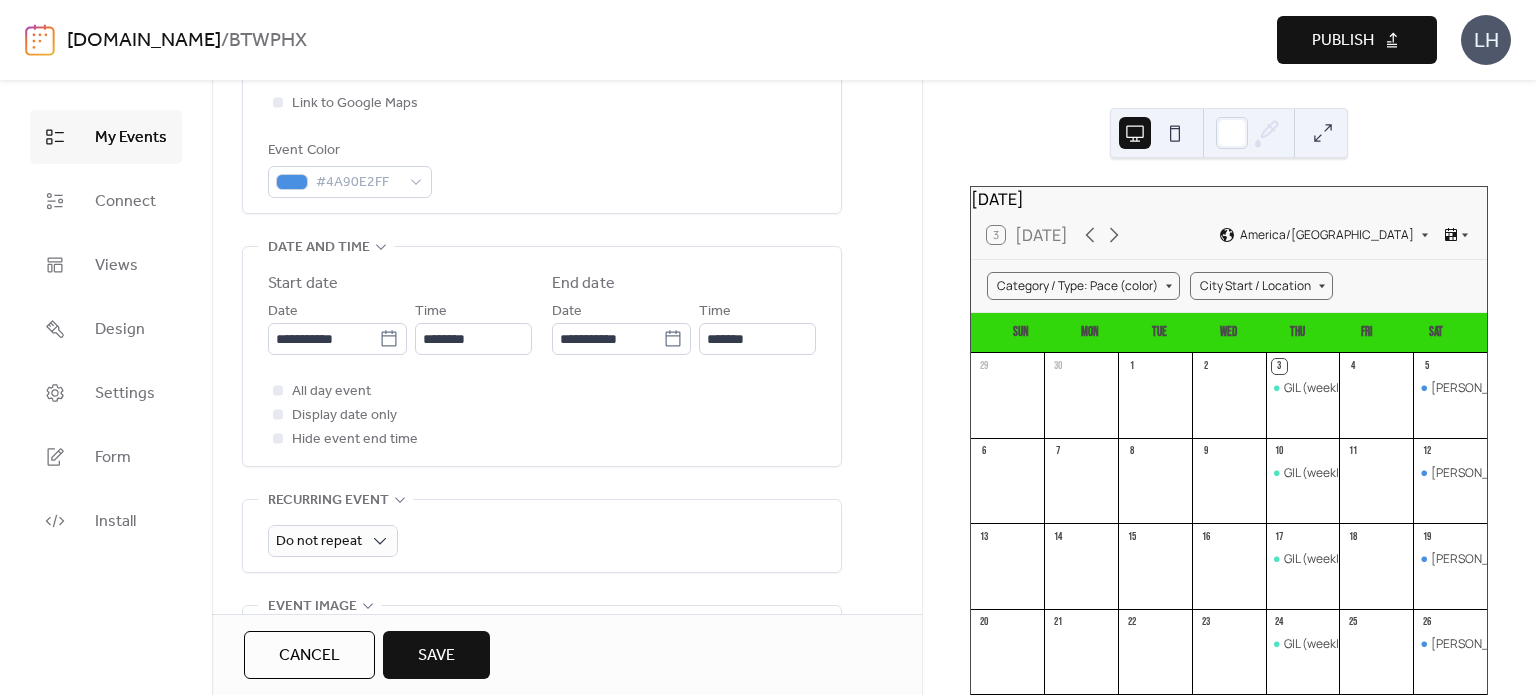 scroll, scrollTop: 527, scrollLeft: 0, axis: vertical 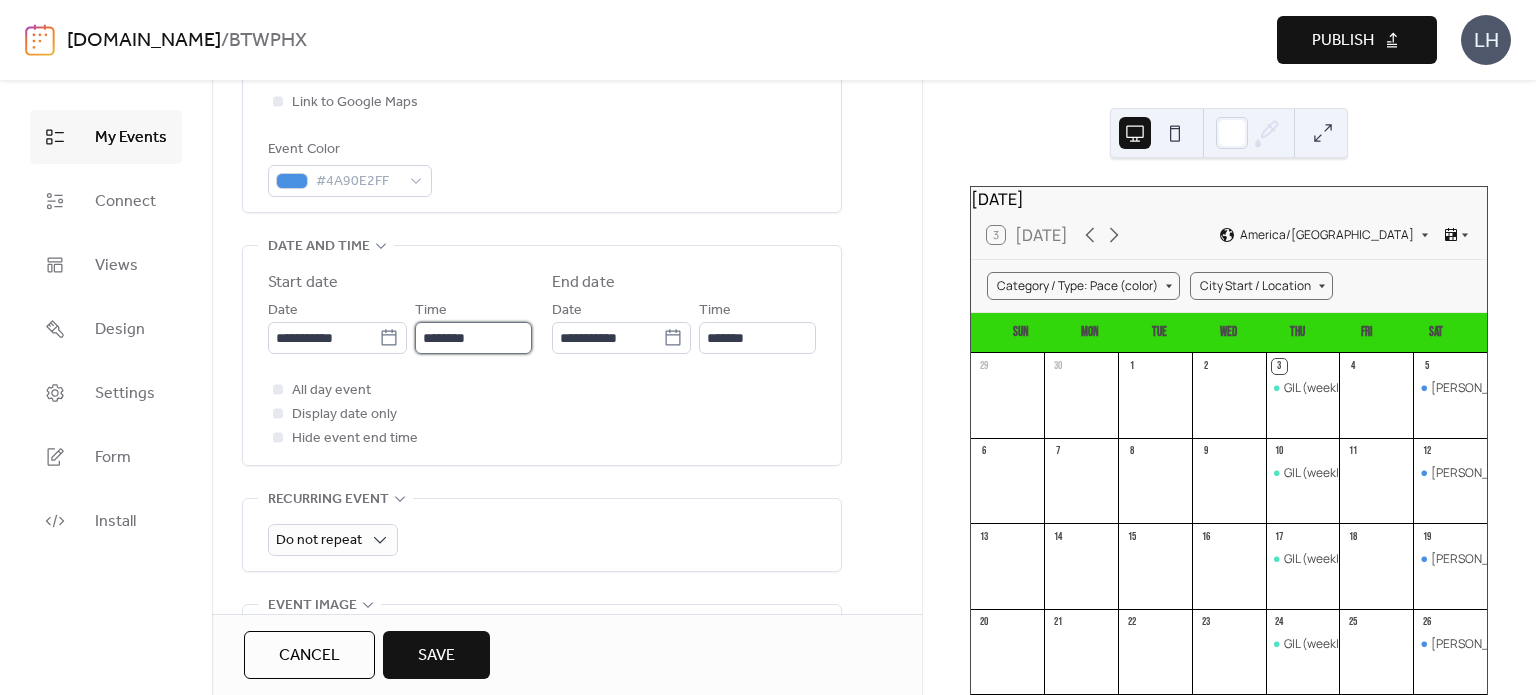 click on "********" at bounding box center [473, 338] 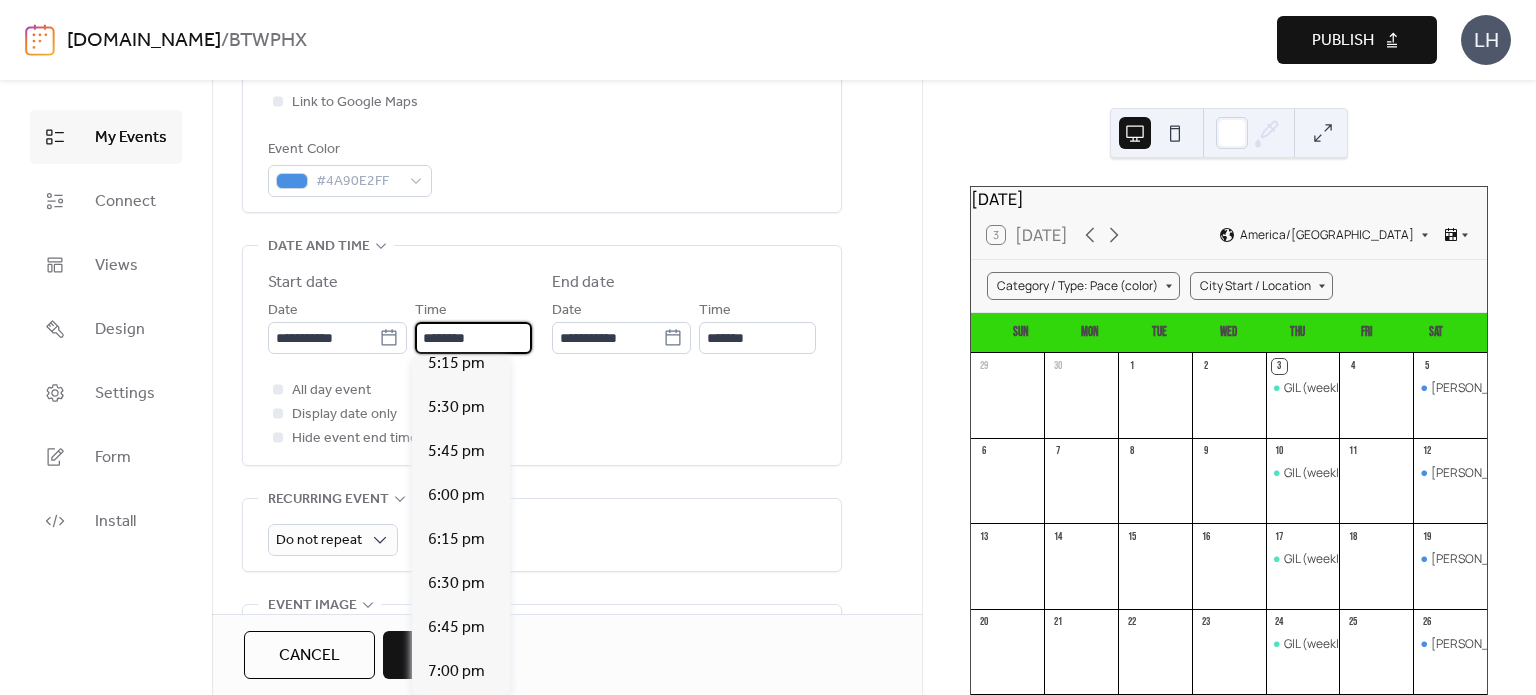 scroll, scrollTop: 3058, scrollLeft: 0, axis: vertical 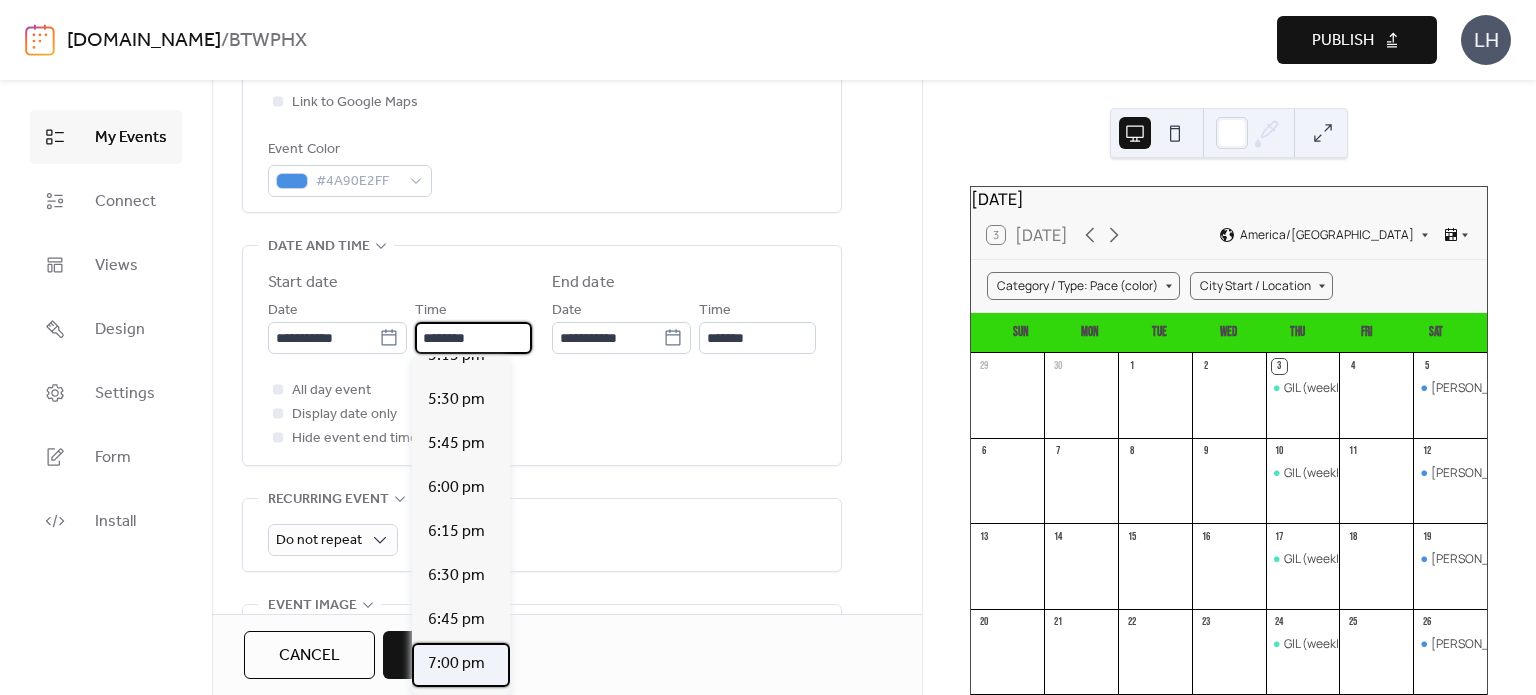 click on "7:00 pm" at bounding box center (456, 664) 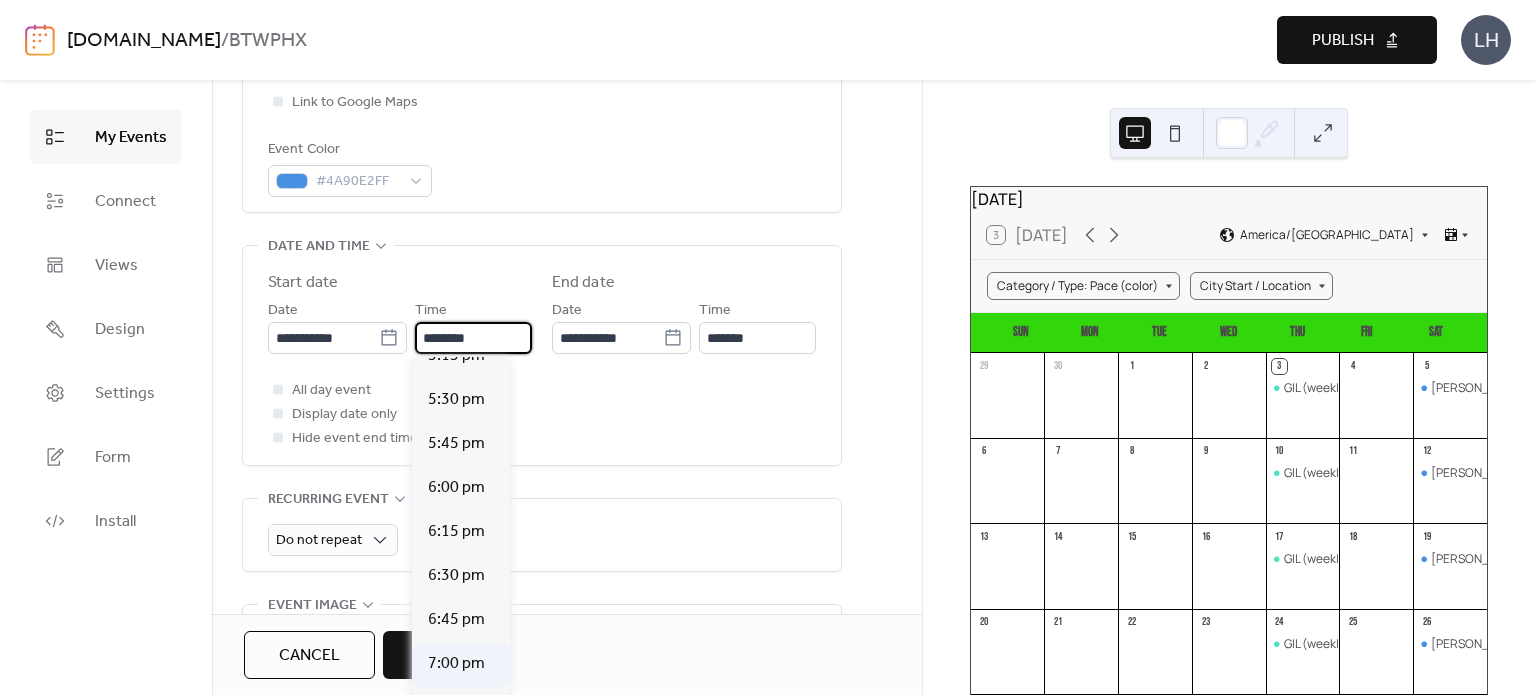 type on "*******" 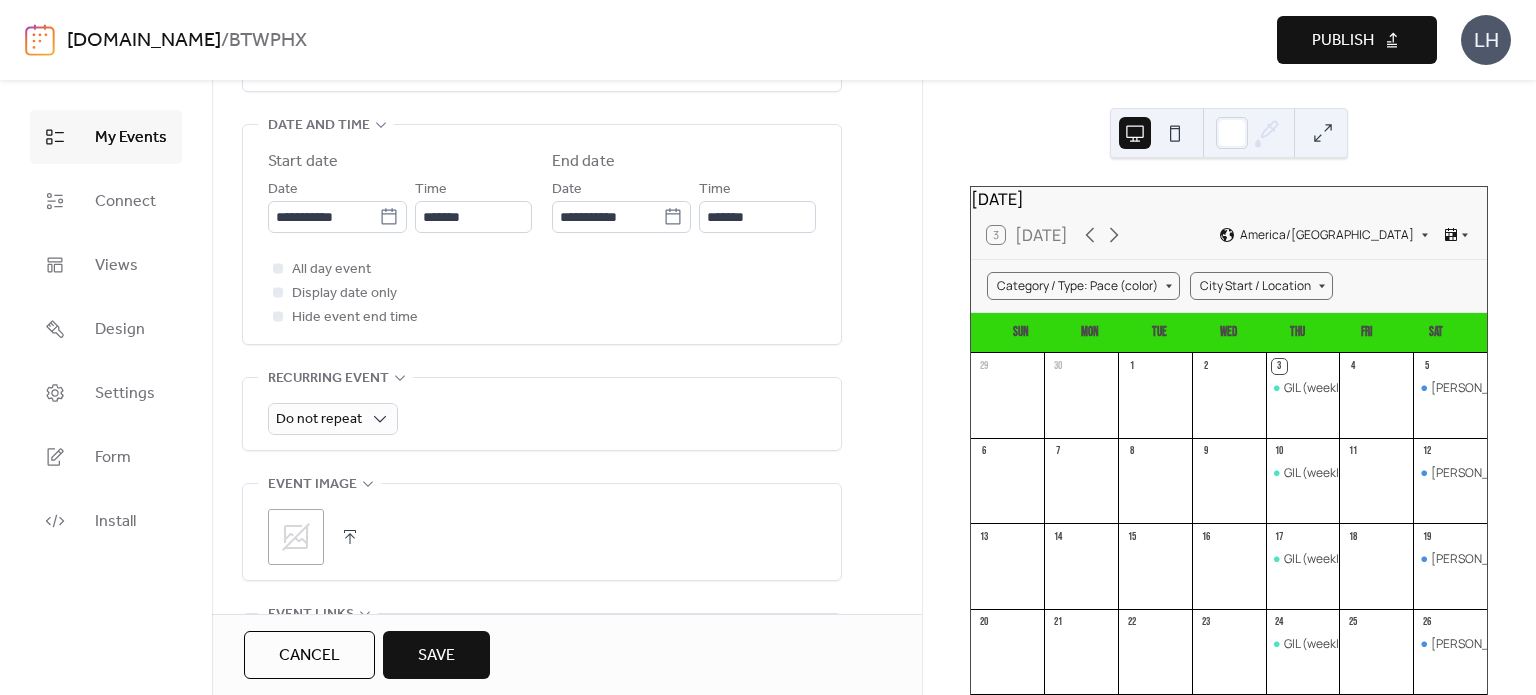 scroll, scrollTop: 651, scrollLeft: 0, axis: vertical 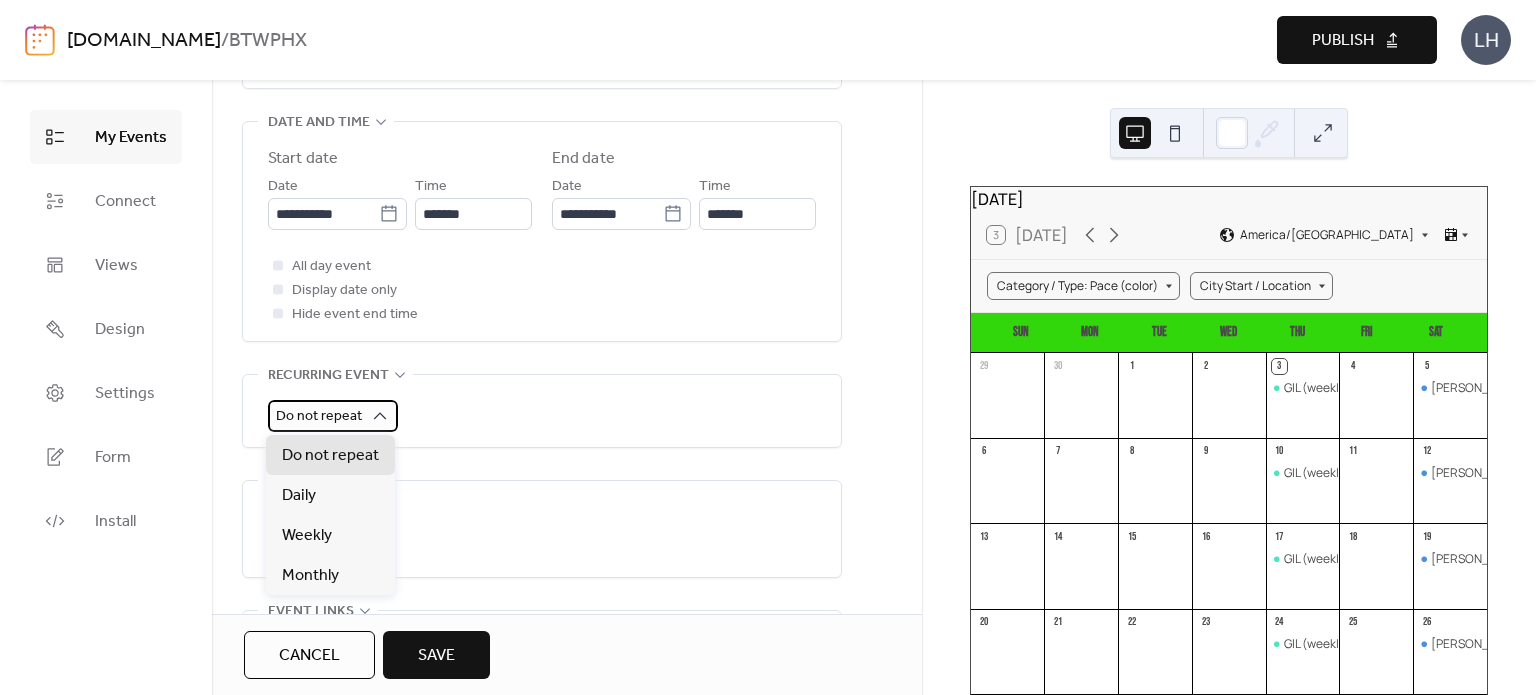 click on "Do not repeat" at bounding box center (319, 416) 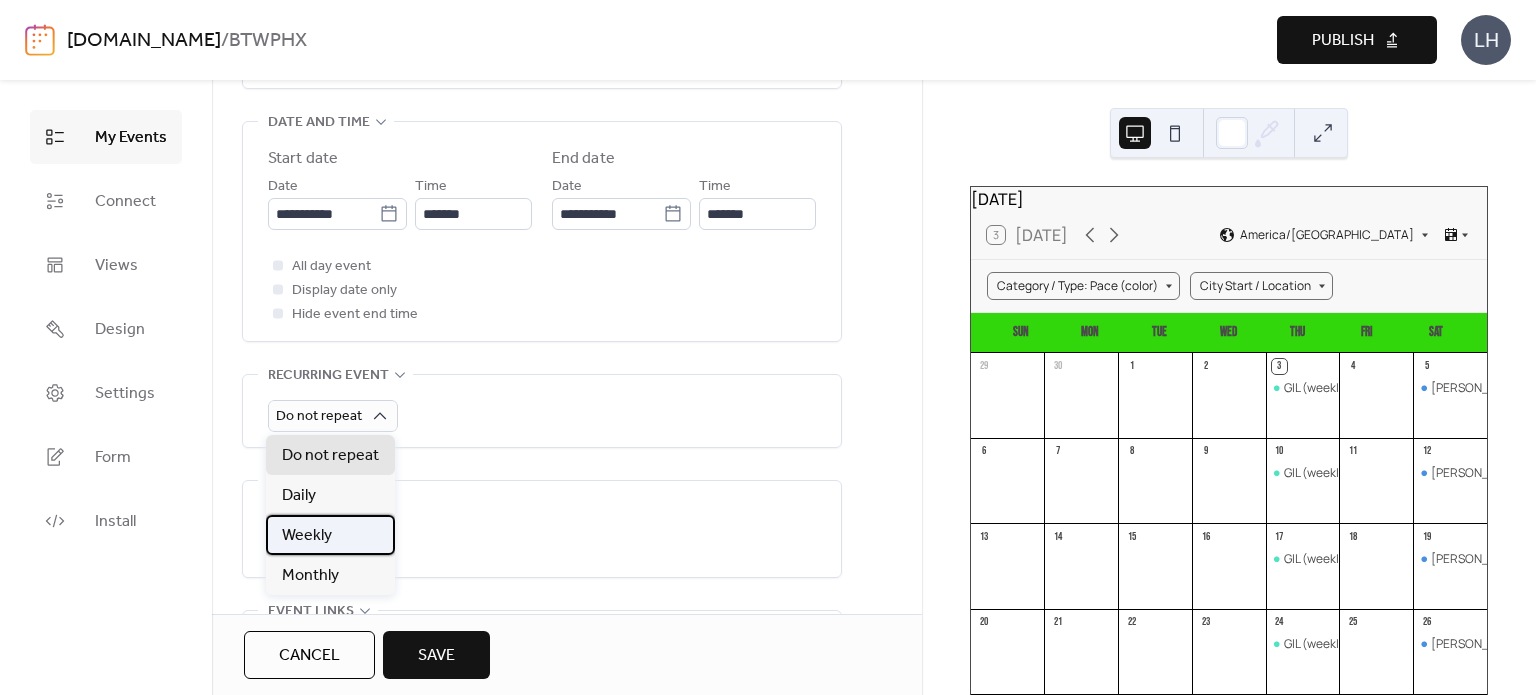 click on "Weekly" at bounding box center [330, 535] 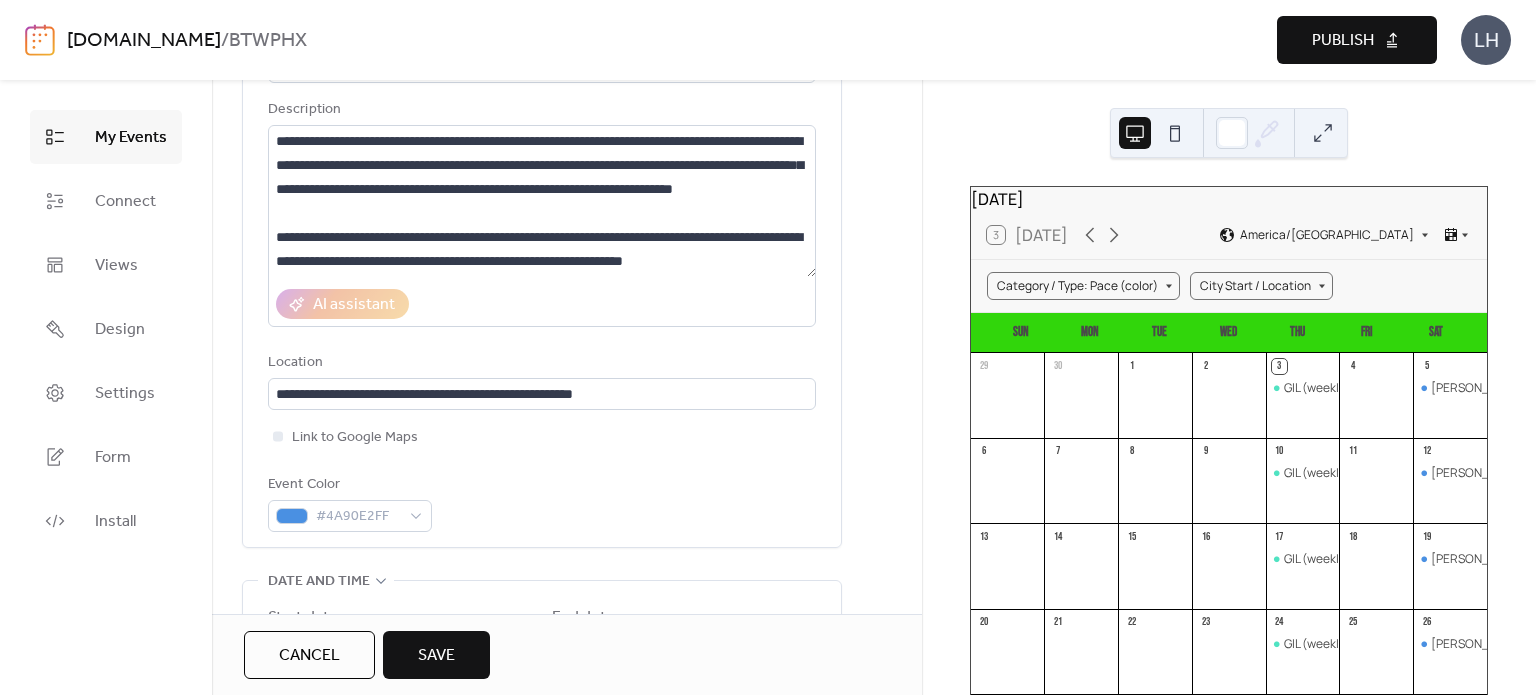 scroll, scrollTop: 94, scrollLeft: 0, axis: vertical 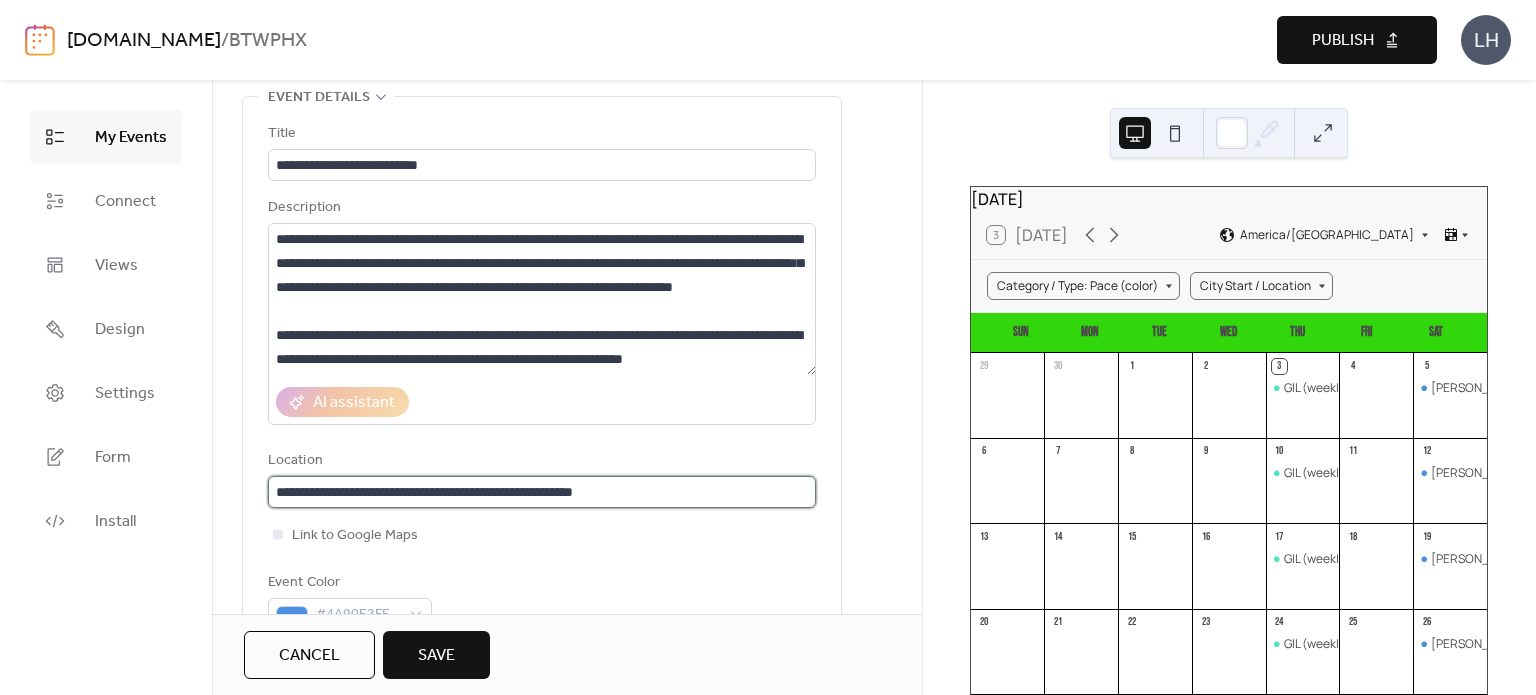 click on "**********" at bounding box center (542, 492) 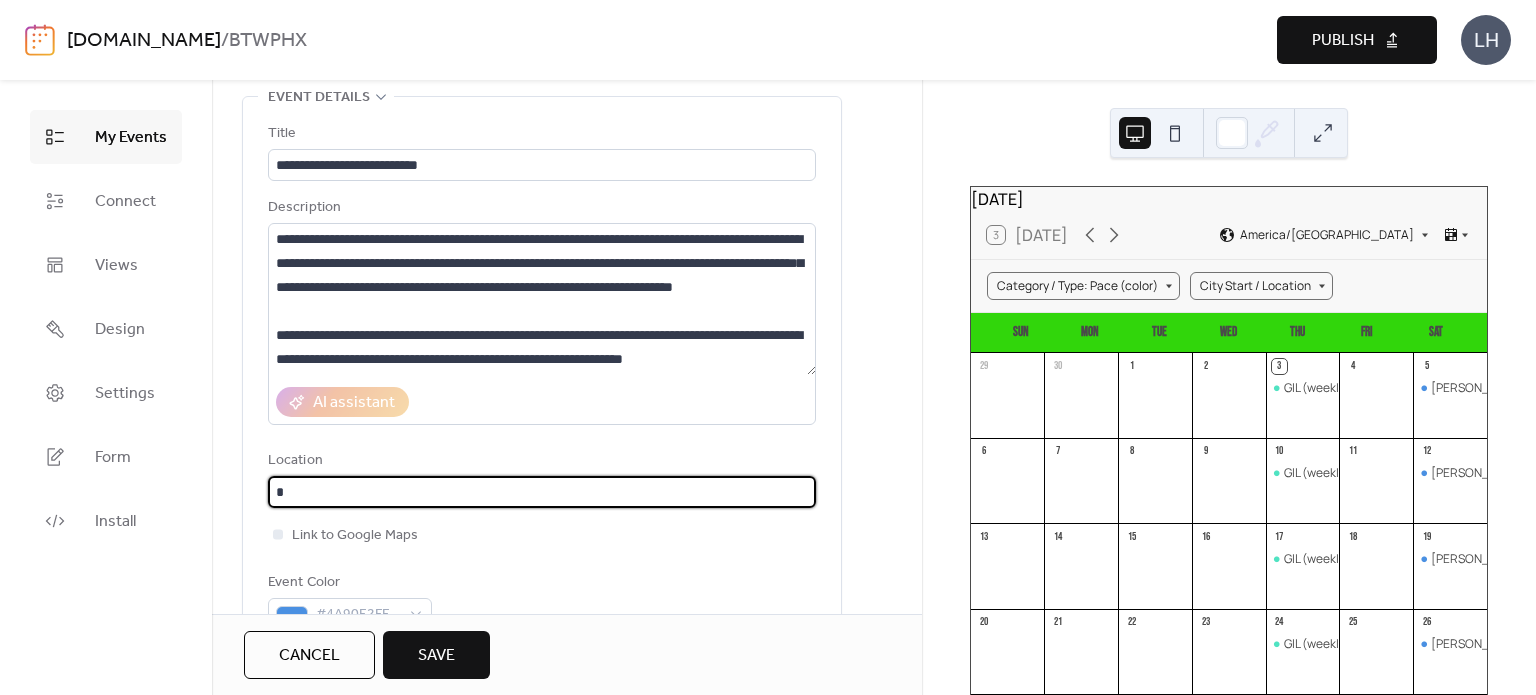 paste on "**********" 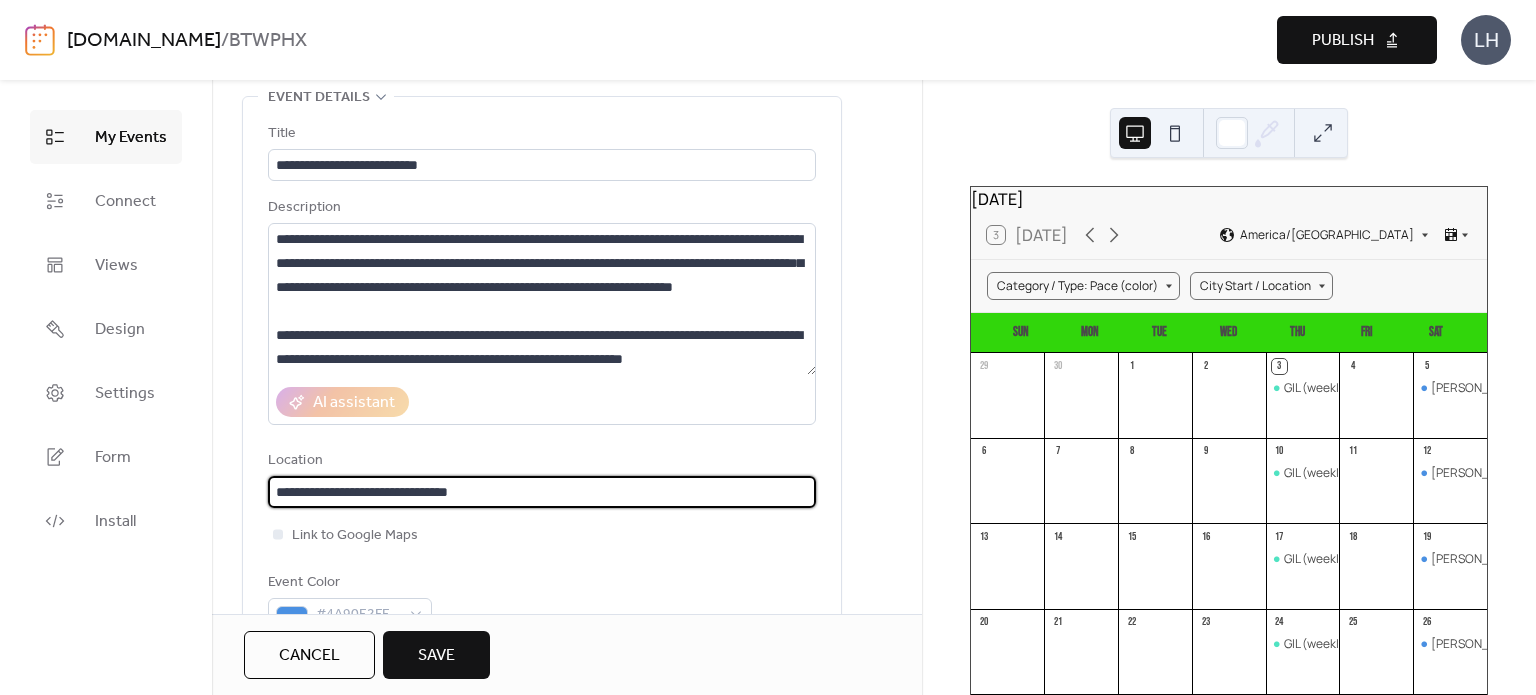 type on "**********" 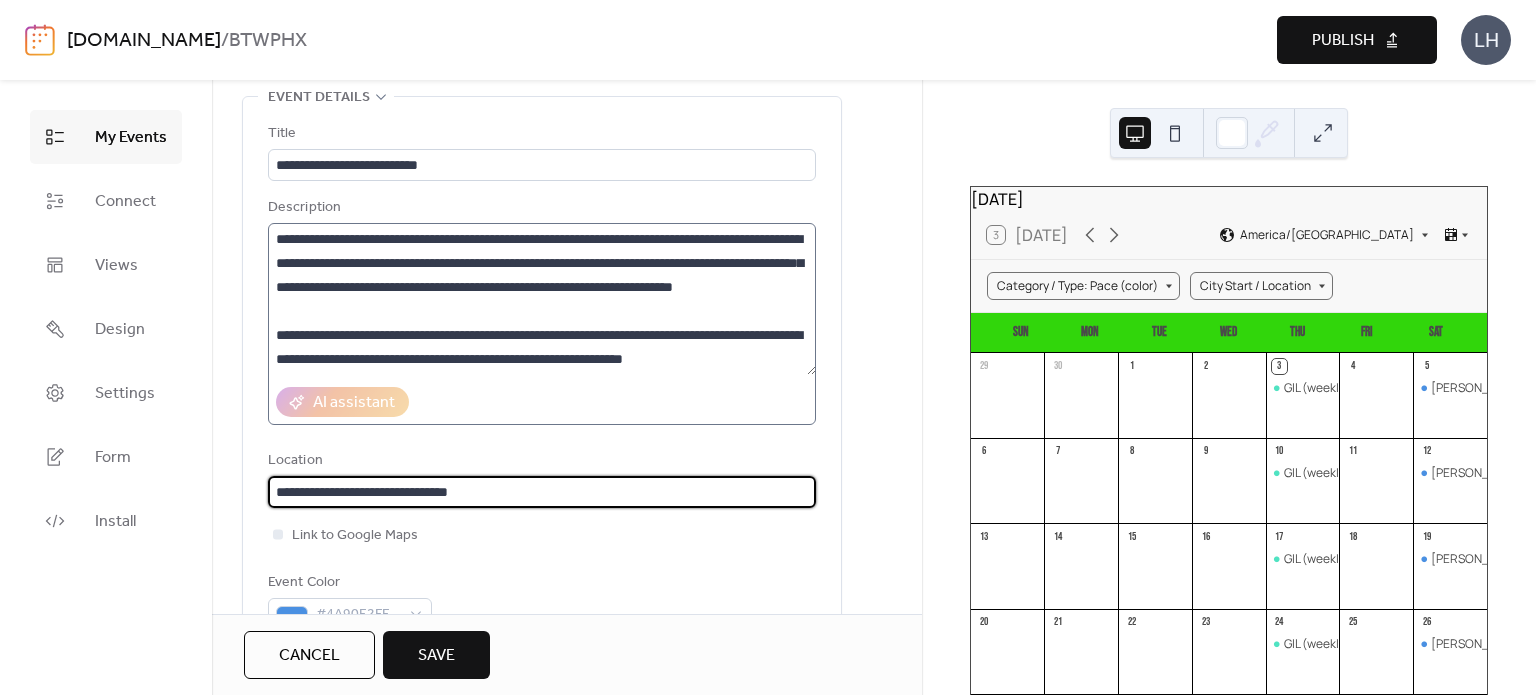 scroll, scrollTop: 144, scrollLeft: 0, axis: vertical 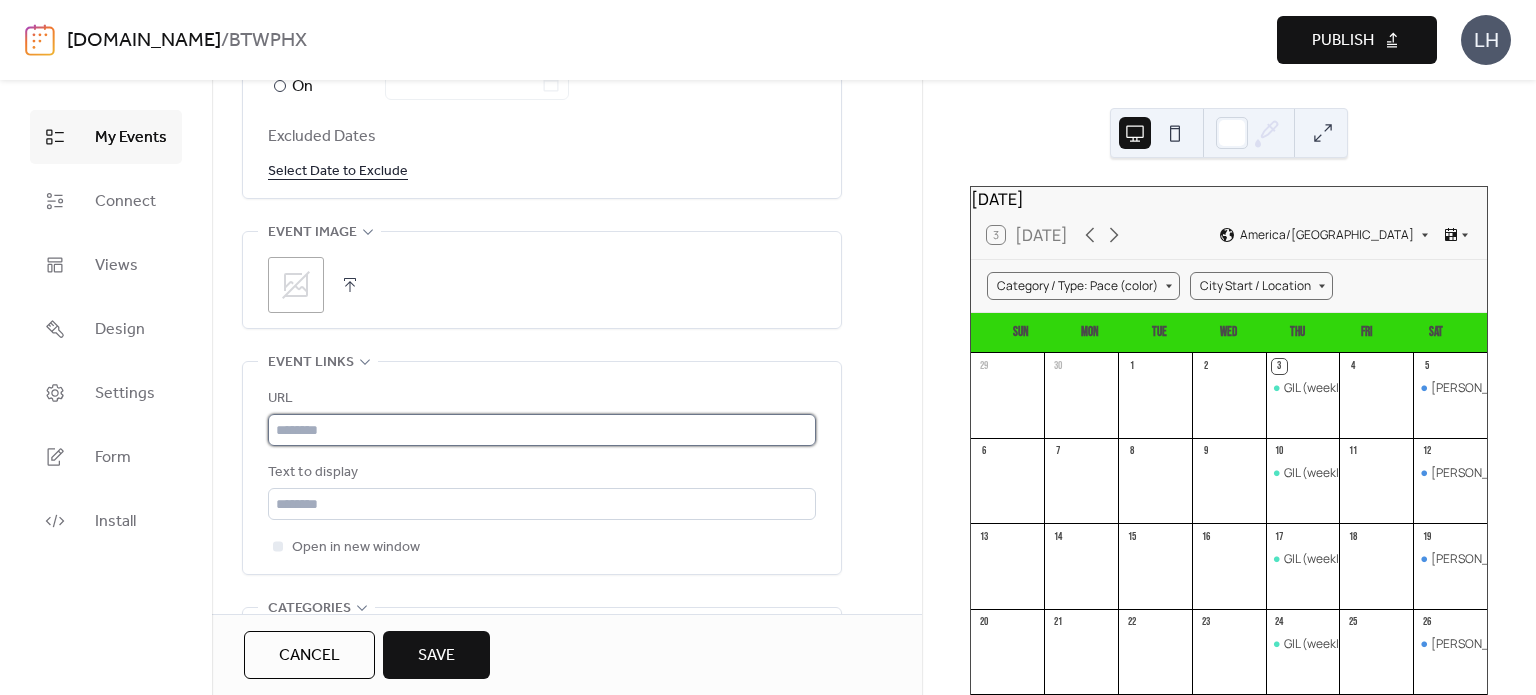 type 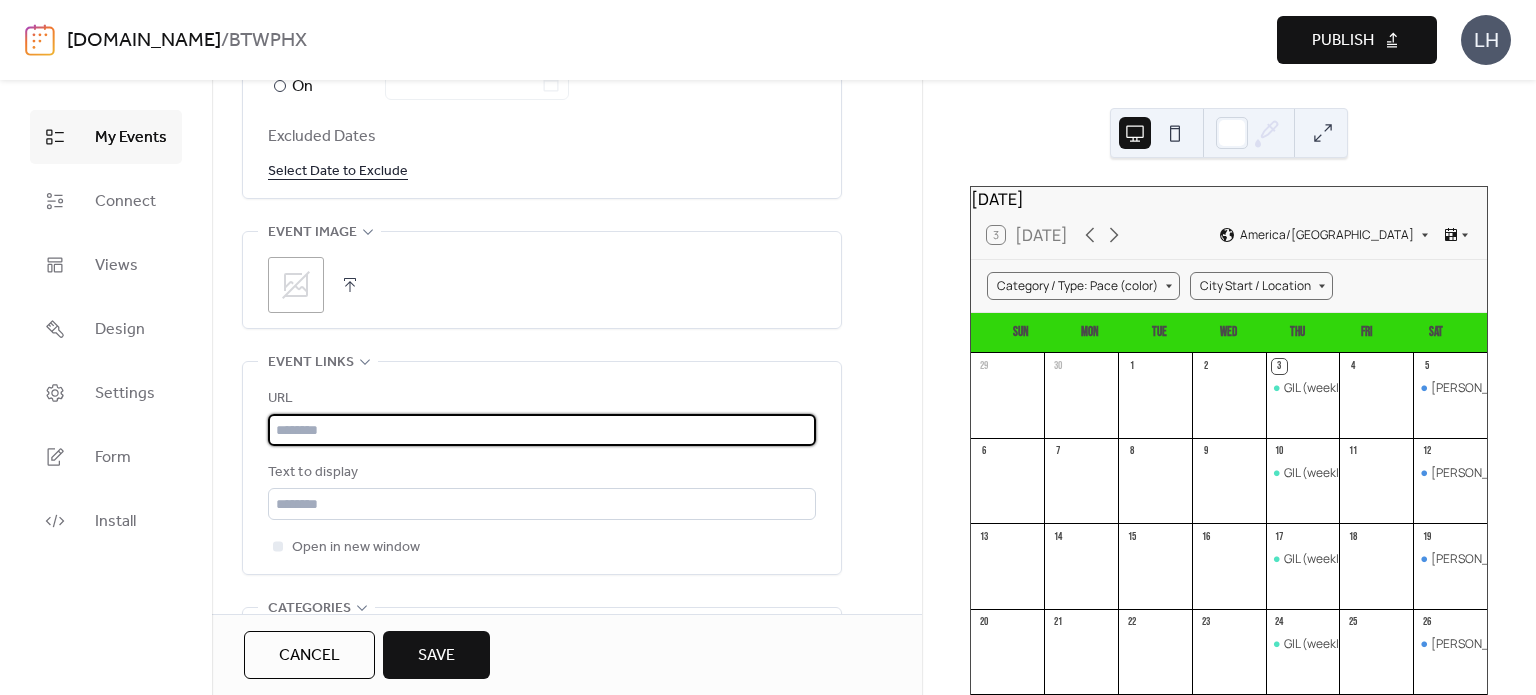paste on "**********" 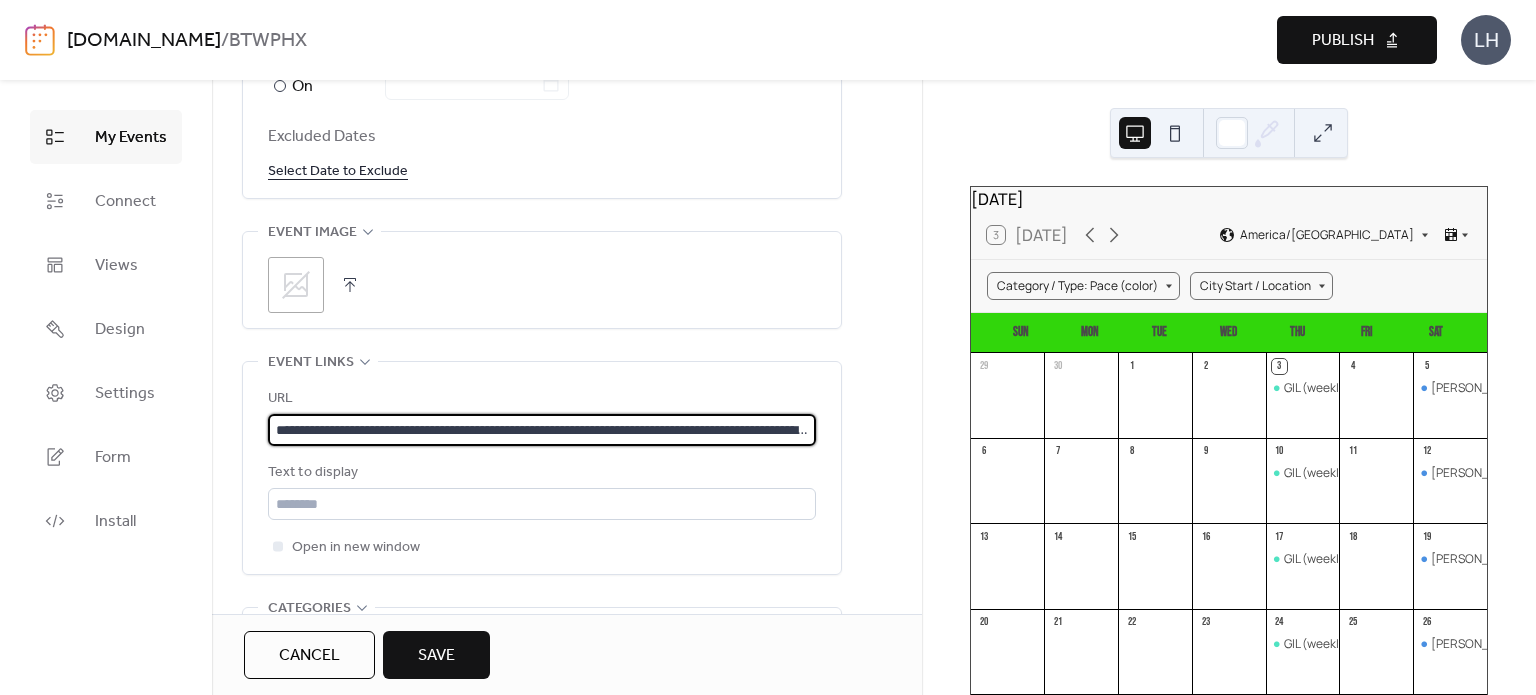 scroll, scrollTop: 0, scrollLeft: 1612, axis: horizontal 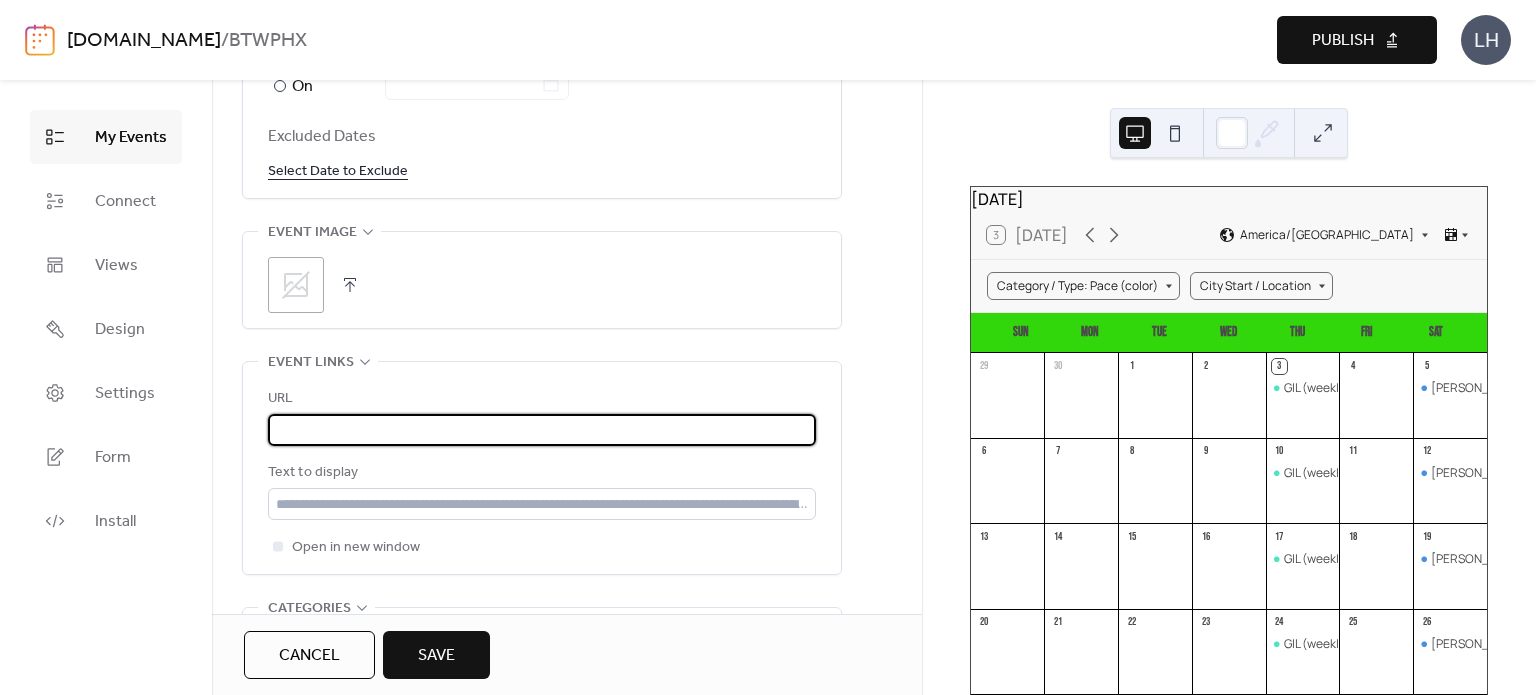type on "**********" 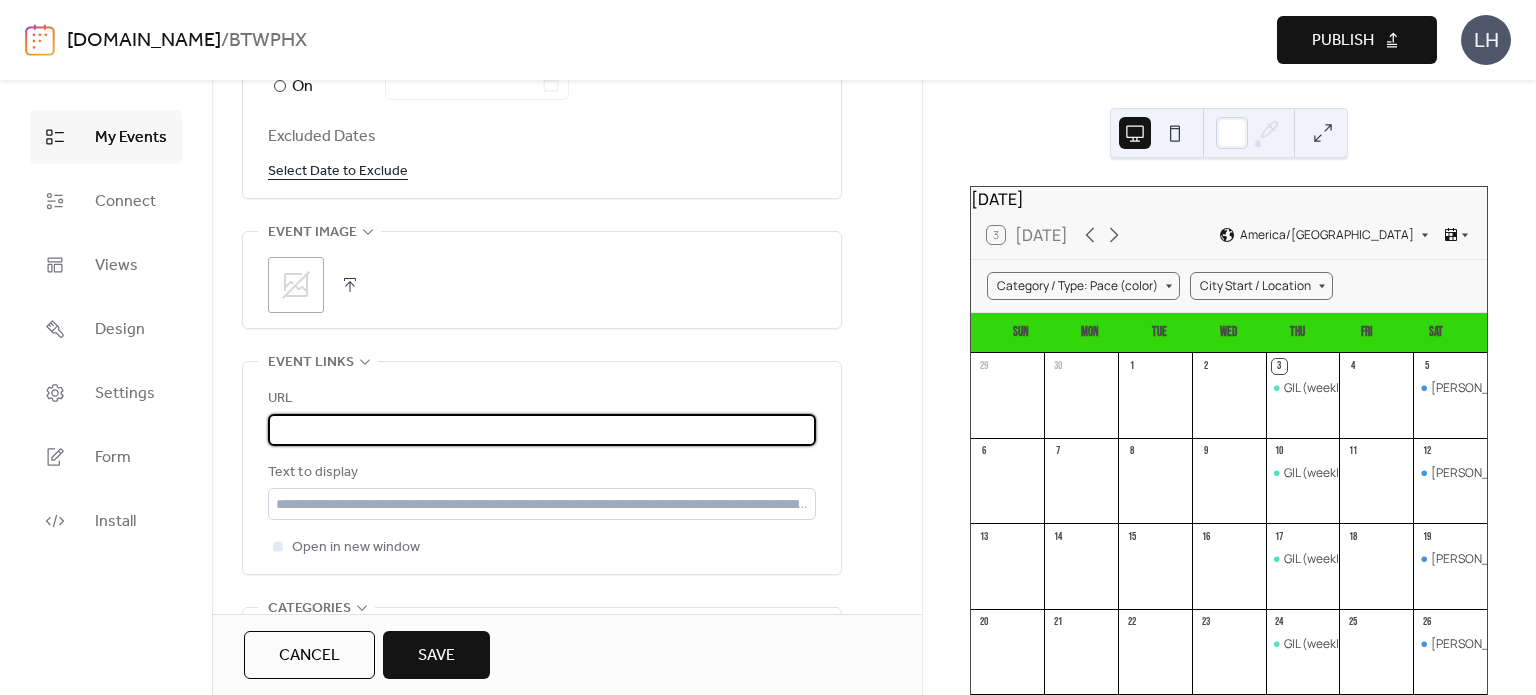 scroll, scrollTop: 0, scrollLeft: 0, axis: both 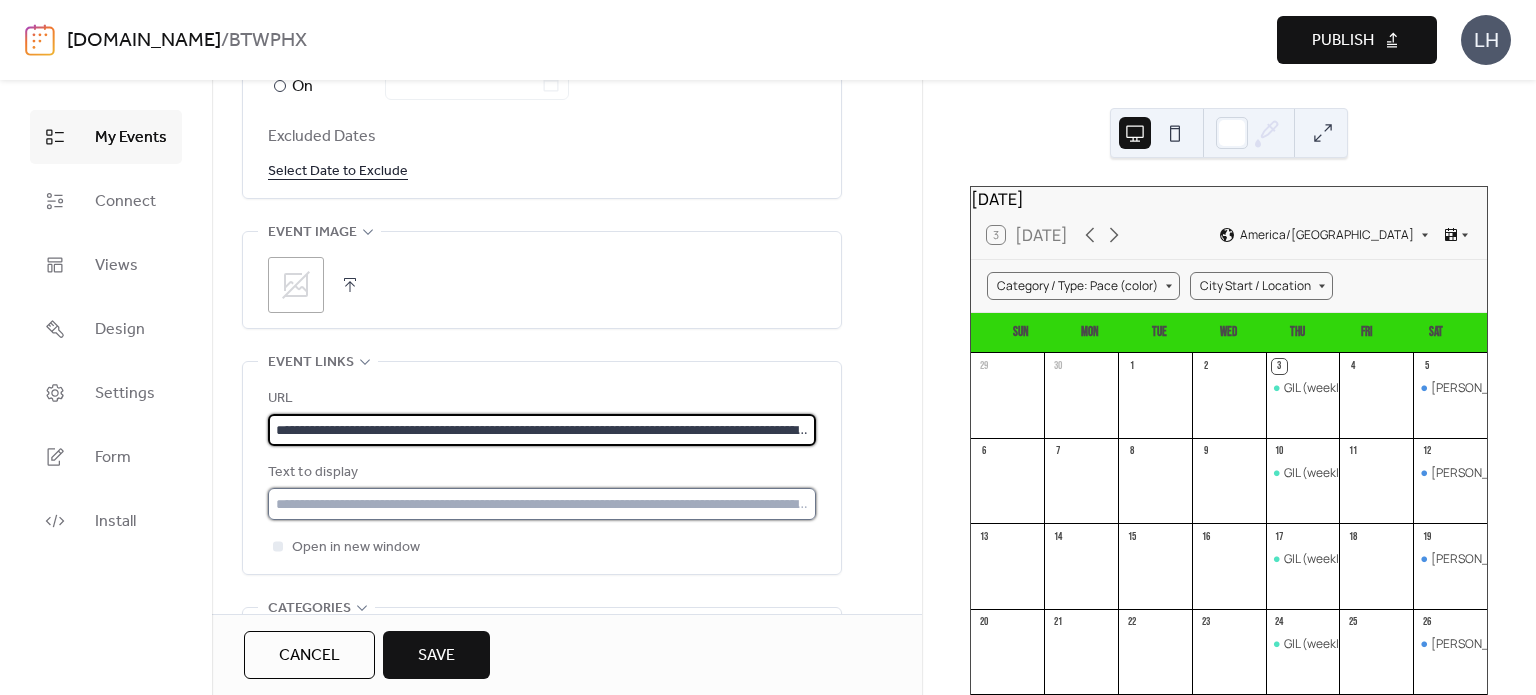 click at bounding box center [542, 504] 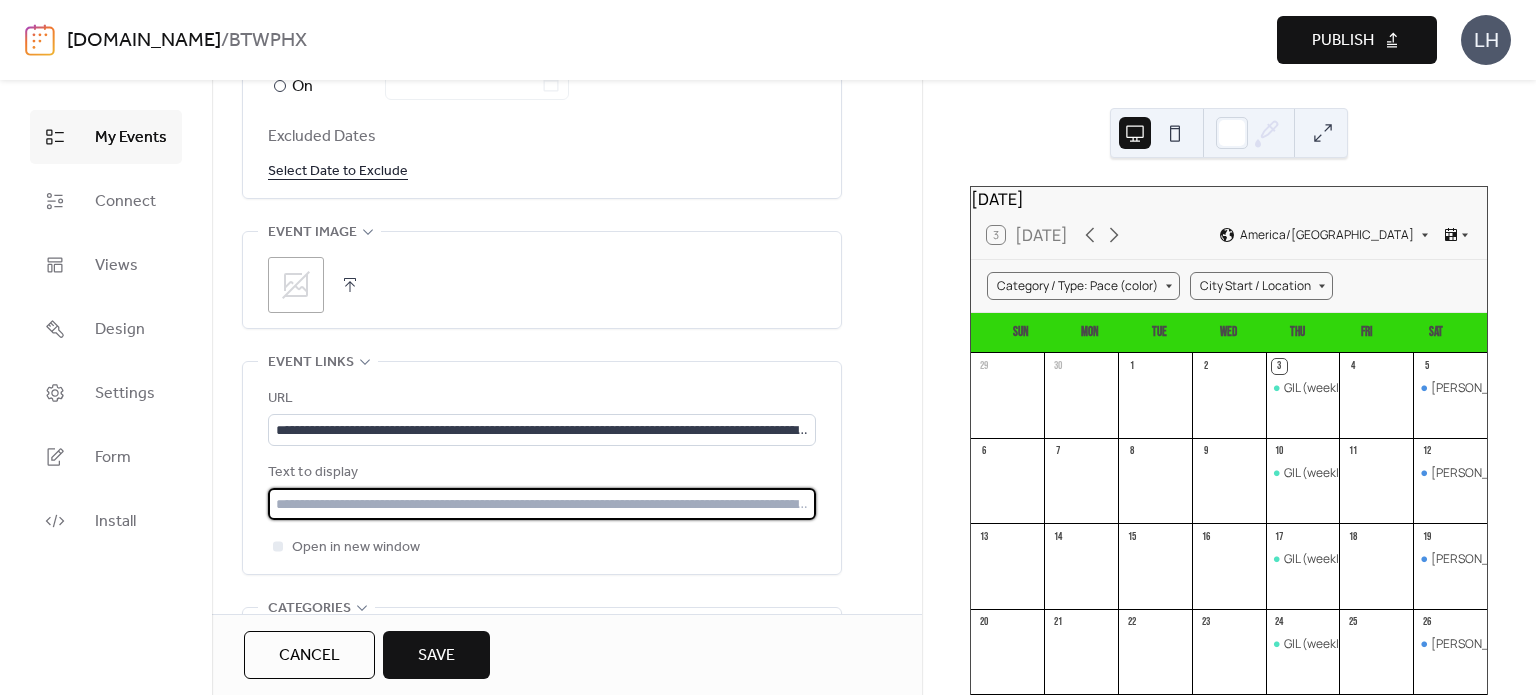 paste on "**********" 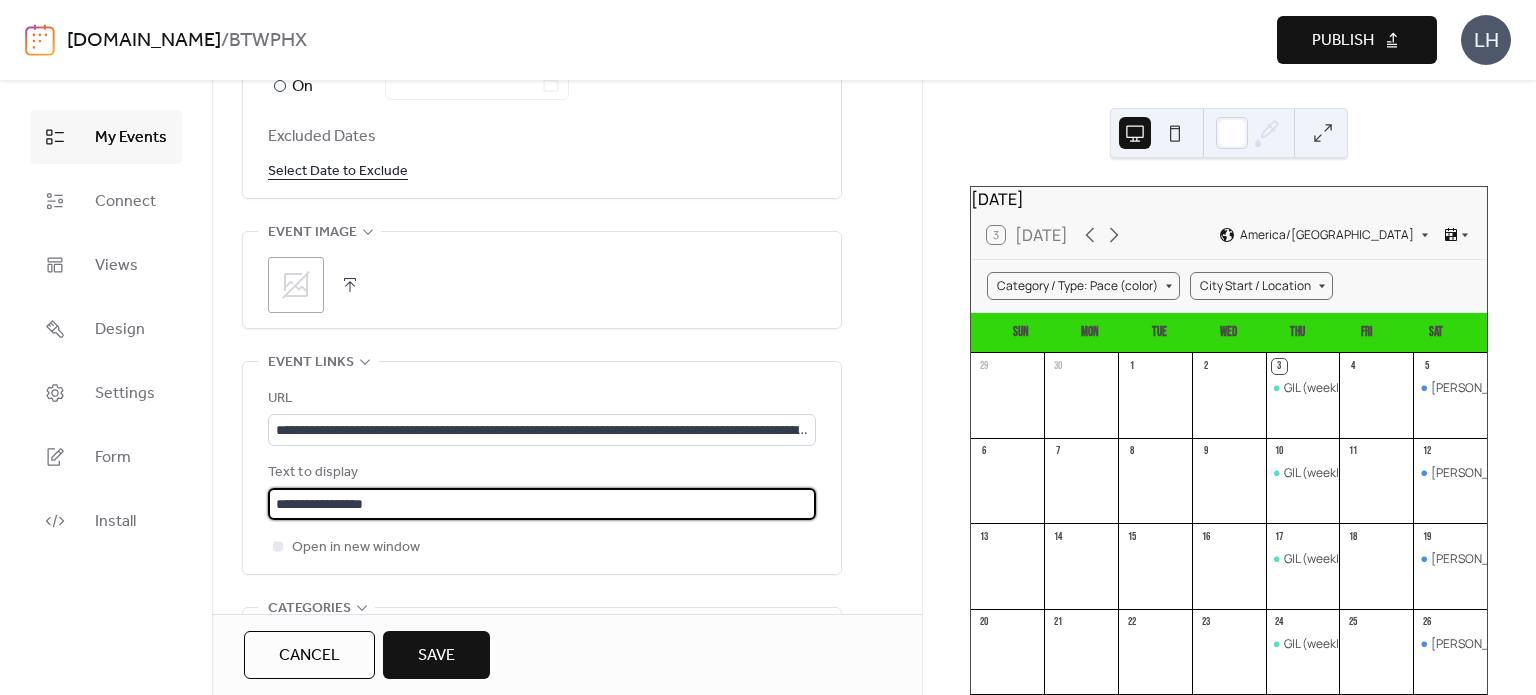 type on "**********" 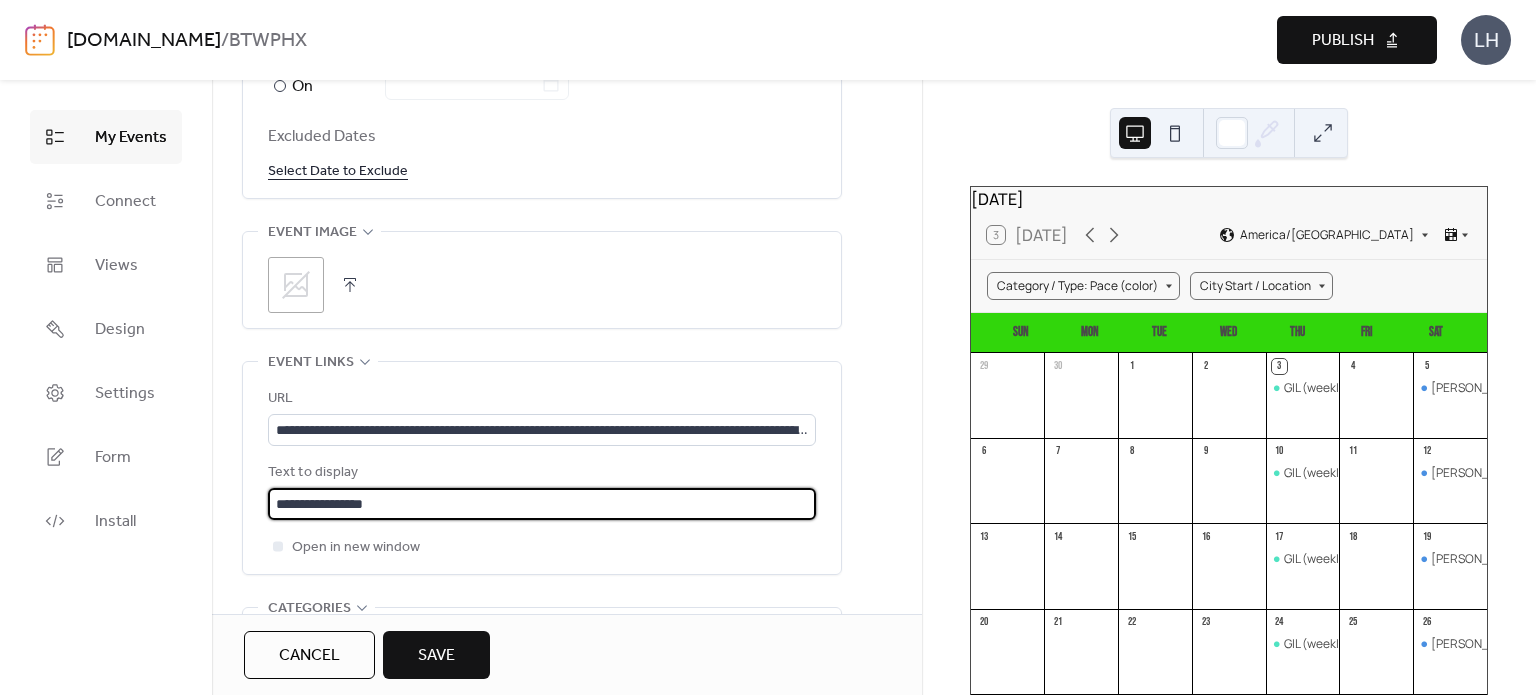 click 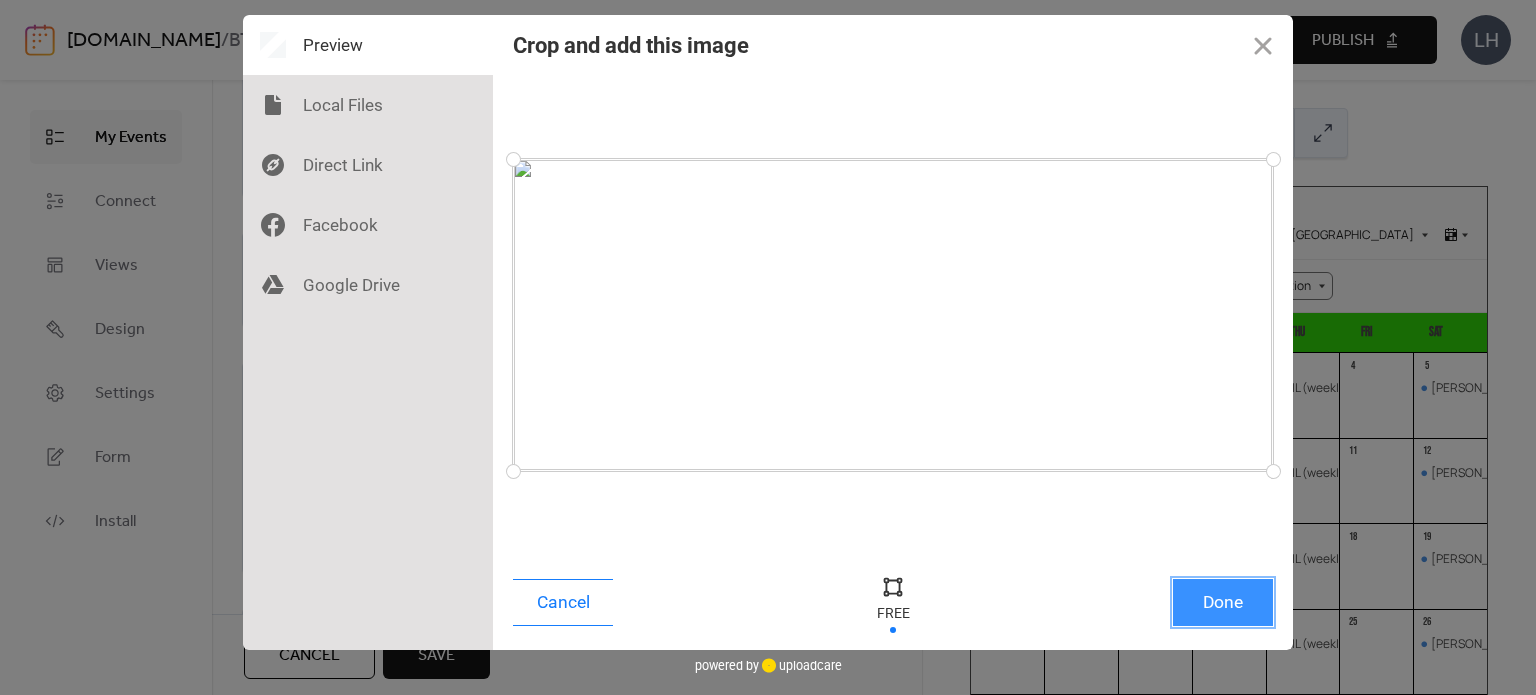 click on "Done" at bounding box center (1223, 602) 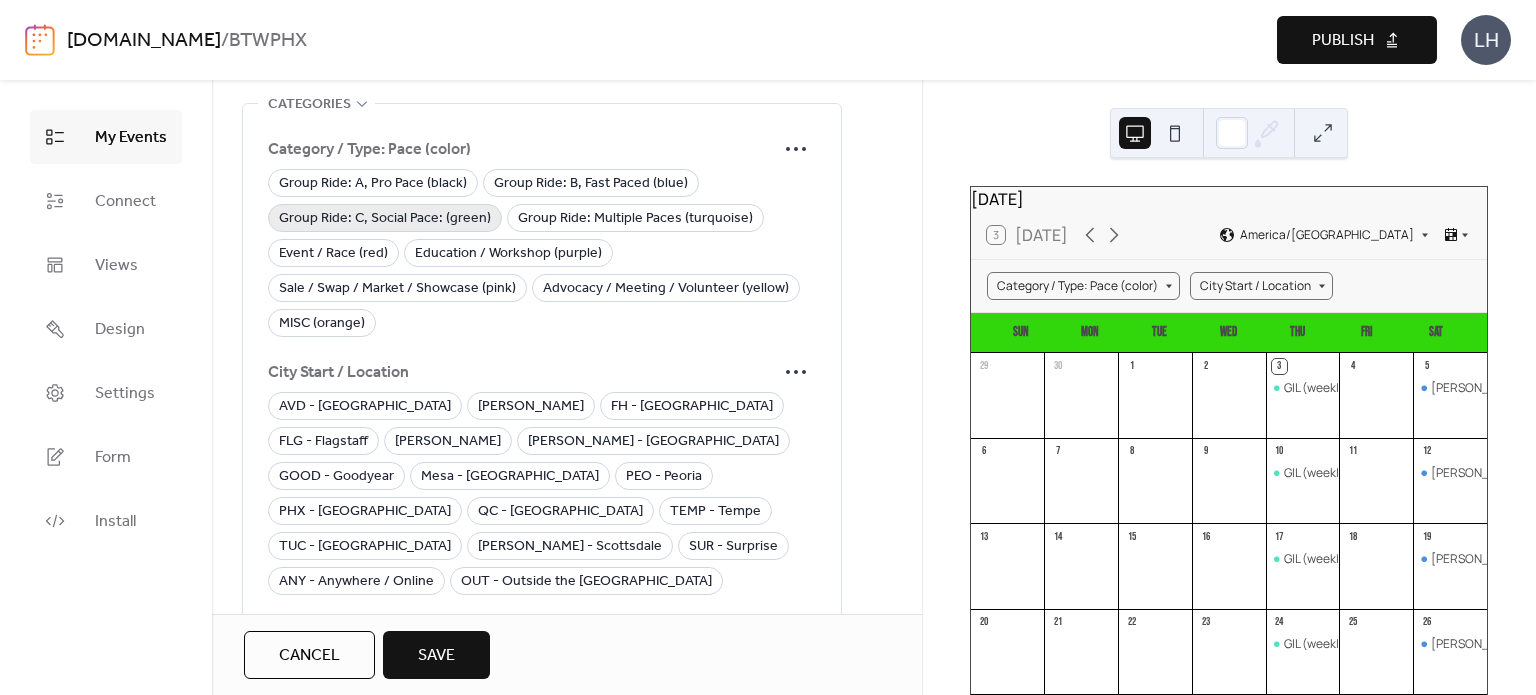 scroll, scrollTop: 1750, scrollLeft: 0, axis: vertical 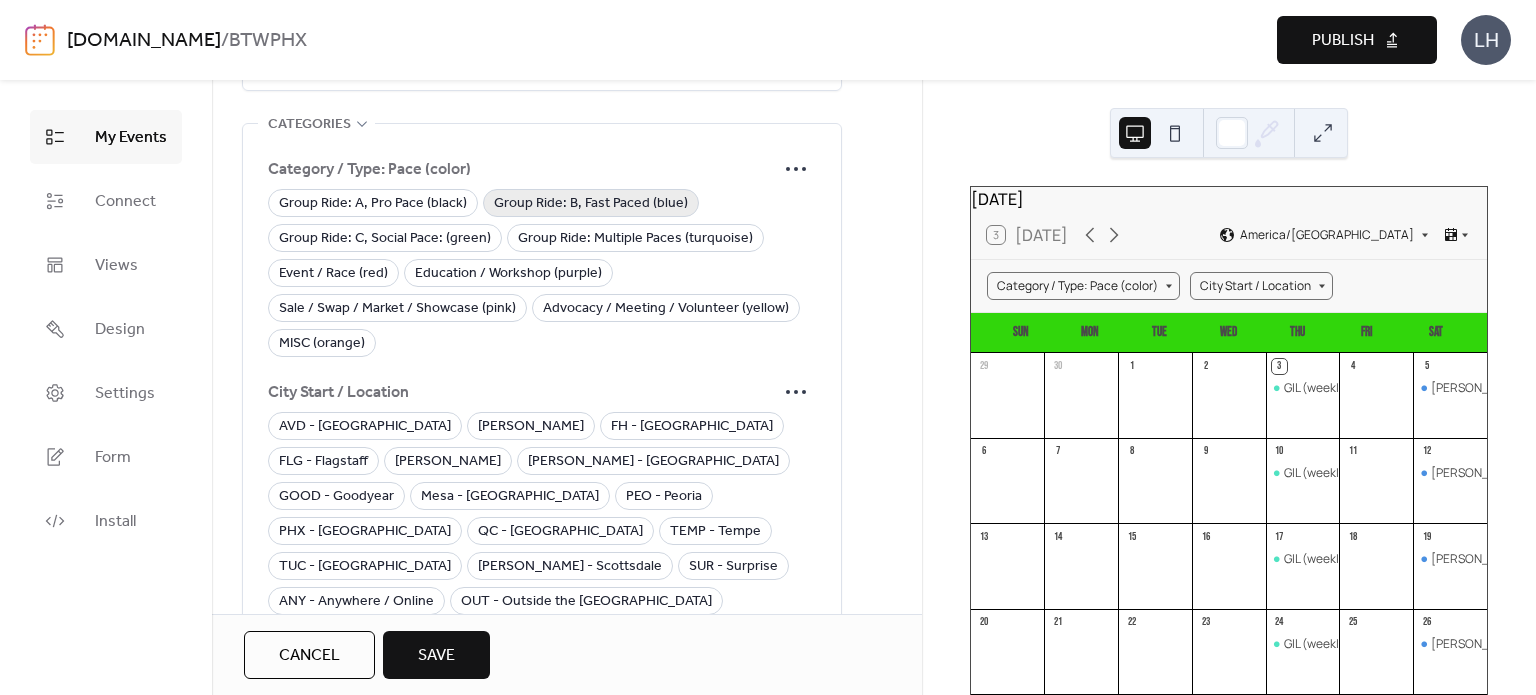 click on "Group Ride: B, Fast Paced (blue)" at bounding box center [591, 204] 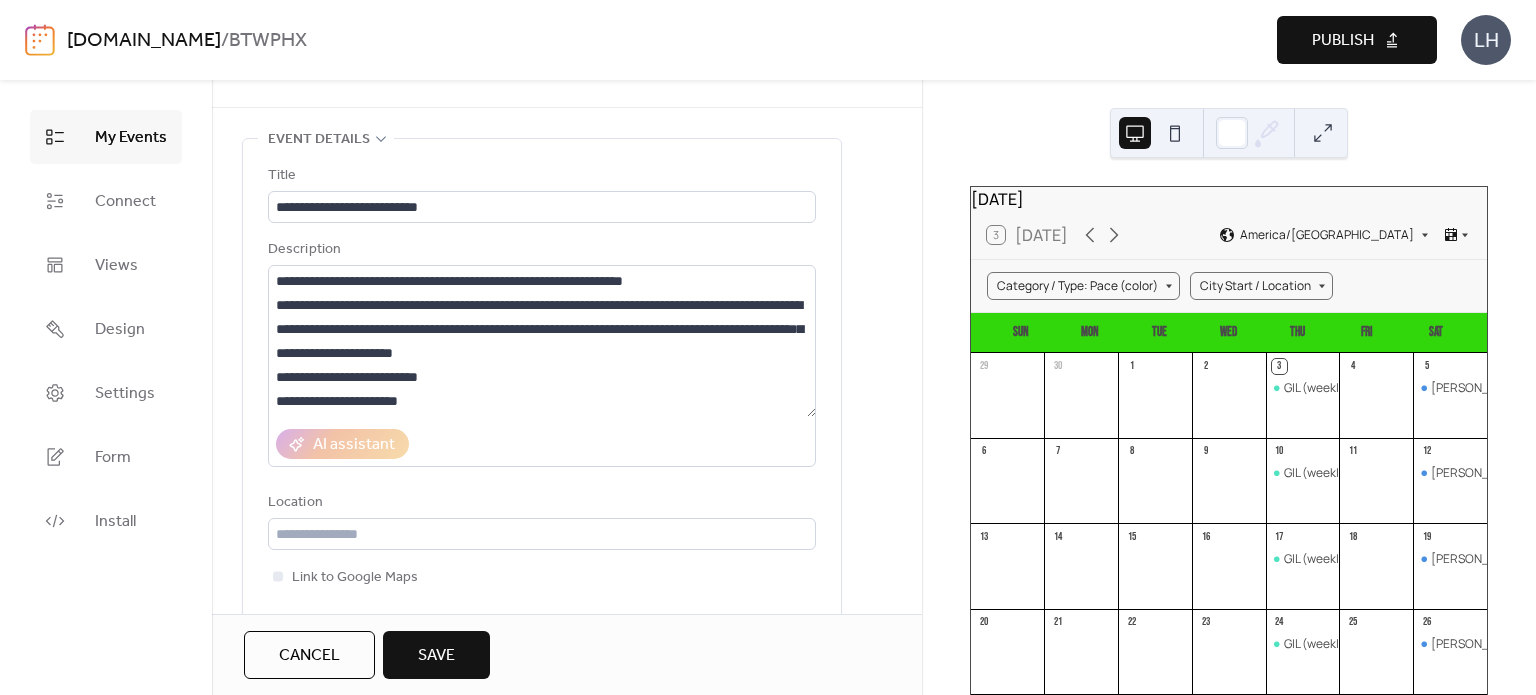scroll, scrollTop: 50, scrollLeft: 0, axis: vertical 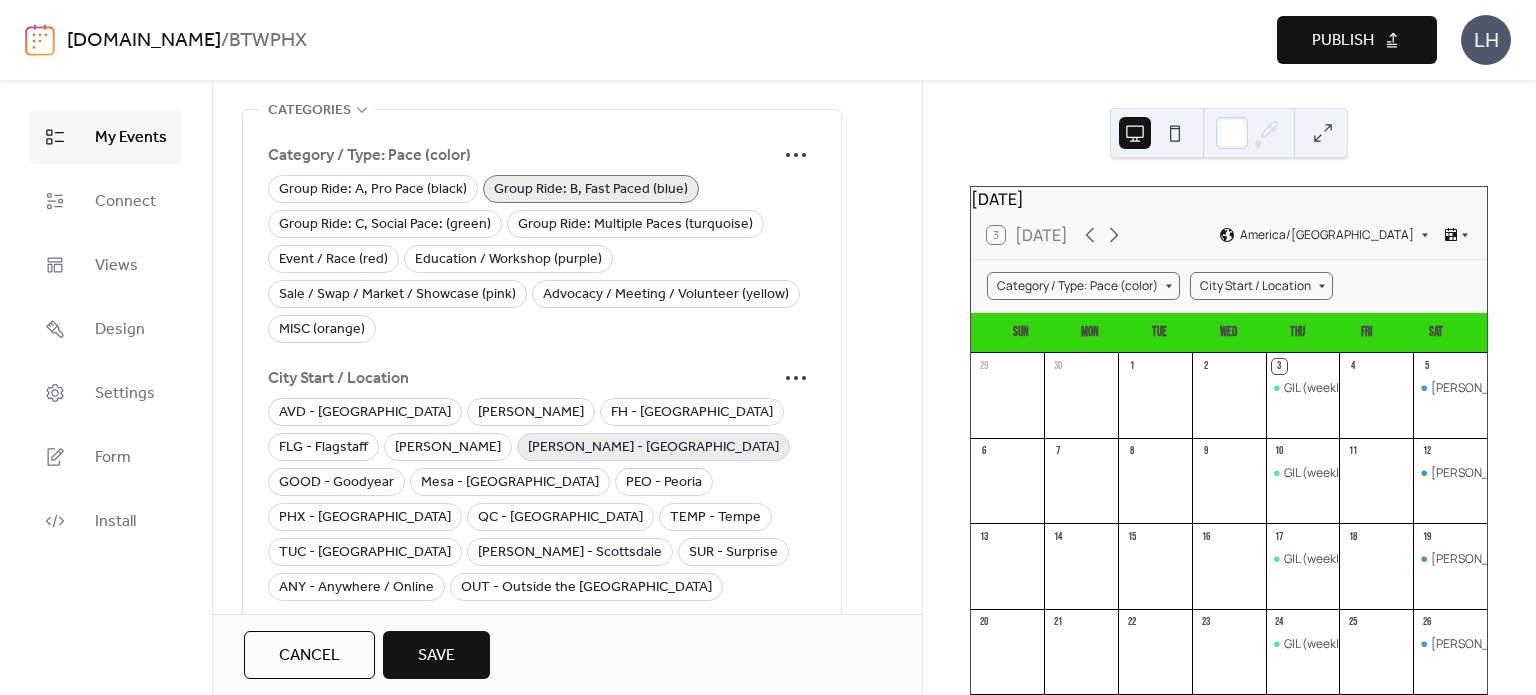 click on "[PERSON_NAME] - [GEOGRAPHIC_DATA]" at bounding box center (653, 448) 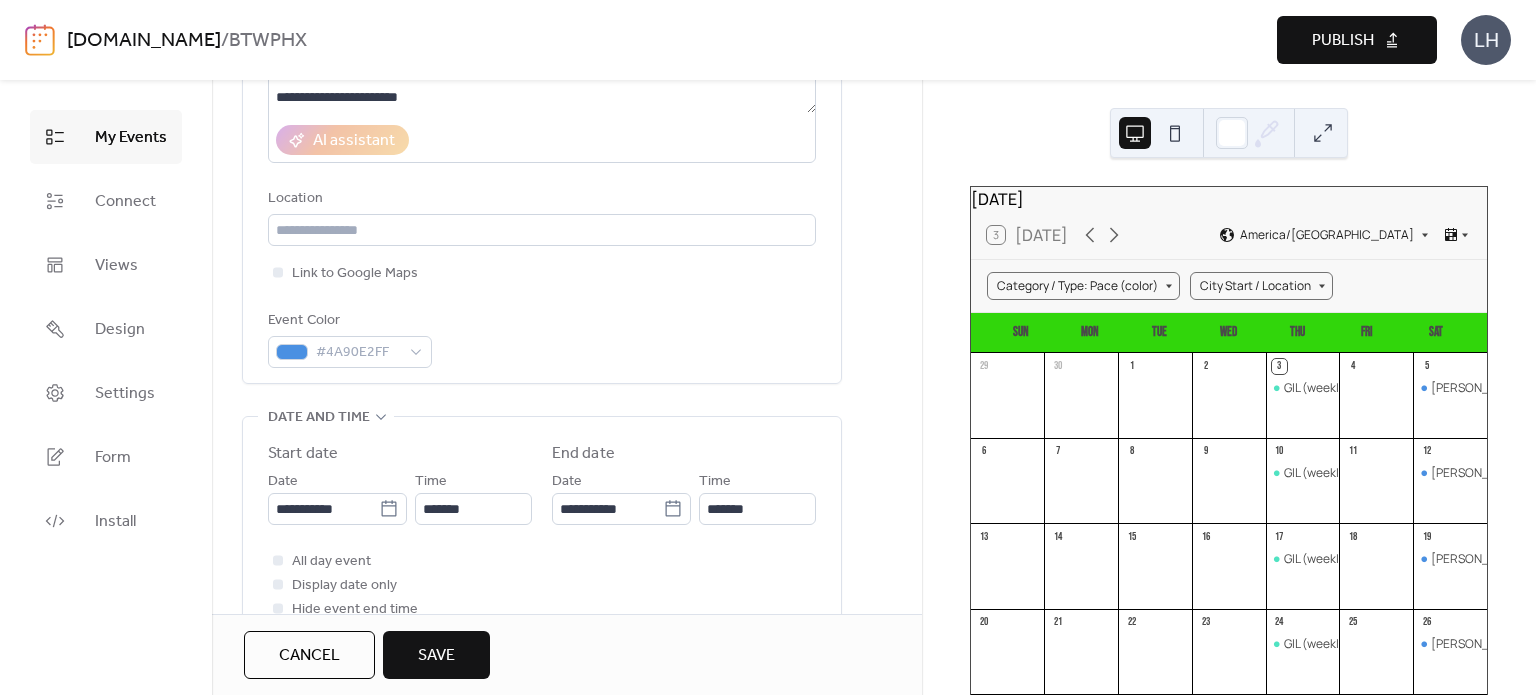 scroll, scrollTop: 348, scrollLeft: 0, axis: vertical 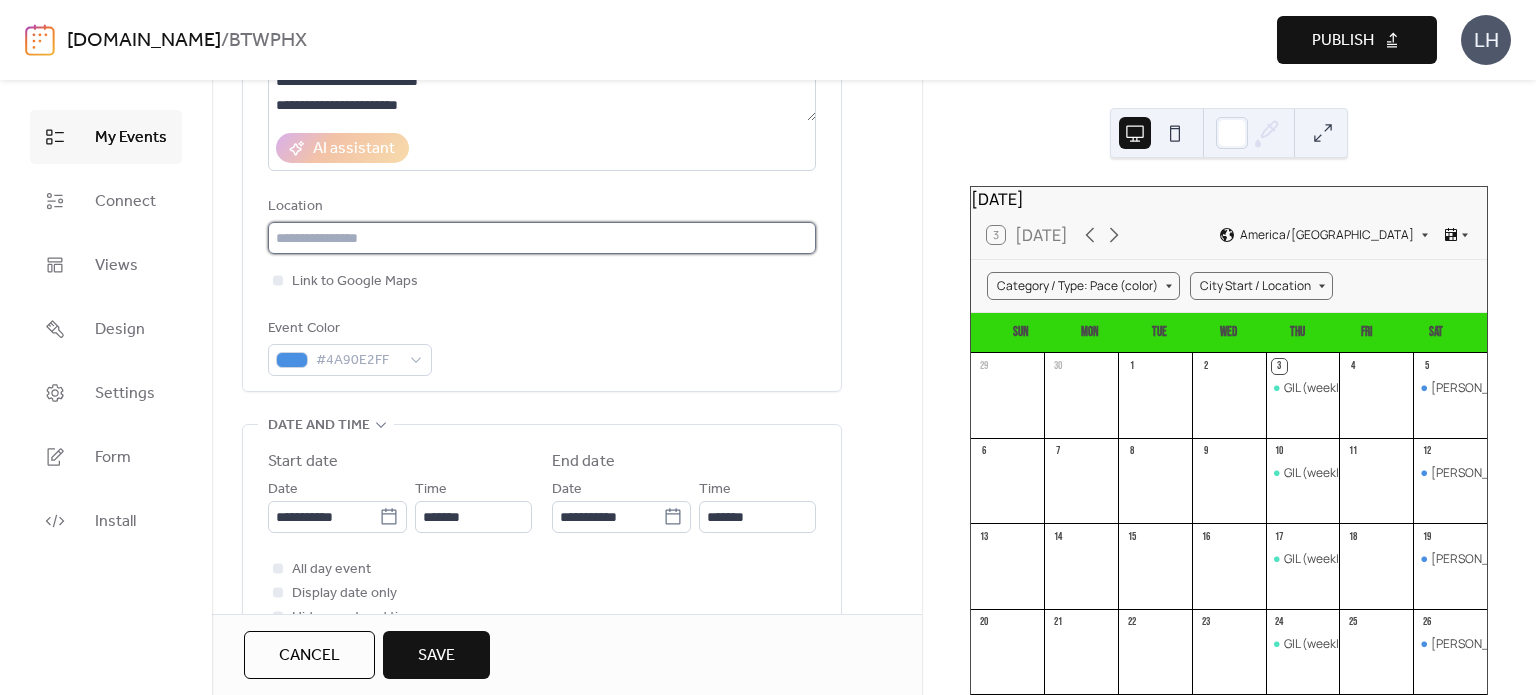 click at bounding box center [542, 238] 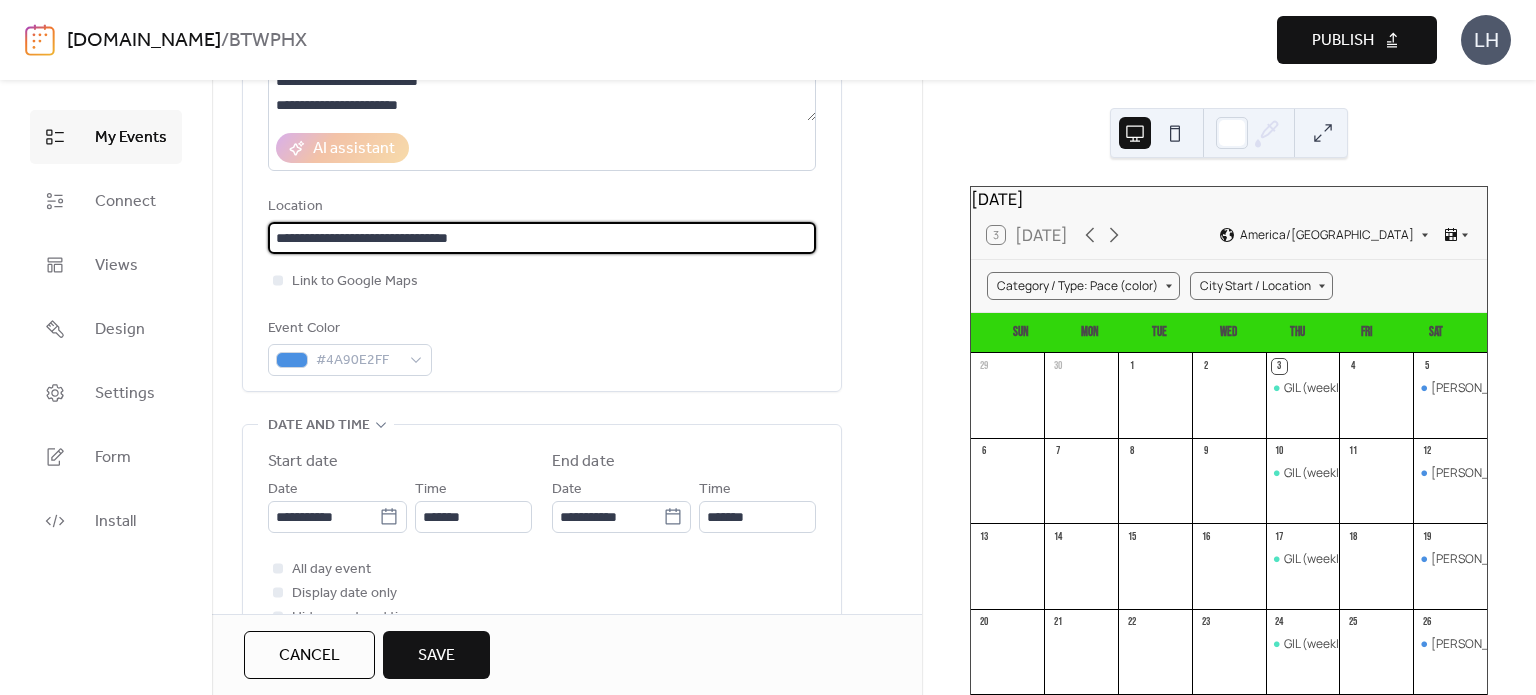 type on "**********" 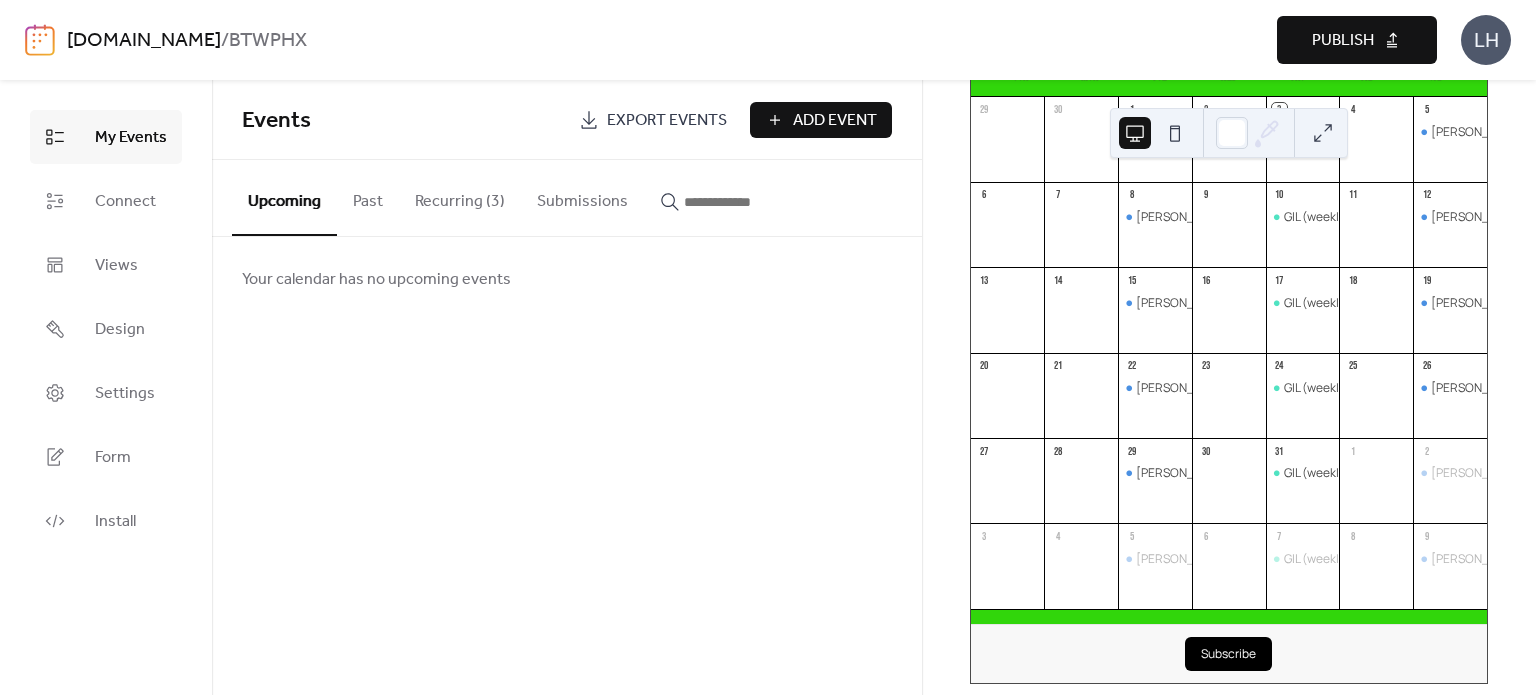 scroll, scrollTop: 332, scrollLeft: 0, axis: vertical 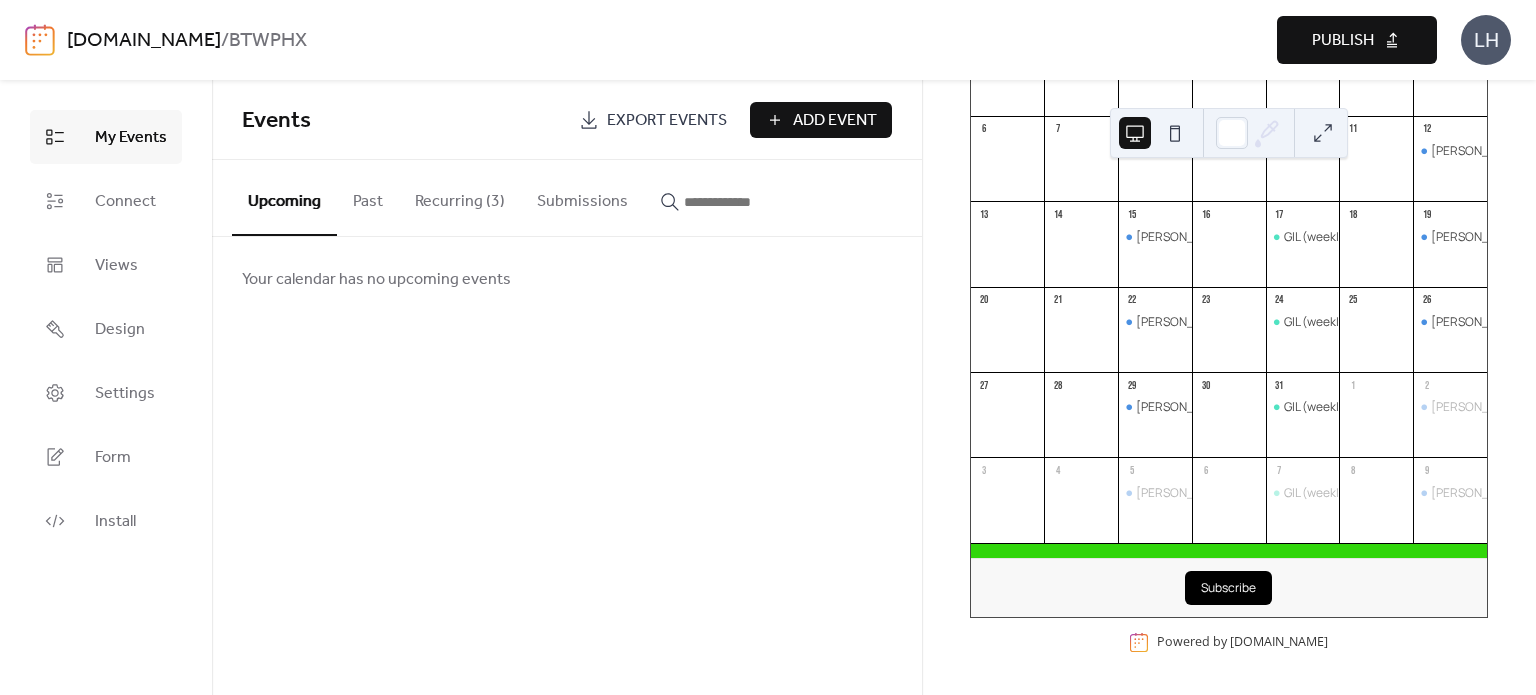 click on "Add Event" at bounding box center [835, 121] 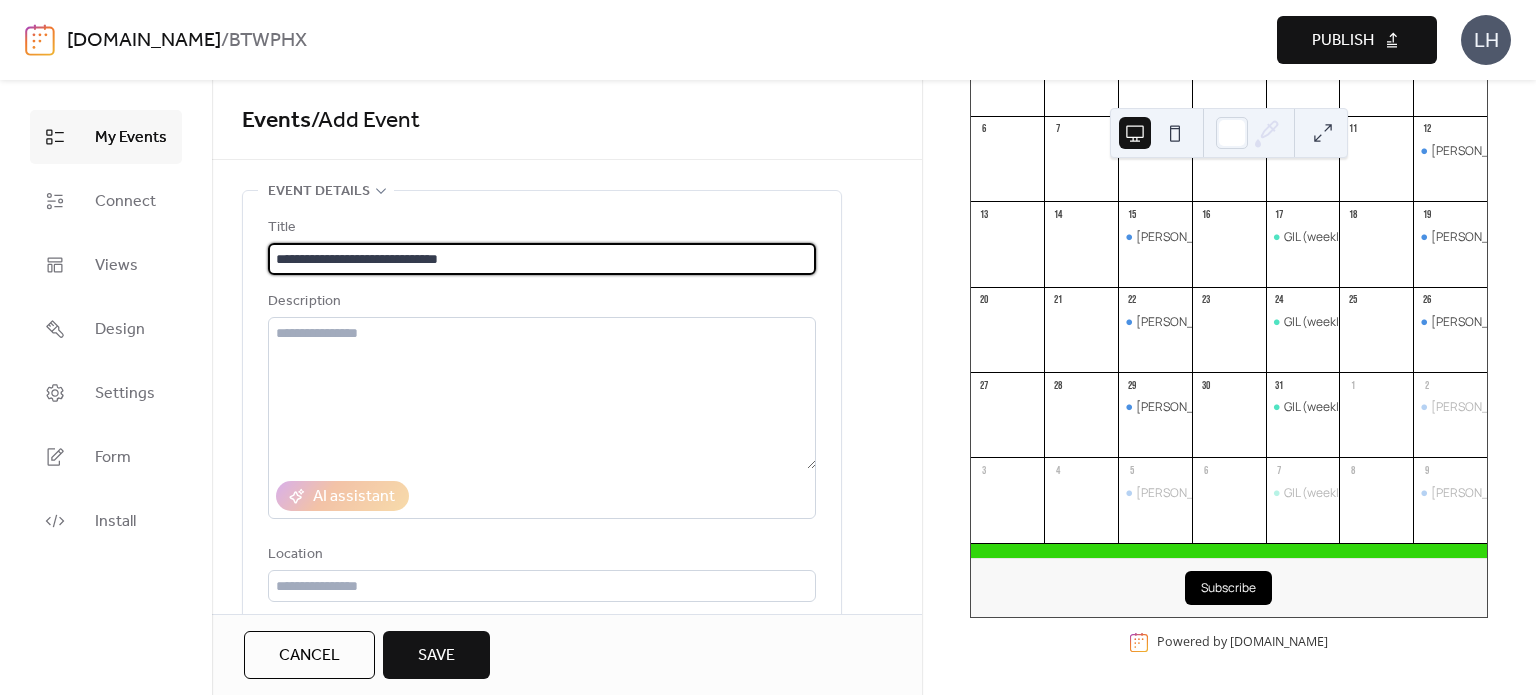 type on "**********" 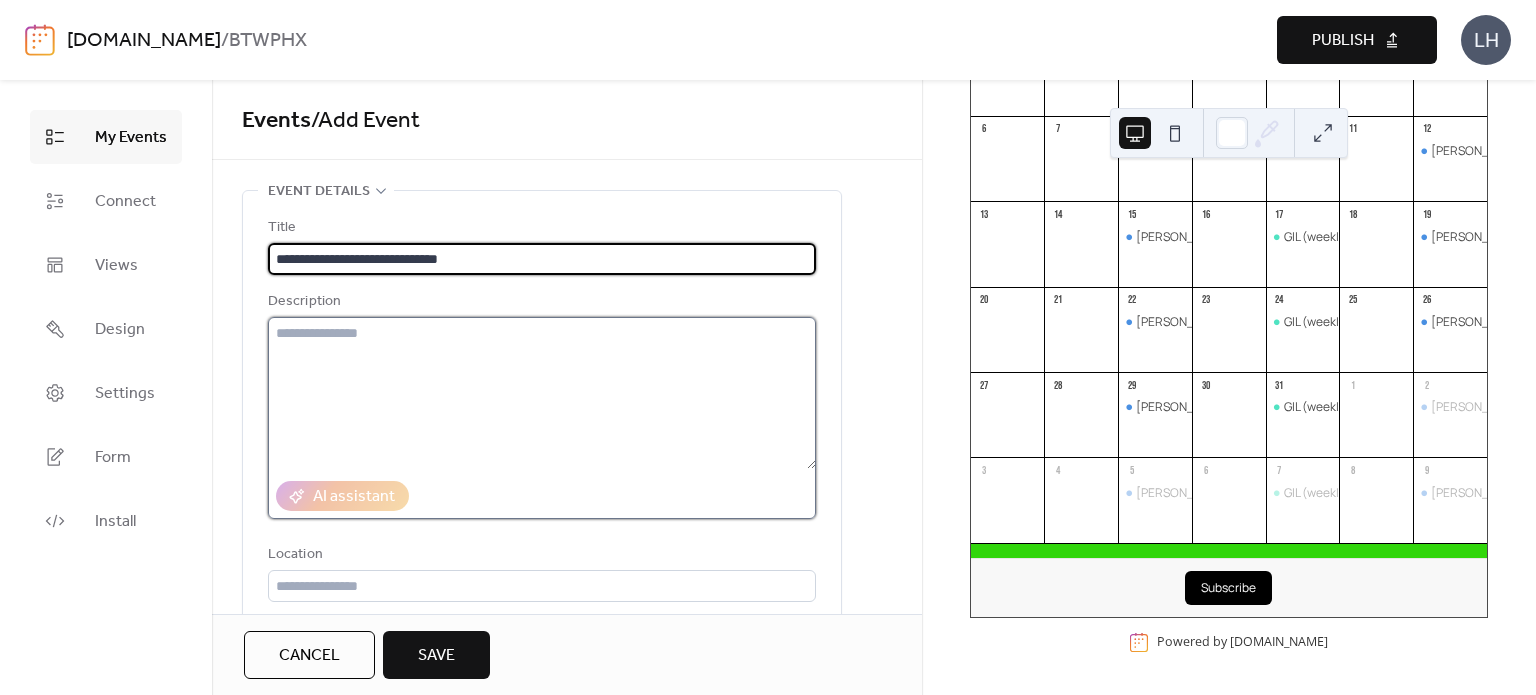 click at bounding box center [542, 393] 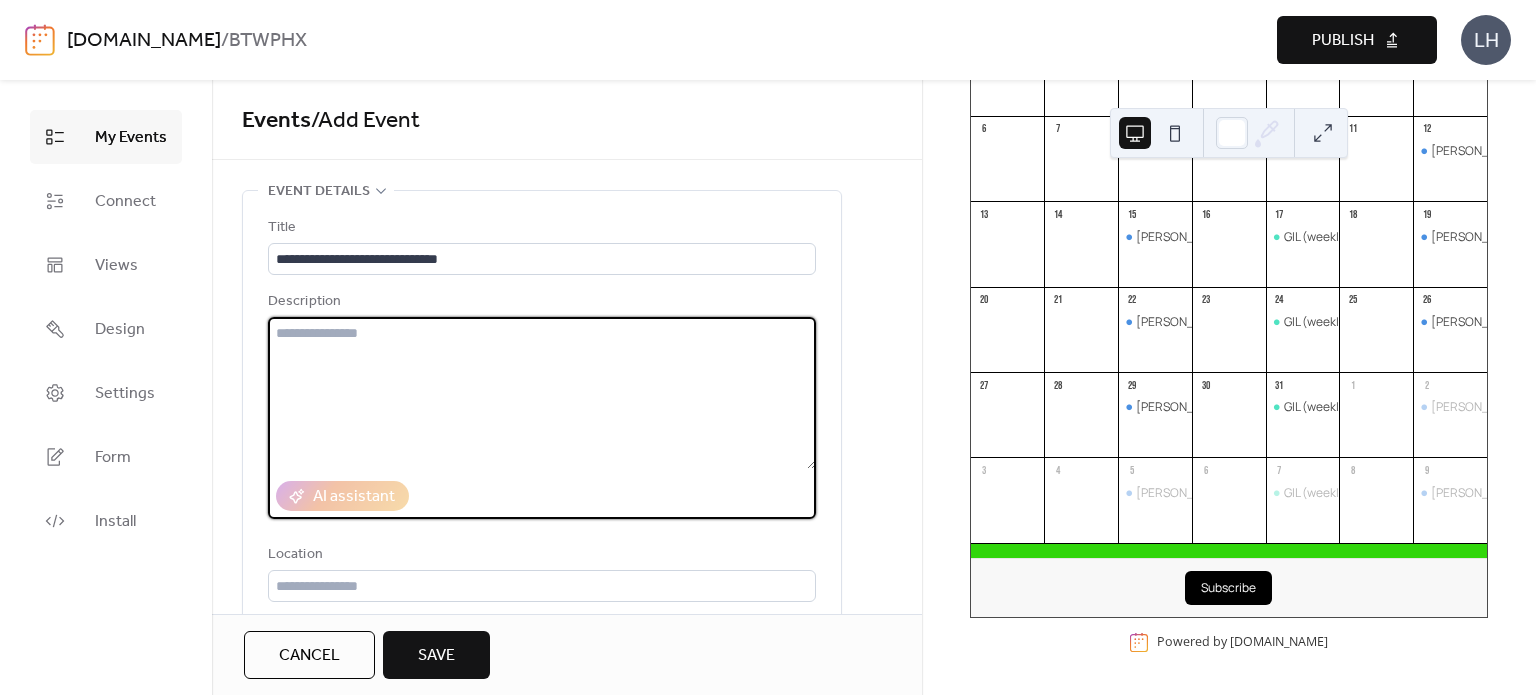 paste on "**********" 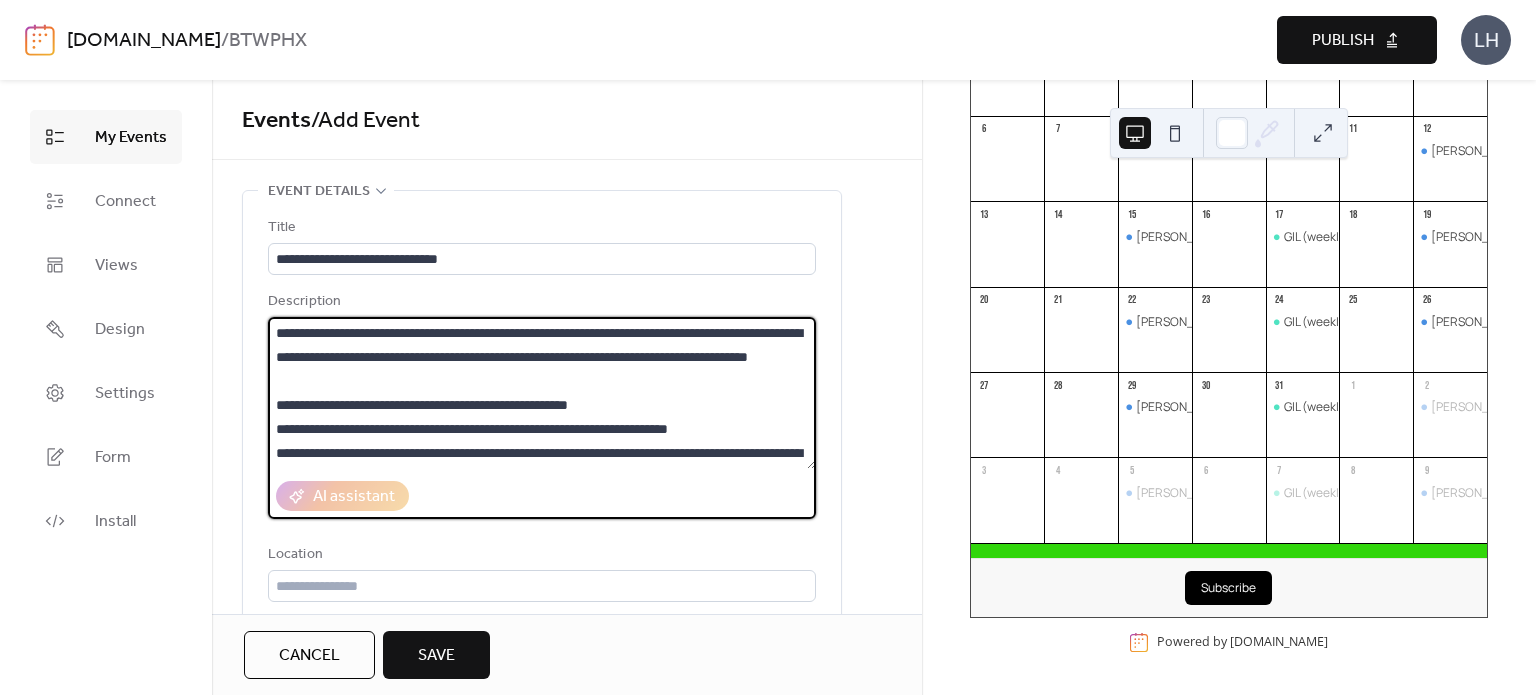 scroll, scrollTop: 92, scrollLeft: 0, axis: vertical 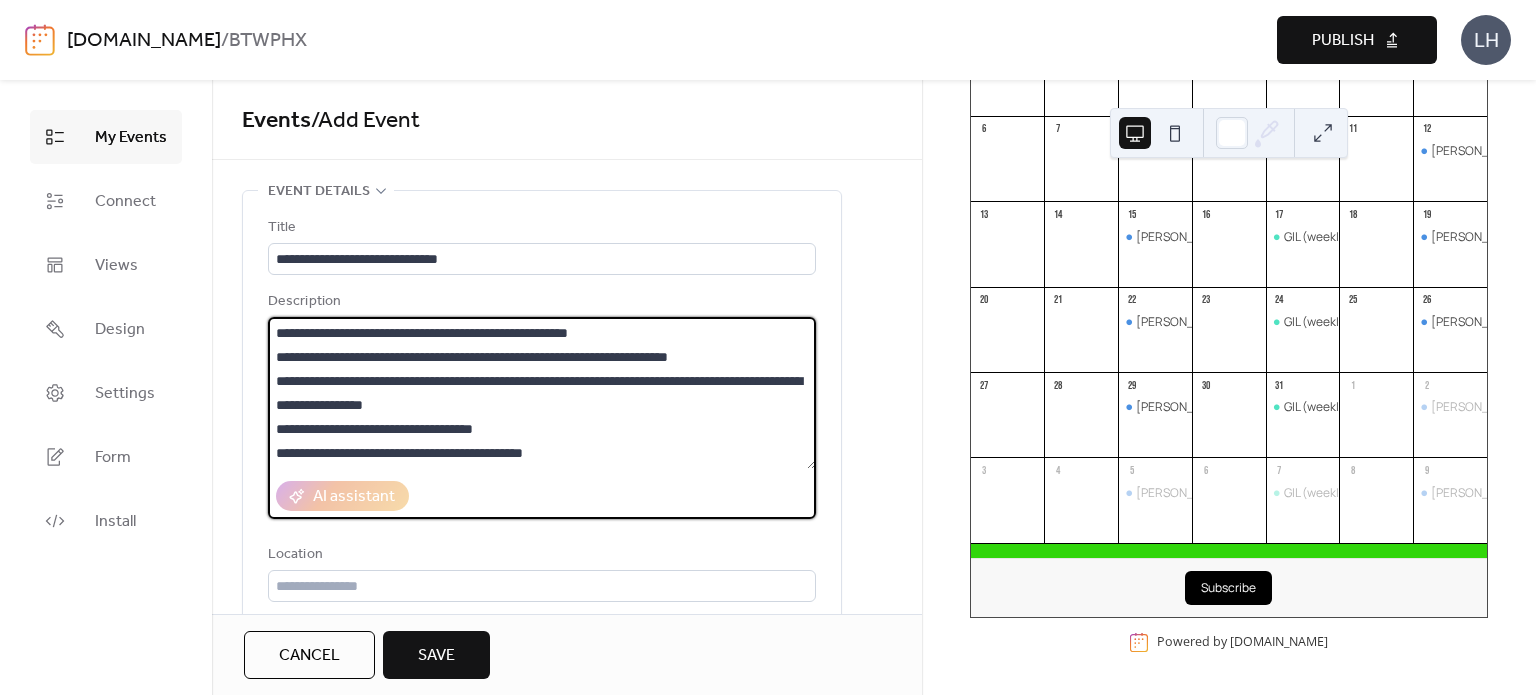 type on "**********" 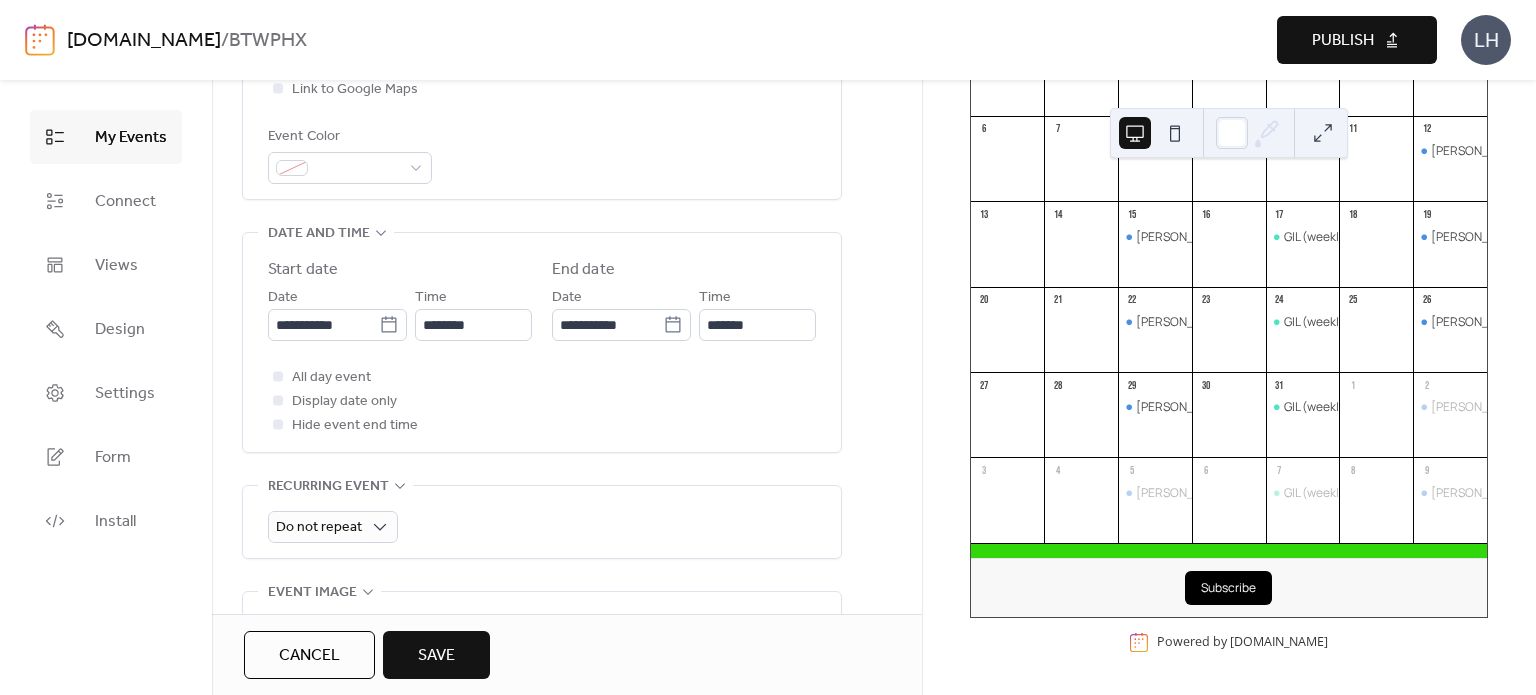 scroll, scrollTop: 544, scrollLeft: 0, axis: vertical 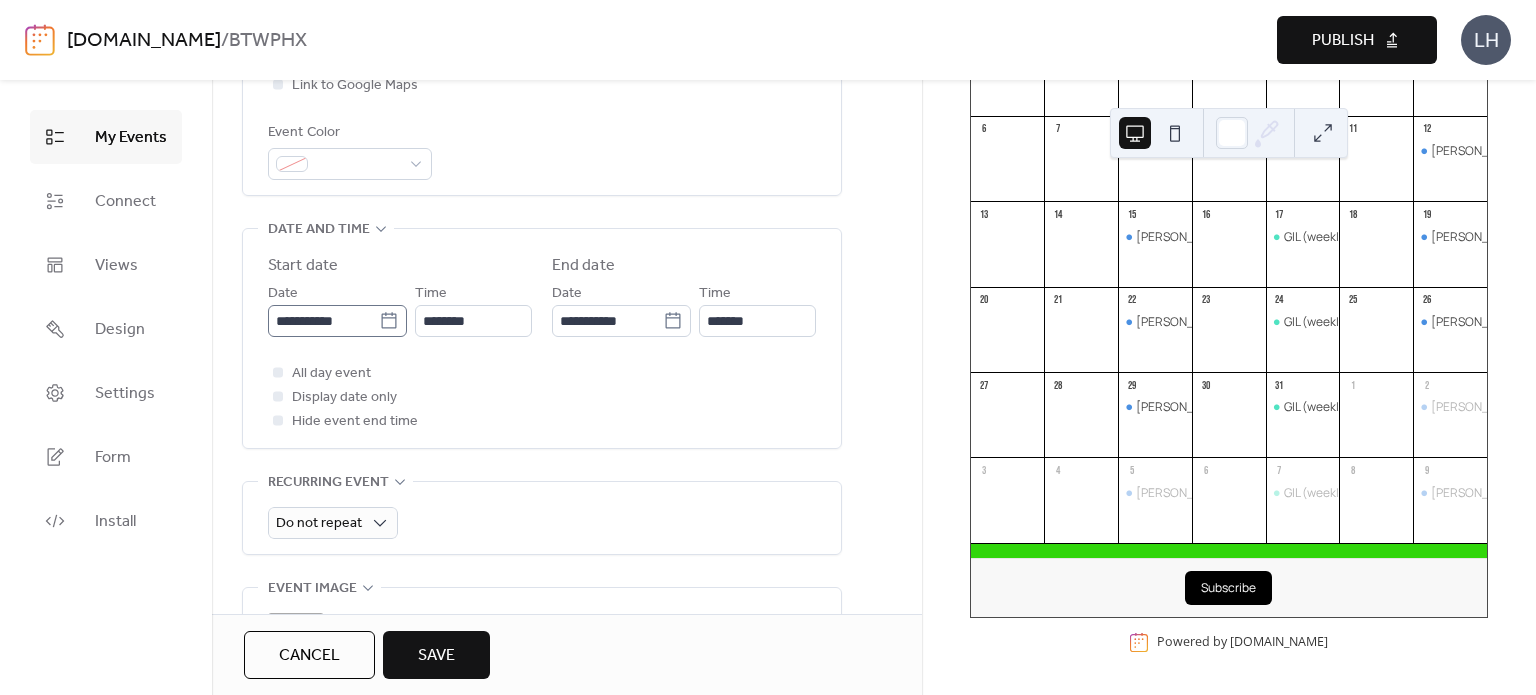 click 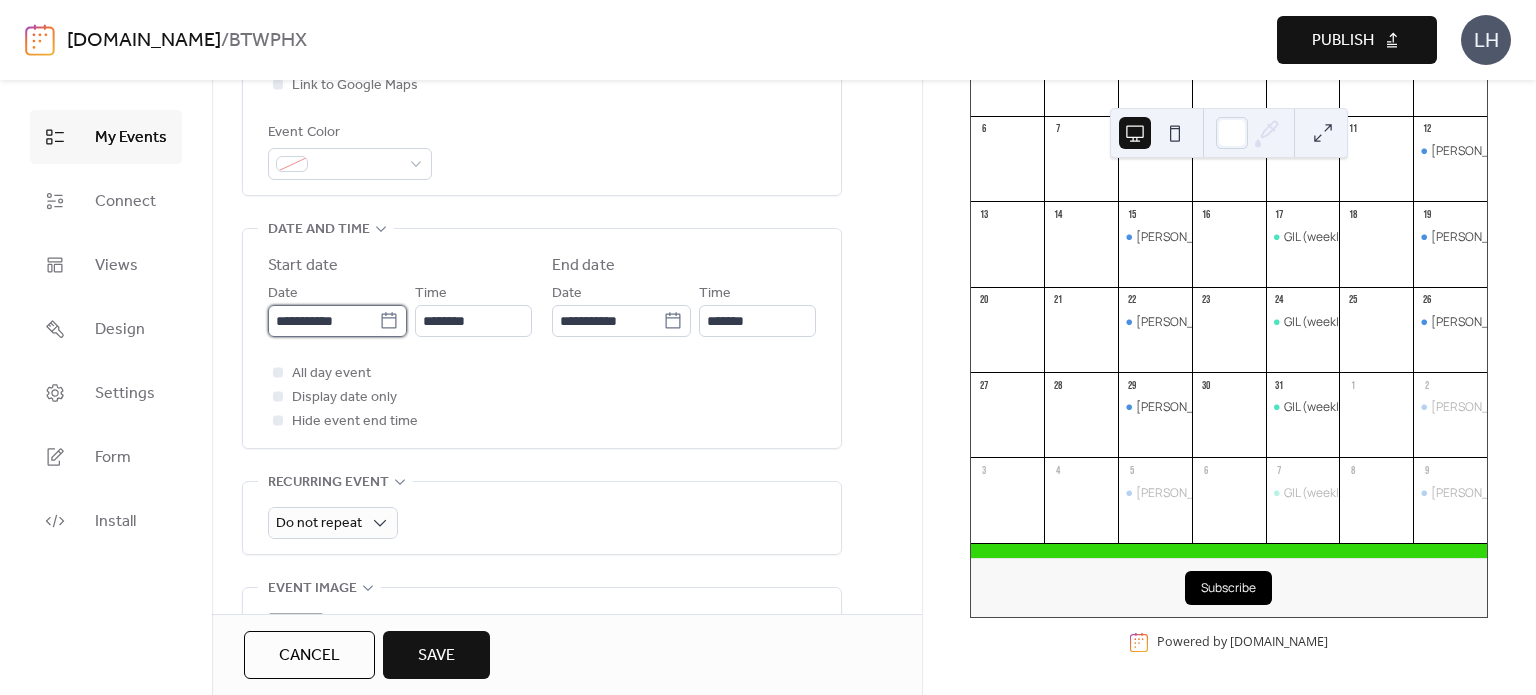 click on "**********" at bounding box center [323, 321] 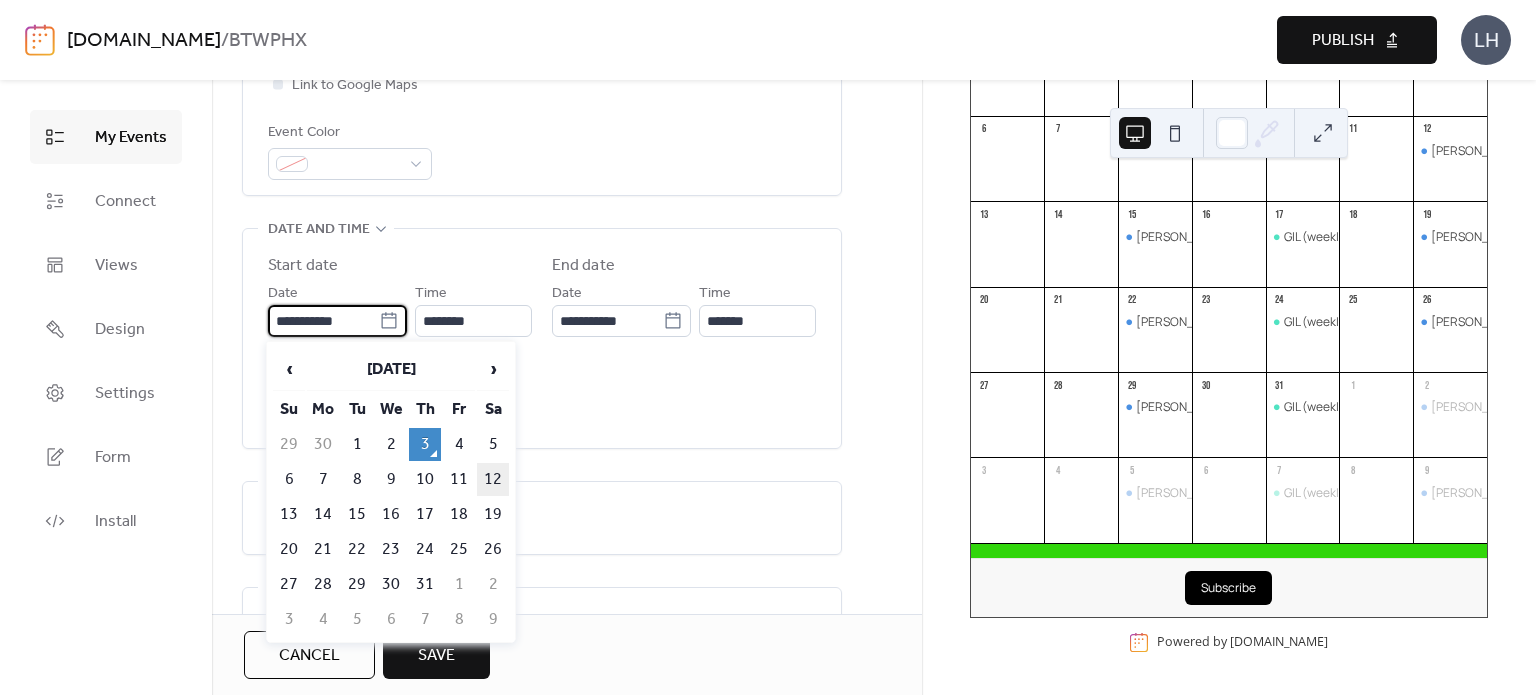 click on "12" at bounding box center (493, 479) 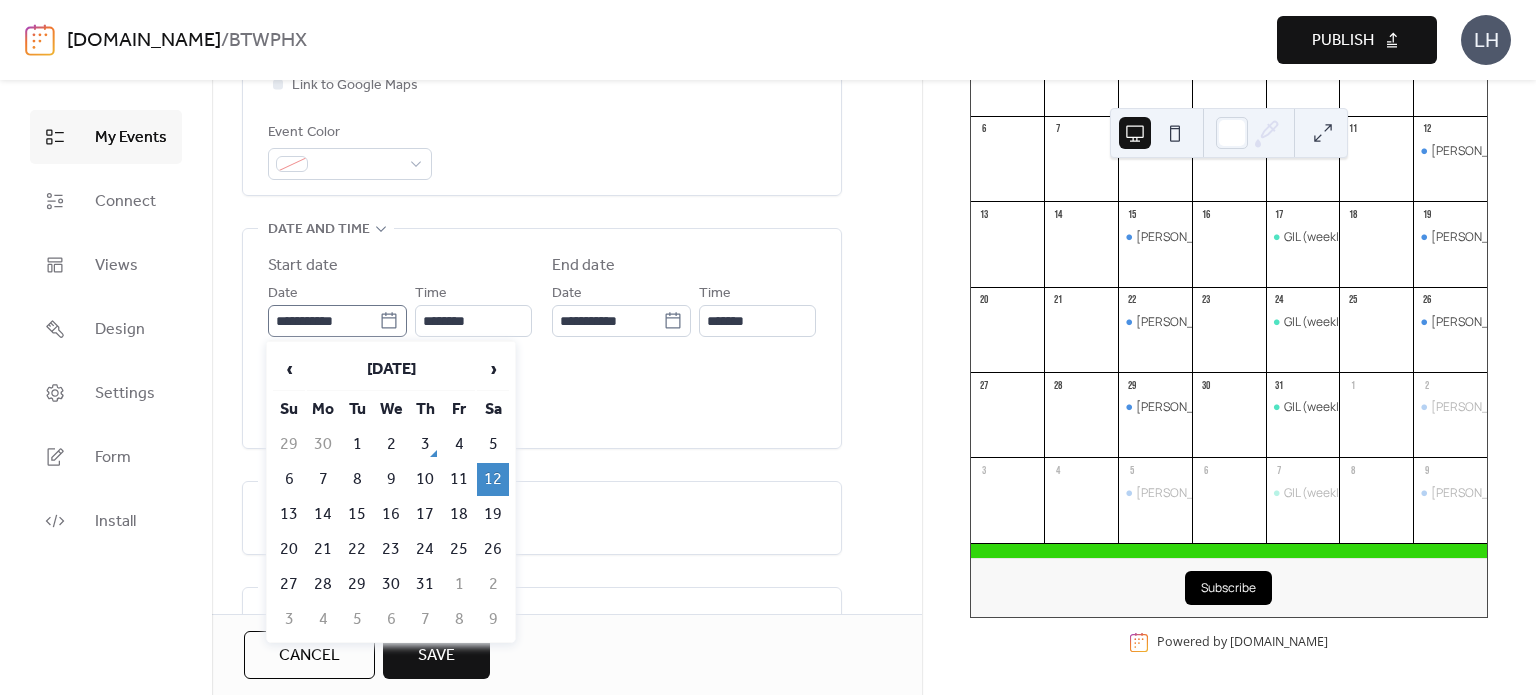 click 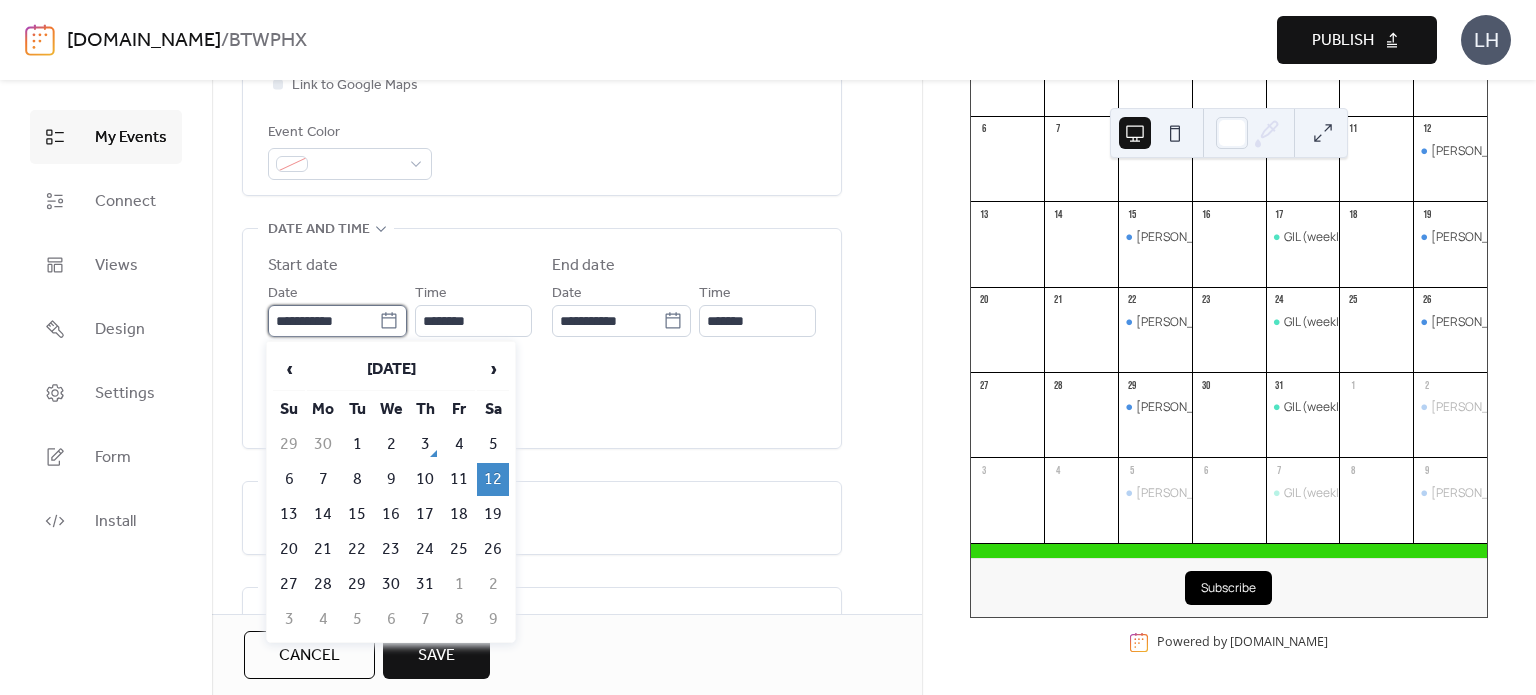 click on "**********" at bounding box center (323, 321) 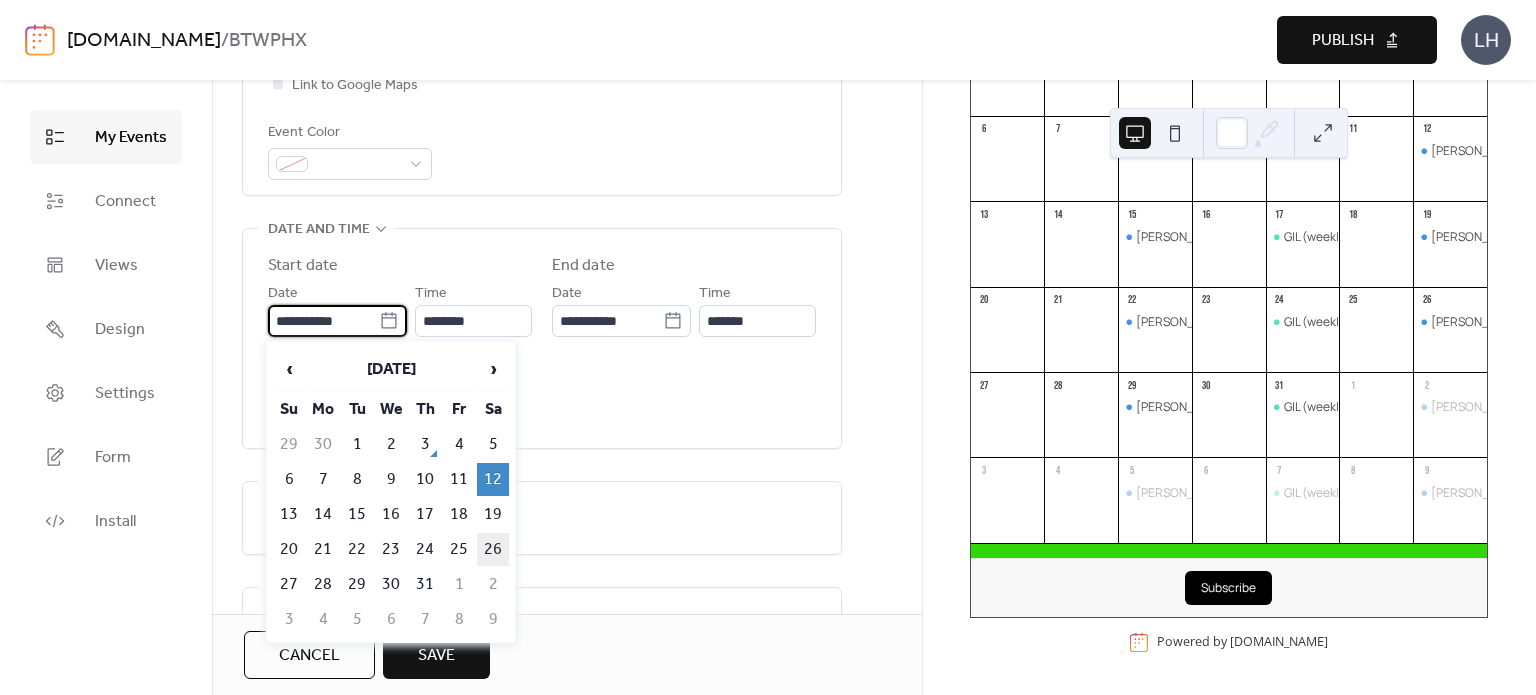 click on "26" at bounding box center [493, 549] 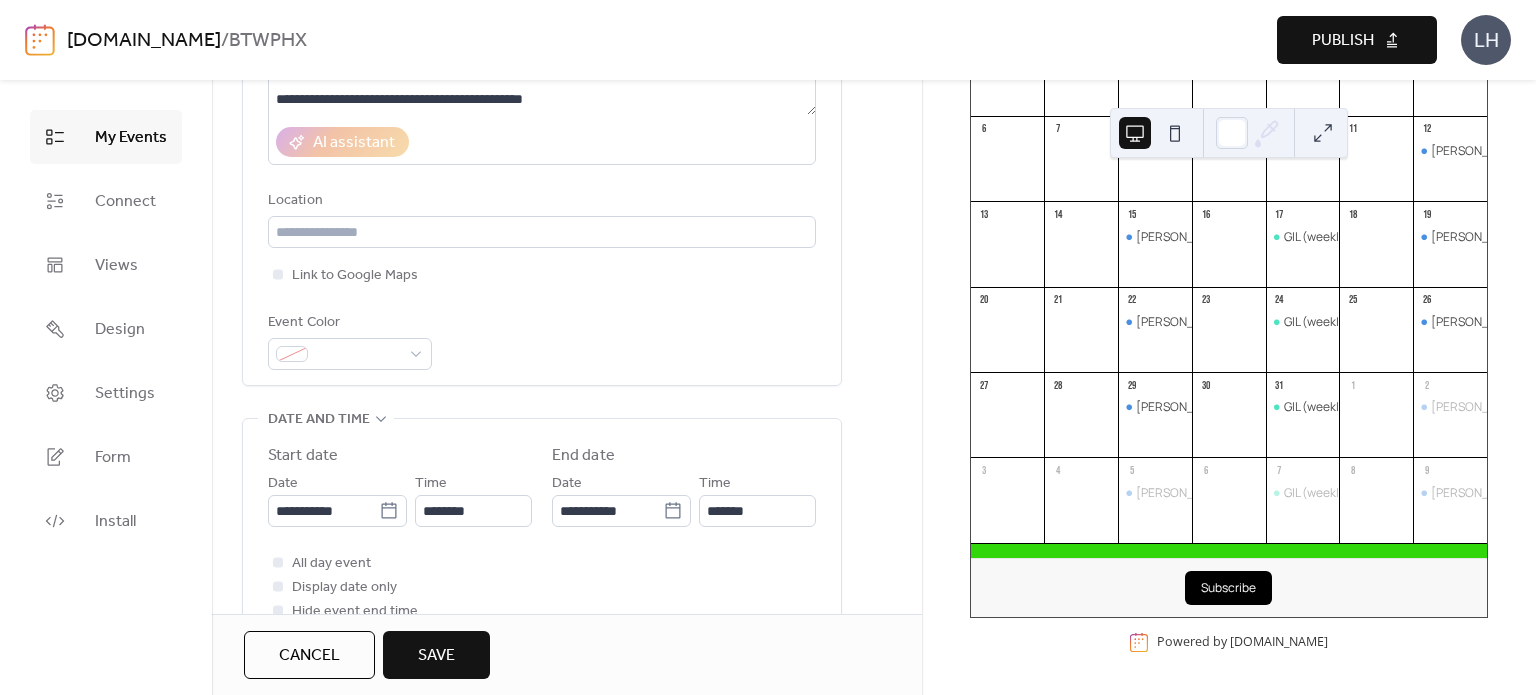 scroll, scrollTop: 331, scrollLeft: 0, axis: vertical 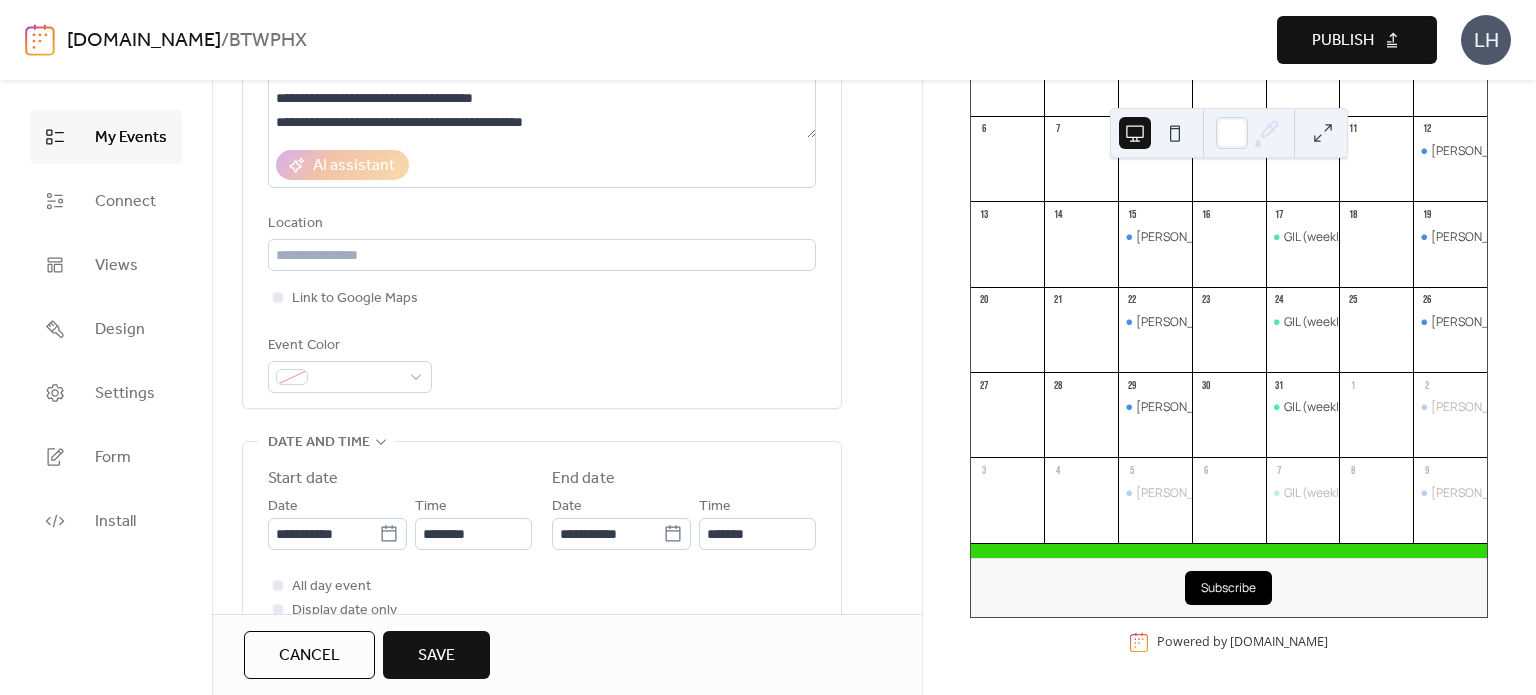 click on "**********" at bounding box center [542, 134] 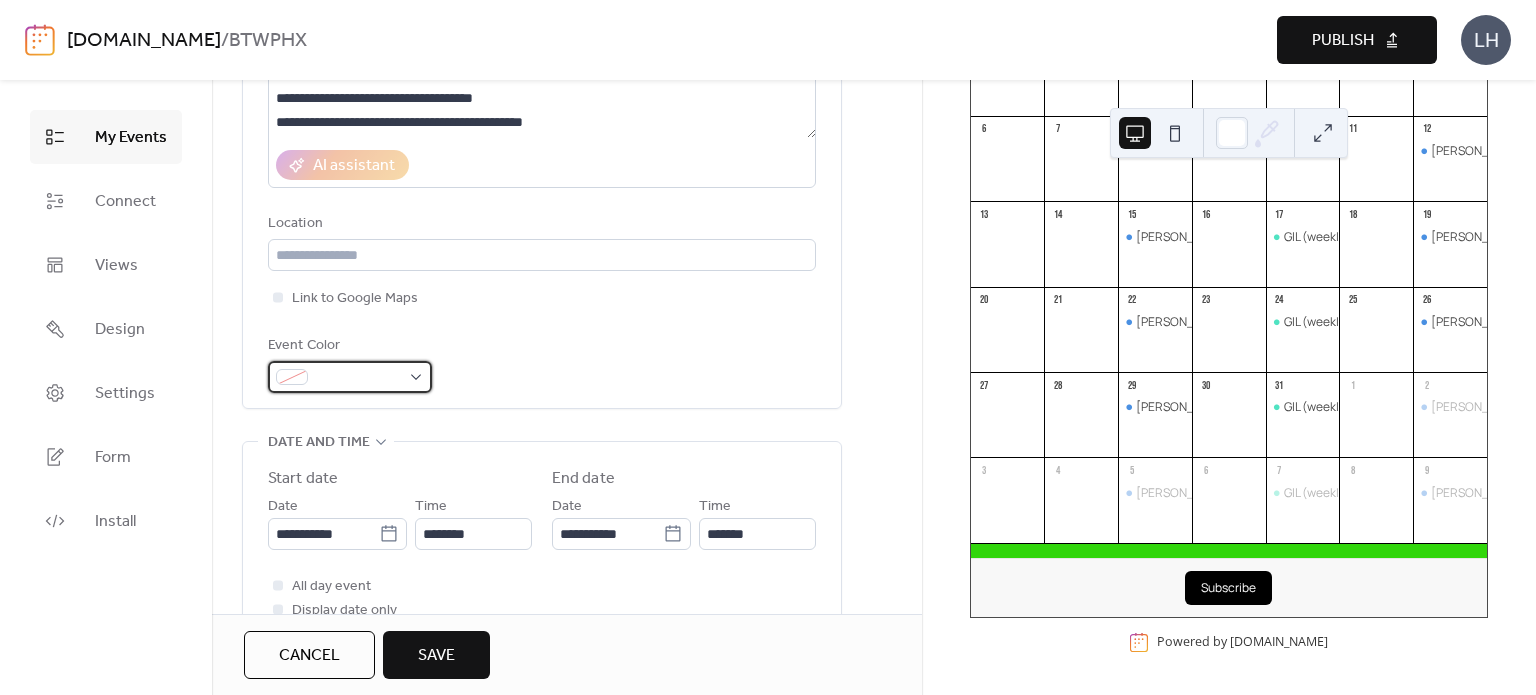 click at bounding box center [350, 377] 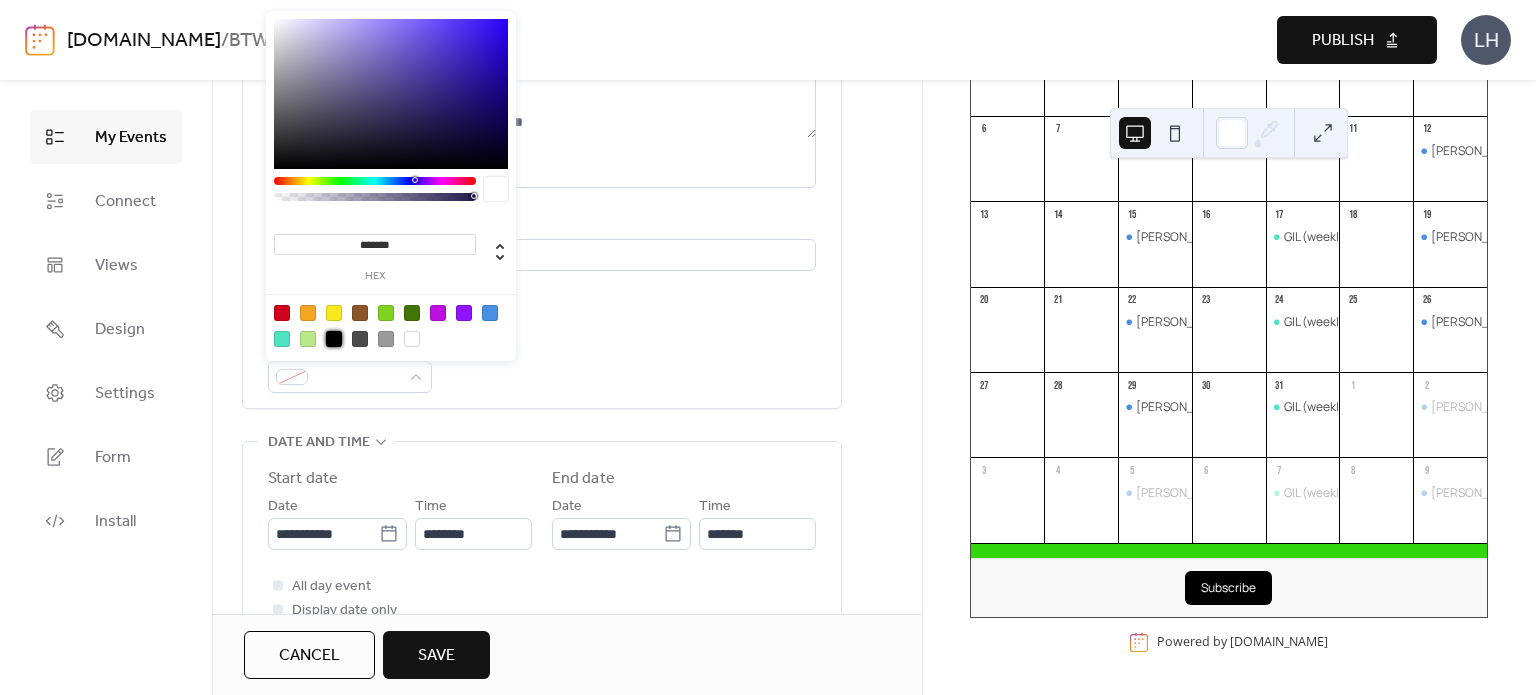 click at bounding box center [334, 339] 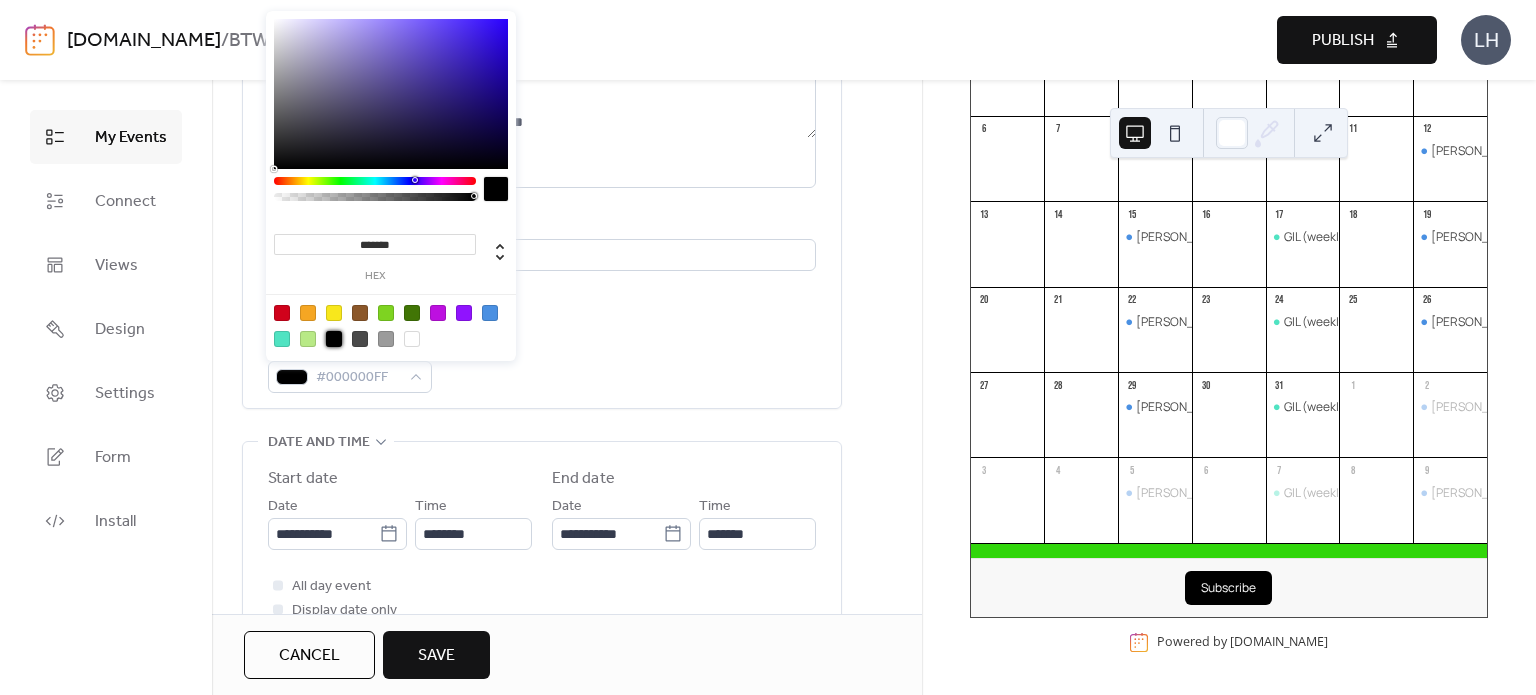 click at bounding box center (360, 339) 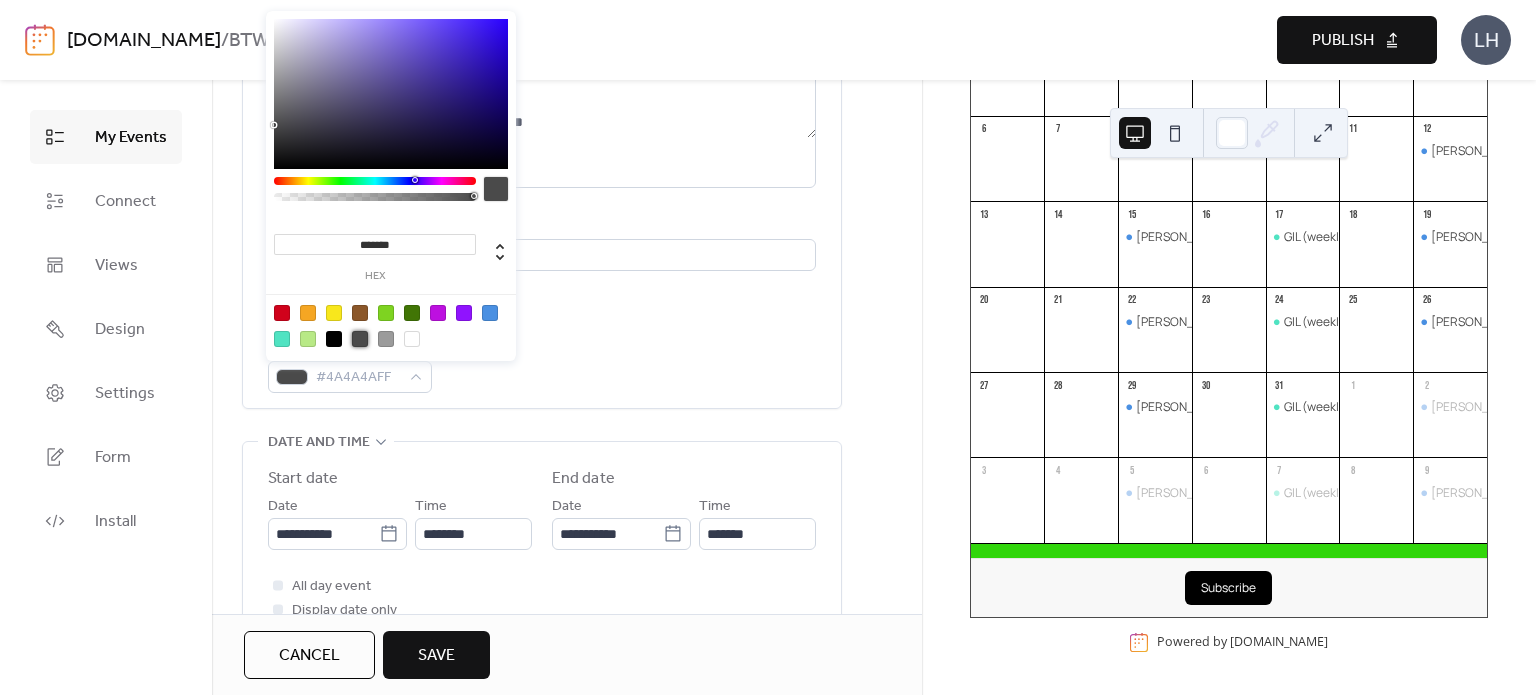 click at bounding box center [334, 339] 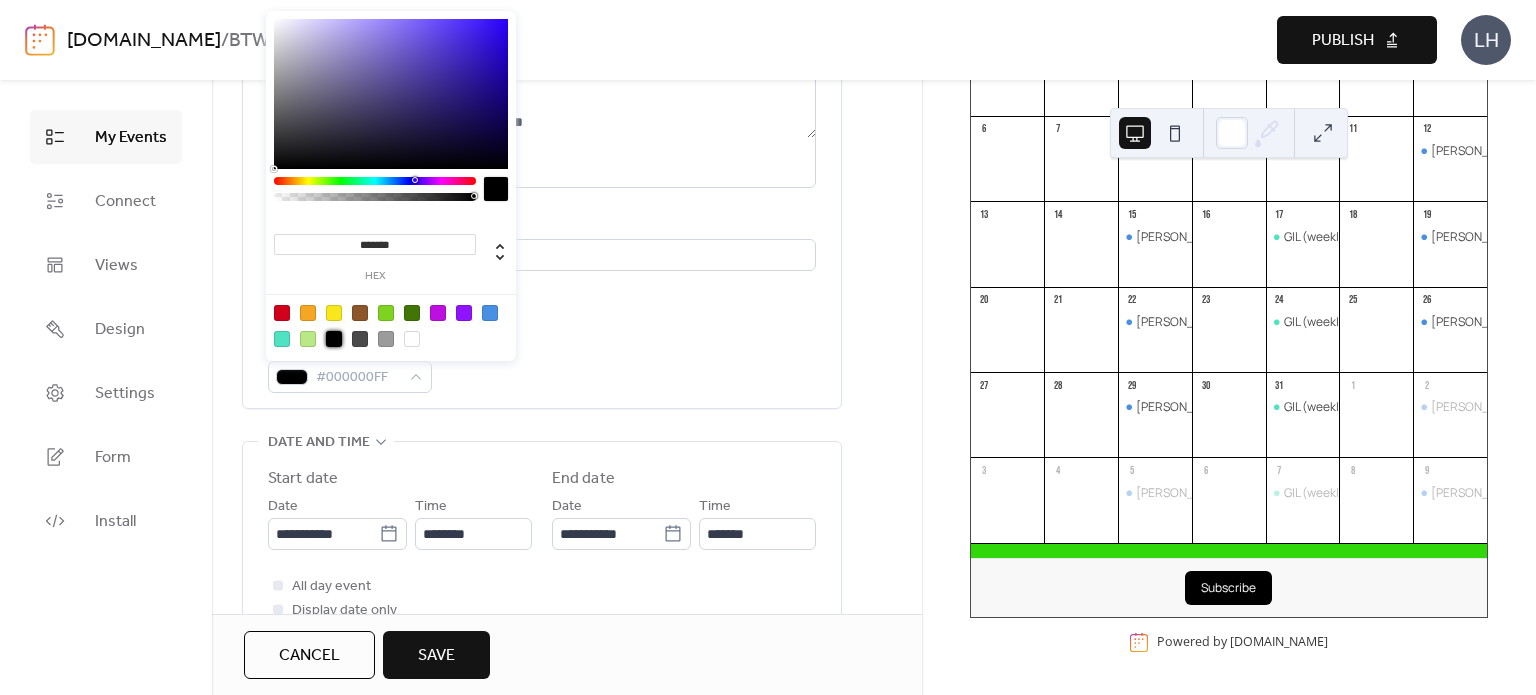 click on "Event Color #000000FF" at bounding box center (542, 363) 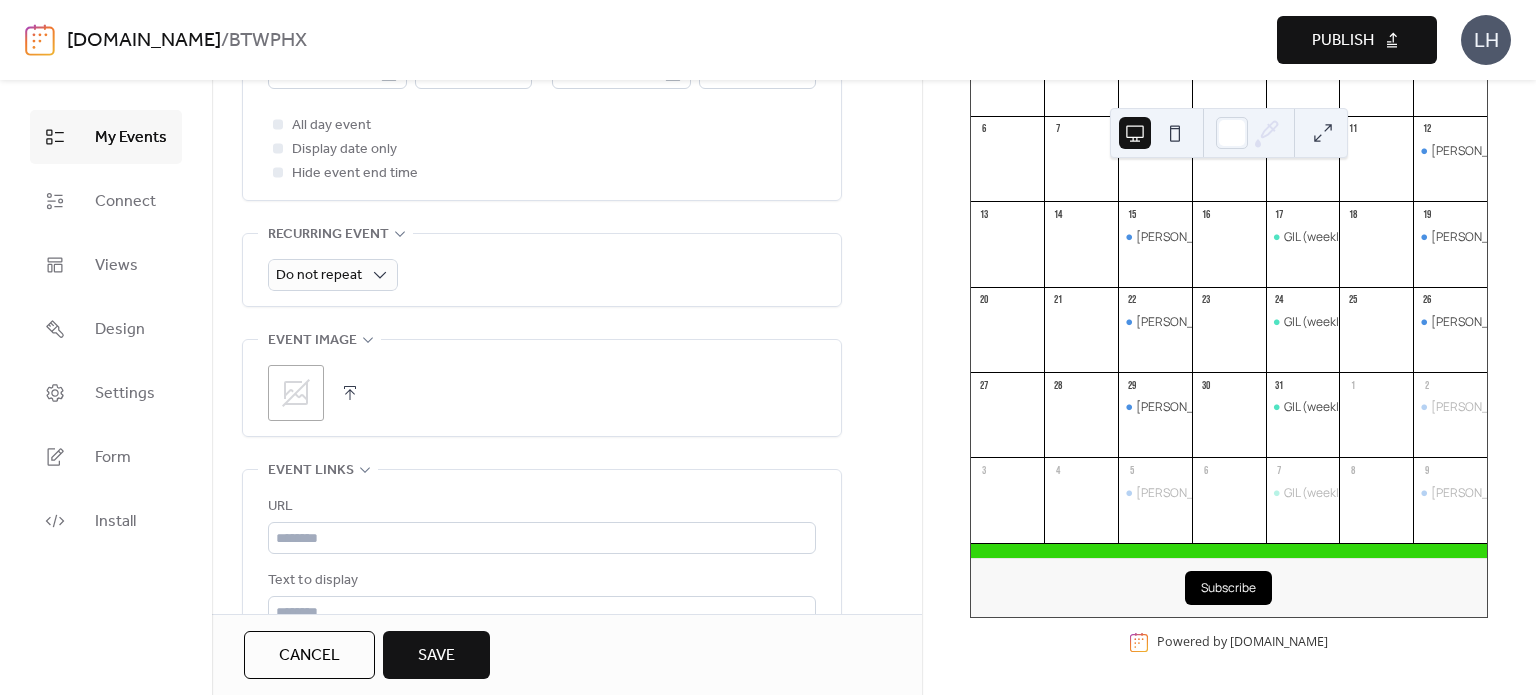 scroll, scrollTop: 798, scrollLeft: 0, axis: vertical 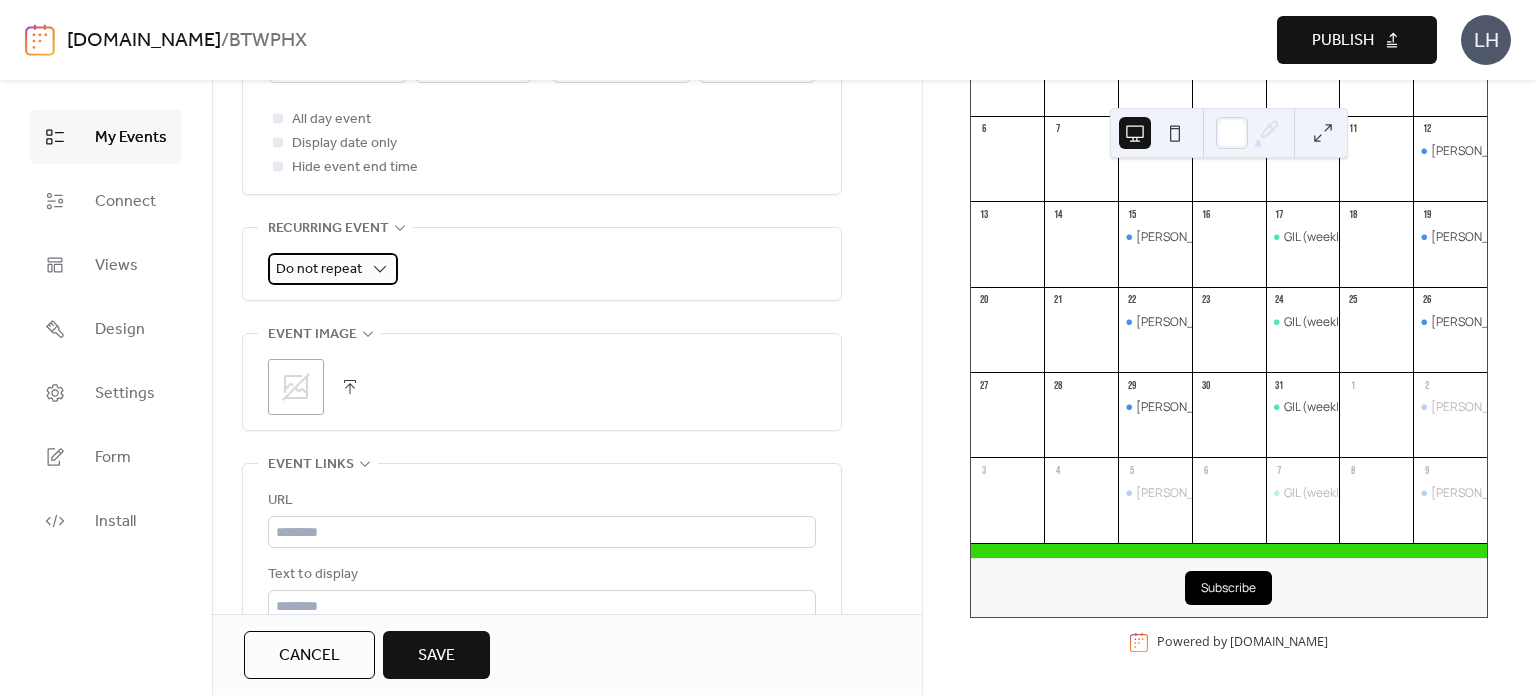 click on "Do not repeat" at bounding box center [319, 269] 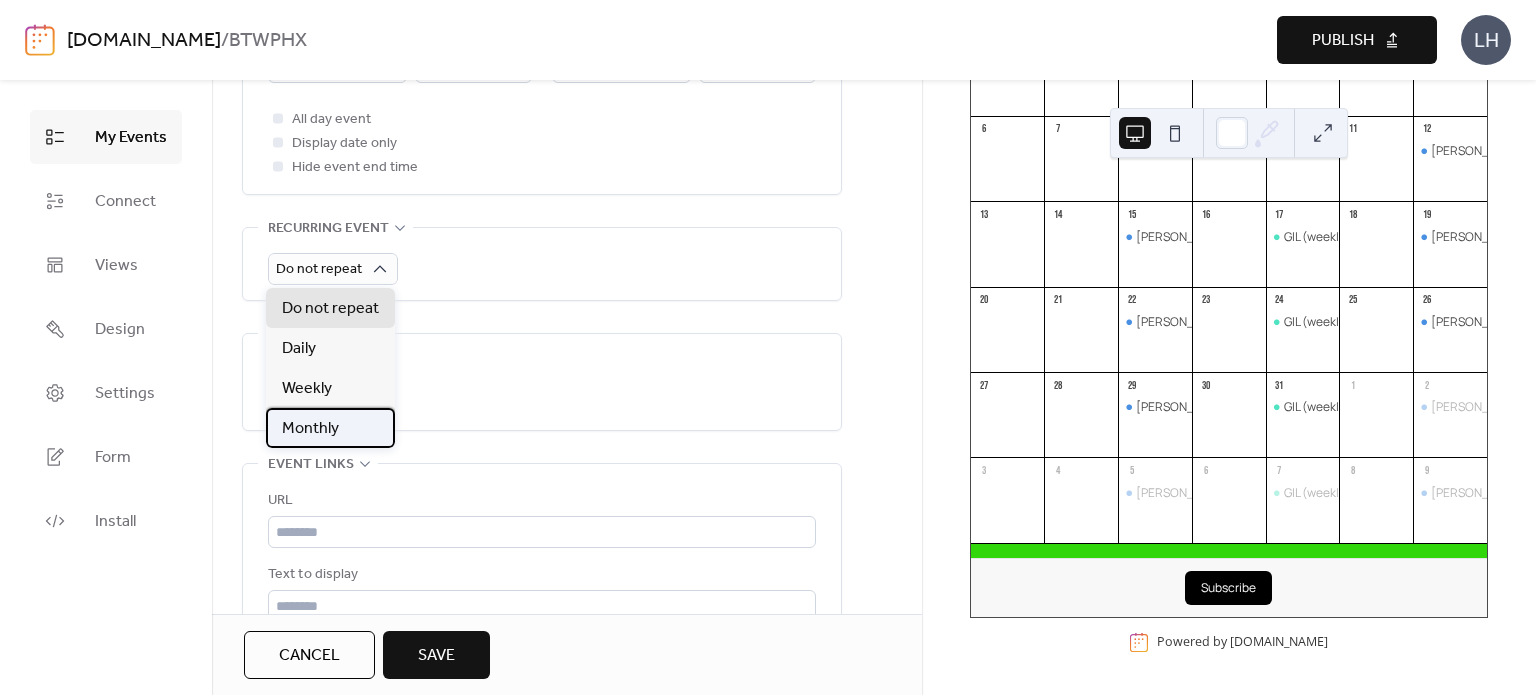 click on "Monthly" at bounding box center (310, 429) 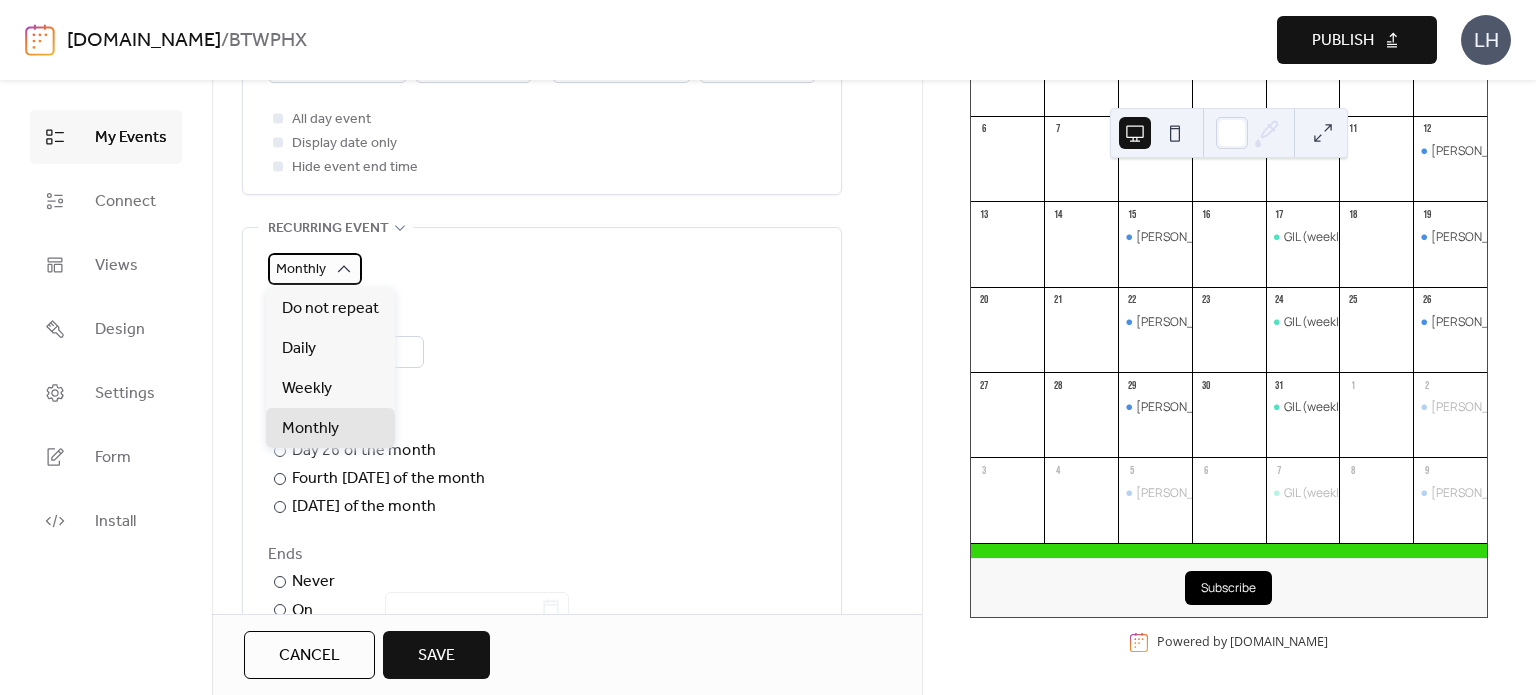 click on "Monthly" at bounding box center (301, 269) 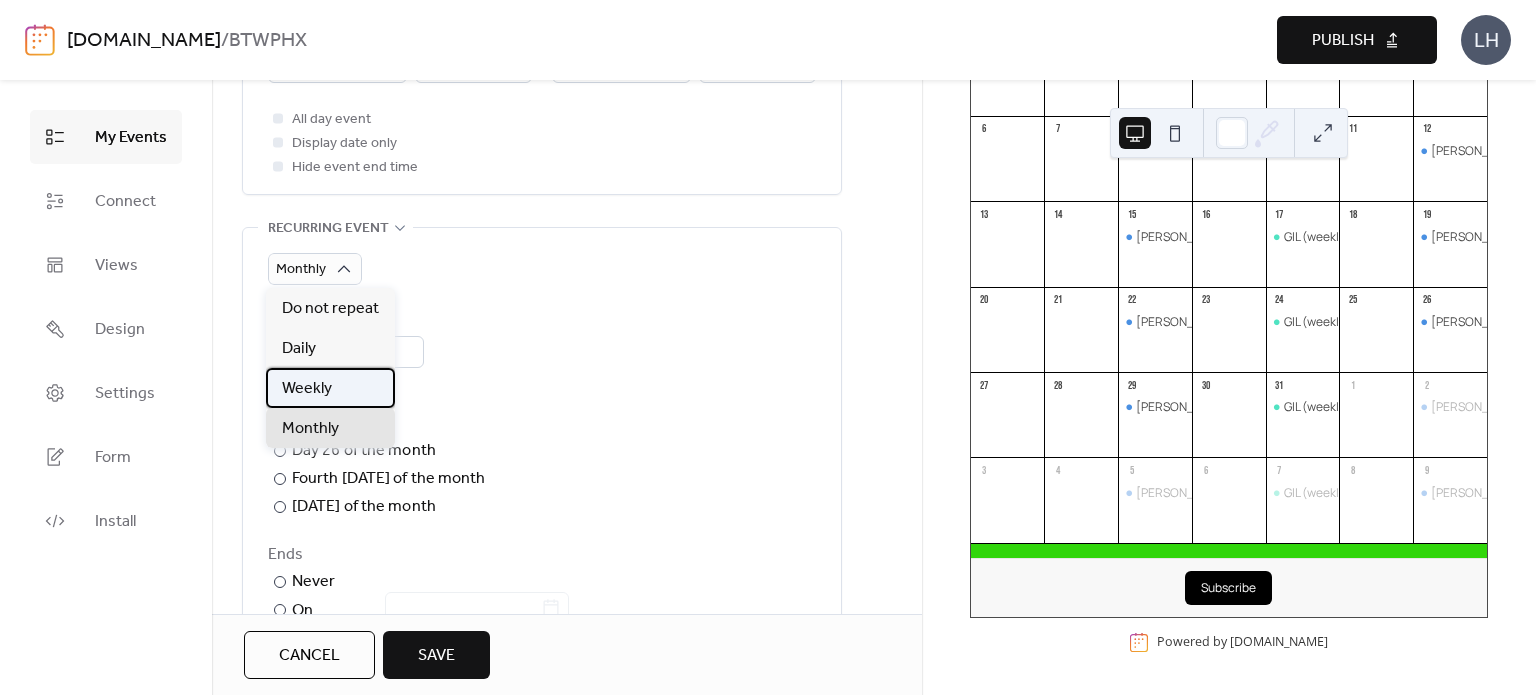 click on "Weekly" at bounding box center (330, 388) 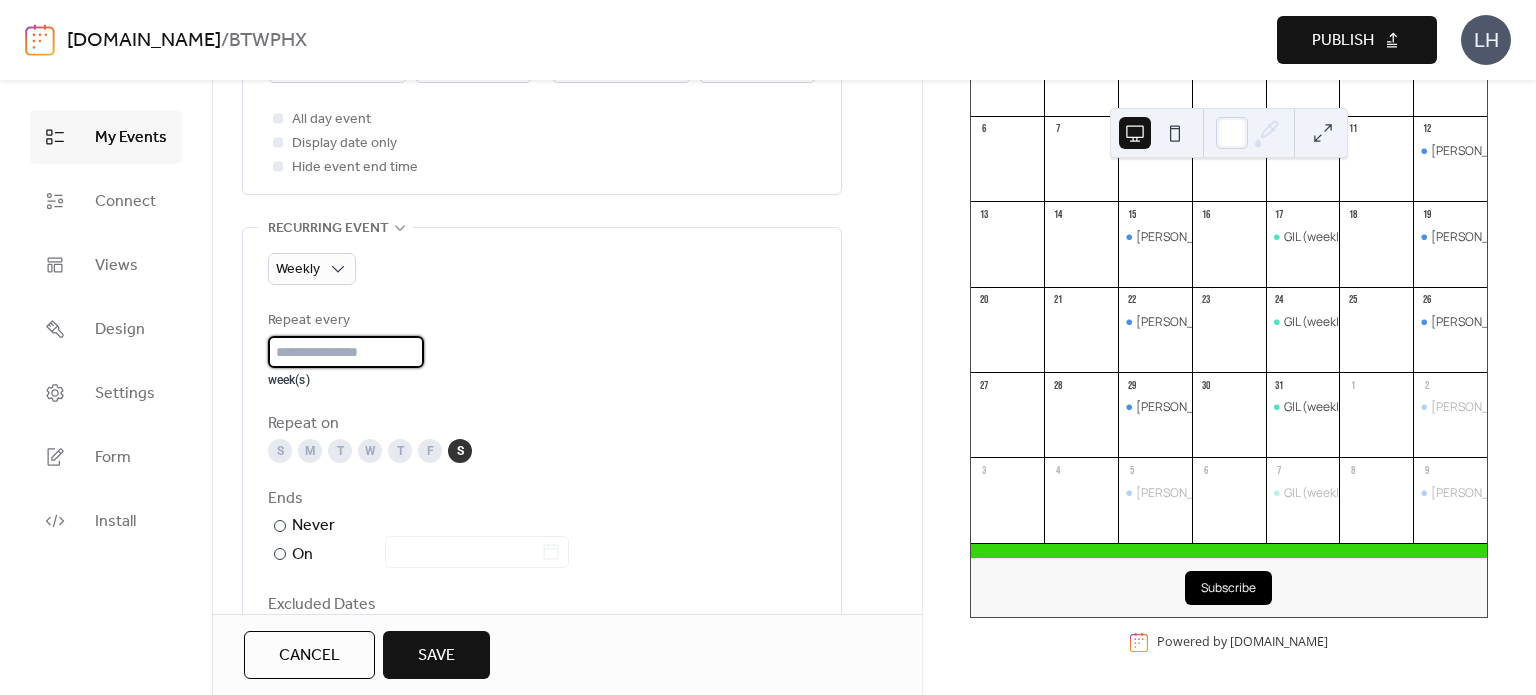 click on "*" at bounding box center [346, 352] 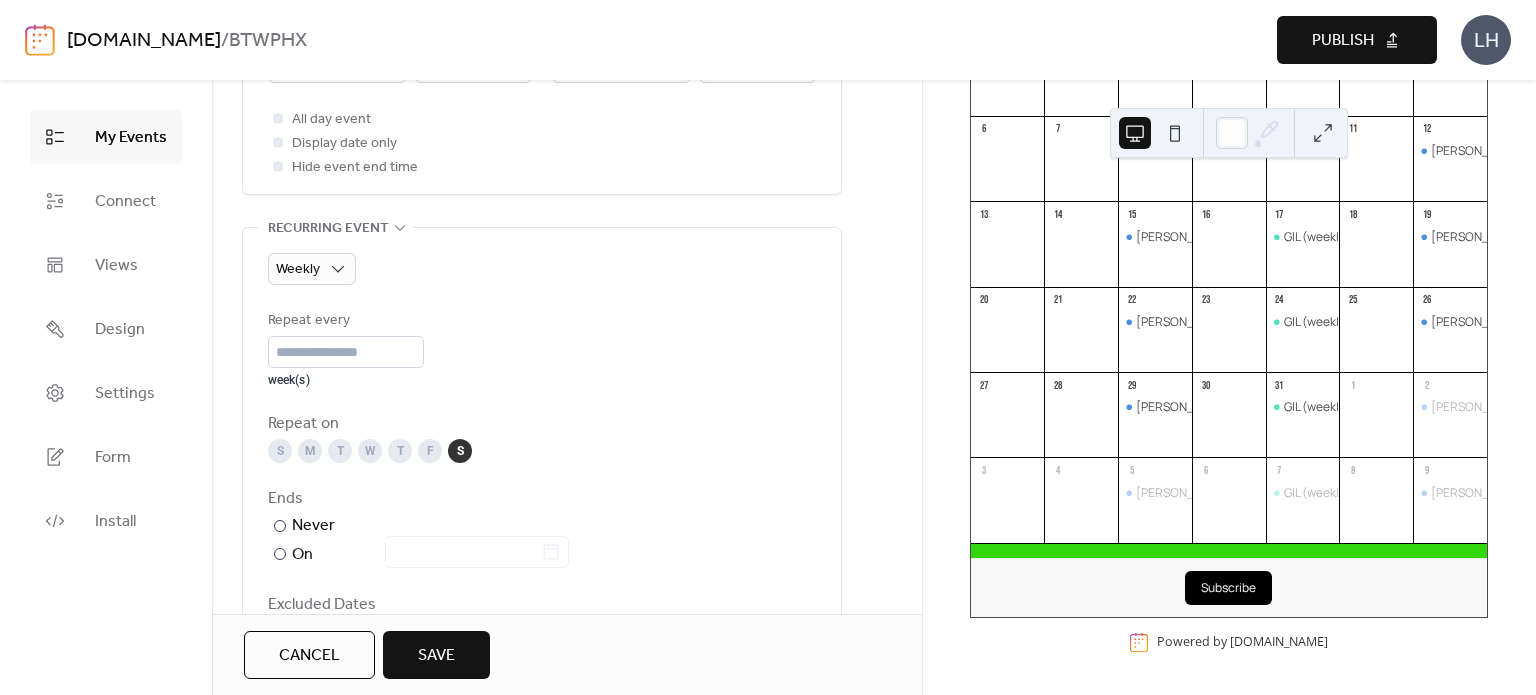 click on "Repeat every * week(s) Repeat on S M T W T F S Ends ​ Never ​ On Excluded Dates Select Date to Exclude" at bounding box center [542, 480] 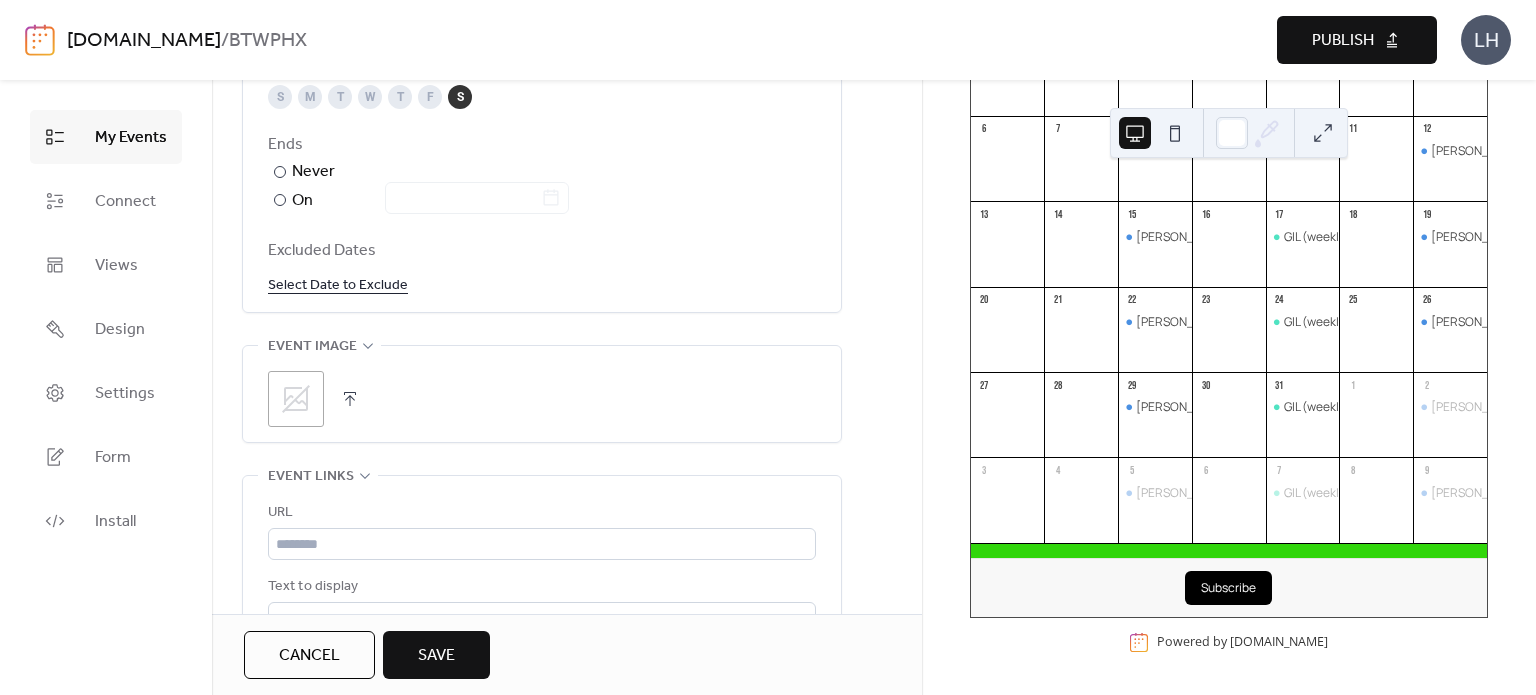 scroll, scrollTop: 1154, scrollLeft: 0, axis: vertical 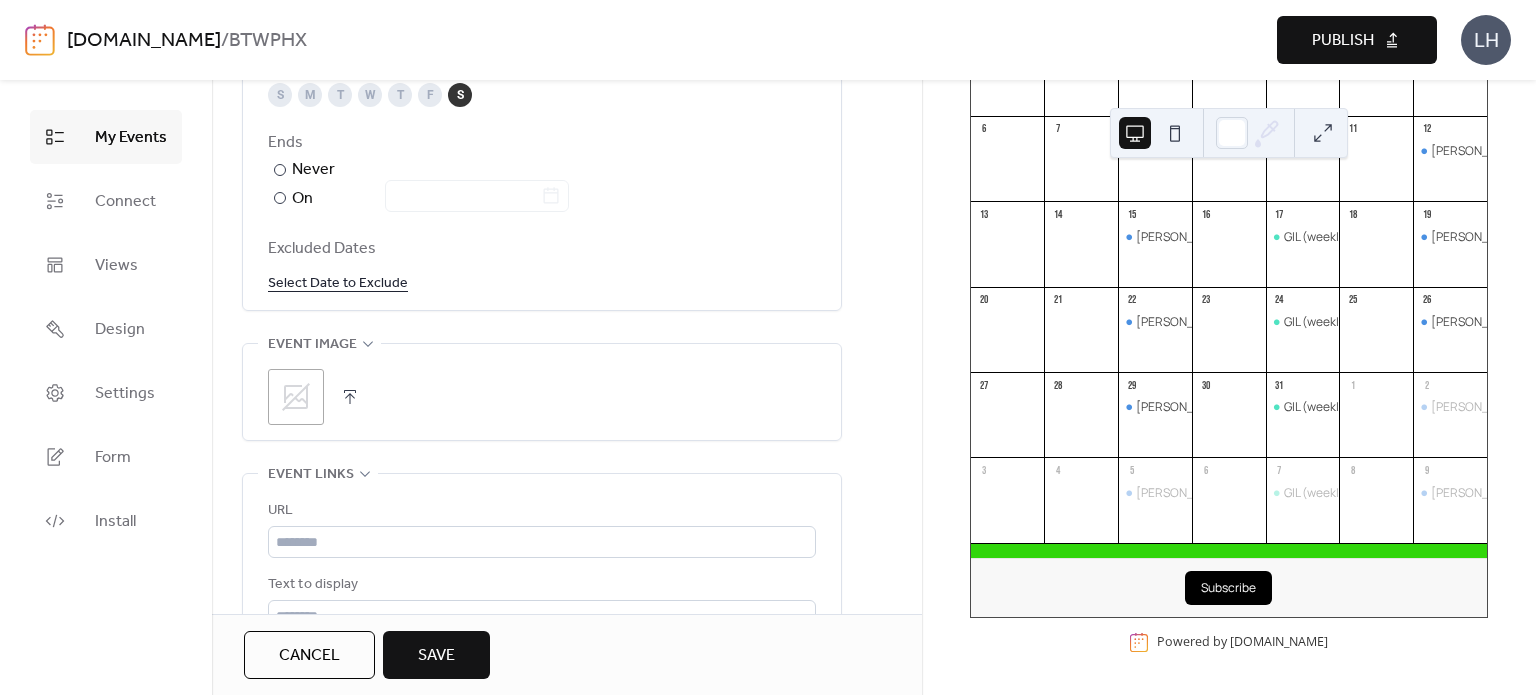 click on ";" at bounding box center [296, 397] 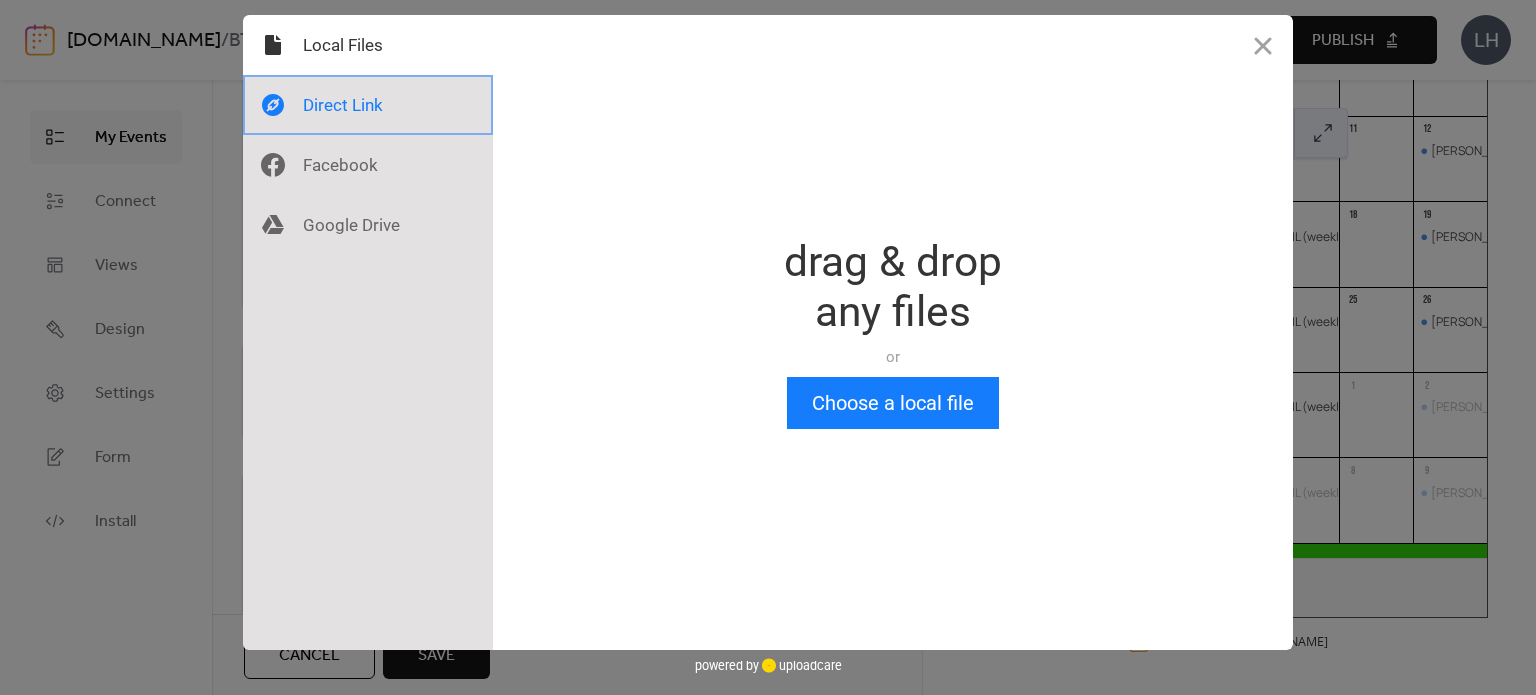 click at bounding box center [368, 105] 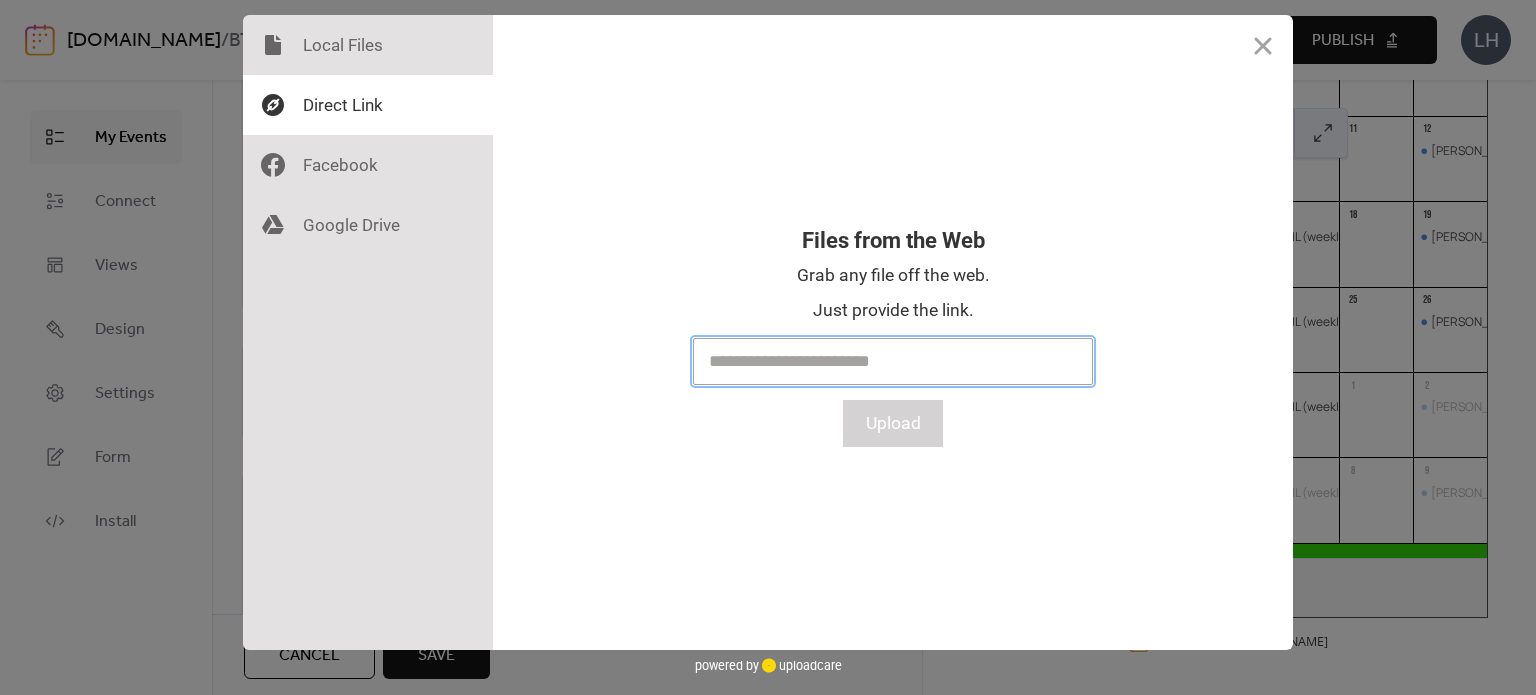 paste on "**********" 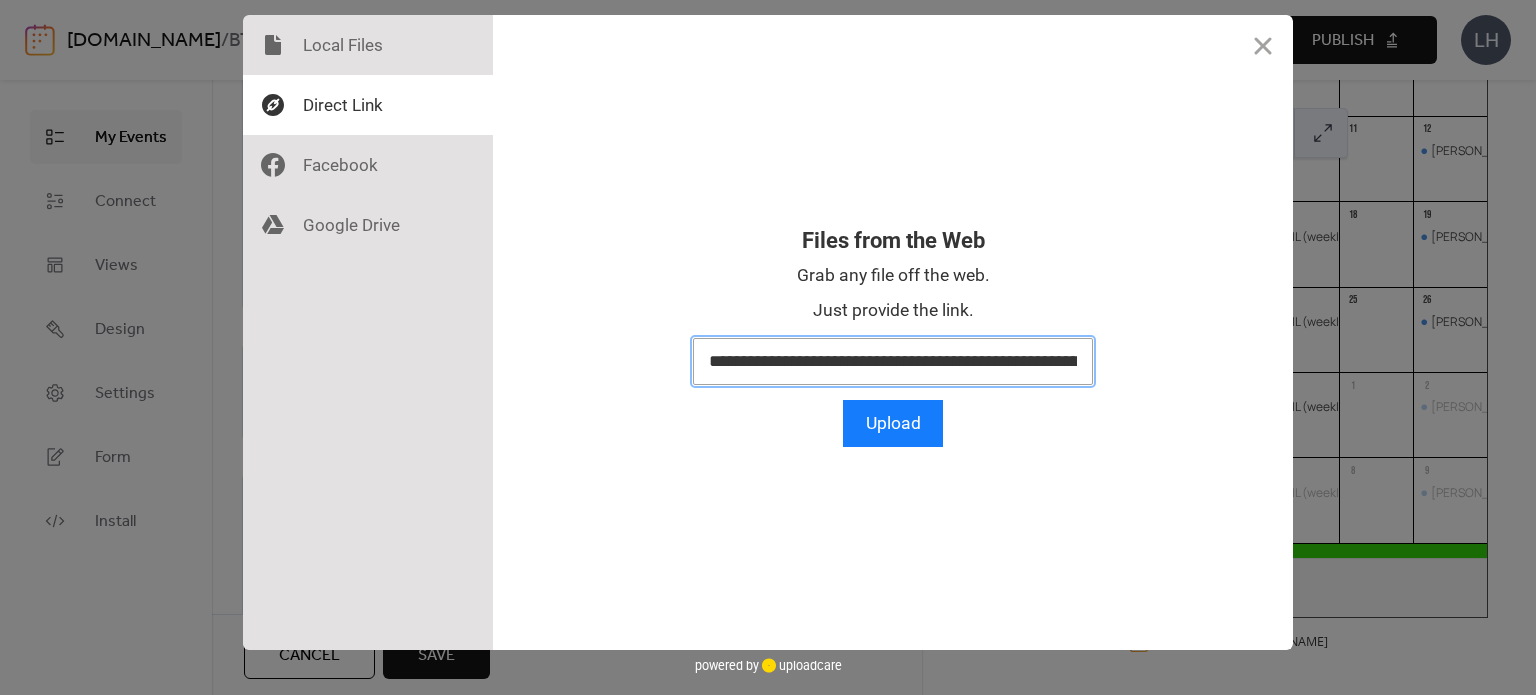 scroll, scrollTop: 0, scrollLeft: 2260, axis: horizontal 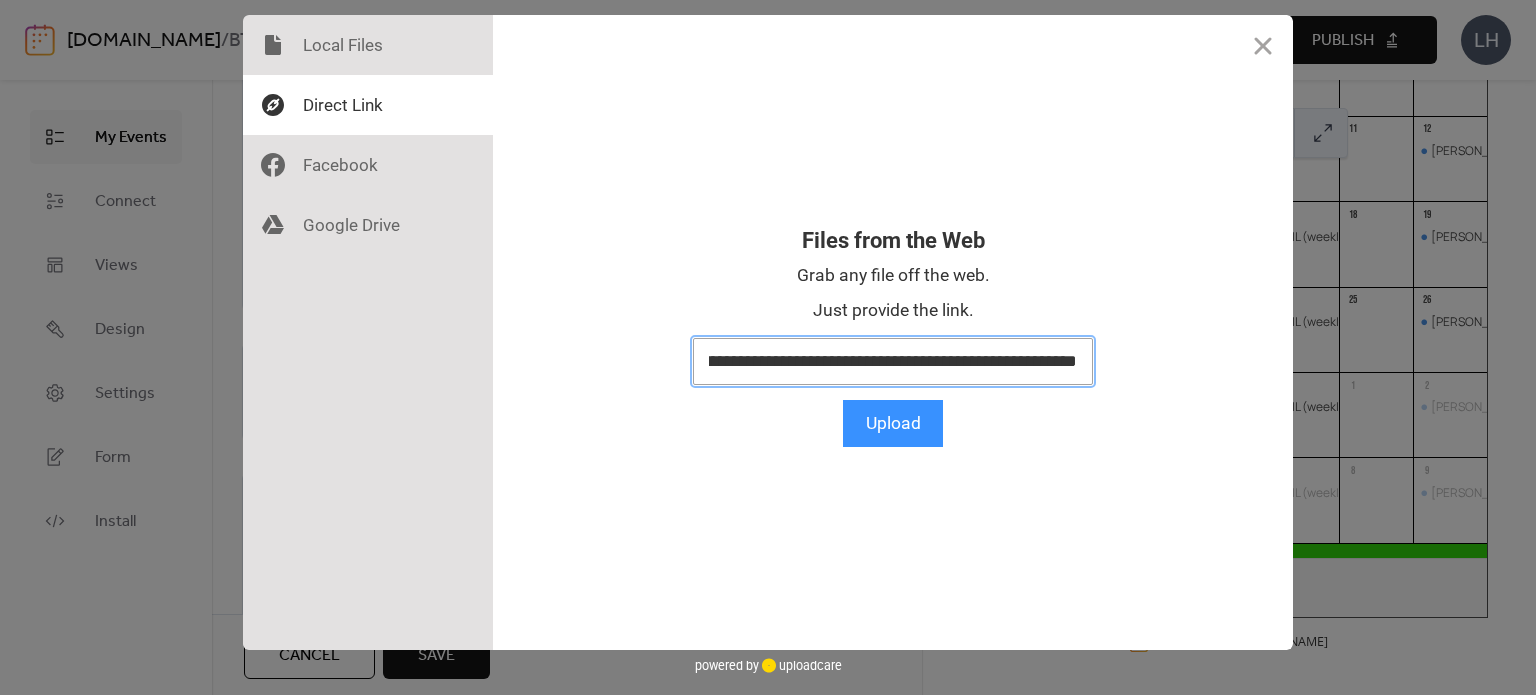 type on "**********" 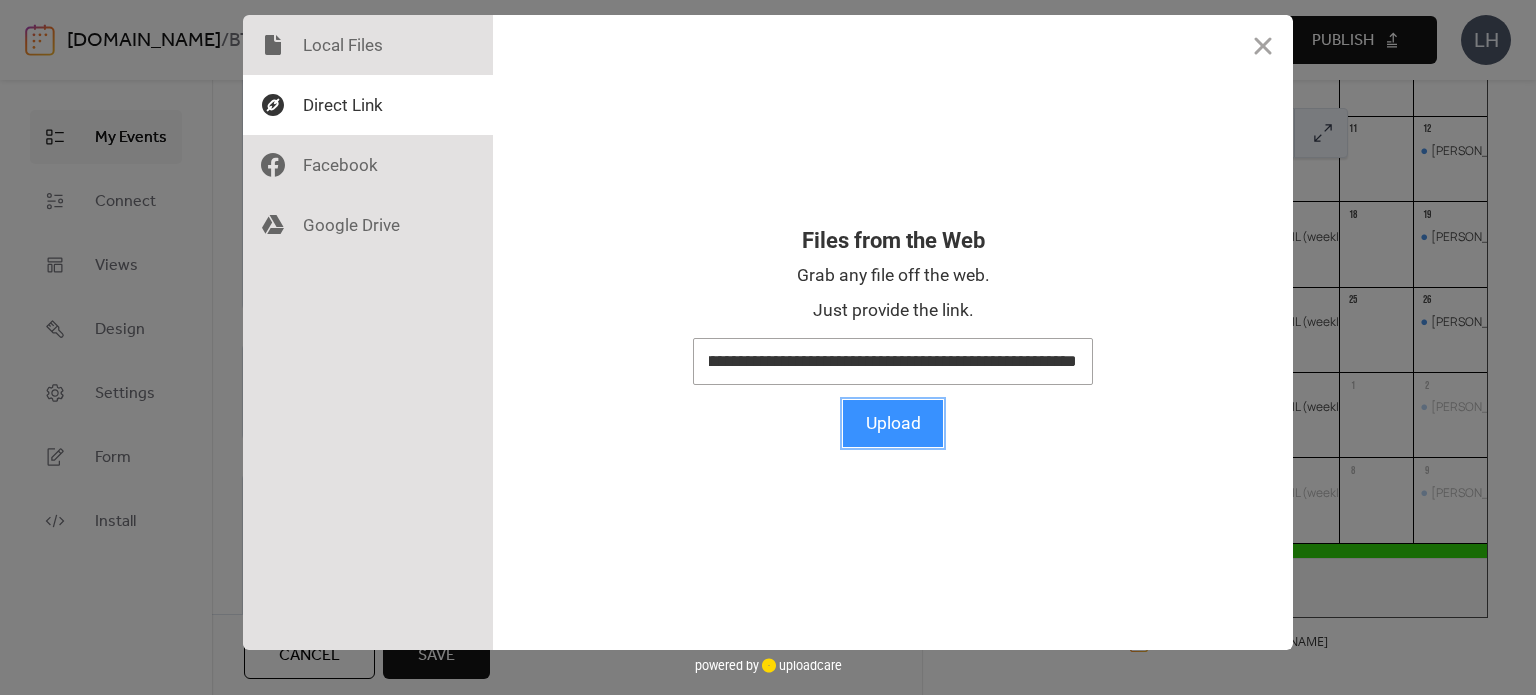 scroll, scrollTop: 0, scrollLeft: 0, axis: both 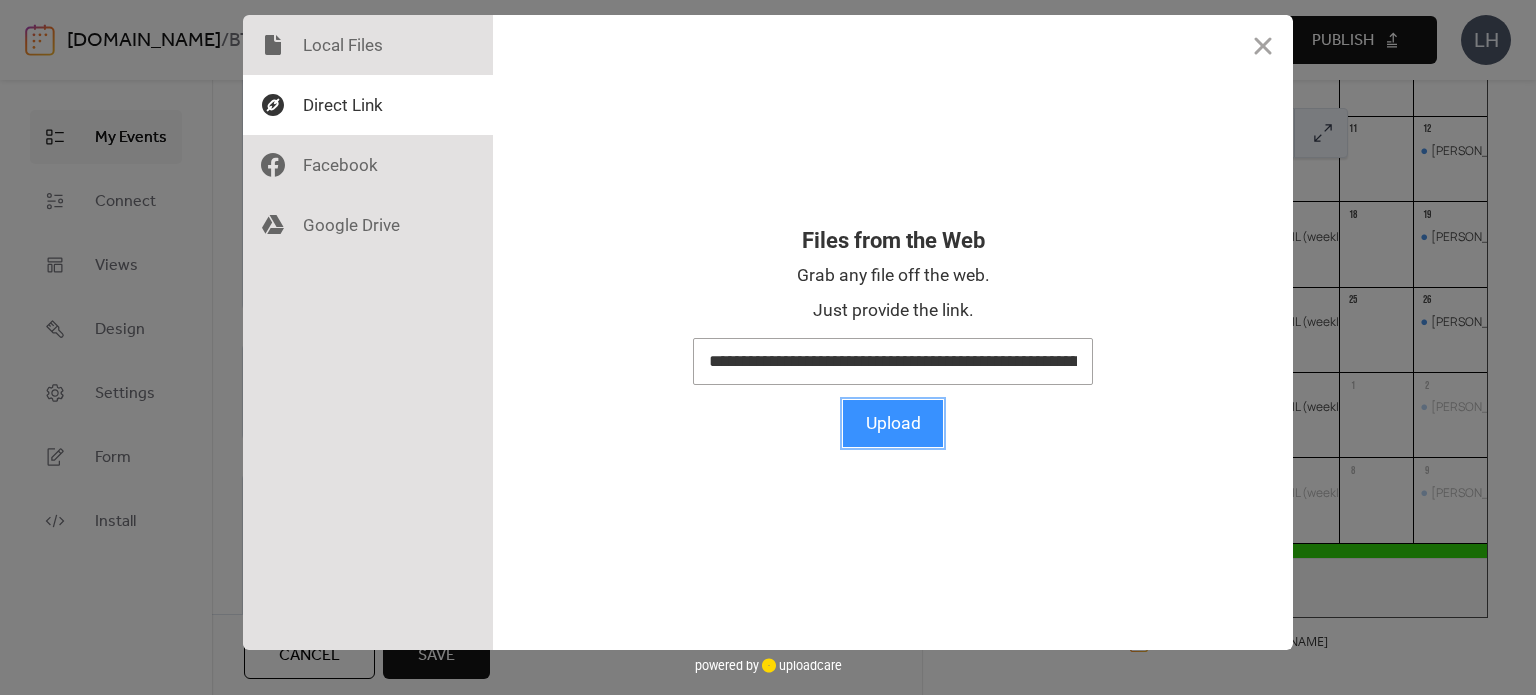 click on "Upload" at bounding box center (893, 423) 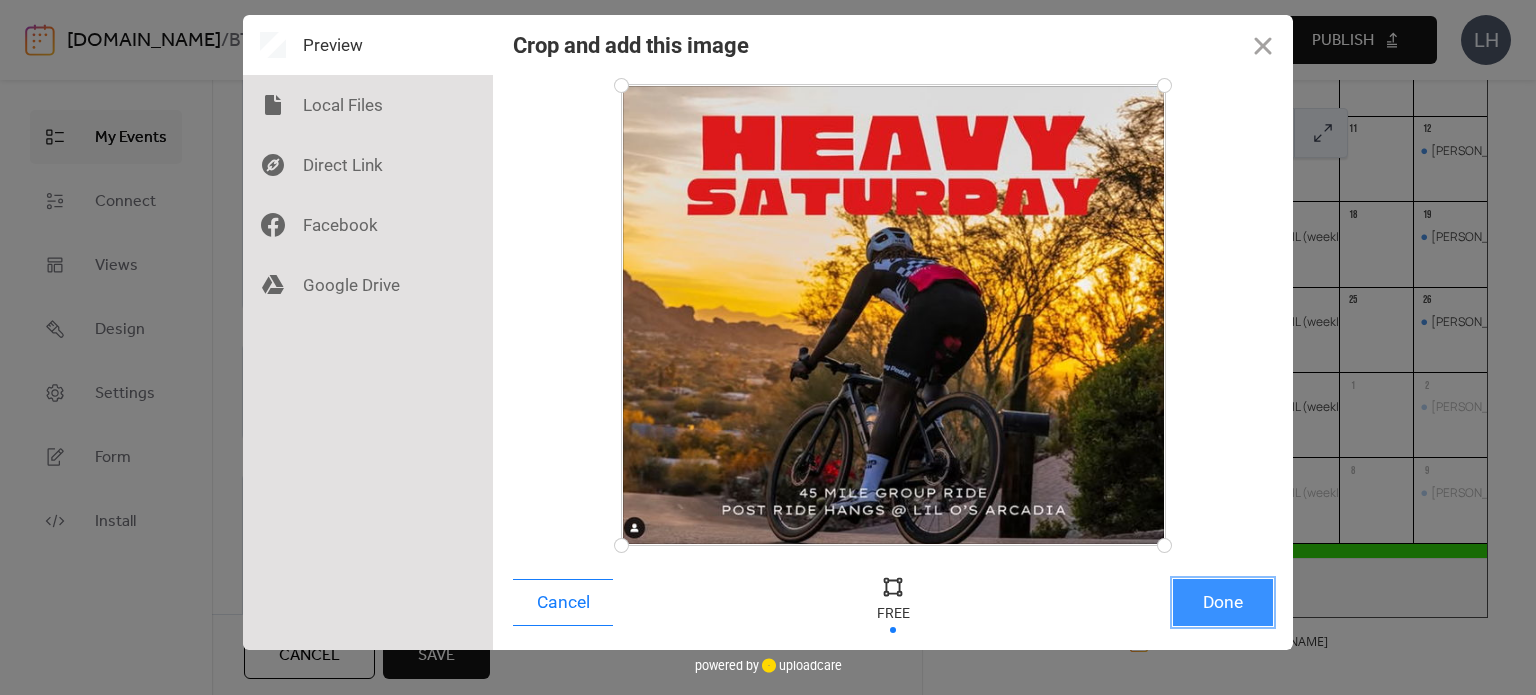 click on "Done" at bounding box center [1223, 602] 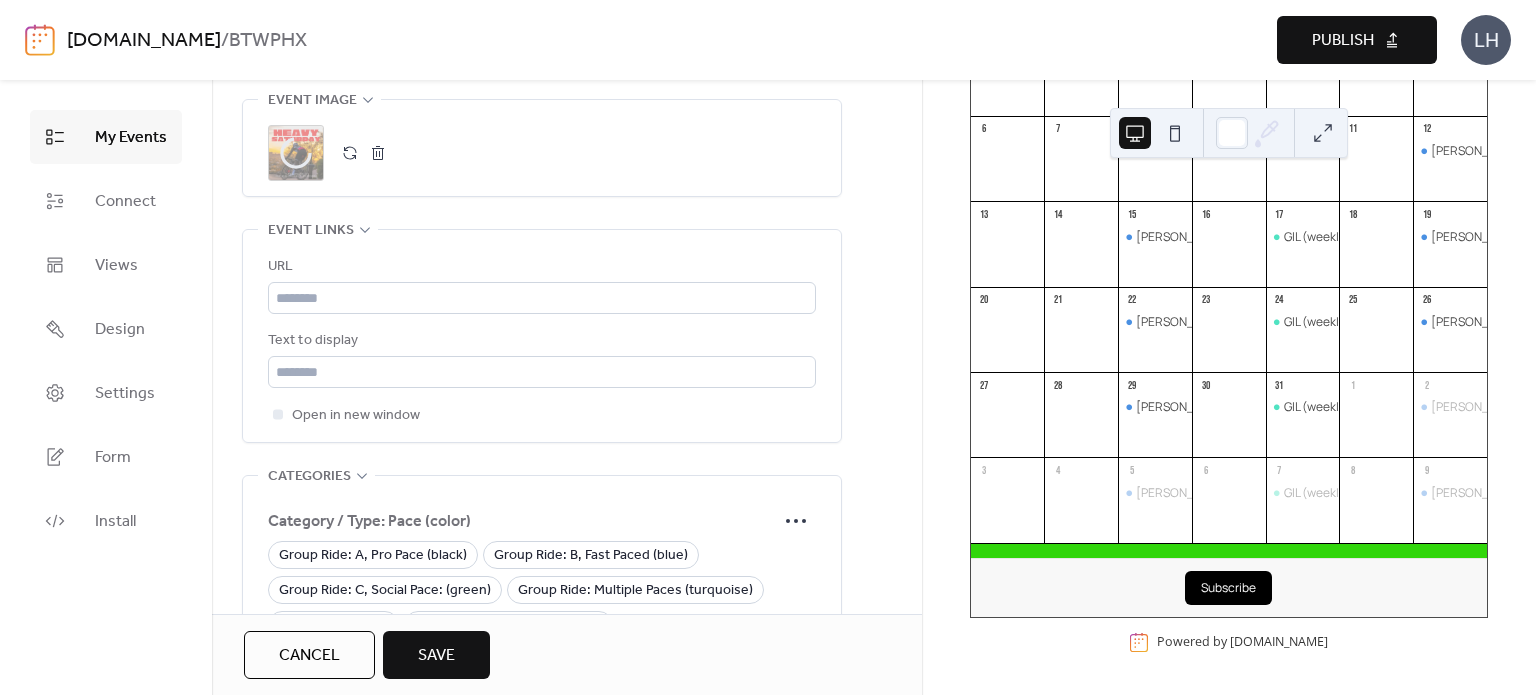 scroll, scrollTop: 1399, scrollLeft: 0, axis: vertical 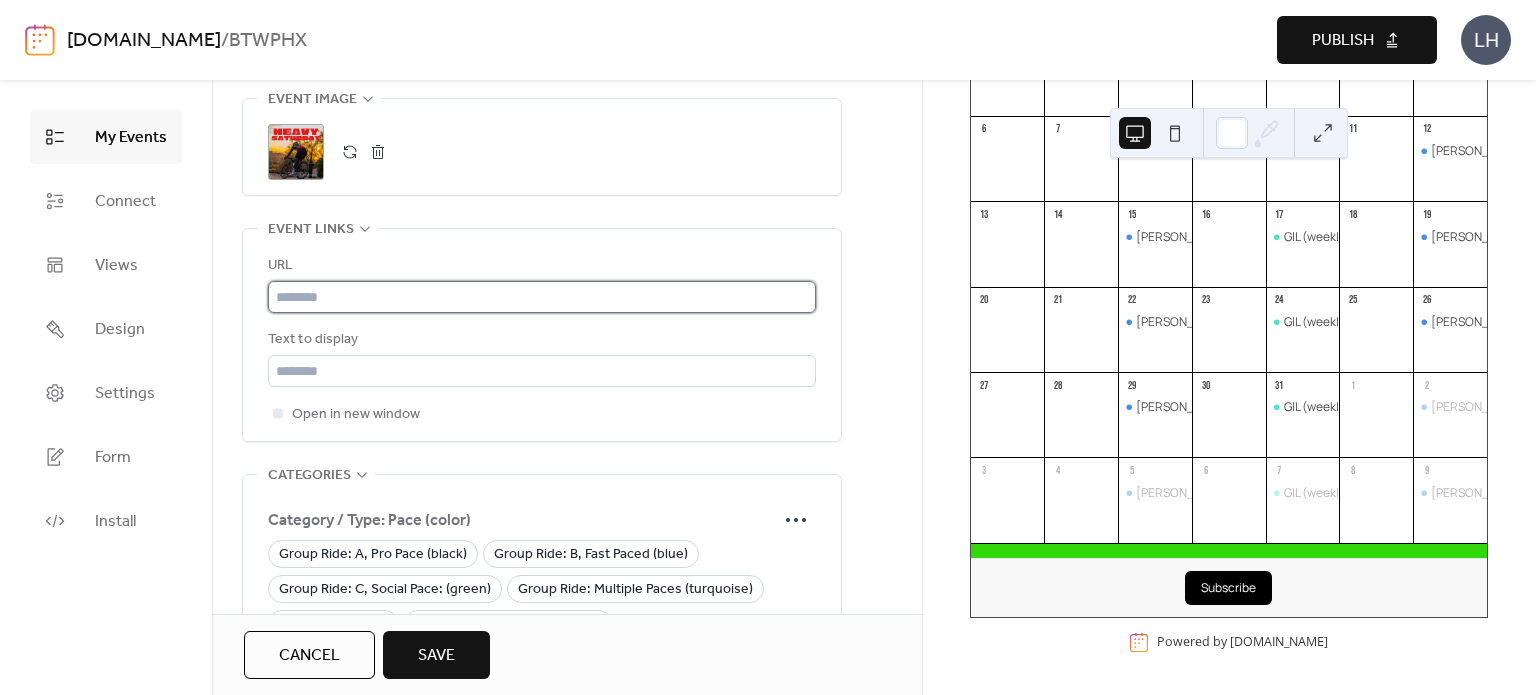 click at bounding box center (542, 297) 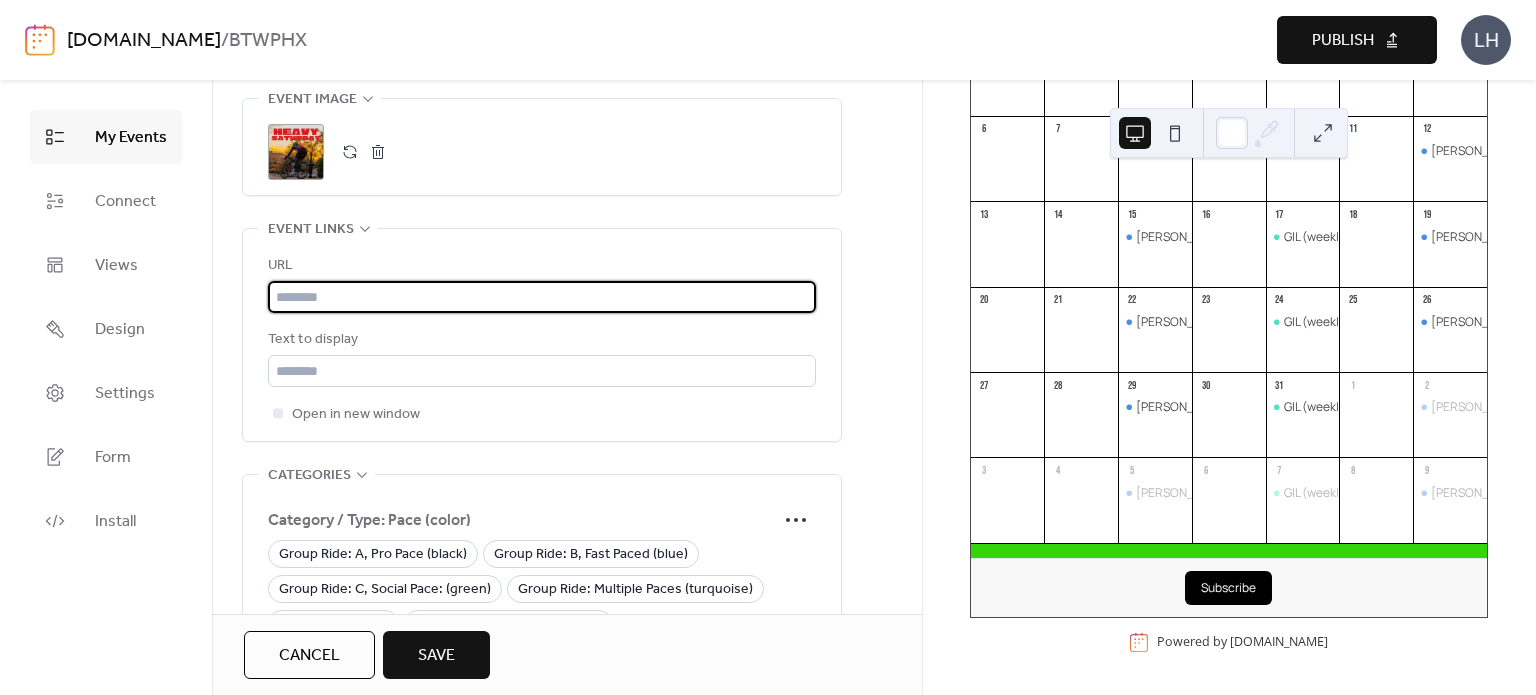 paste on "**********" 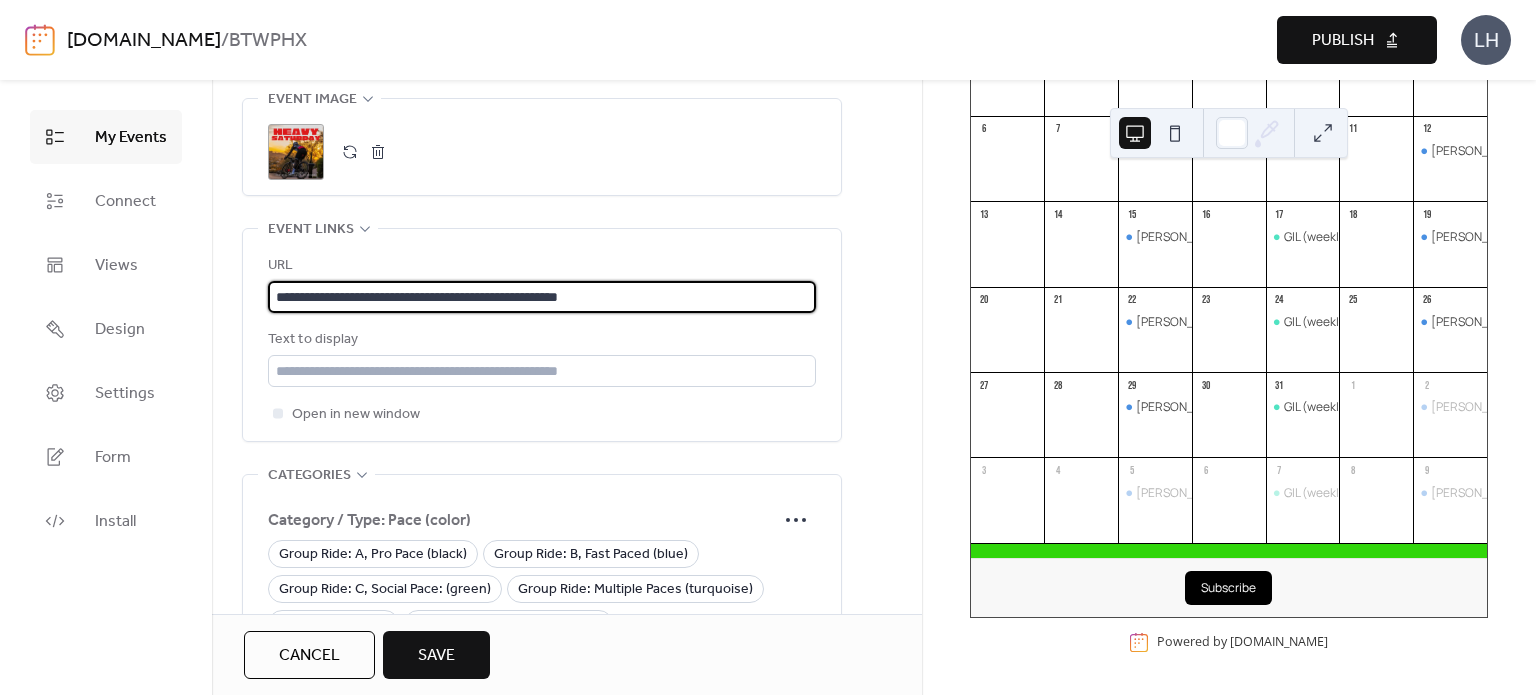 type on "**********" 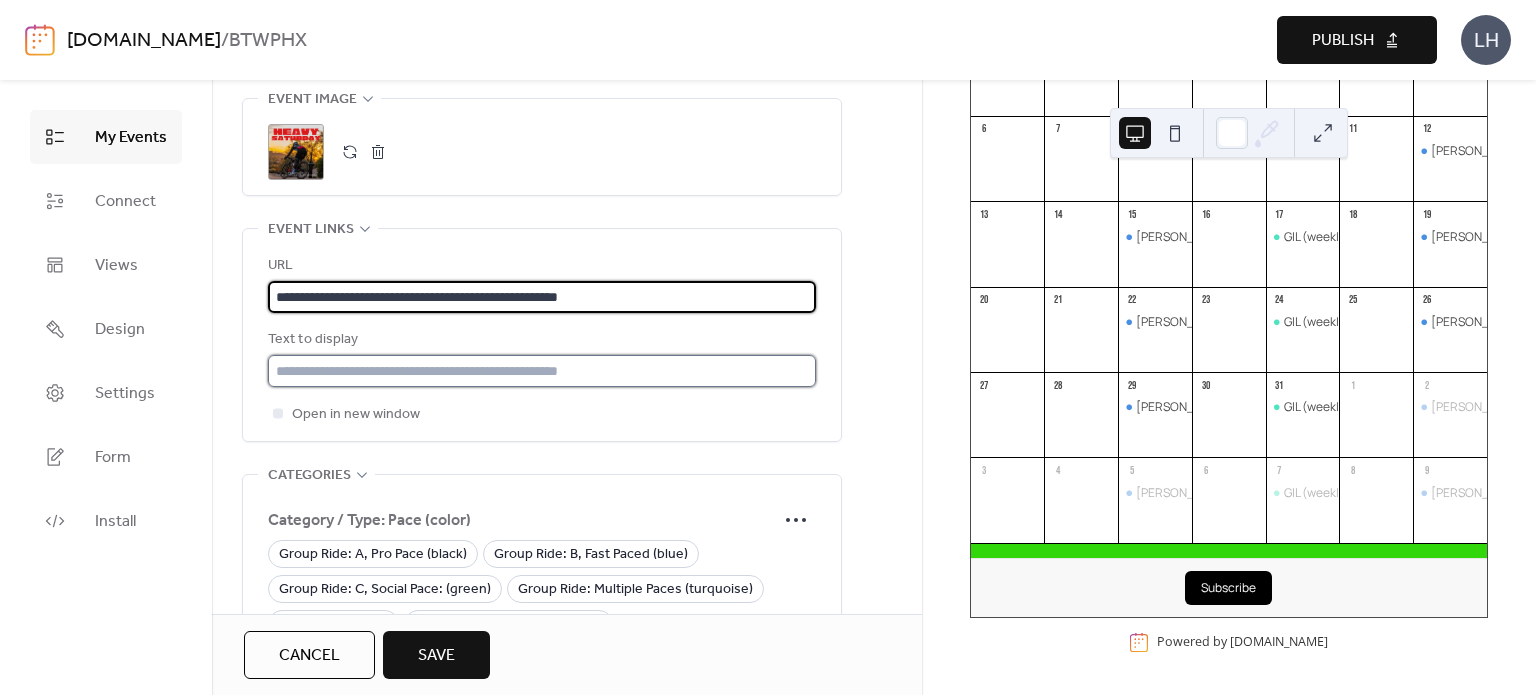 click at bounding box center [542, 371] 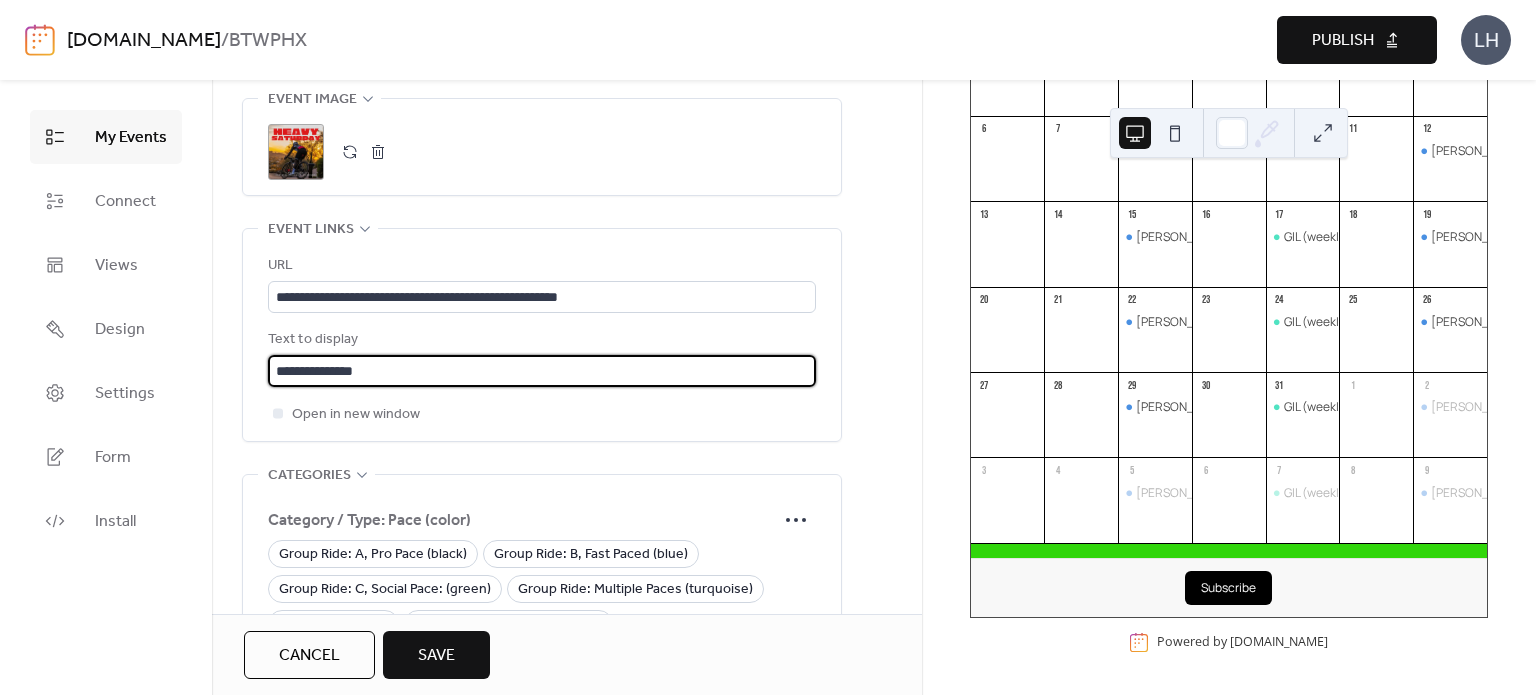 scroll, scrollTop: 0, scrollLeft: 0, axis: both 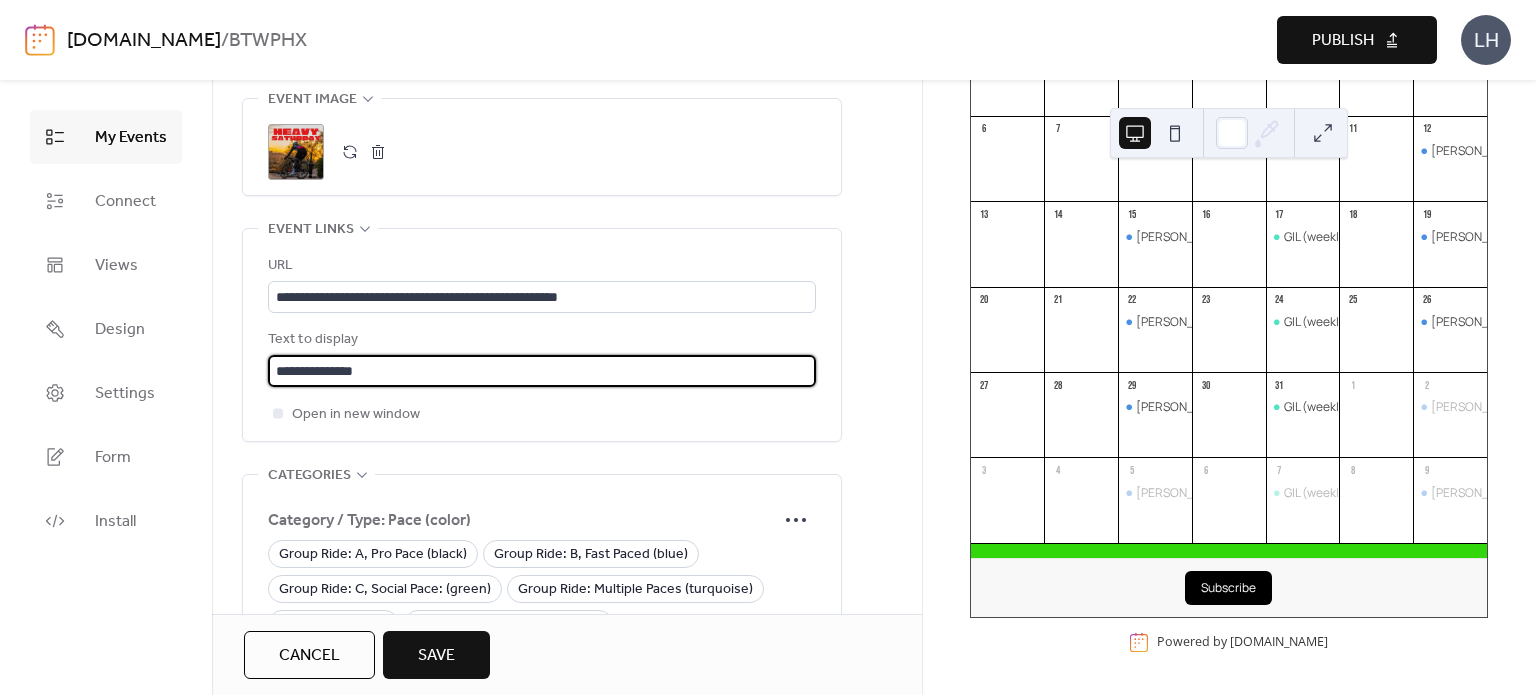 click on "**********" at bounding box center [542, 371] 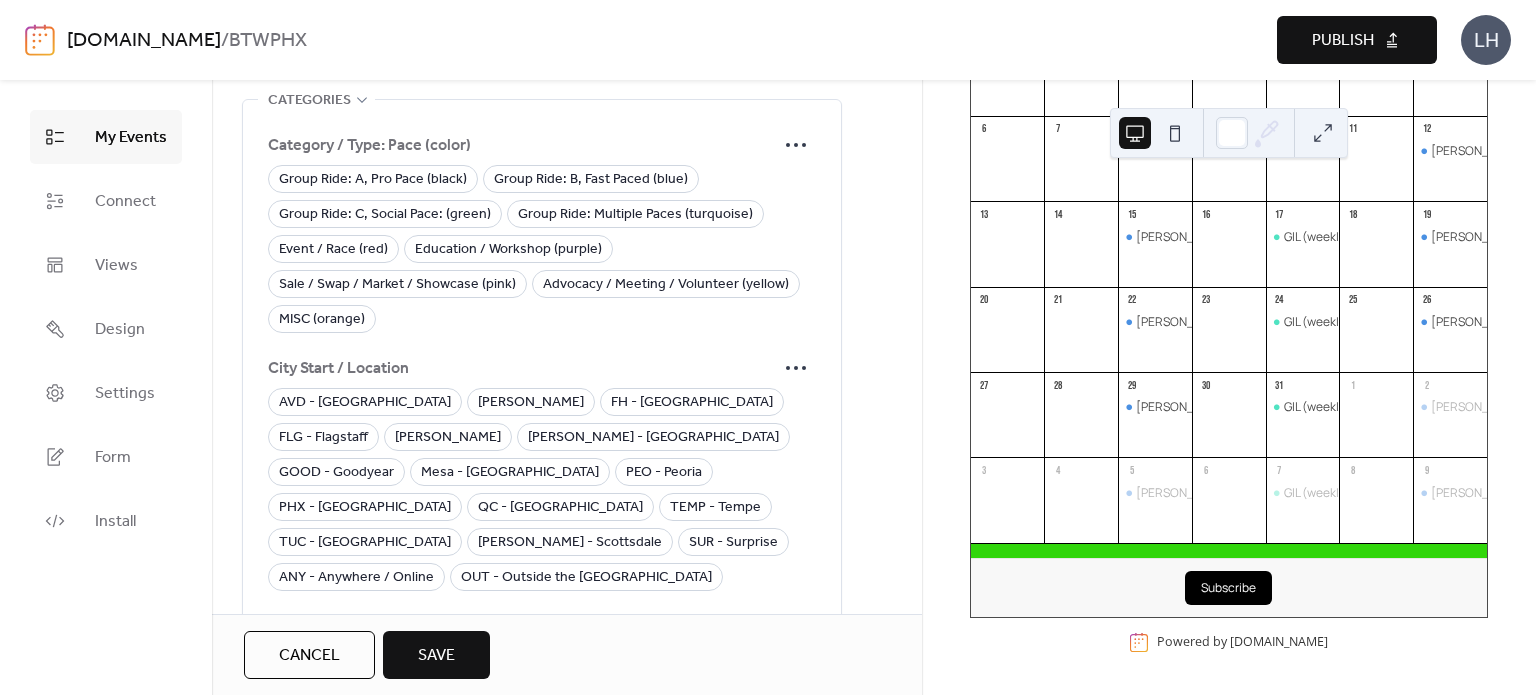 scroll, scrollTop: 1775, scrollLeft: 0, axis: vertical 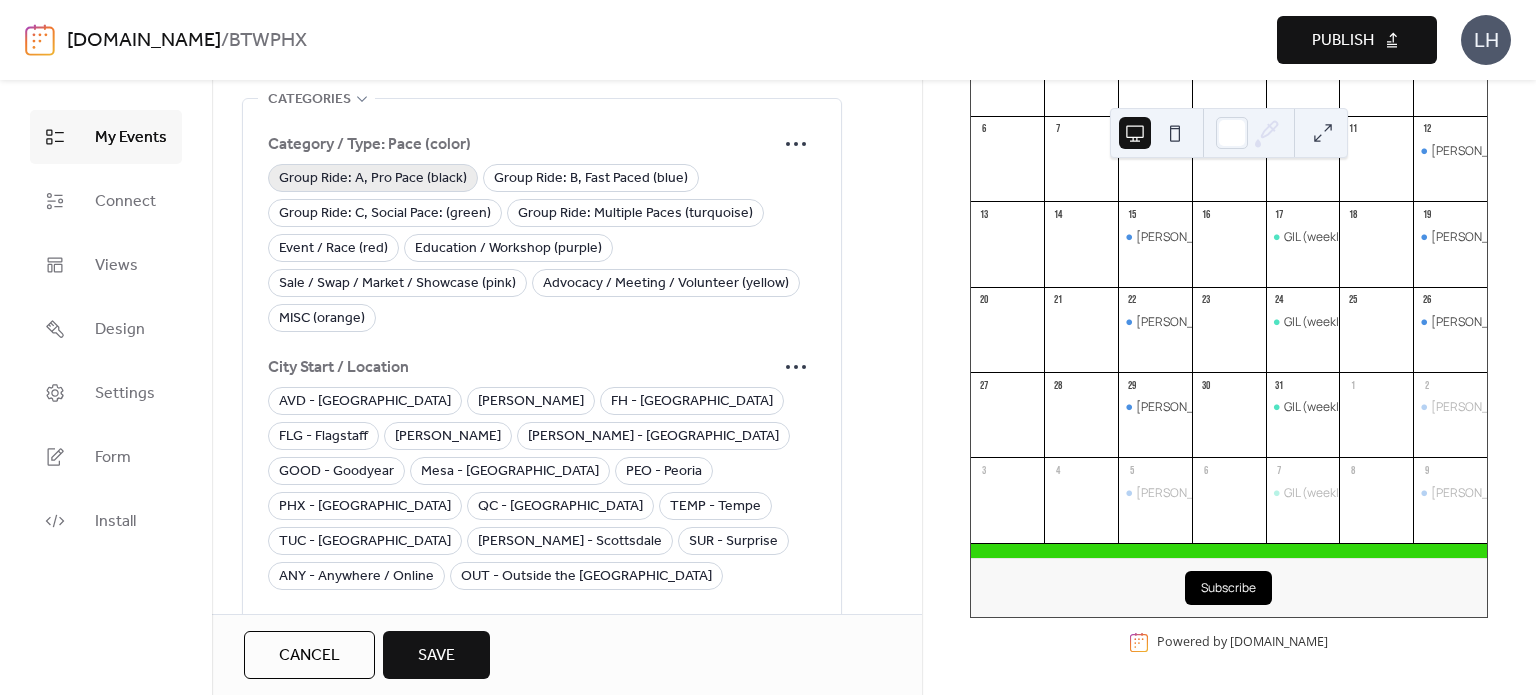 type on "**********" 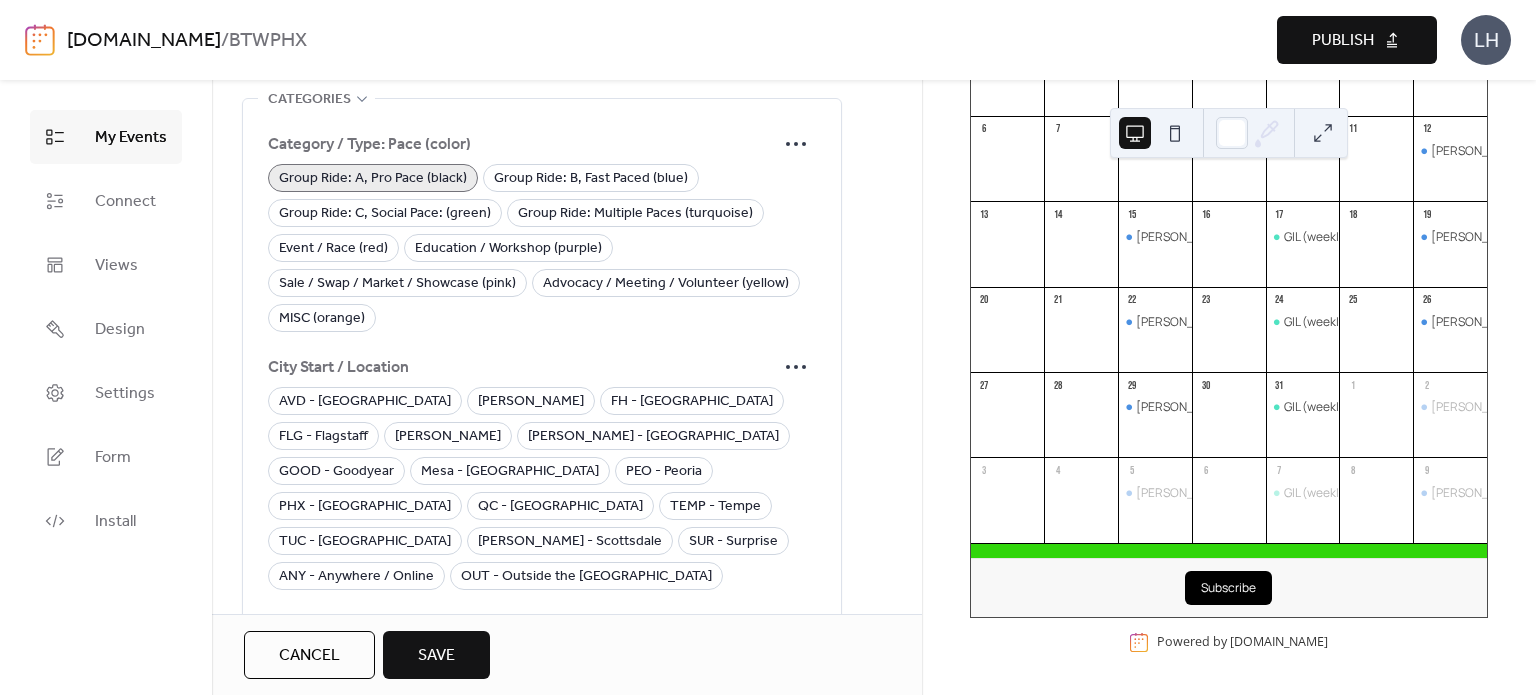 scroll, scrollTop: 0, scrollLeft: 0, axis: both 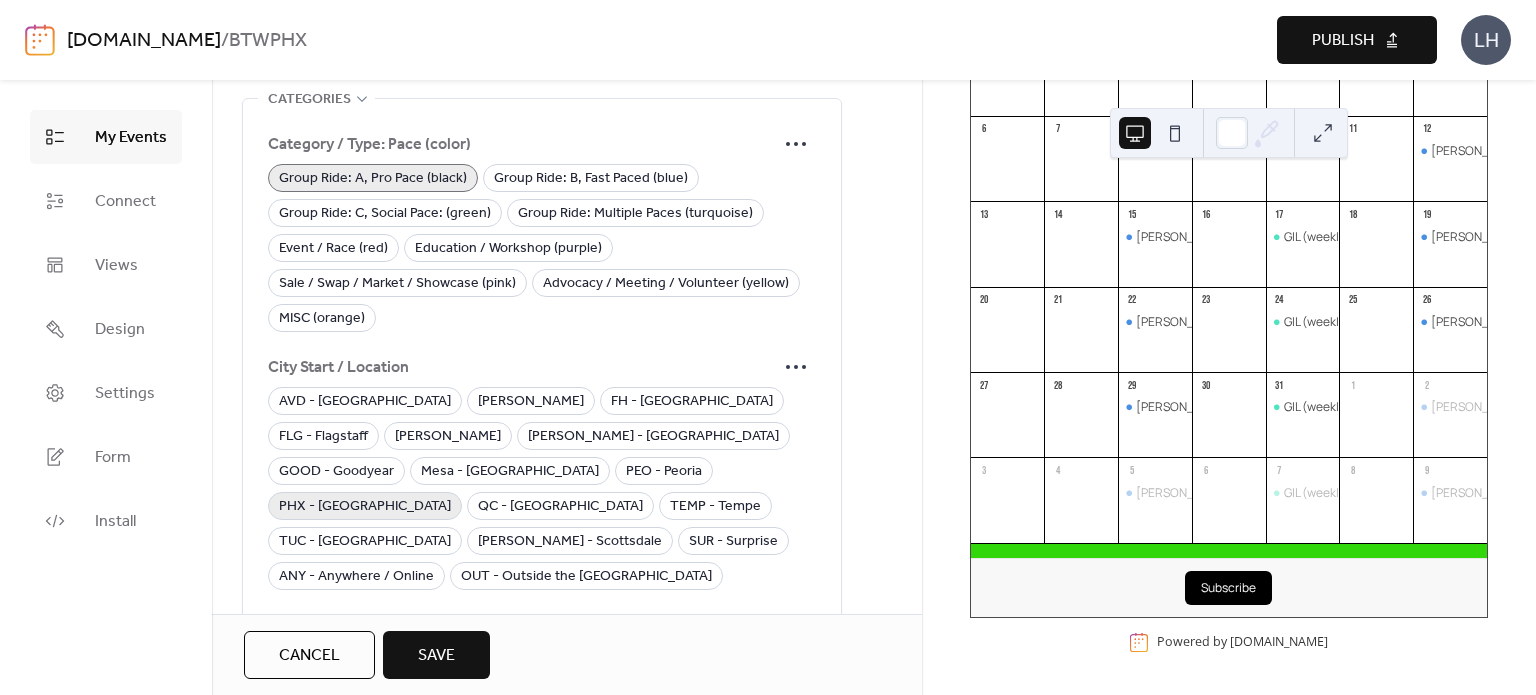 click on "PHX - [GEOGRAPHIC_DATA]" at bounding box center (365, 507) 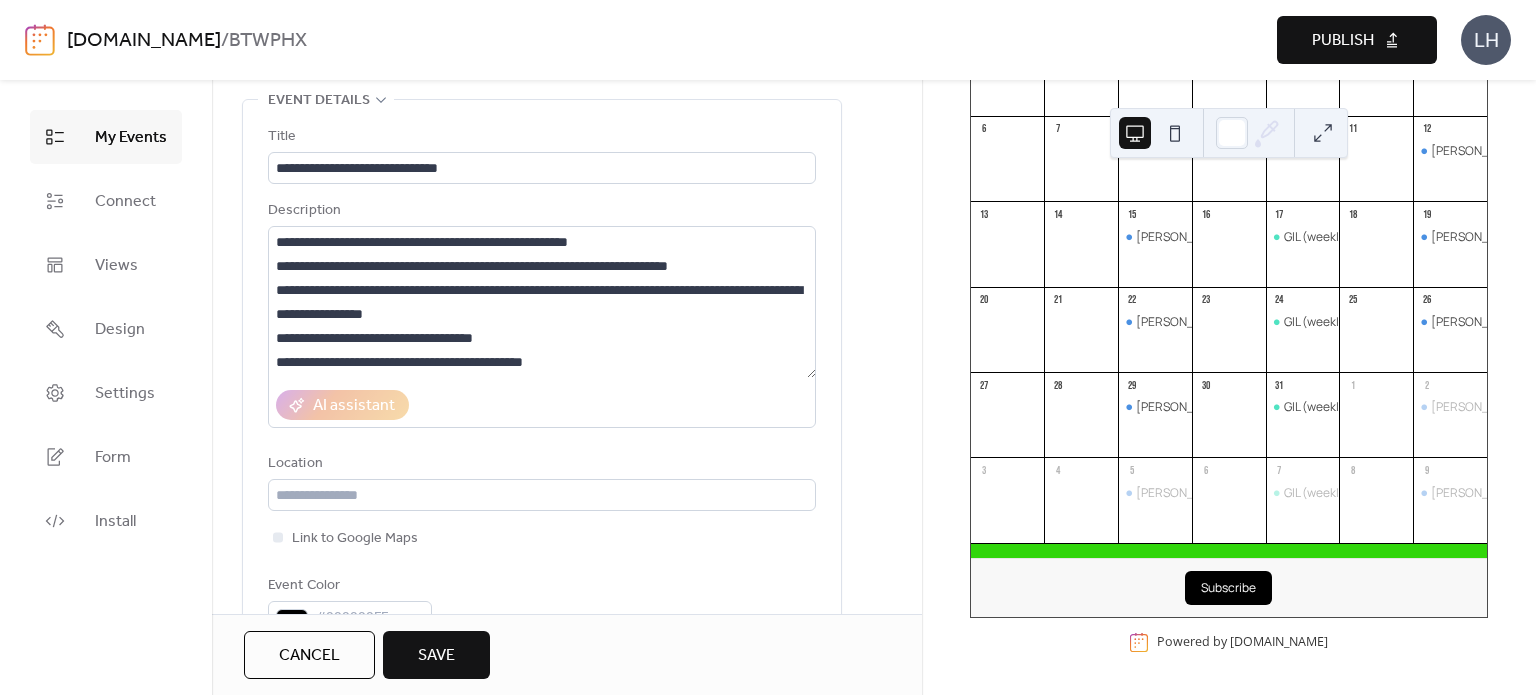scroll, scrollTop: 88, scrollLeft: 0, axis: vertical 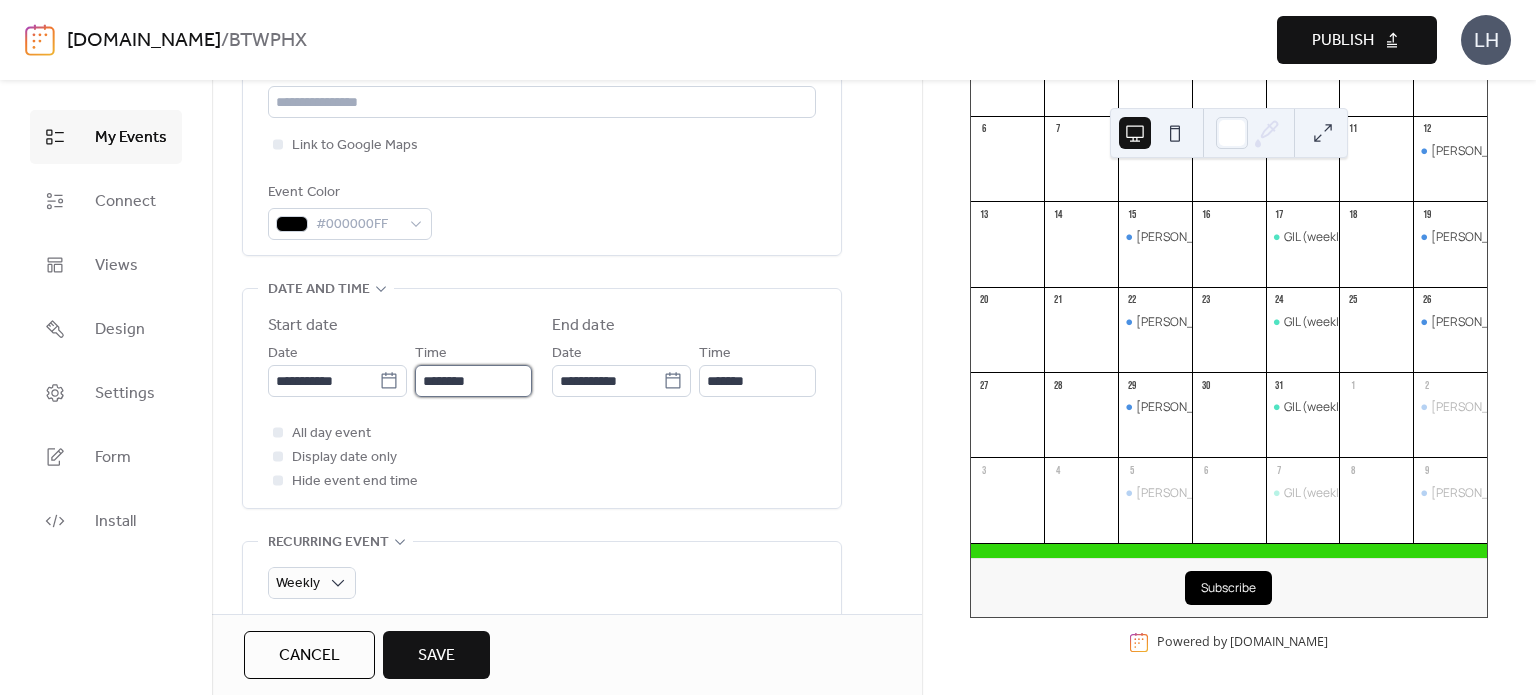 click on "********" at bounding box center (473, 381) 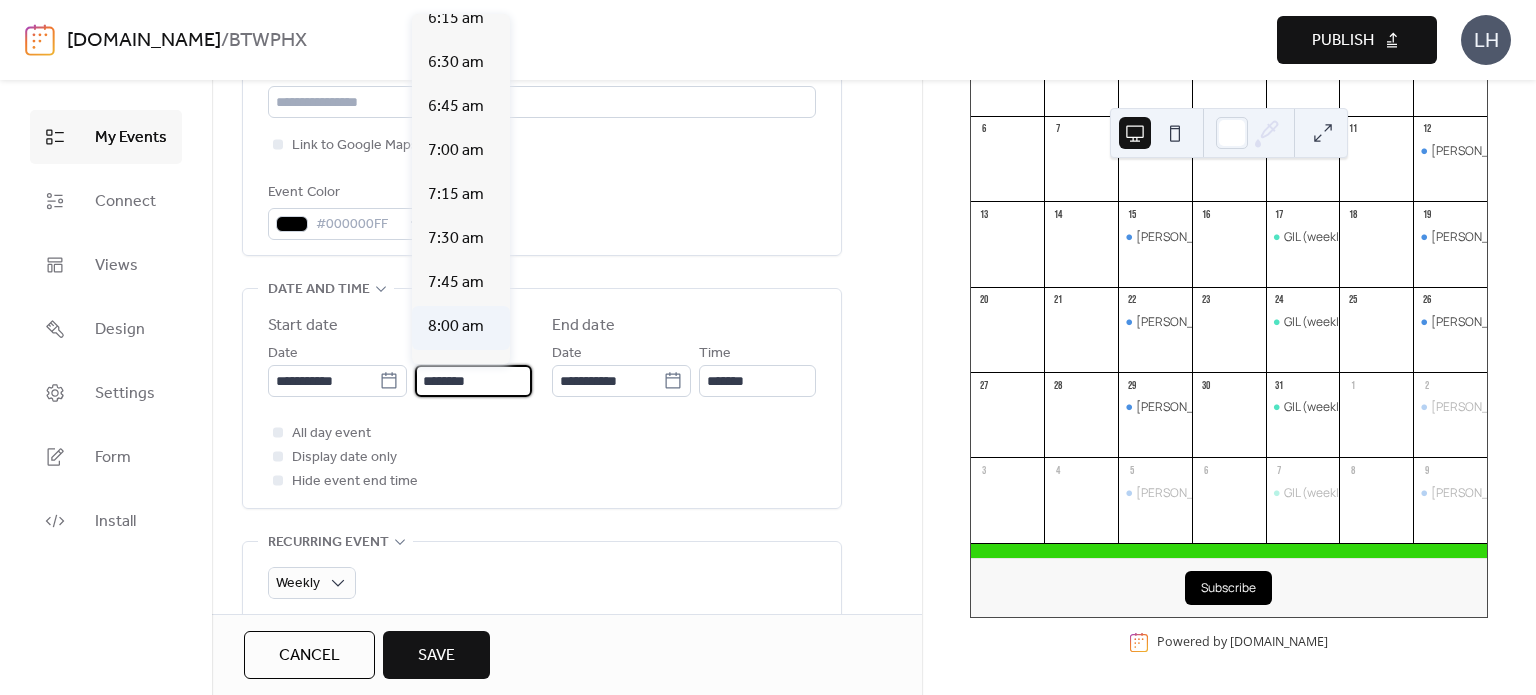 scroll, scrollTop: 1095, scrollLeft: 0, axis: vertical 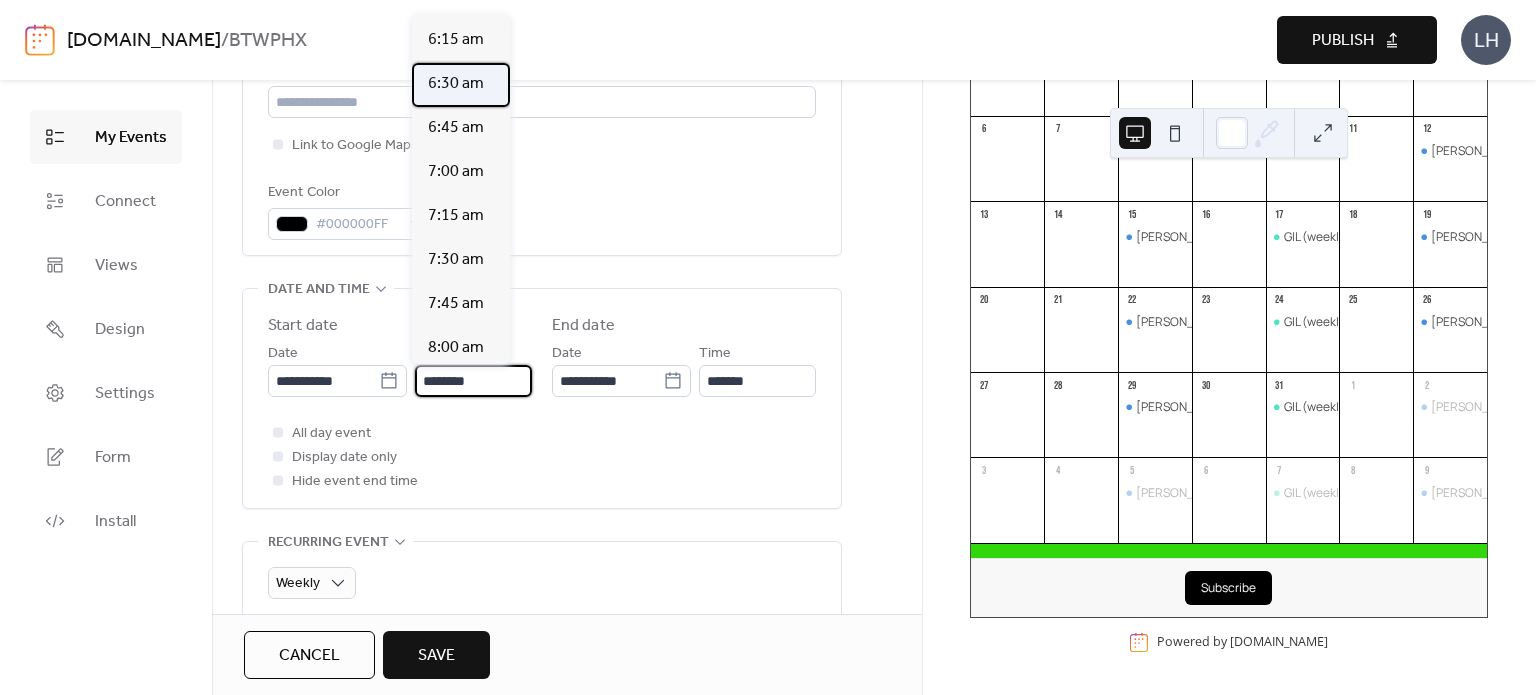 click on "6:30 am" at bounding box center [456, 84] 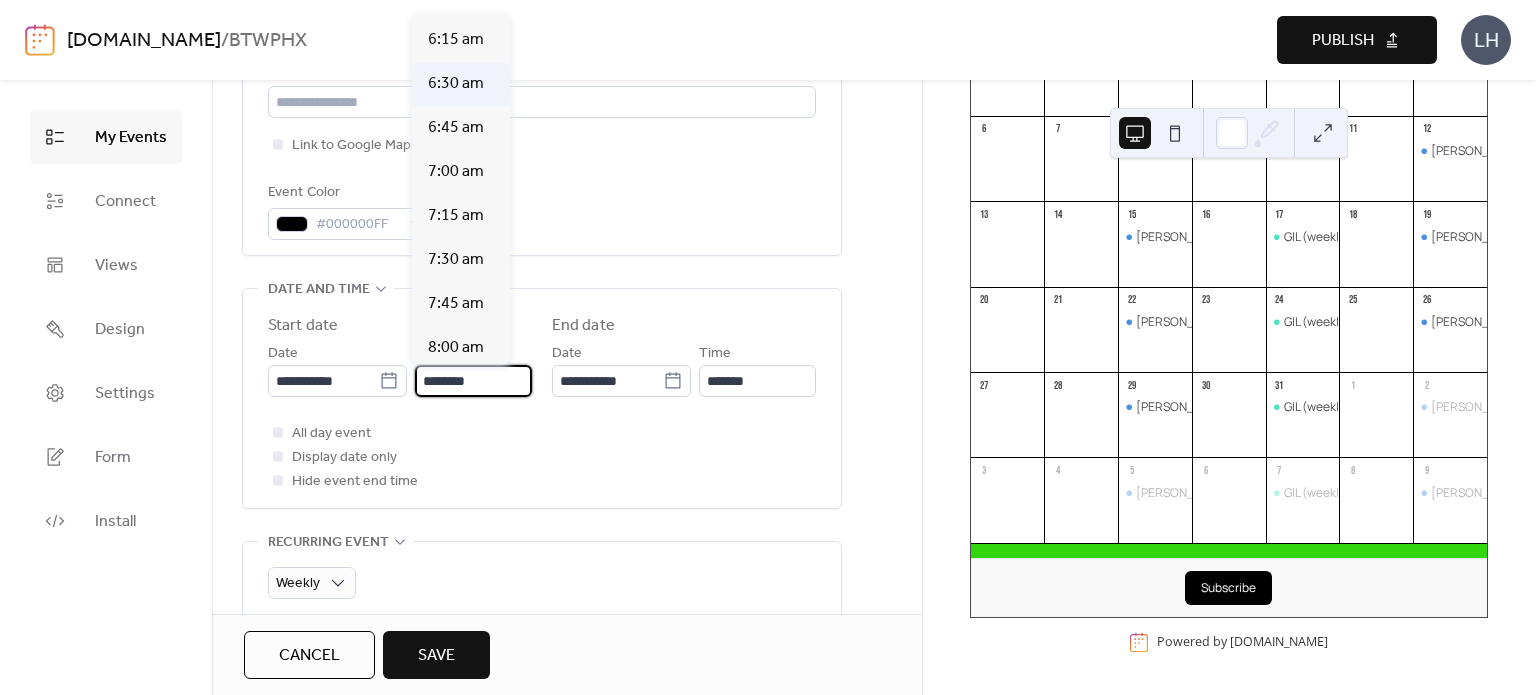 type on "*******" 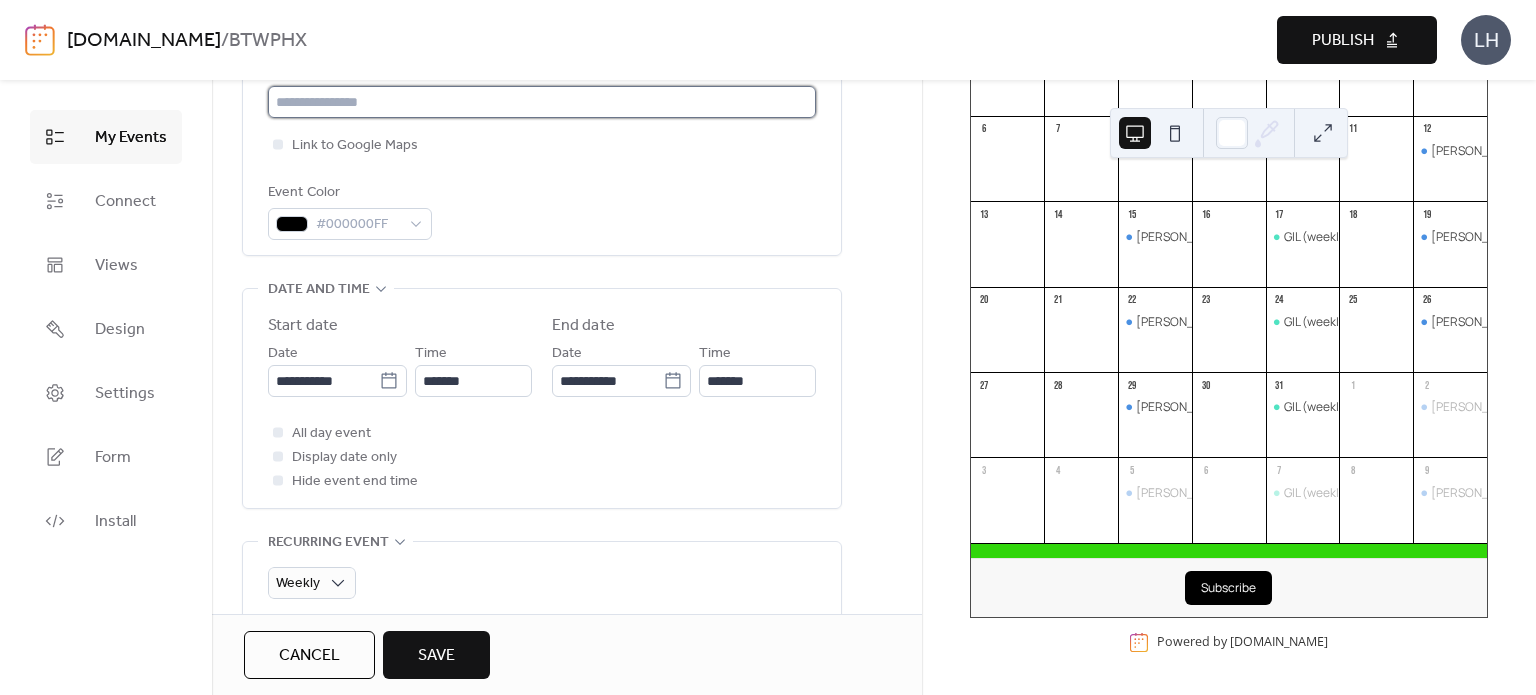 click at bounding box center (542, 102) 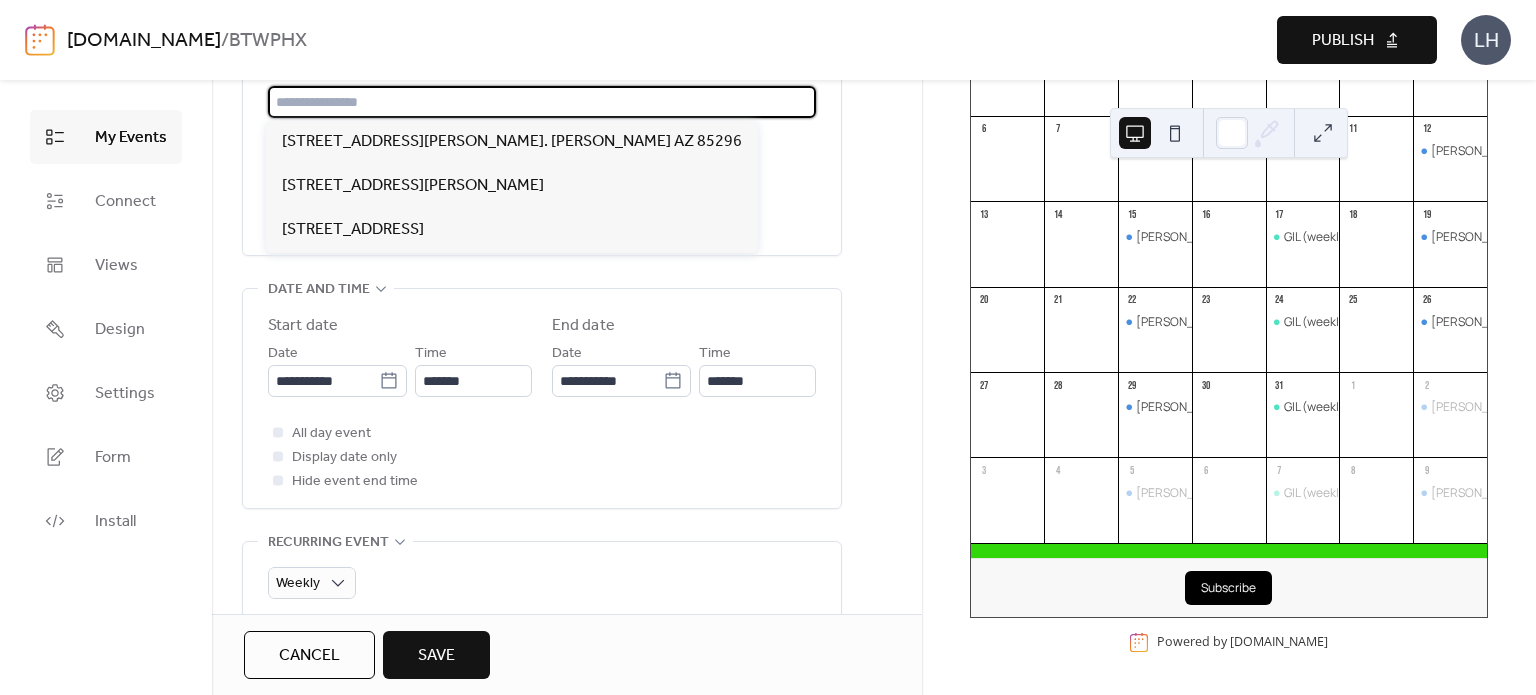 paste on "**********" 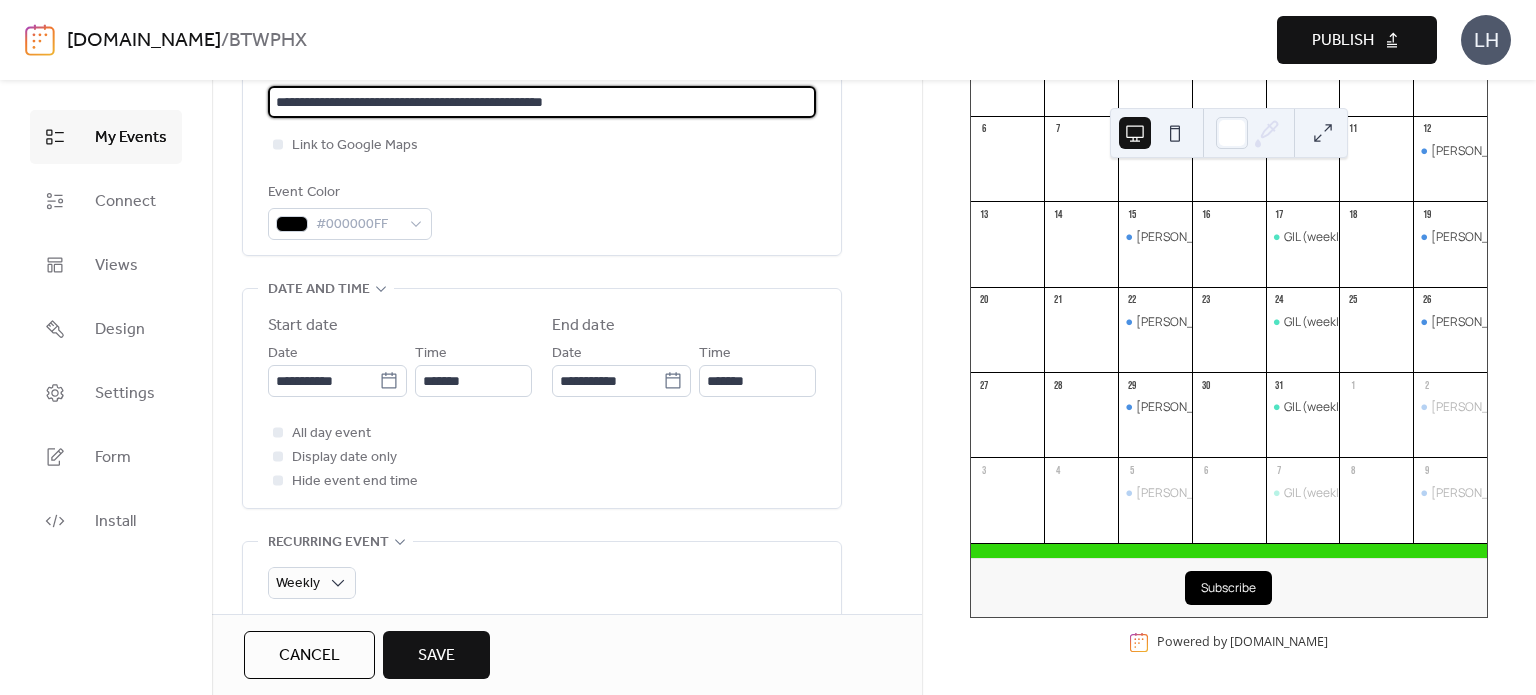 type on "**********" 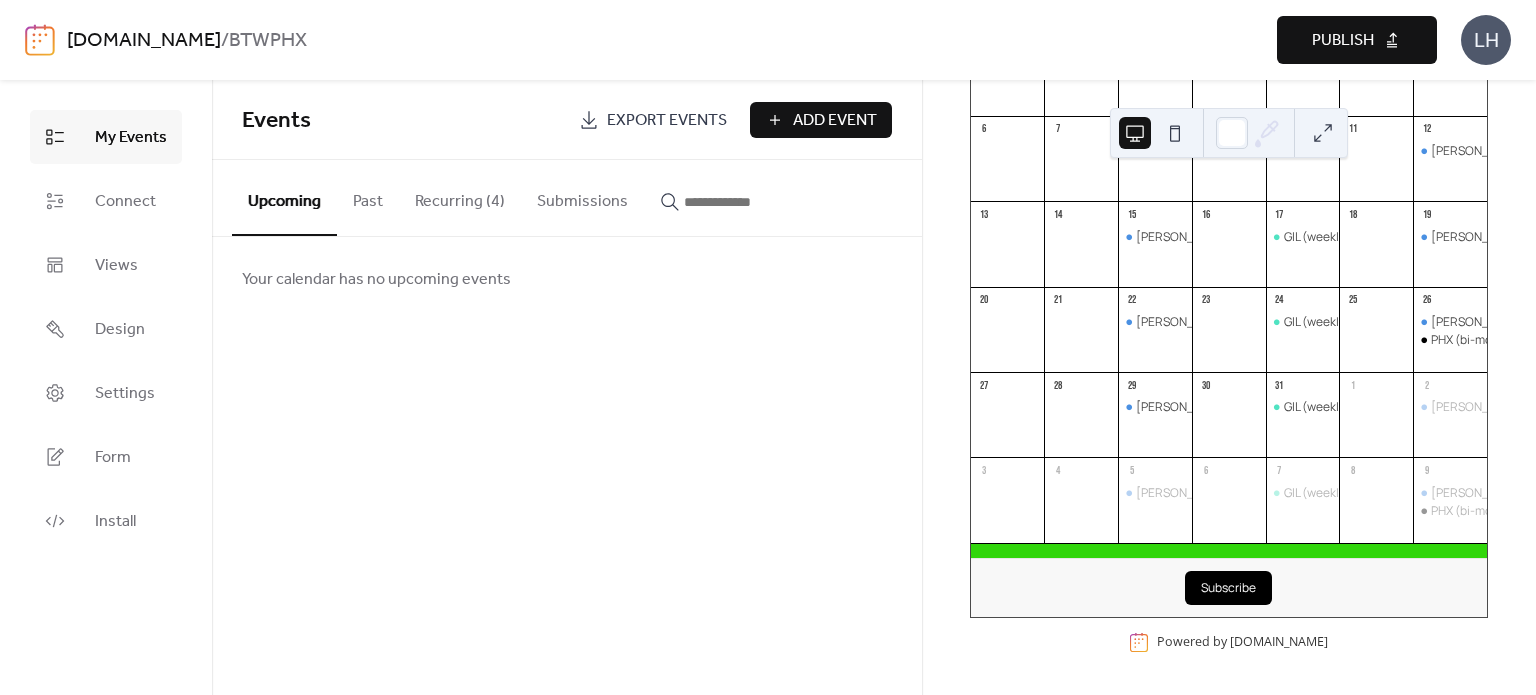 click on "Add Event" at bounding box center [835, 121] 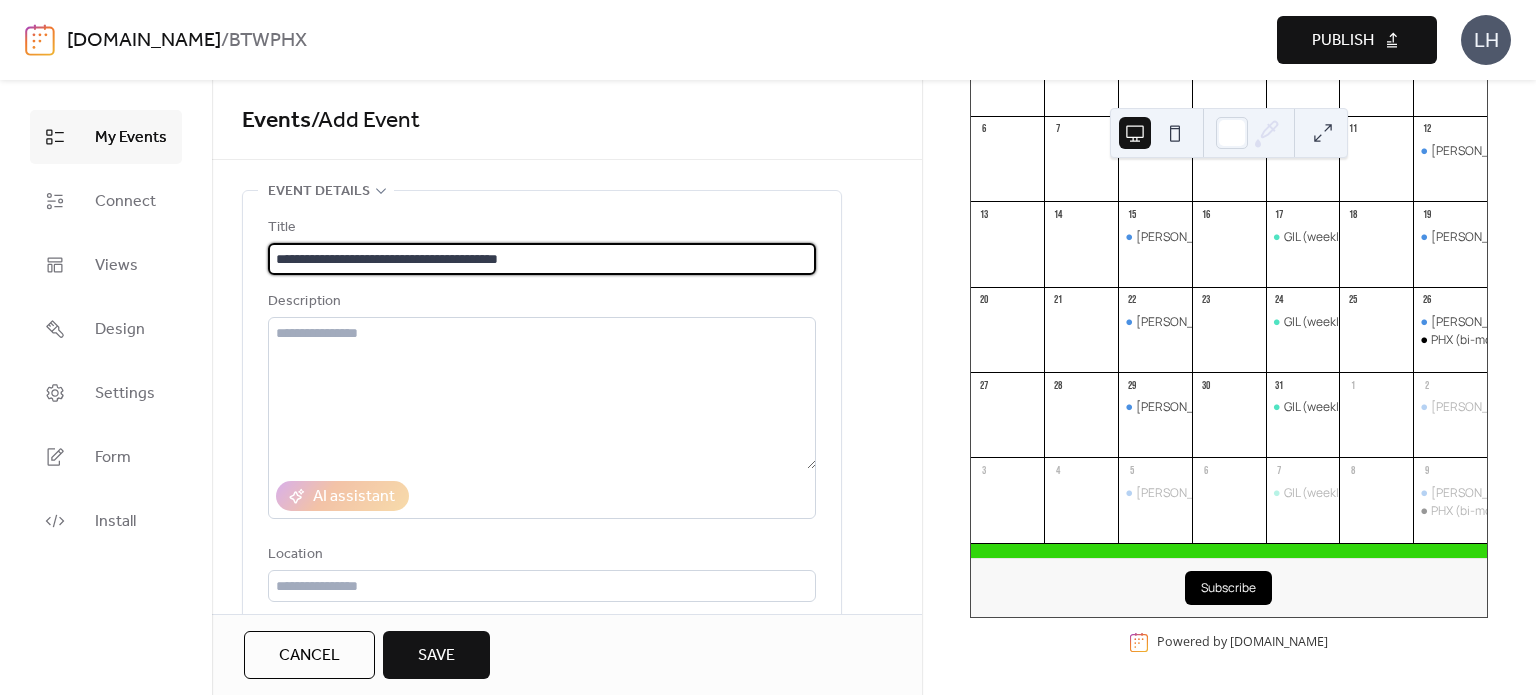 type on "**********" 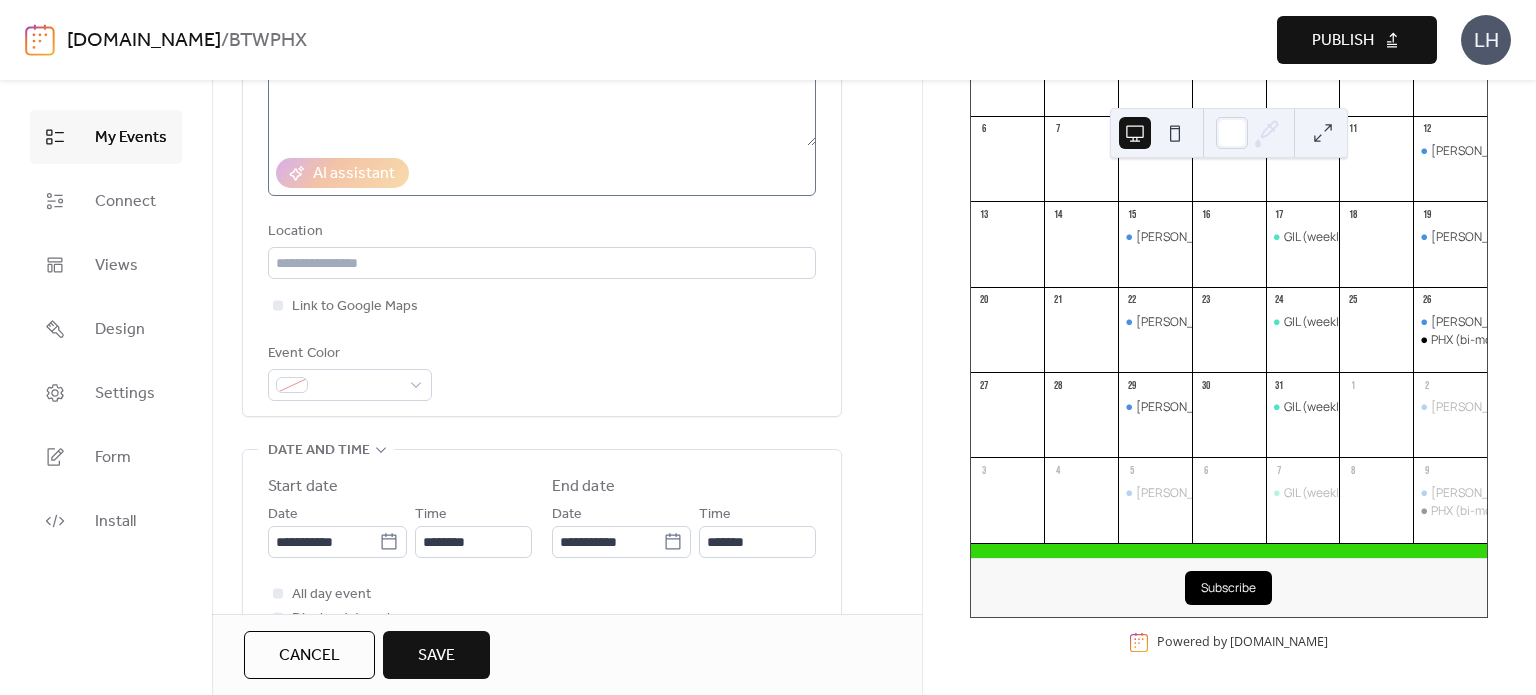 scroll, scrollTop: 324, scrollLeft: 0, axis: vertical 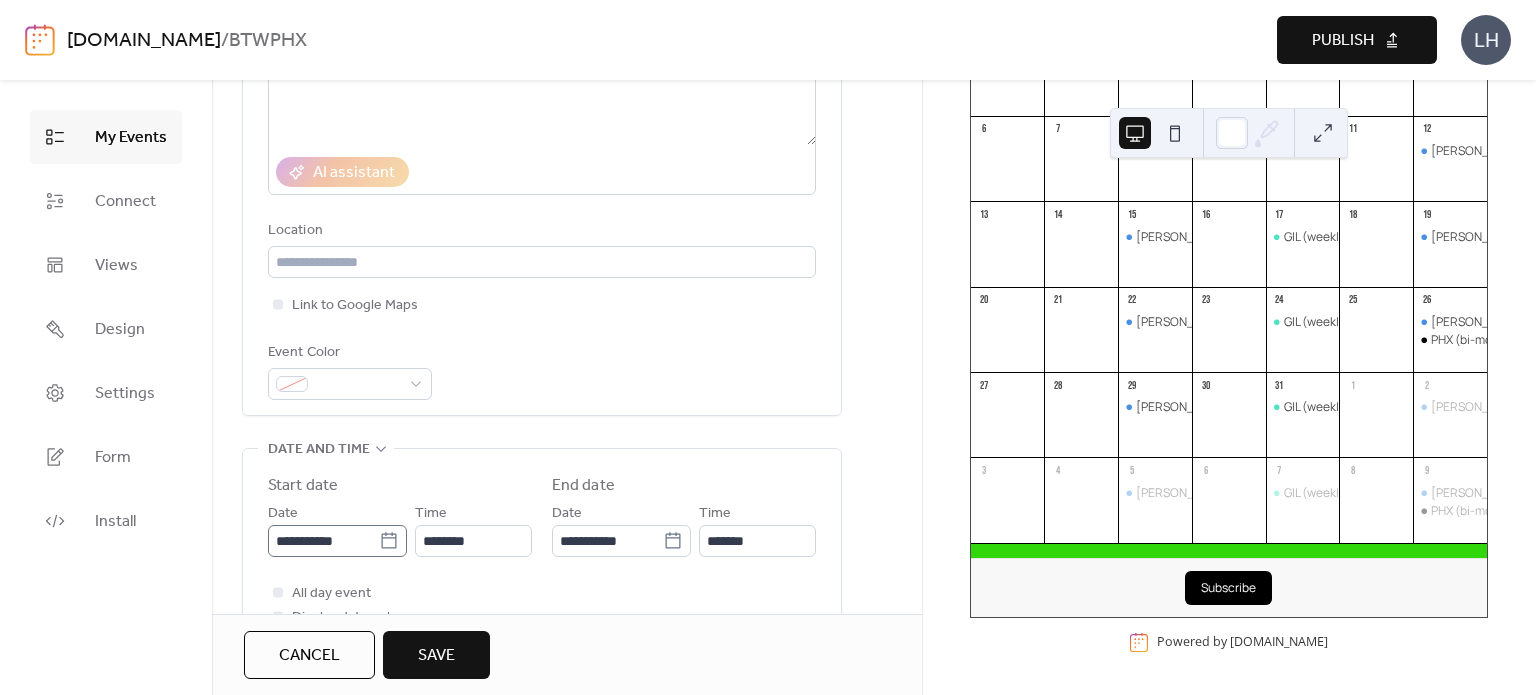 click 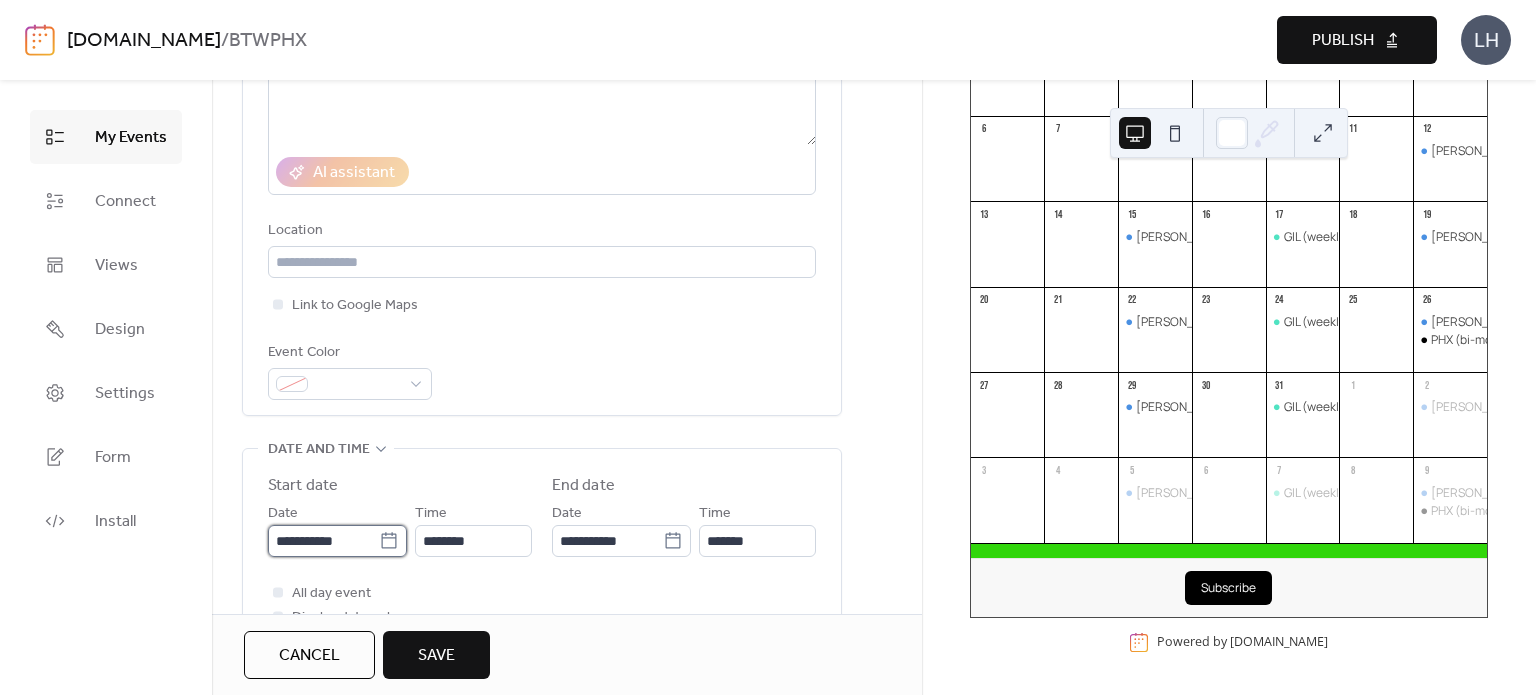 click on "**********" at bounding box center (323, 541) 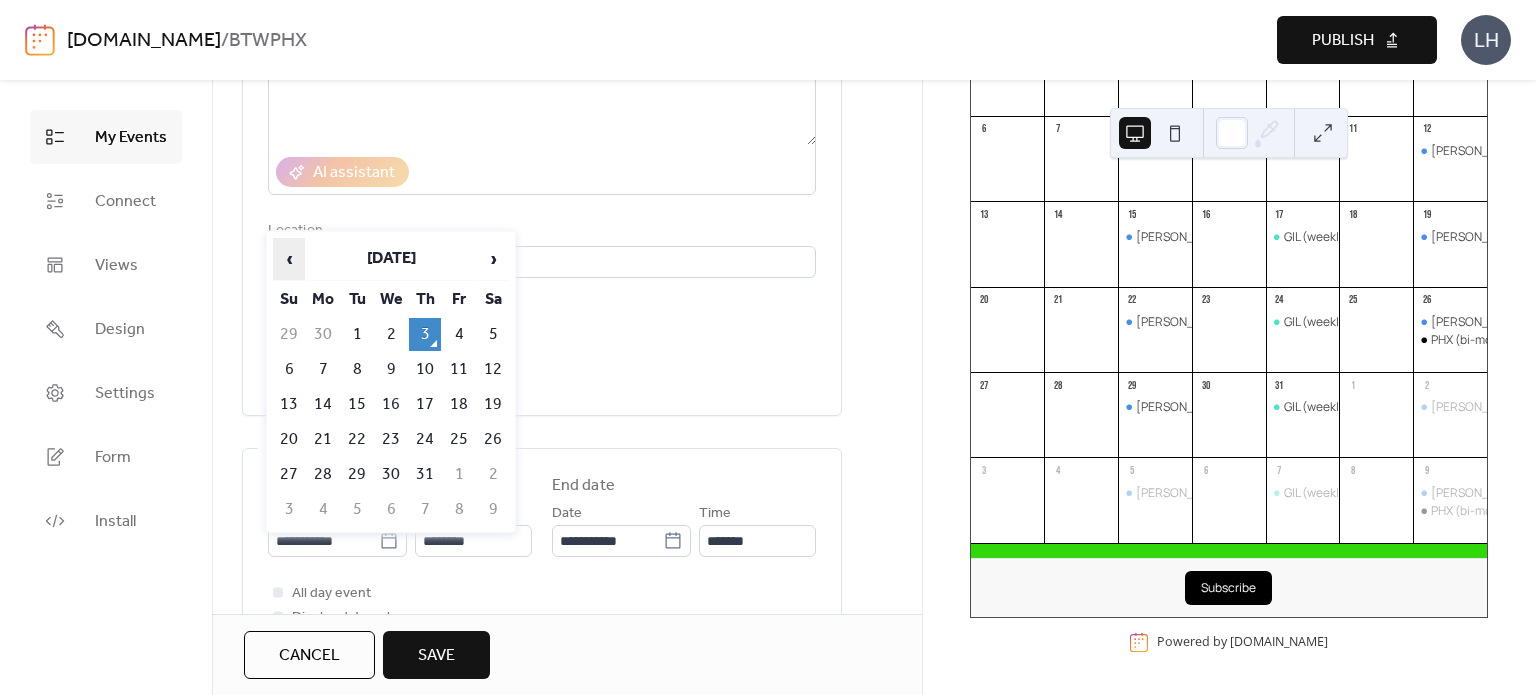 click on "‹" at bounding box center (289, 259) 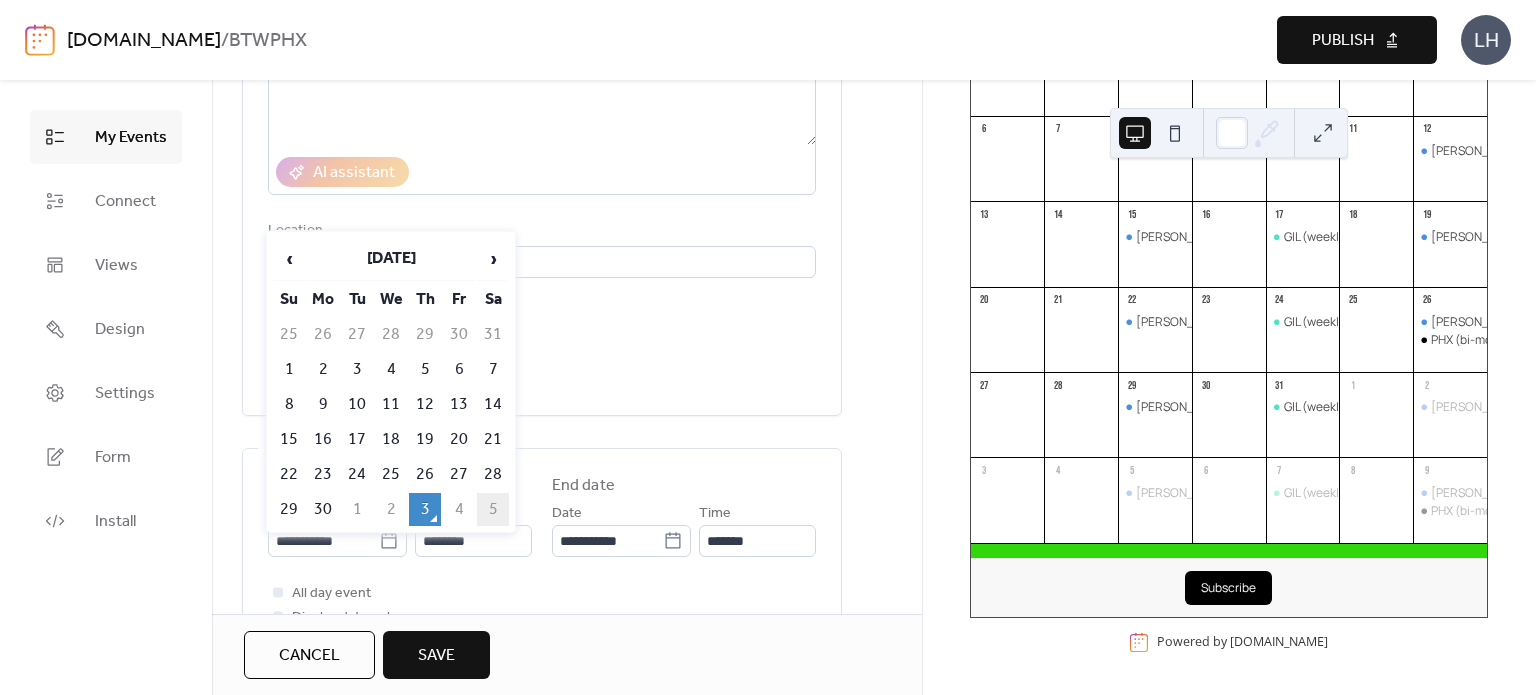 click on "5" at bounding box center (493, 509) 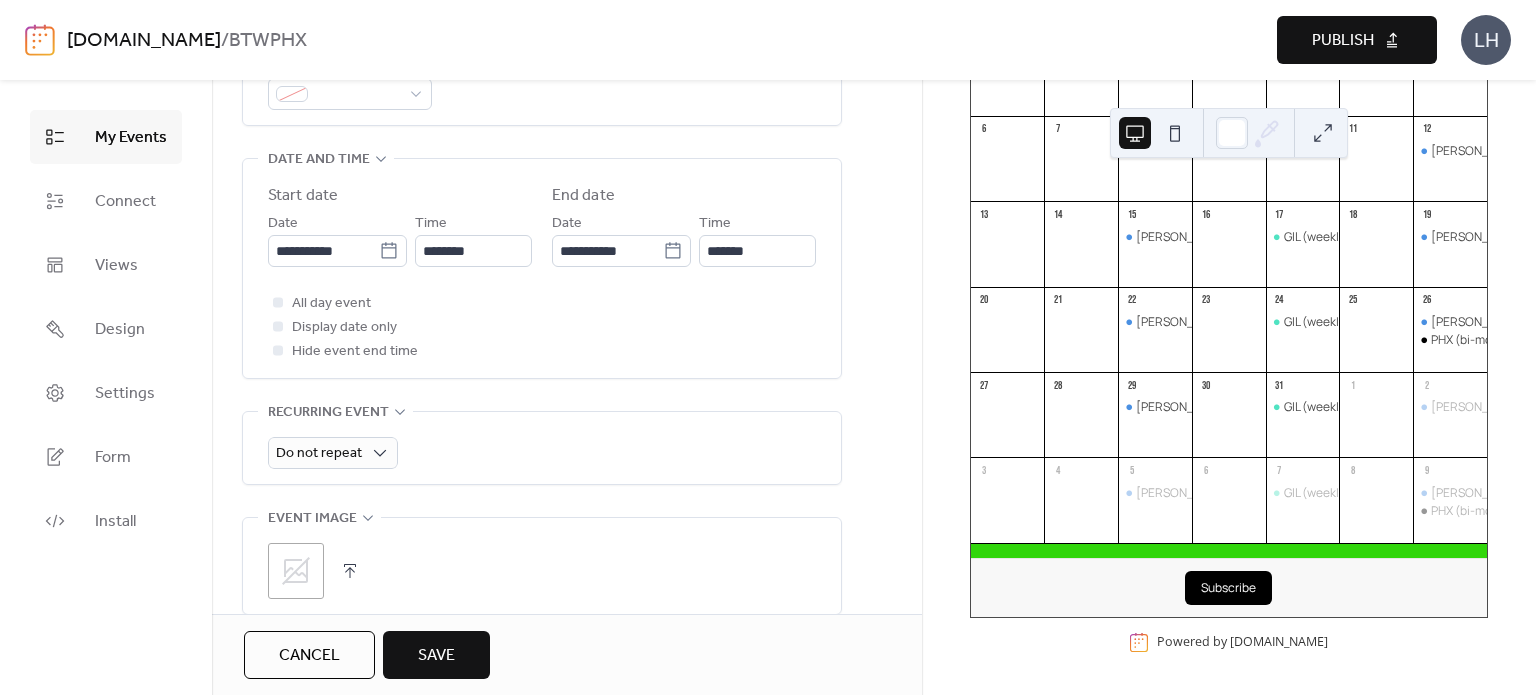 scroll, scrollTop: 631, scrollLeft: 0, axis: vertical 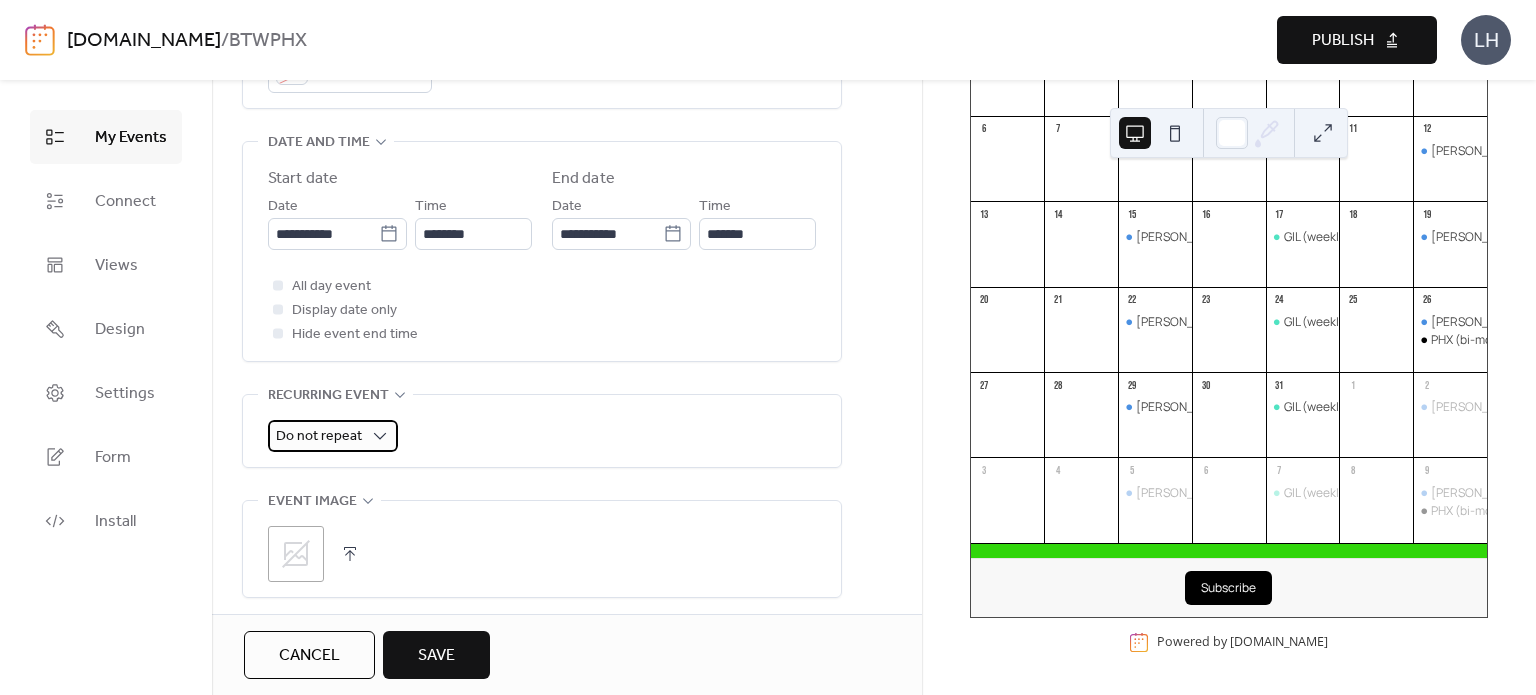 click on "Do not repeat" at bounding box center [319, 436] 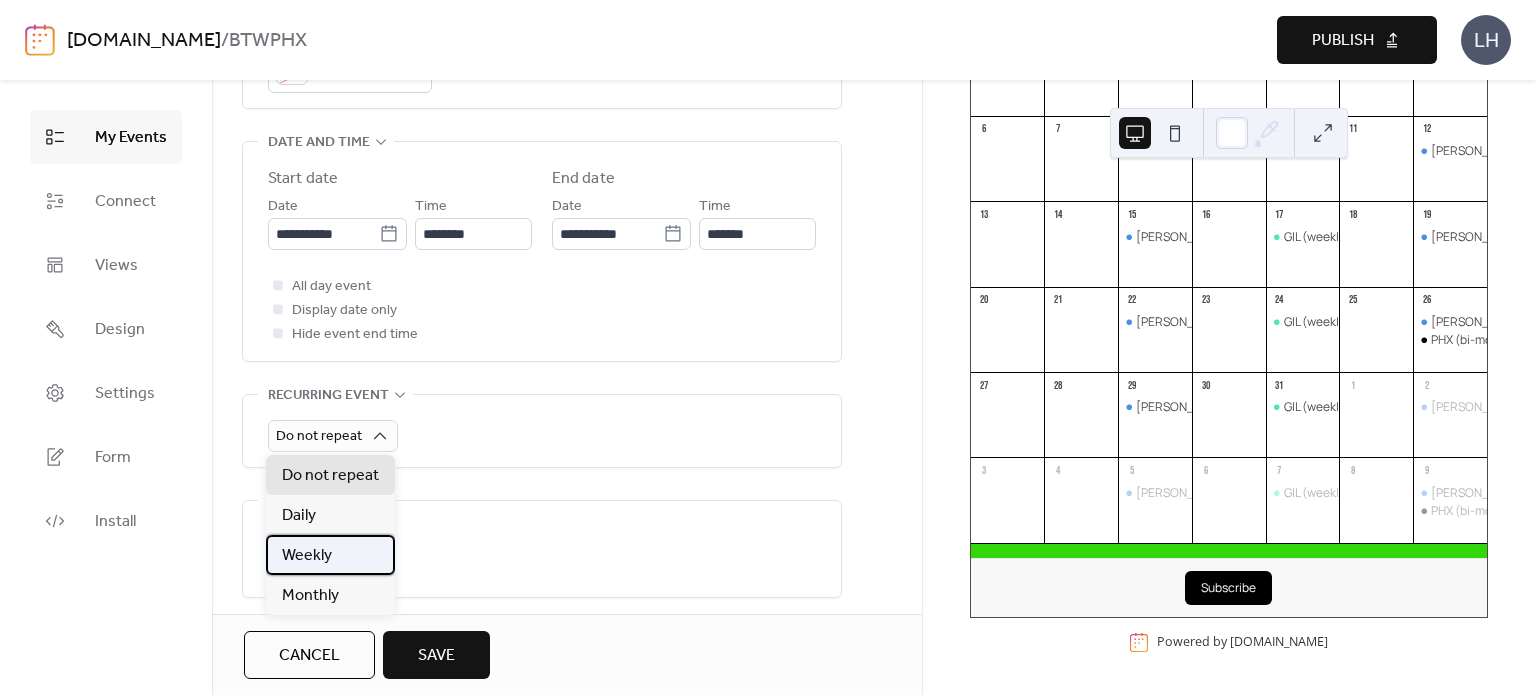 click on "Weekly" at bounding box center (330, 555) 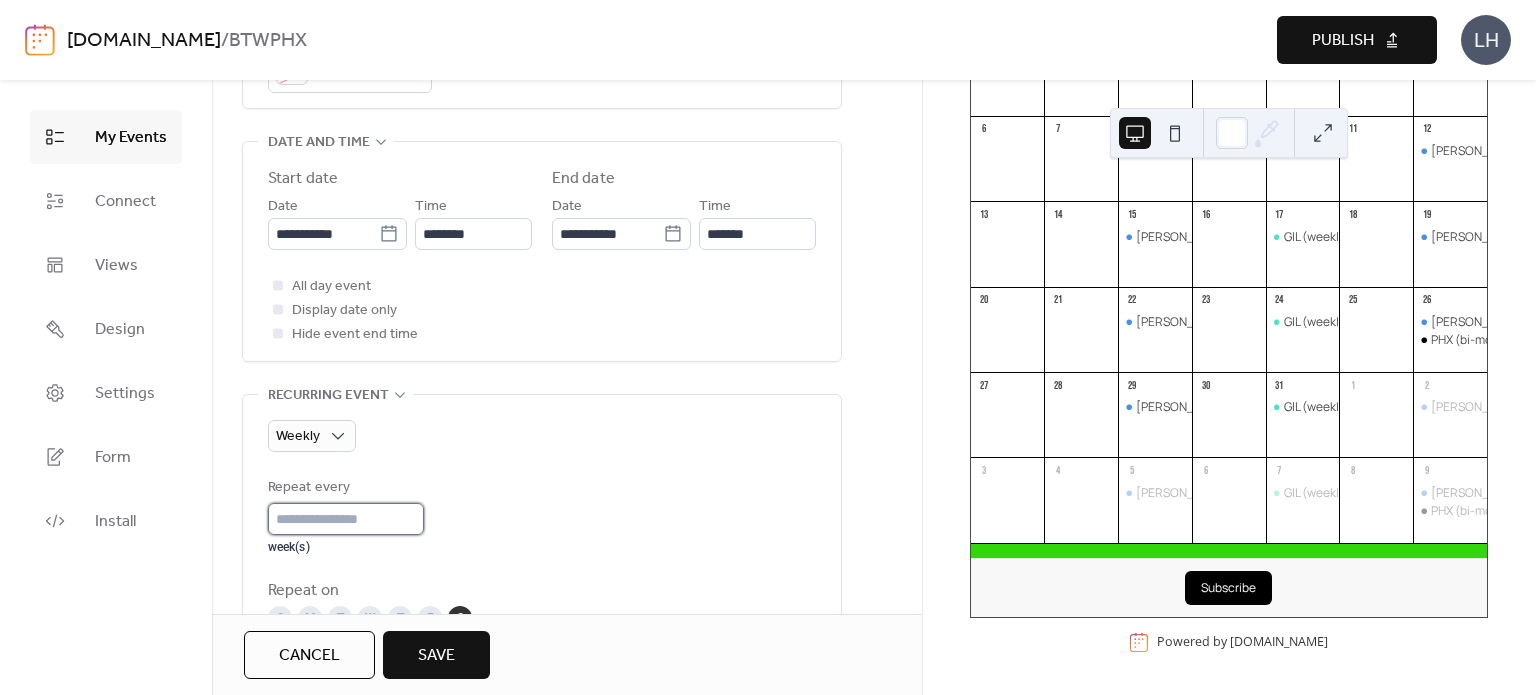 type on "*" 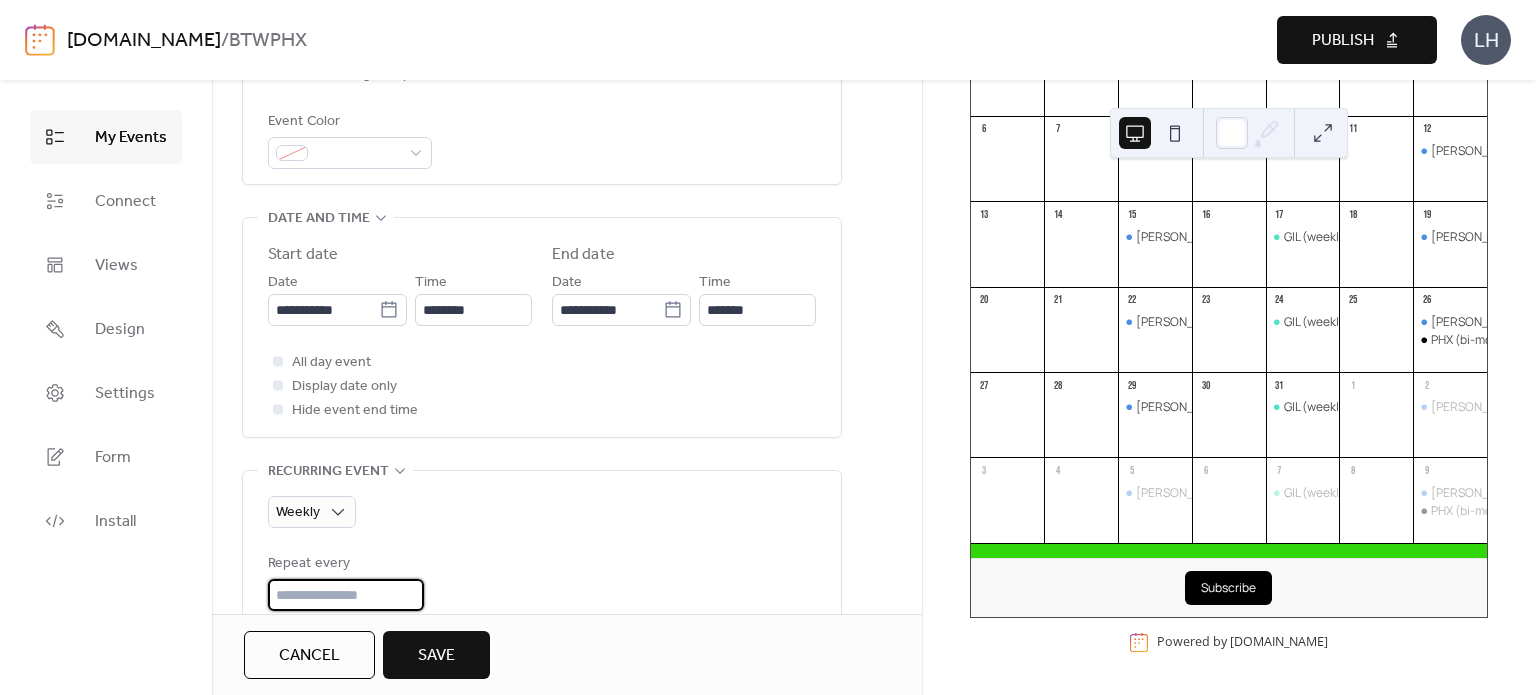 scroll, scrollTop: 523, scrollLeft: 0, axis: vertical 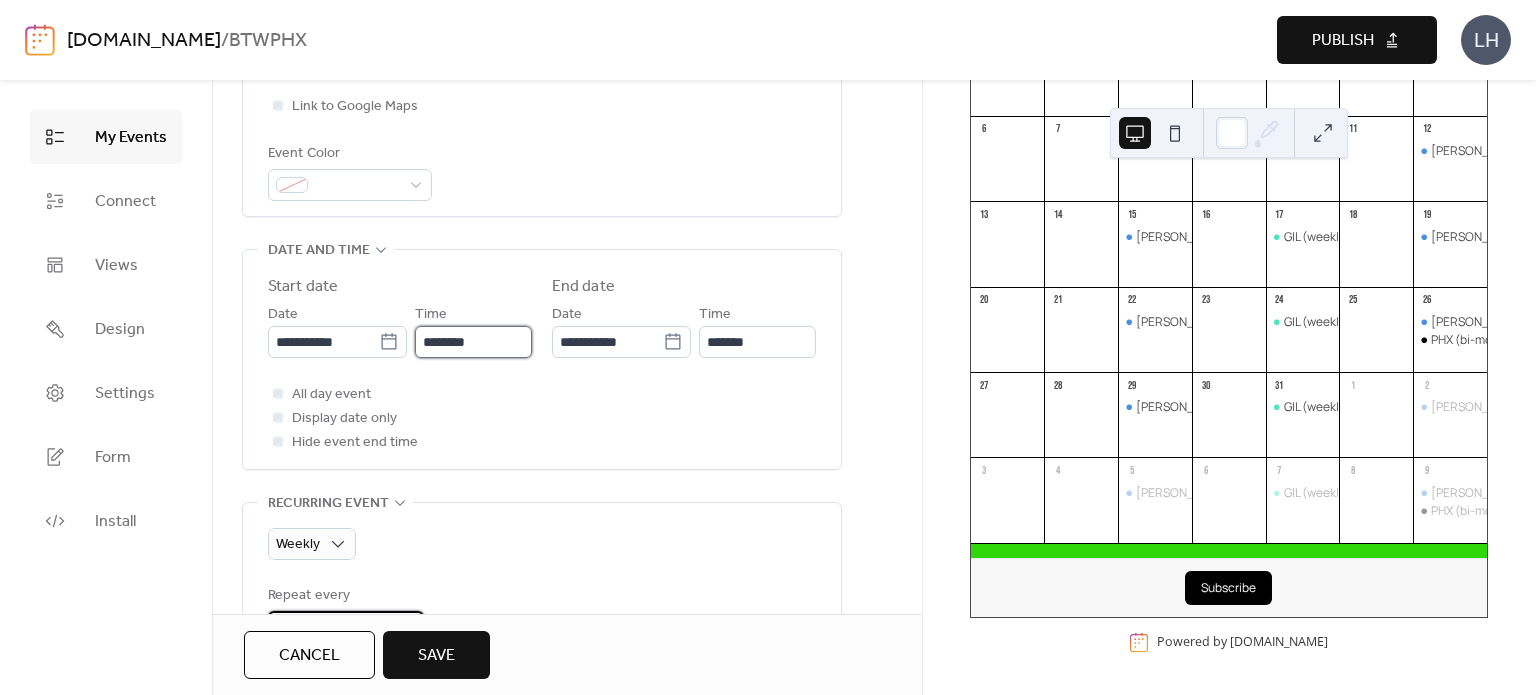 click on "********" at bounding box center [473, 342] 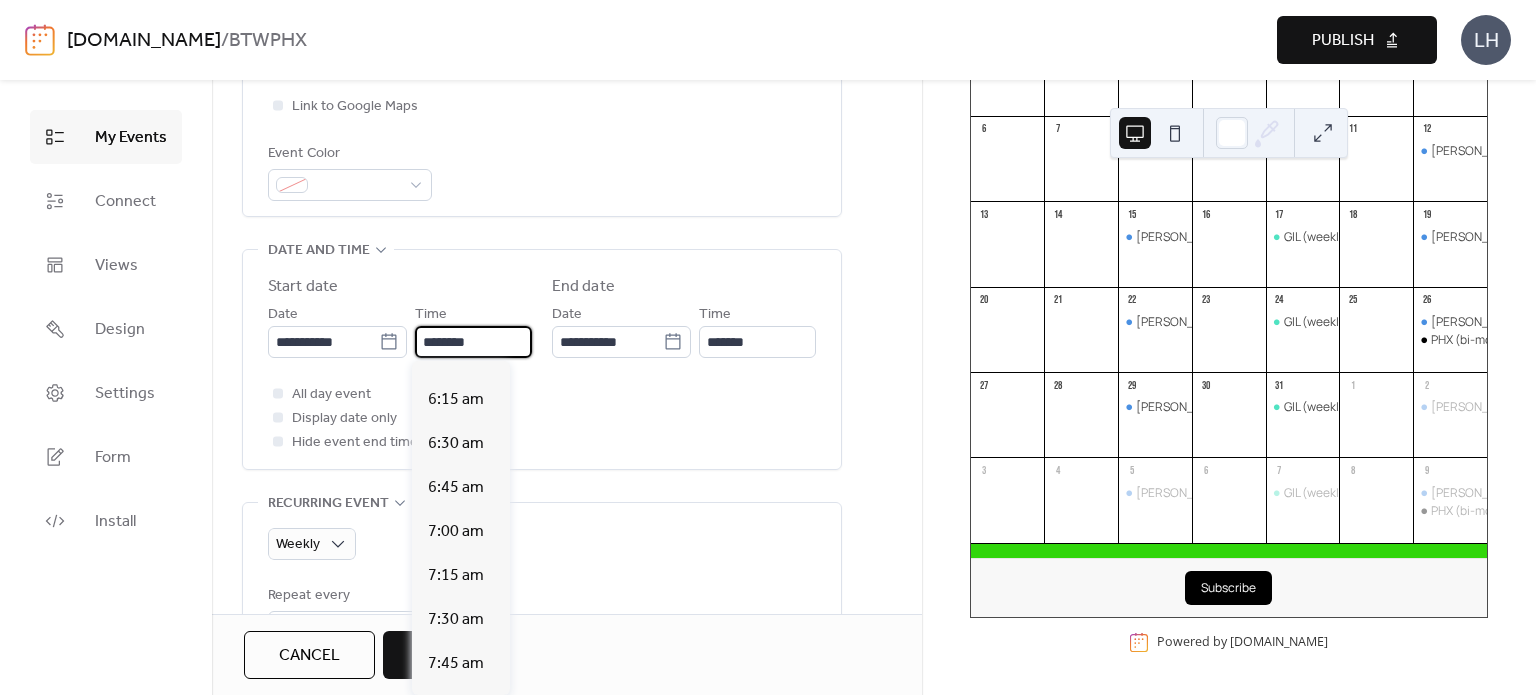 scroll, scrollTop: 1046, scrollLeft: 0, axis: vertical 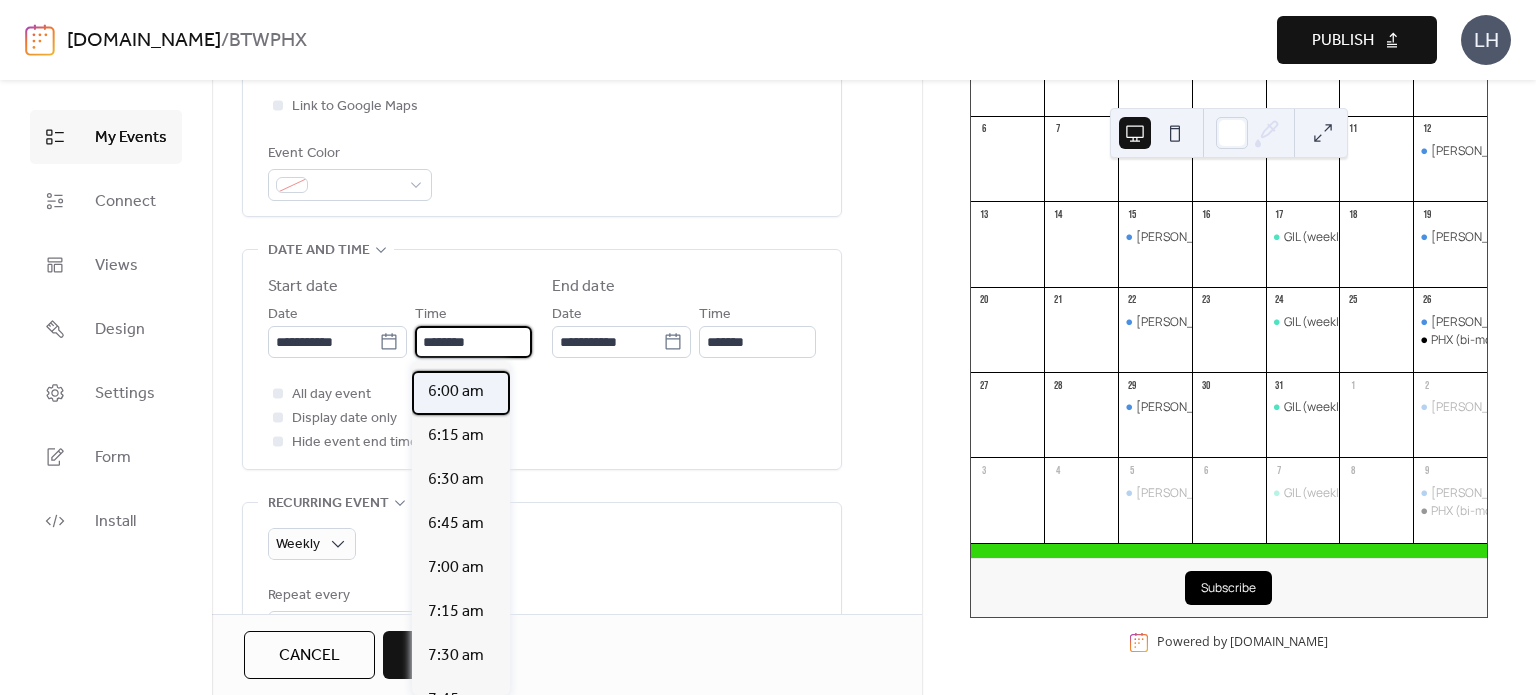 click on "6:00 am" at bounding box center (456, 392) 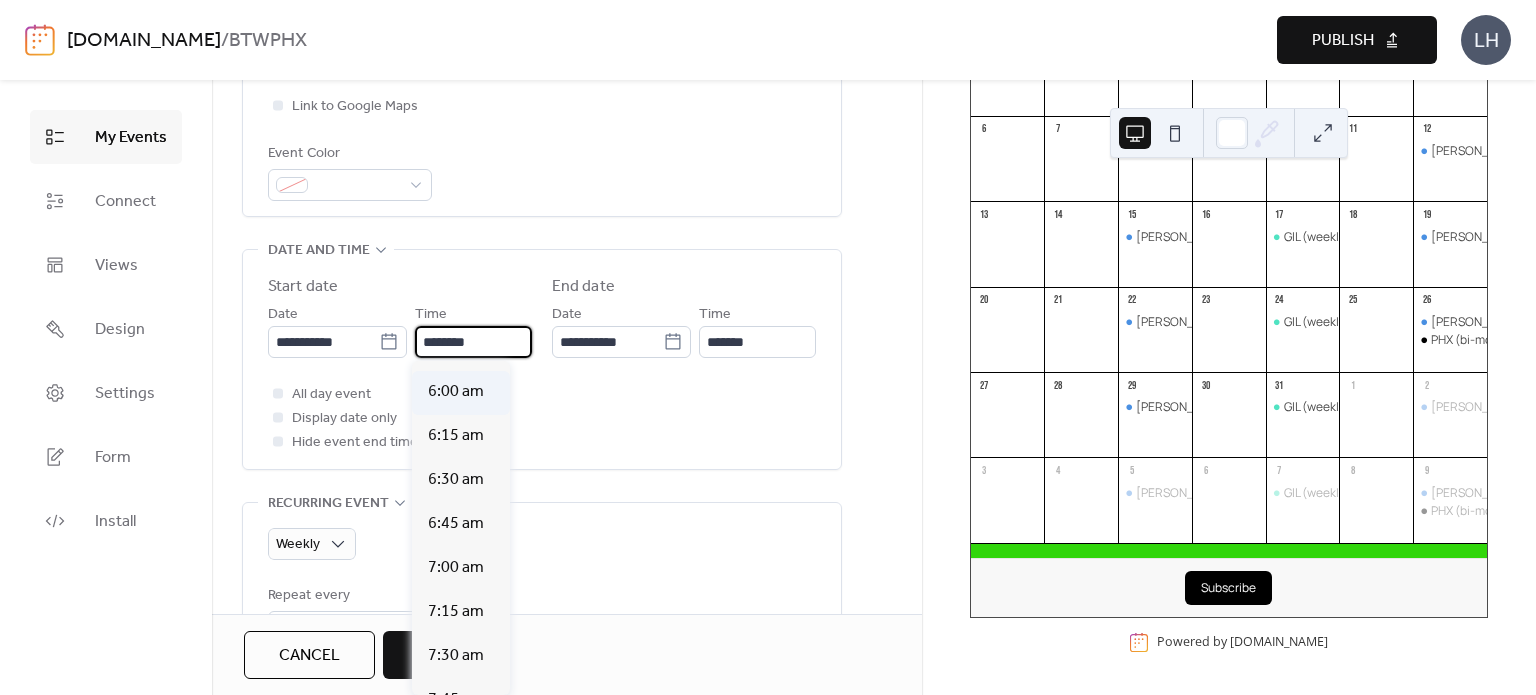 type on "*******" 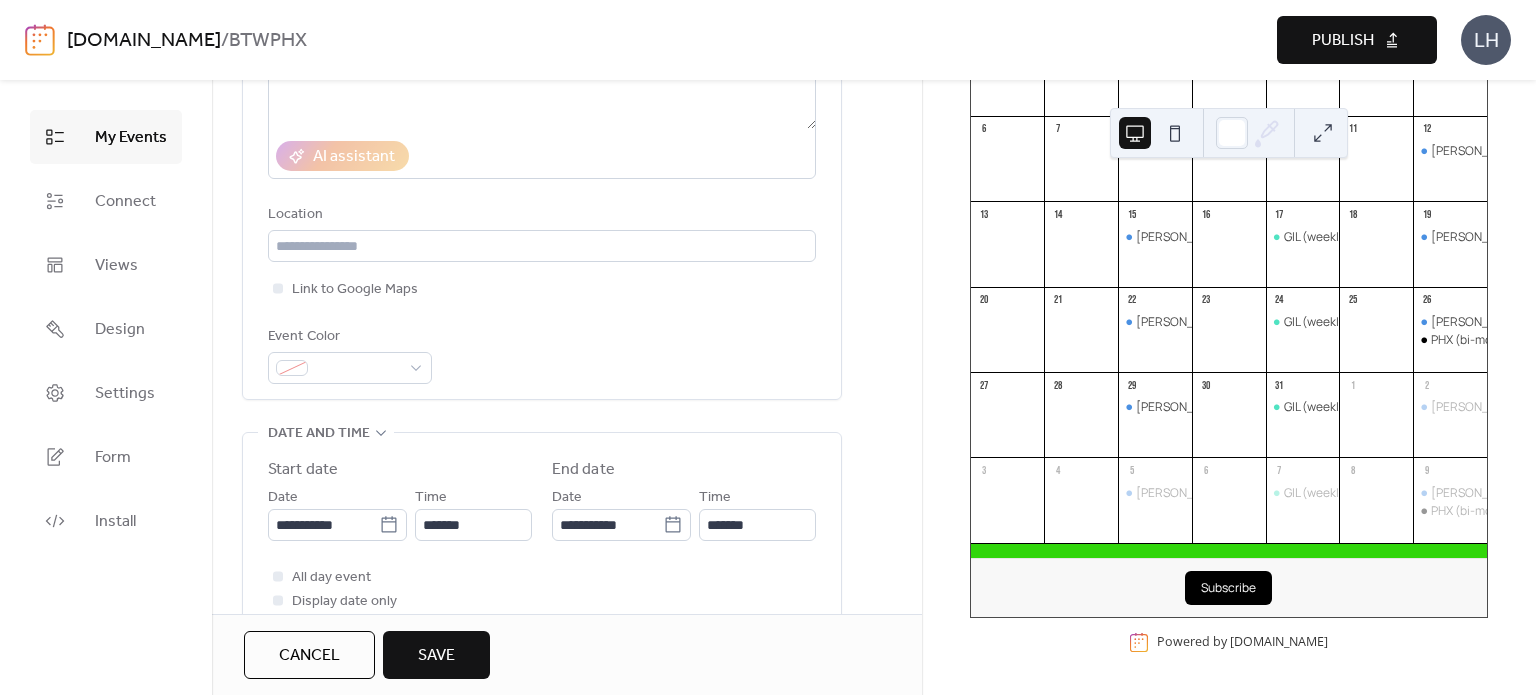 scroll, scrollTop: 340, scrollLeft: 0, axis: vertical 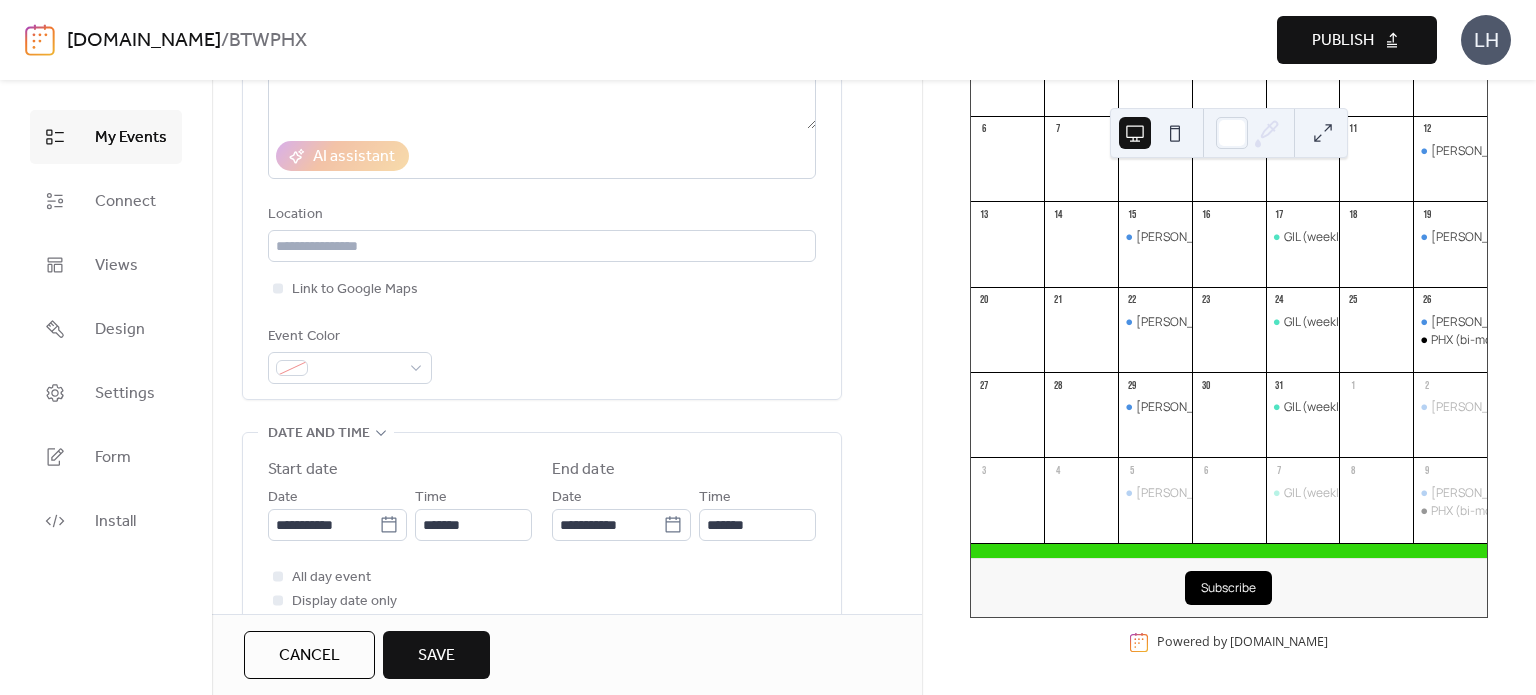 click on "AI assistant" at bounding box center [542, 156] 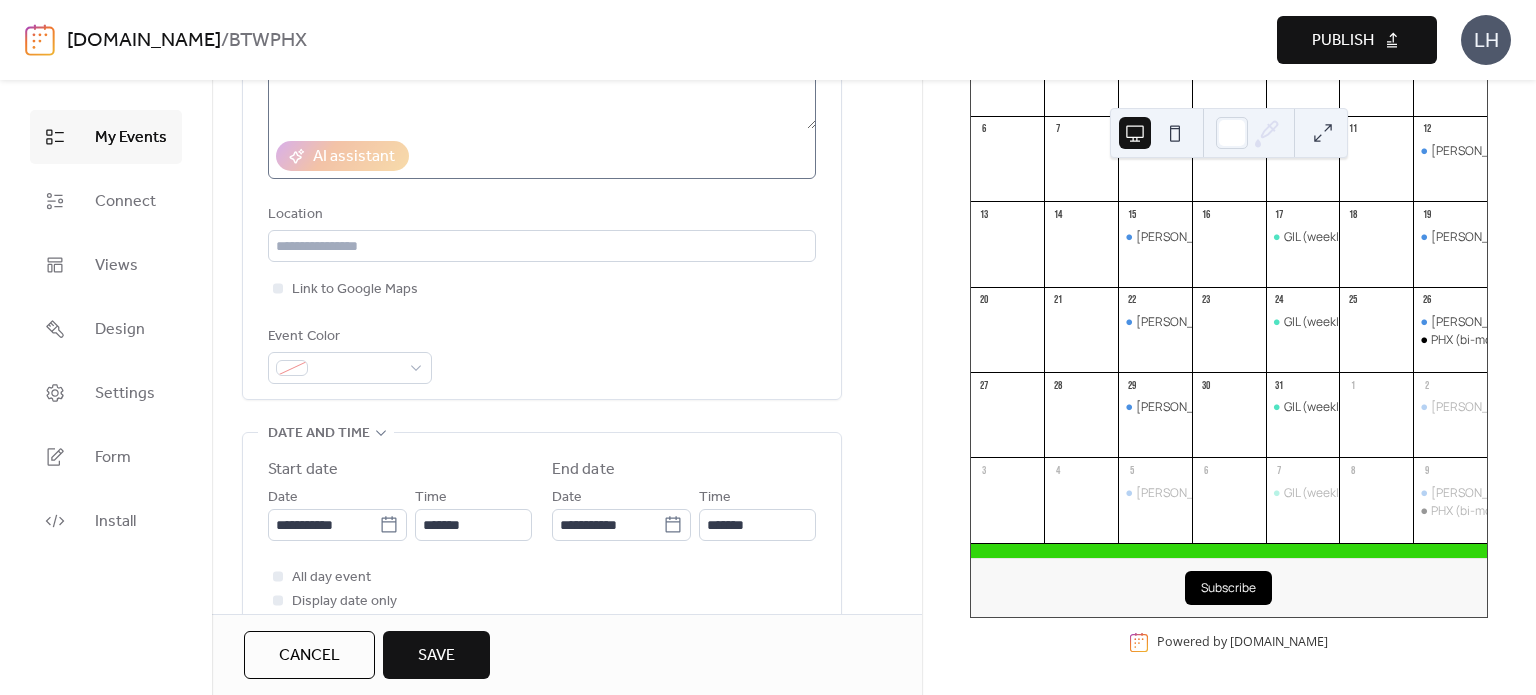 click at bounding box center [542, 78] 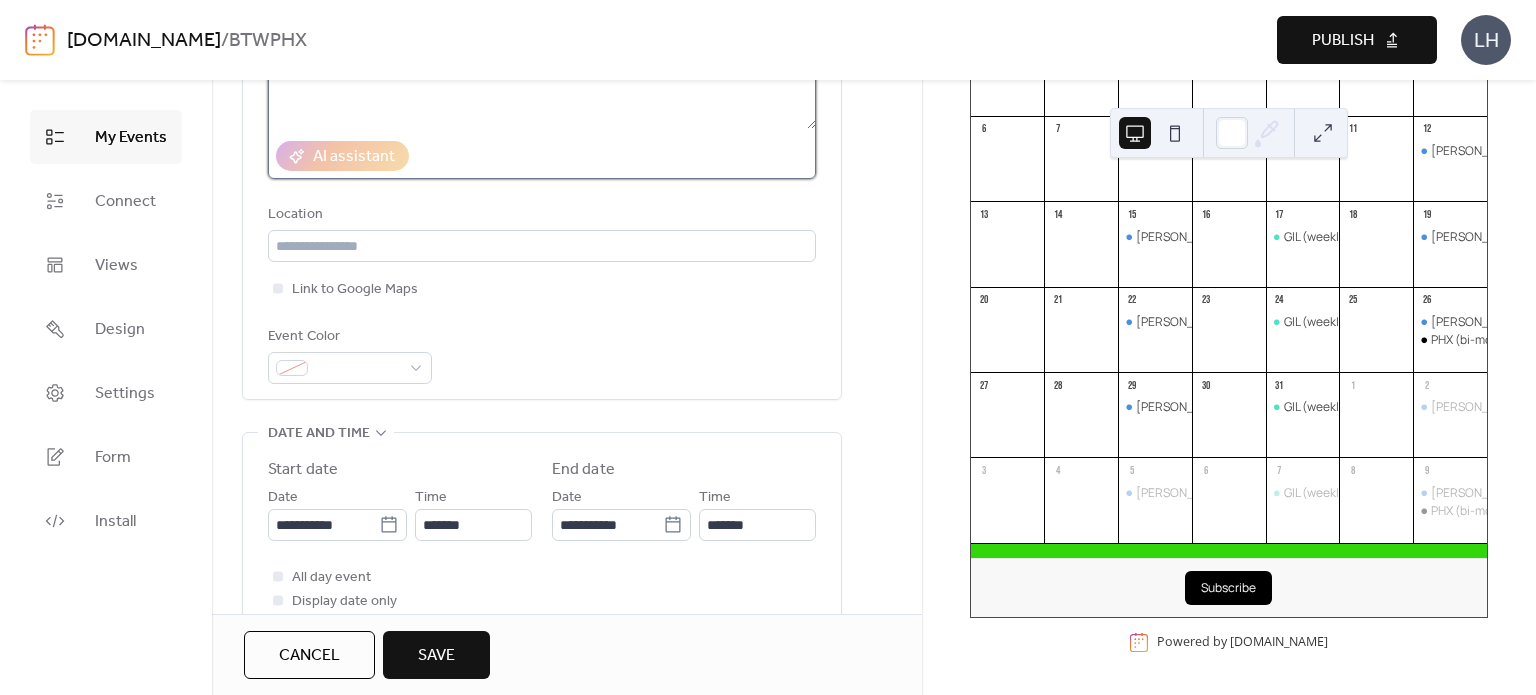 click at bounding box center (542, 53) 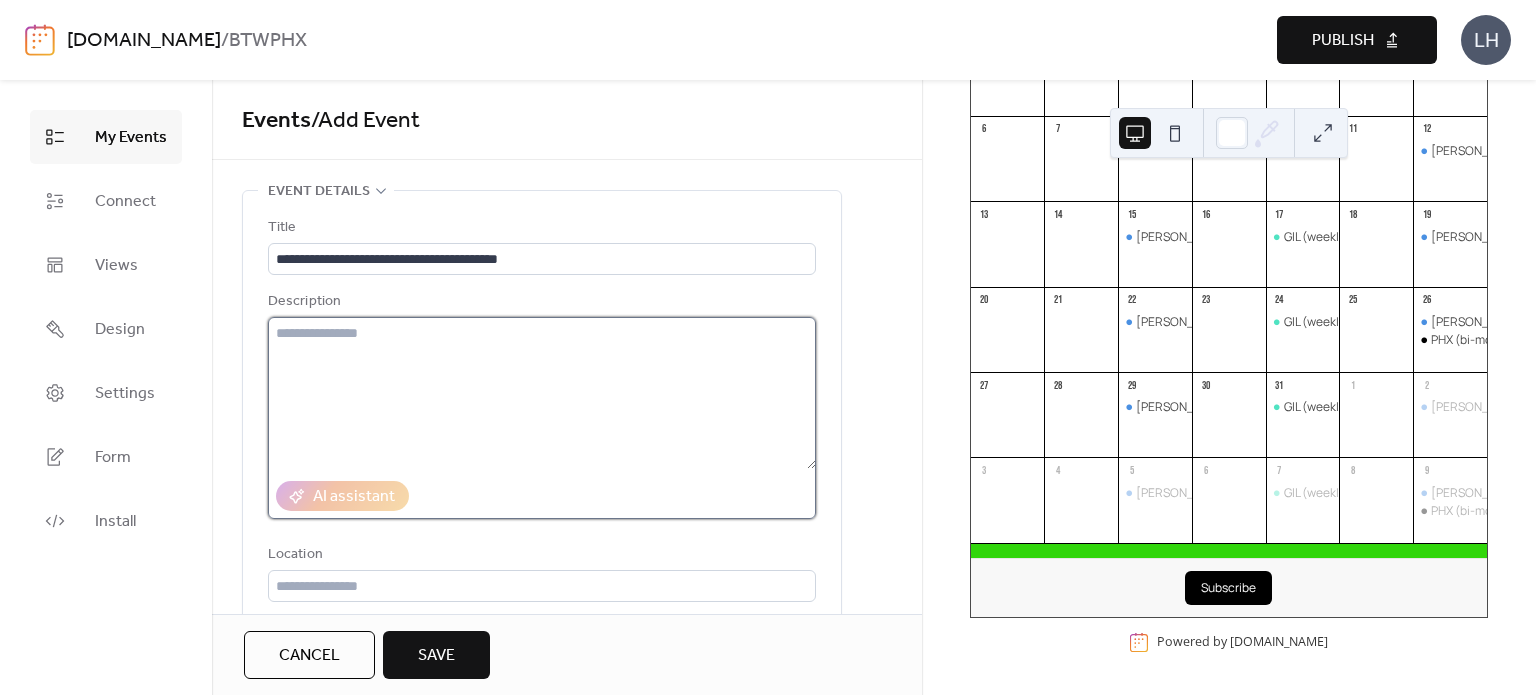 paste on "**********" 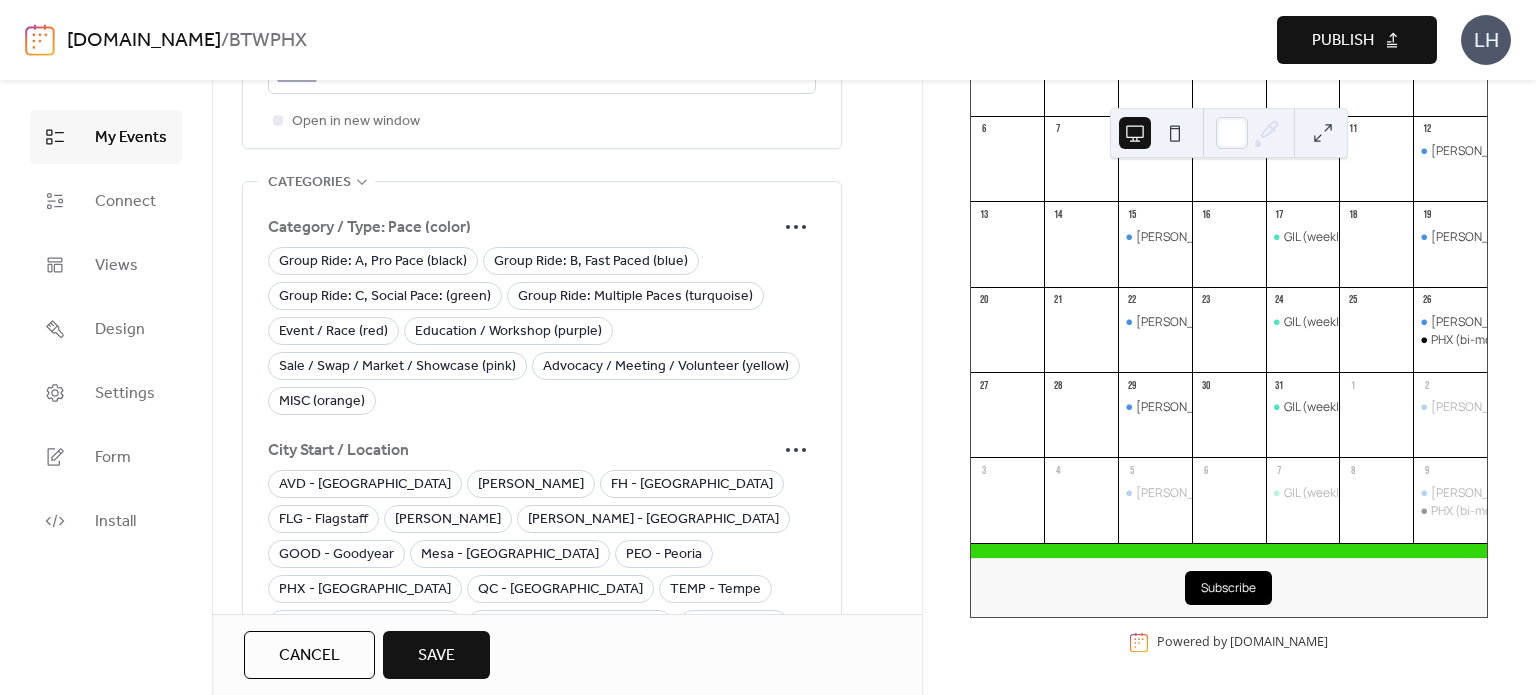 scroll, scrollTop: 1747, scrollLeft: 0, axis: vertical 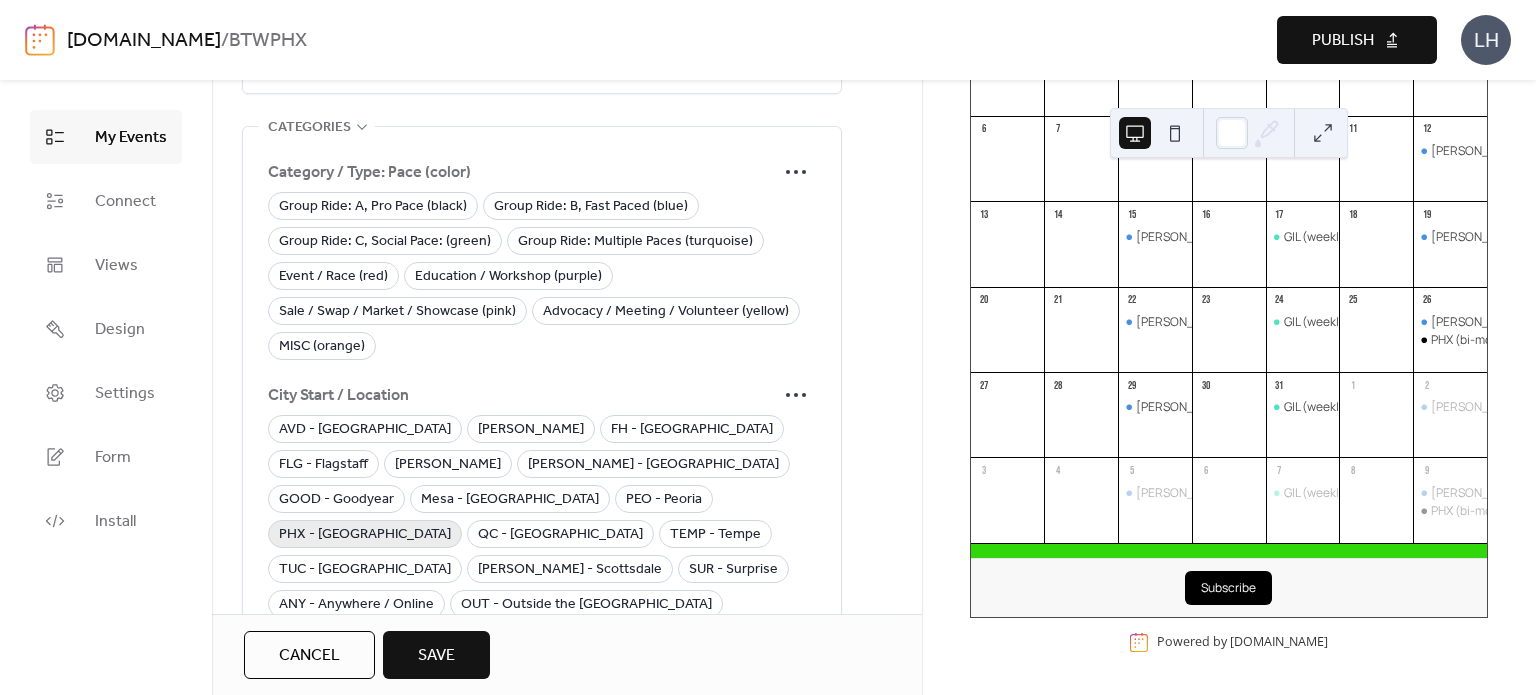 type on "**********" 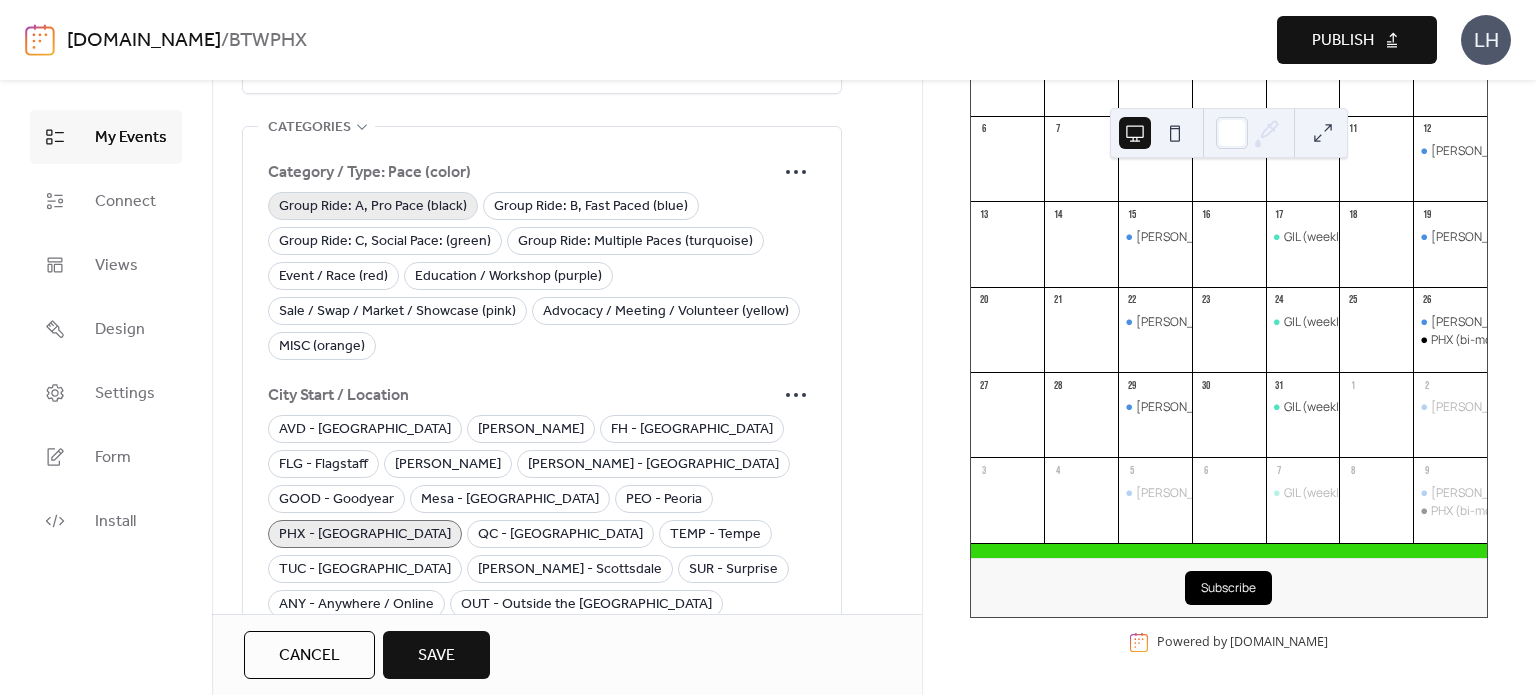 click on "Group Ride: A, Pro Pace (black)" at bounding box center [373, 207] 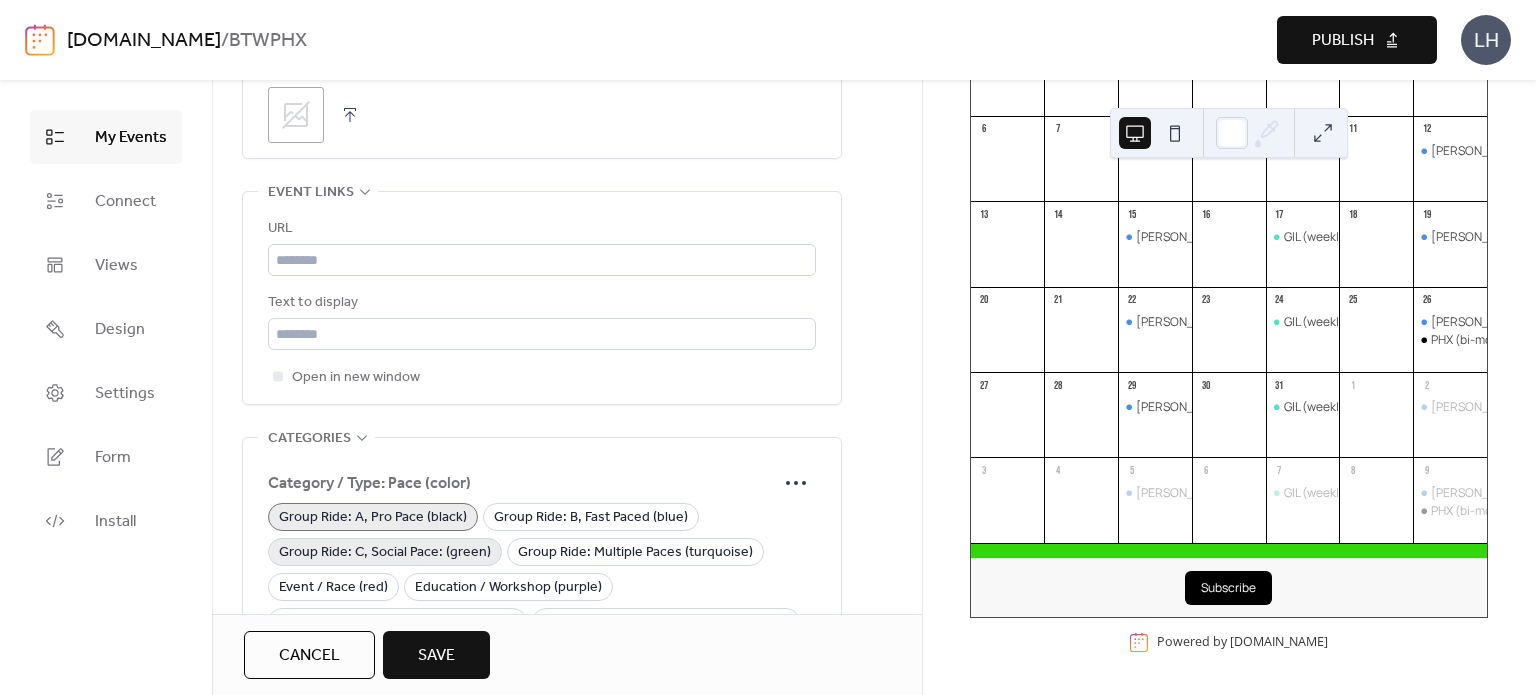 scroll, scrollTop: 1435, scrollLeft: 0, axis: vertical 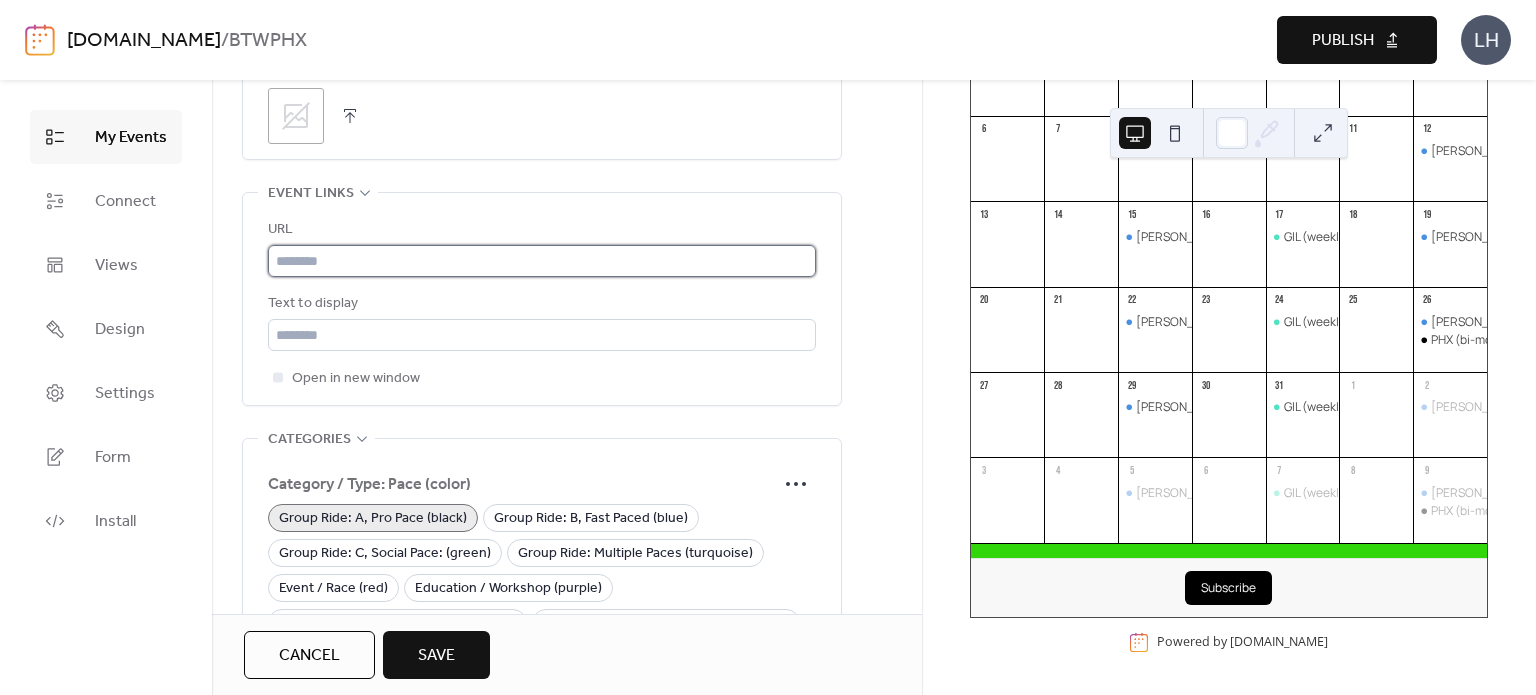 click at bounding box center (542, 261) 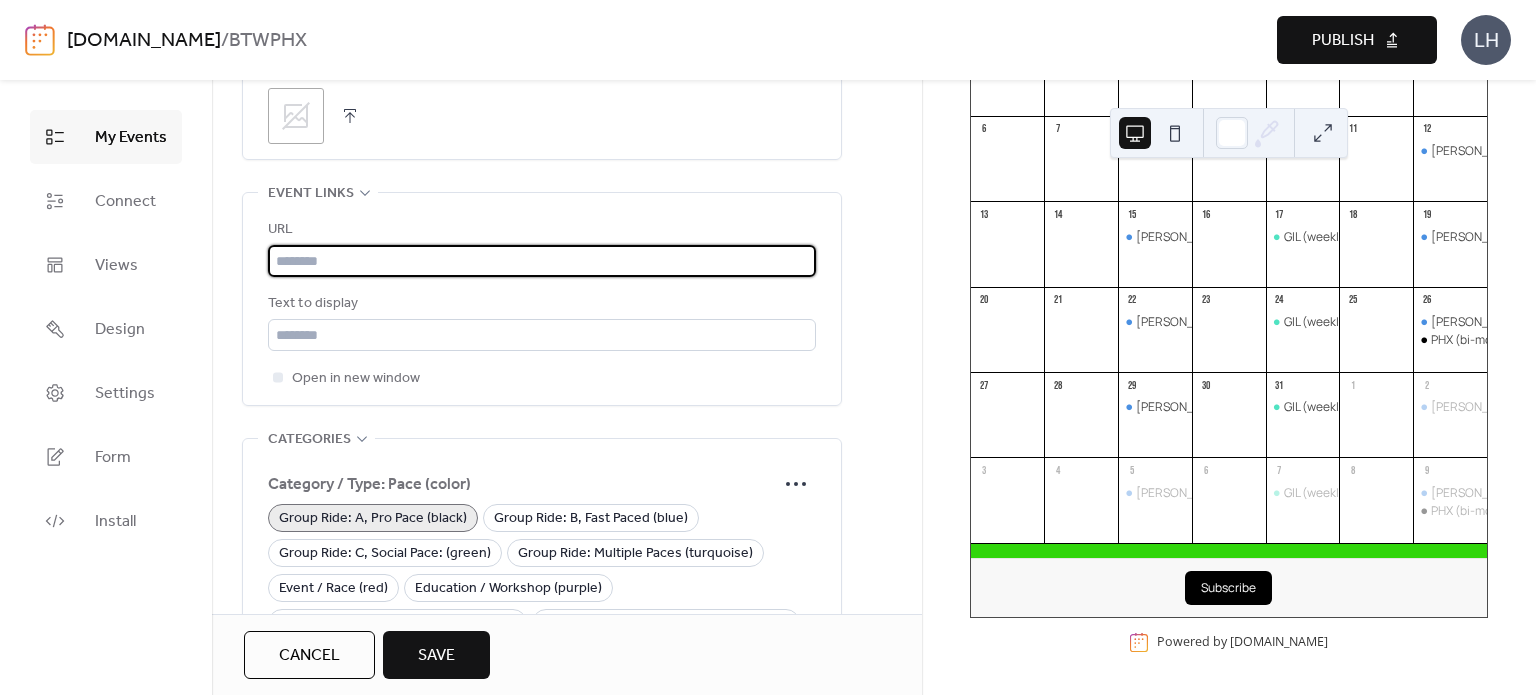 paste on "**********" 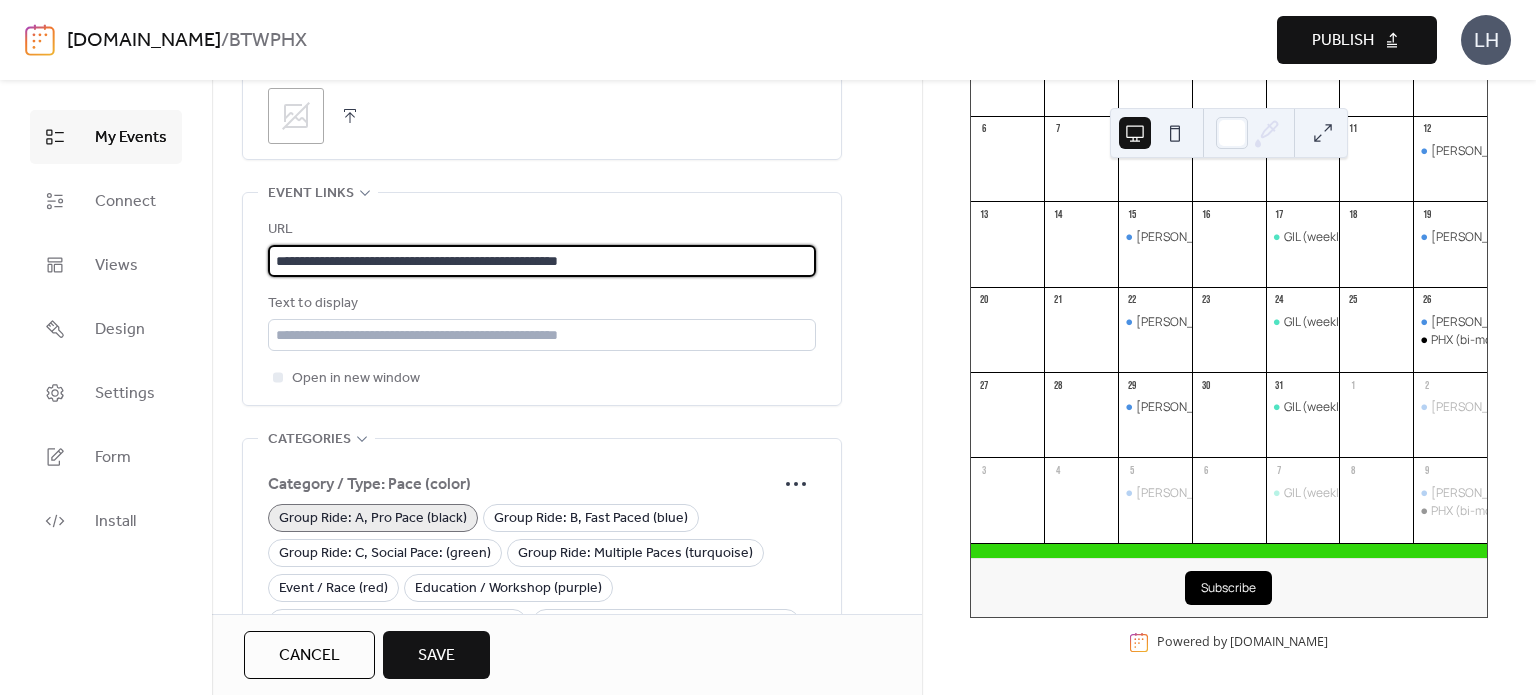 type on "**********" 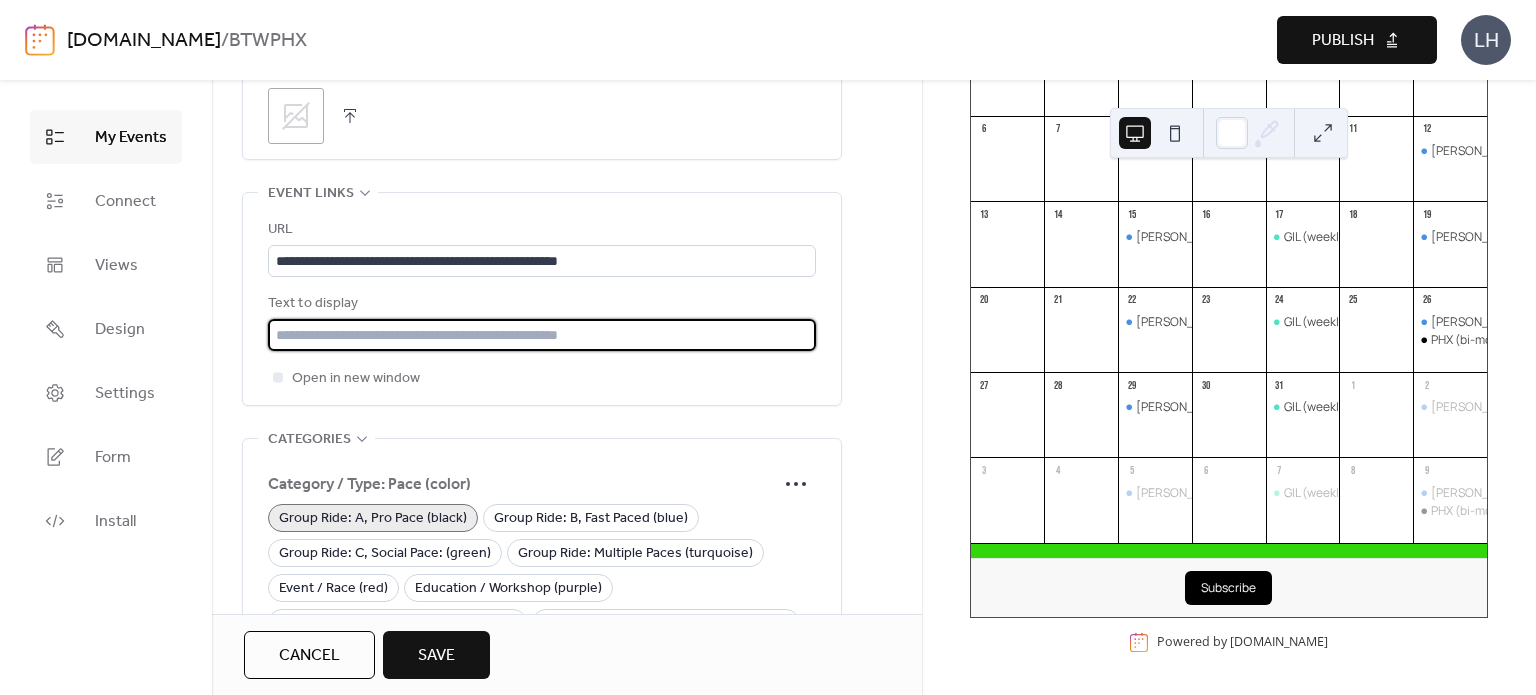 click at bounding box center (542, 335) 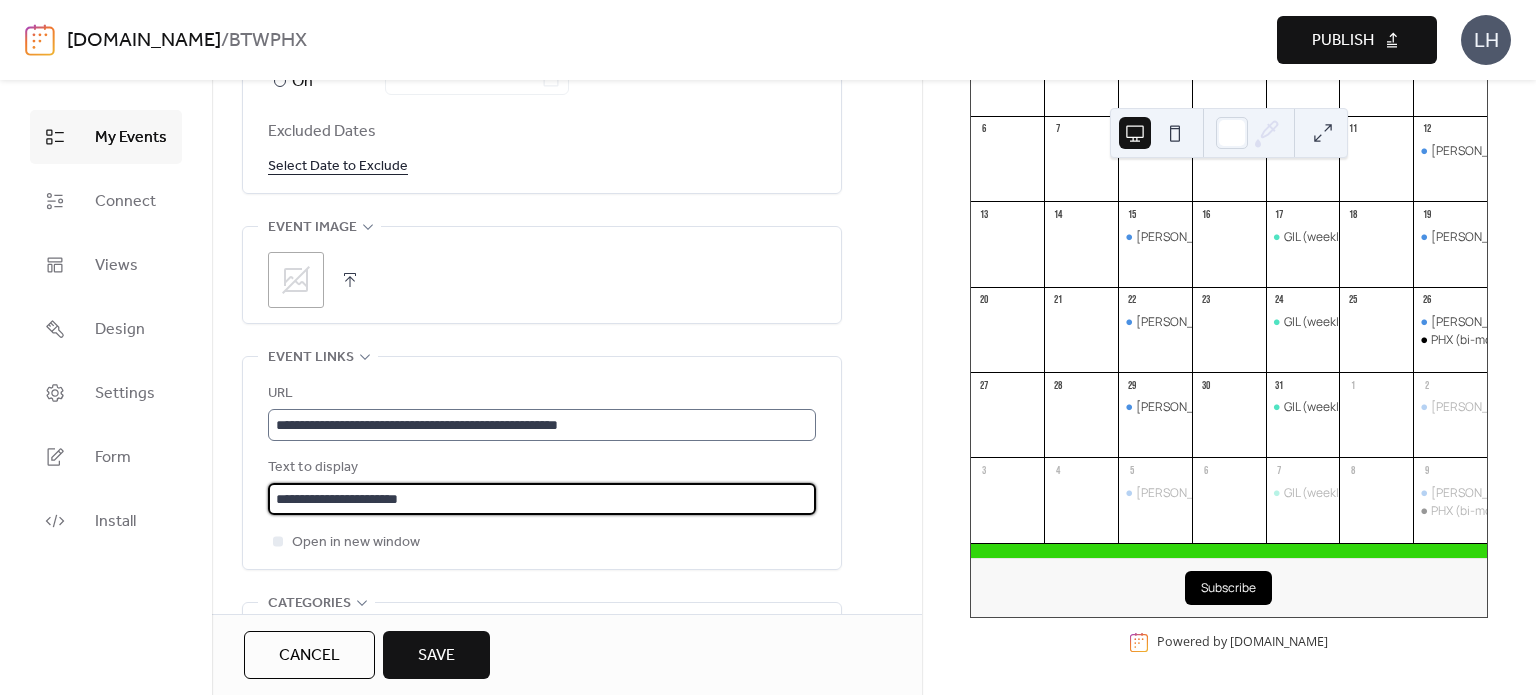 scroll, scrollTop: 1266, scrollLeft: 0, axis: vertical 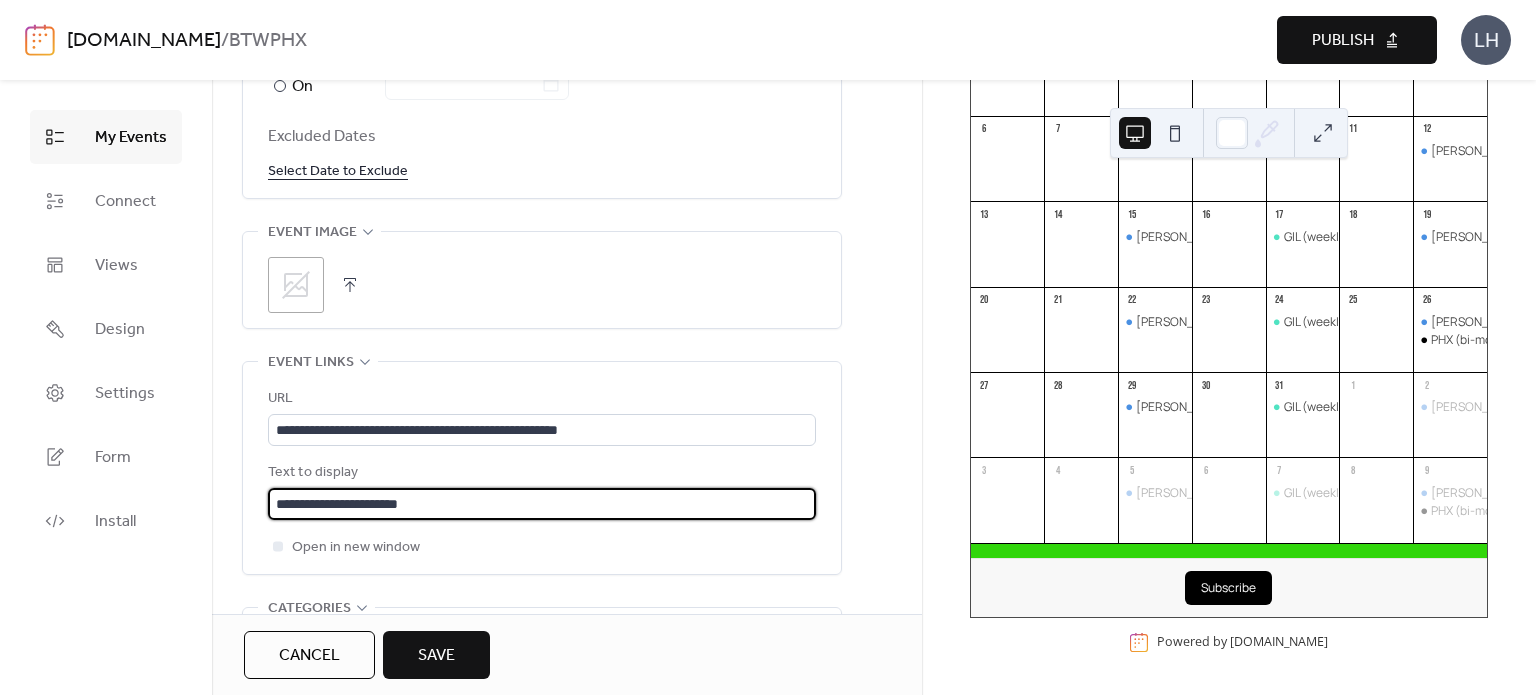 type on "**********" 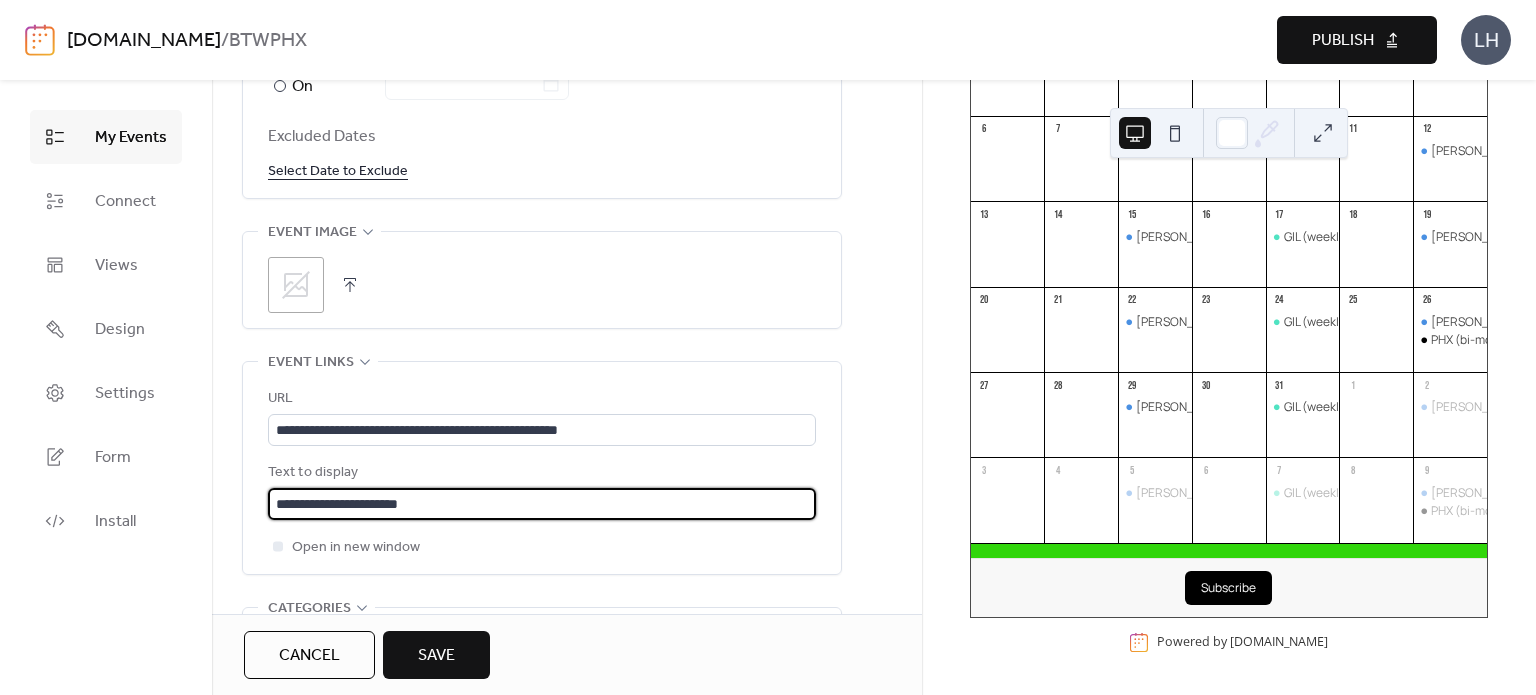 click 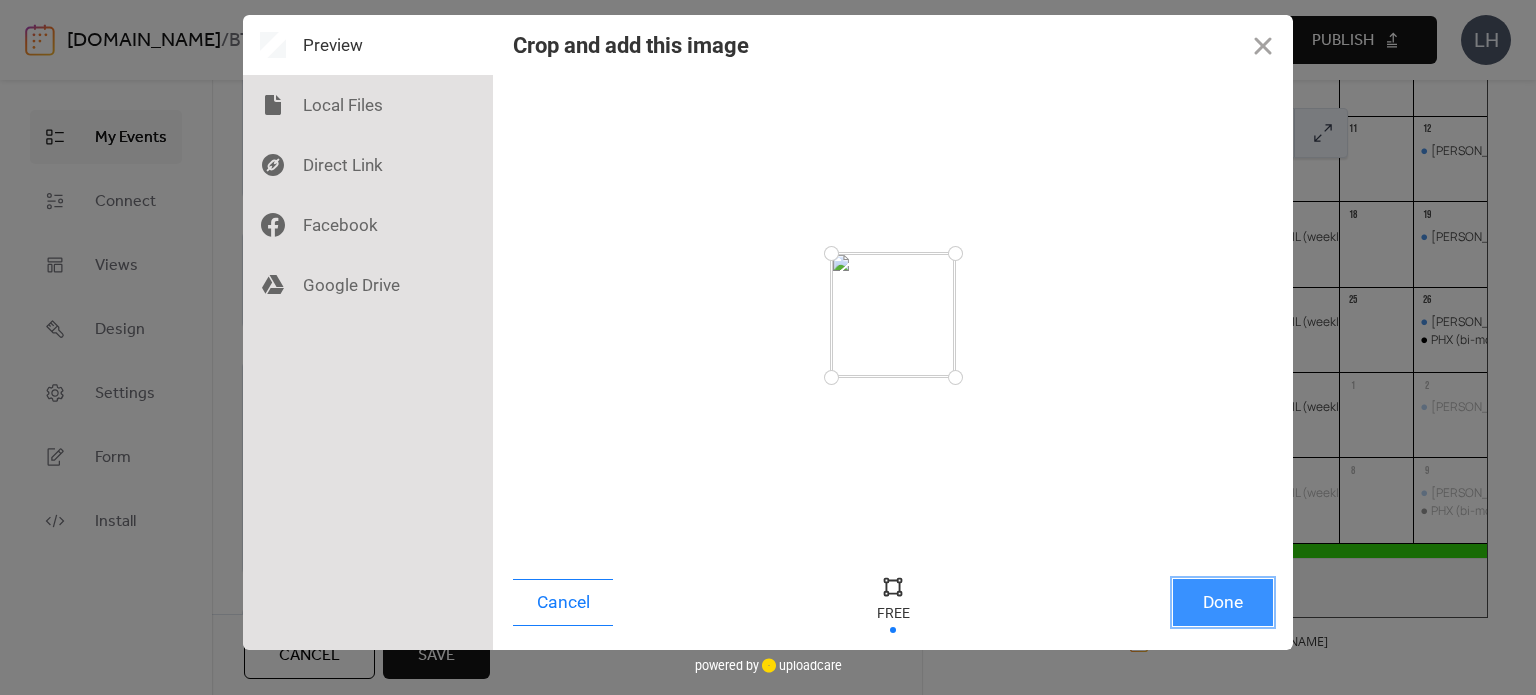 click on "Done" at bounding box center [1223, 602] 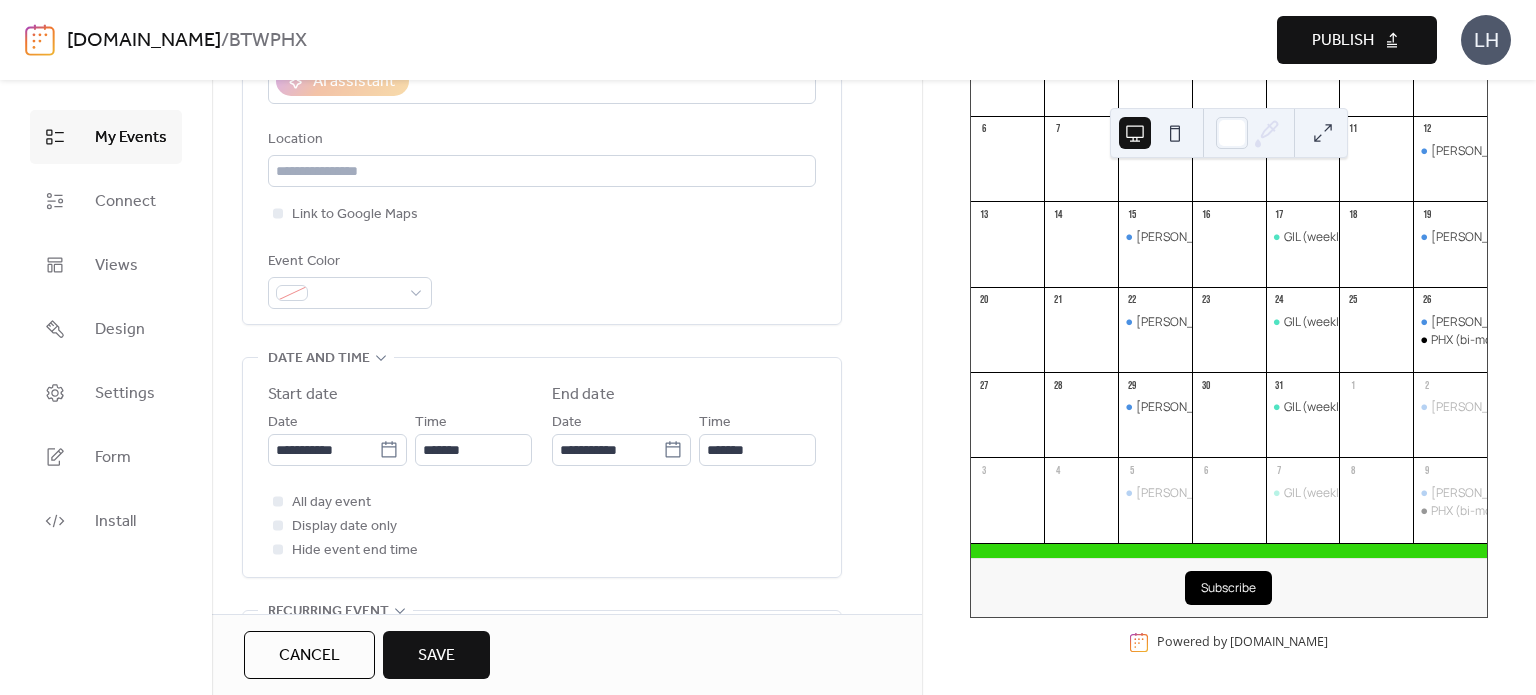 scroll, scrollTop: 414, scrollLeft: 0, axis: vertical 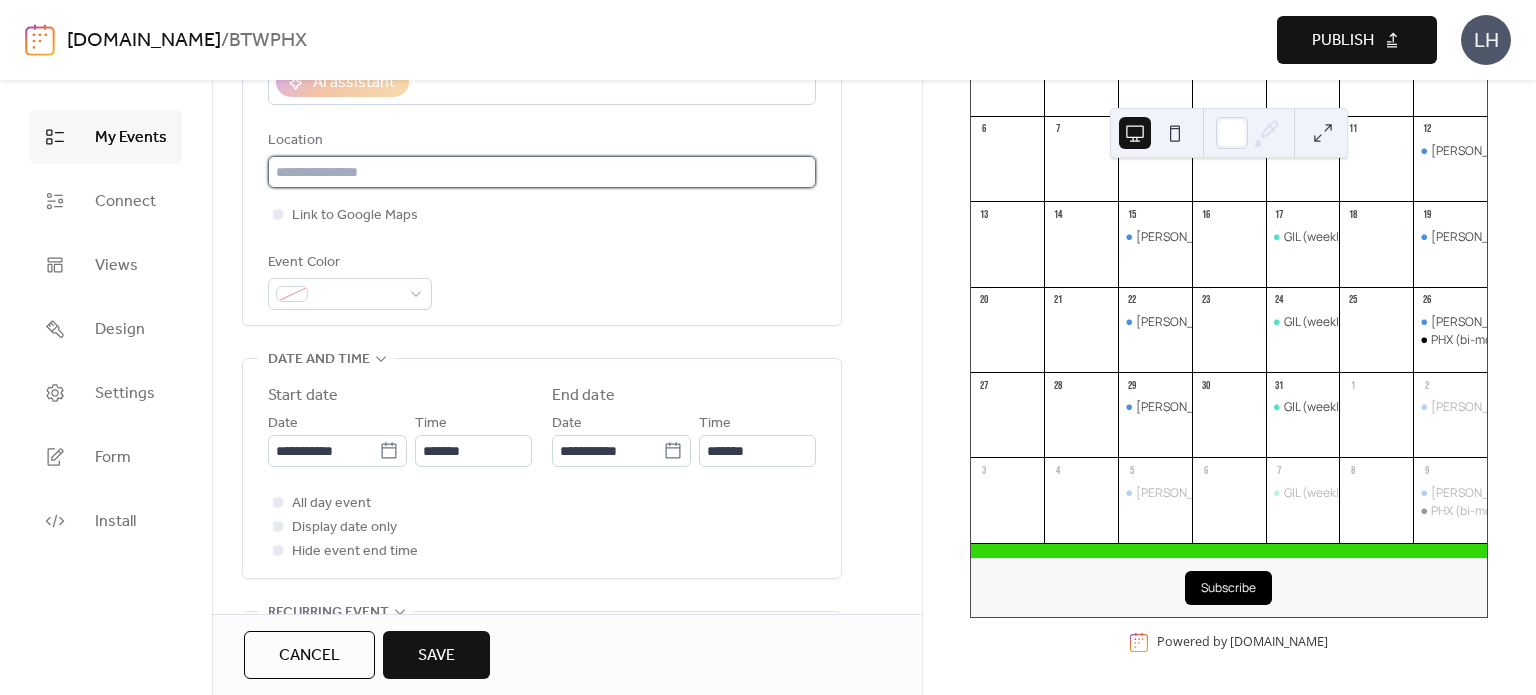 click at bounding box center [542, 172] 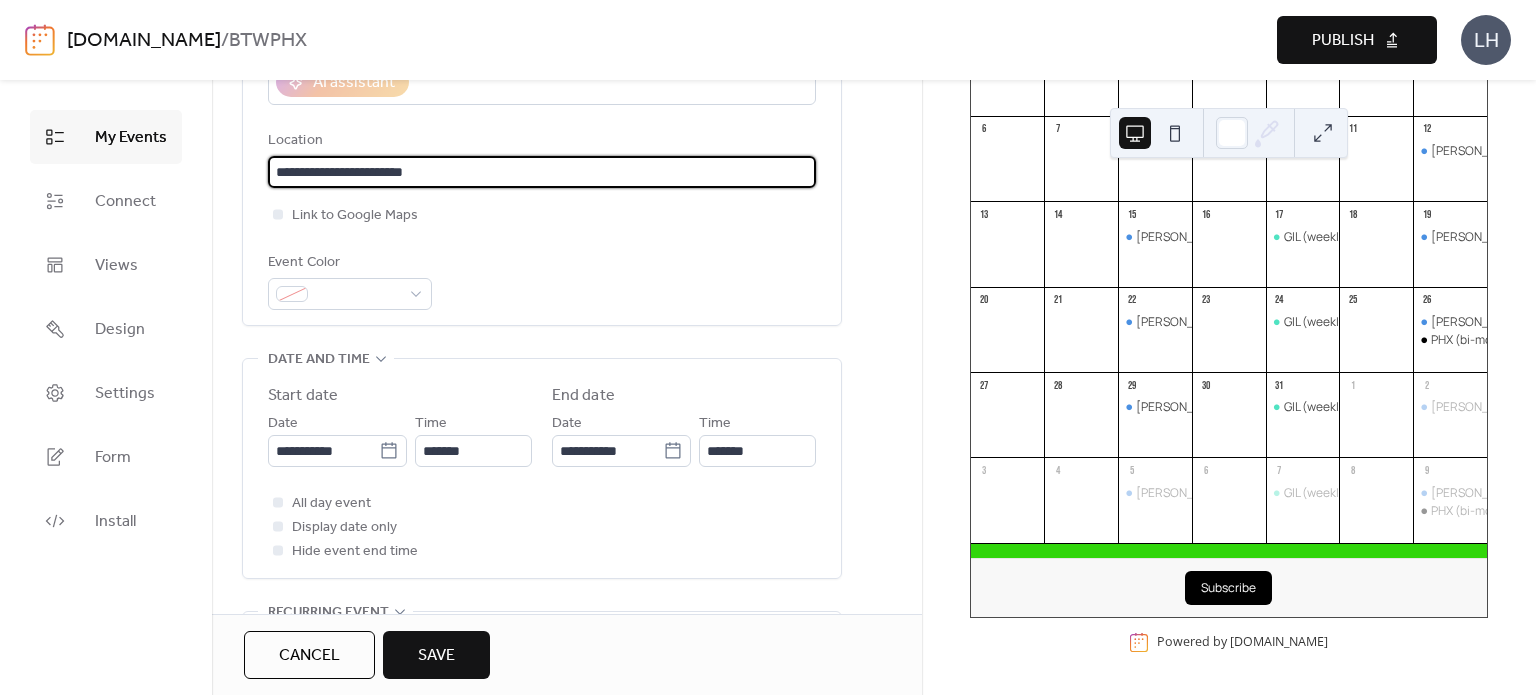 click on "**********" at bounding box center (542, 172) 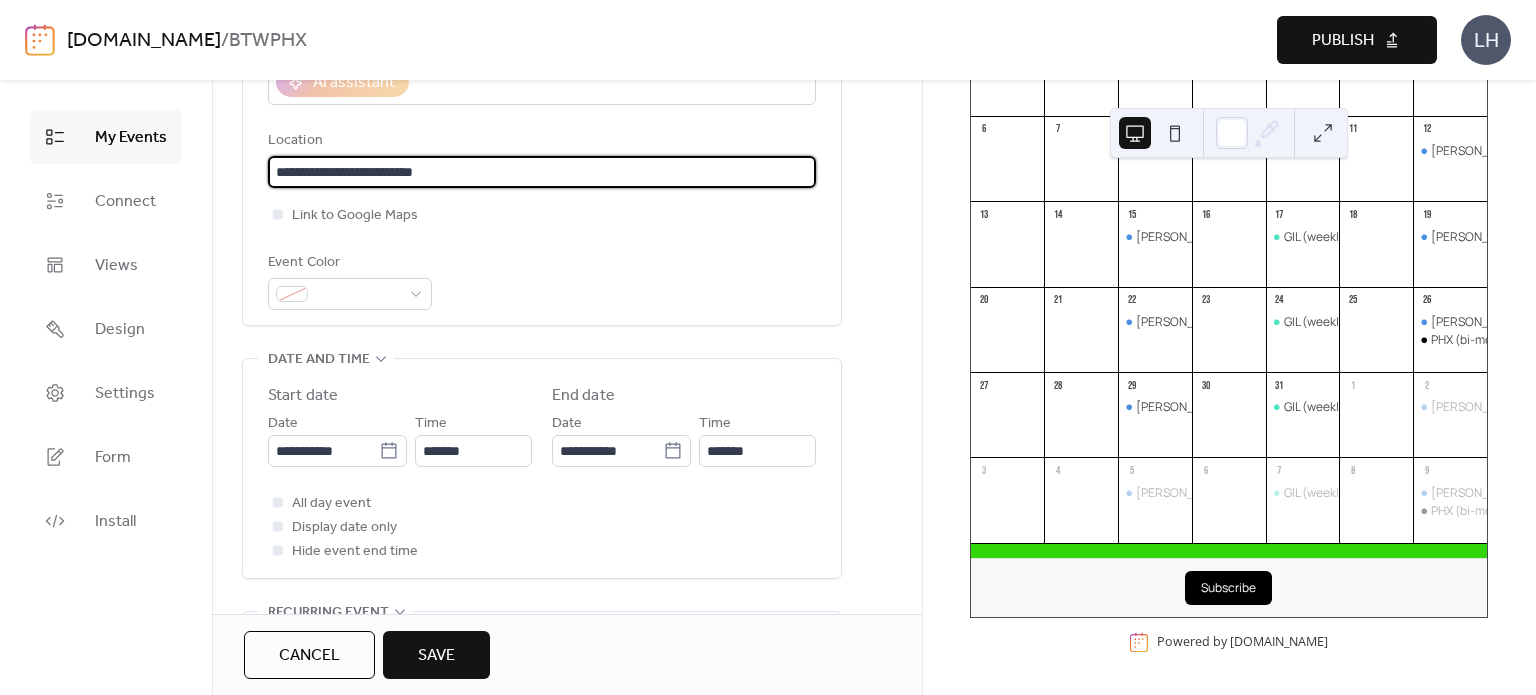 click on "**********" at bounding box center (542, 172) 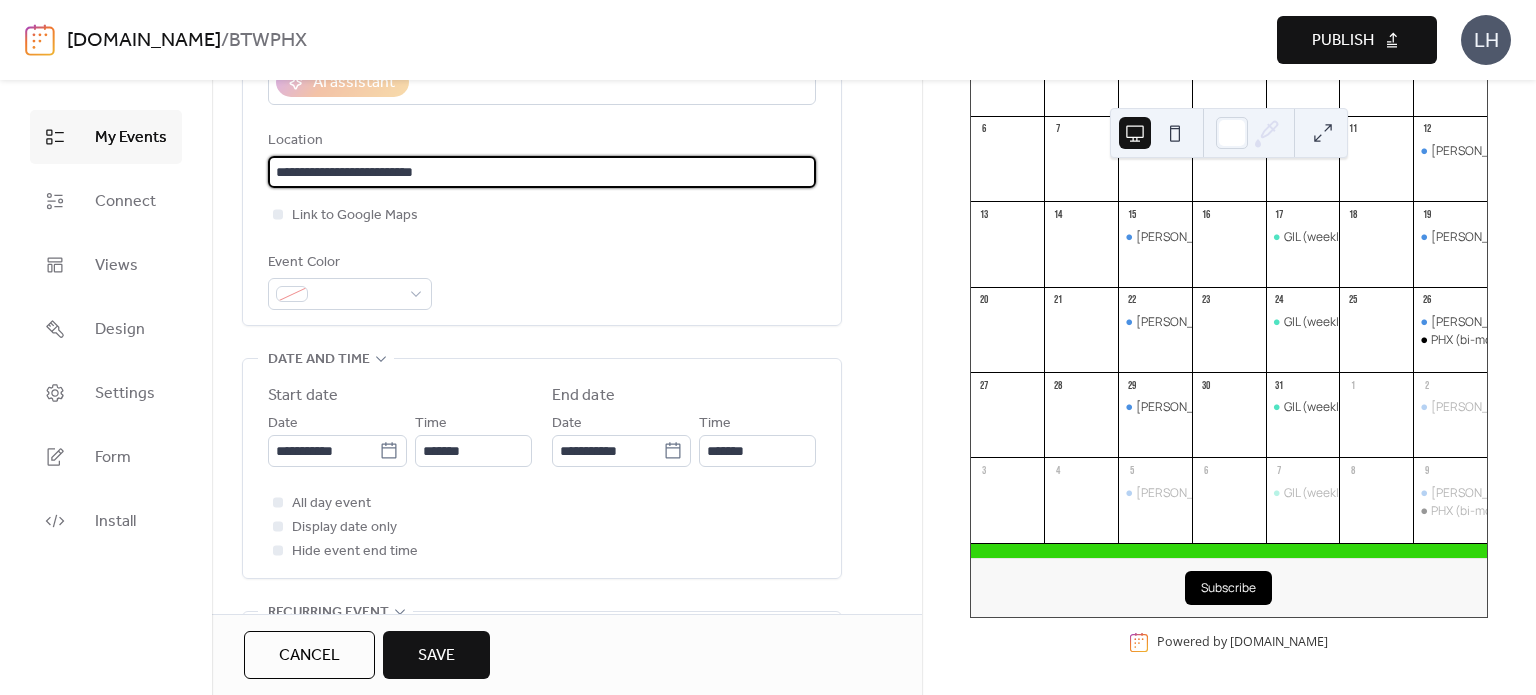 type on "**********" 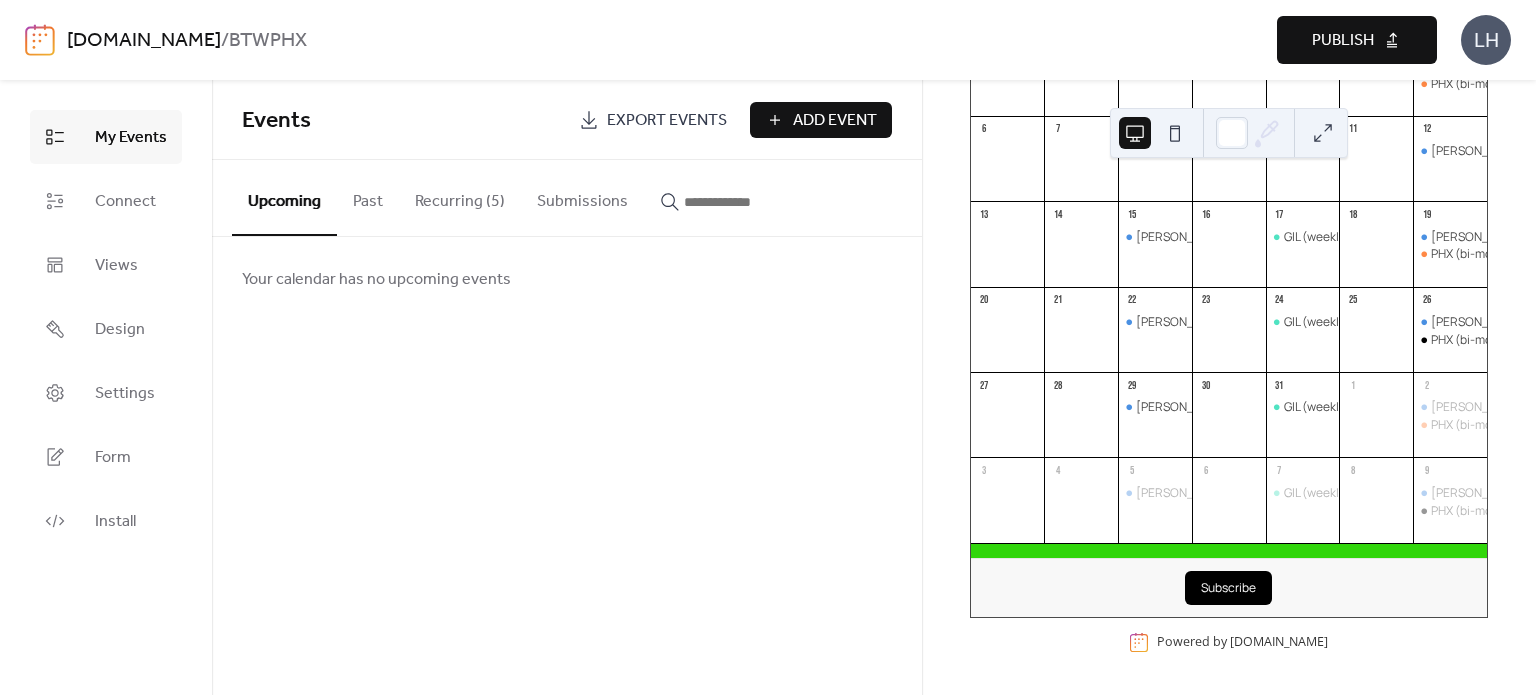 scroll, scrollTop: 268, scrollLeft: 0, axis: vertical 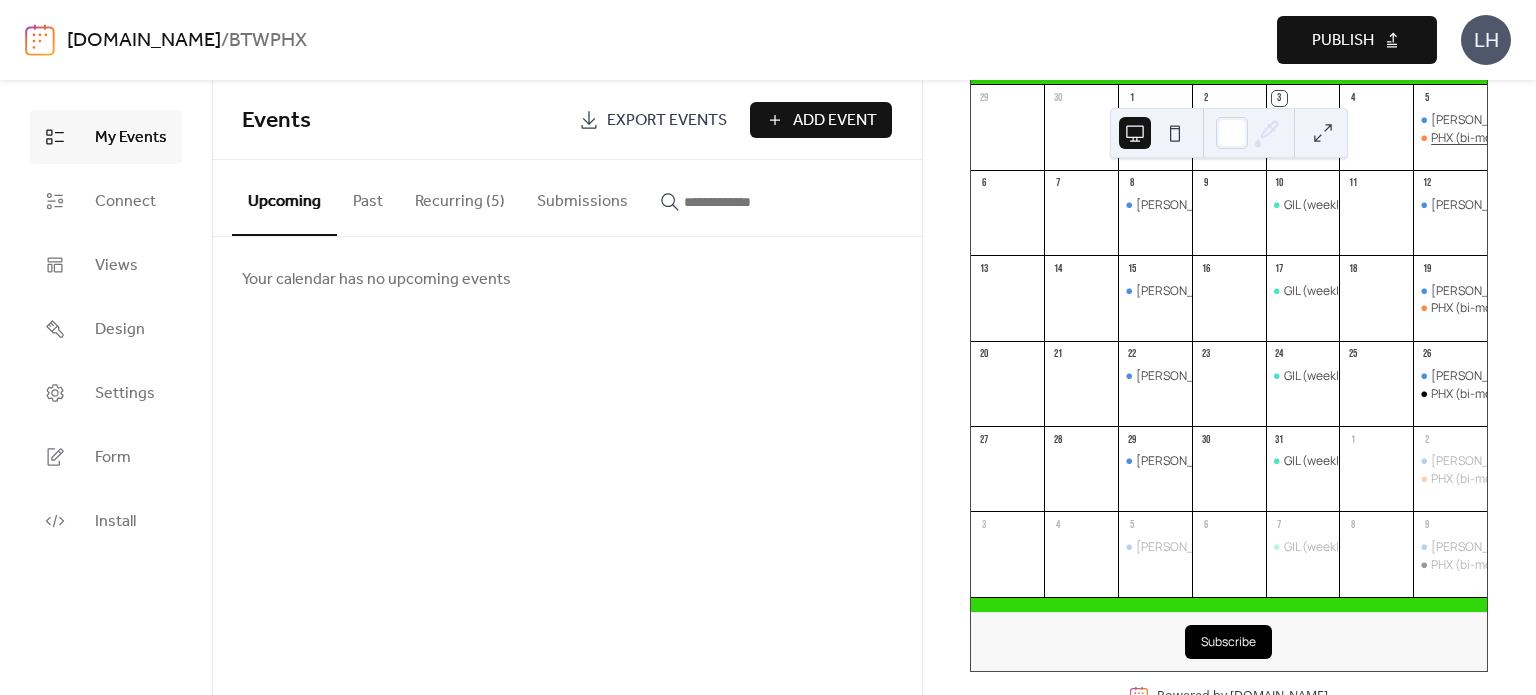 click on "PHX (bi-monthly): [DATE] Morning Service" at bounding box center [1545, 138] 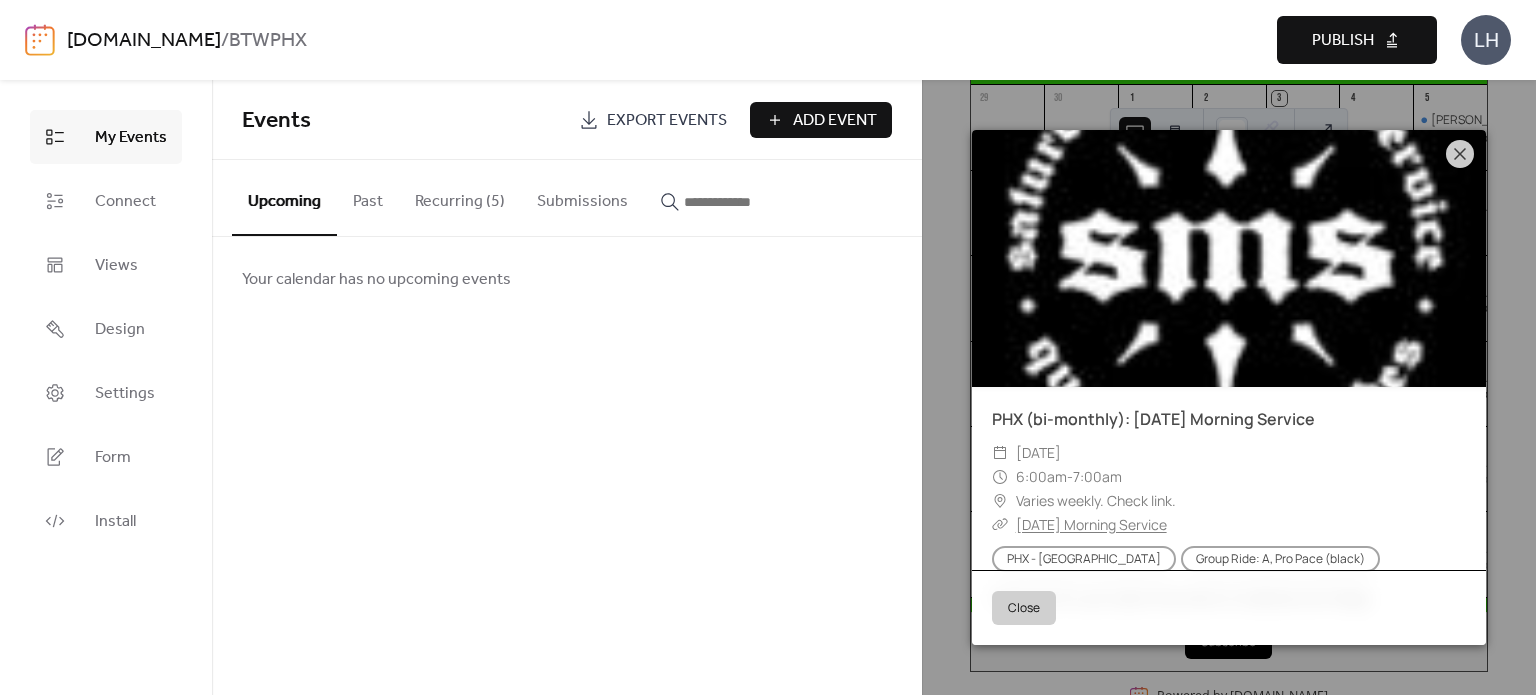 scroll, scrollTop: 54, scrollLeft: 0, axis: vertical 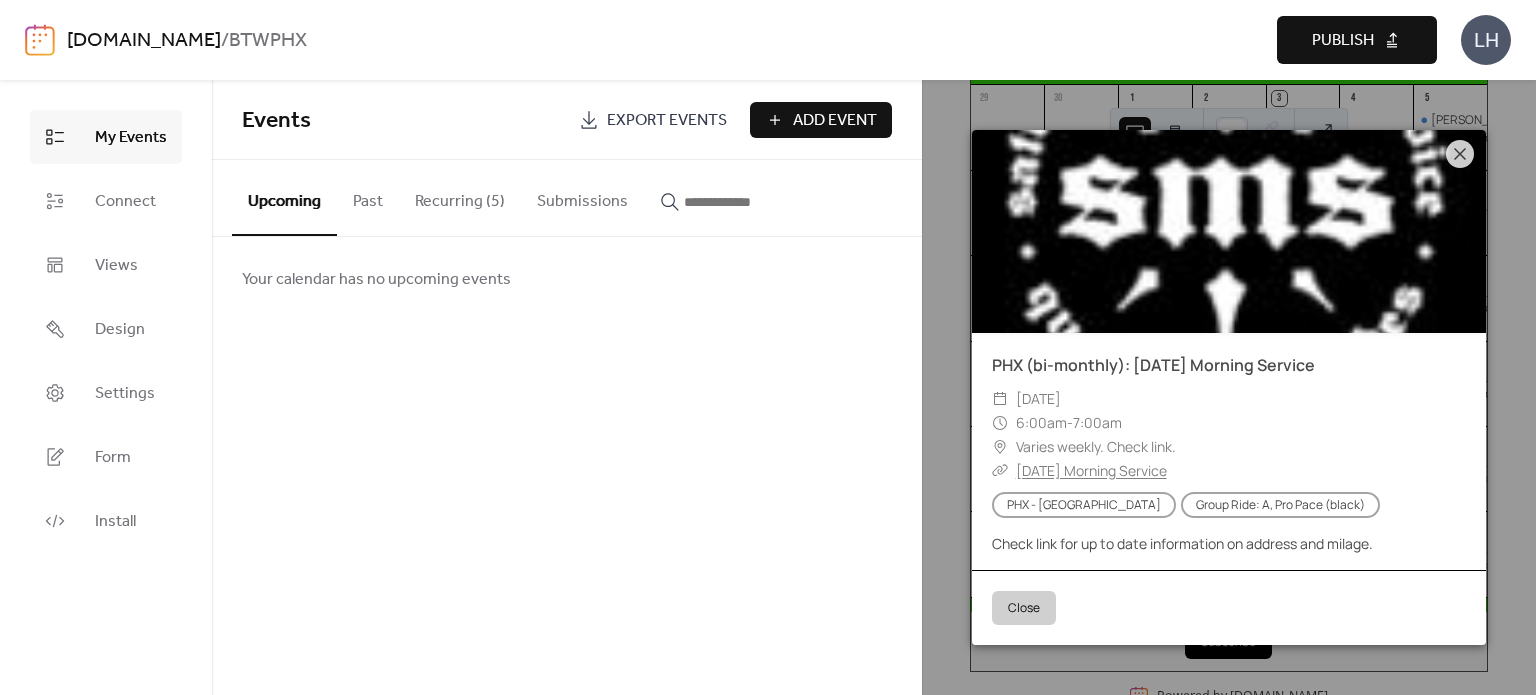 click on "Recurring  (5)" at bounding box center (460, 197) 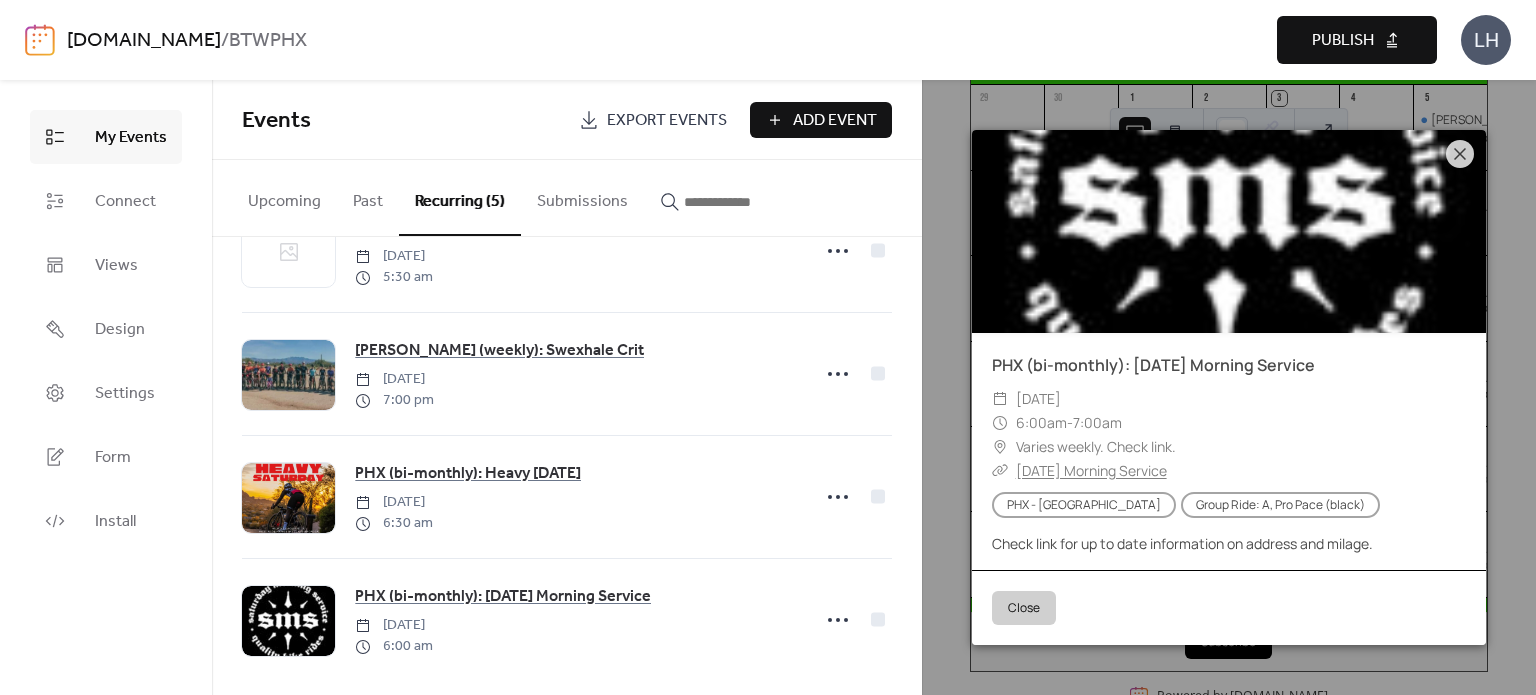 scroll, scrollTop: 216, scrollLeft: 0, axis: vertical 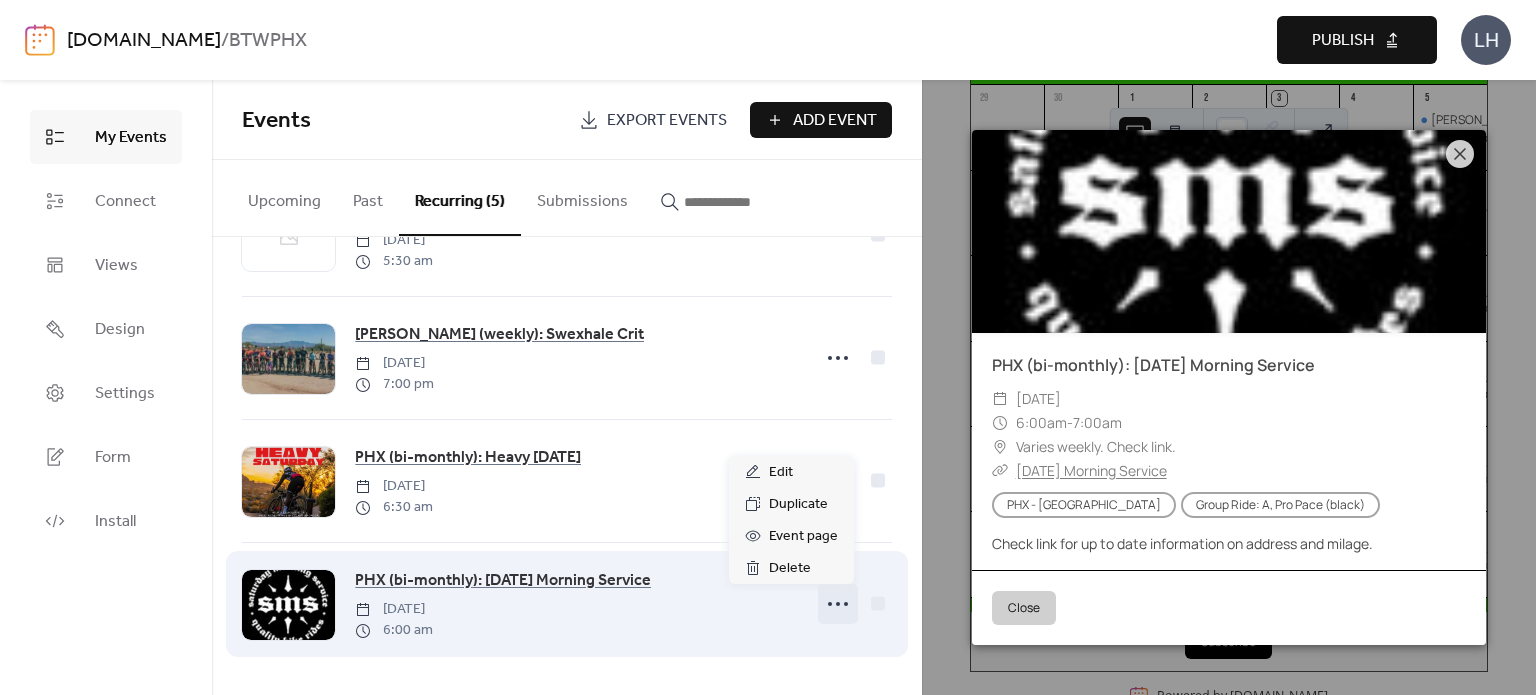 click 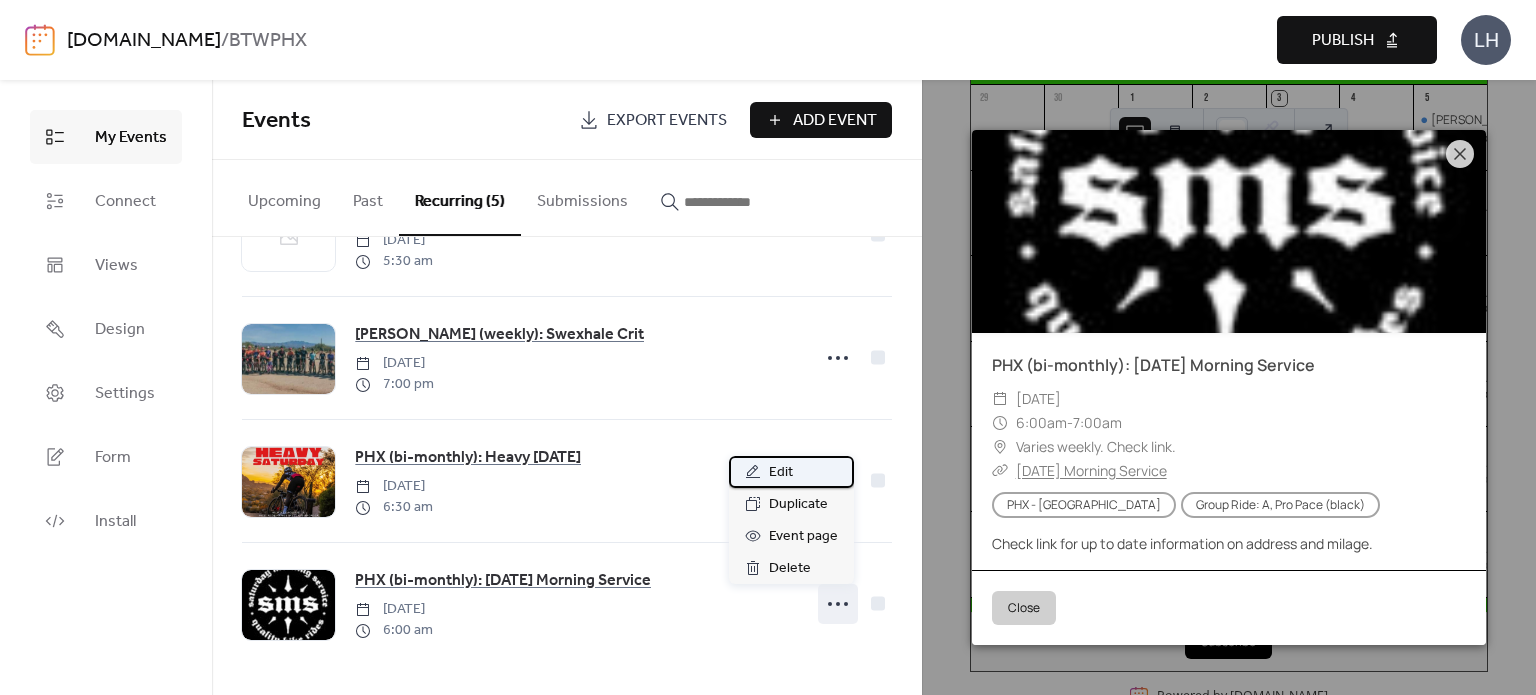 click on "Edit" at bounding box center [781, 473] 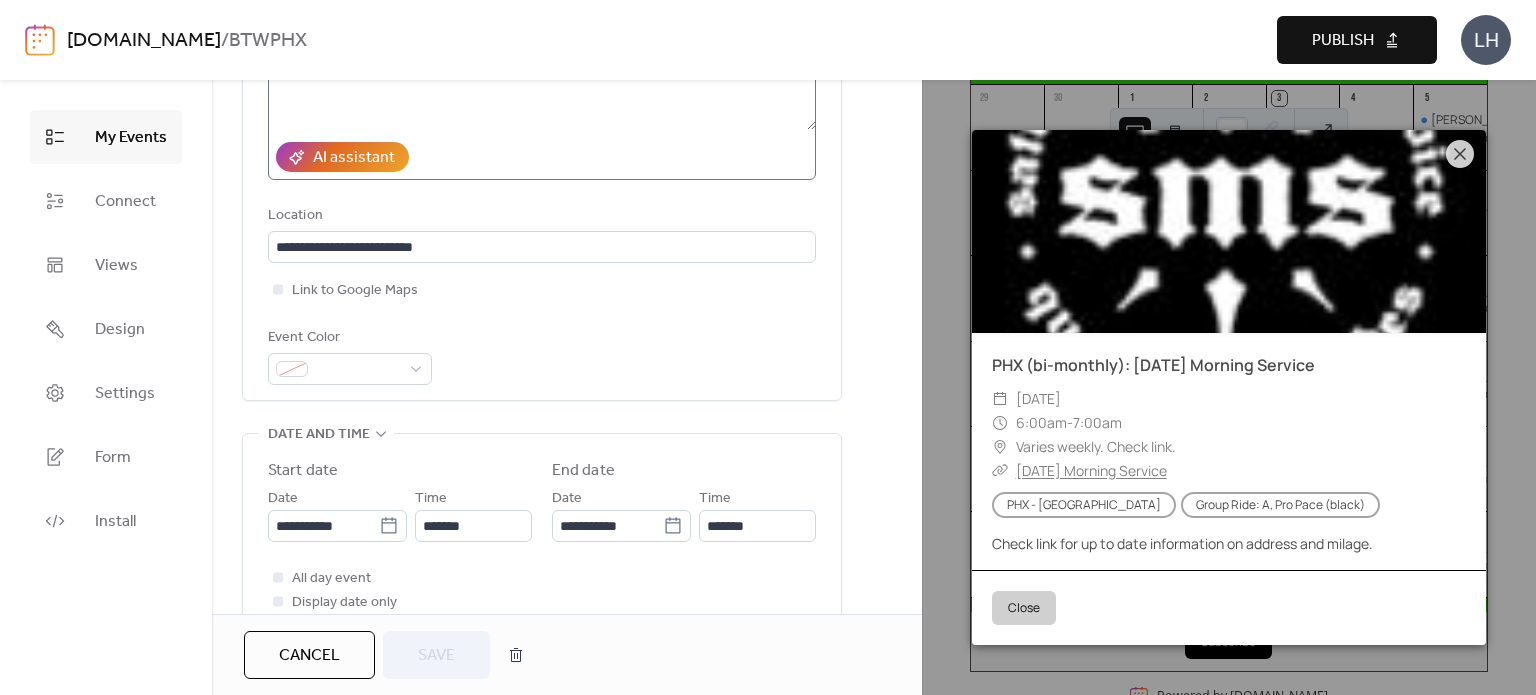 scroll, scrollTop: 336, scrollLeft: 0, axis: vertical 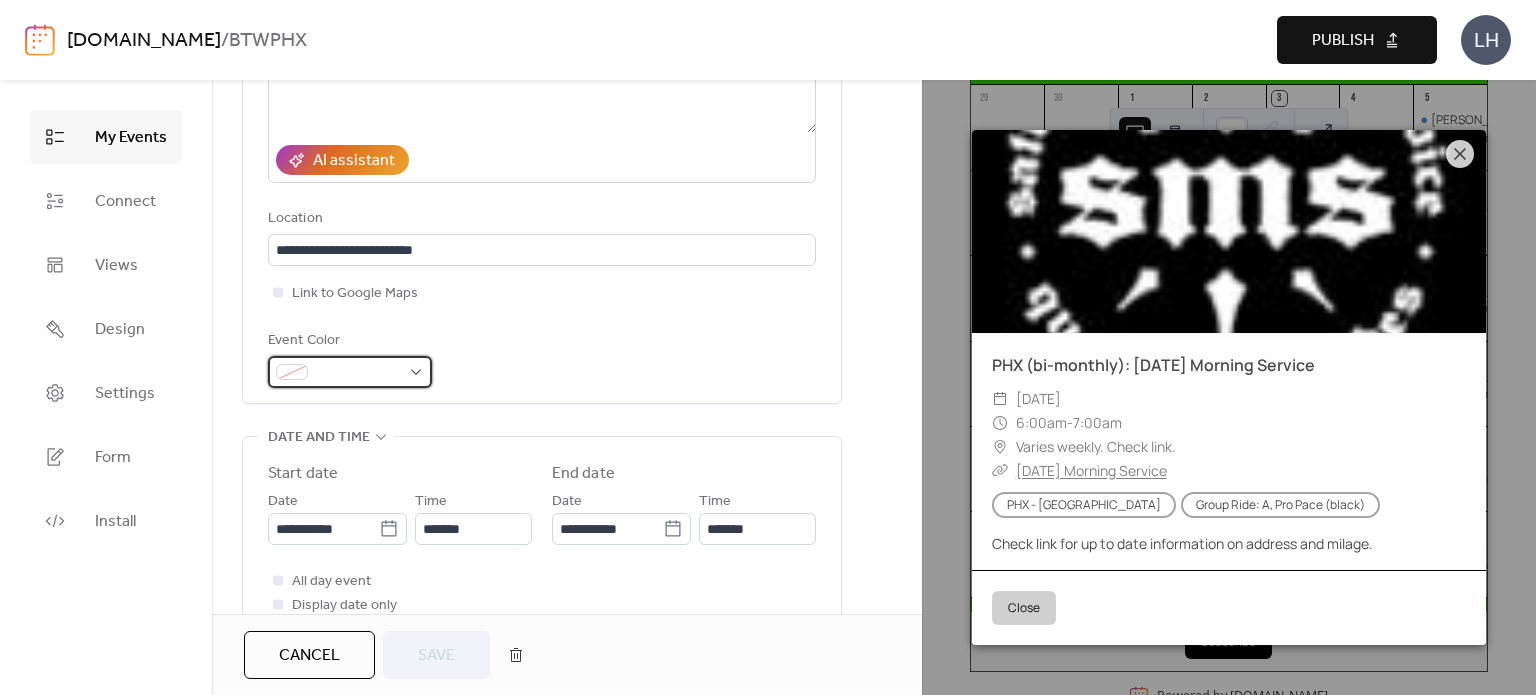 click at bounding box center [358, 373] 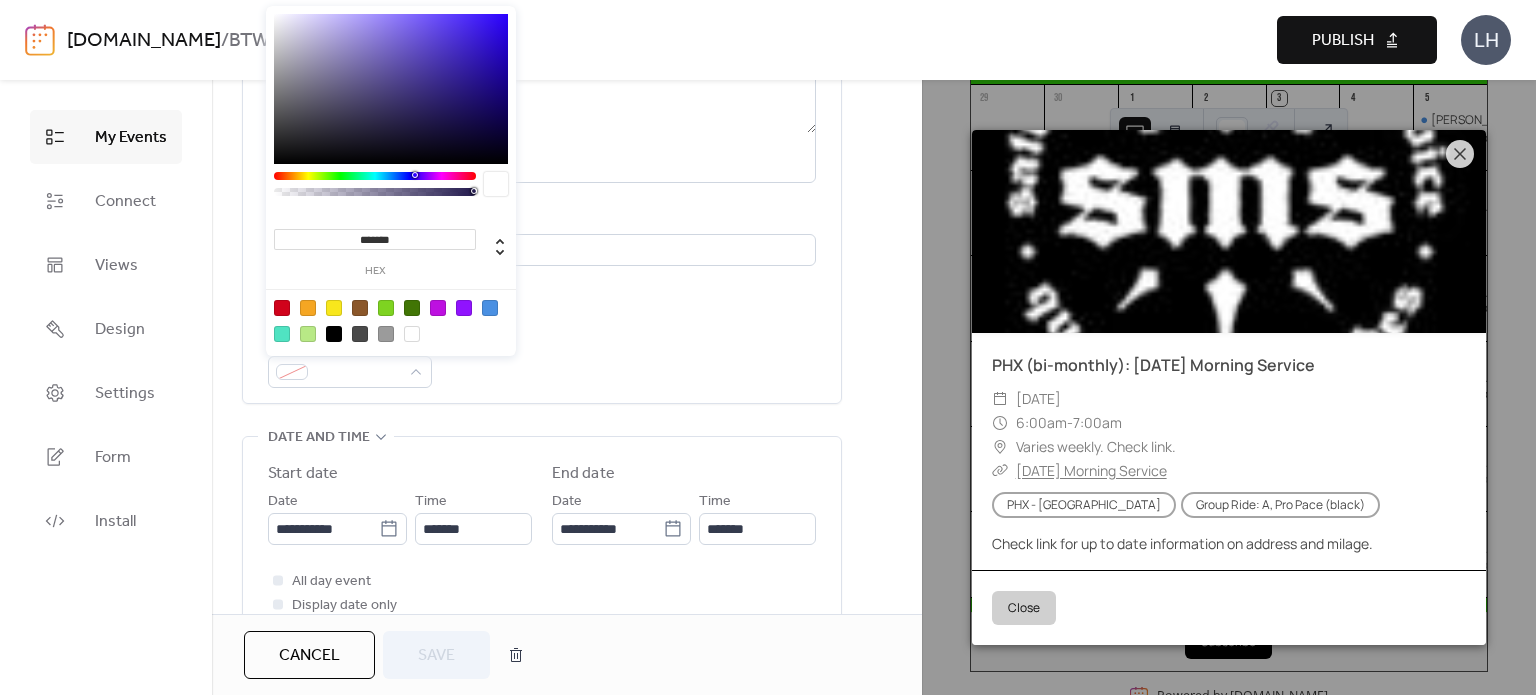 click at bounding box center (334, 334) 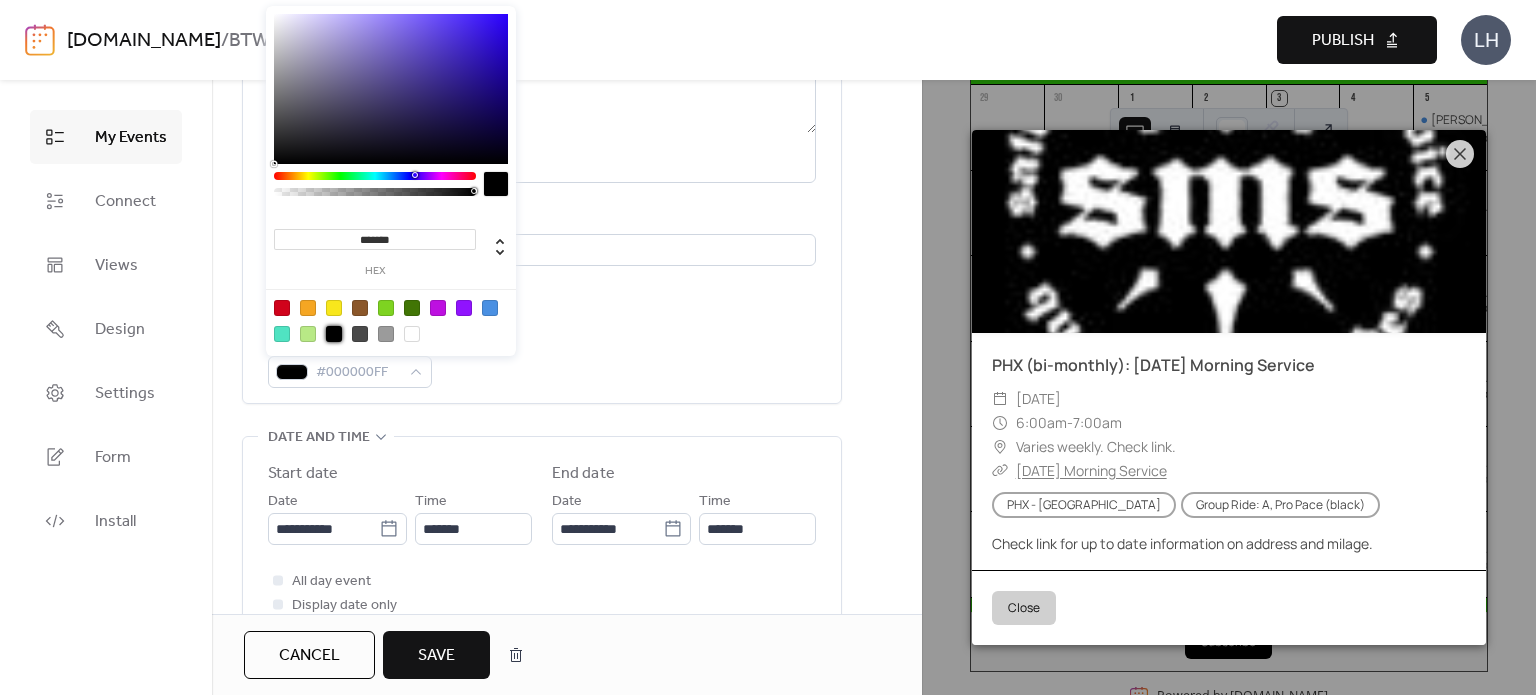 click on "Save" at bounding box center [436, 655] 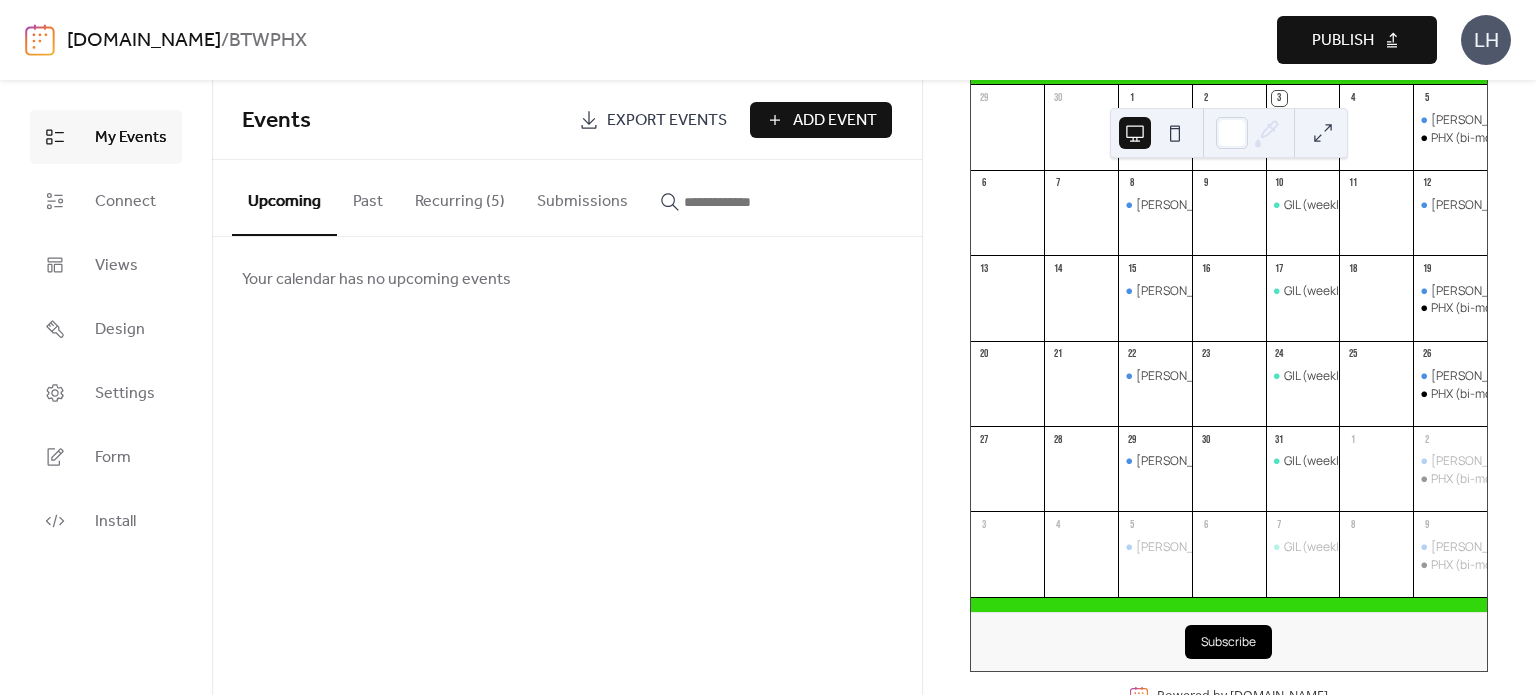 click on "Add Event" at bounding box center (835, 121) 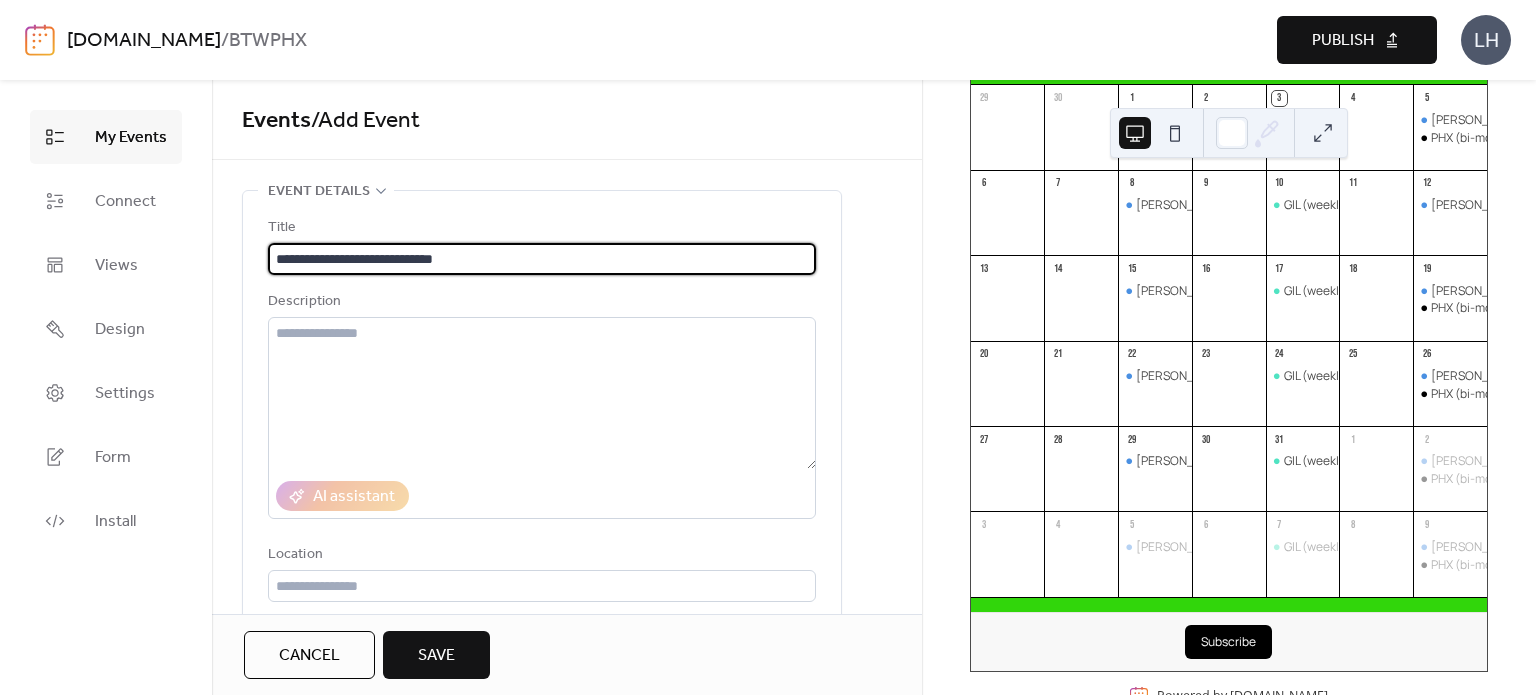 type on "**********" 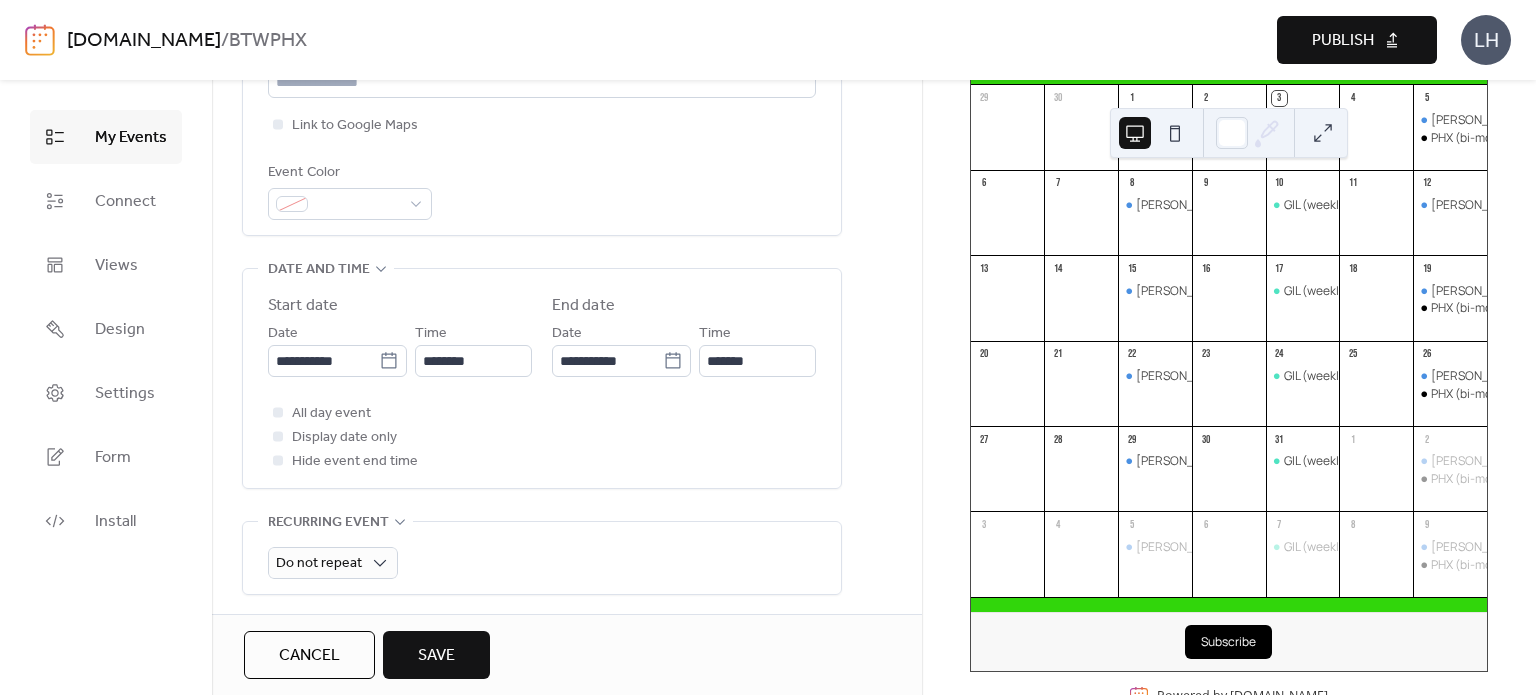 scroll, scrollTop: 507, scrollLeft: 0, axis: vertical 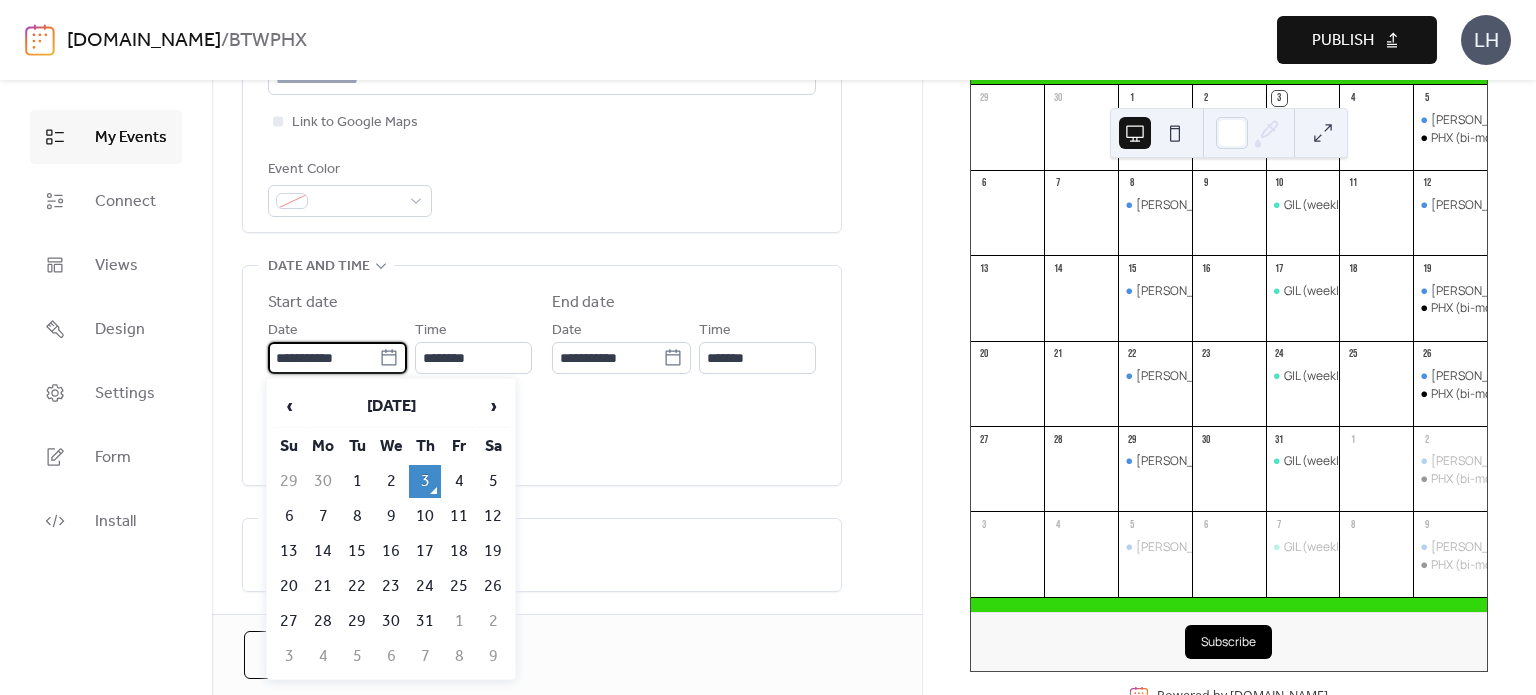 click on "**********" at bounding box center (323, 358) 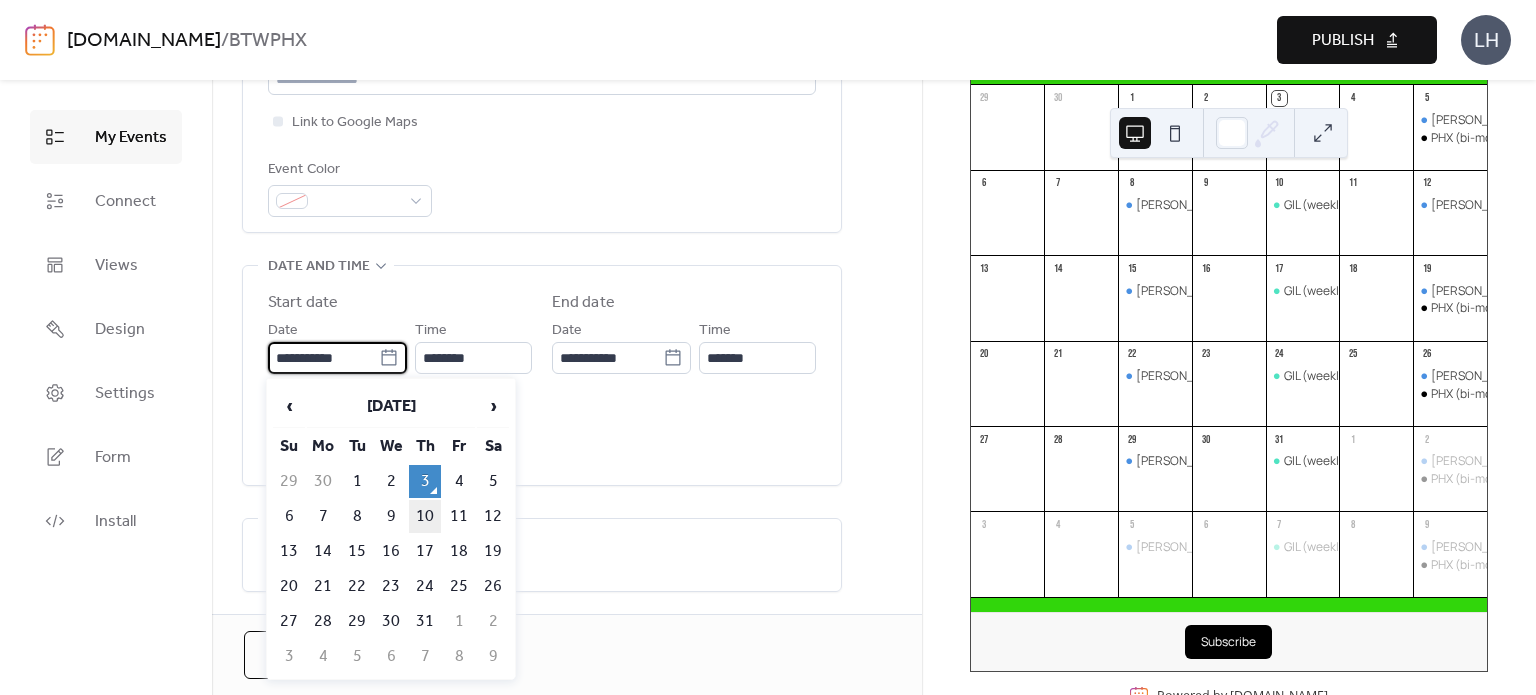 click on "10" at bounding box center (425, 516) 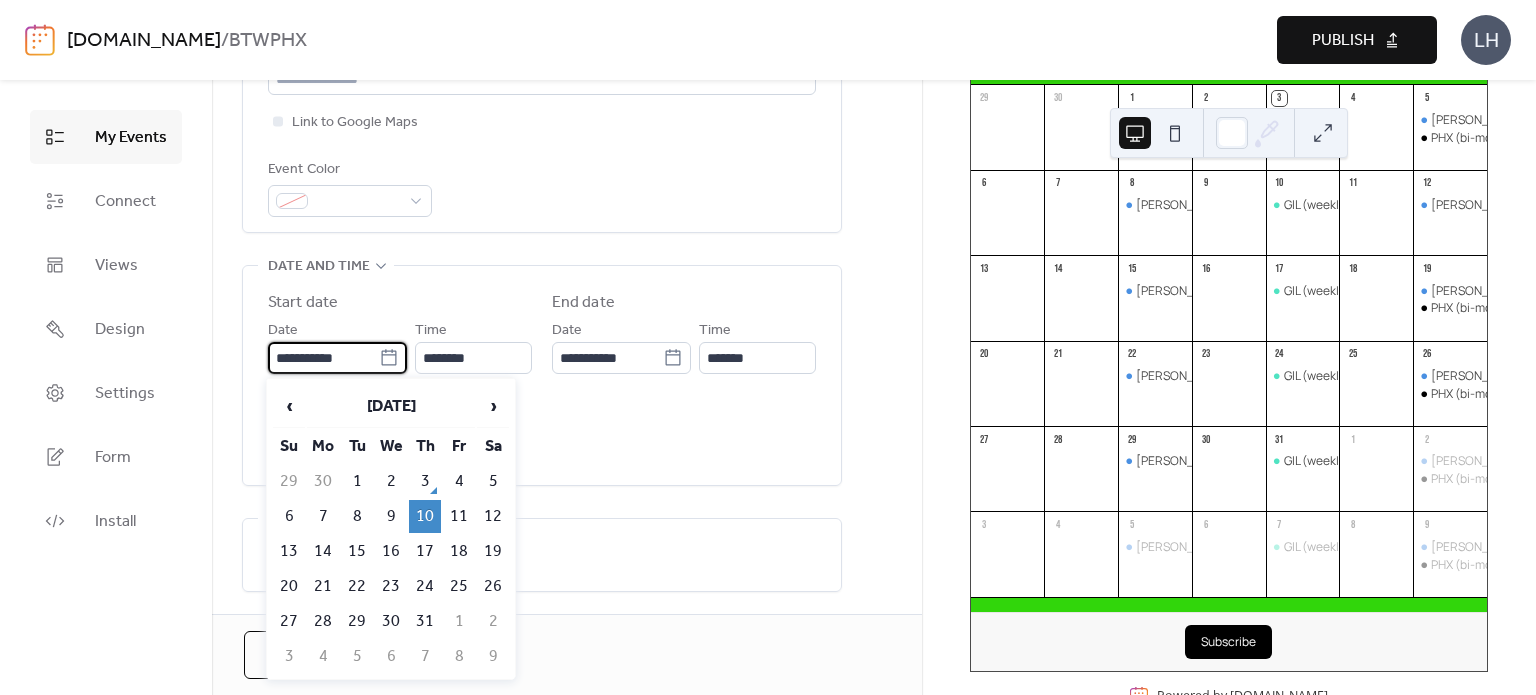 click on "**********" at bounding box center (323, 358) 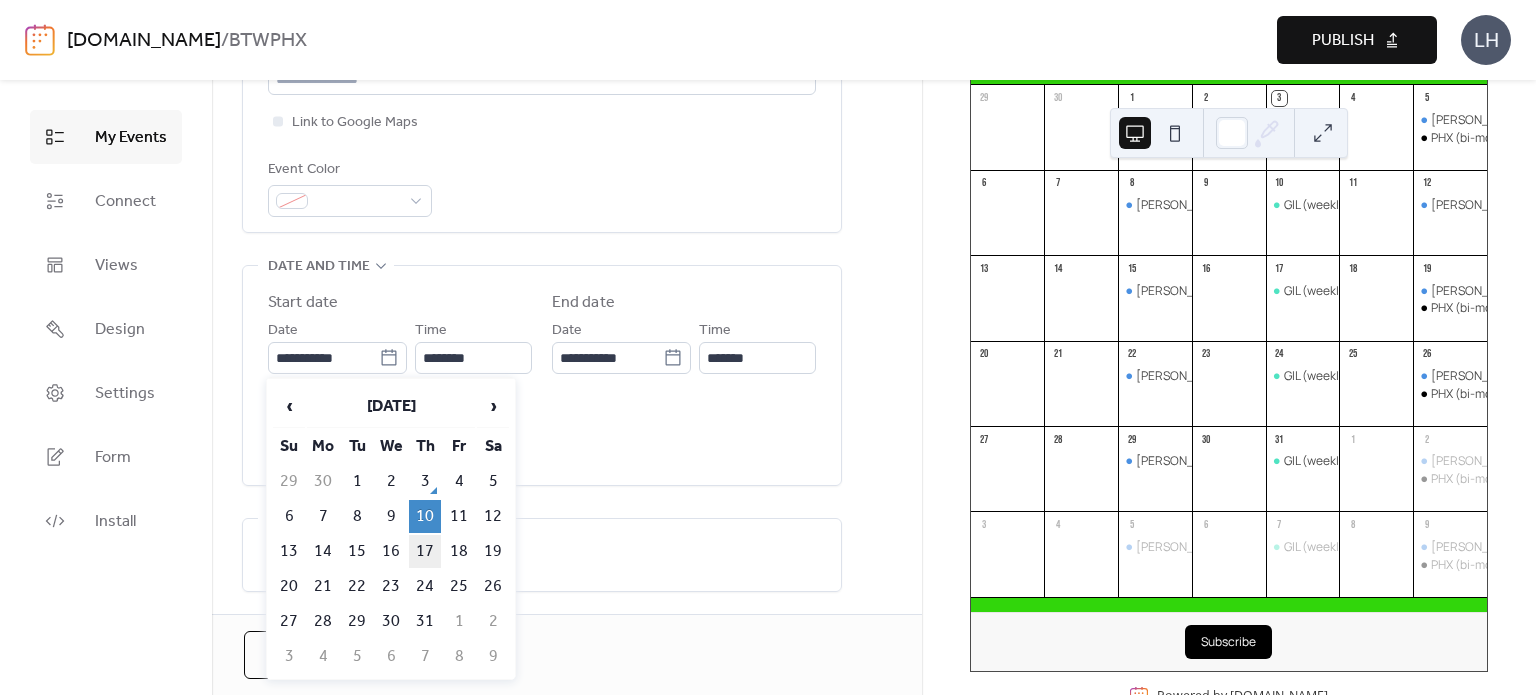 click on "17" at bounding box center [425, 551] 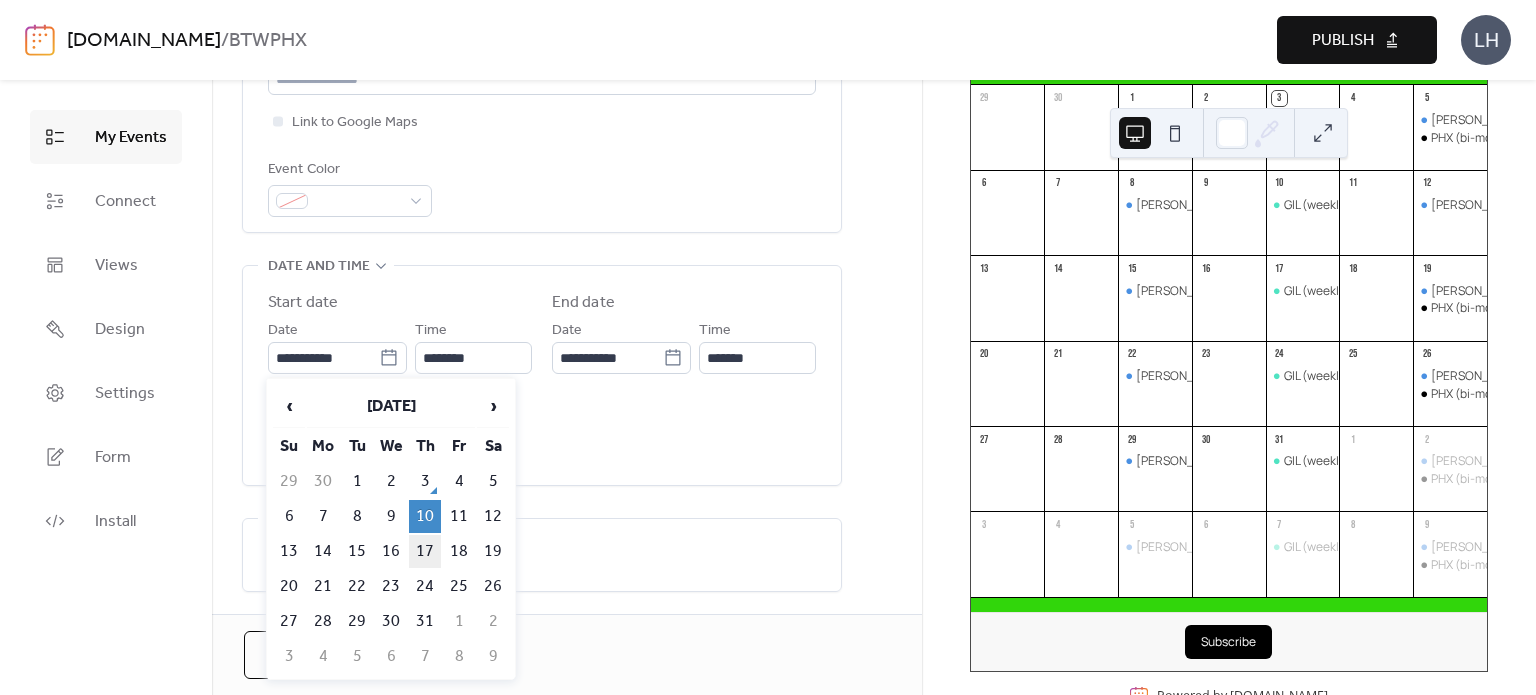 type on "**********" 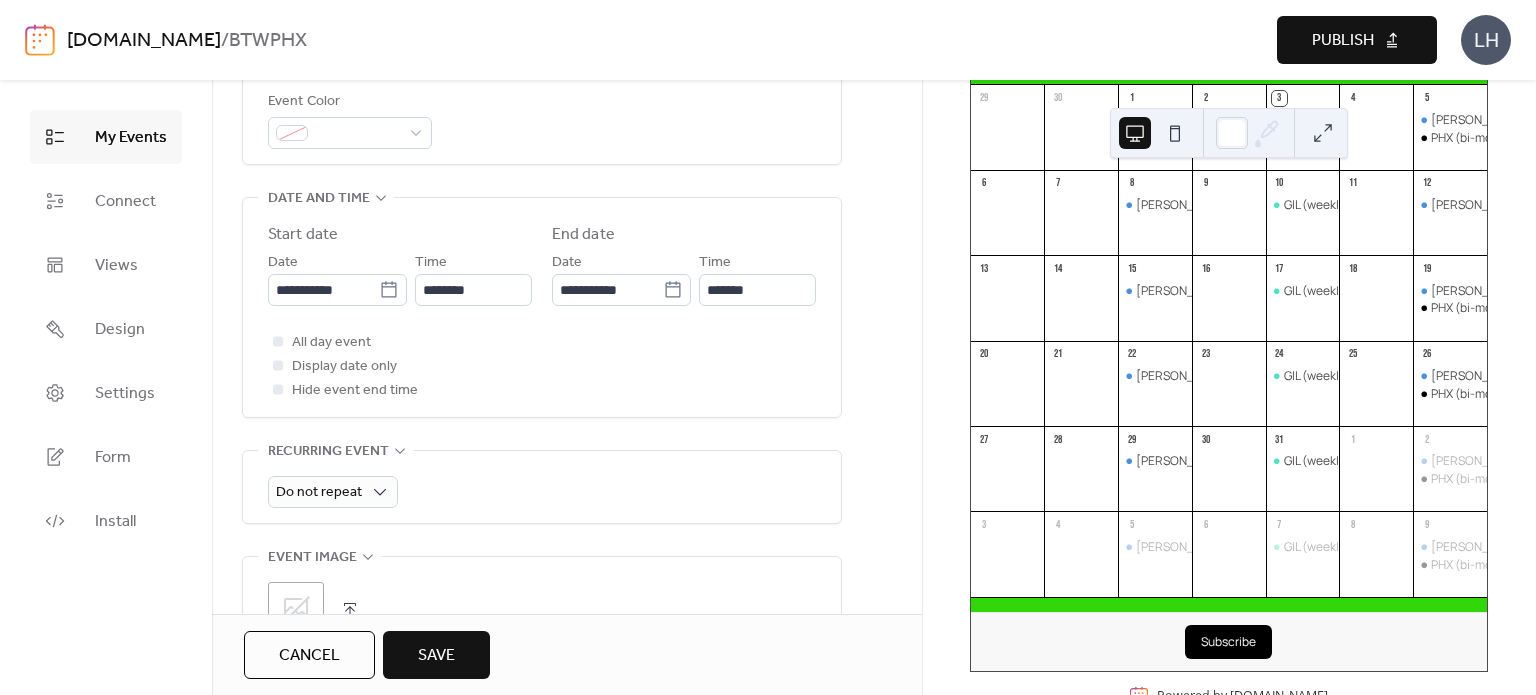 scroll, scrollTop: 576, scrollLeft: 0, axis: vertical 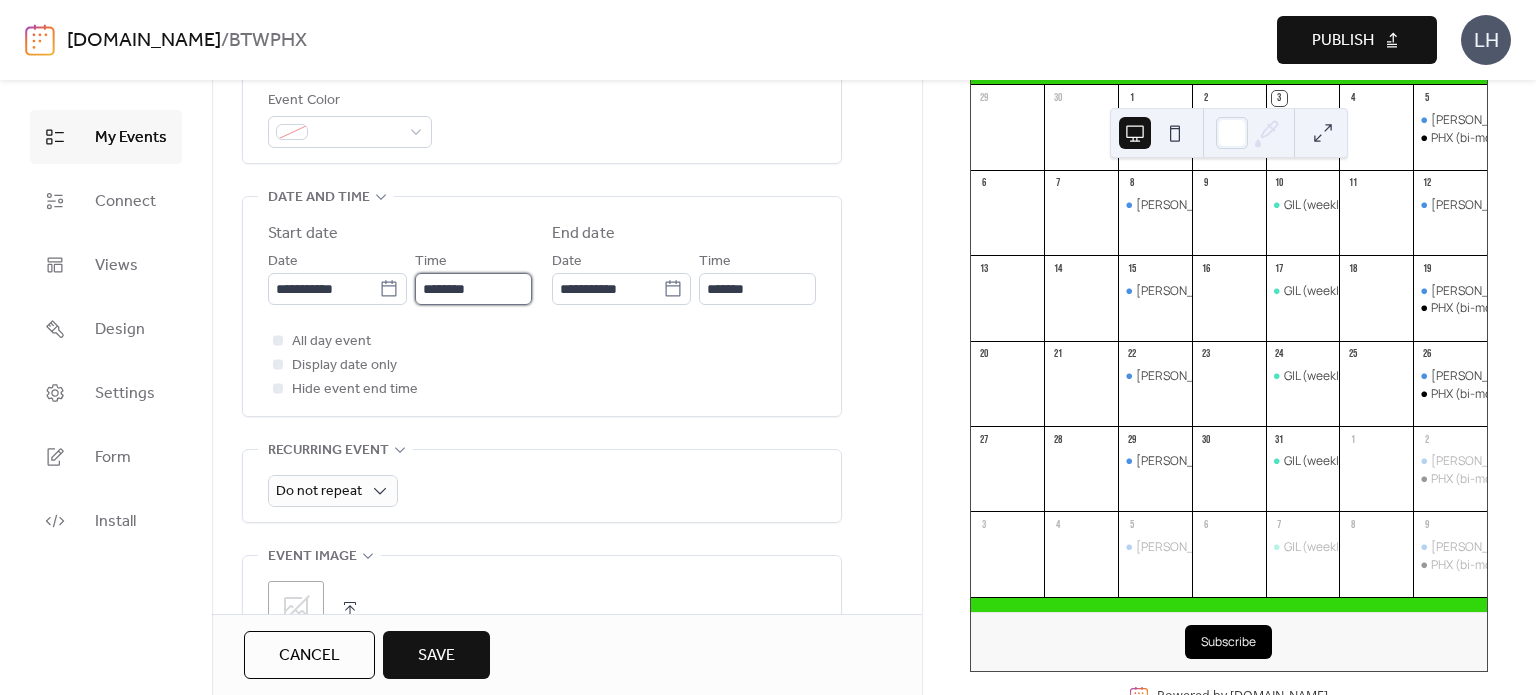 click on "********" at bounding box center (473, 289) 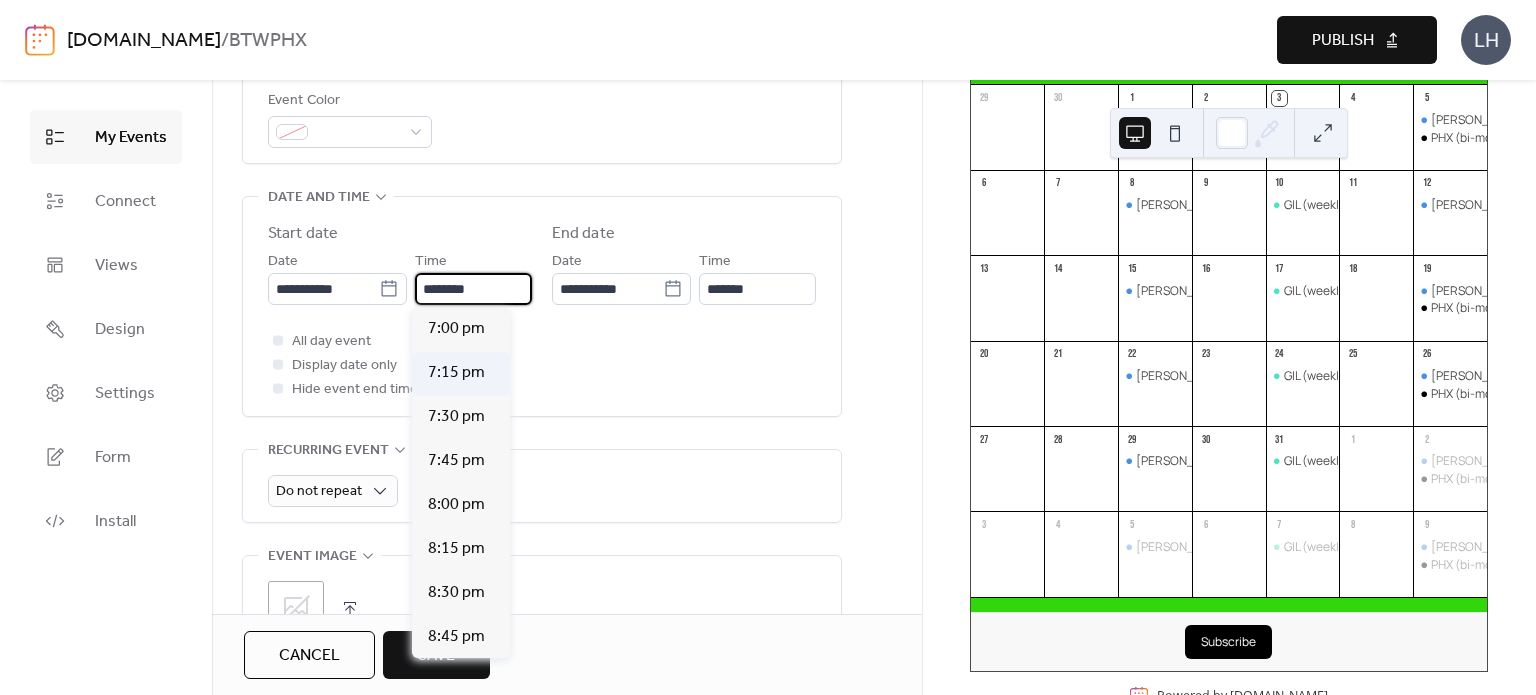 scroll, scrollTop: 3240, scrollLeft: 0, axis: vertical 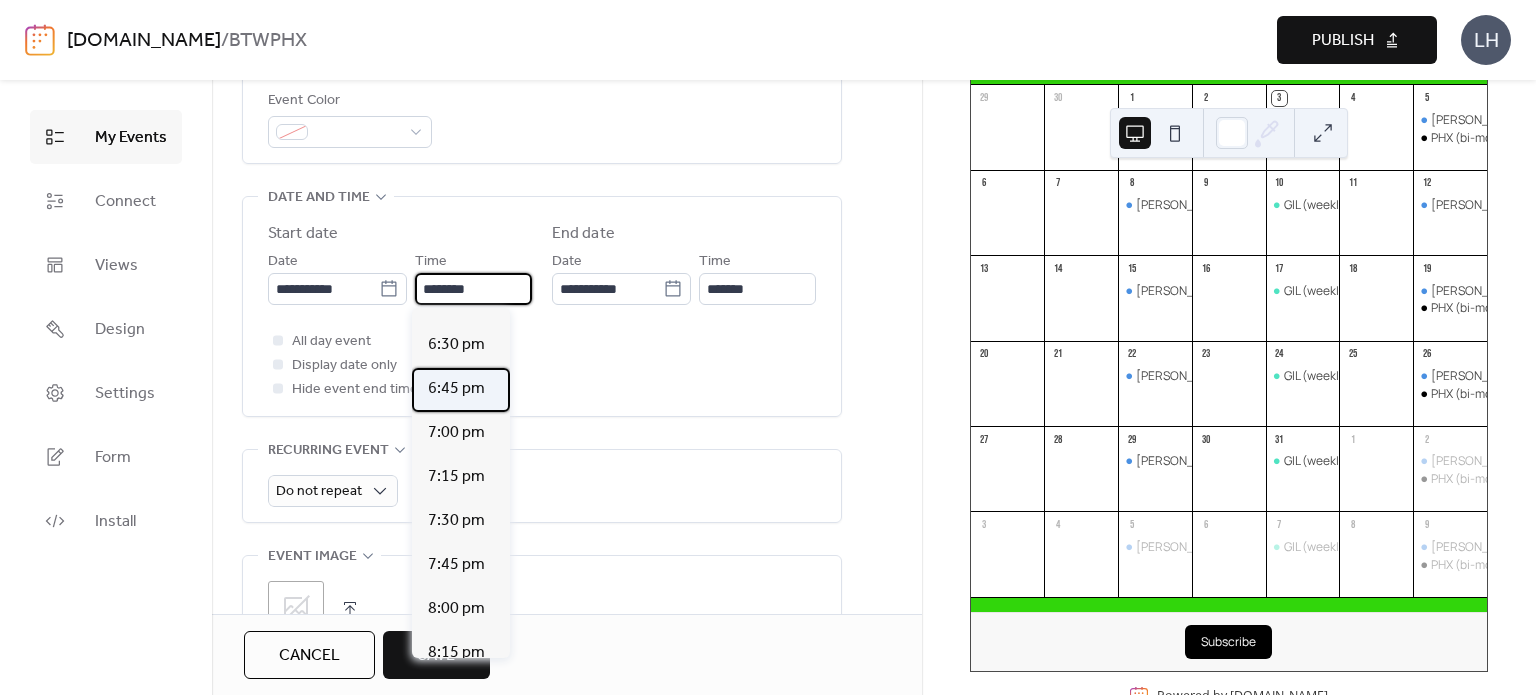 click on "6:45 pm" at bounding box center (456, 389) 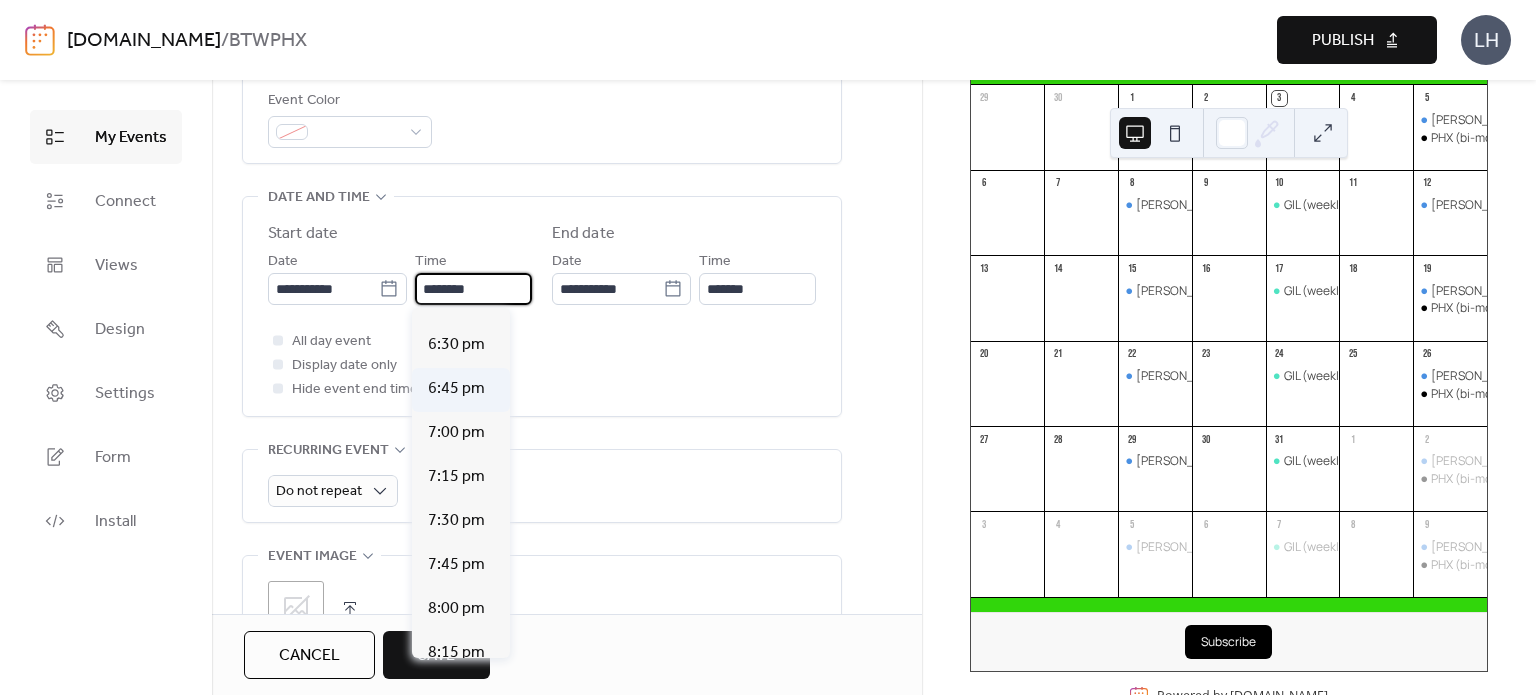 type on "*******" 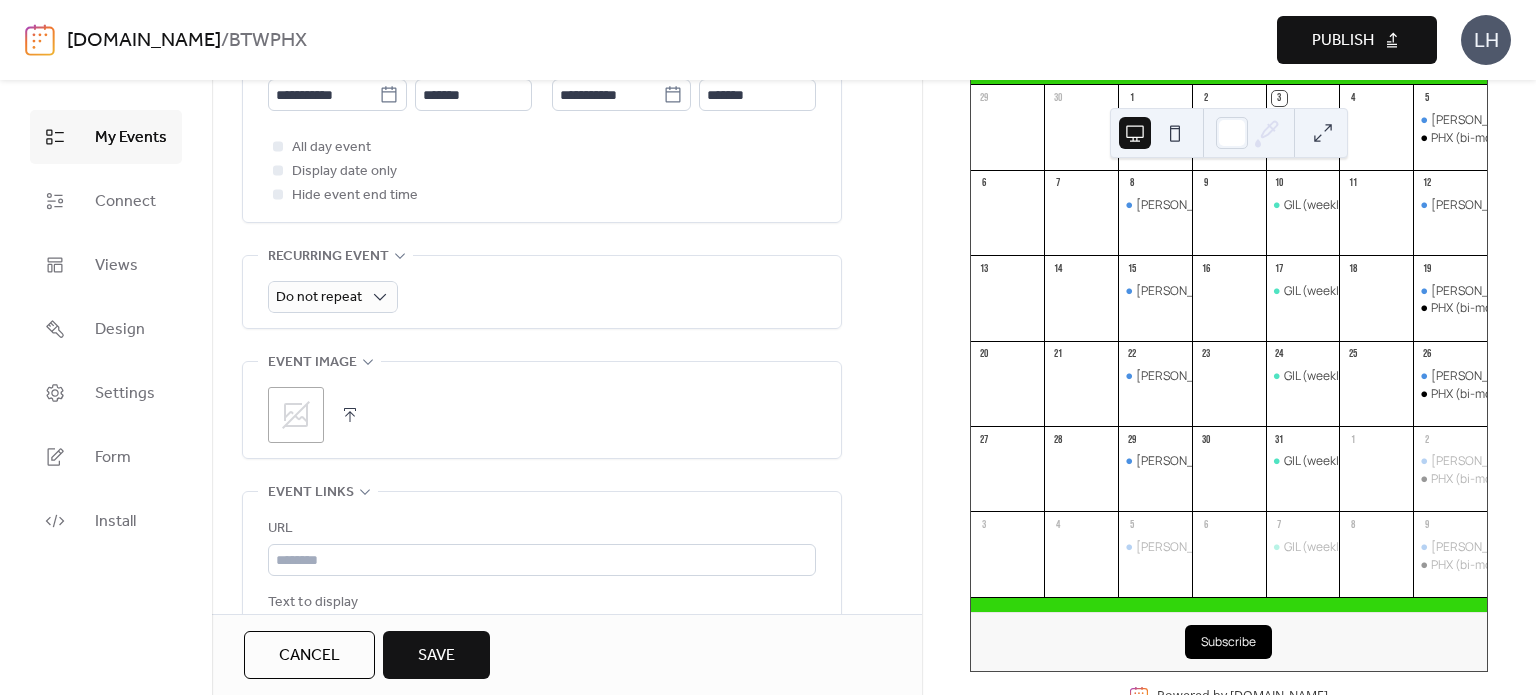 scroll, scrollTop: 771, scrollLeft: 0, axis: vertical 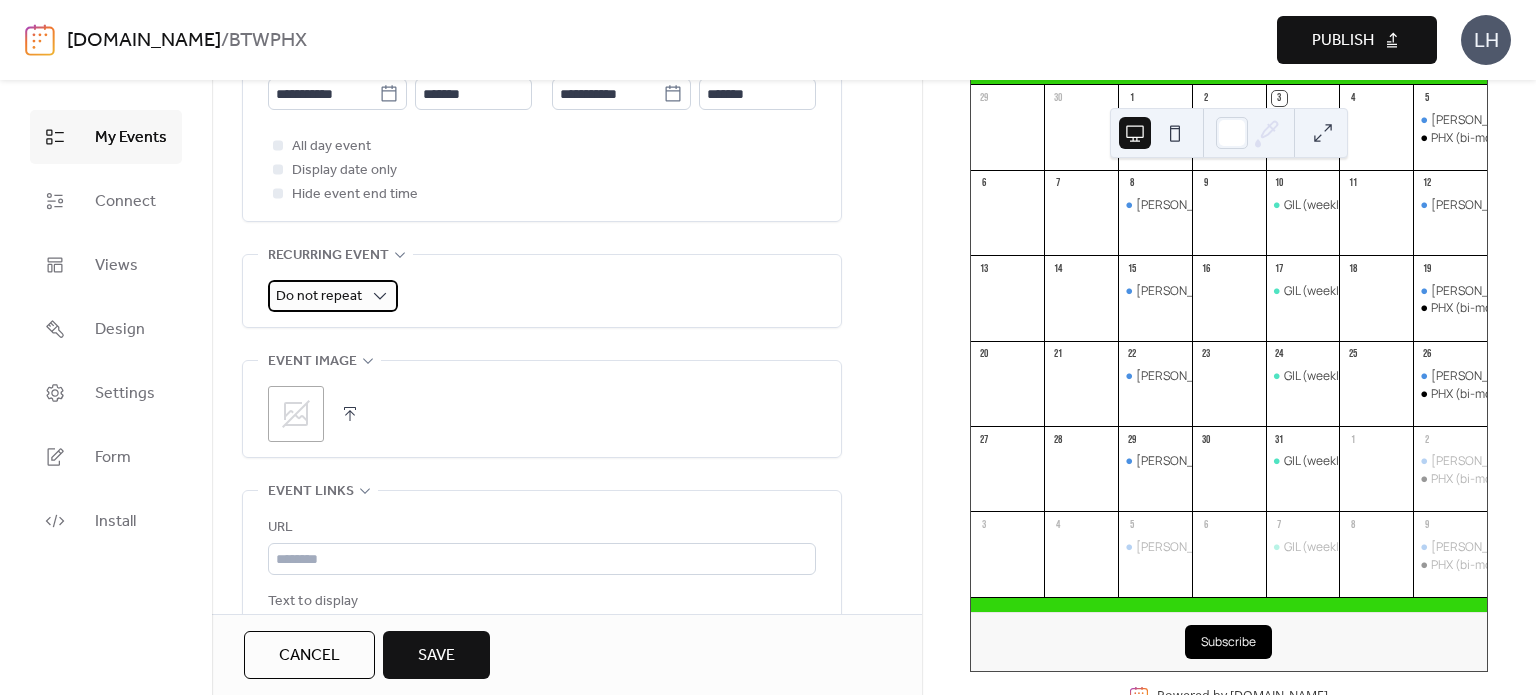 click on "Do not repeat" at bounding box center (333, 296) 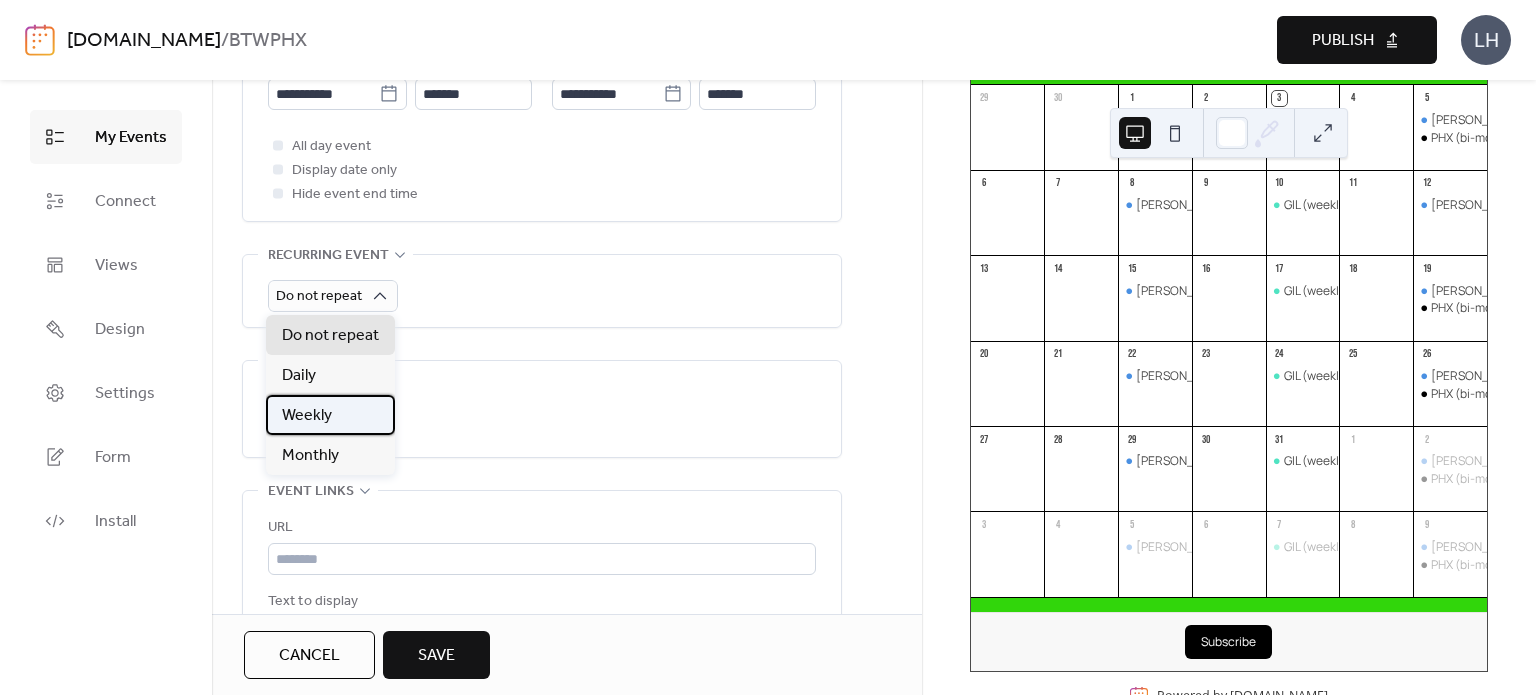 click on "Weekly" at bounding box center (330, 415) 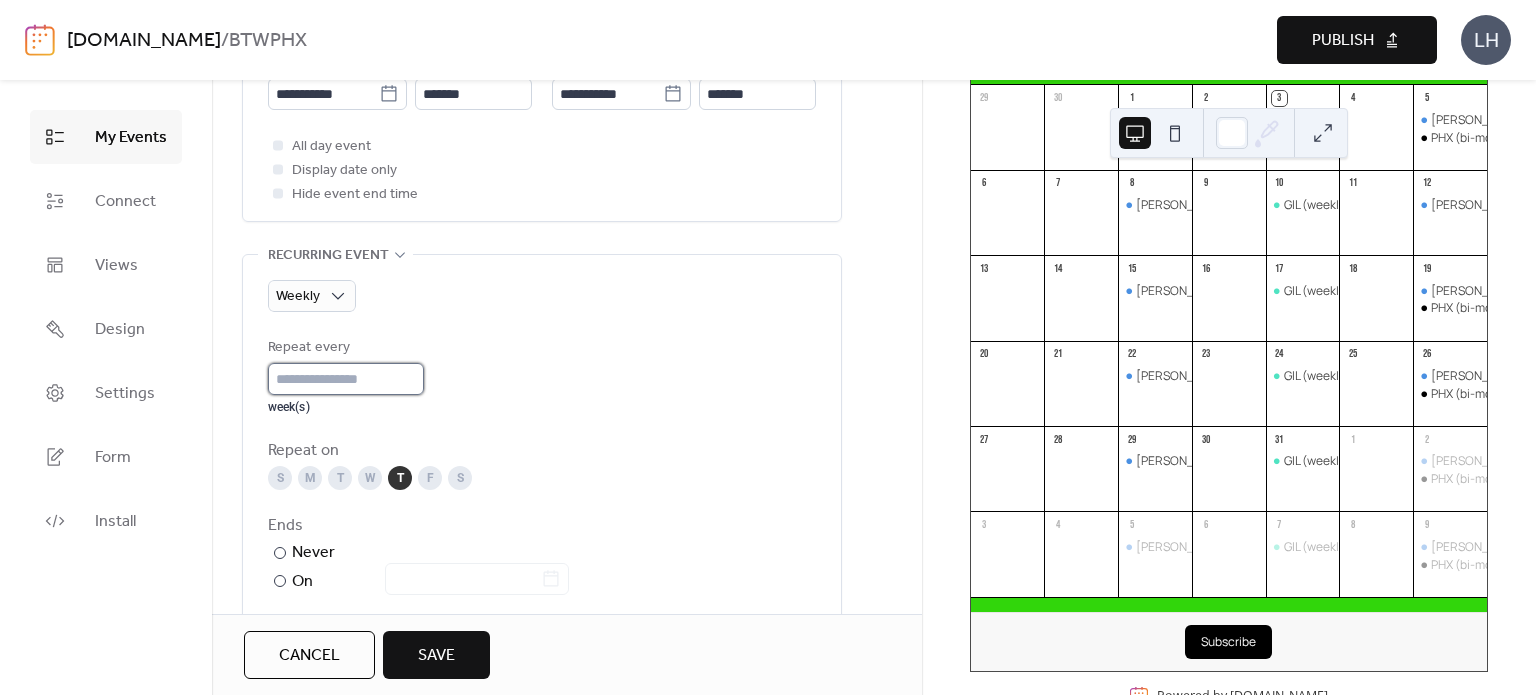 type on "*" 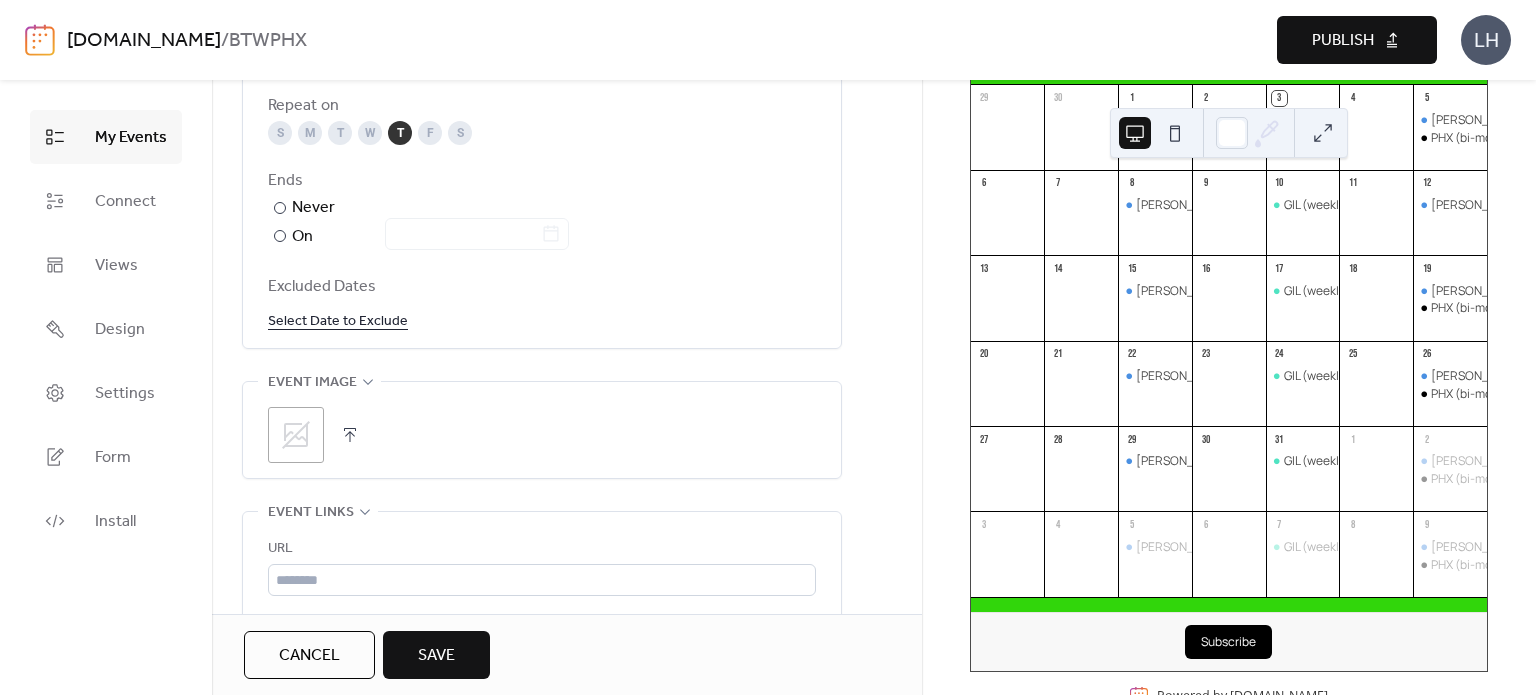scroll, scrollTop: 1124, scrollLeft: 0, axis: vertical 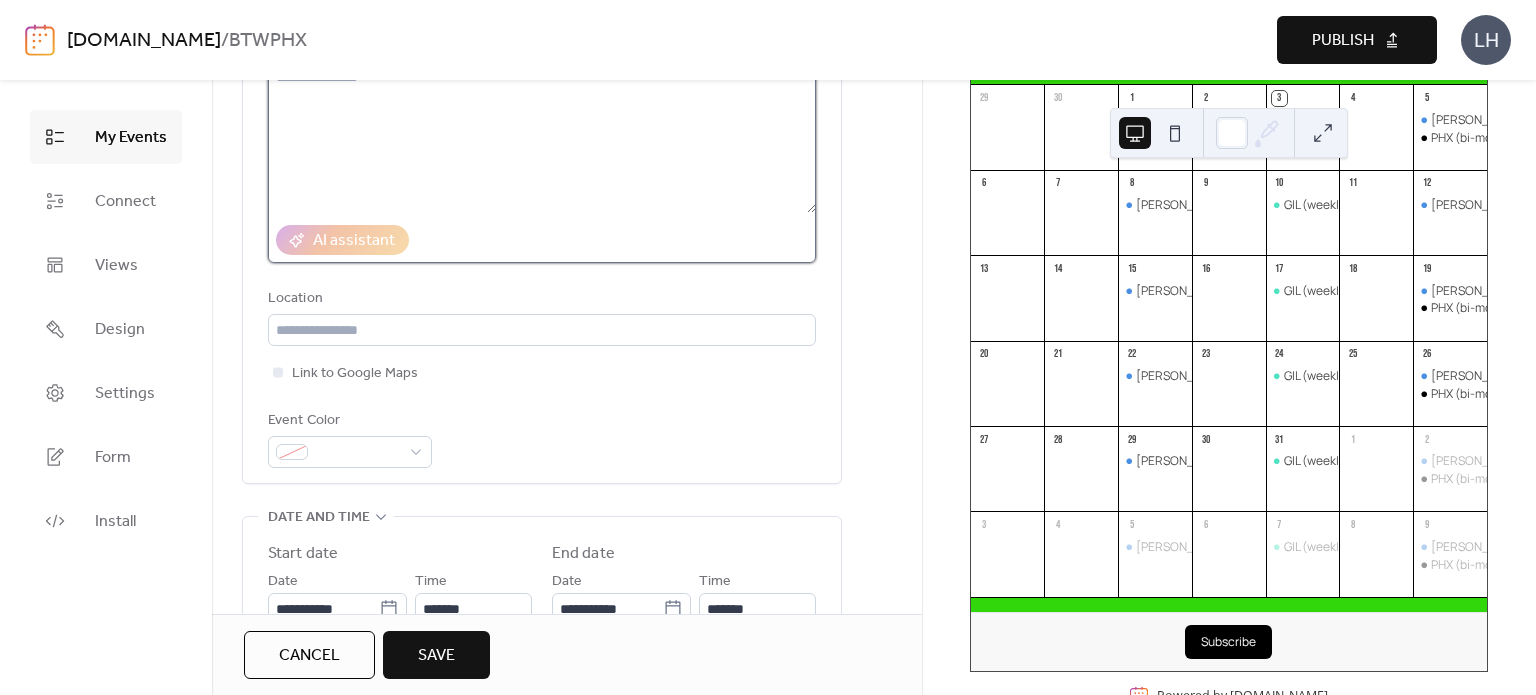 click at bounding box center [542, 137] 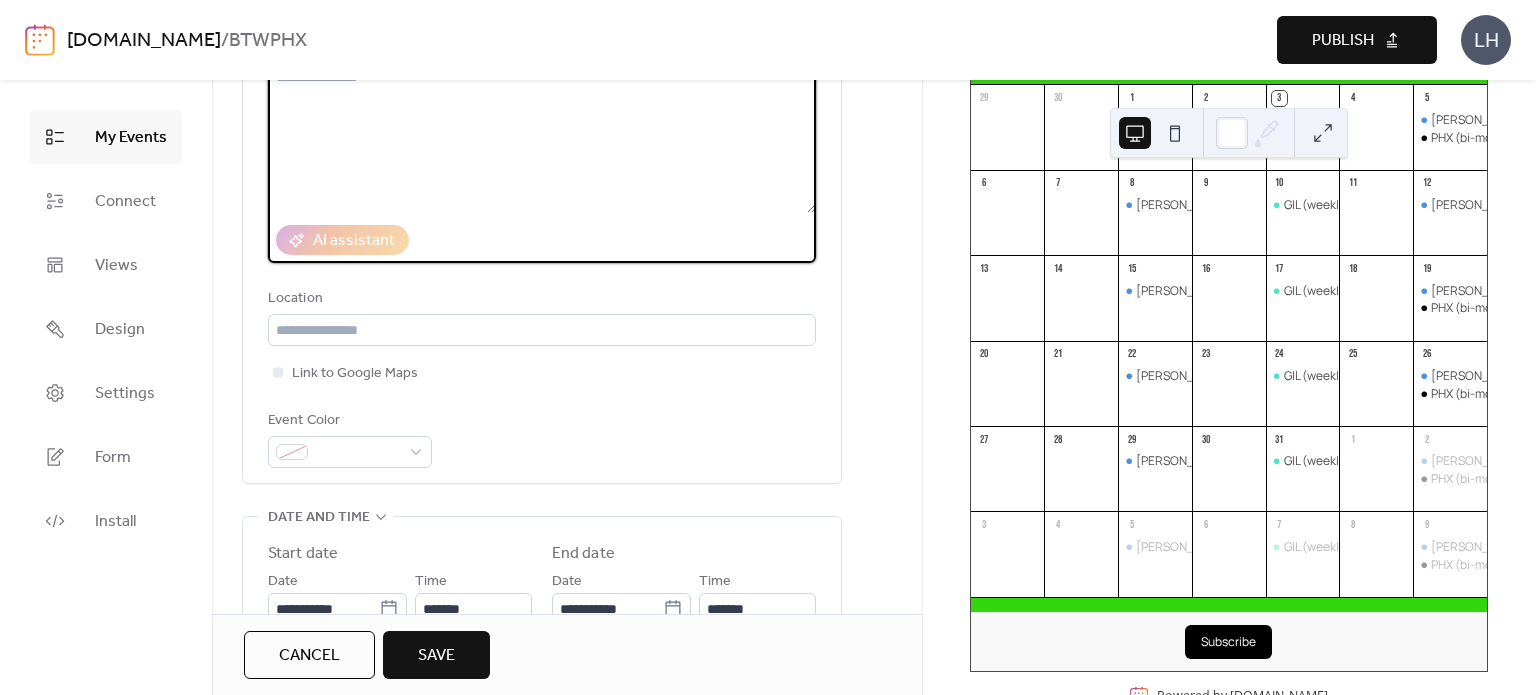 paste on "**********" 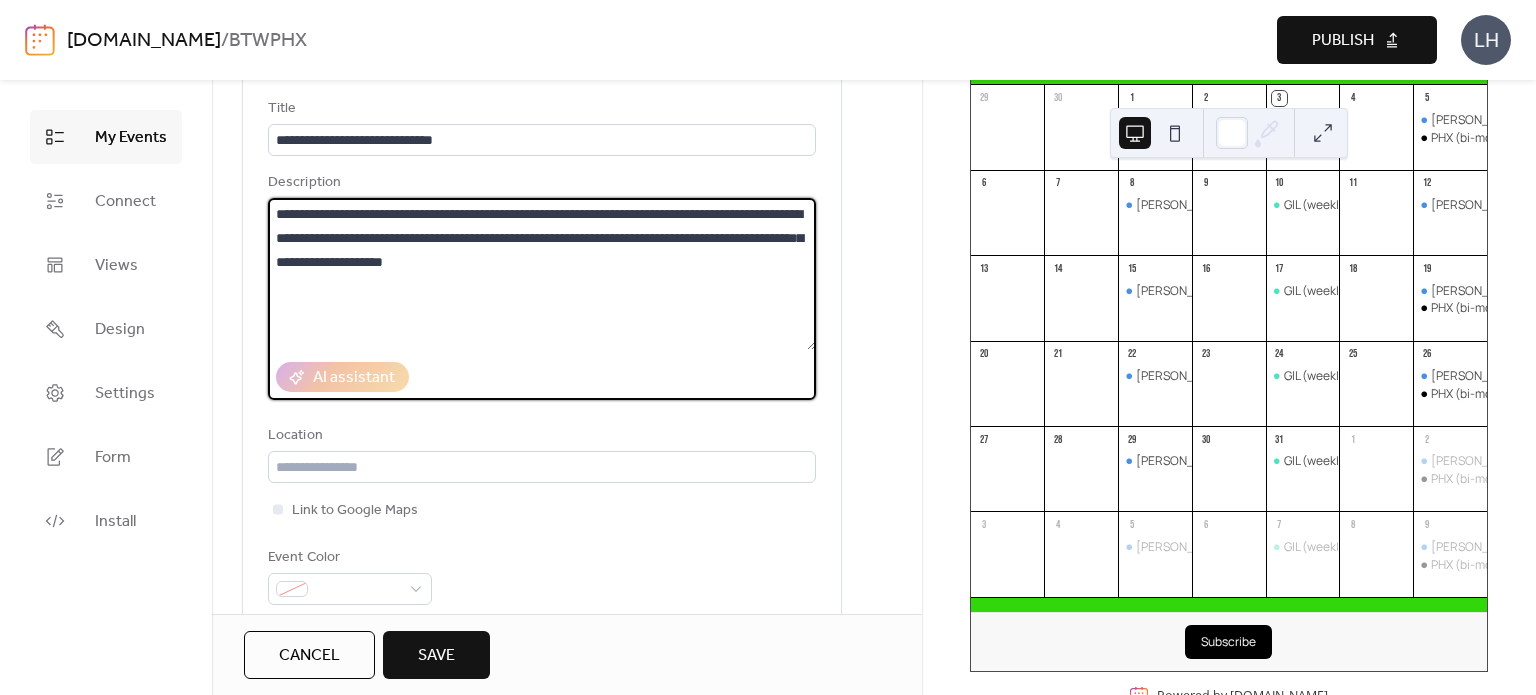 scroll, scrollTop: 116, scrollLeft: 0, axis: vertical 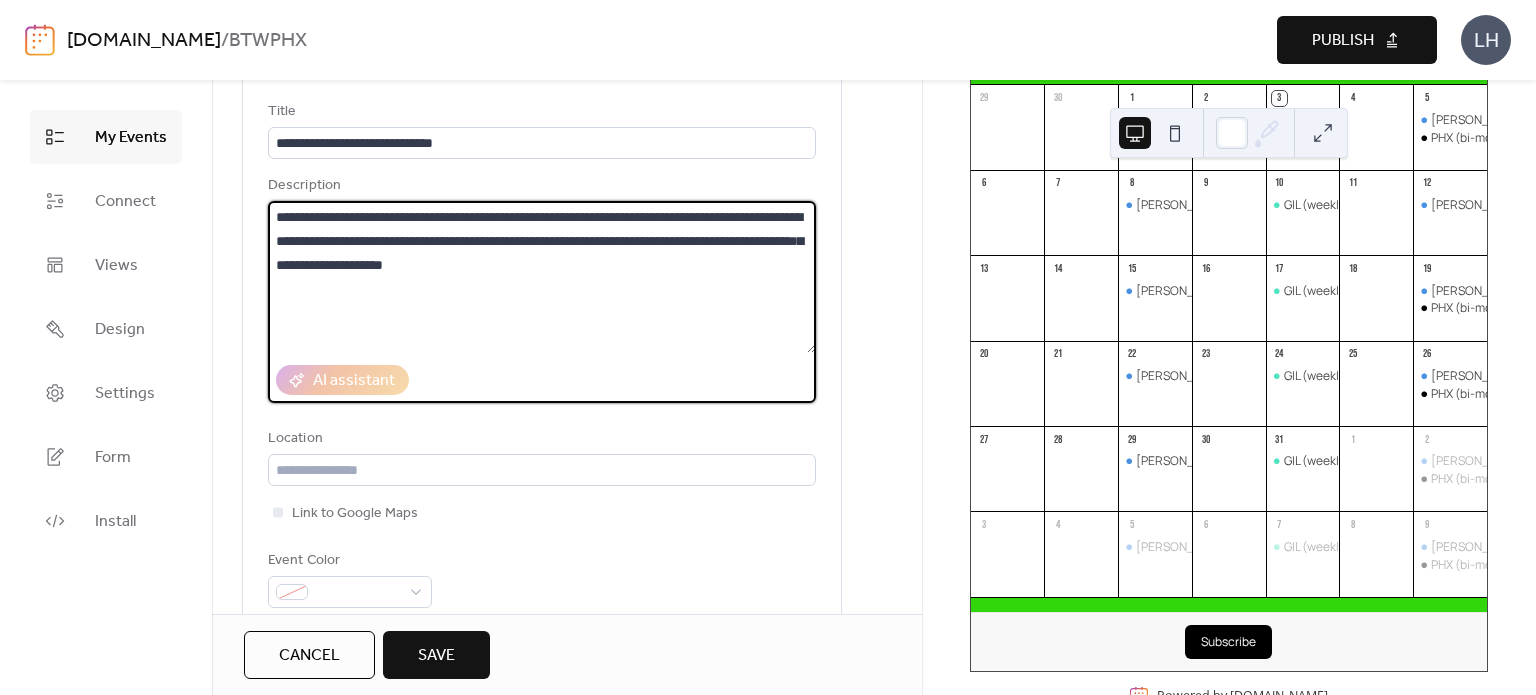 type on "**********" 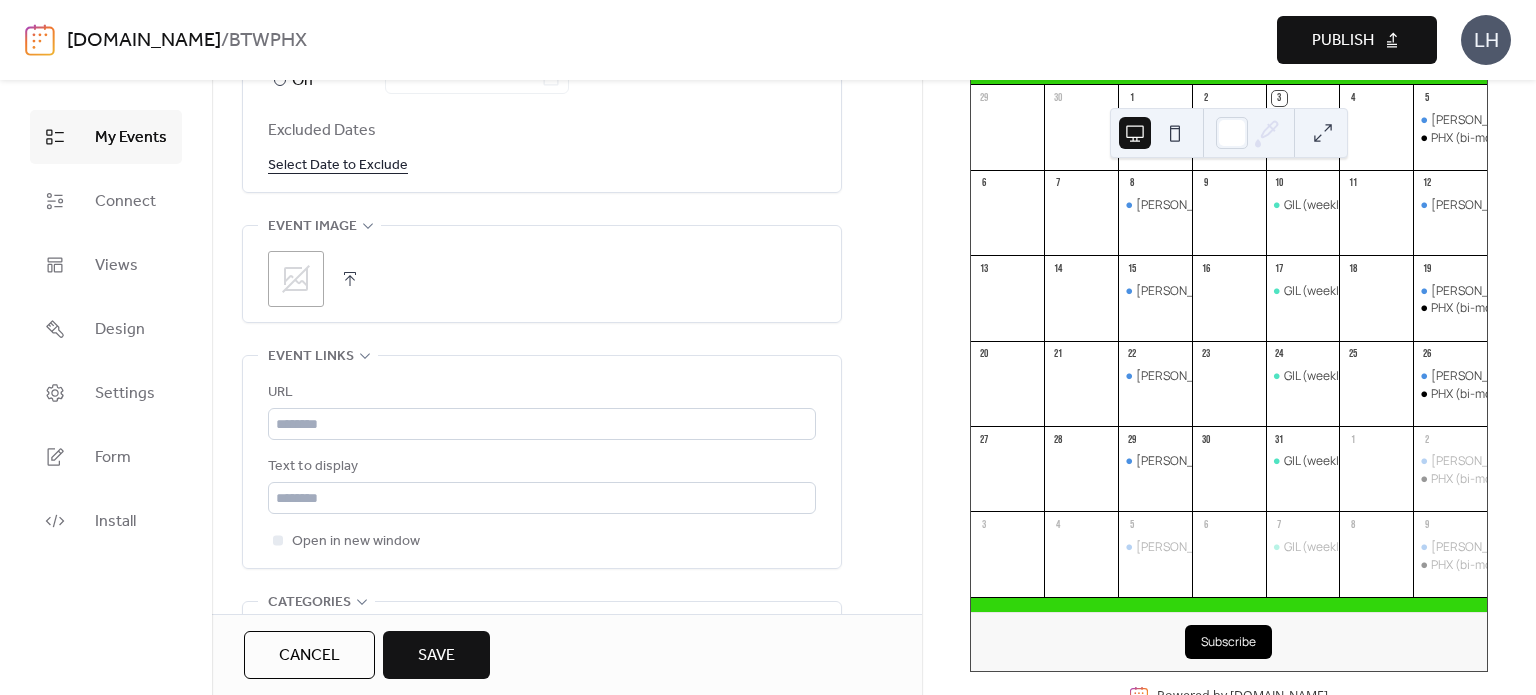 scroll, scrollTop: 1291, scrollLeft: 0, axis: vertical 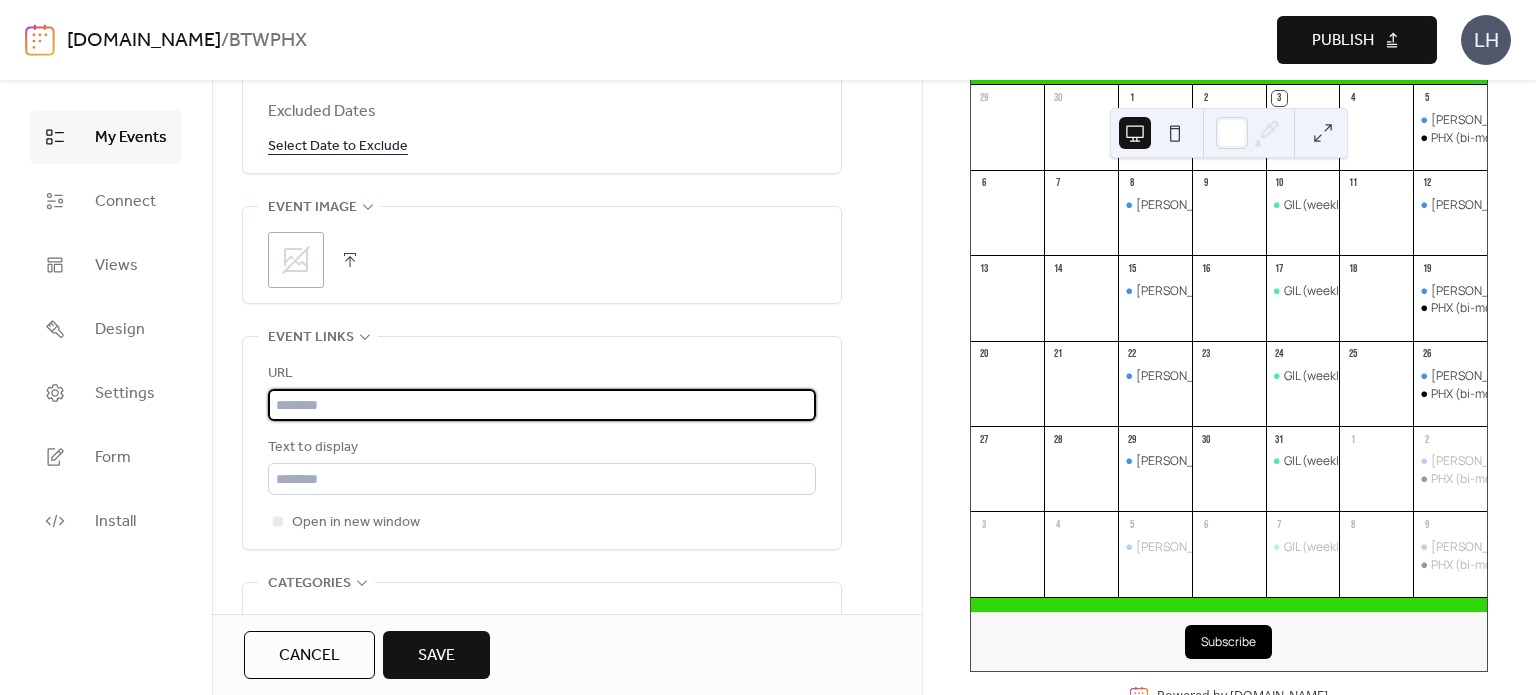 click at bounding box center [542, 405] 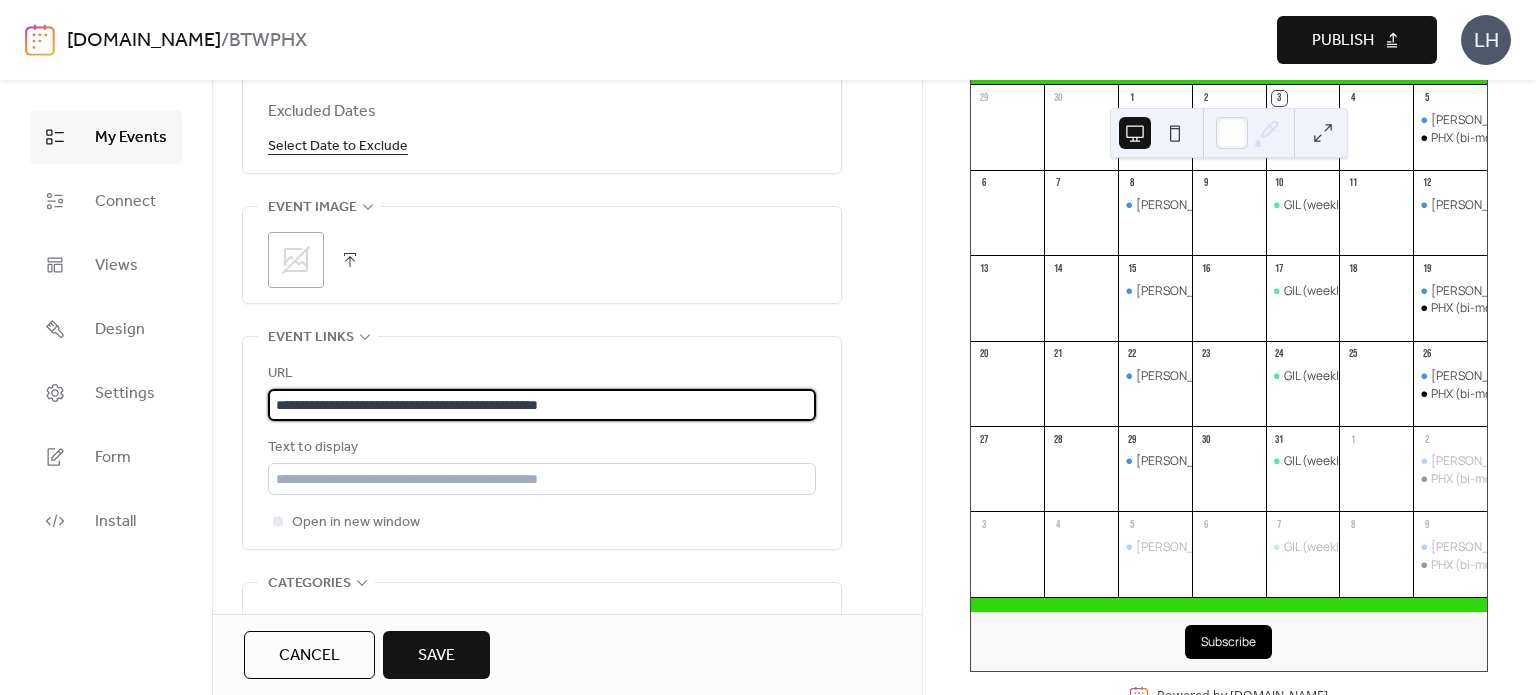 type on "**********" 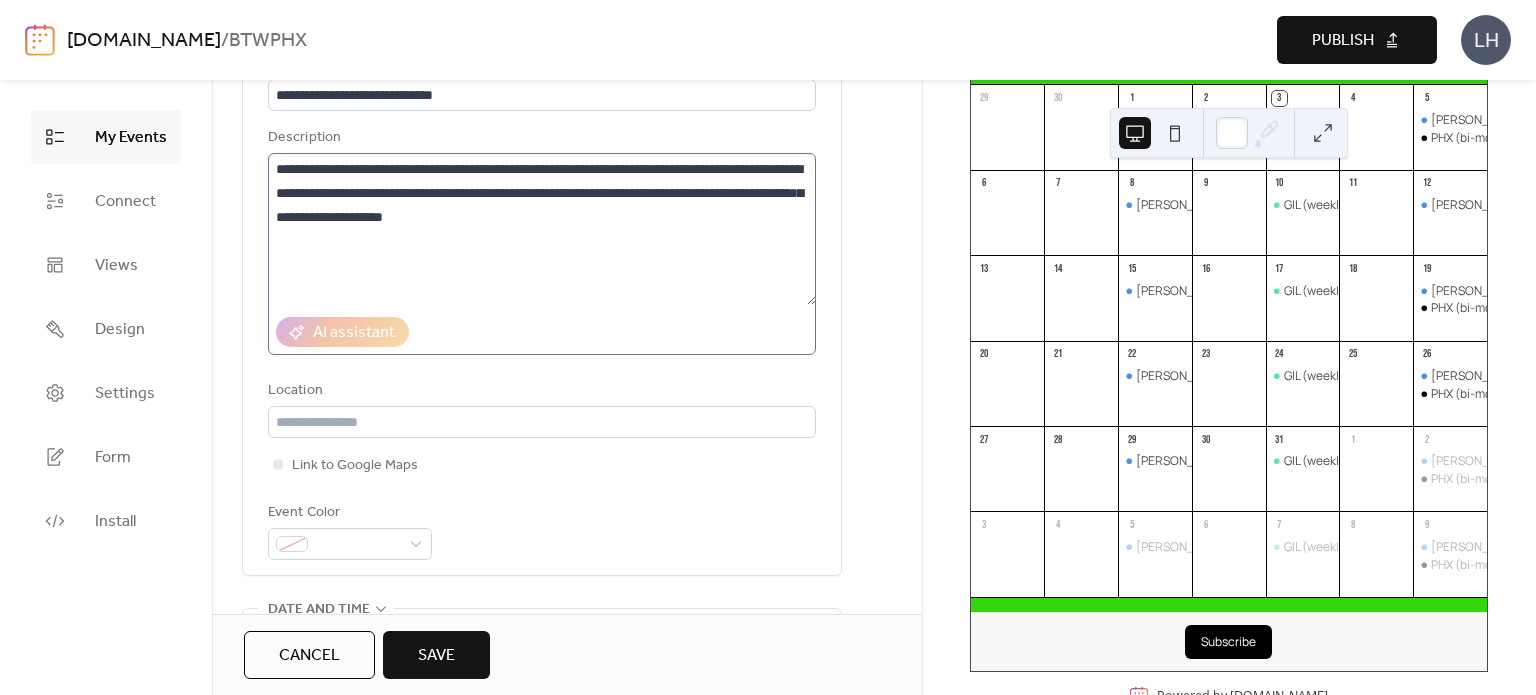 scroll, scrollTop: 158, scrollLeft: 0, axis: vertical 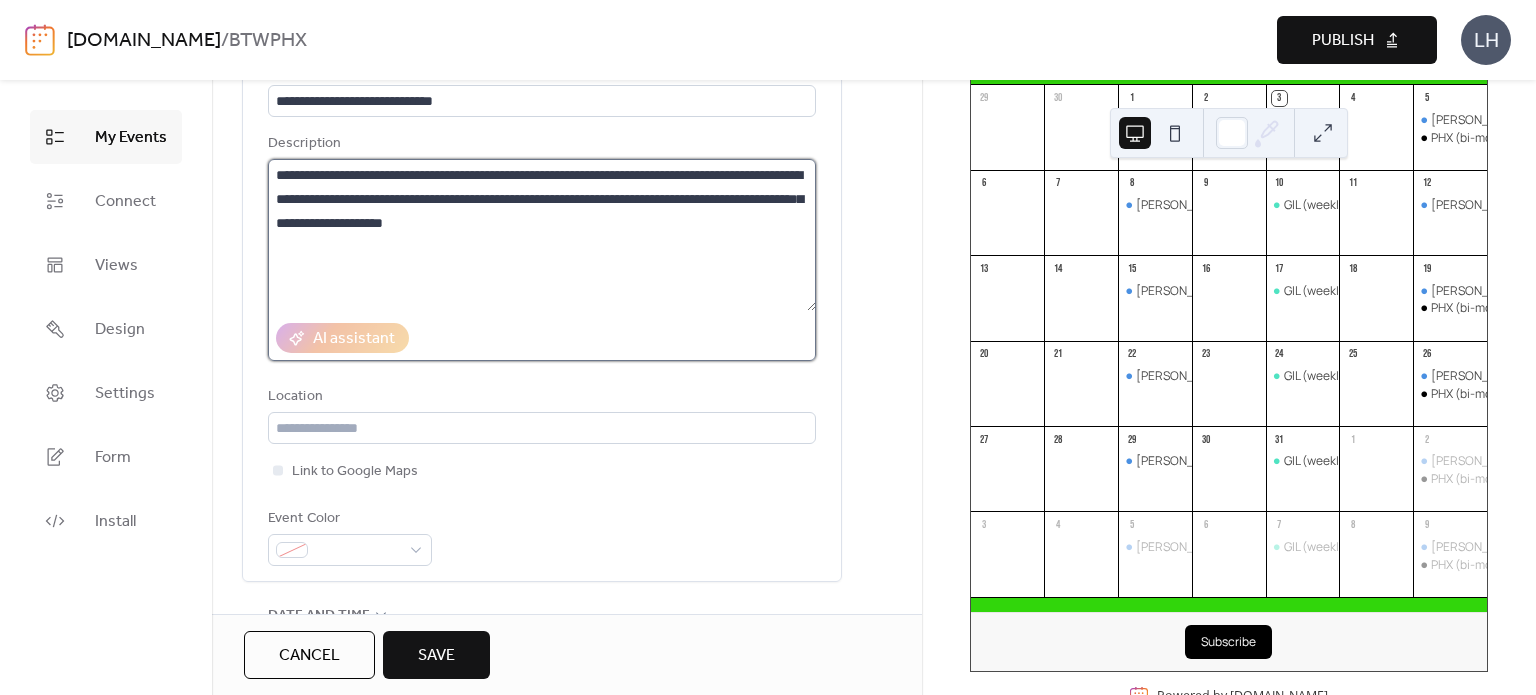 click on "**********" at bounding box center (542, 235) 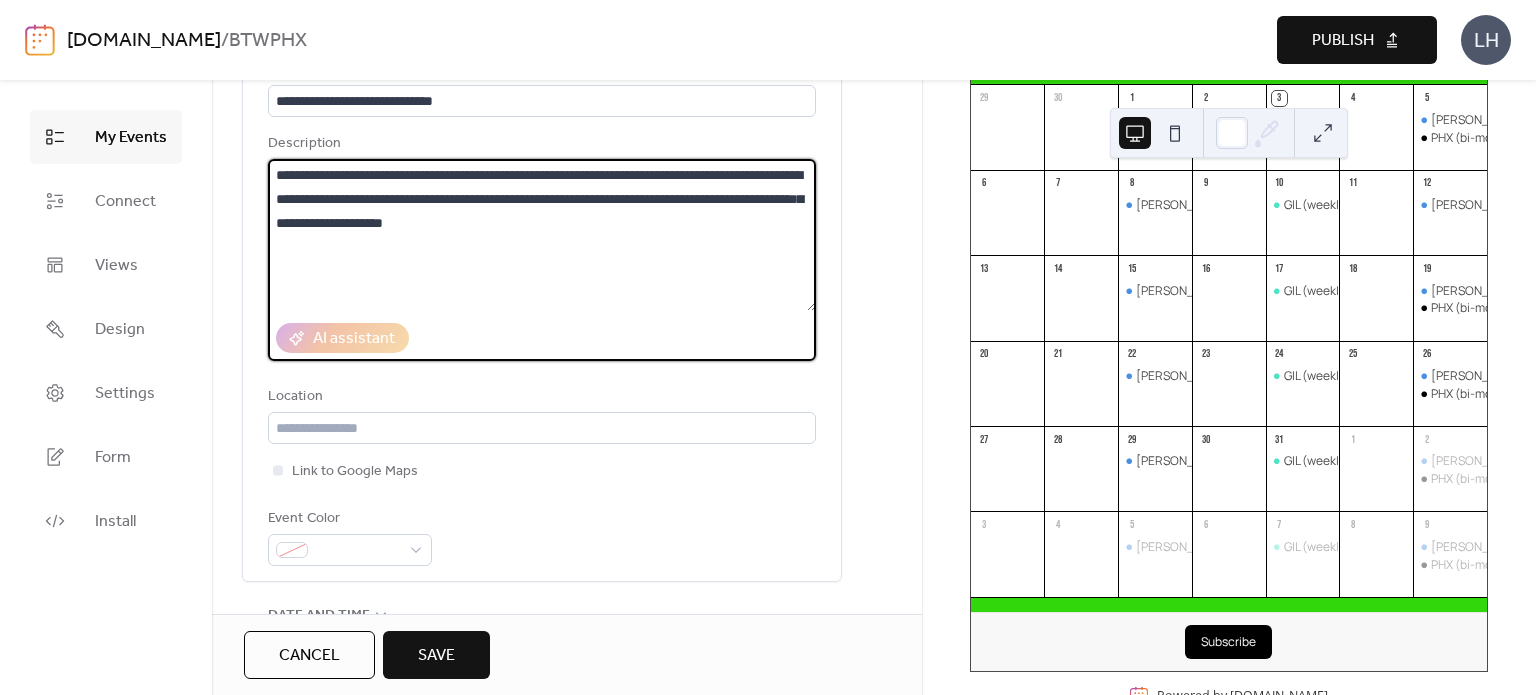 click on "**********" at bounding box center (542, 235) 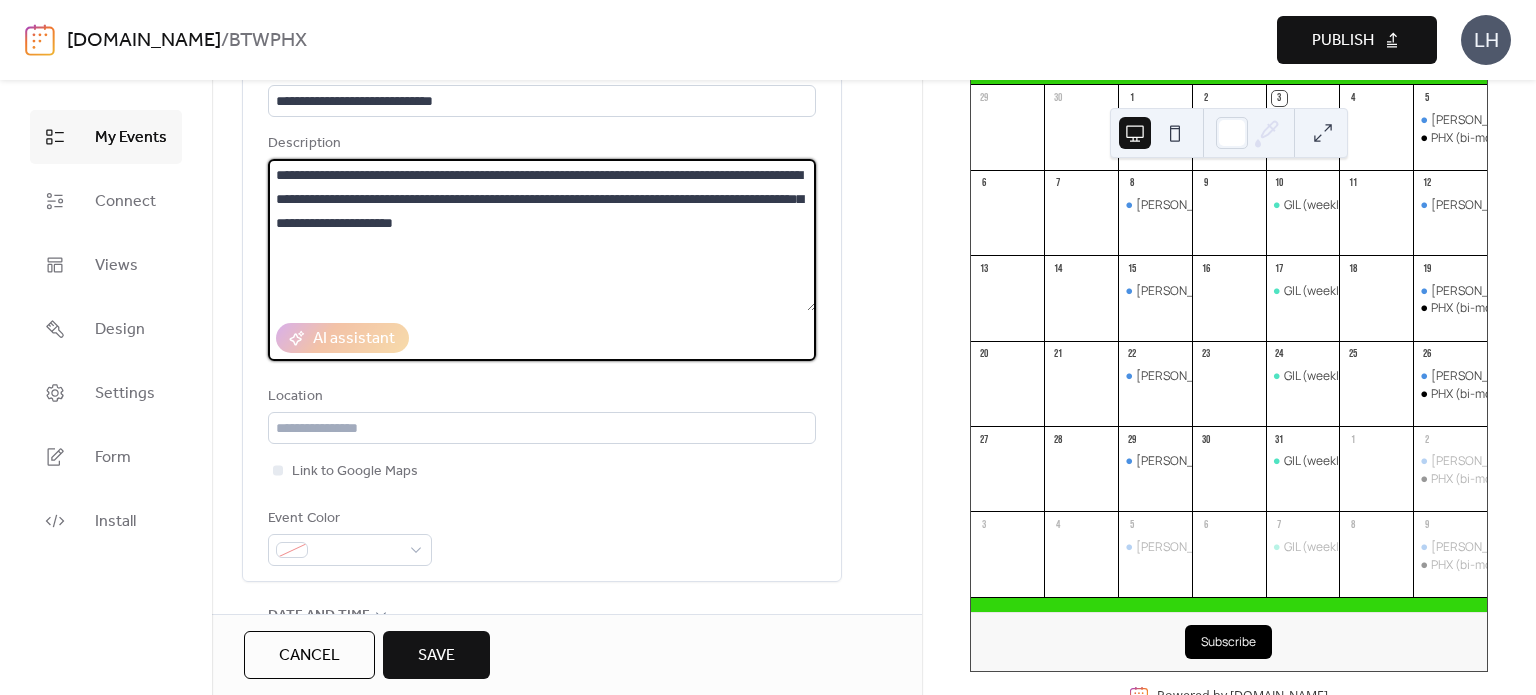 paste on "**********" 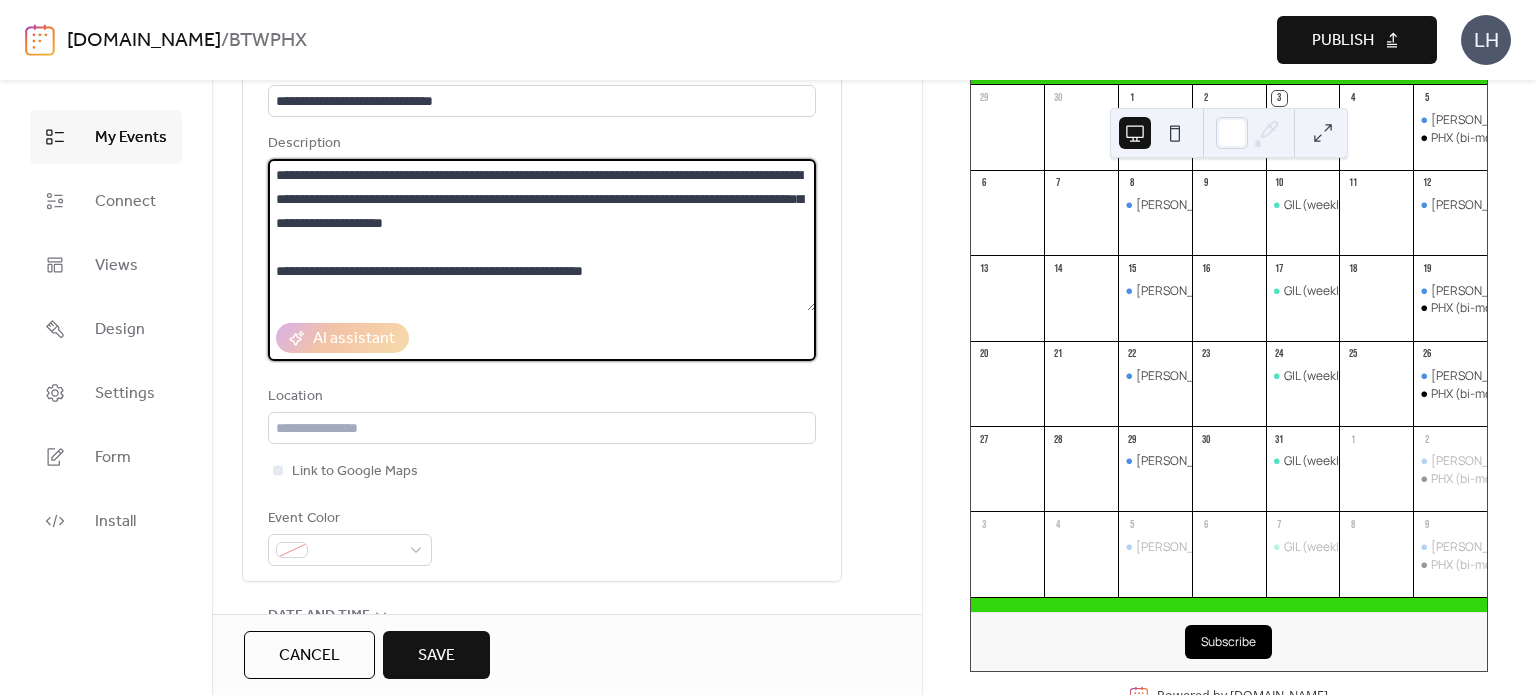 type on "**********" 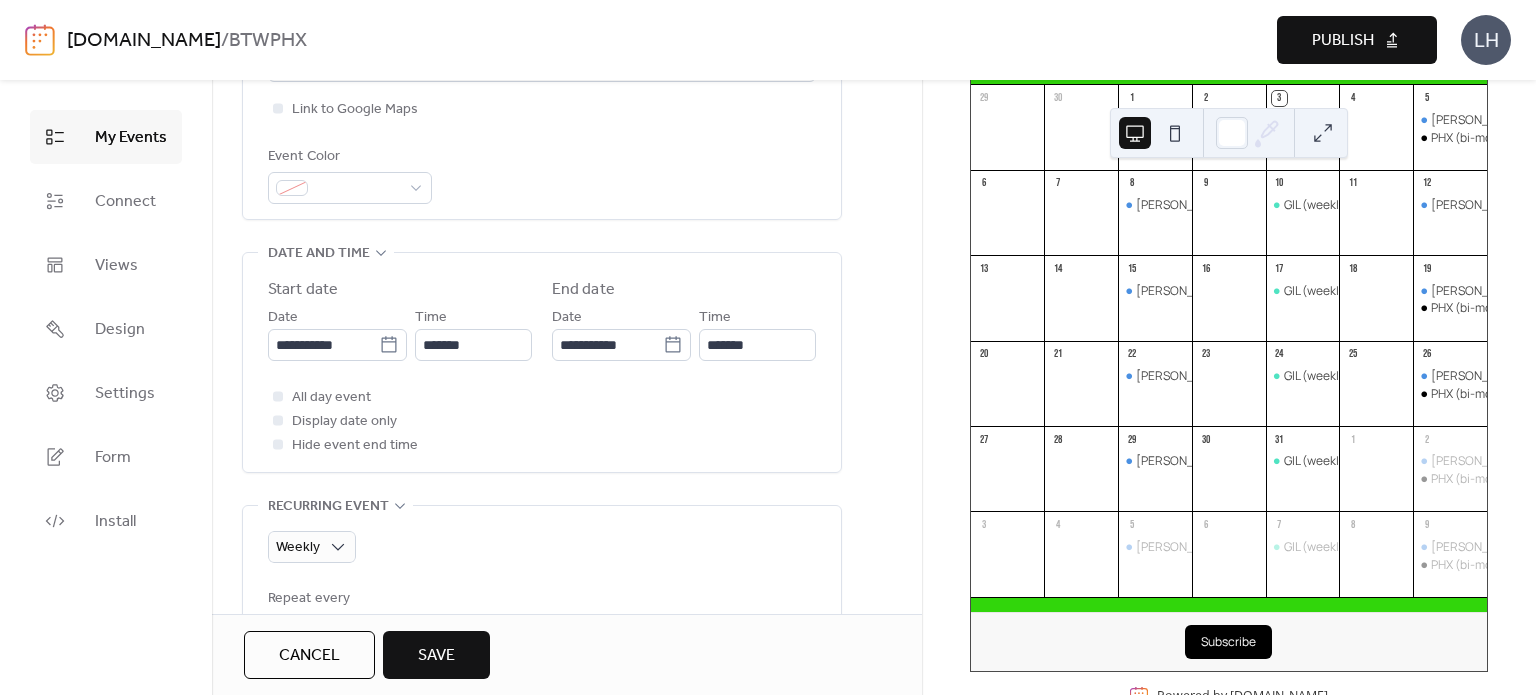 scroll, scrollTop: 526, scrollLeft: 0, axis: vertical 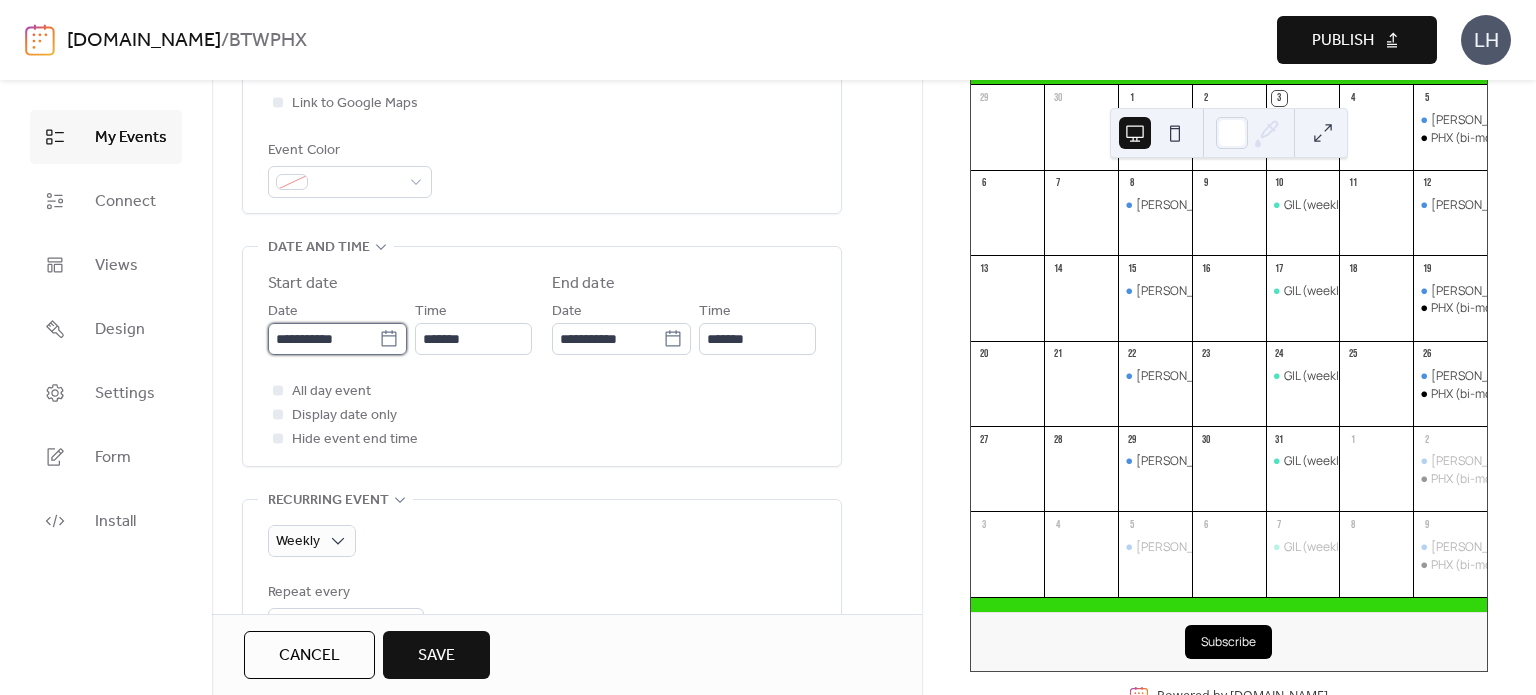 click on "**********" at bounding box center [323, 339] 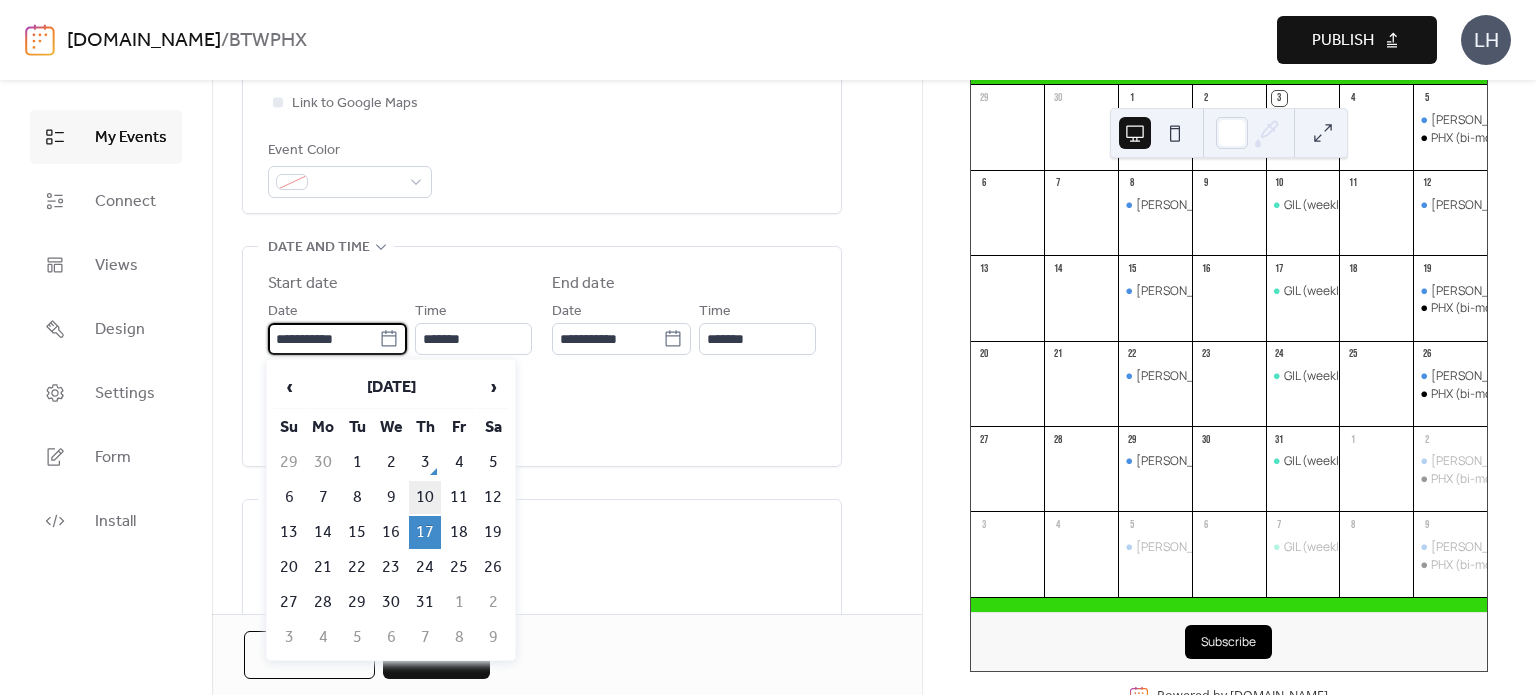 click on "10" at bounding box center [425, 497] 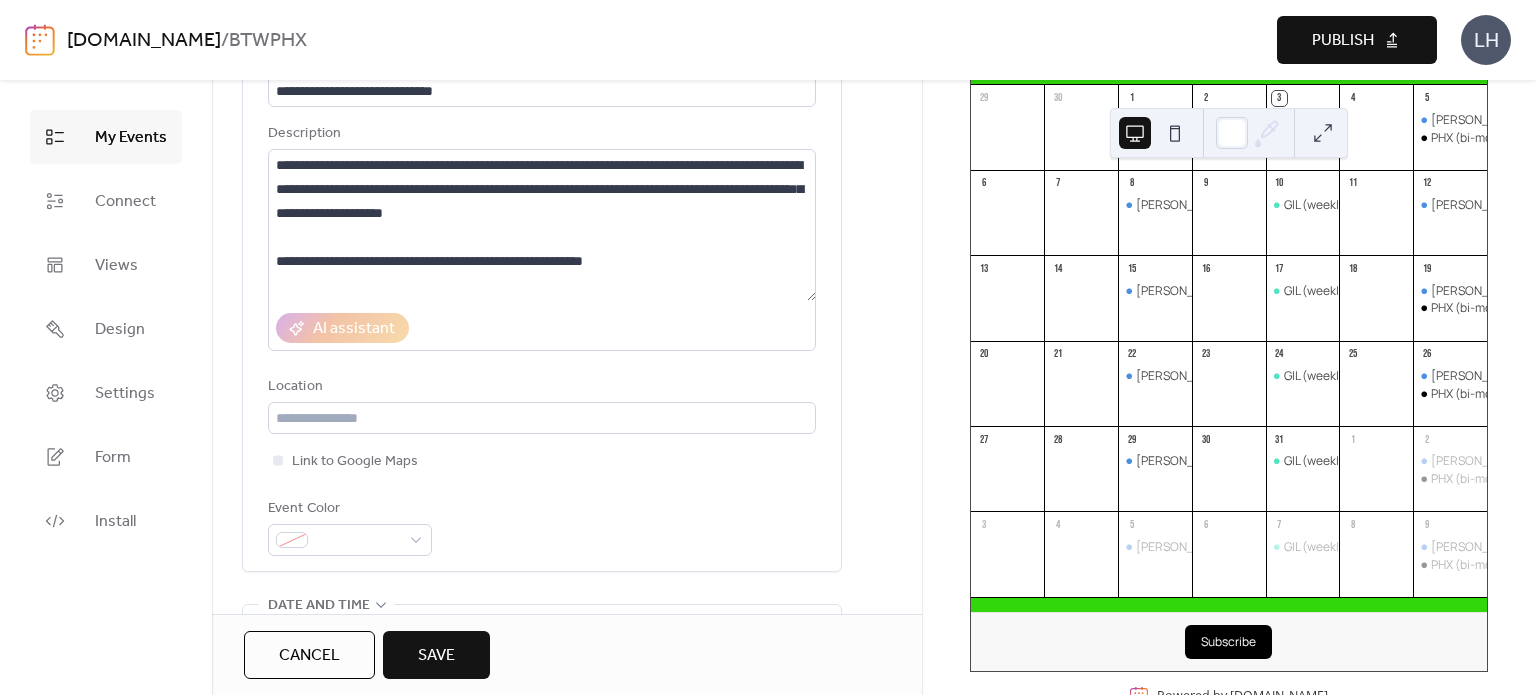scroll, scrollTop: 166, scrollLeft: 0, axis: vertical 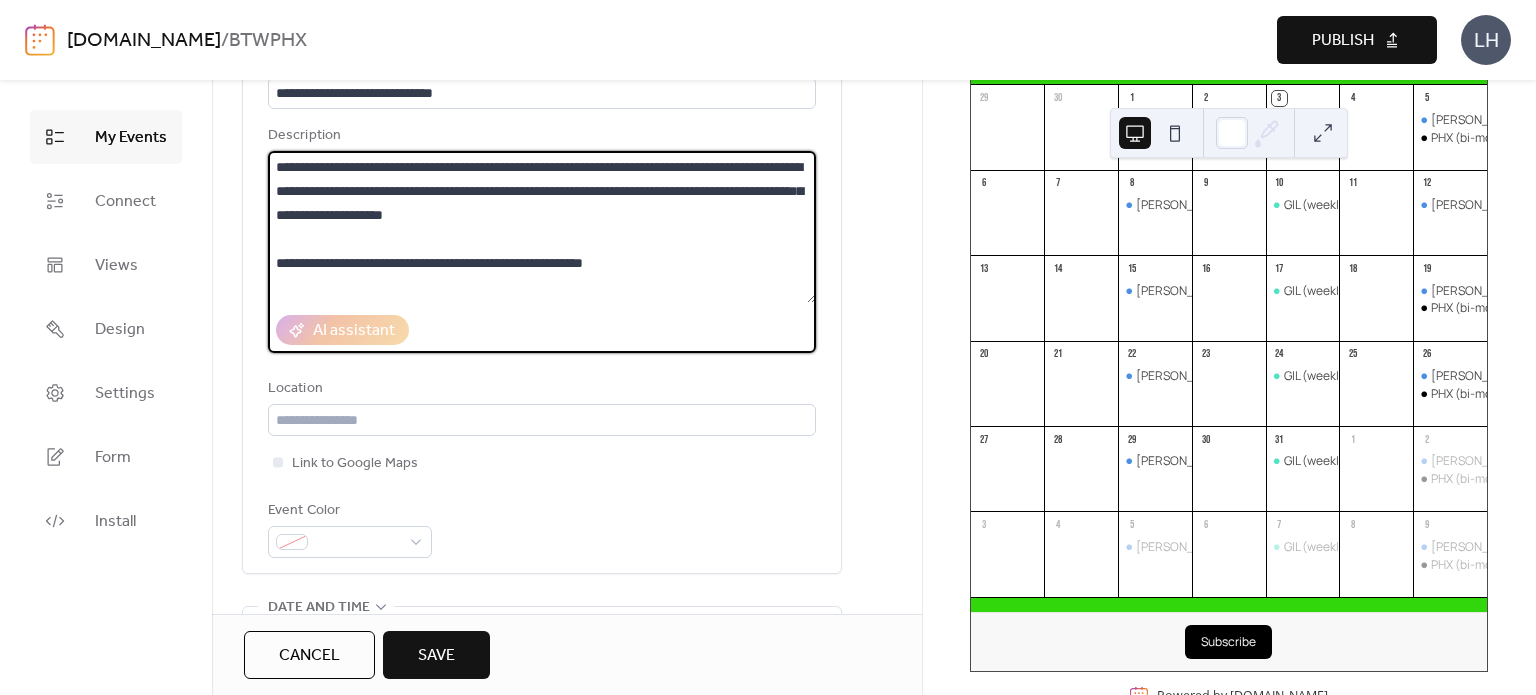 click on "**********" at bounding box center (542, 227) 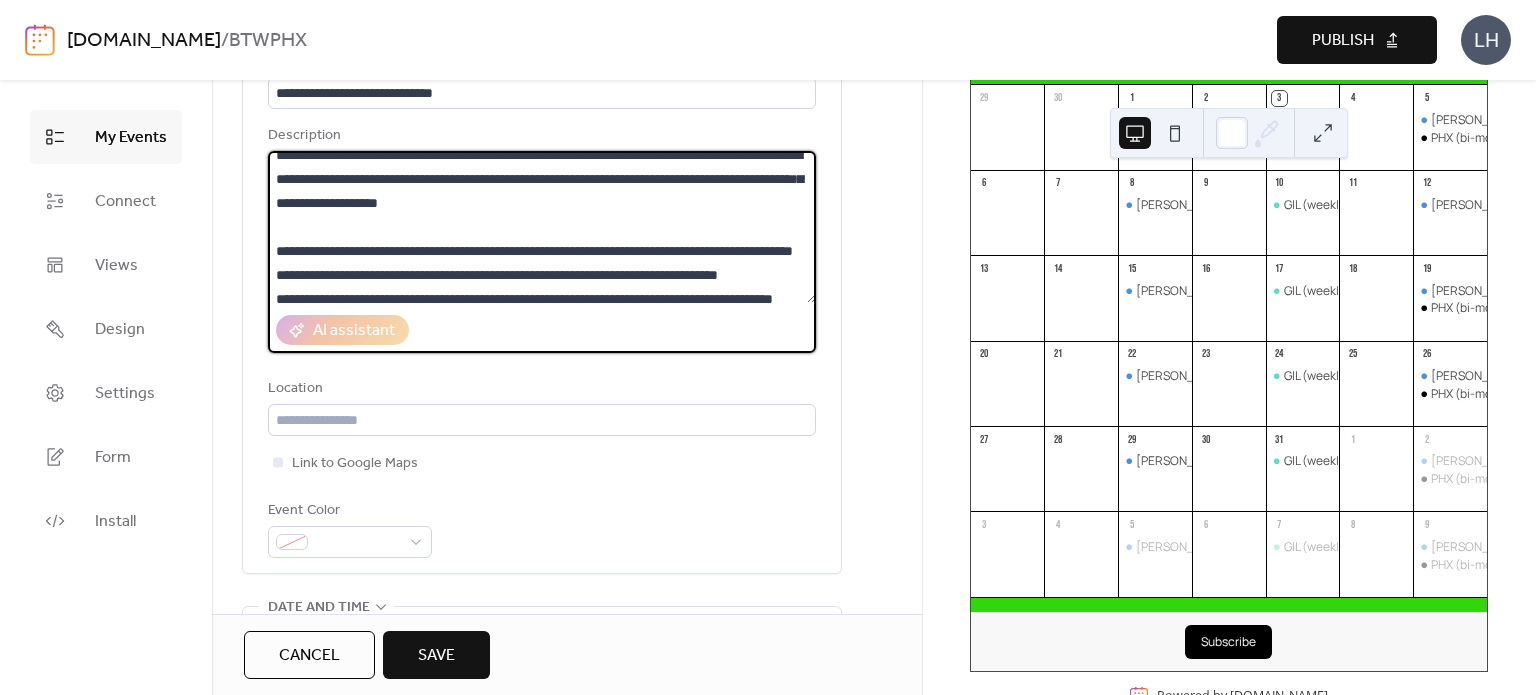 scroll, scrollTop: 0, scrollLeft: 0, axis: both 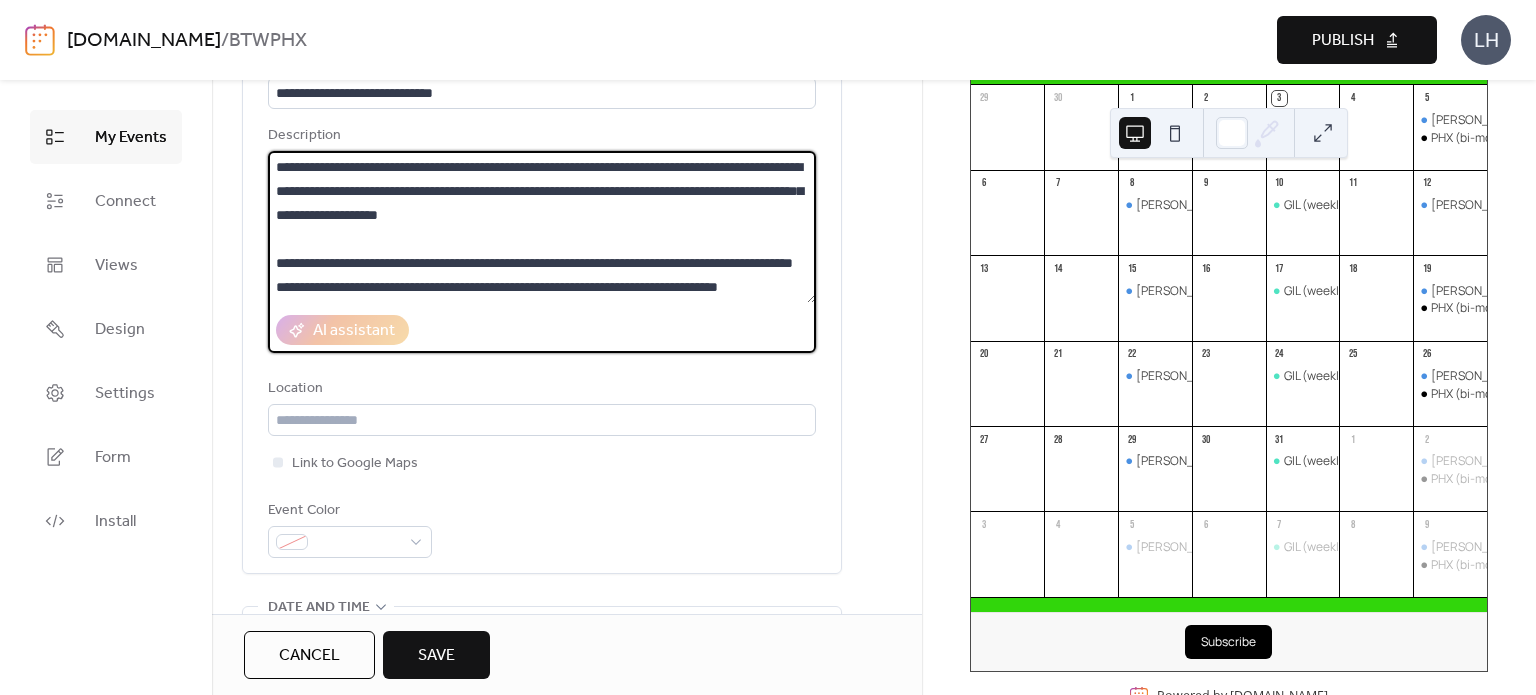 type on "**********" 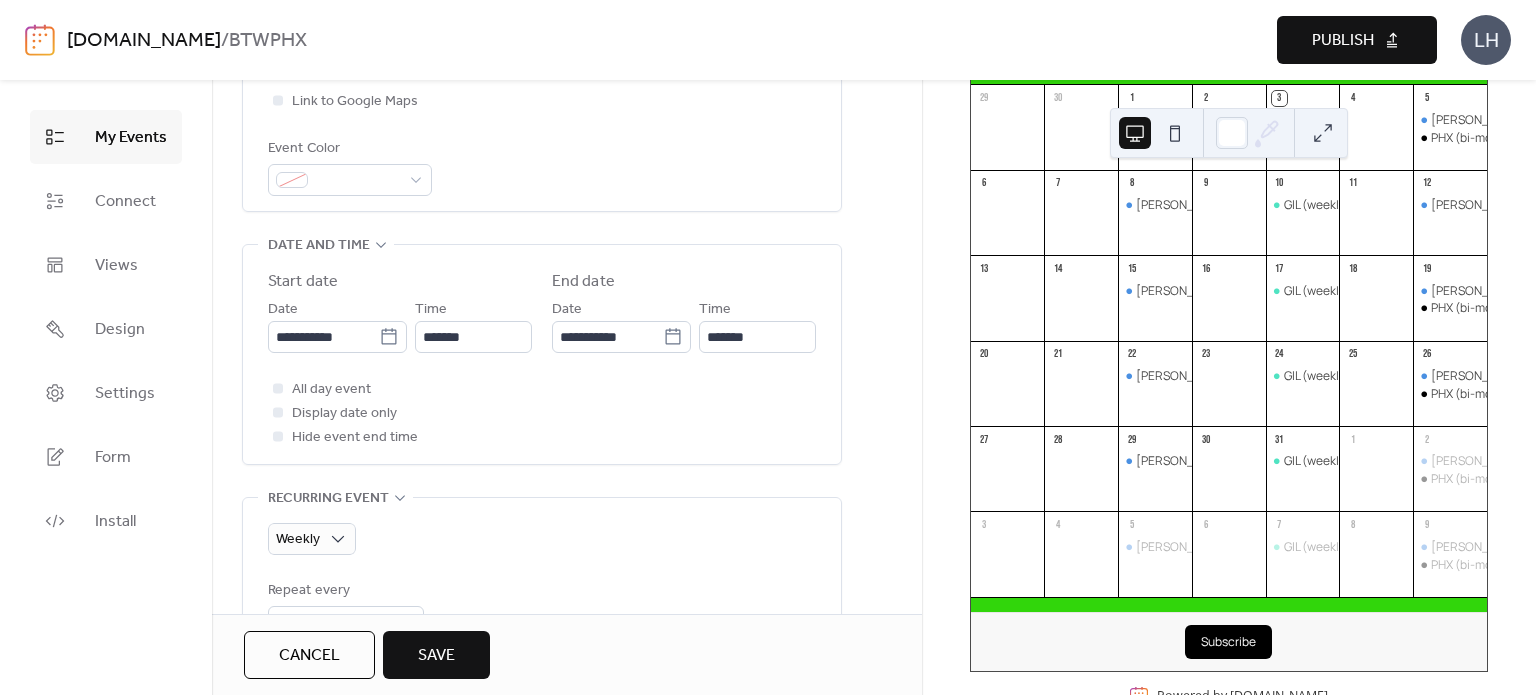 scroll, scrollTop: 526, scrollLeft: 0, axis: vertical 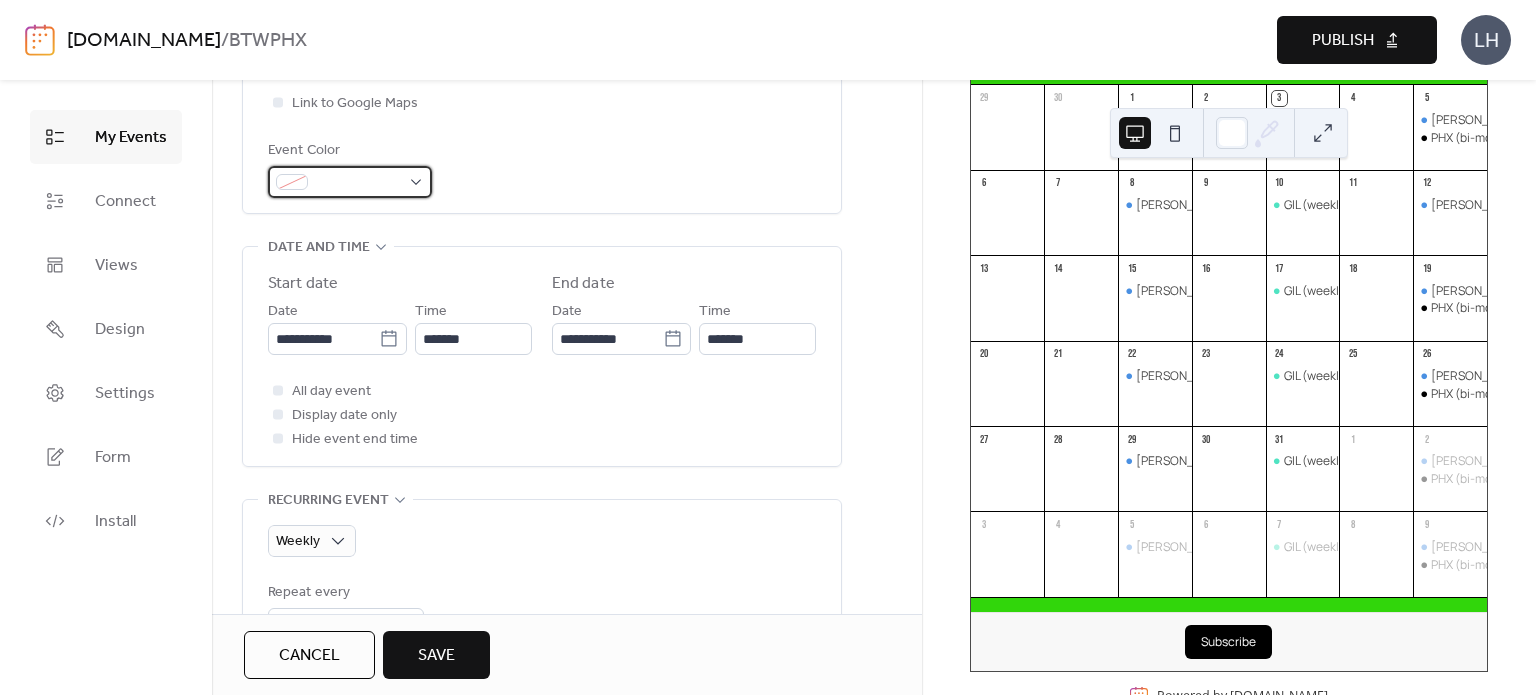 click at bounding box center (358, 183) 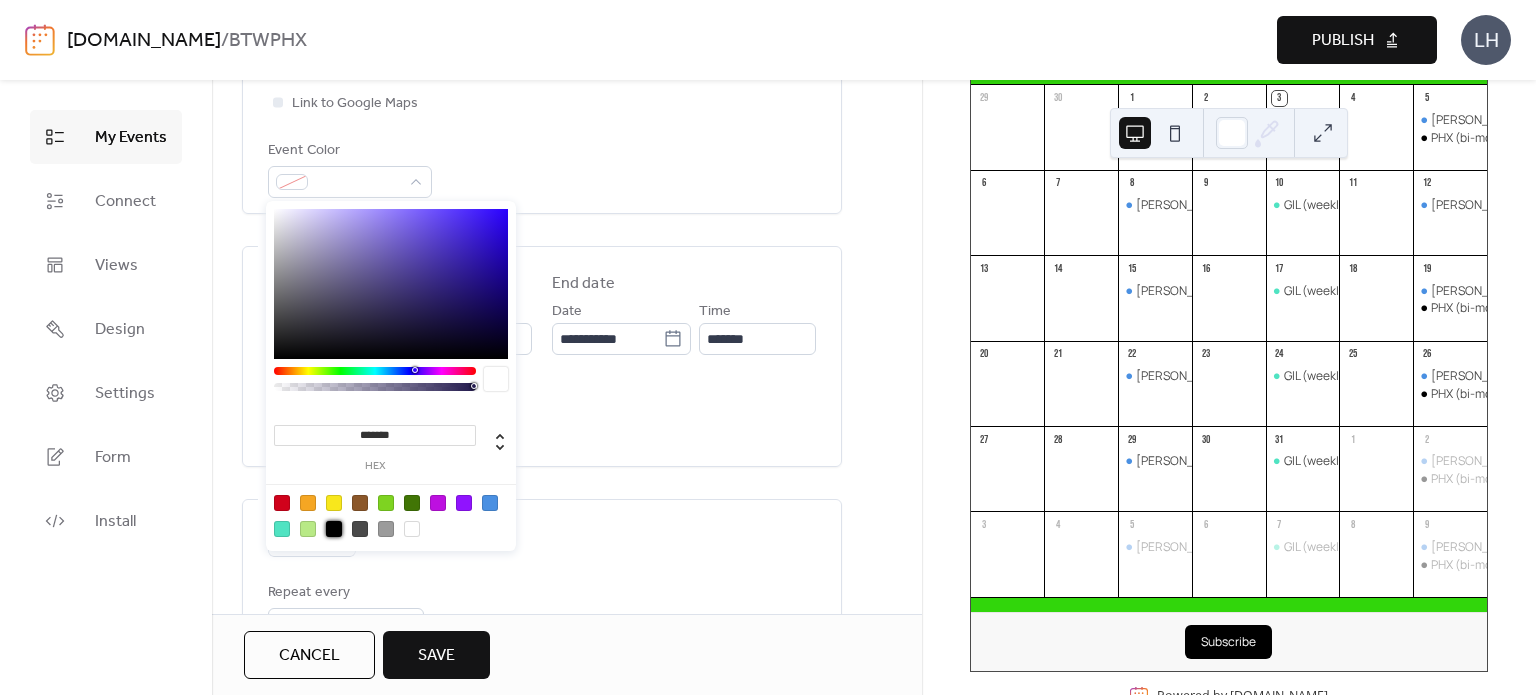 click at bounding box center (334, 529) 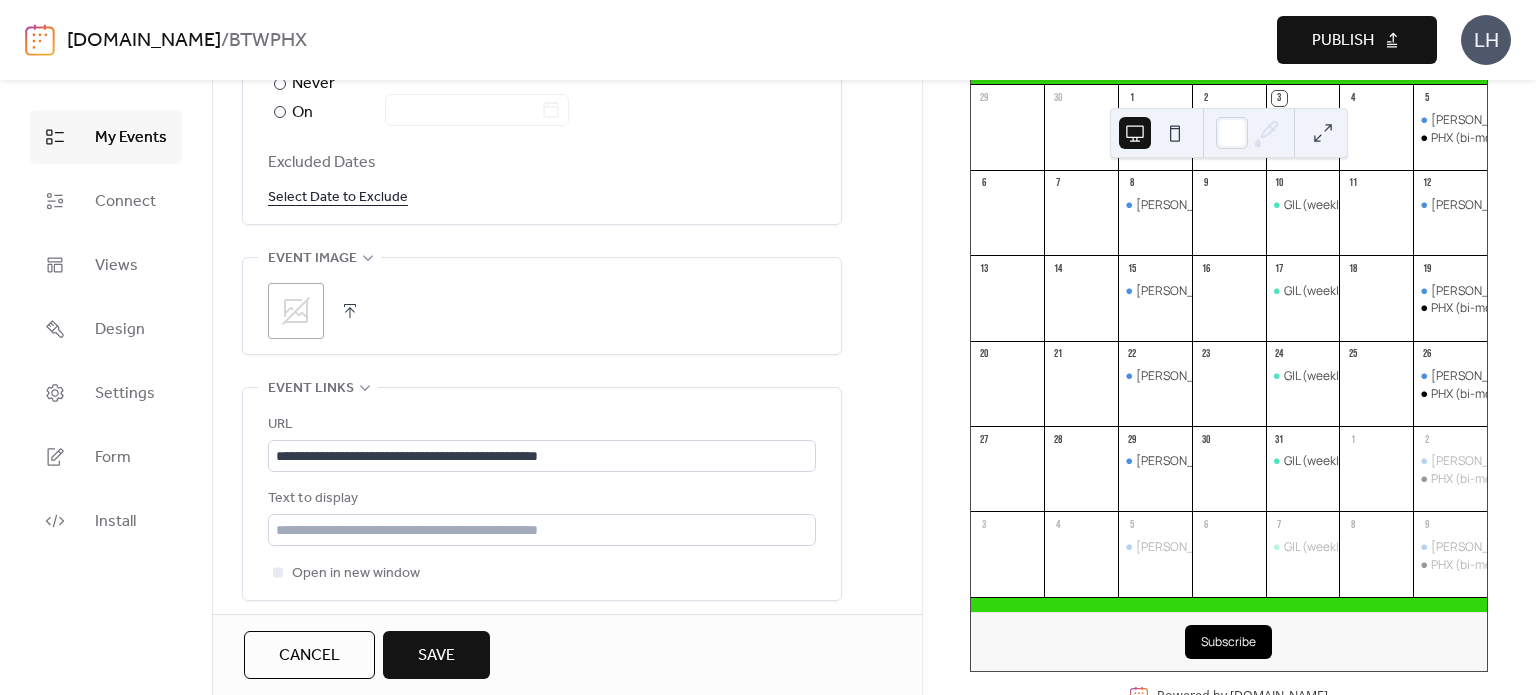 scroll, scrollTop: 1248, scrollLeft: 0, axis: vertical 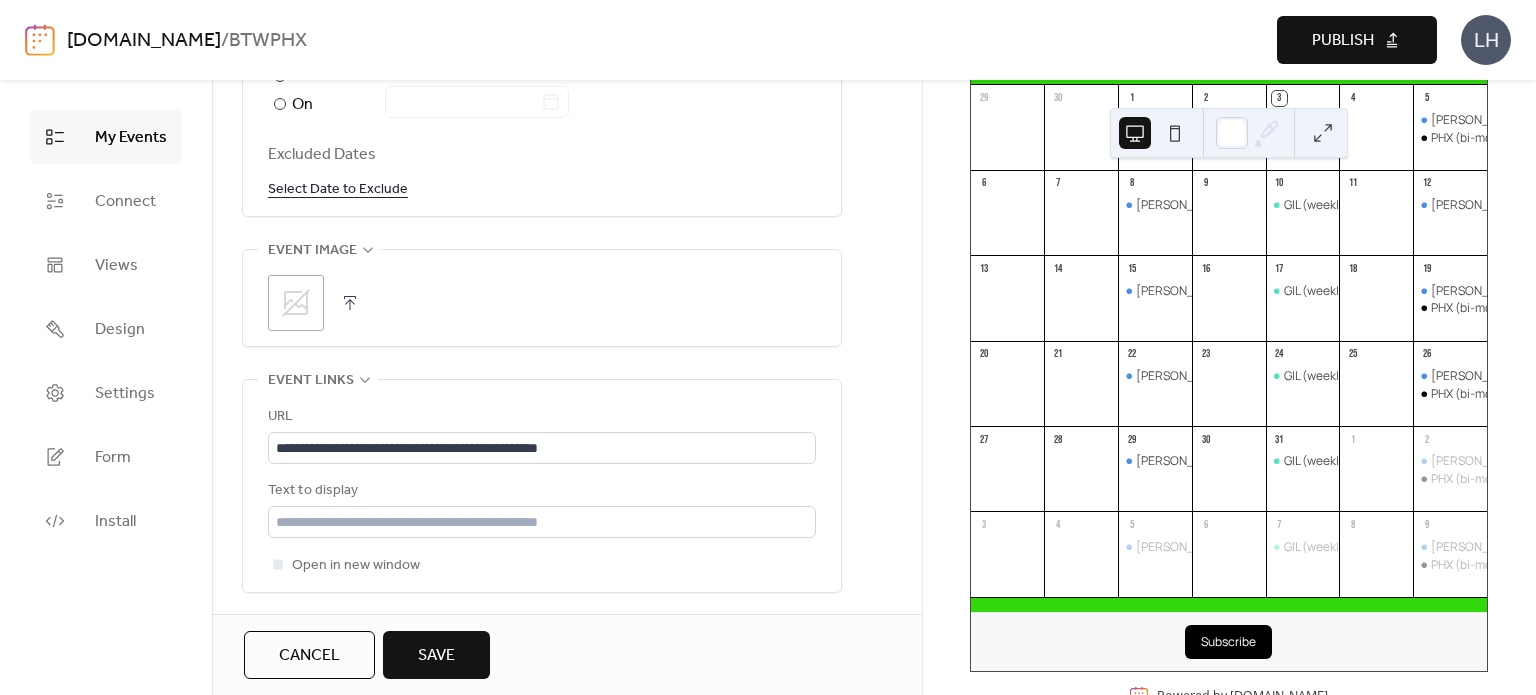 click 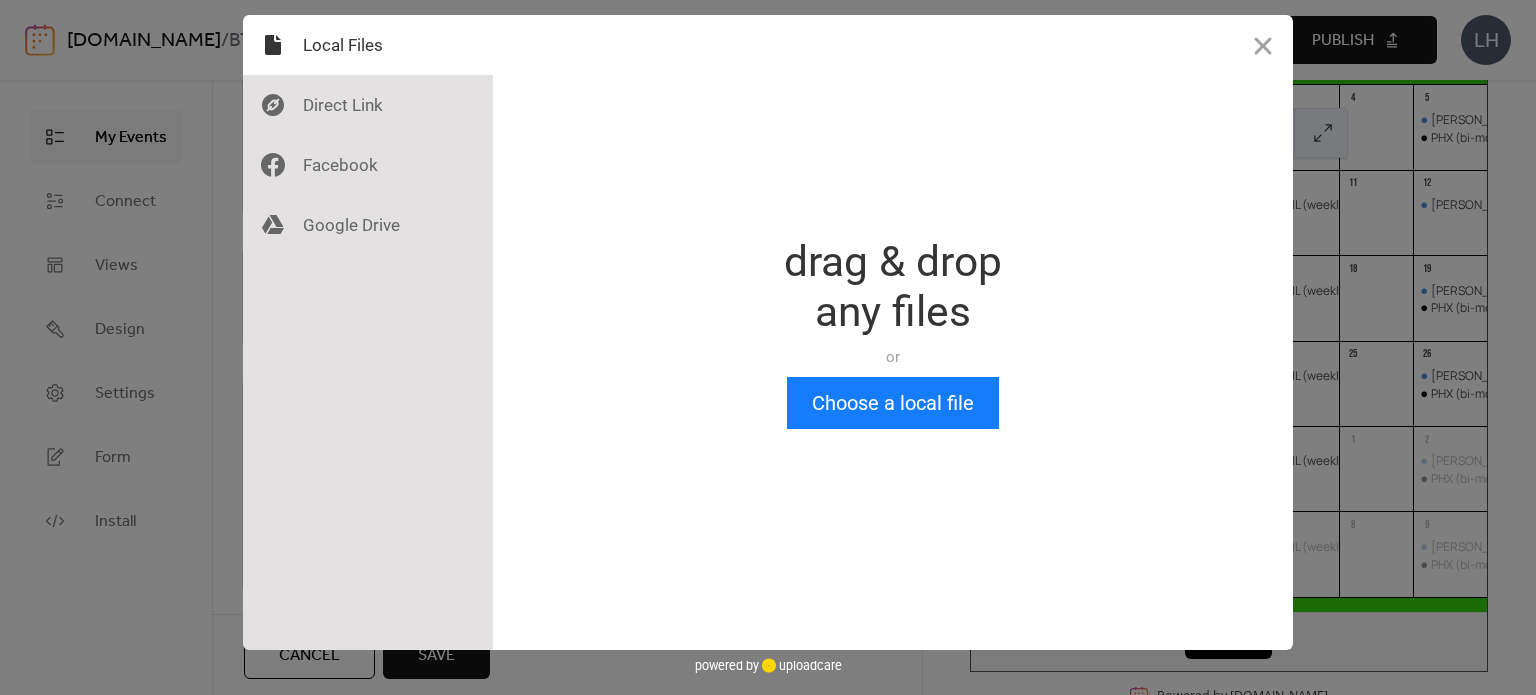 click on "drag & drop any files" at bounding box center [893, 287] 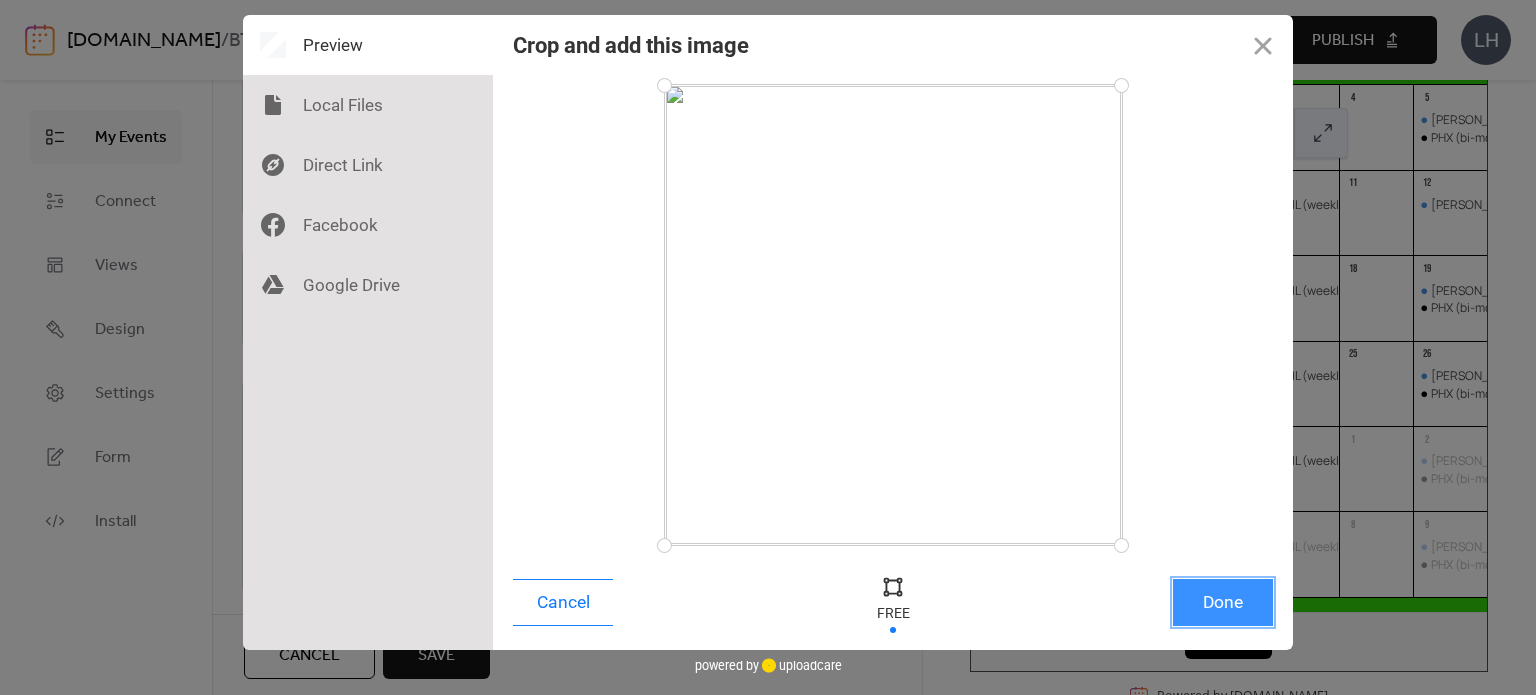 click on "Done" at bounding box center [1223, 602] 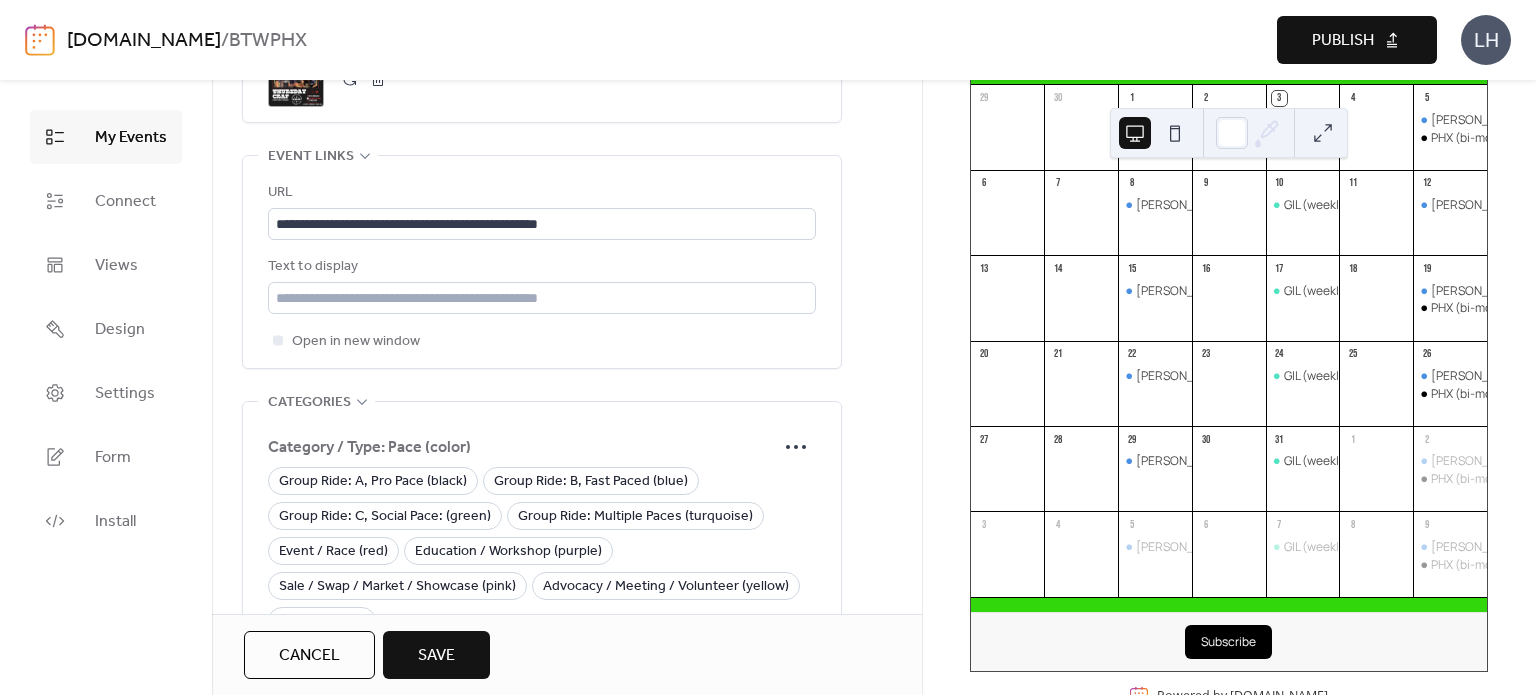 scroll, scrollTop: 1475, scrollLeft: 0, axis: vertical 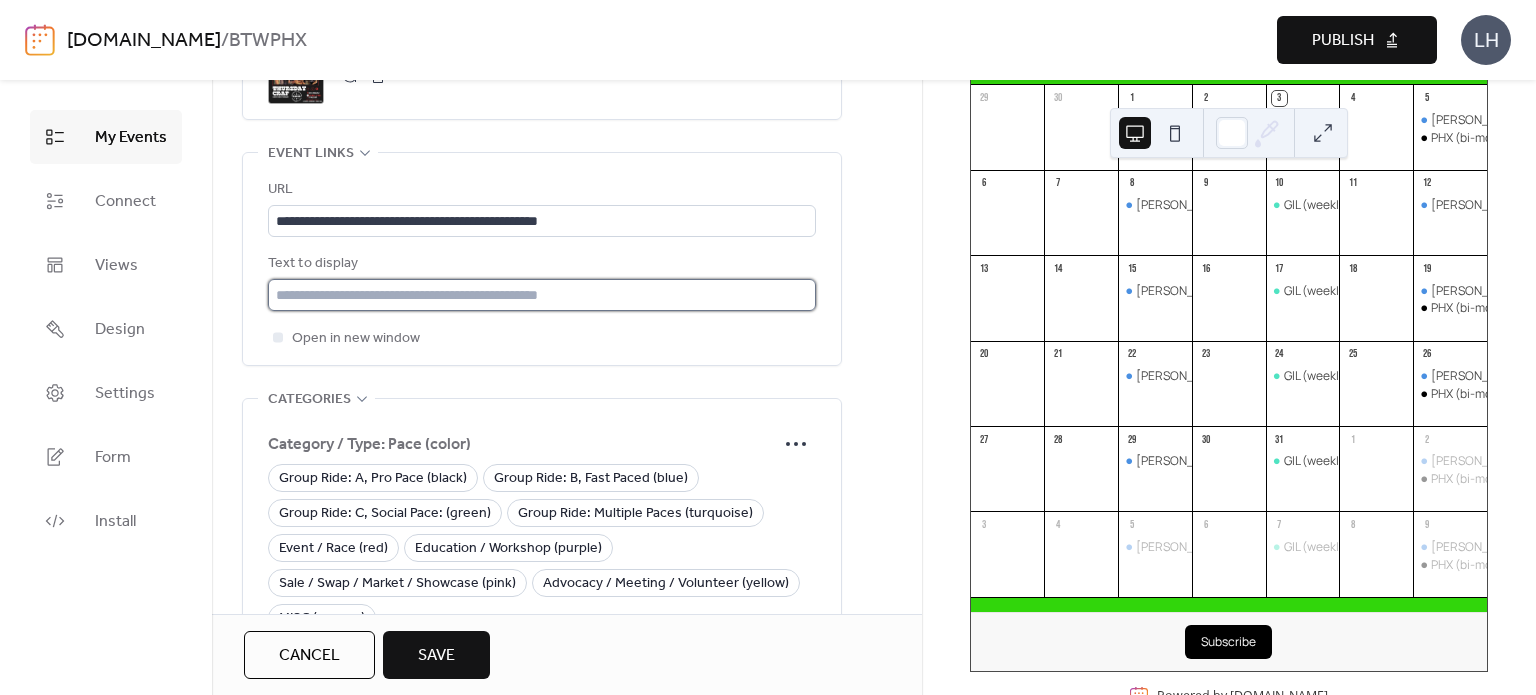 click at bounding box center (542, 295) 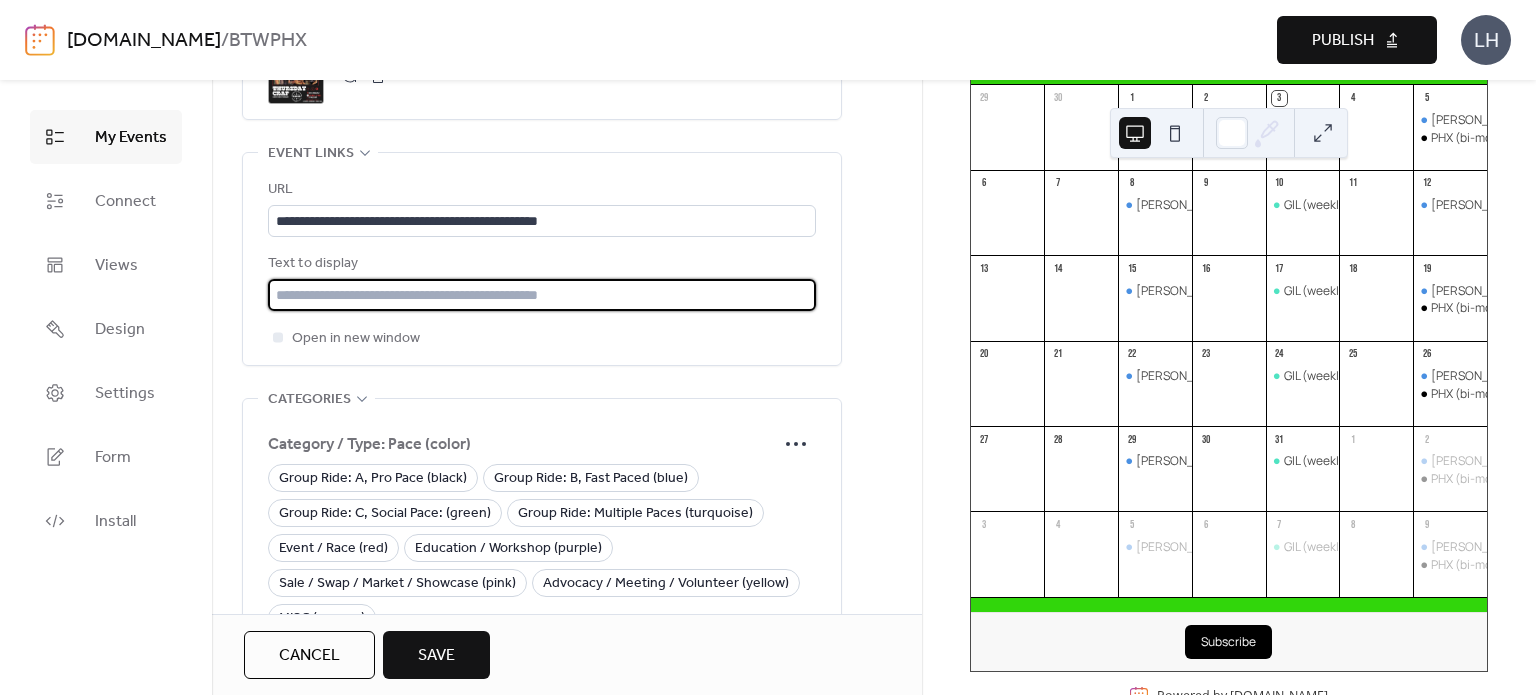 paste on "**********" 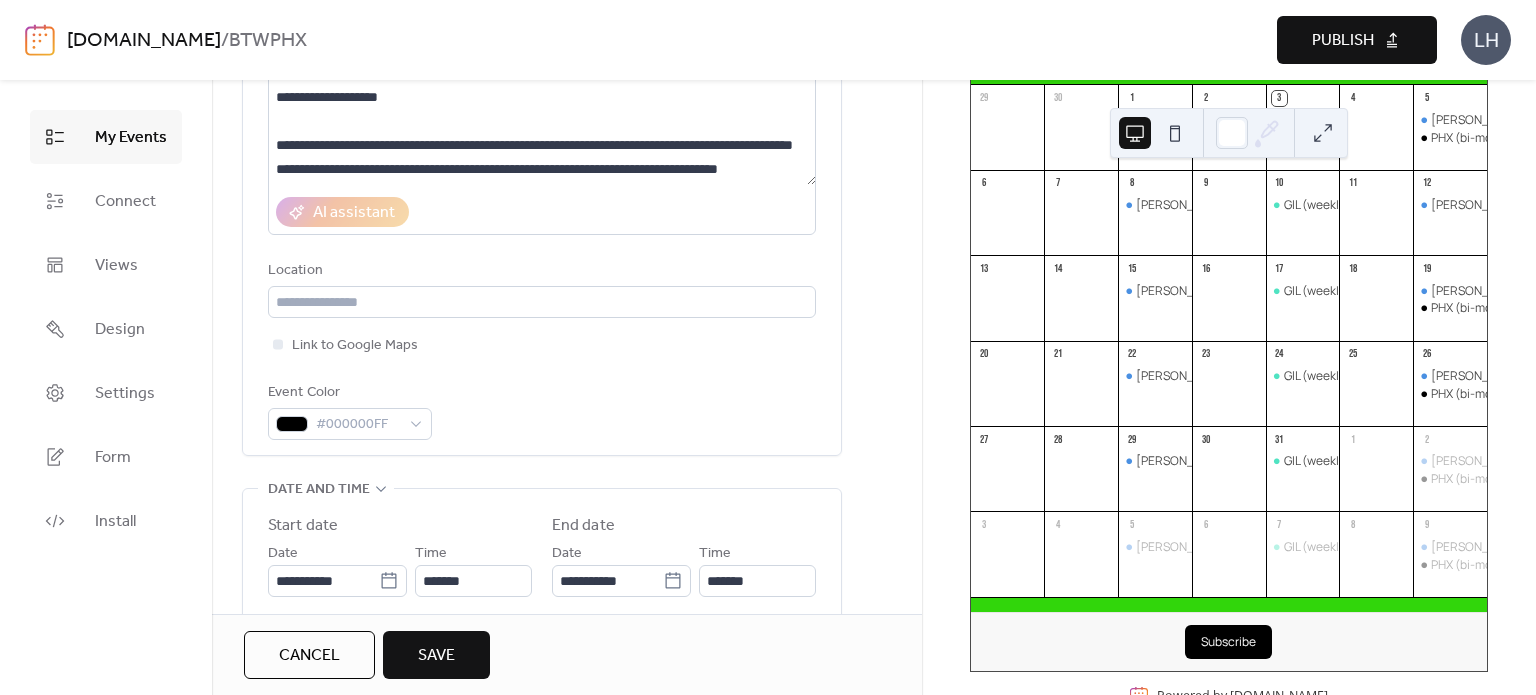 scroll, scrollTop: 276, scrollLeft: 0, axis: vertical 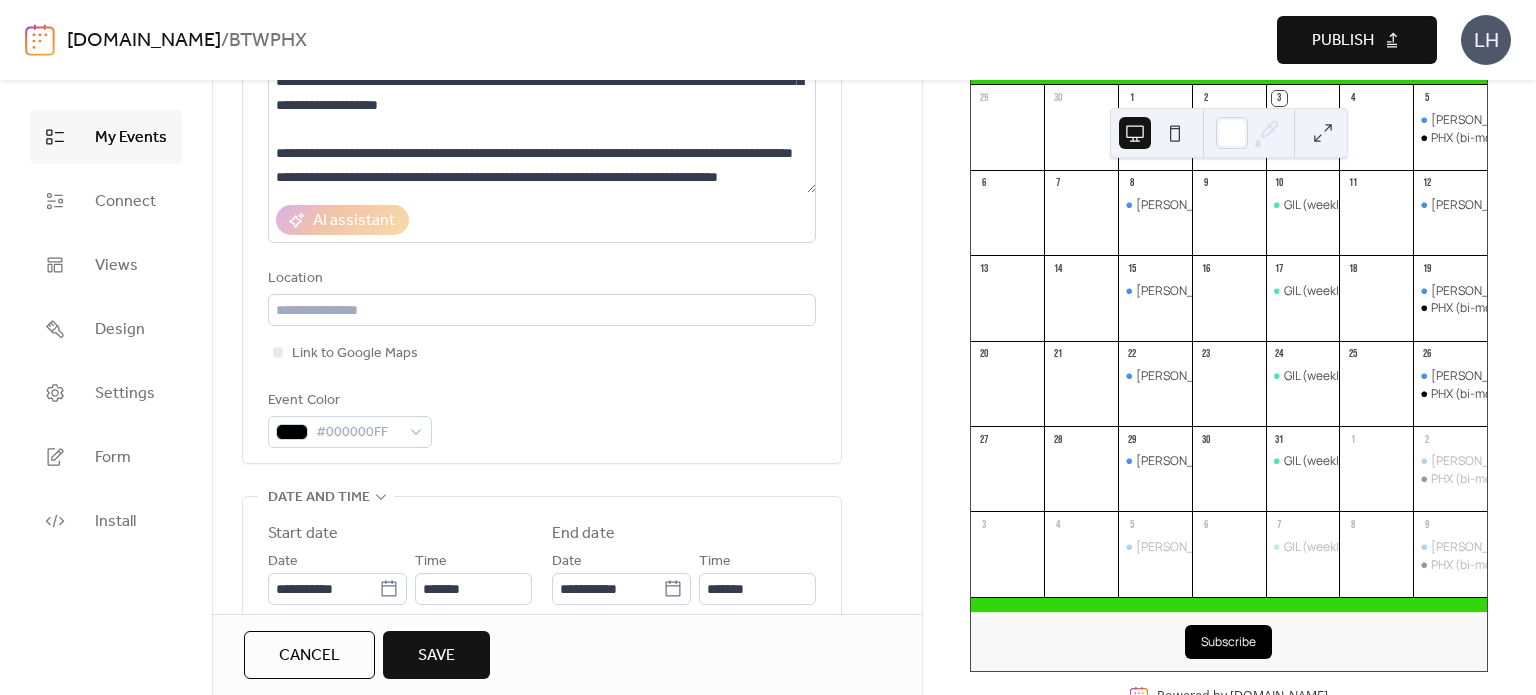 type on "**********" 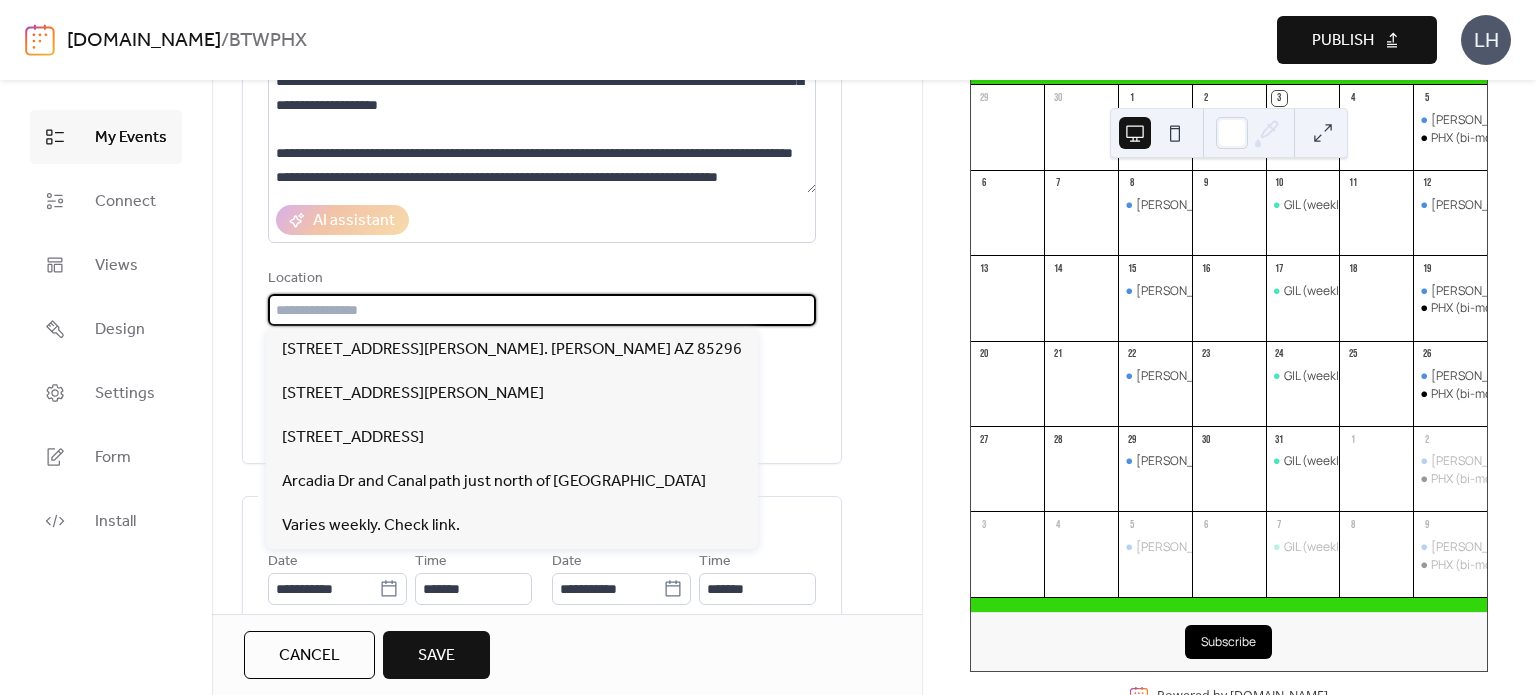 click at bounding box center (542, 310) 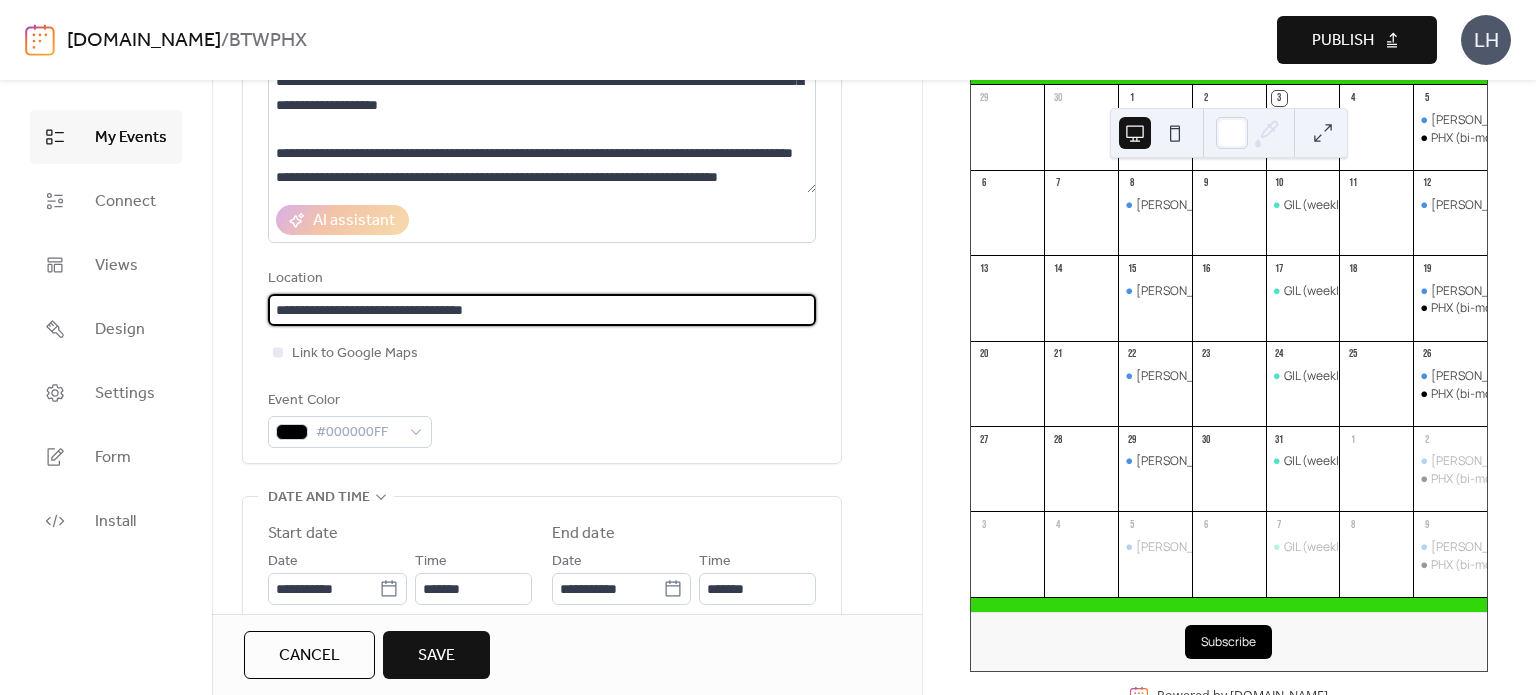 scroll, scrollTop: 0, scrollLeft: 0, axis: both 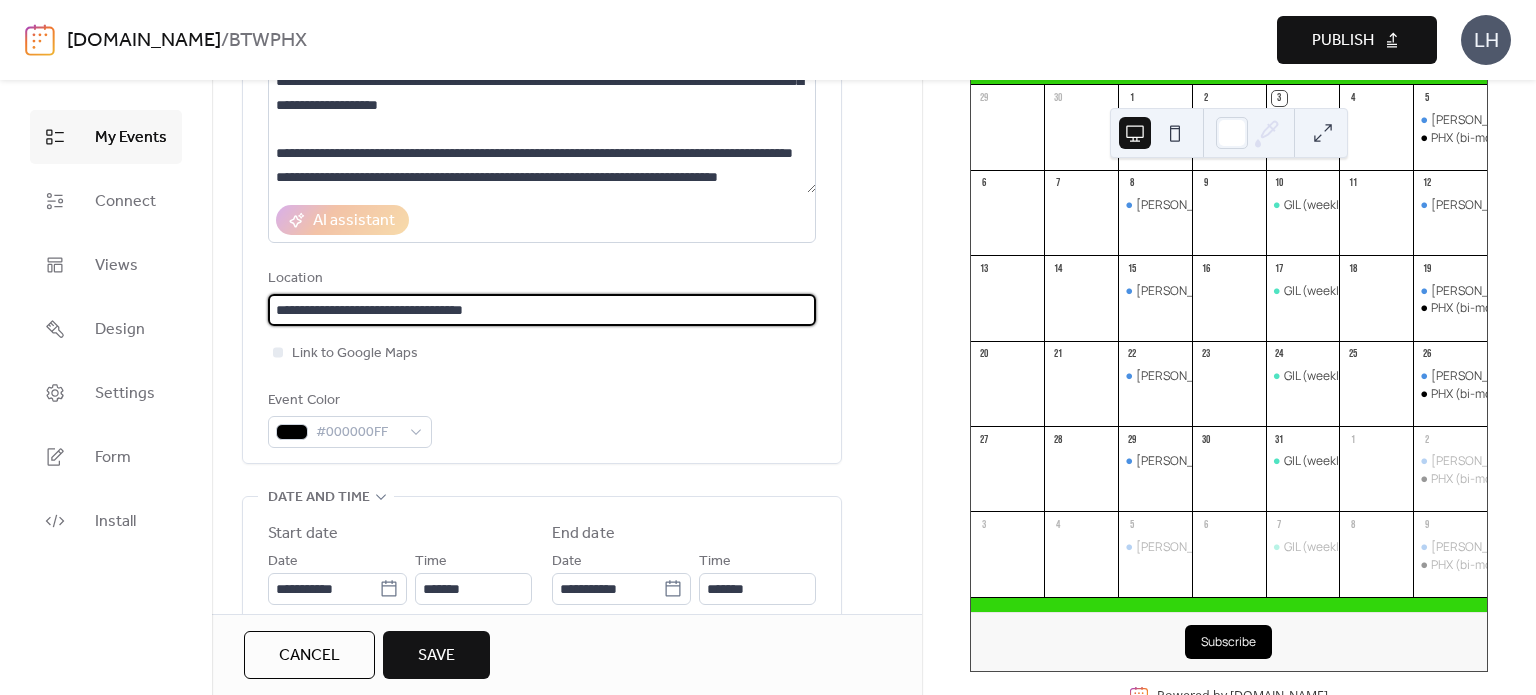 type on "**********" 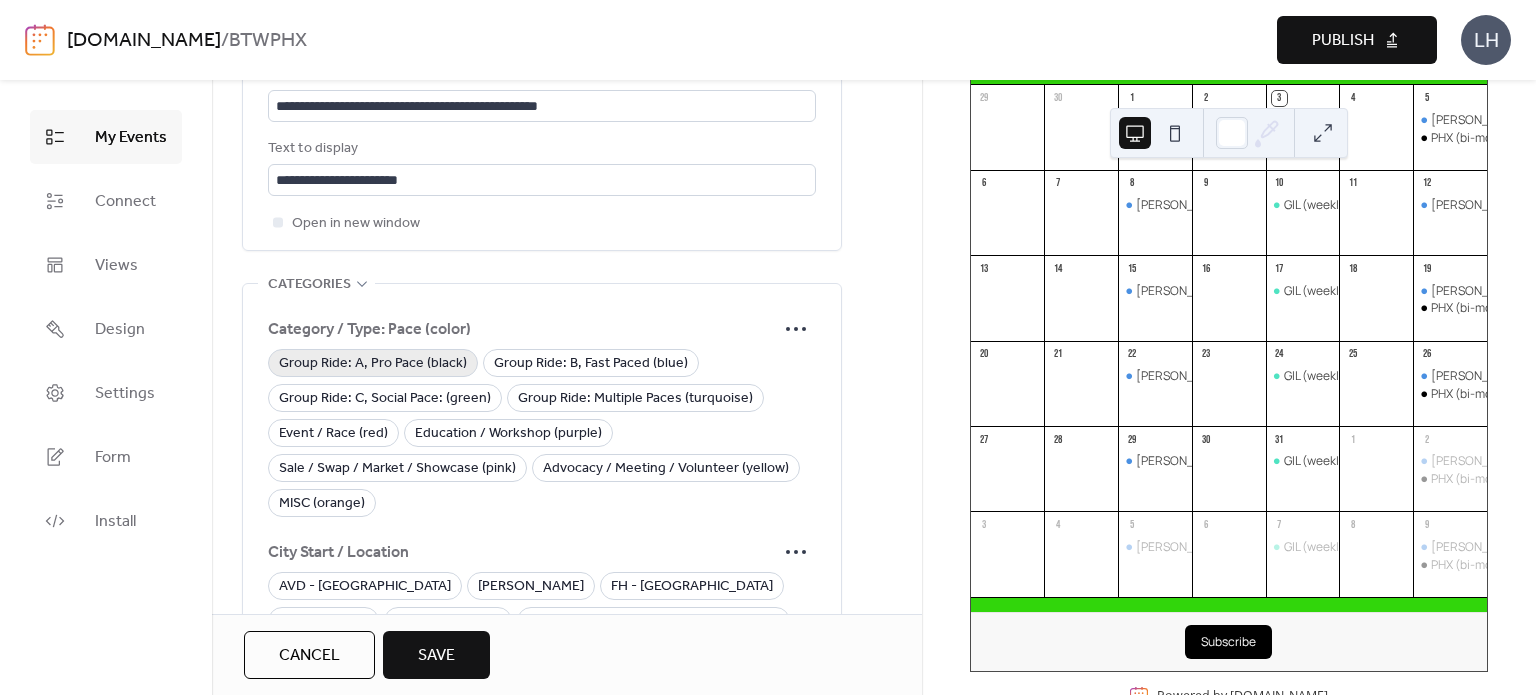 click on "Group Ride: A, Pro Pace (black)" at bounding box center [373, 364] 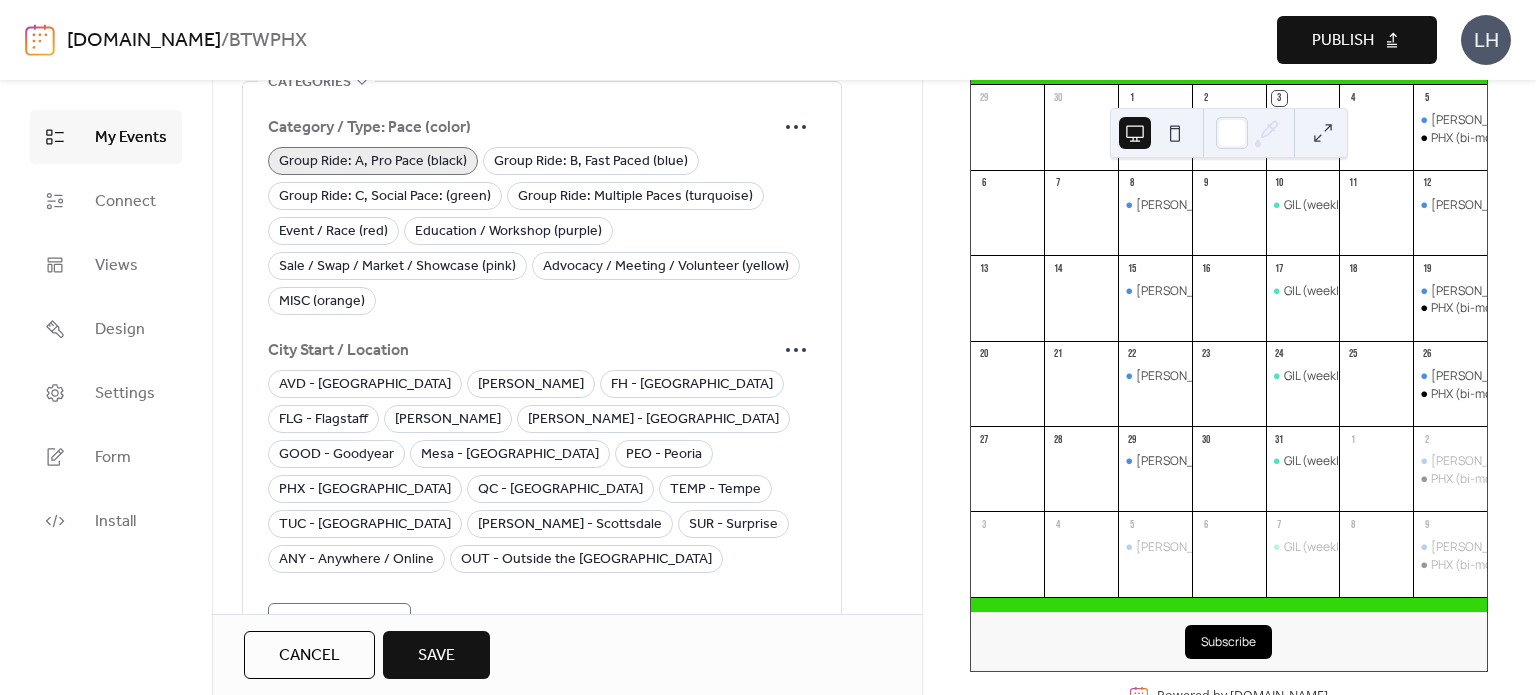 scroll, scrollTop: 1794, scrollLeft: 0, axis: vertical 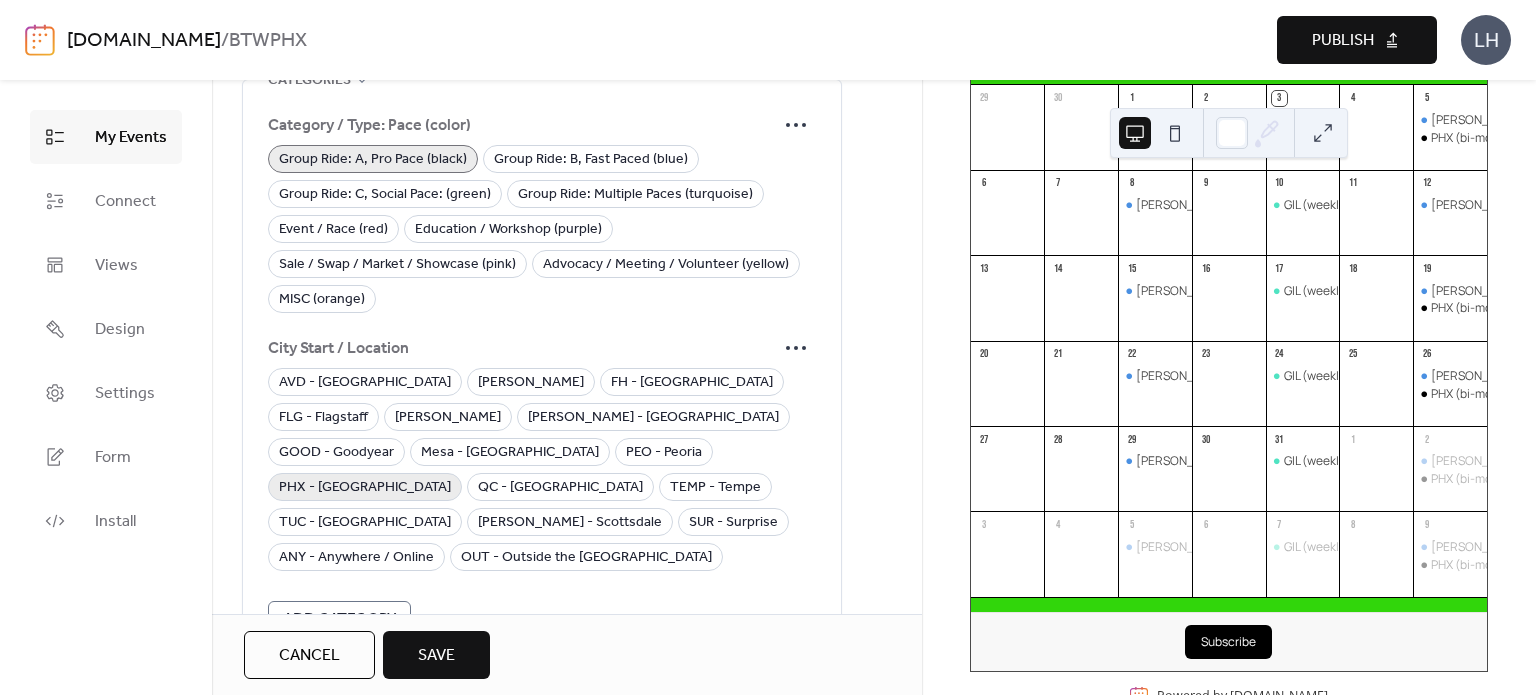 click on "PHX - [GEOGRAPHIC_DATA]" at bounding box center (365, 488) 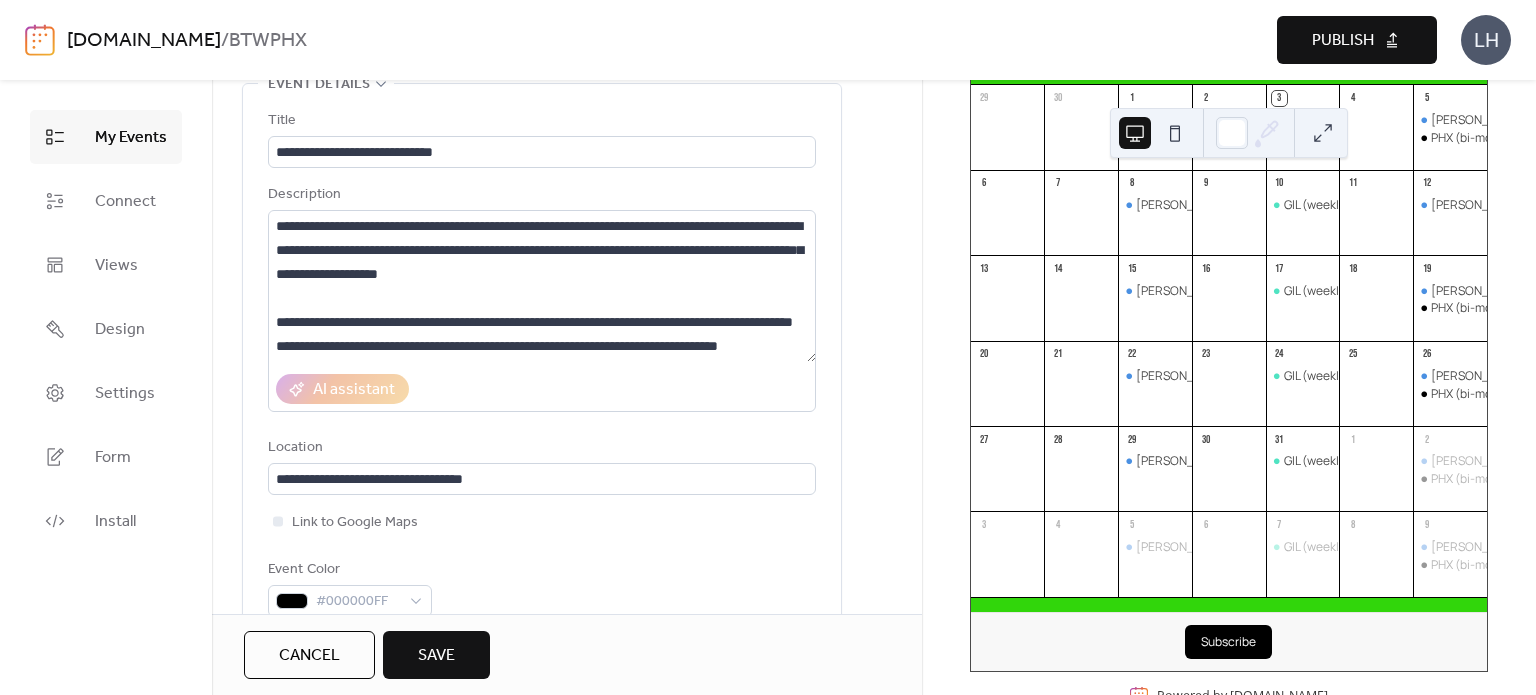 scroll, scrollTop: 0, scrollLeft: 0, axis: both 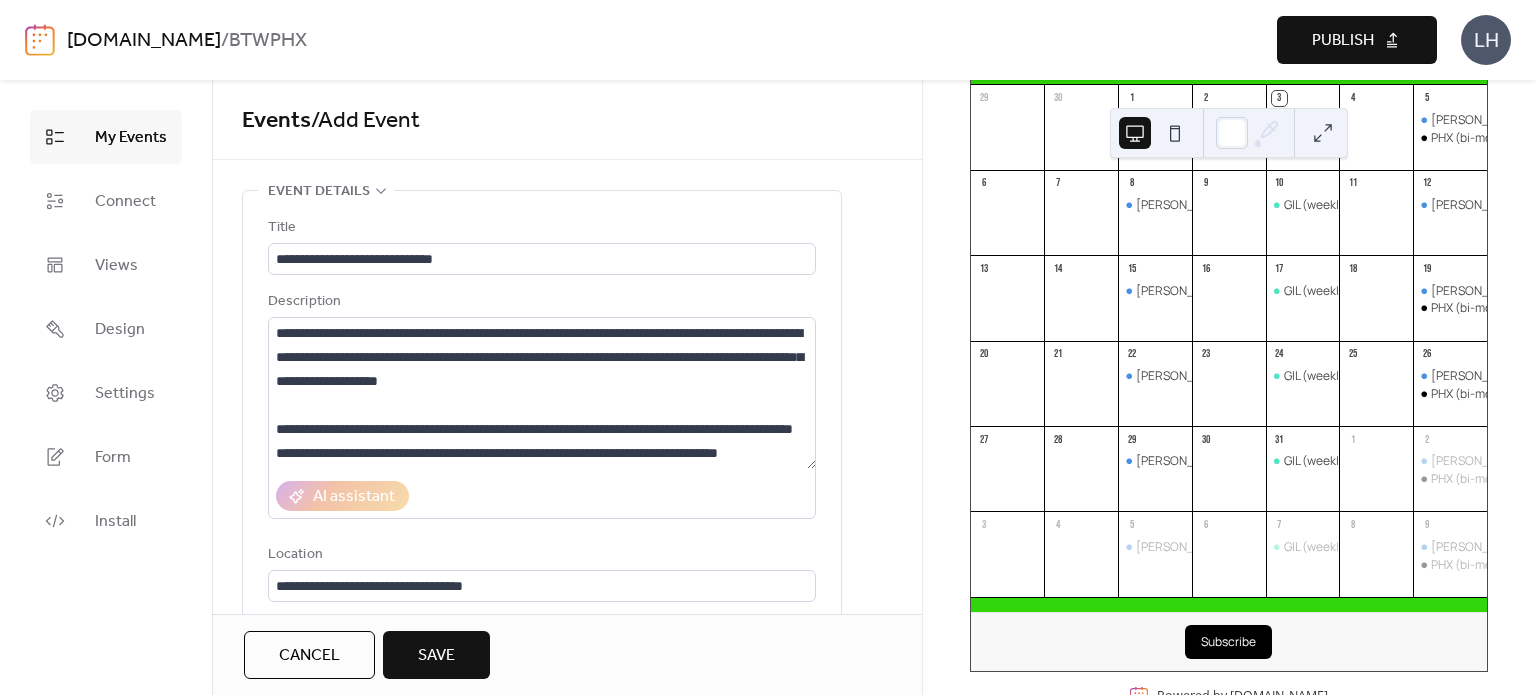 click on "Save" at bounding box center (436, 655) 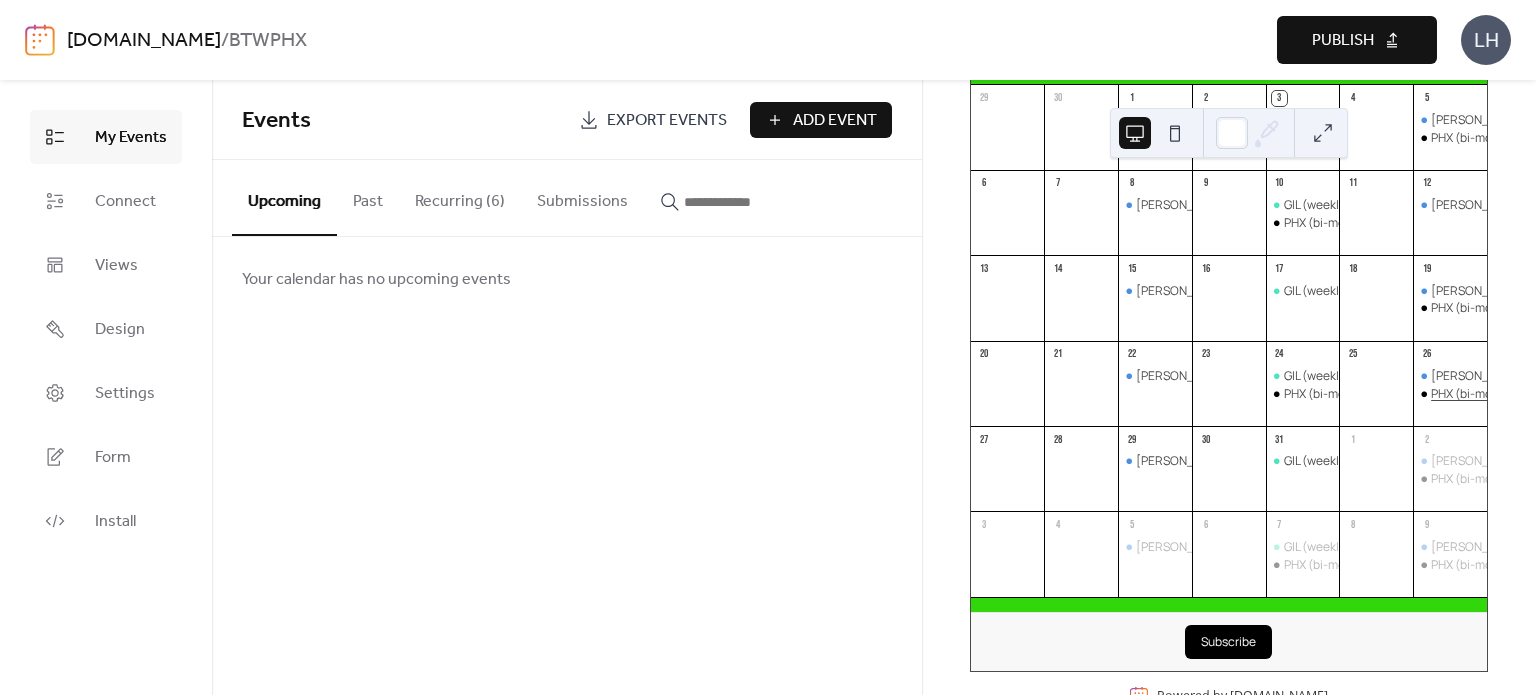 click on "PHX (bi-monthly): Heavy [DATE]" at bounding box center (1518, 394) 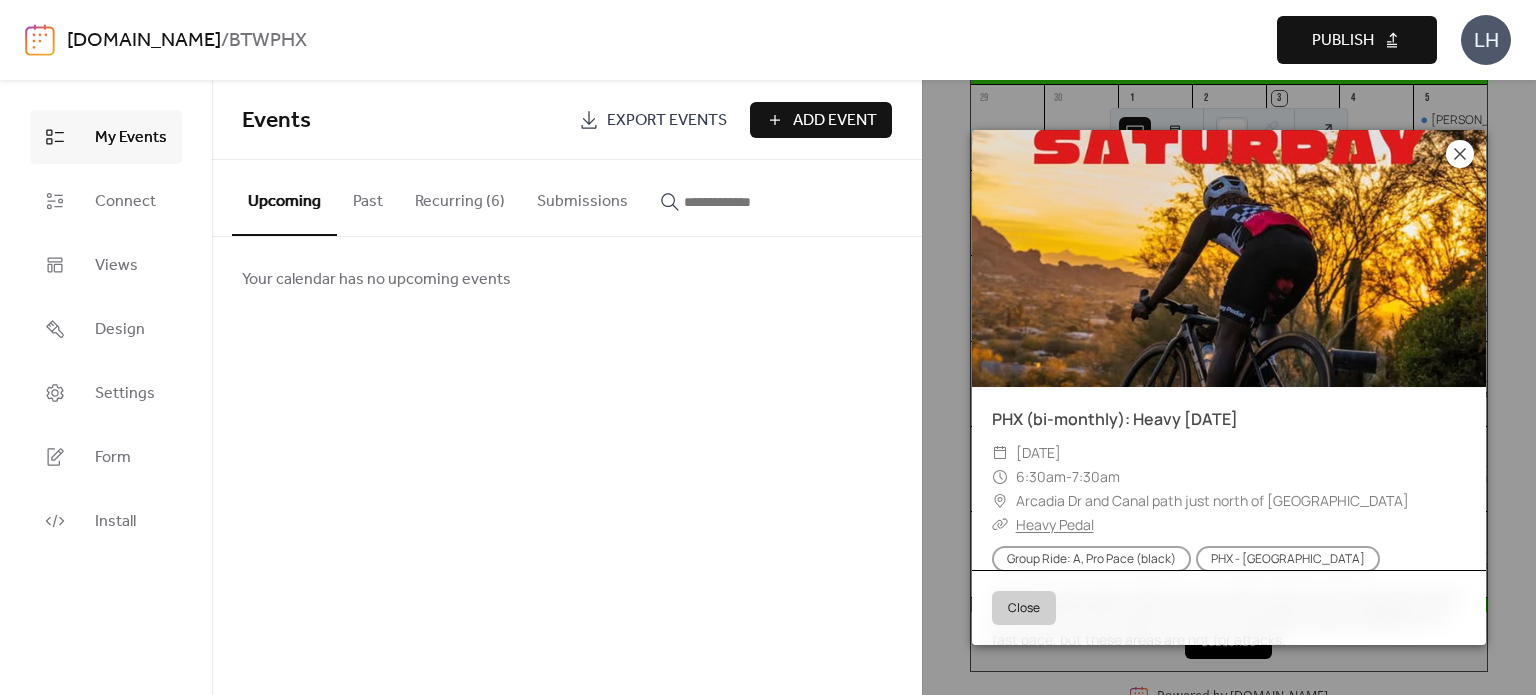click 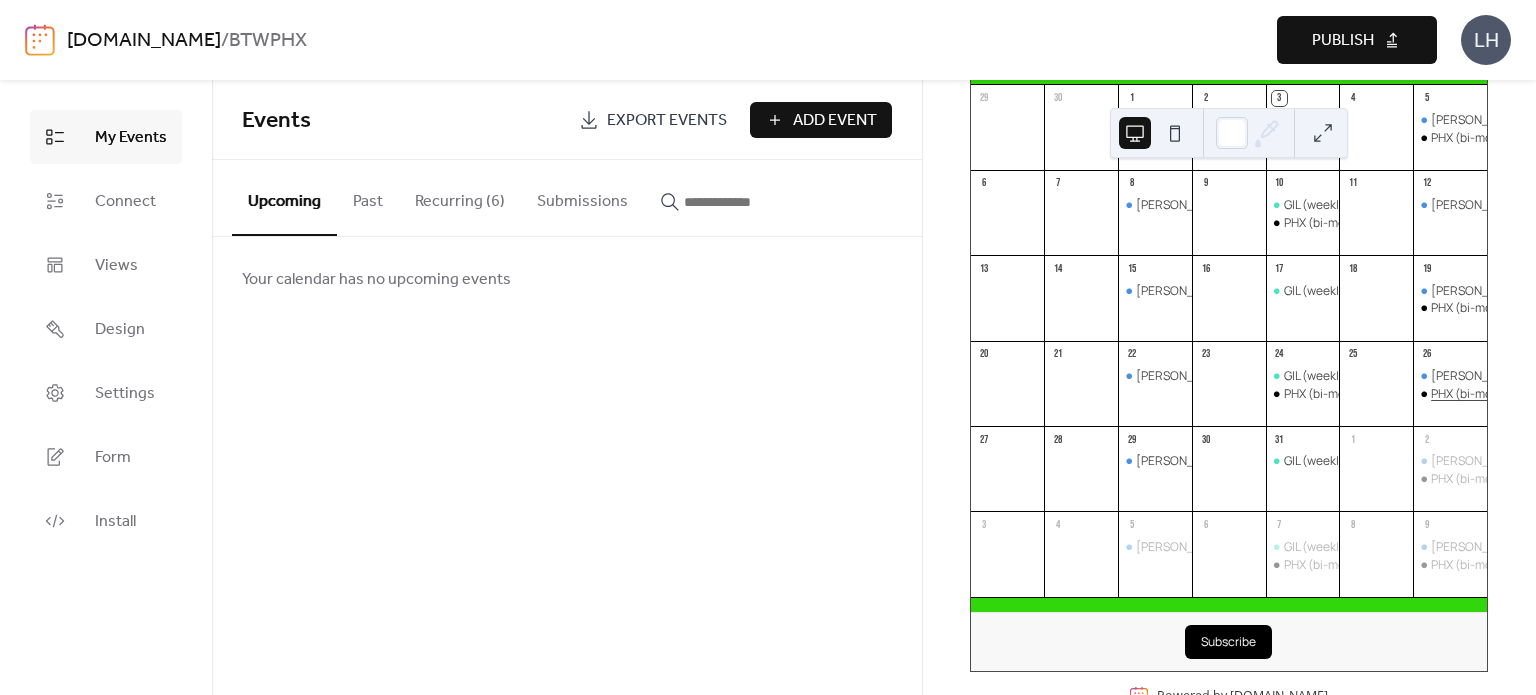click on "PHX (bi-monthly): Heavy [DATE]" at bounding box center [1518, 394] 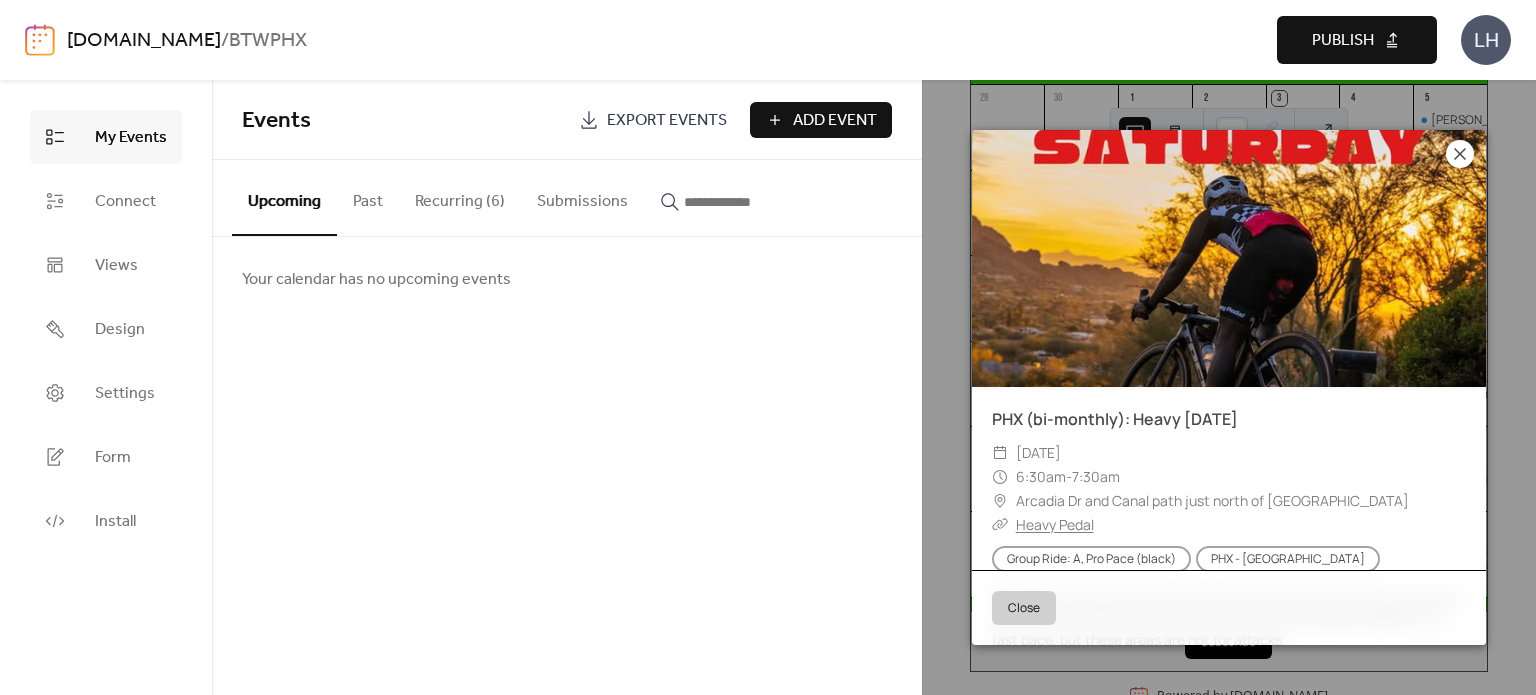 click 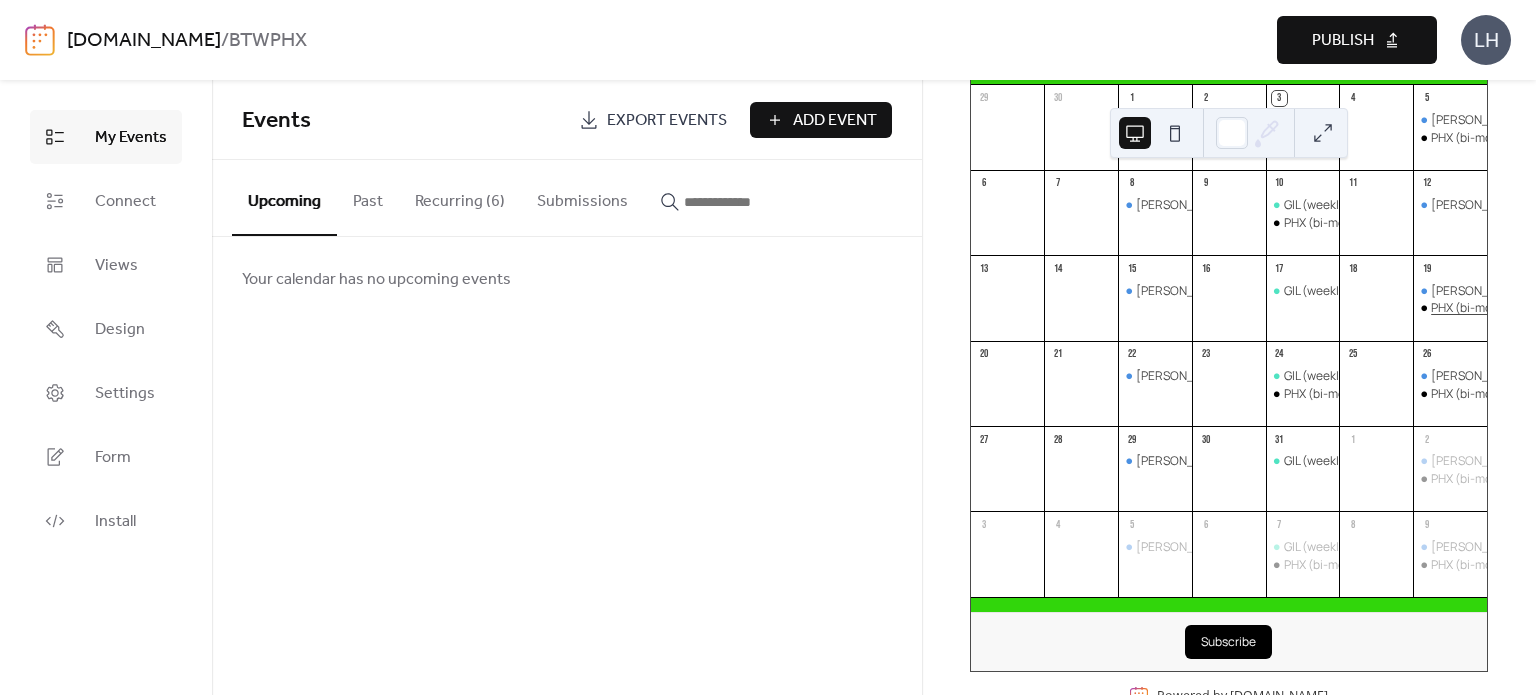 click on "PHX (bi-monthly): [DATE] Morning Service" at bounding box center (1545, 308) 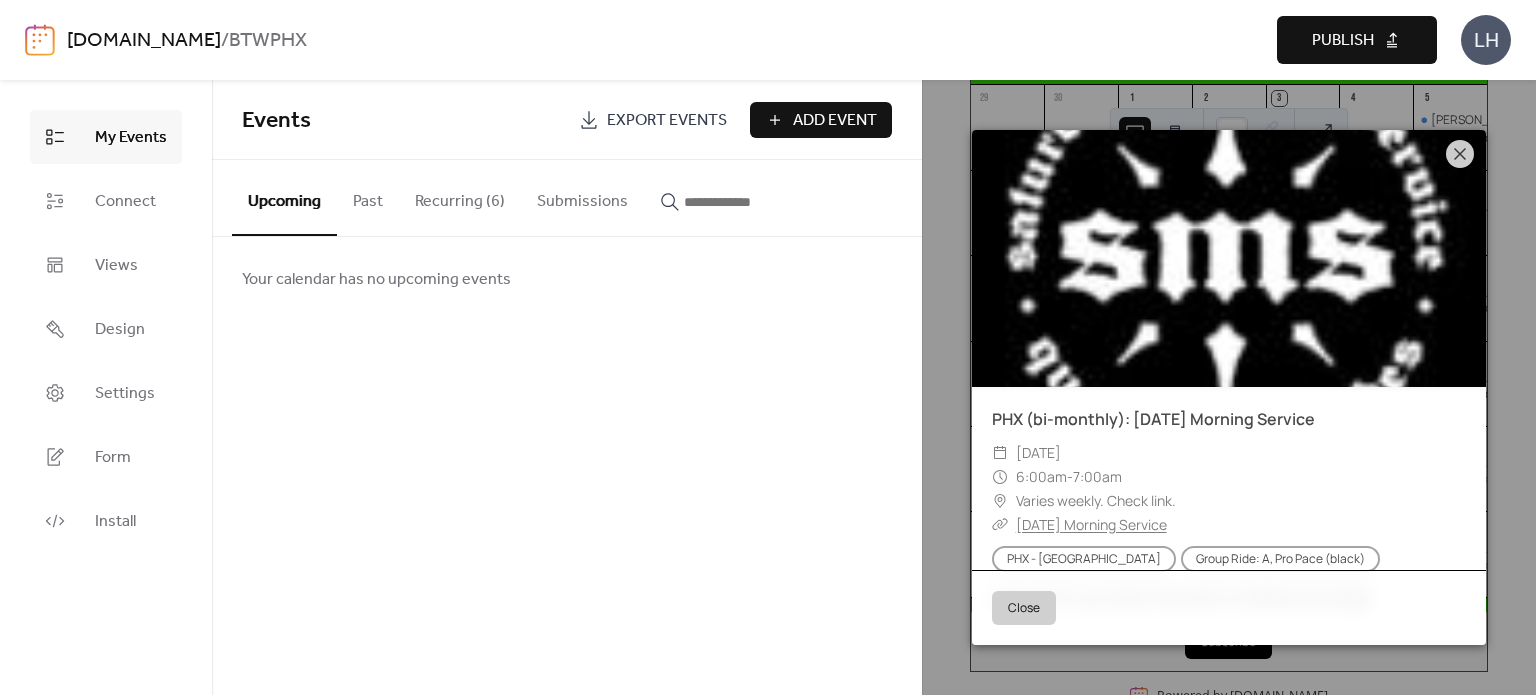 click on "PHX (bi-monthly): [DATE] Morning Service   ​ [DATE] ​ 6:00am - 7:00am ​ Varies weekly. Check link.  ​ [DATE] Morning Service City Start / Location PHX - [GEOGRAPHIC_DATA] Category / Type: Pace (color) Group Ride: A, Pro Pace (black) Check link for up to date information on address and milage.  Close" at bounding box center (1229, 387) 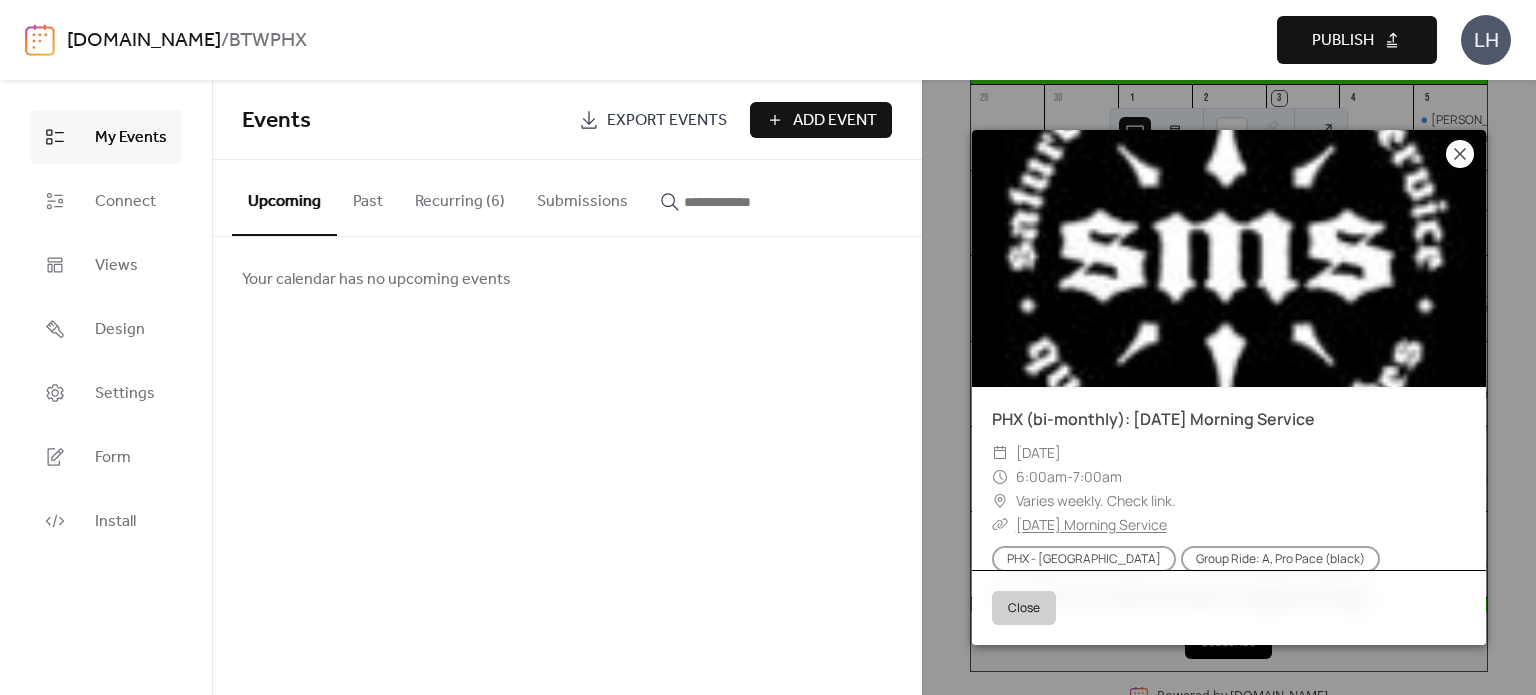 click 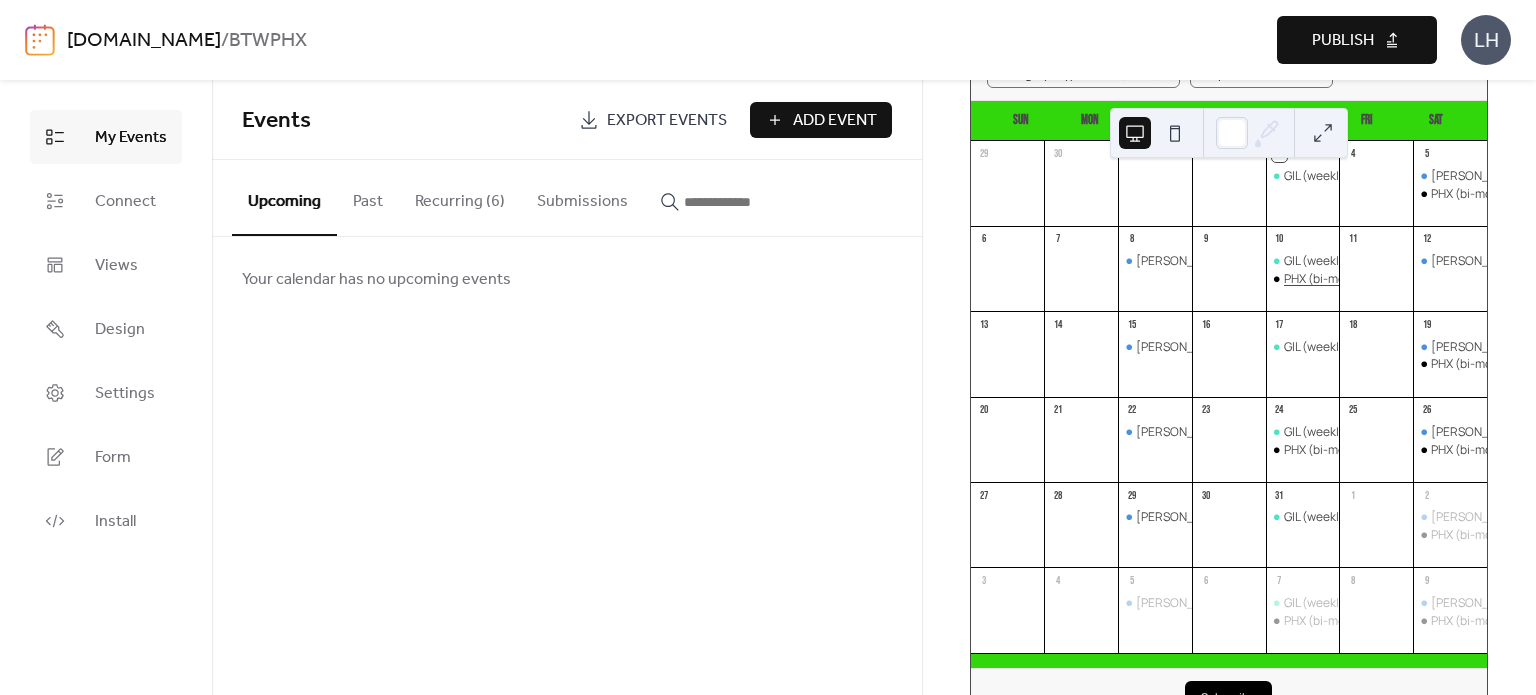 scroll, scrollTop: 197, scrollLeft: 0, axis: vertical 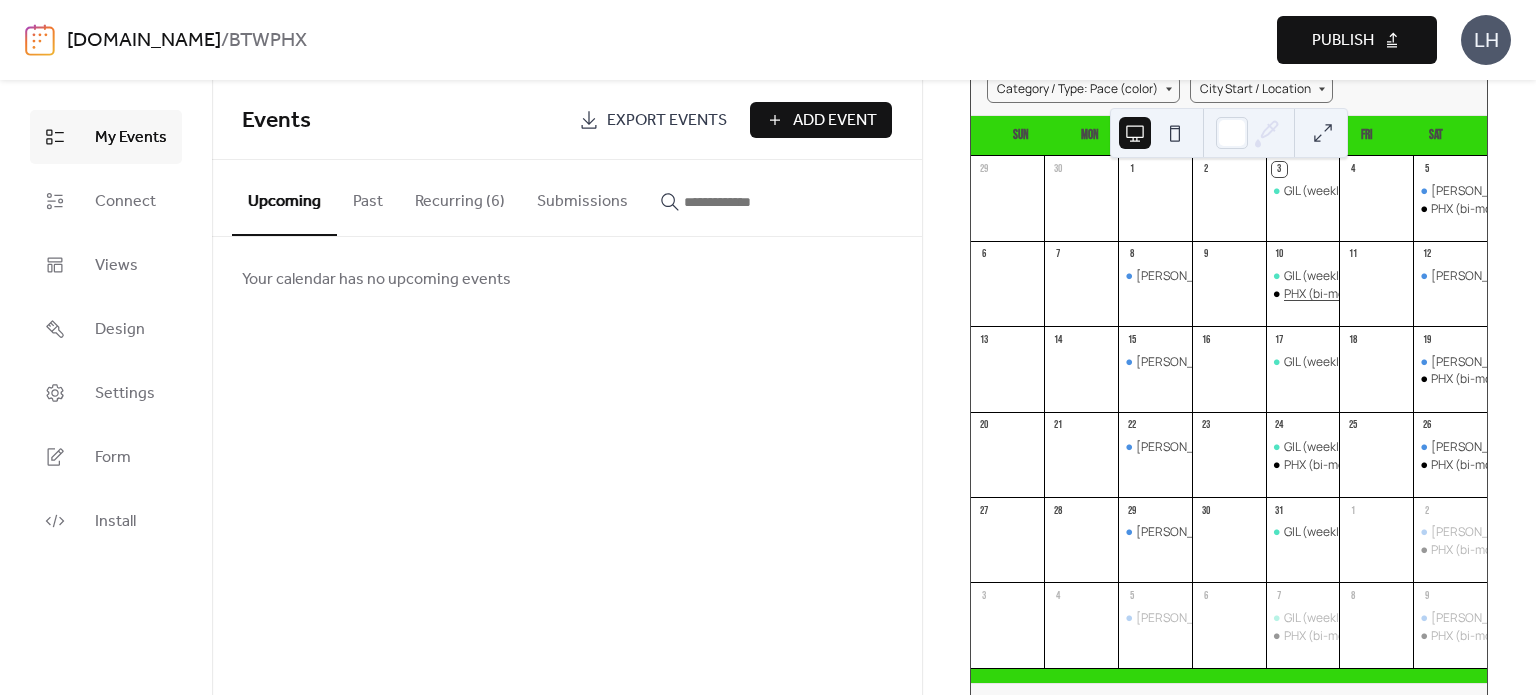 click on "PHX (bi-monthly): [DATE] CRAP" at bounding box center (1370, 294) 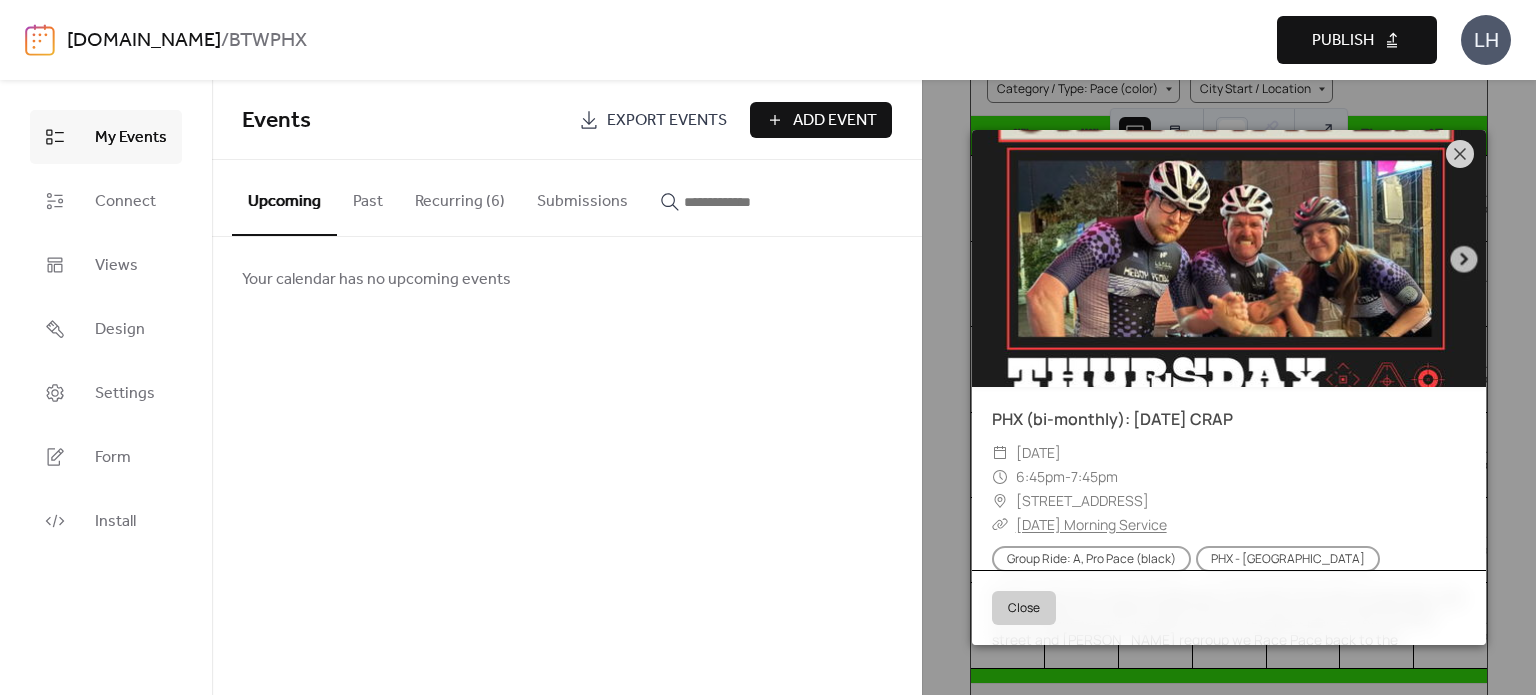 click on "Add Event" at bounding box center [835, 121] 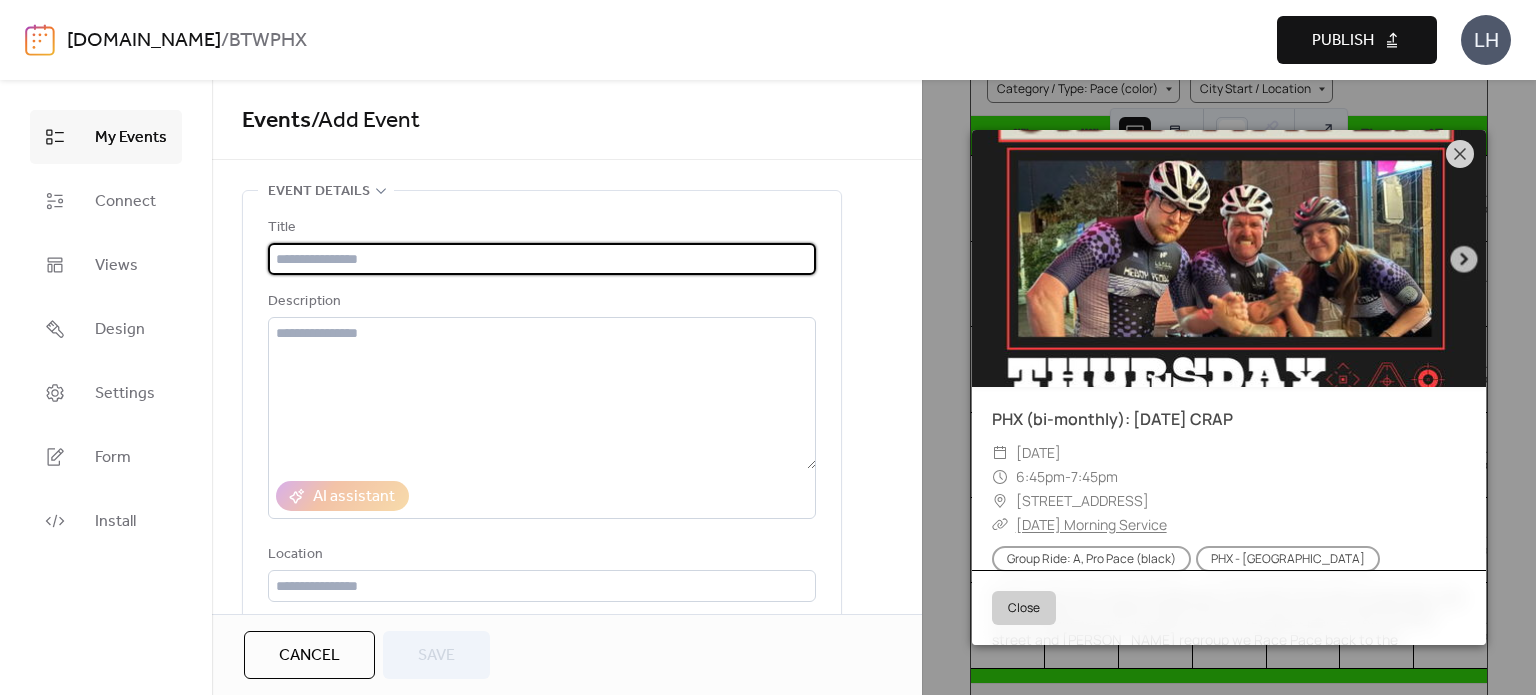 paste on "**********" 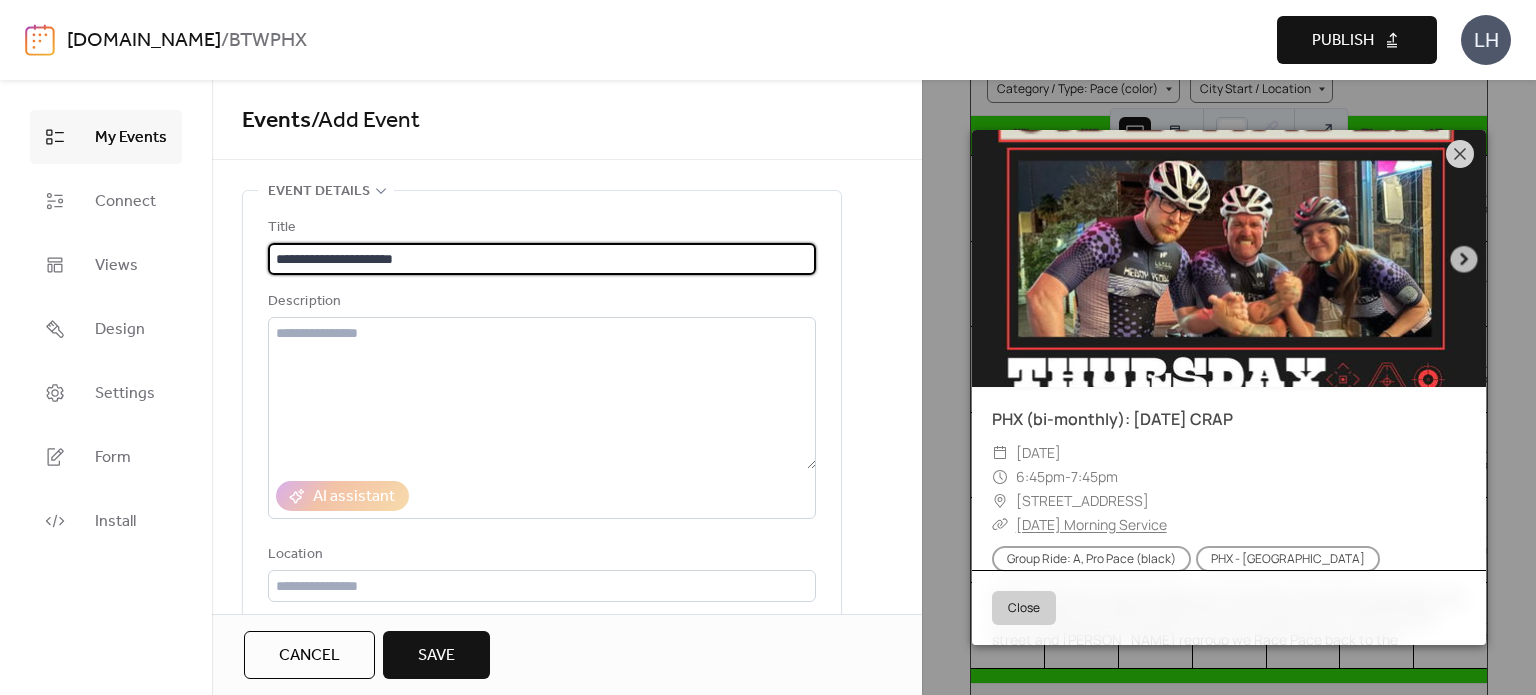 type on "**********" 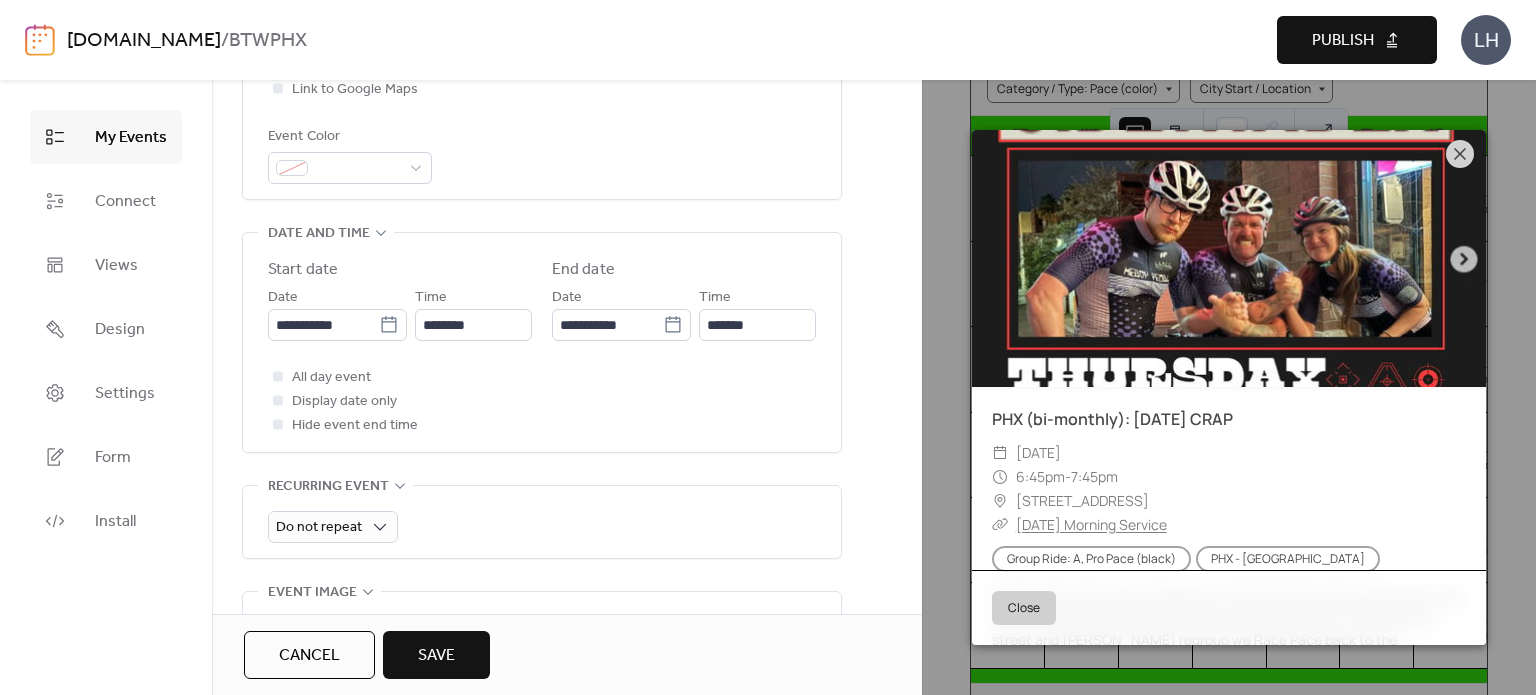 scroll, scrollTop: 590, scrollLeft: 0, axis: vertical 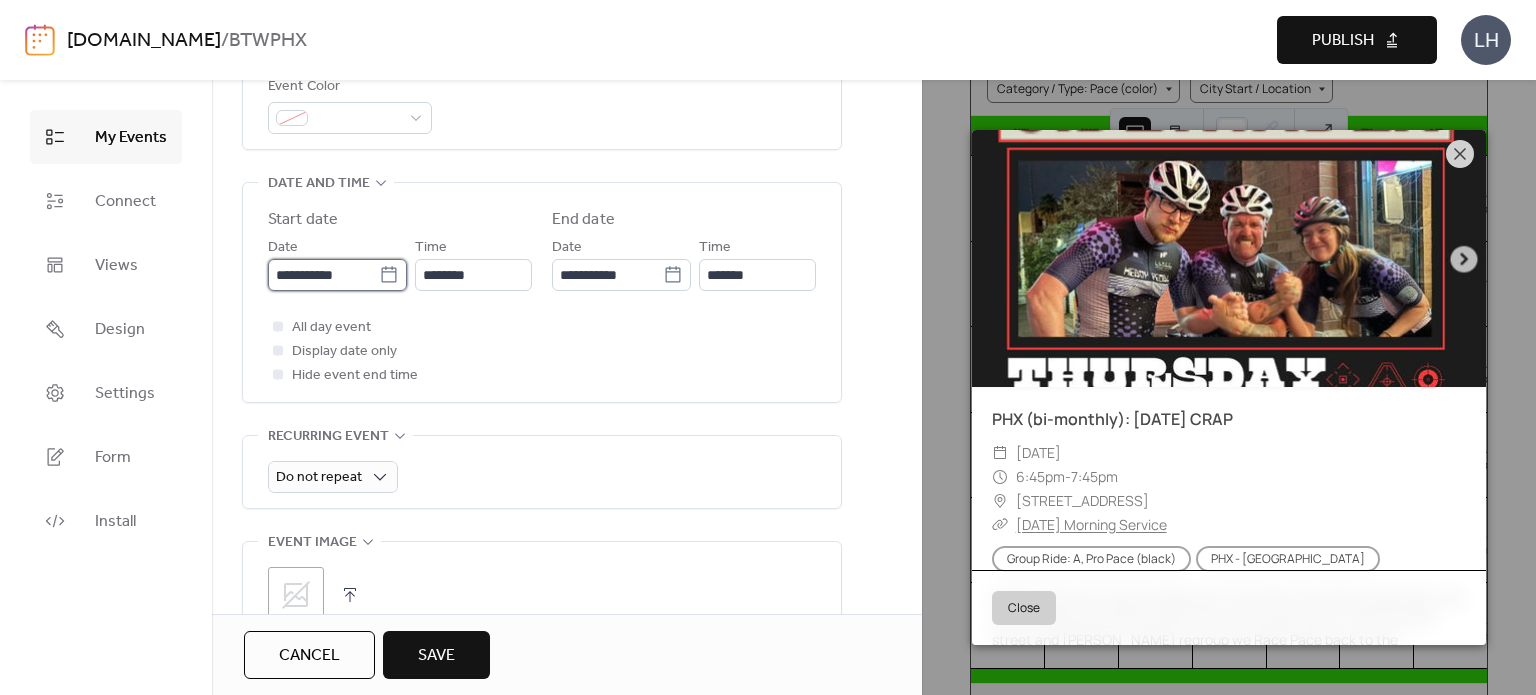 click on "**********" at bounding box center [323, 275] 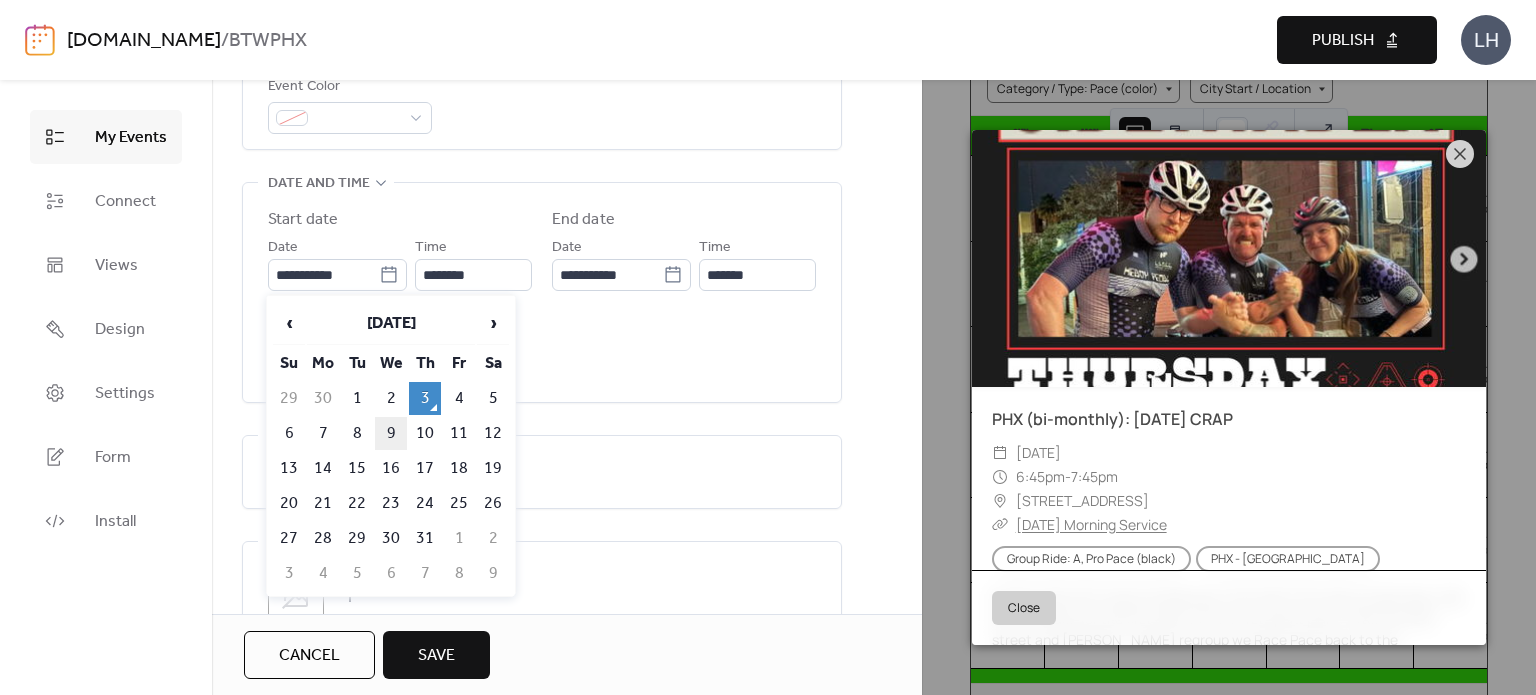 click on "9" at bounding box center [391, 433] 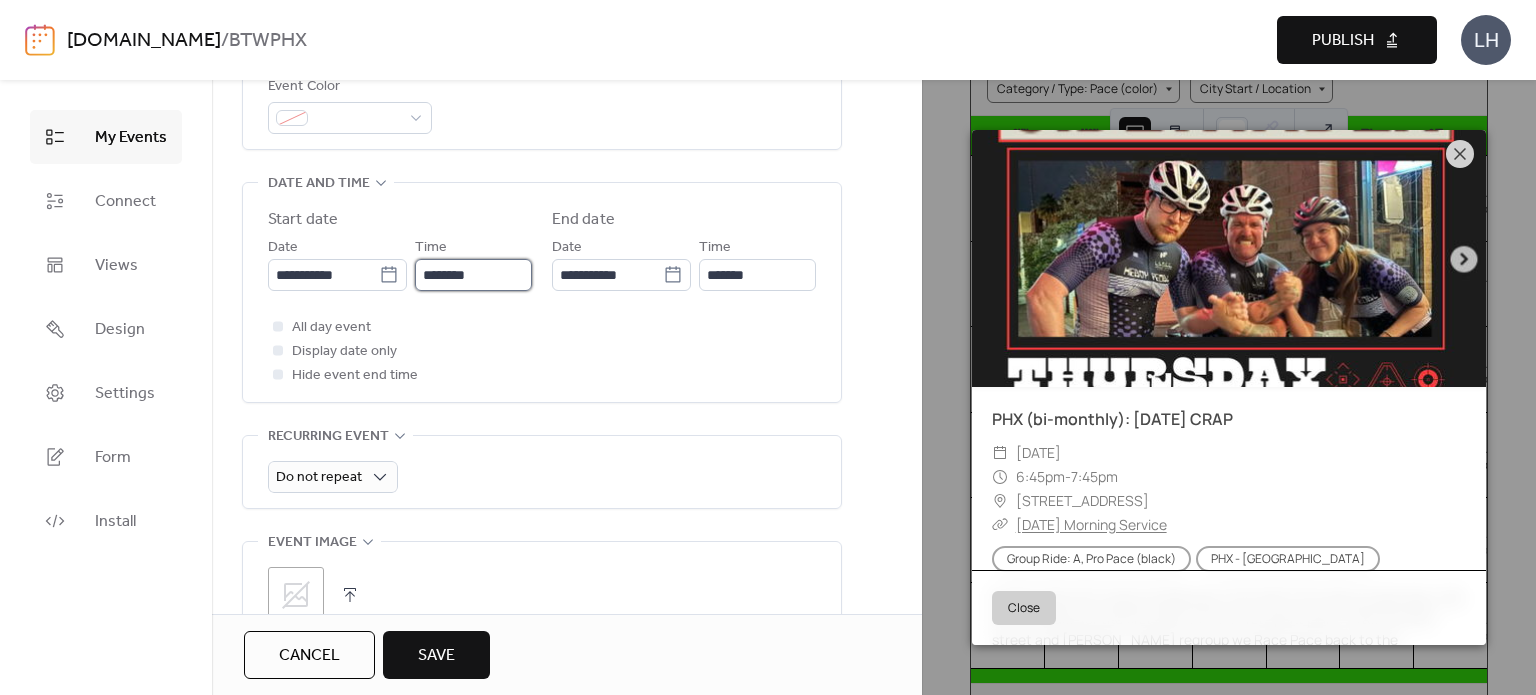click on "********" at bounding box center [473, 275] 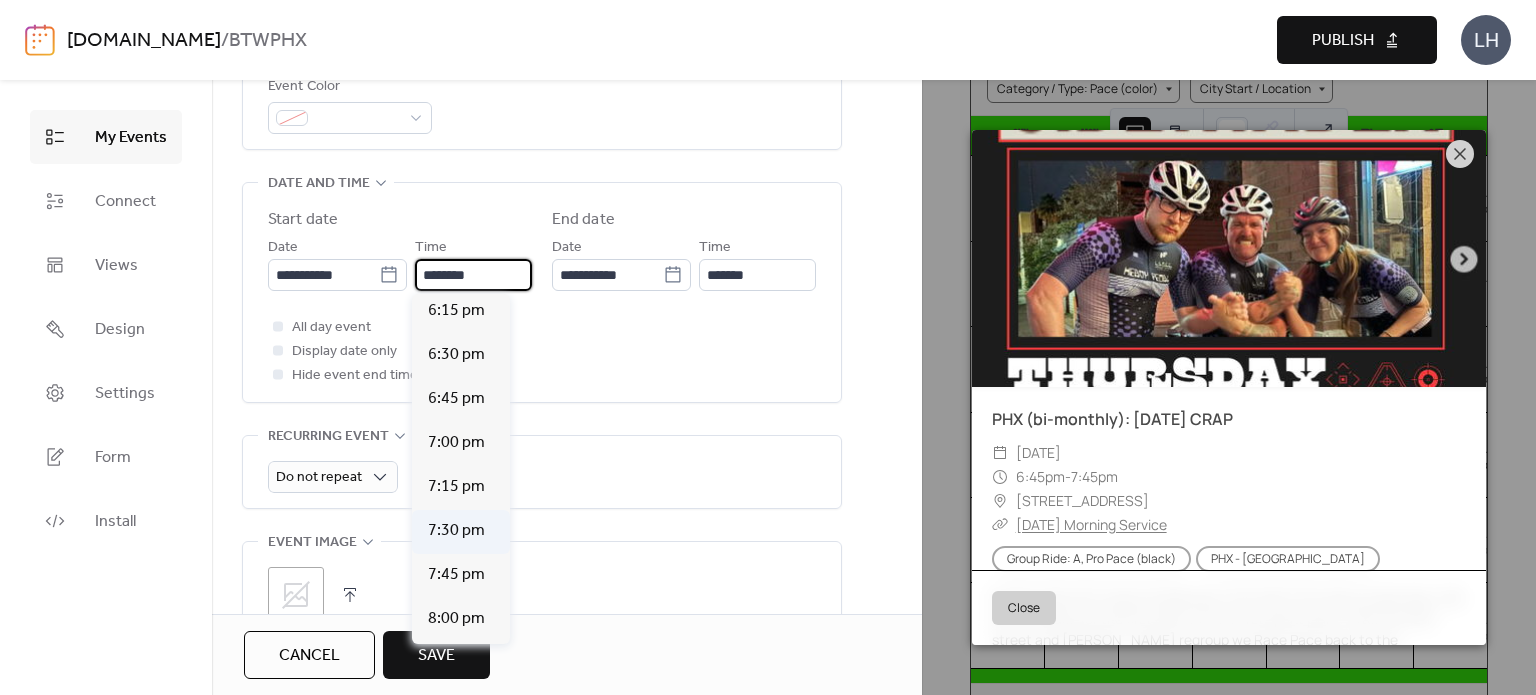 scroll, scrollTop: 3224, scrollLeft: 0, axis: vertical 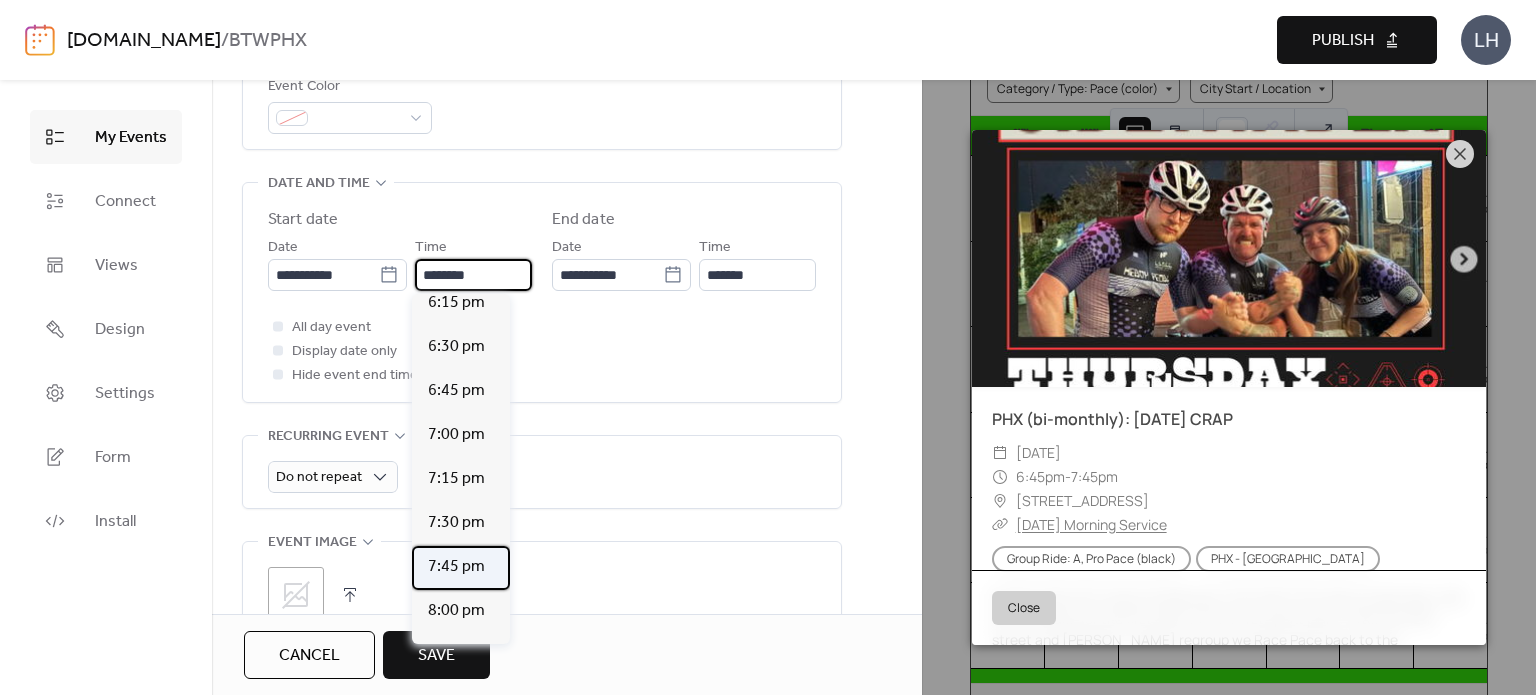 click on "7:45 pm" at bounding box center [456, 567] 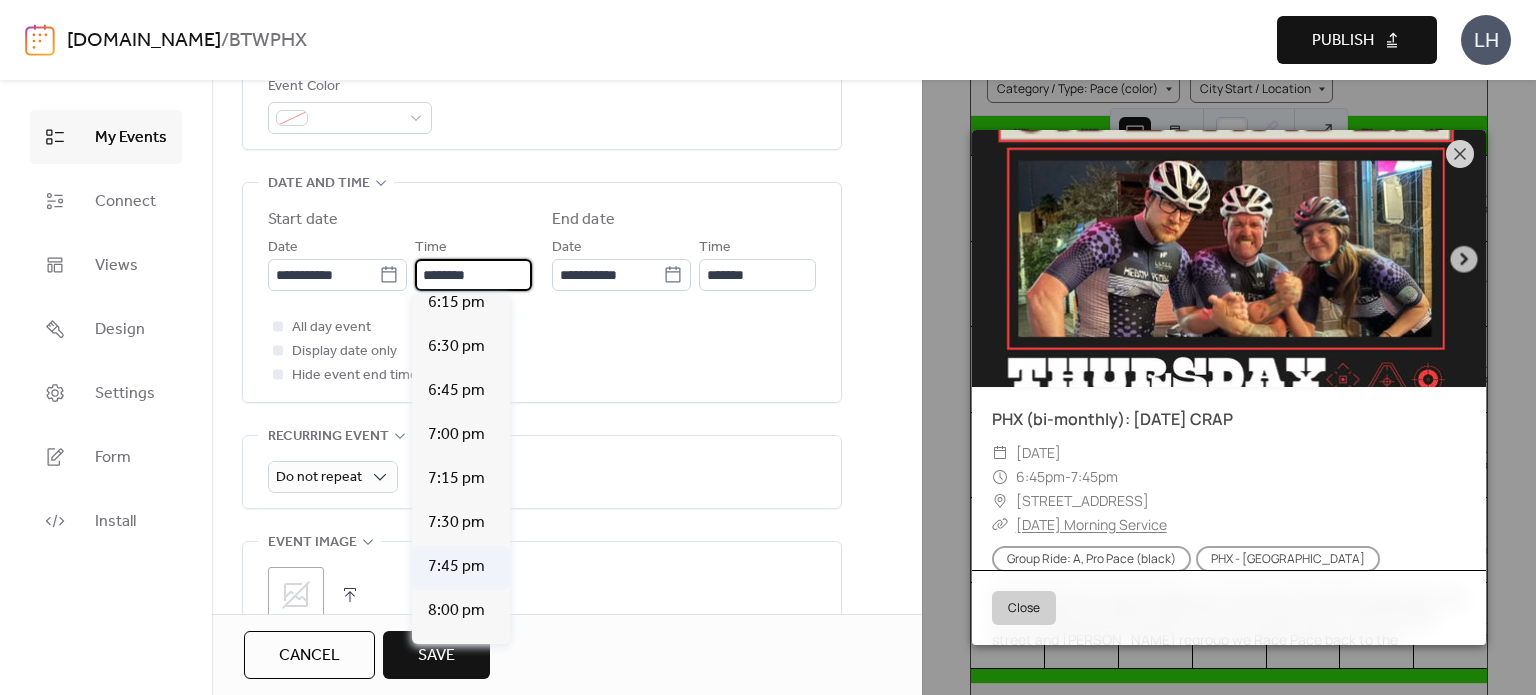 type on "*******" 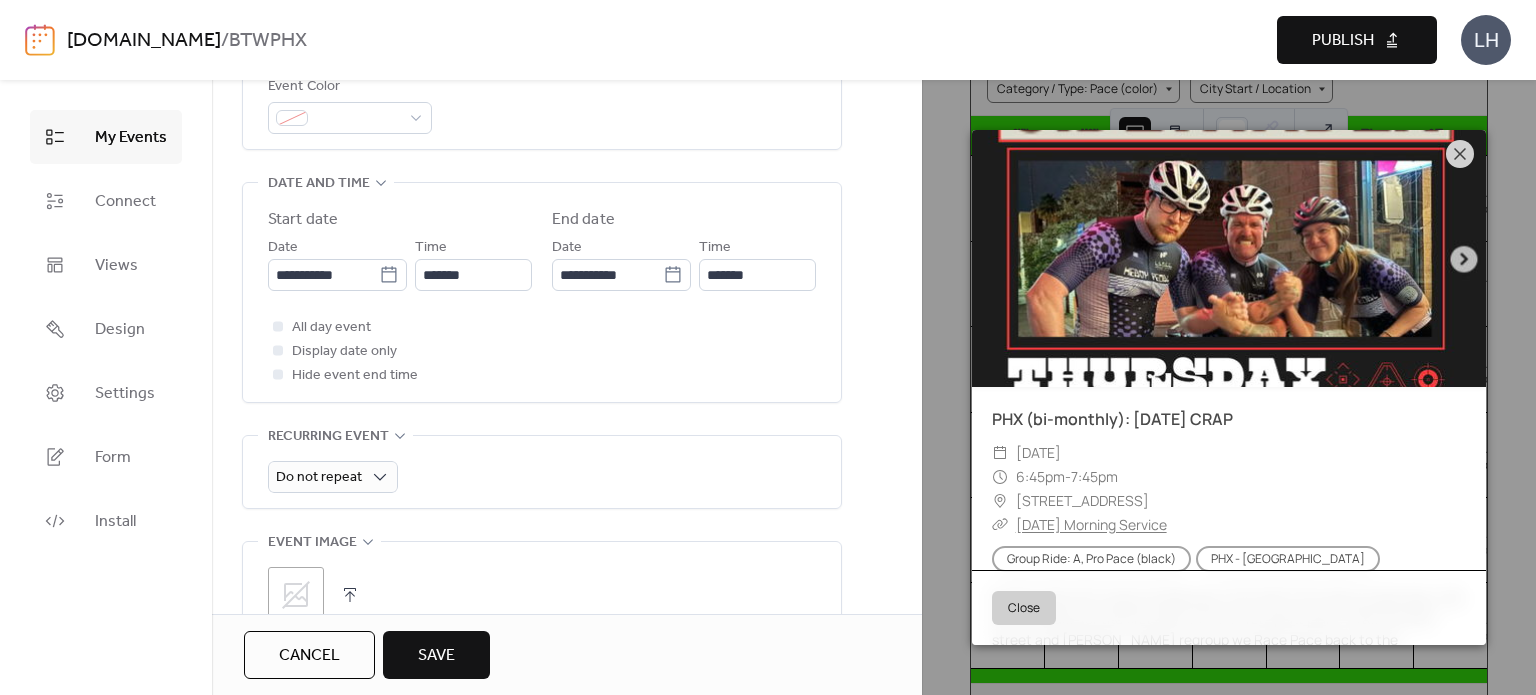 click on "**********" at bounding box center (542, 292) 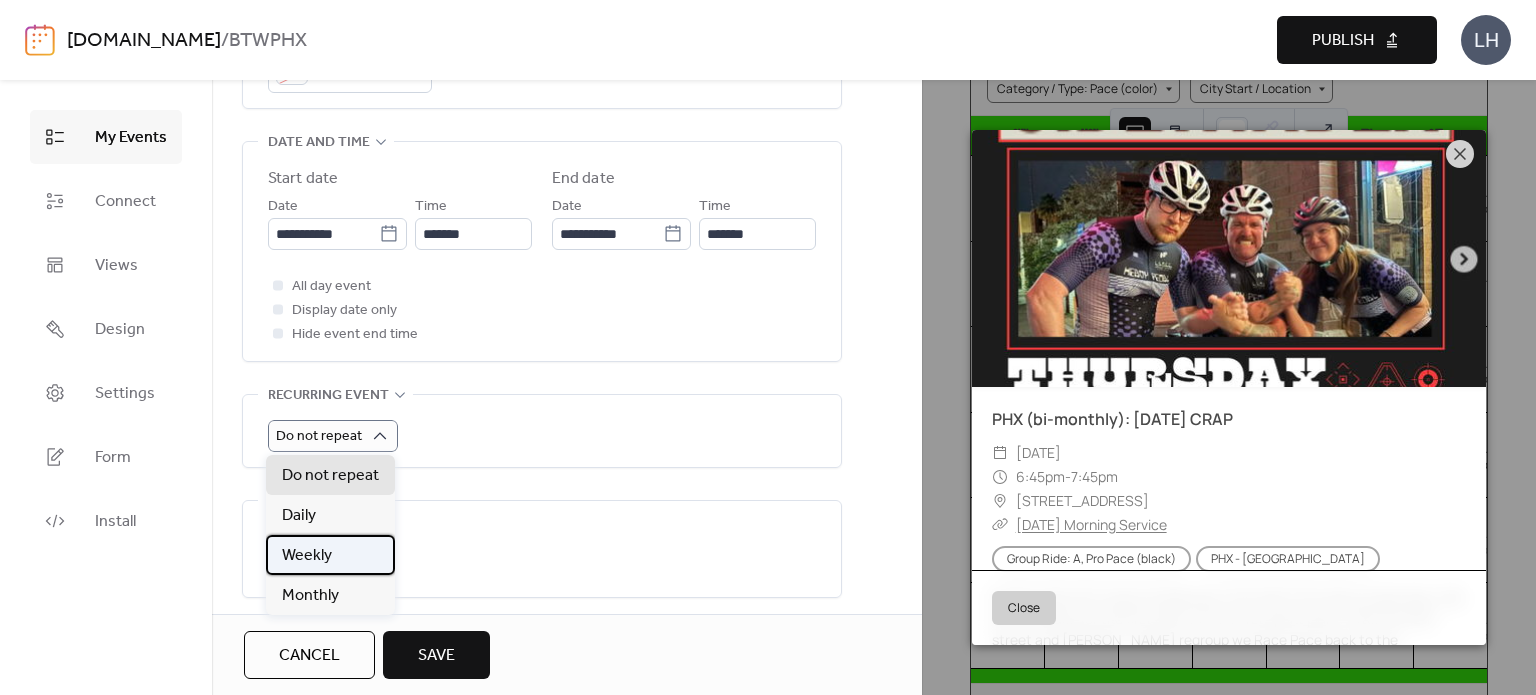 click on "Weekly" at bounding box center [307, 556] 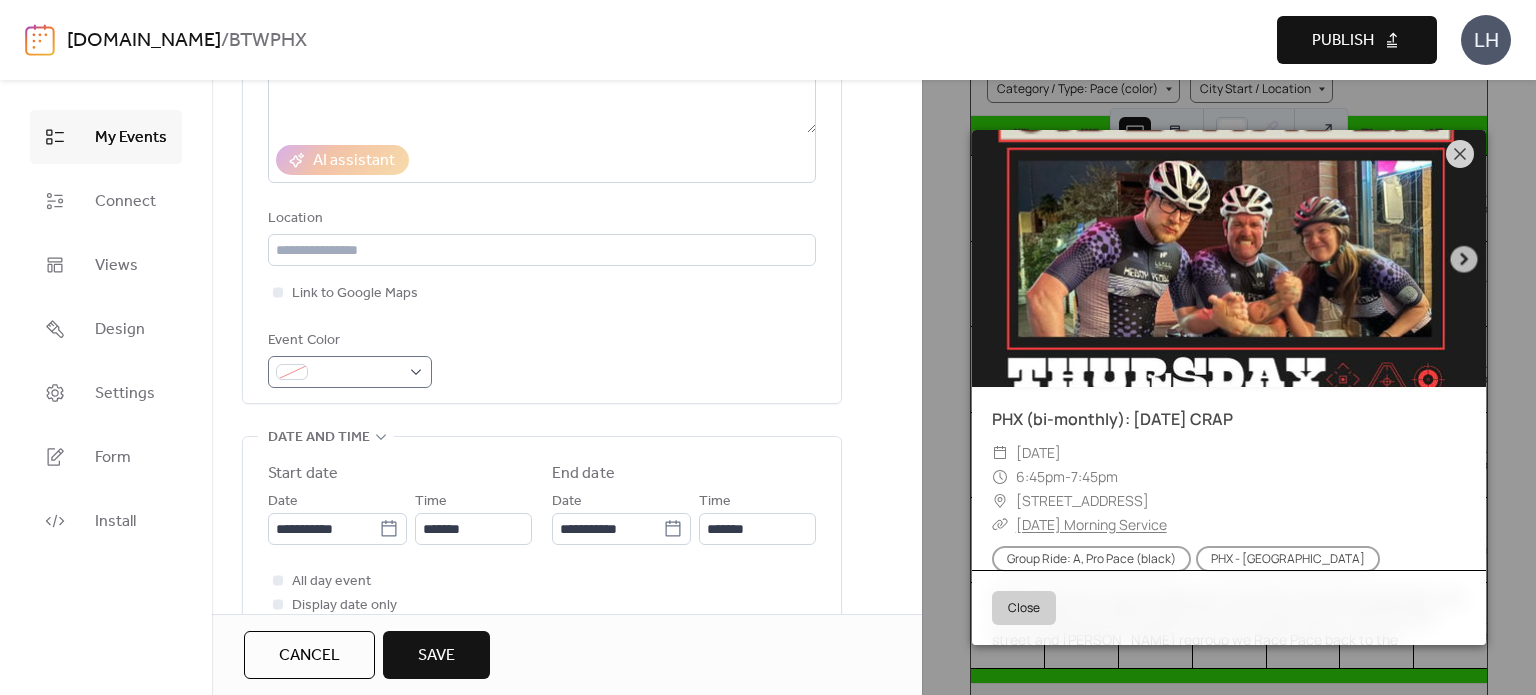 scroll, scrollTop: 334, scrollLeft: 0, axis: vertical 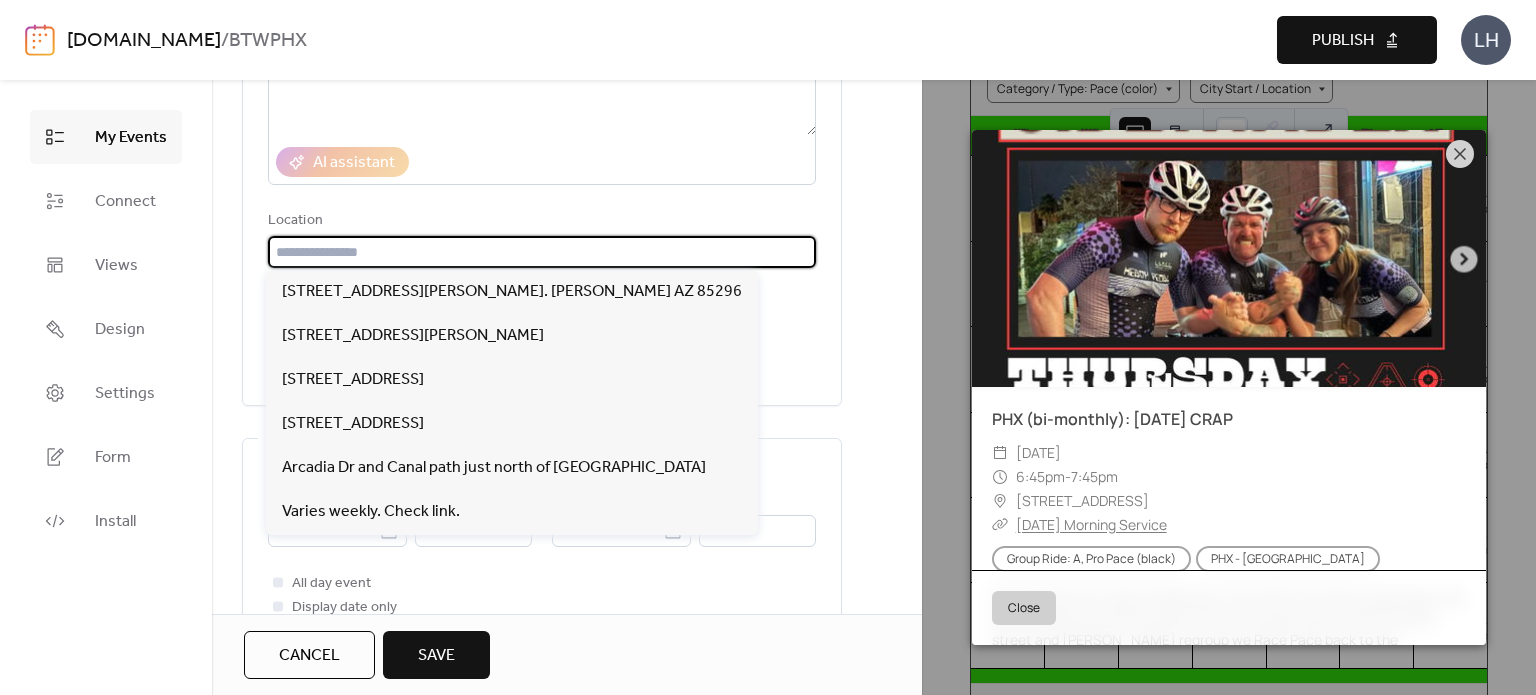 click at bounding box center [542, 252] 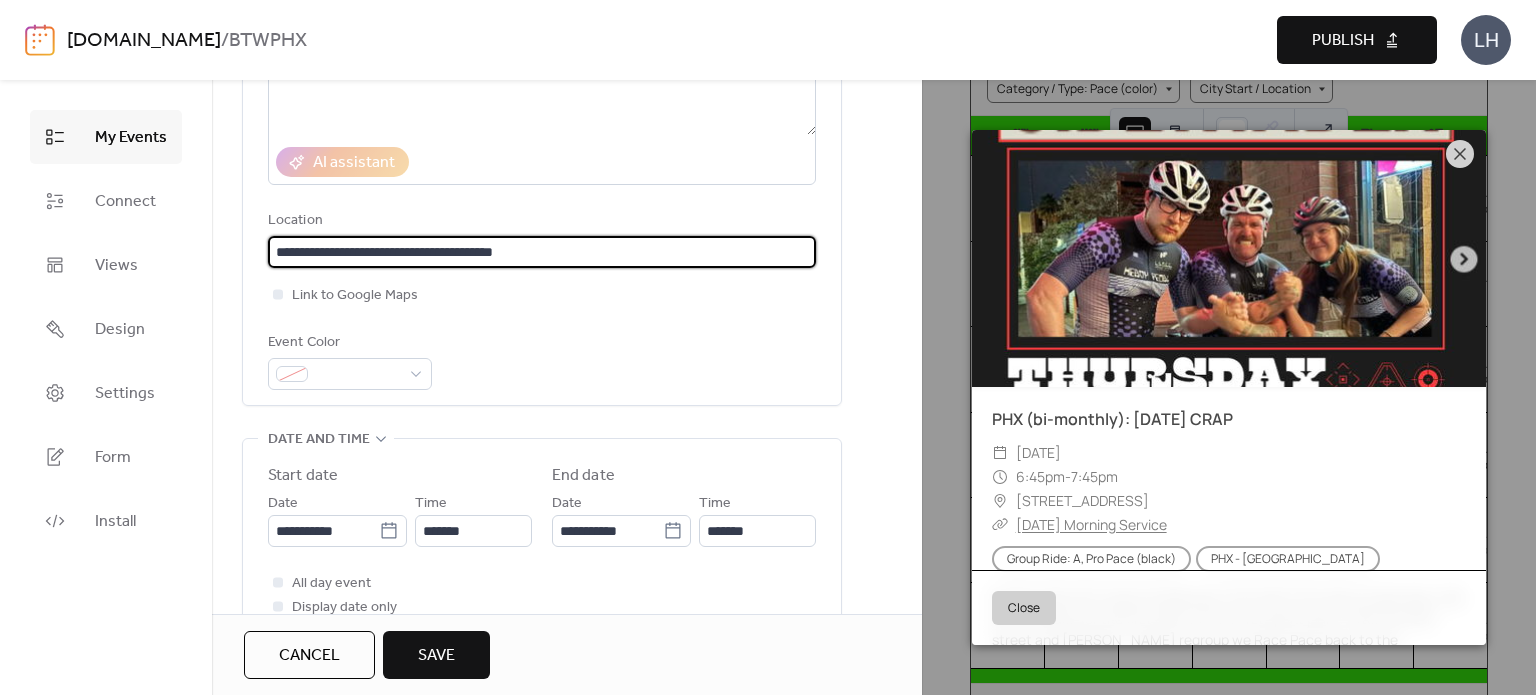 type on "**********" 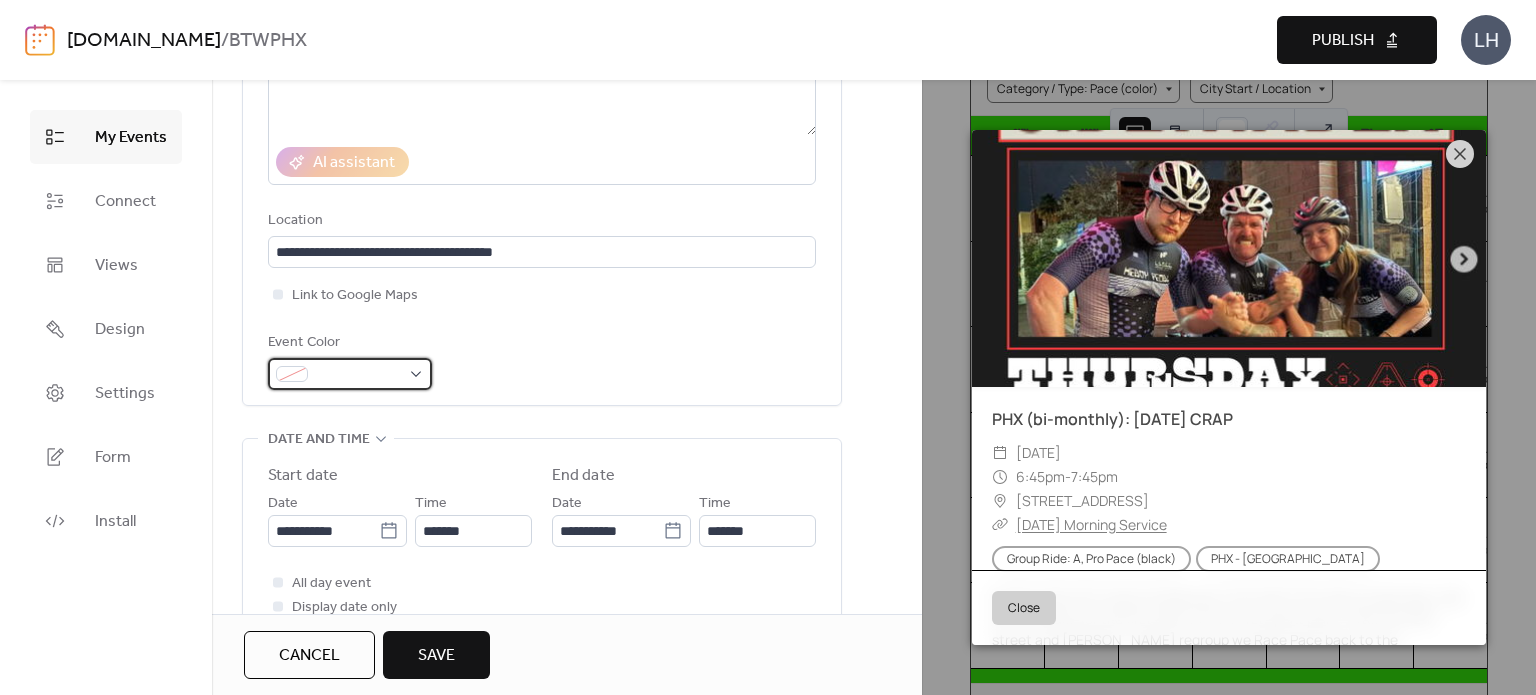 click at bounding box center [358, 375] 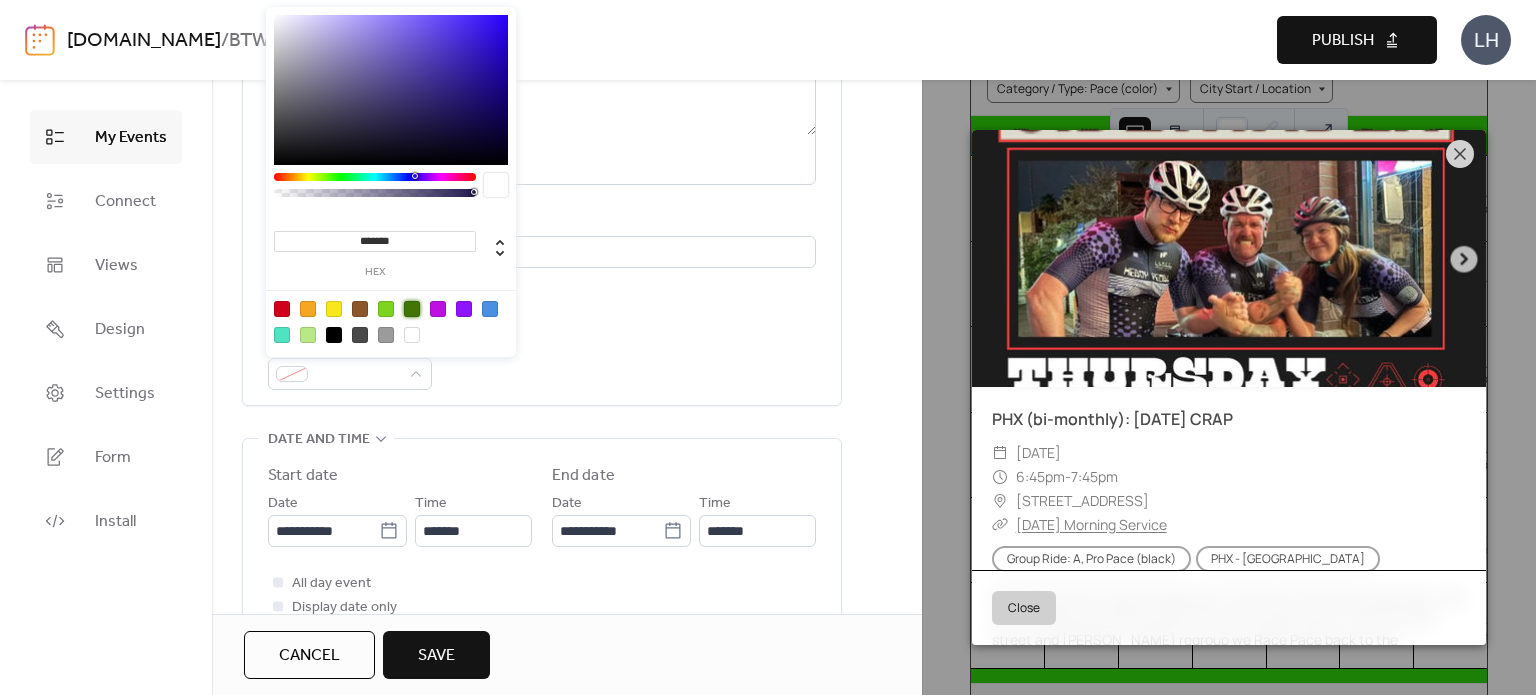 click at bounding box center (412, 309) 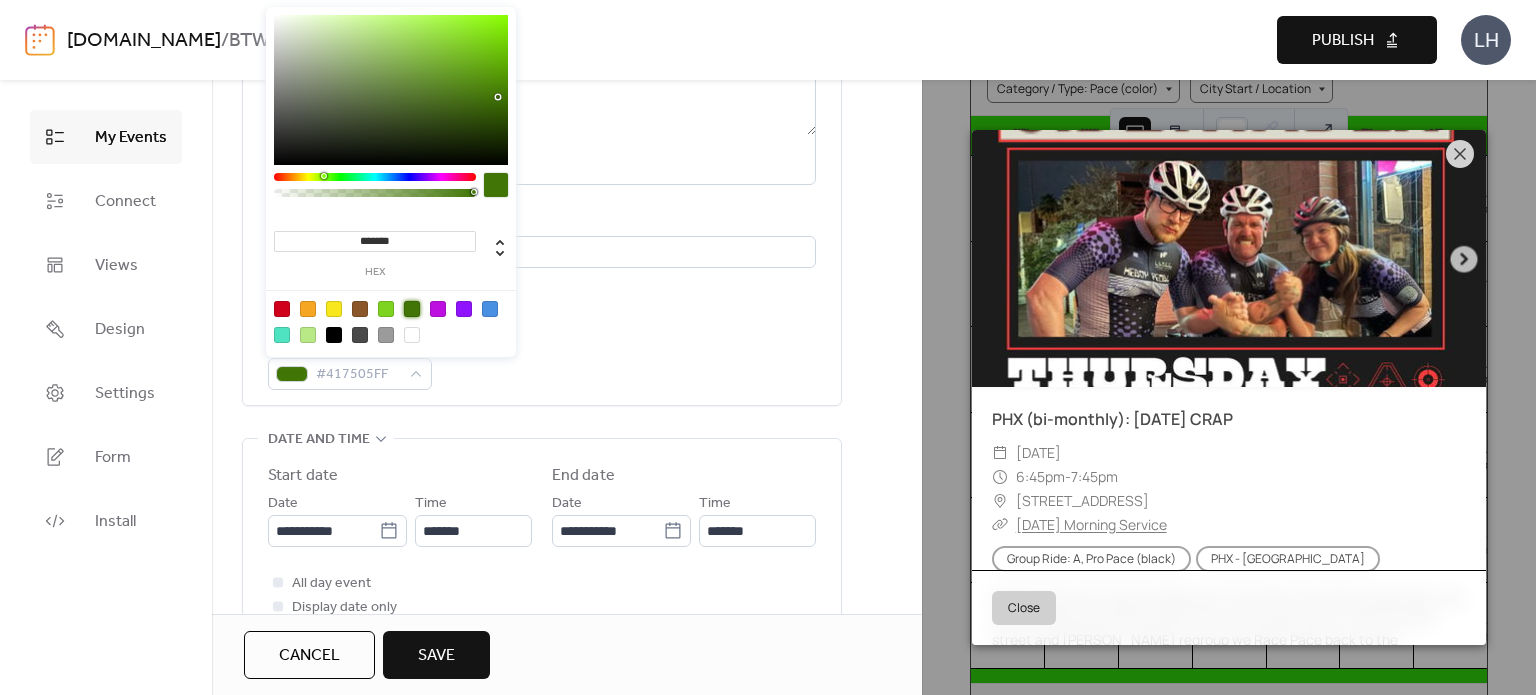 click on "Event Color #417505FF" at bounding box center [542, 360] 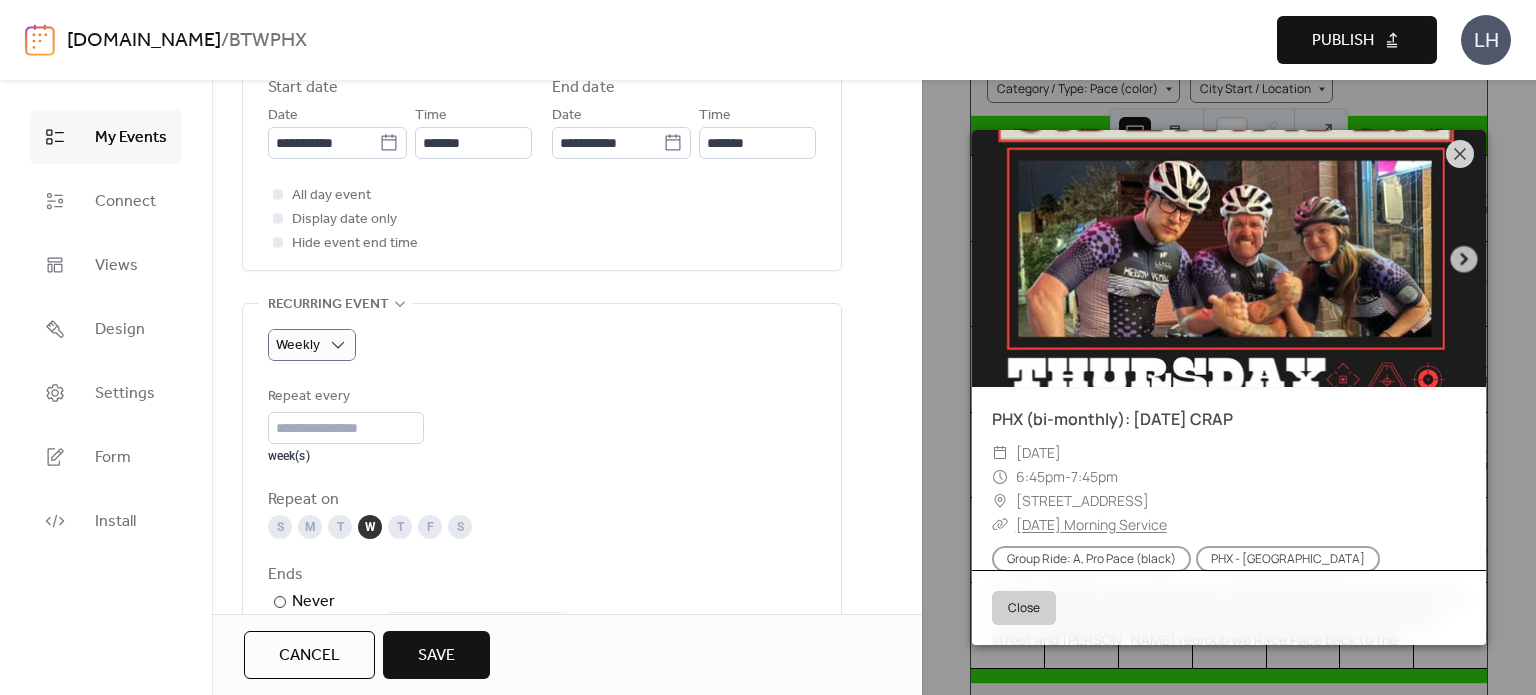 scroll, scrollTop: 724, scrollLeft: 0, axis: vertical 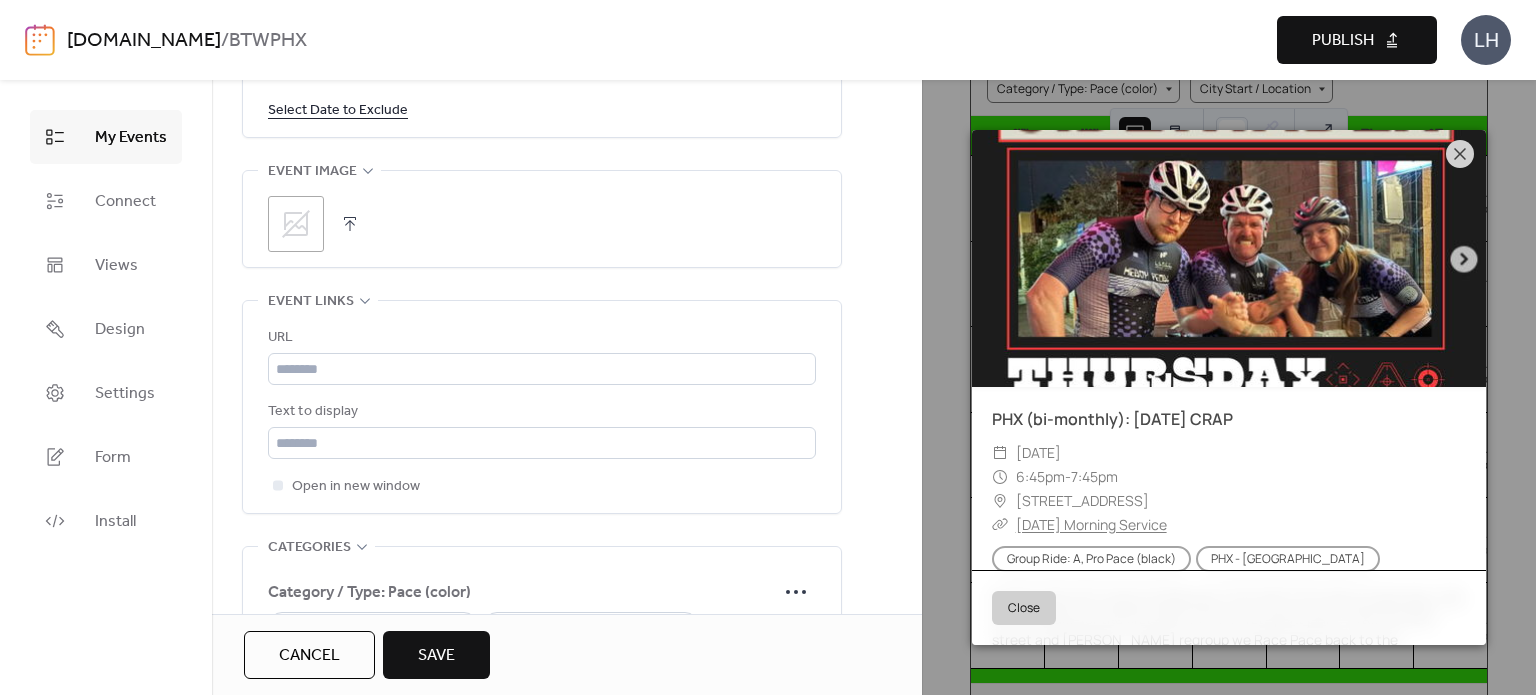 click at bounding box center (350, 224) 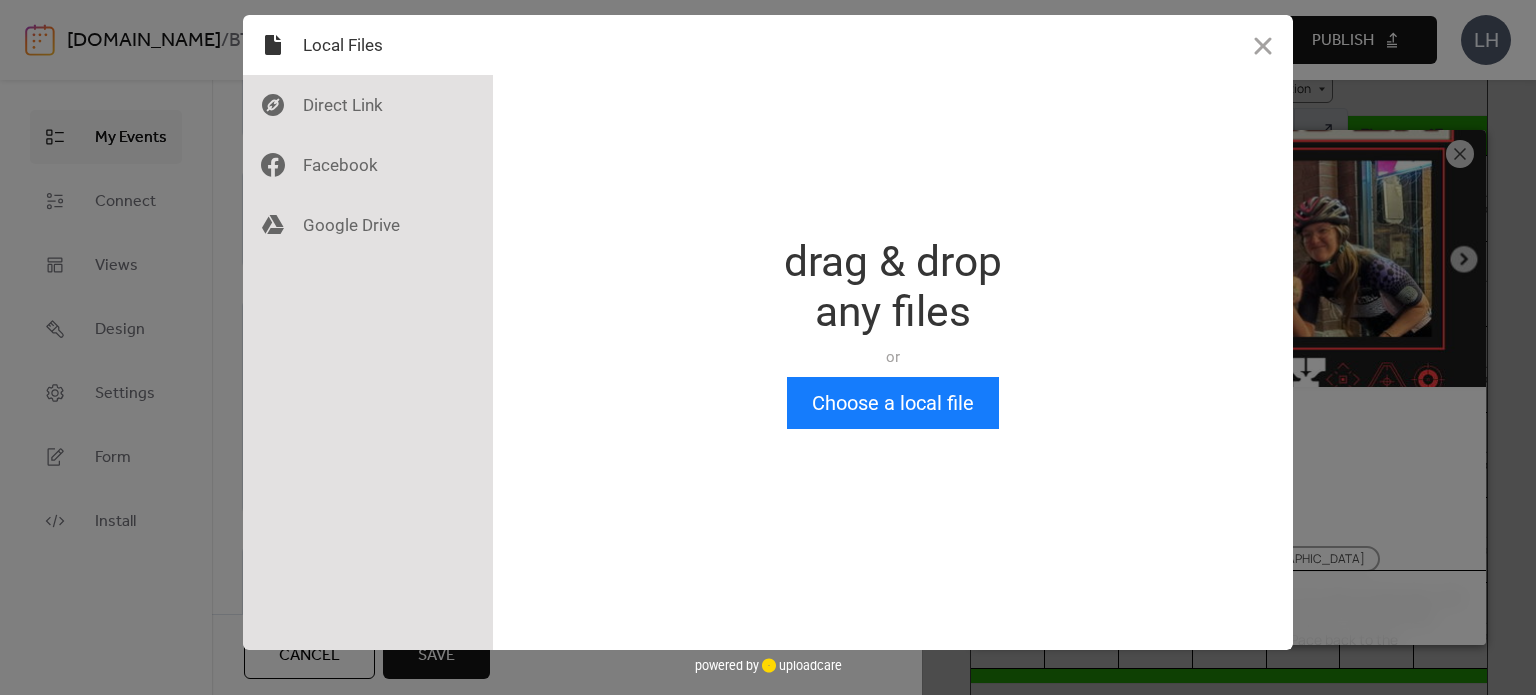 type 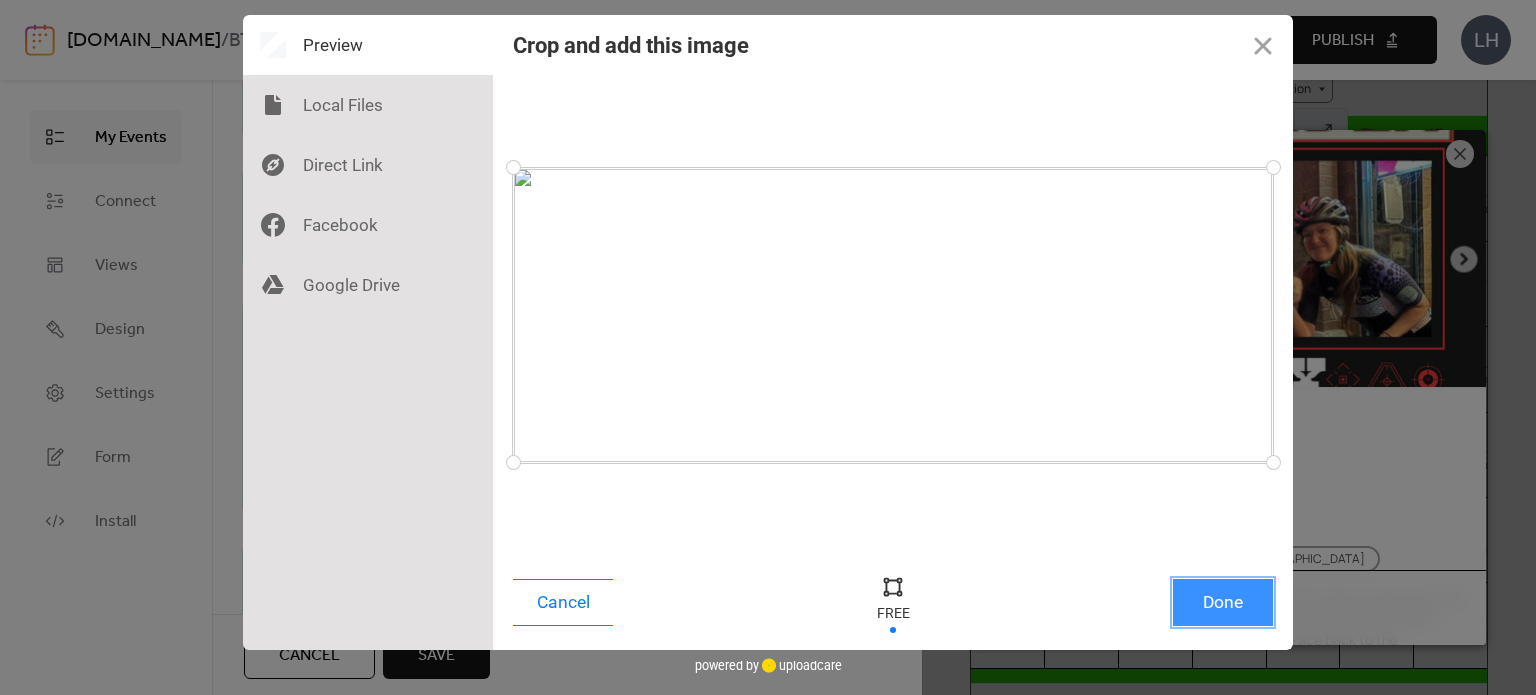 click on "Done" at bounding box center [1223, 602] 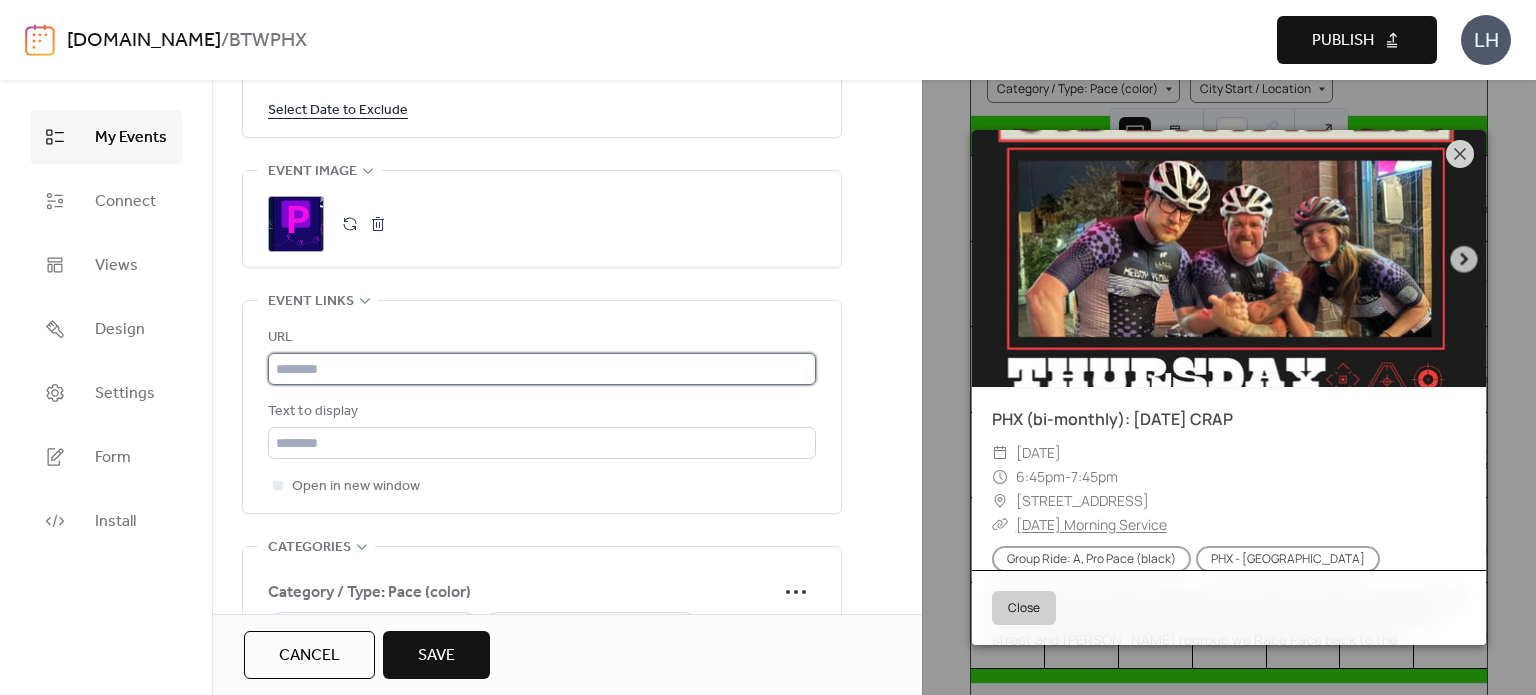 click at bounding box center [542, 369] 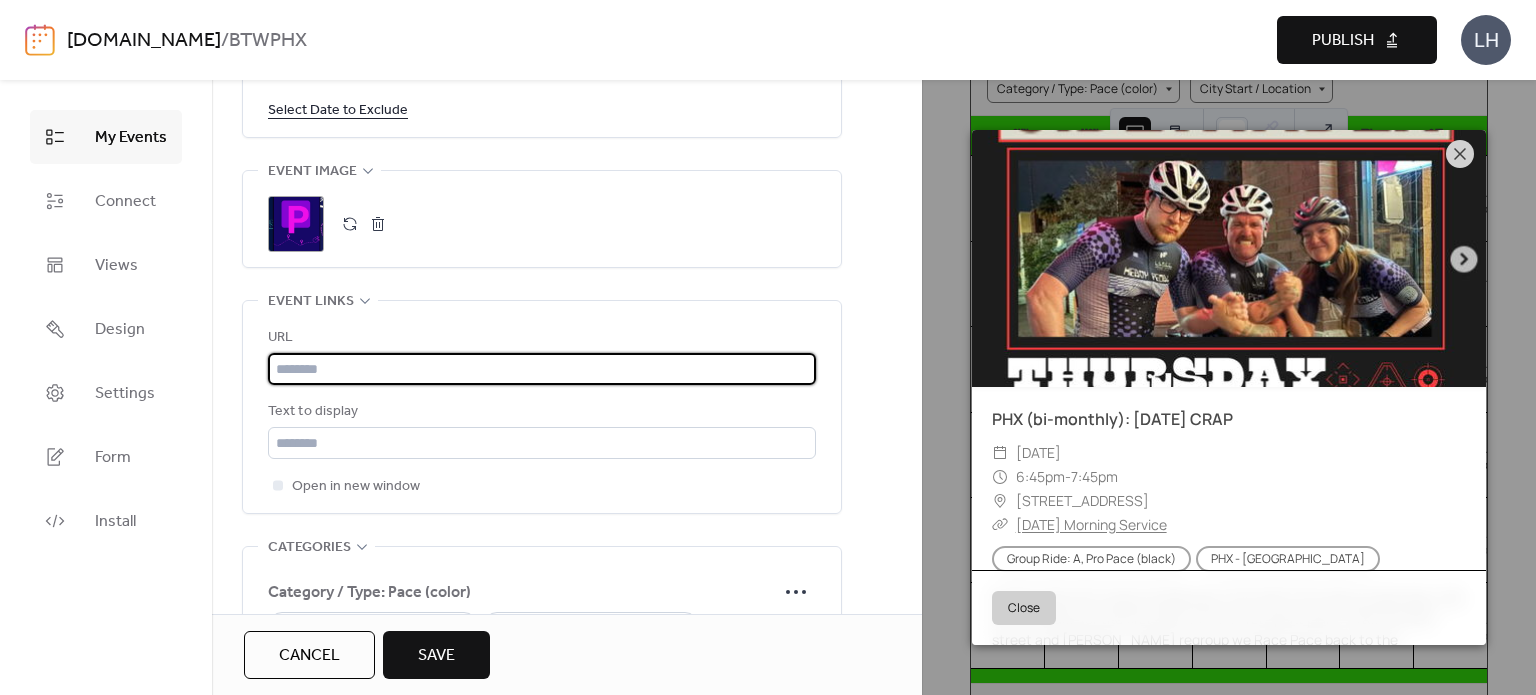 paste on "**********" 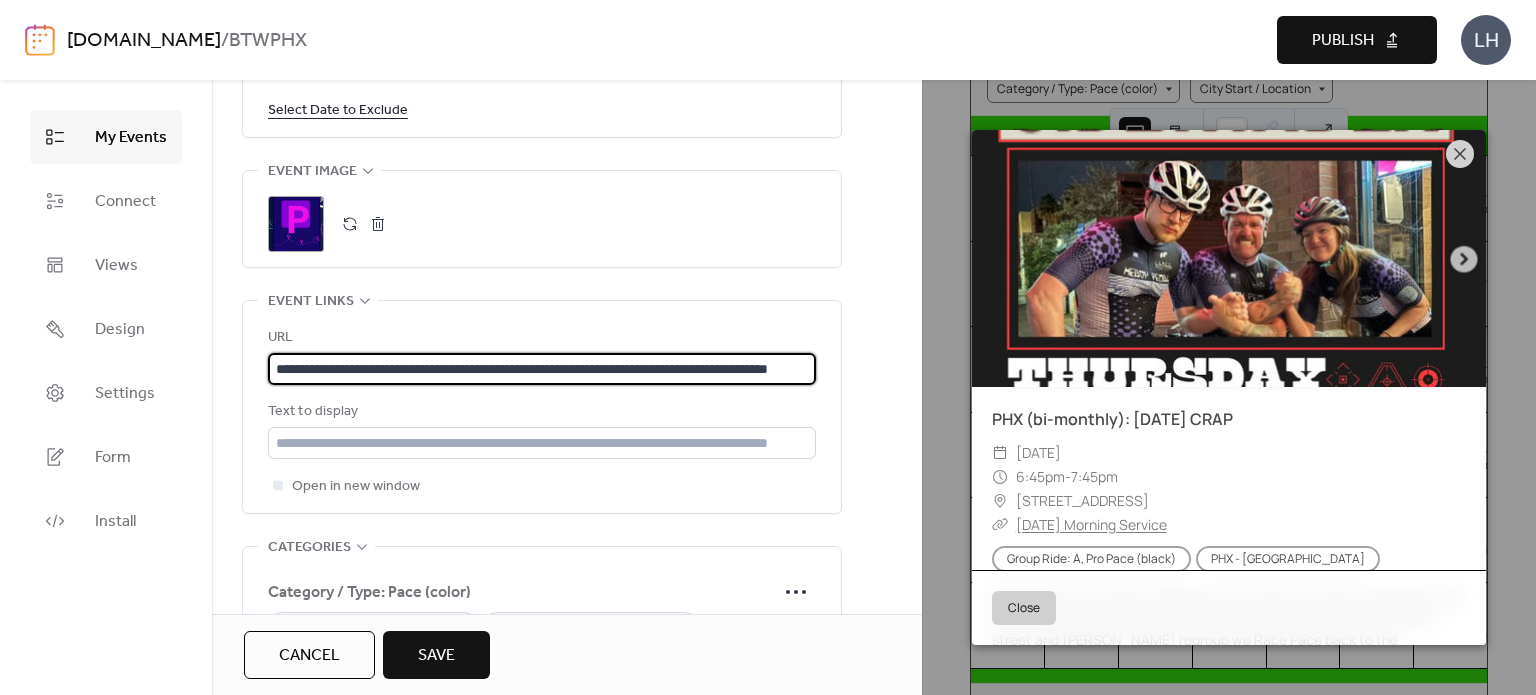 scroll, scrollTop: 0, scrollLeft: 160, axis: horizontal 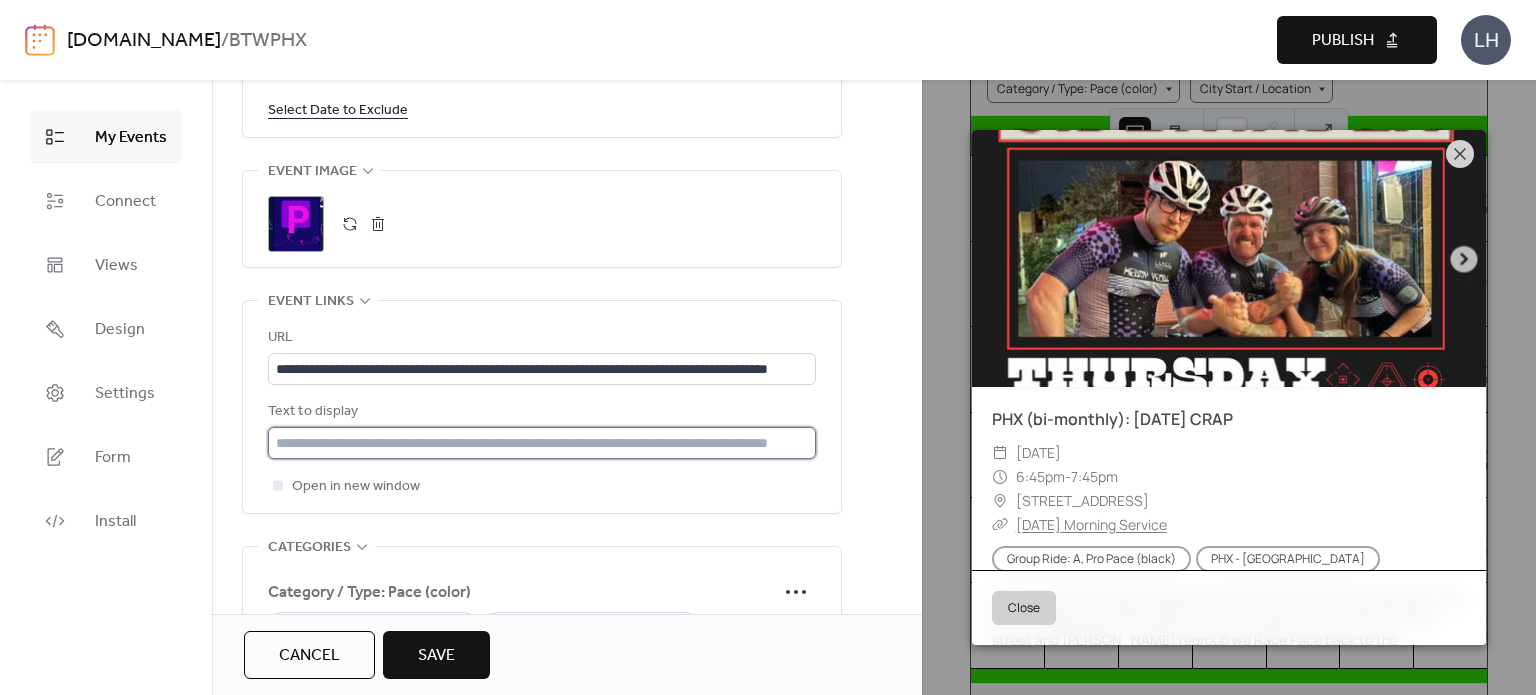 click at bounding box center (542, 443) 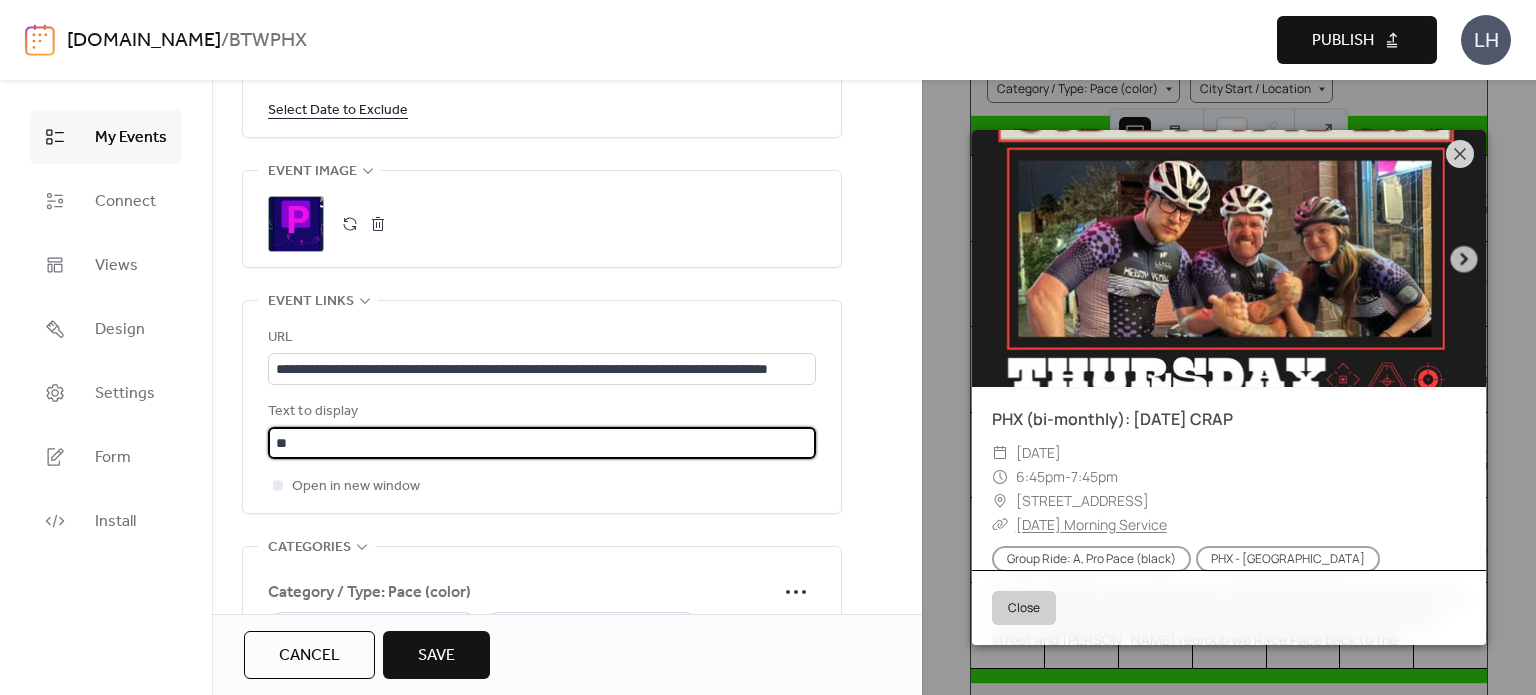 type on "*" 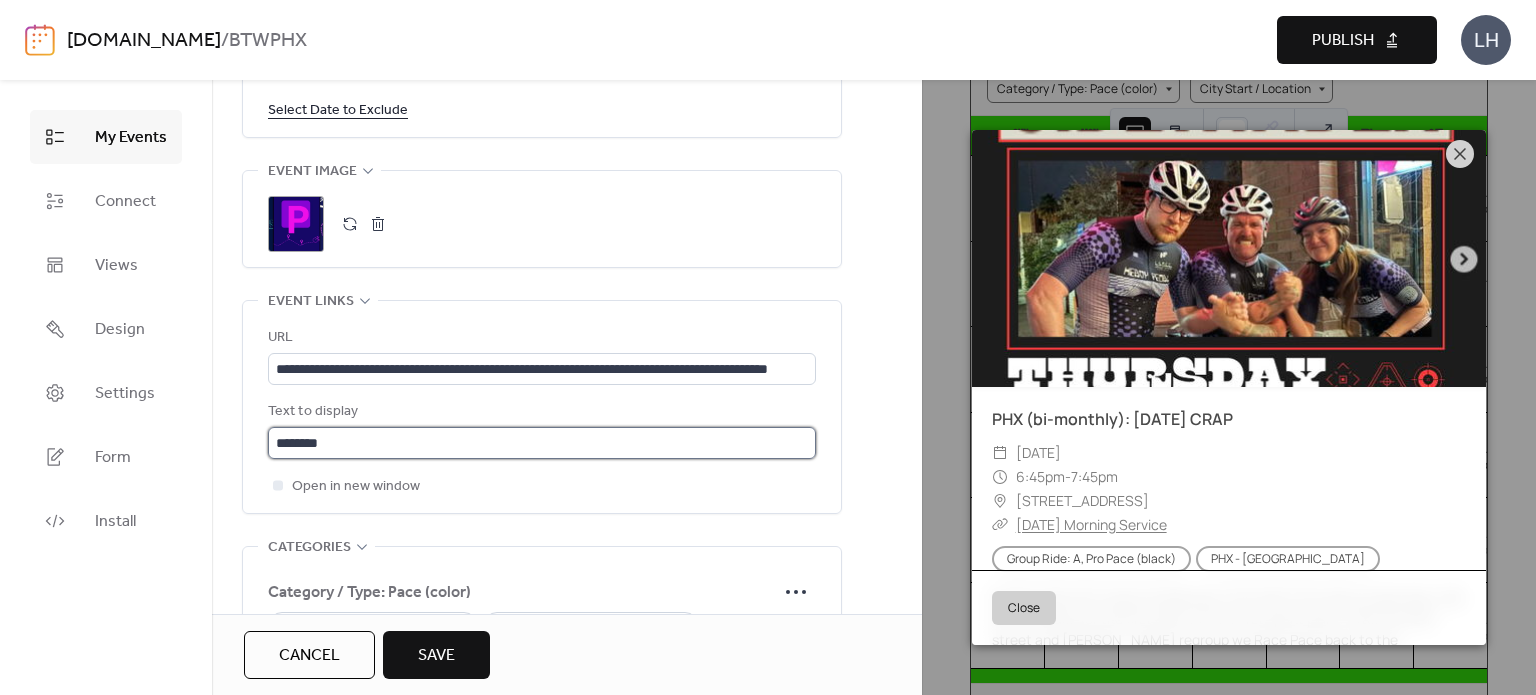 click on "********" at bounding box center (542, 443) 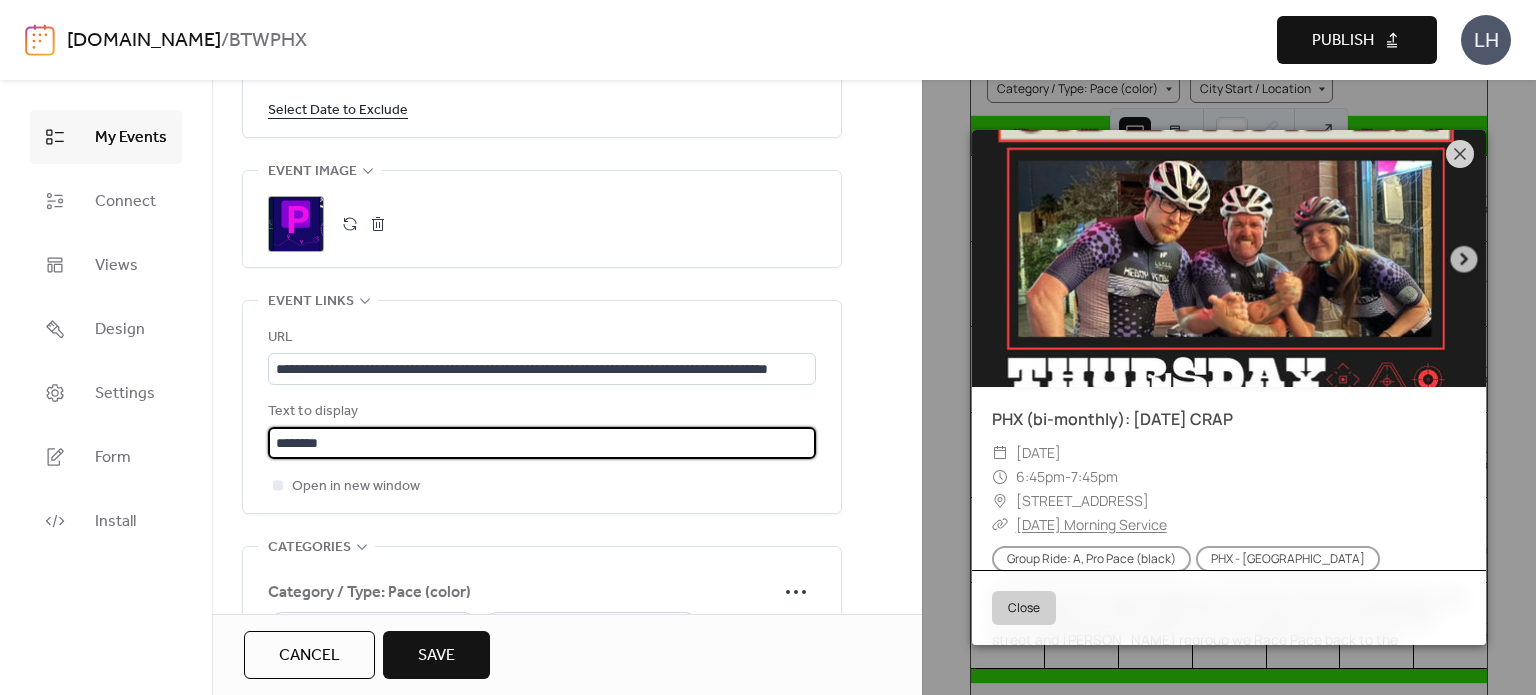 paste on "*****" 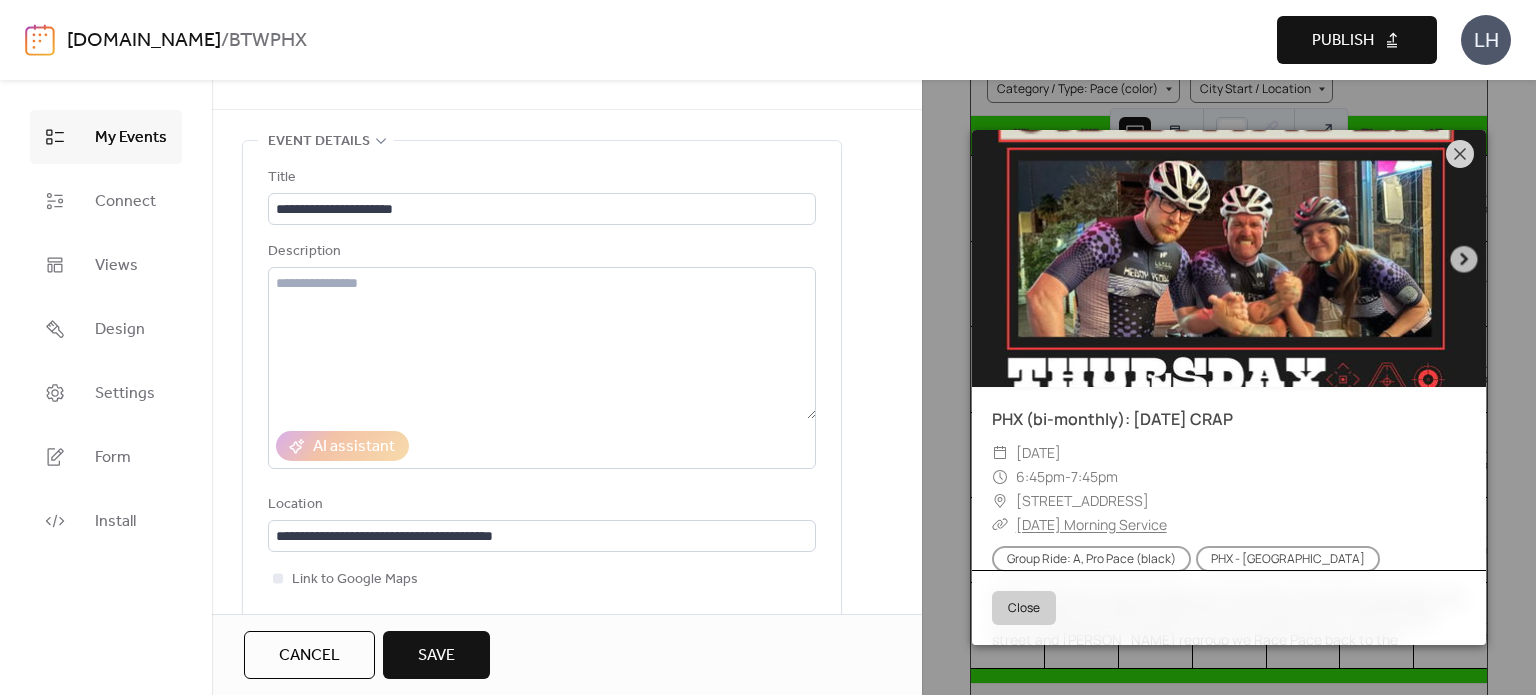 scroll, scrollTop: 47, scrollLeft: 0, axis: vertical 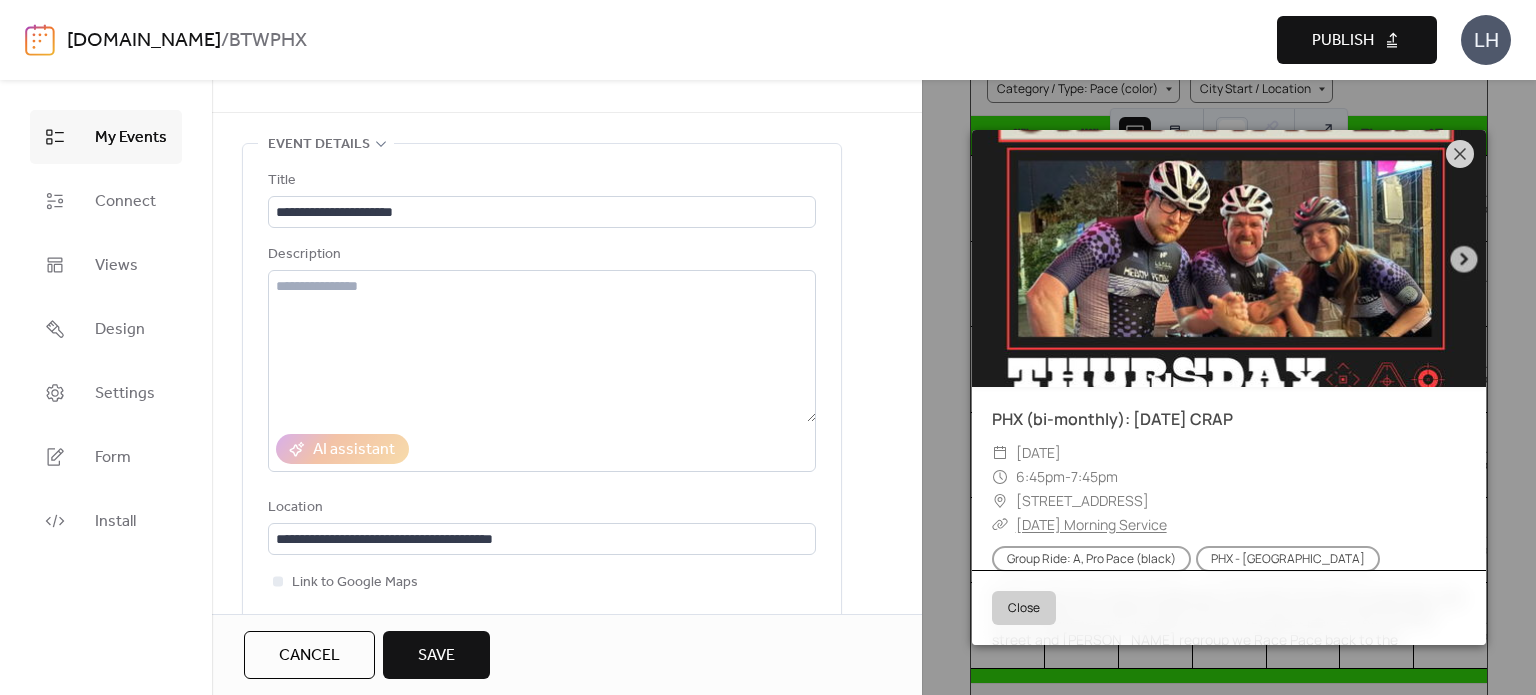 type on "**********" 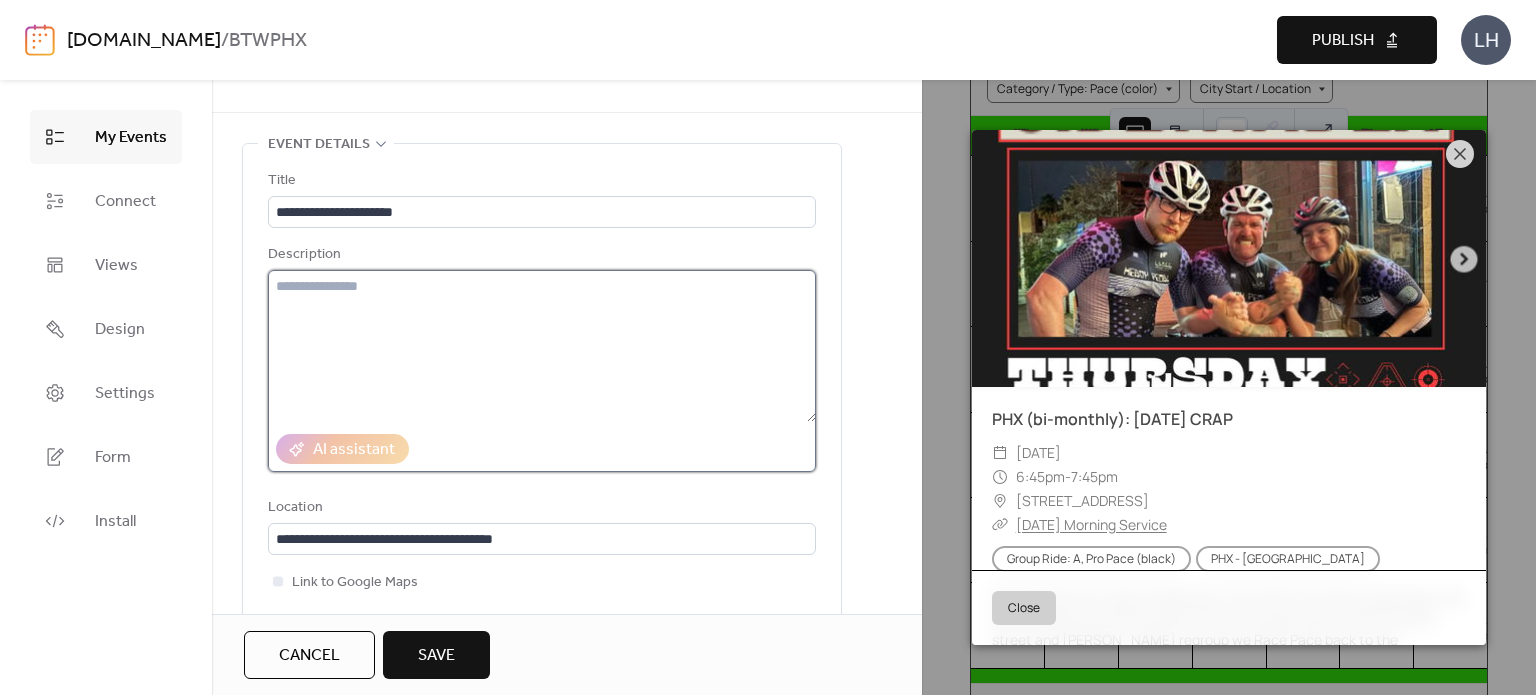 click at bounding box center [542, 346] 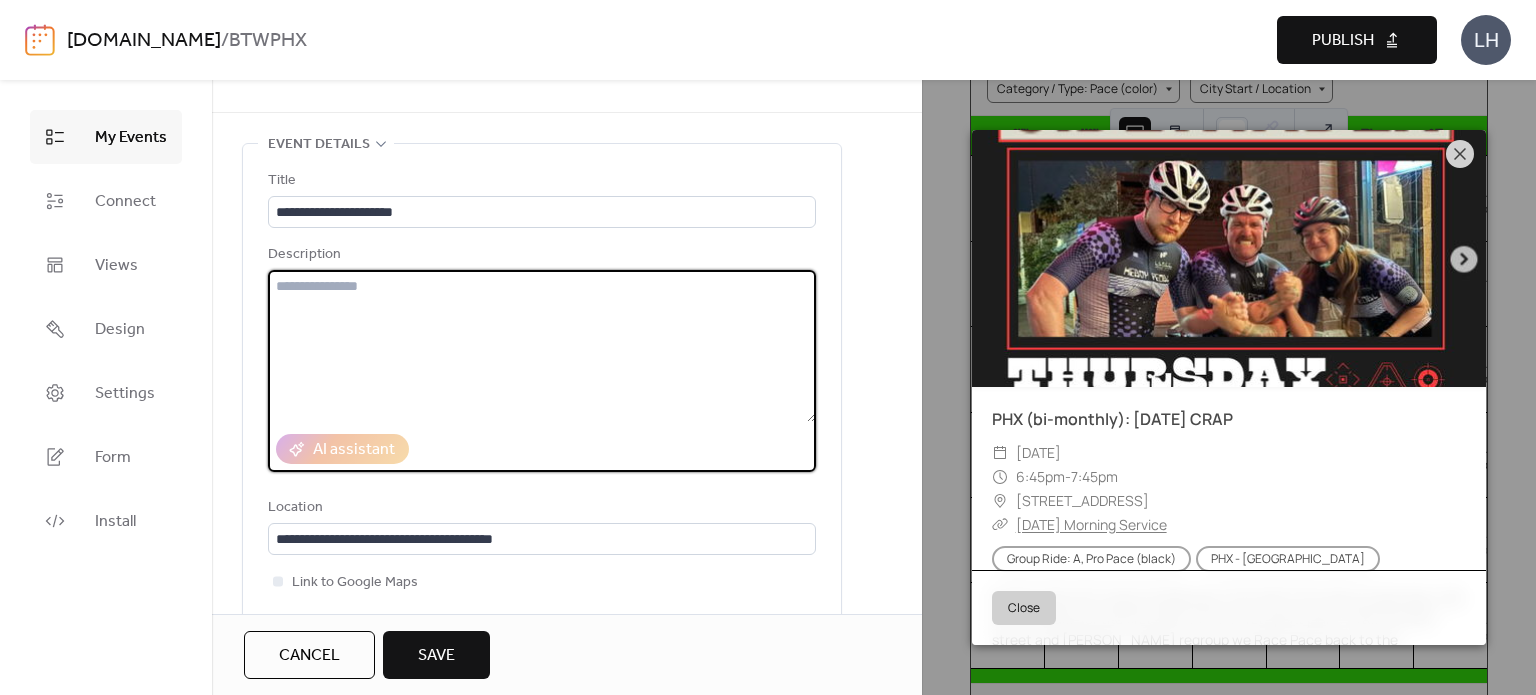 paste on "**********" 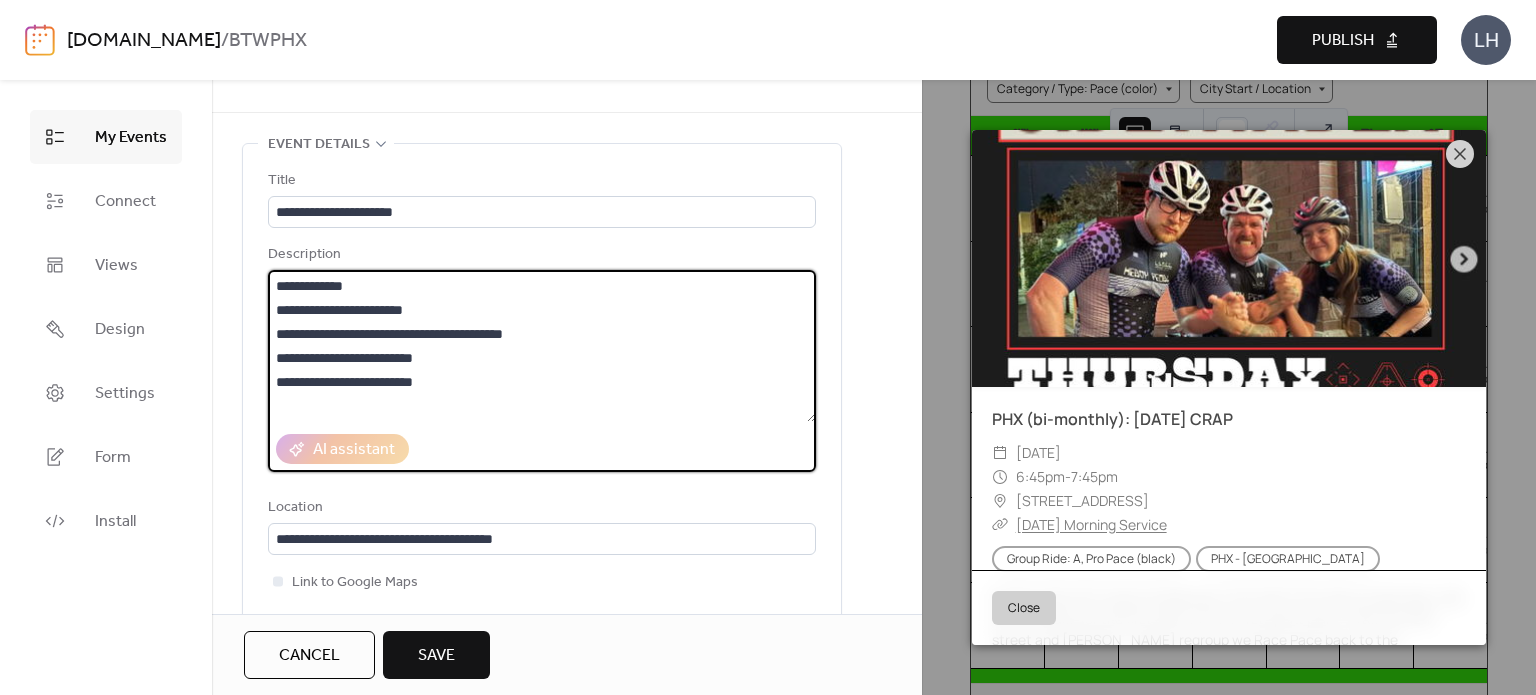 type on "**********" 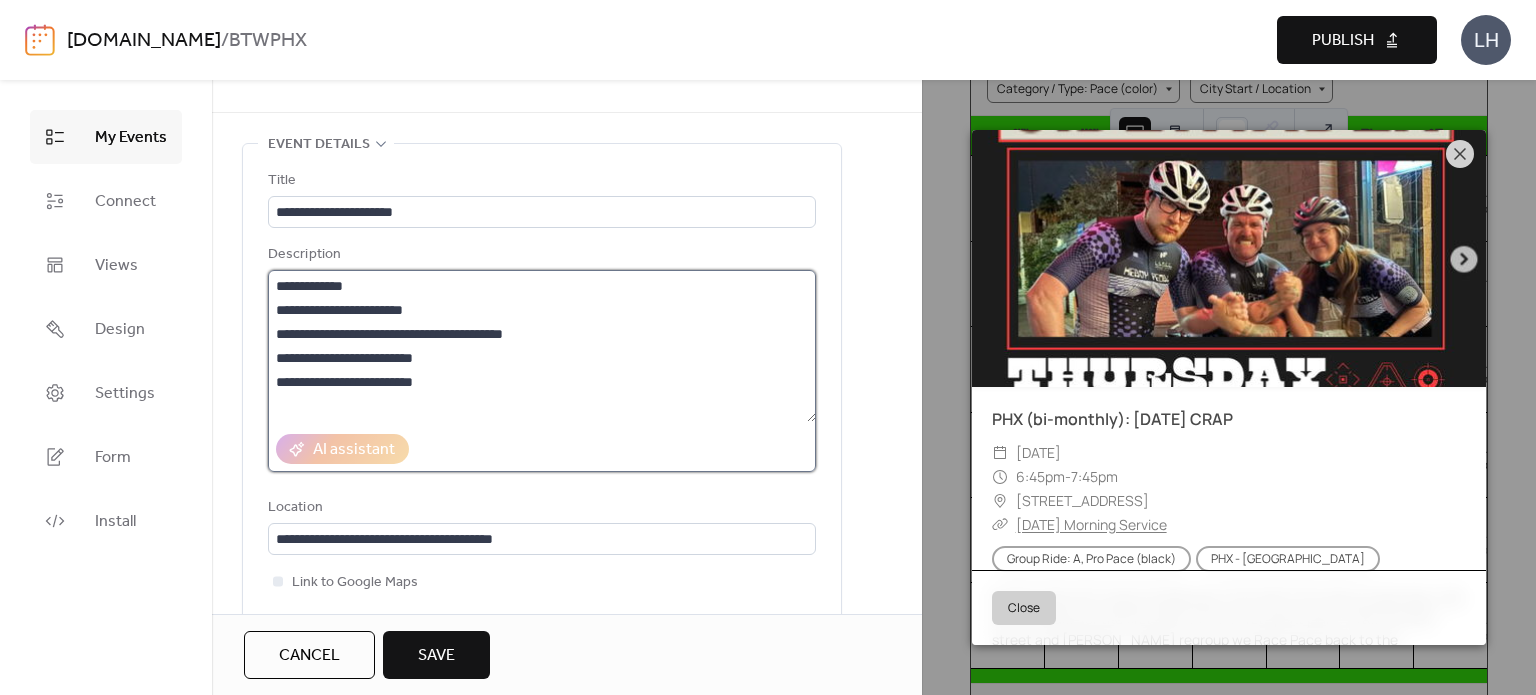 click on "**********" at bounding box center (542, 346) 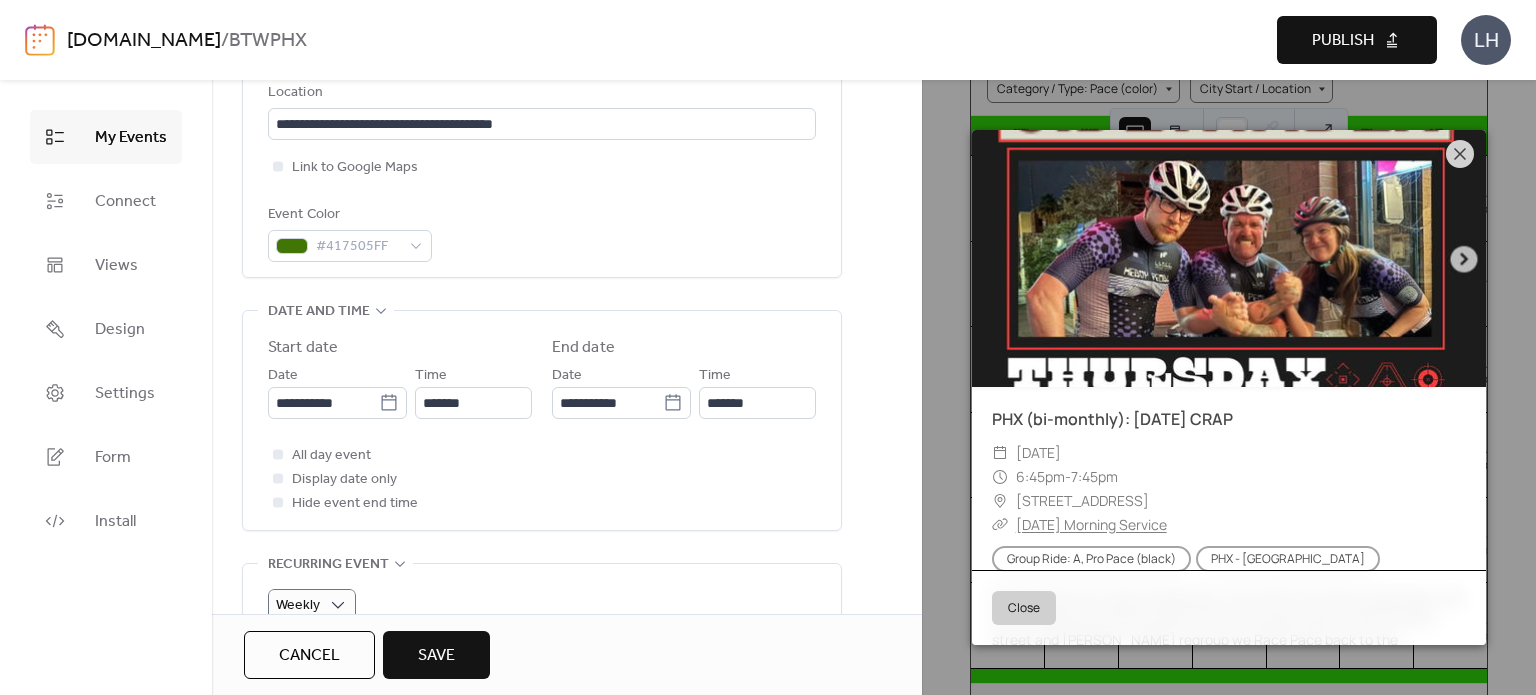 scroll, scrollTop: 495, scrollLeft: 0, axis: vertical 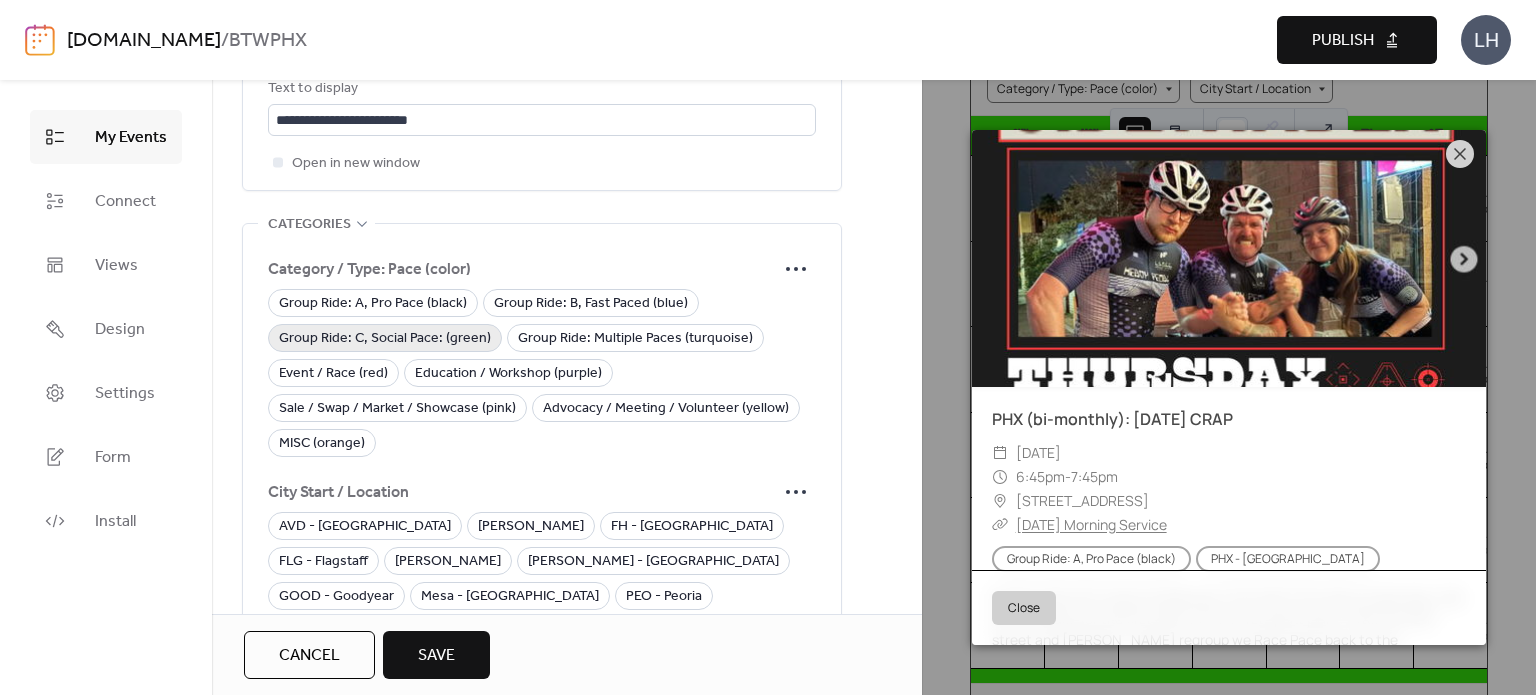 click on "Group Ride: C, Social Pace: (green)" at bounding box center (385, 339) 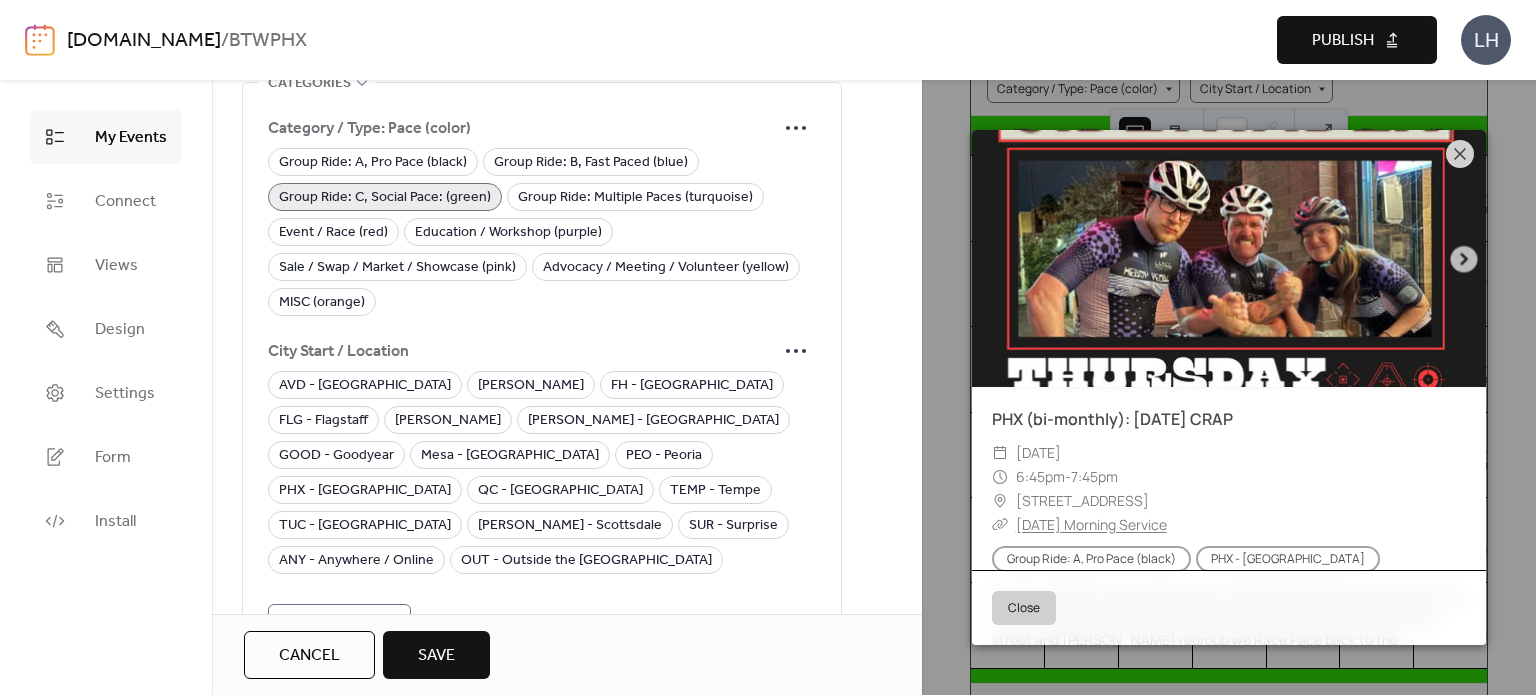 scroll, scrollTop: 1794, scrollLeft: 0, axis: vertical 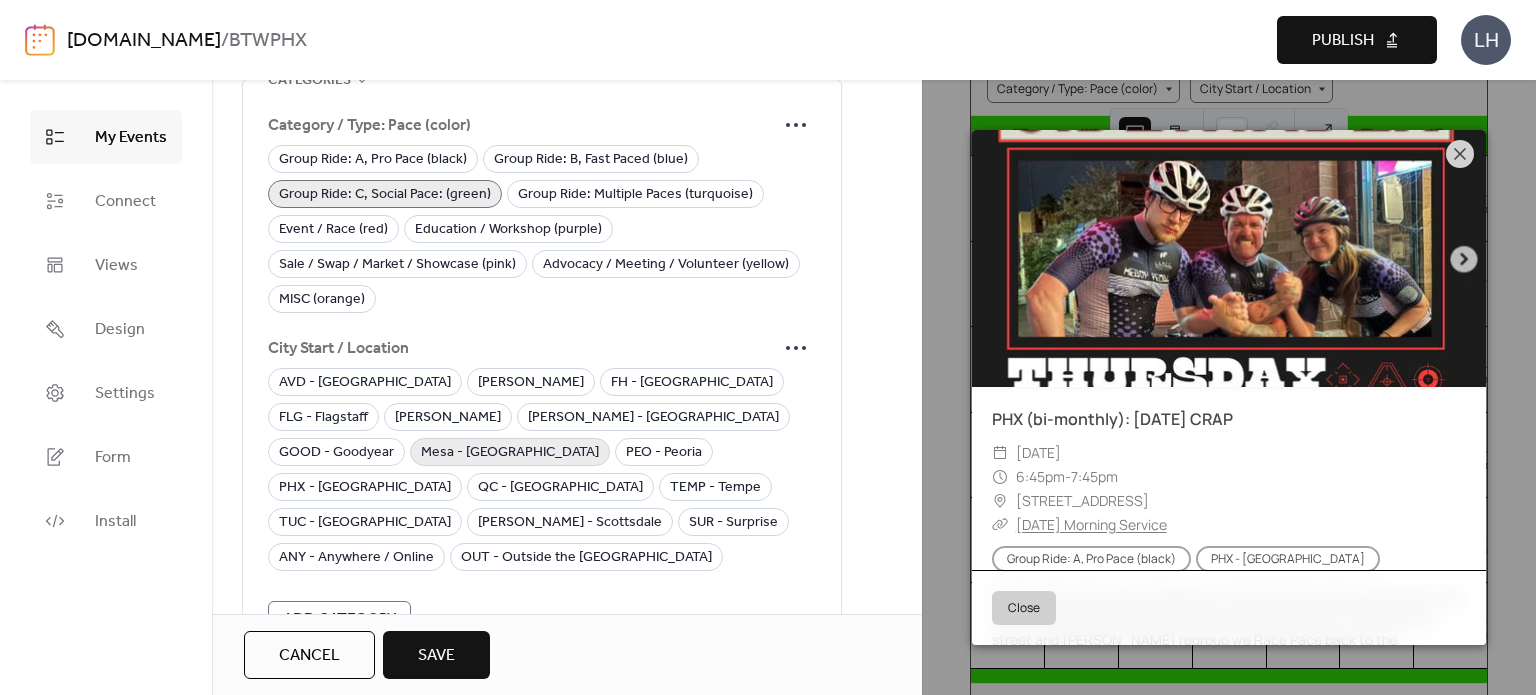 click on "Mesa - [GEOGRAPHIC_DATA]" at bounding box center [510, 453] 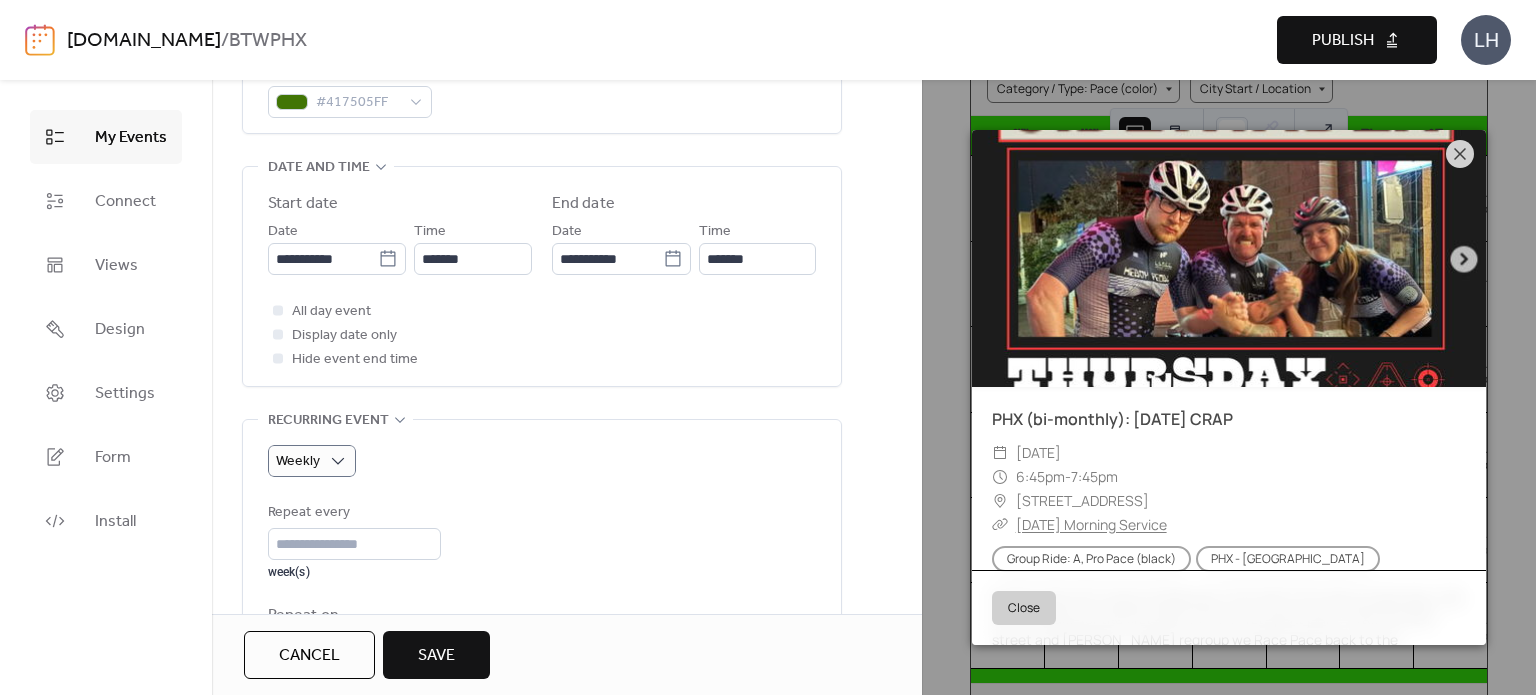 scroll, scrollTop: 0, scrollLeft: 0, axis: both 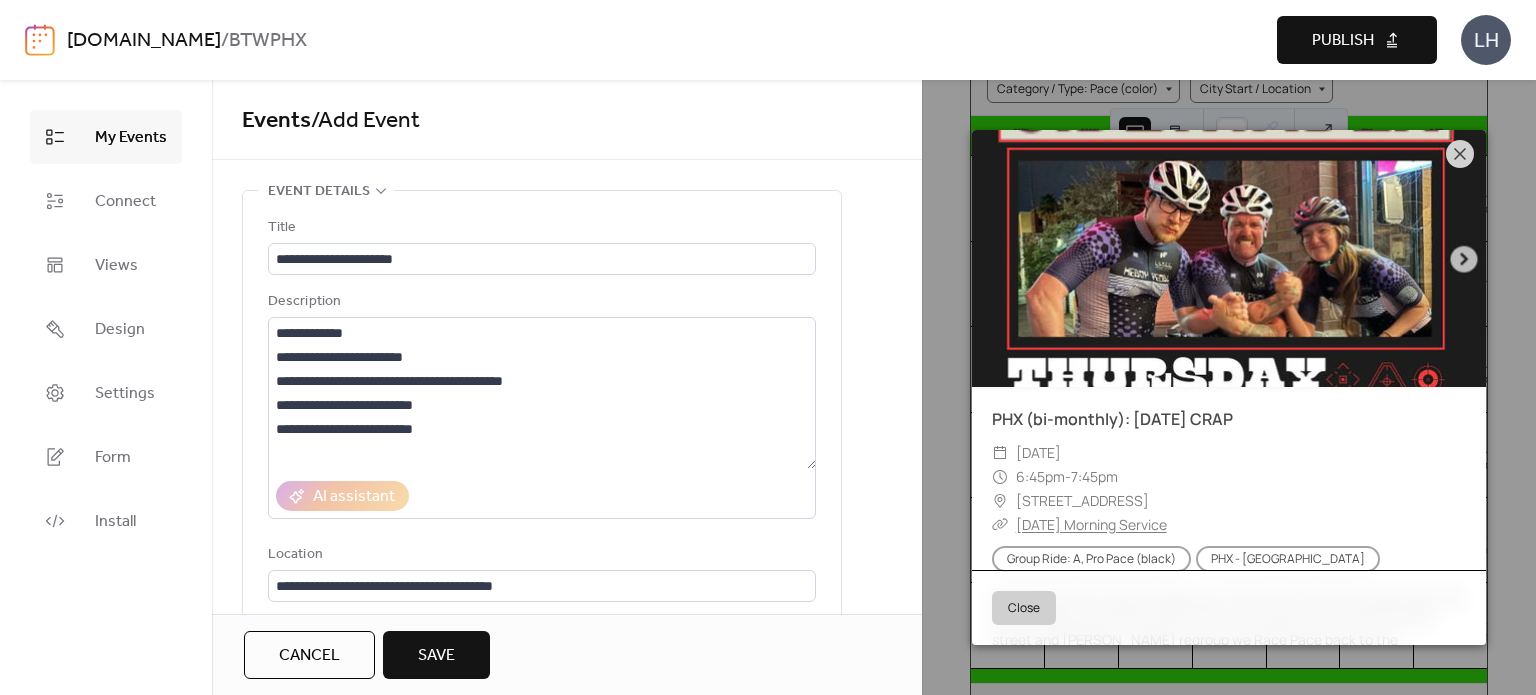 click on "Save" at bounding box center [436, 655] 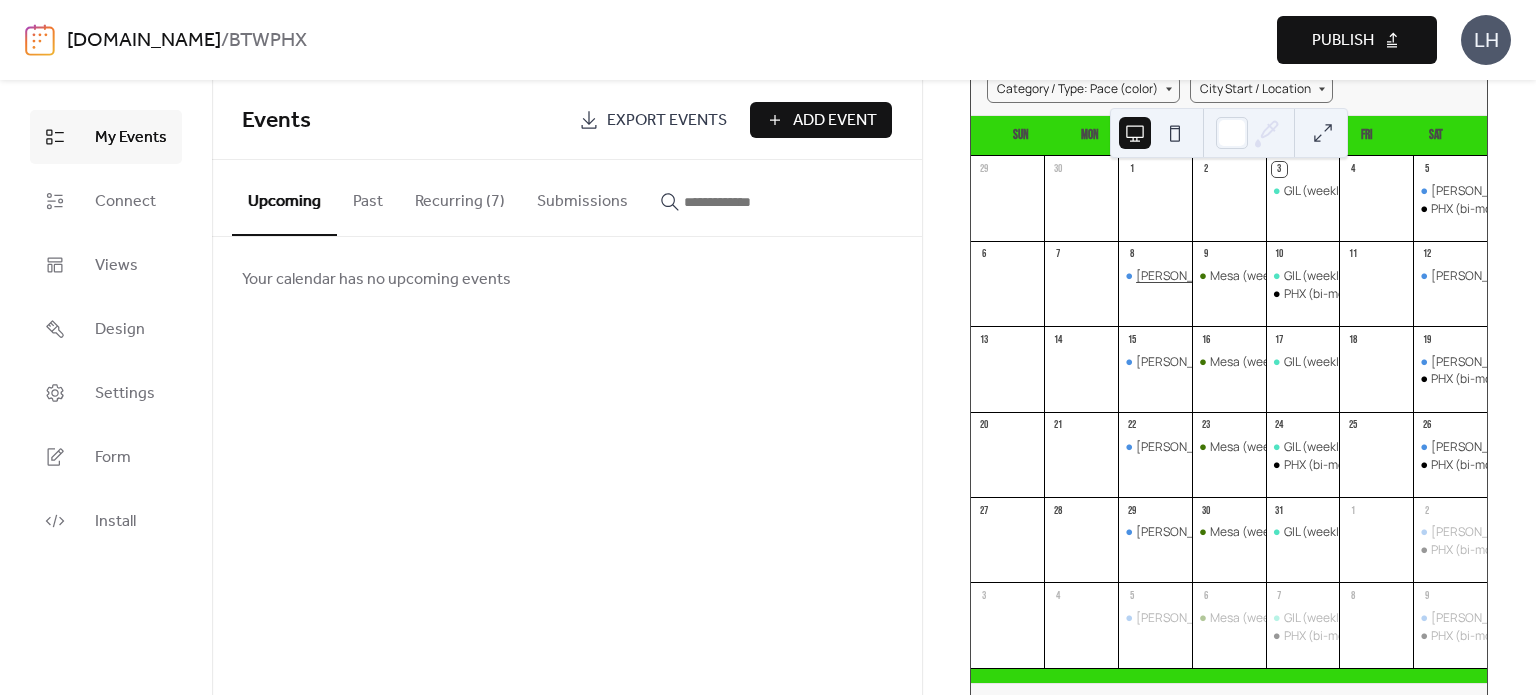 click on "[PERSON_NAME] (weekly): Swexhale Crit" at bounding box center (1250, 276) 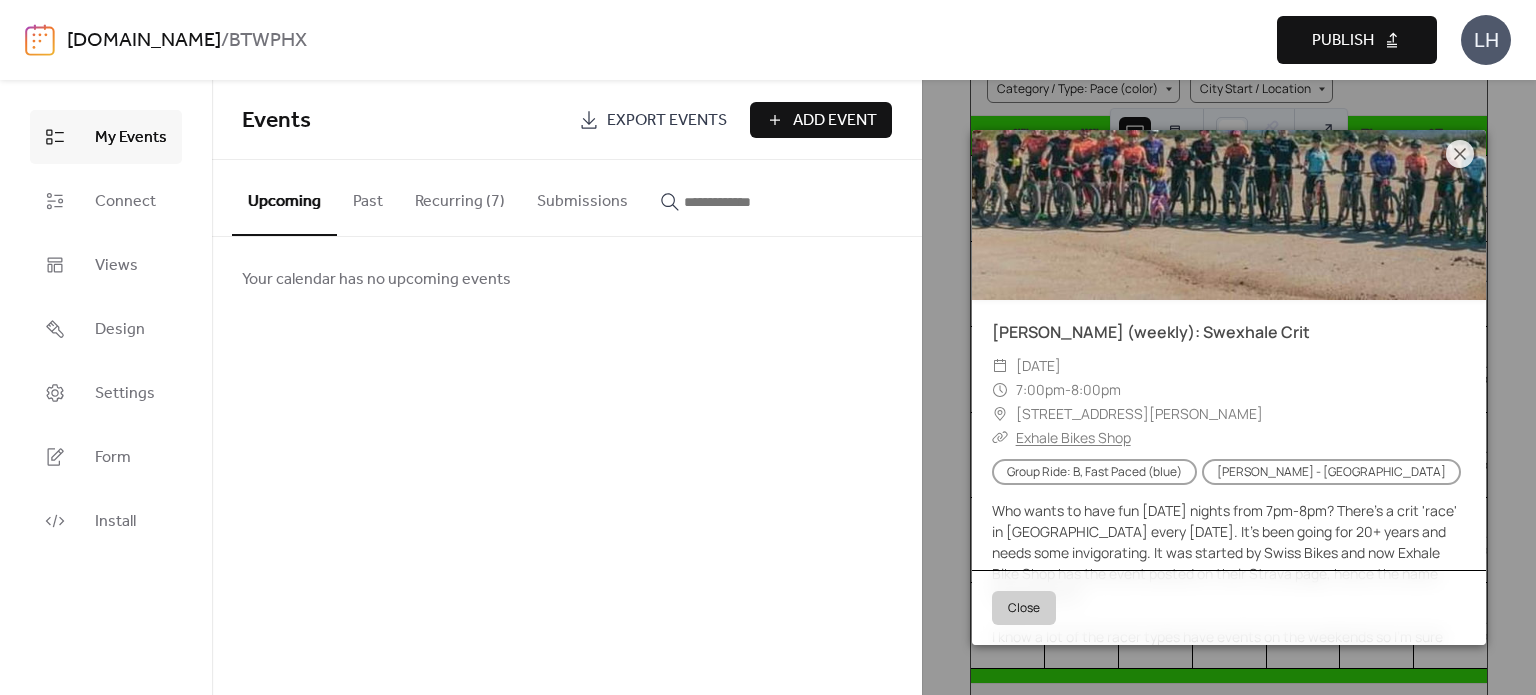 scroll, scrollTop: 0, scrollLeft: 0, axis: both 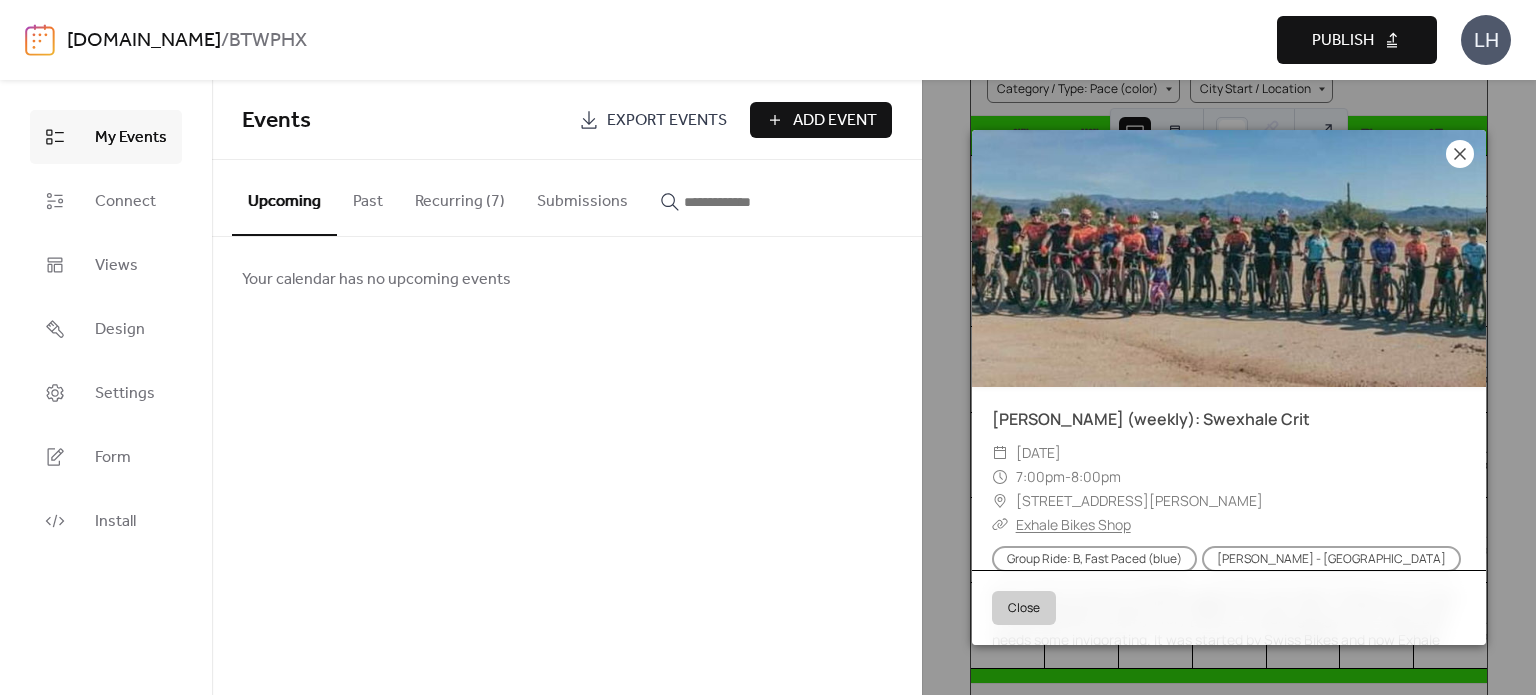 click 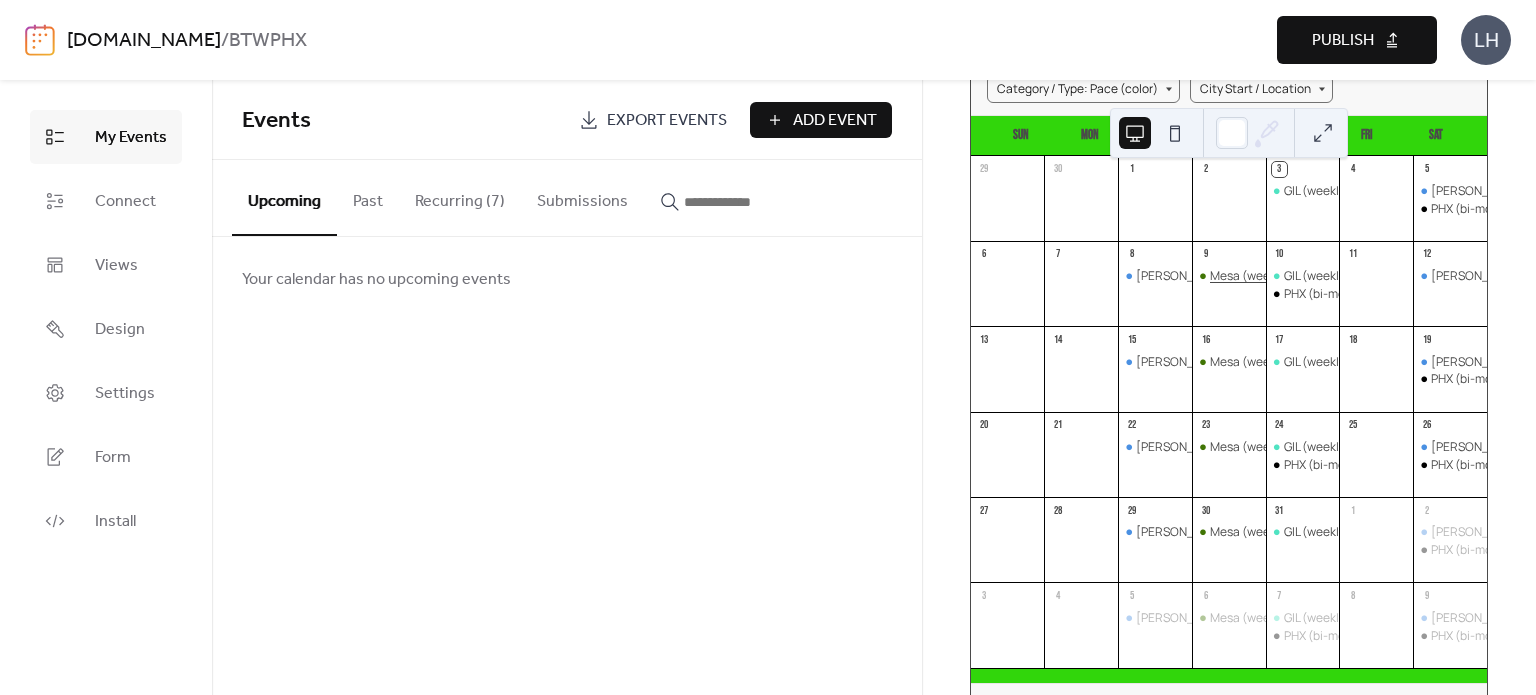 click on "Mesa (weekly): CPR Ride" at bounding box center (1278, 276) 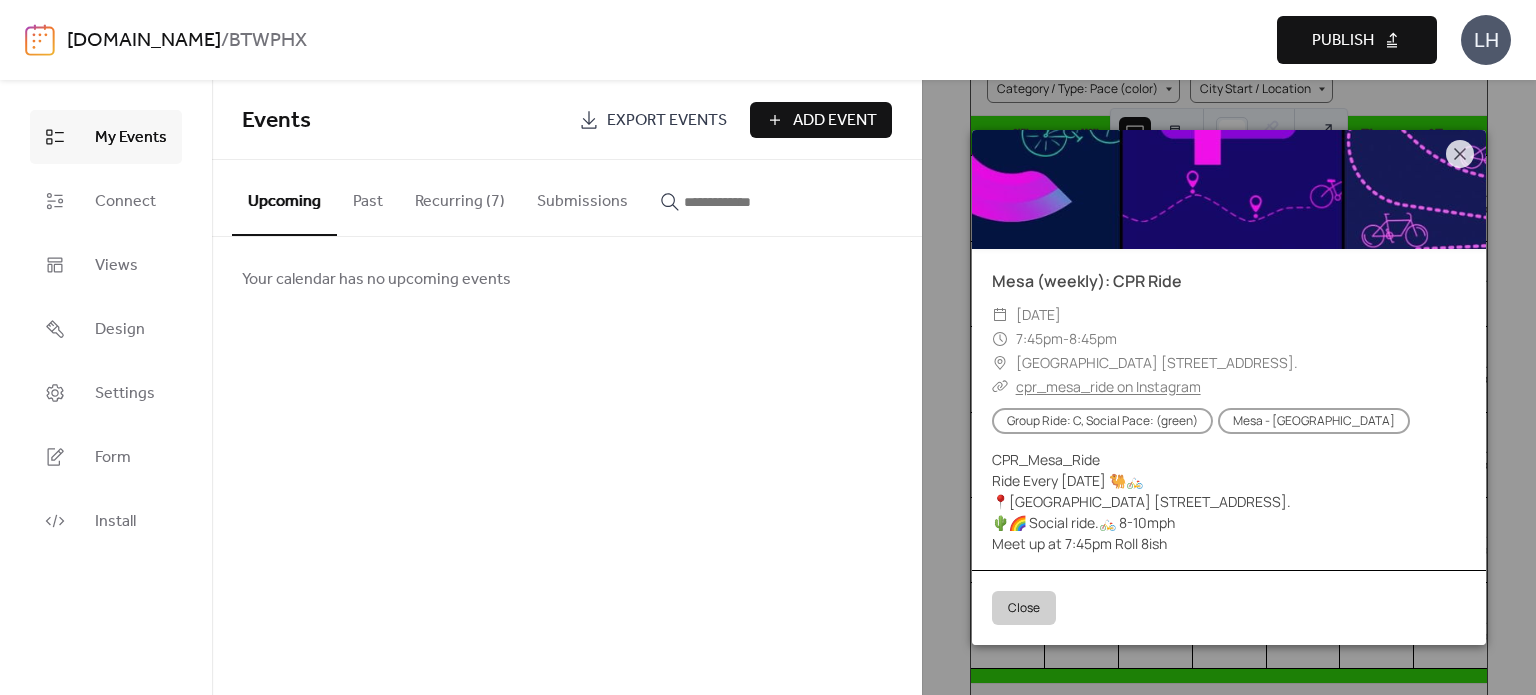 scroll, scrollTop: 0, scrollLeft: 0, axis: both 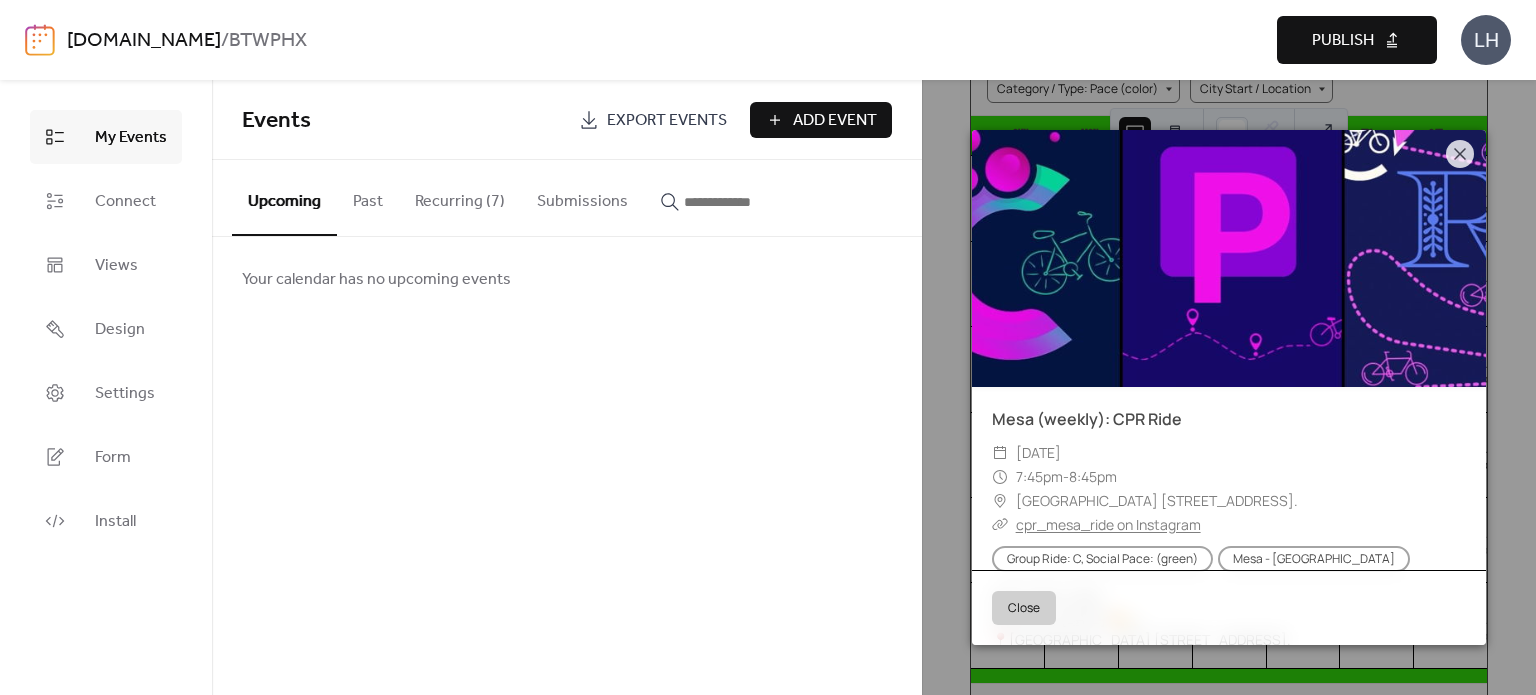 click on "Recurring  (7)" at bounding box center [460, 197] 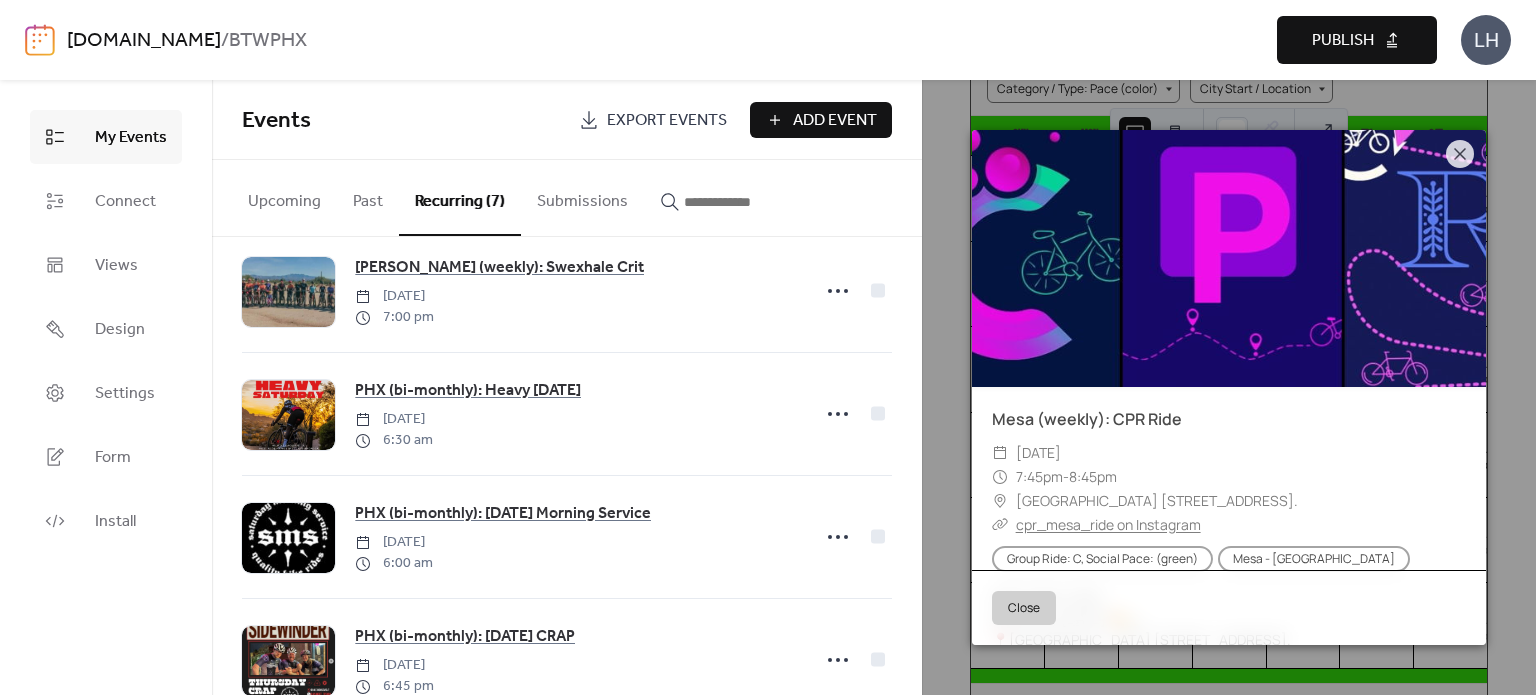 scroll, scrollTop: 462, scrollLeft: 0, axis: vertical 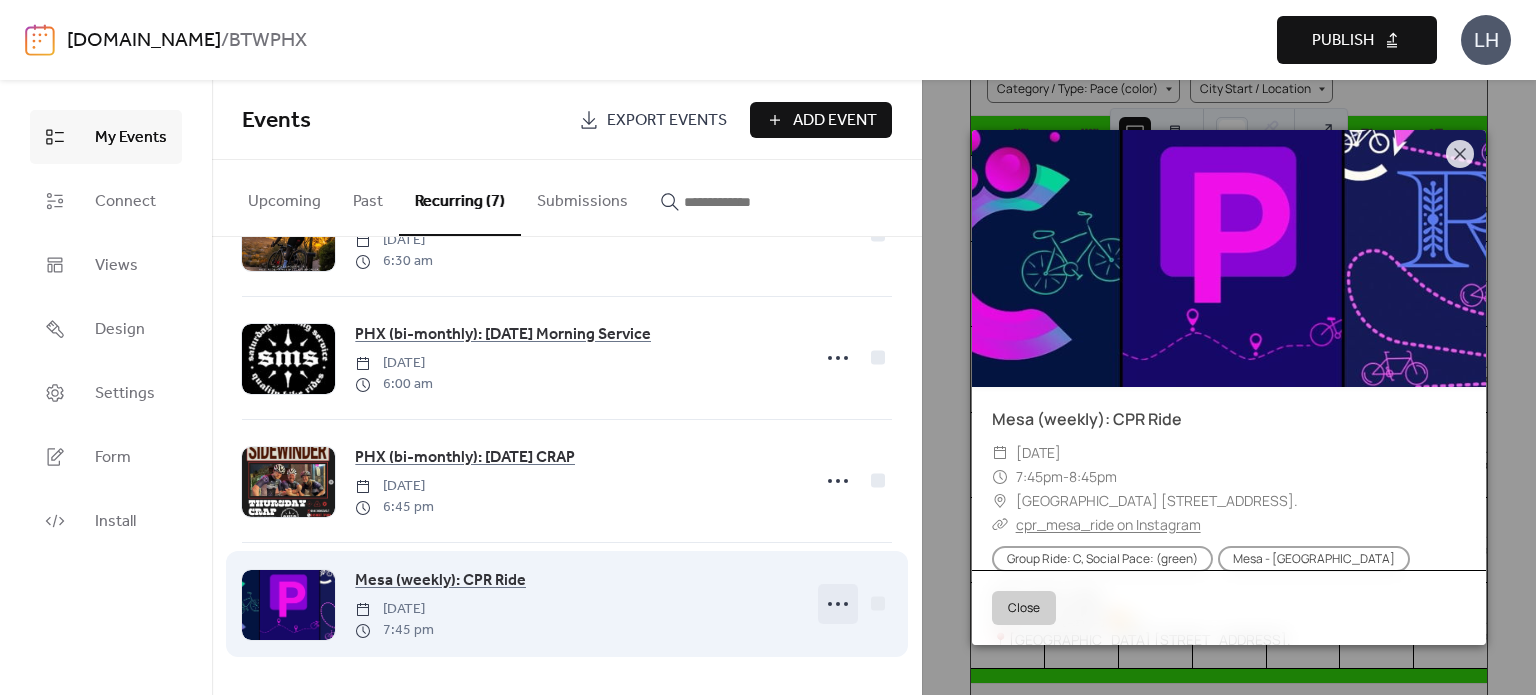 click 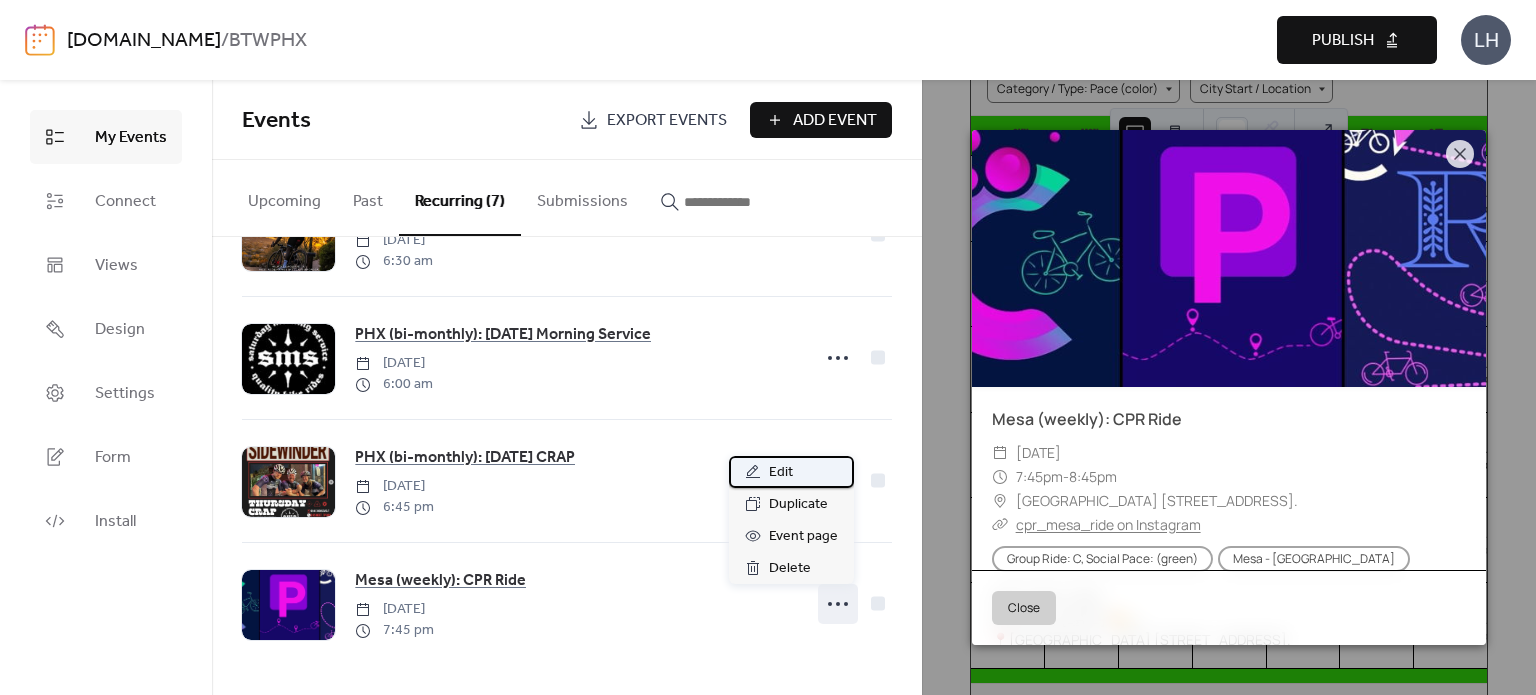 click on "Edit" at bounding box center (781, 473) 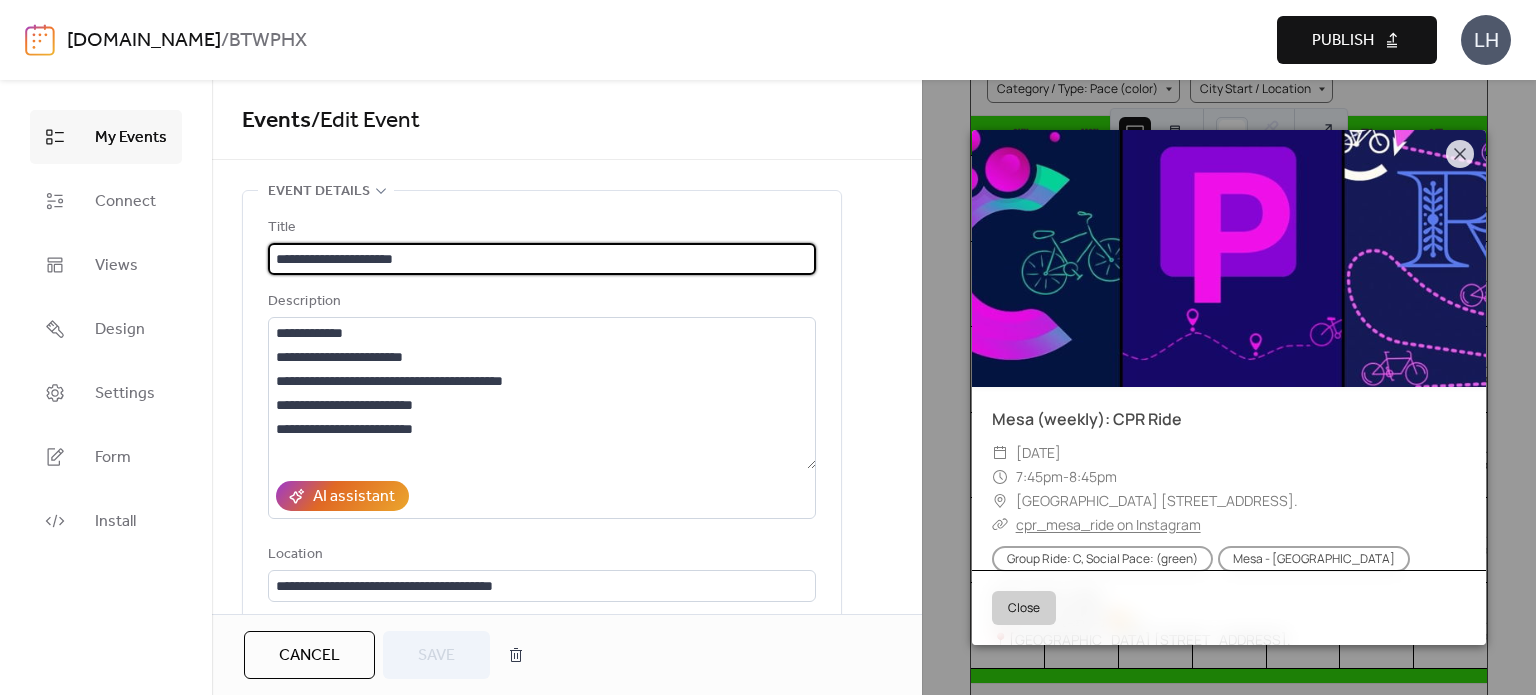 scroll, scrollTop: 298, scrollLeft: 0, axis: vertical 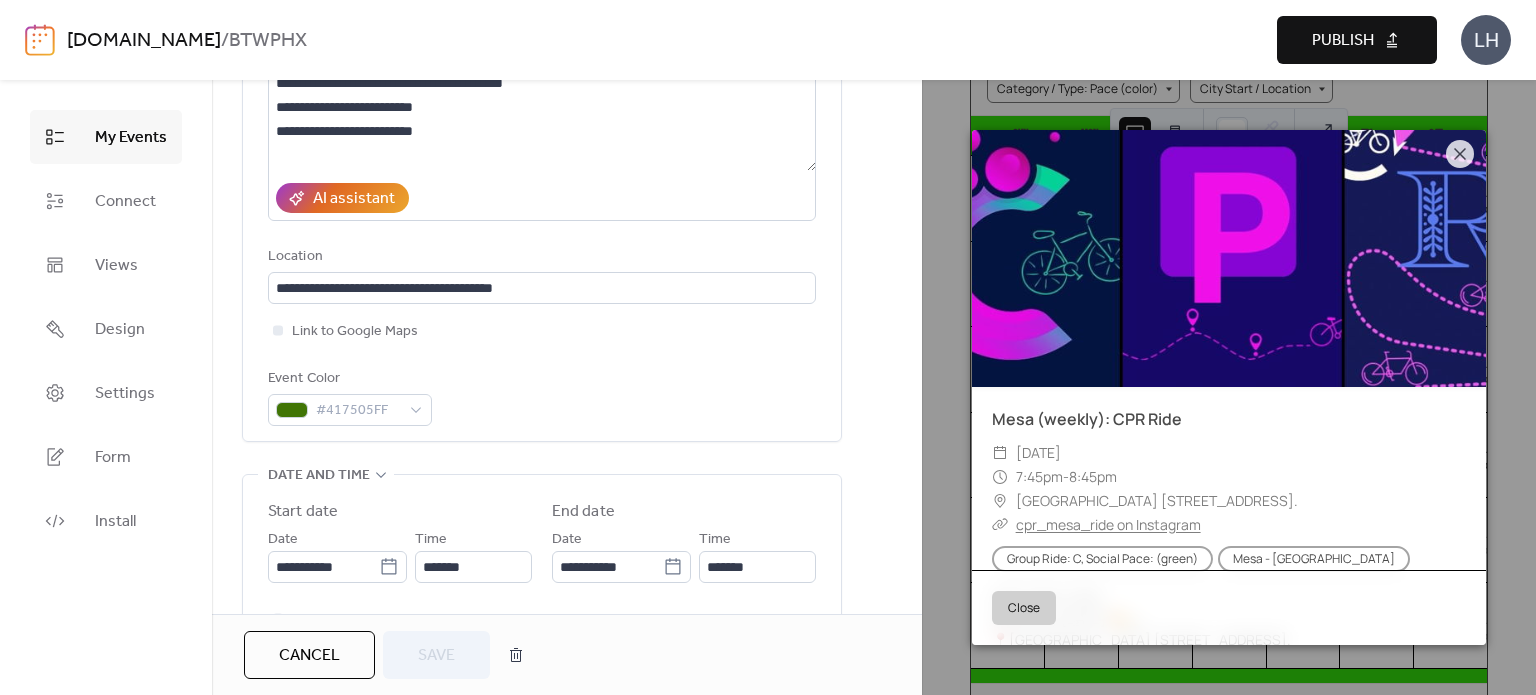 click on "Cancel" at bounding box center (309, 656) 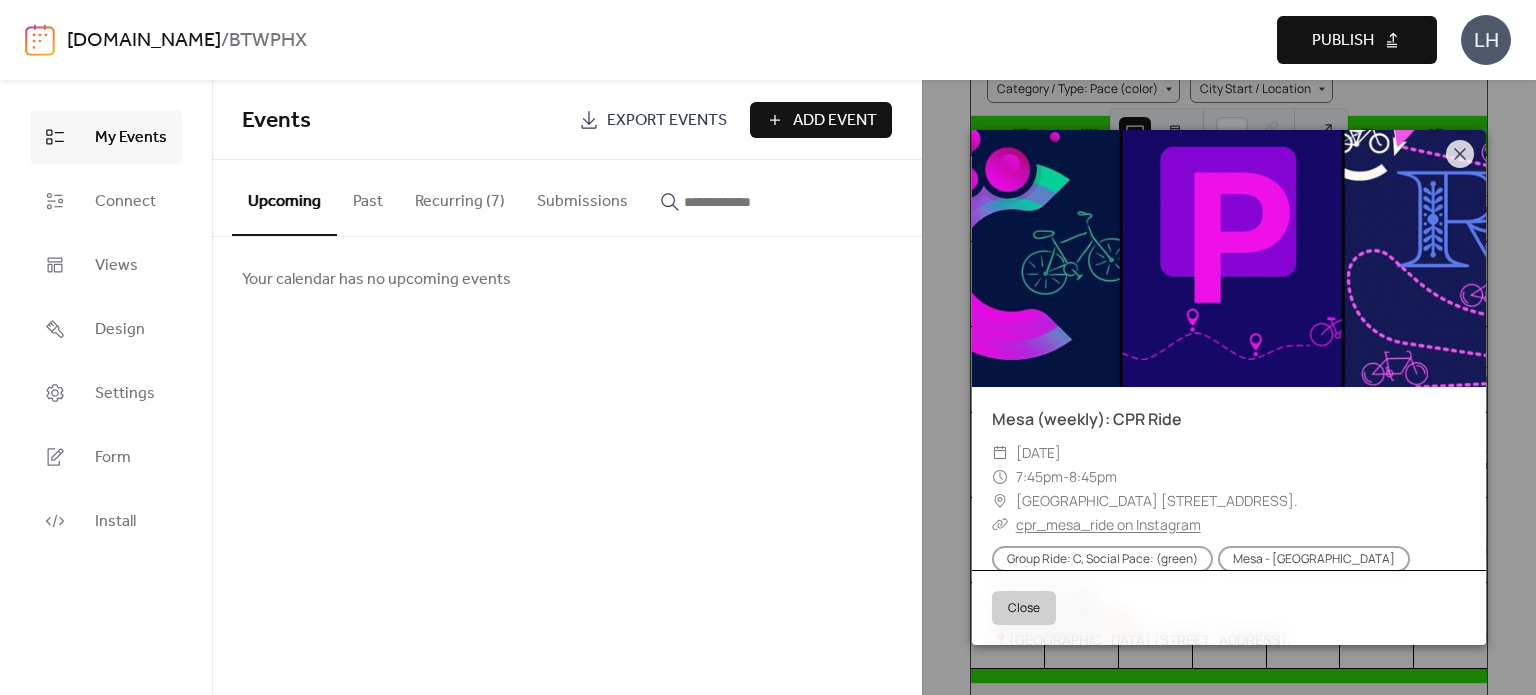 click on "Close" at bounding box center [1229, 607] 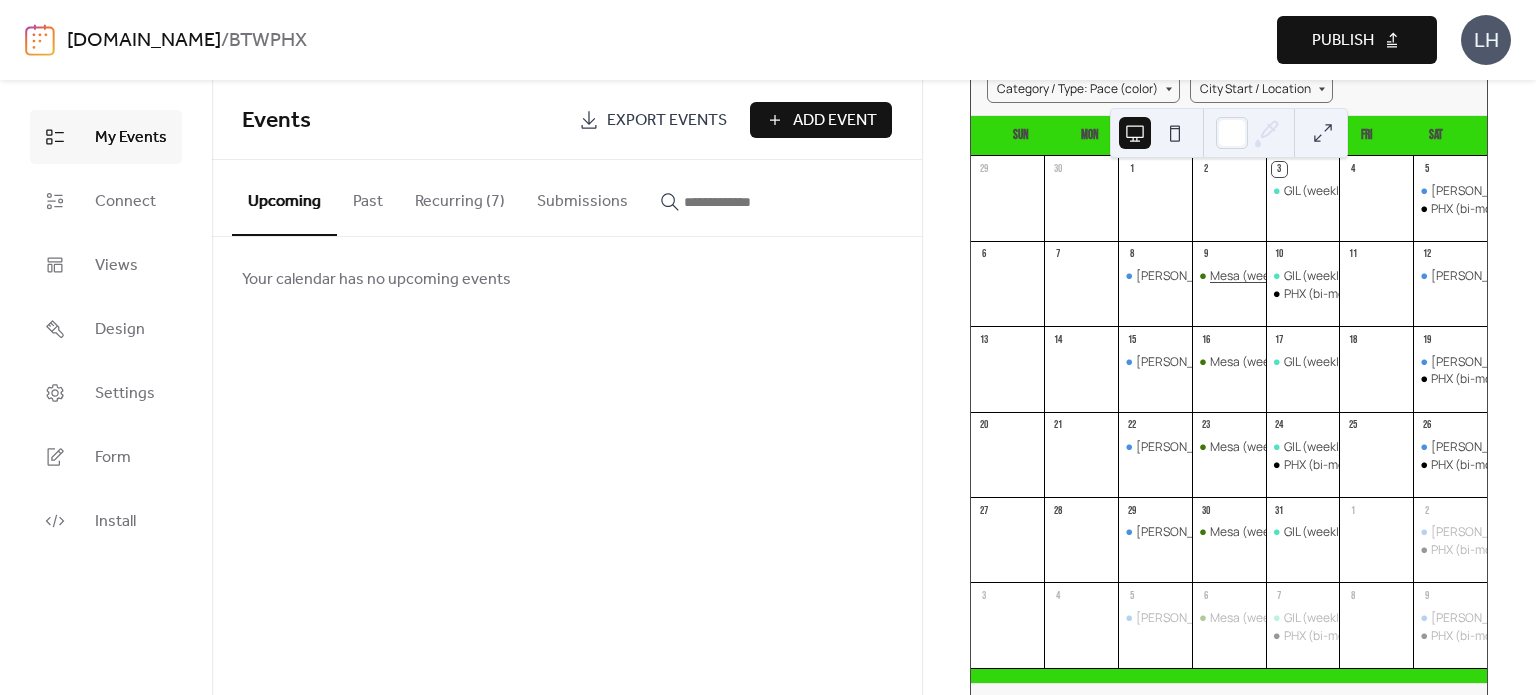 click on "Mesa (weekly): CPR Ride" at bounding box center [1278, 276] 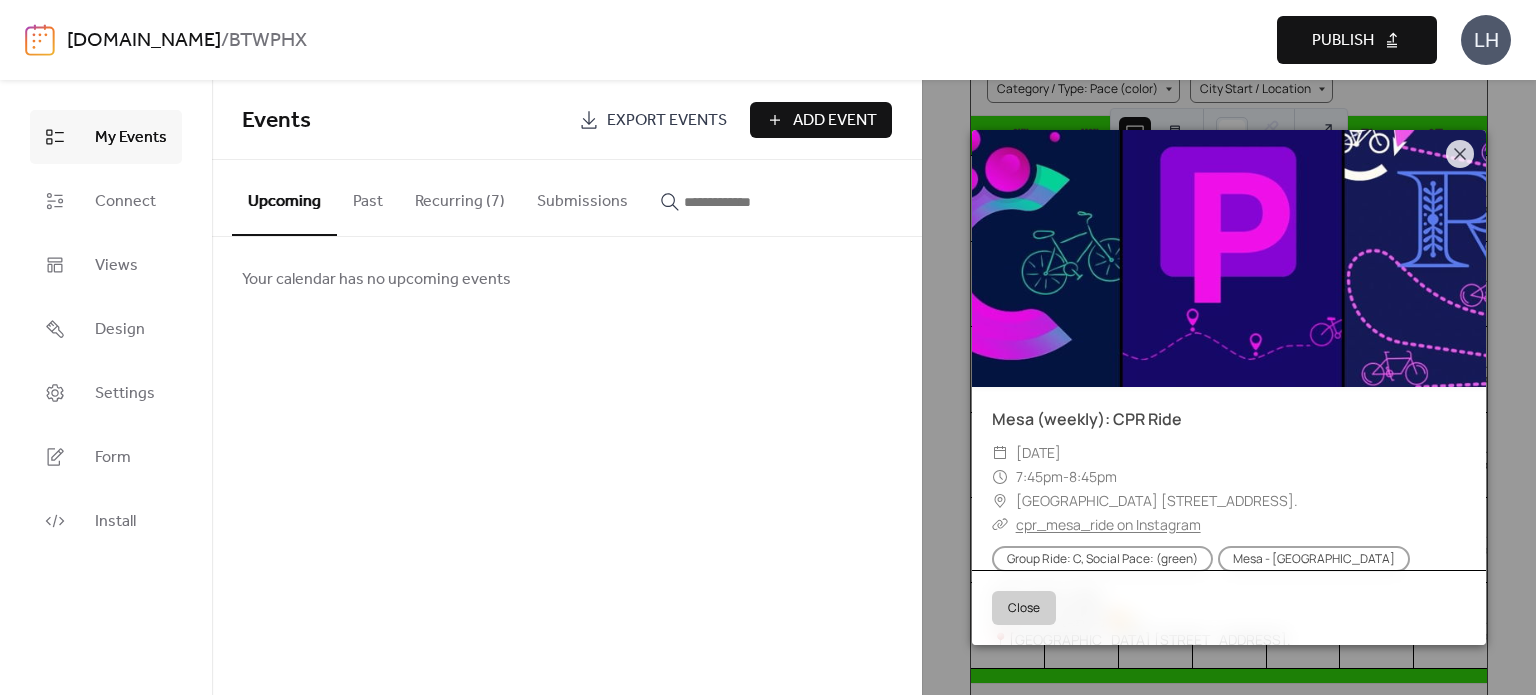 scroll, scrollTop: 138, scrollLeft: 0, axis: vertical 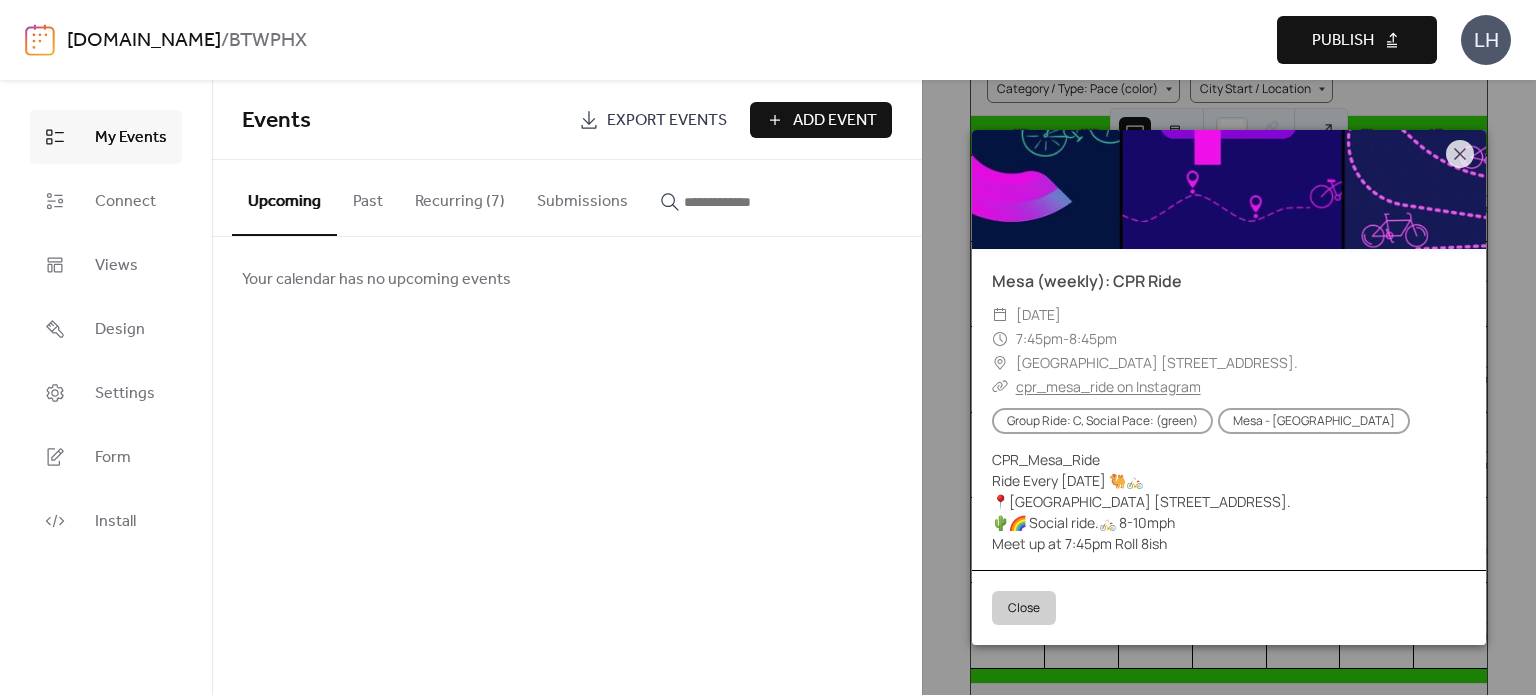 click on "Close" at bounding box center [1024, 608] 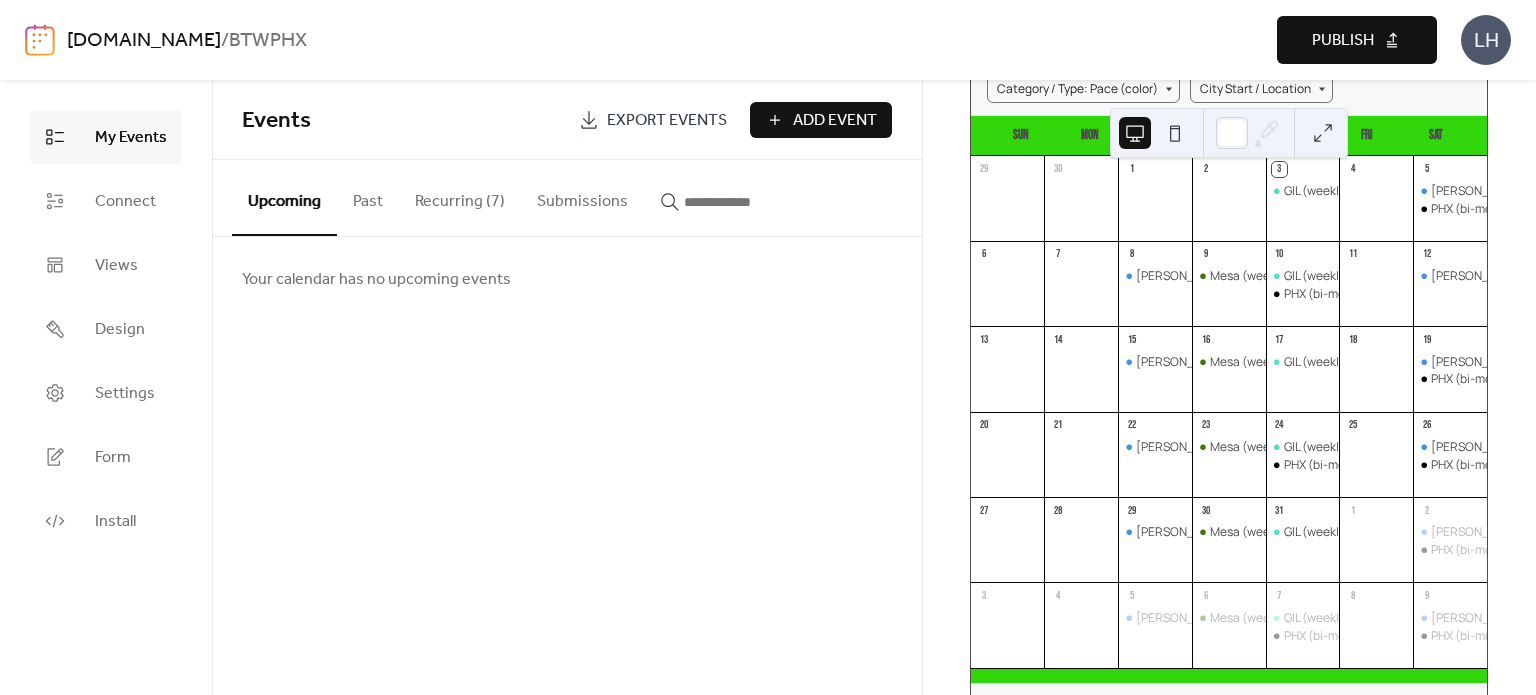 click on "Add Event" at bounding box center (835, 121) 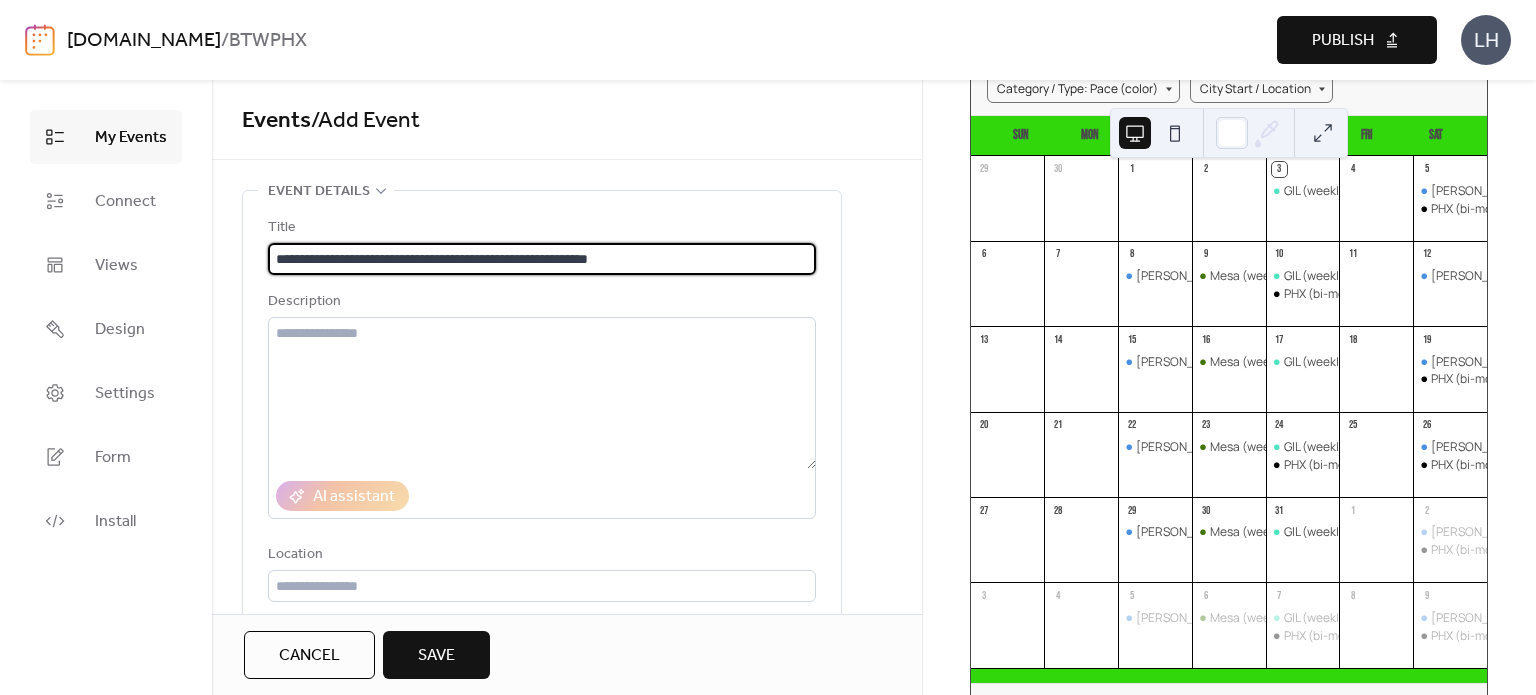 click on "**********" at bounding box center (542, 259) 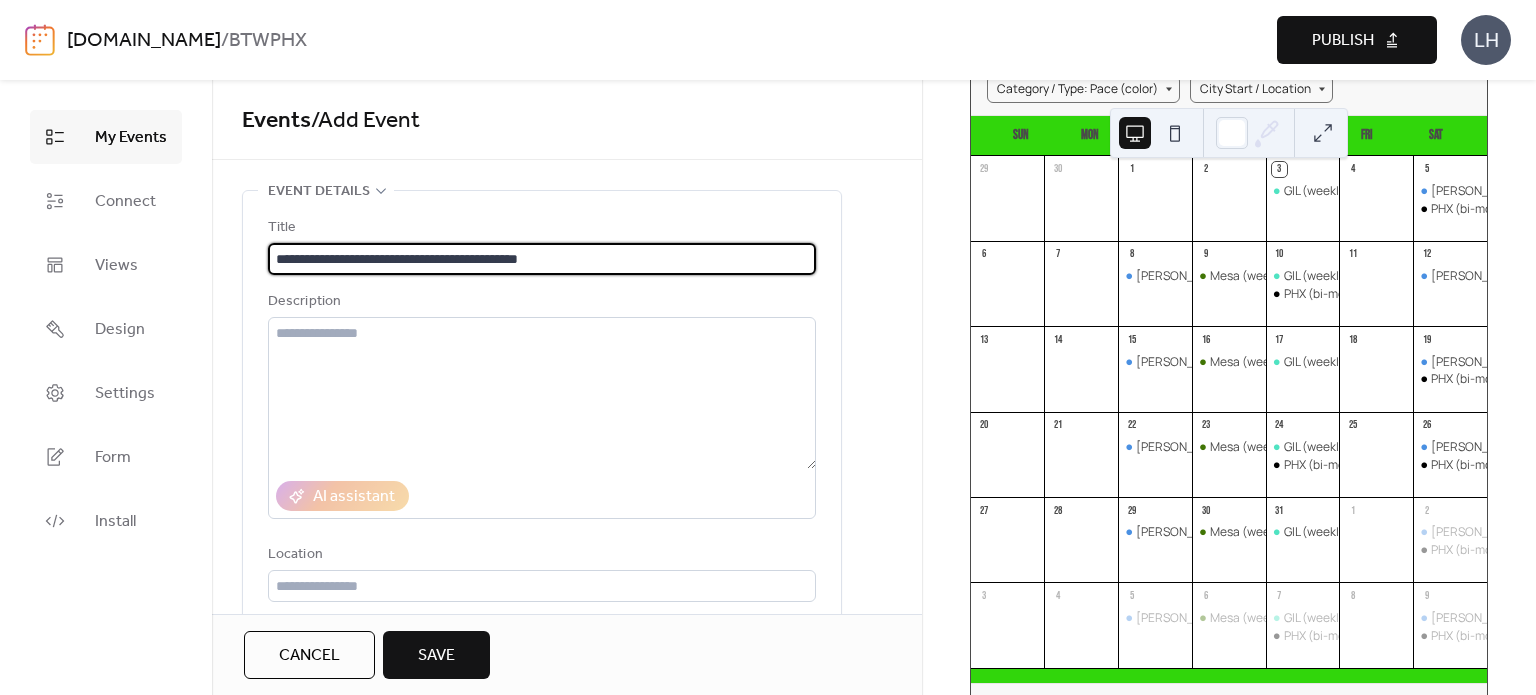 click on "**********" at bounding box center [542, 259] 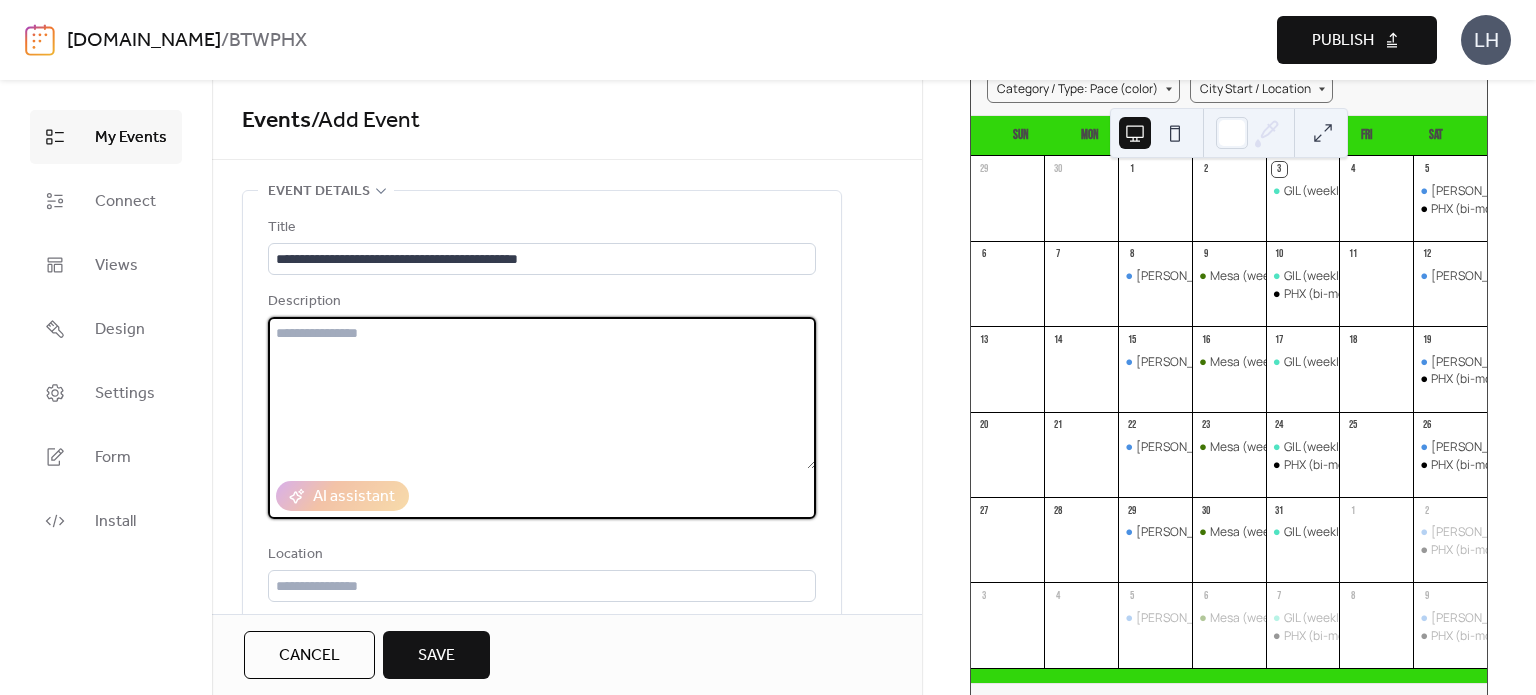 click at bounding box center (542, 393) 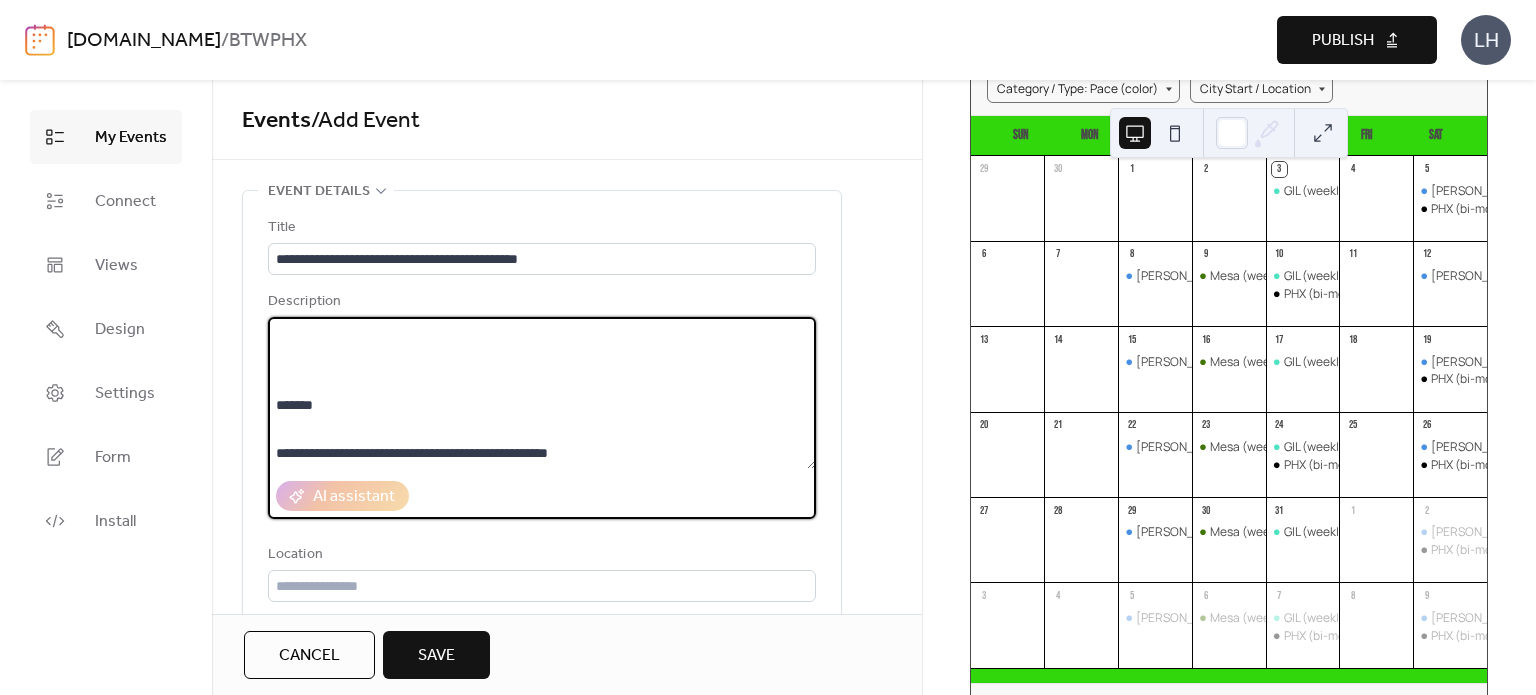 scroll, scrollTop: 696, scrollLeft: 0, axis: vertical 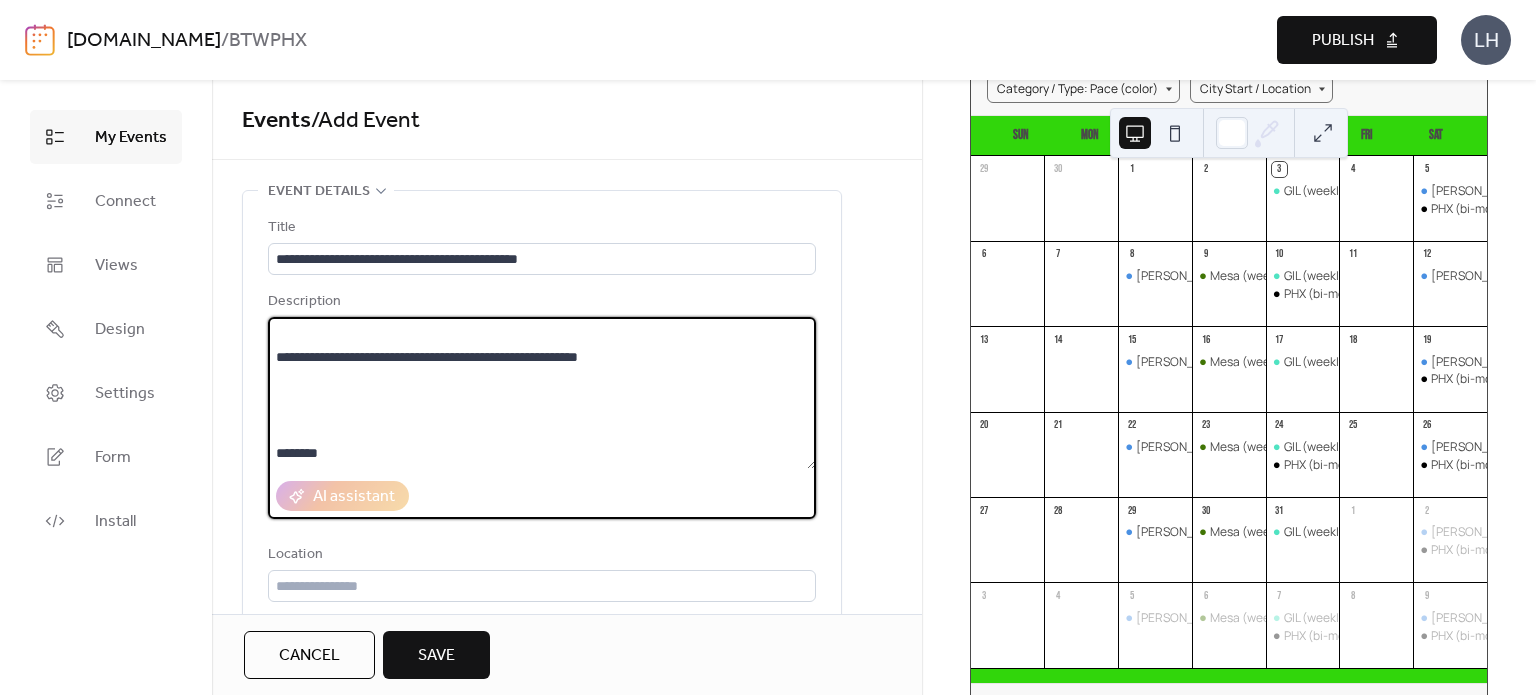 drag, startPoint x: 314, startPoint y: 446, endPoint x: 253, endPoint y: 351, distance: 112.898186 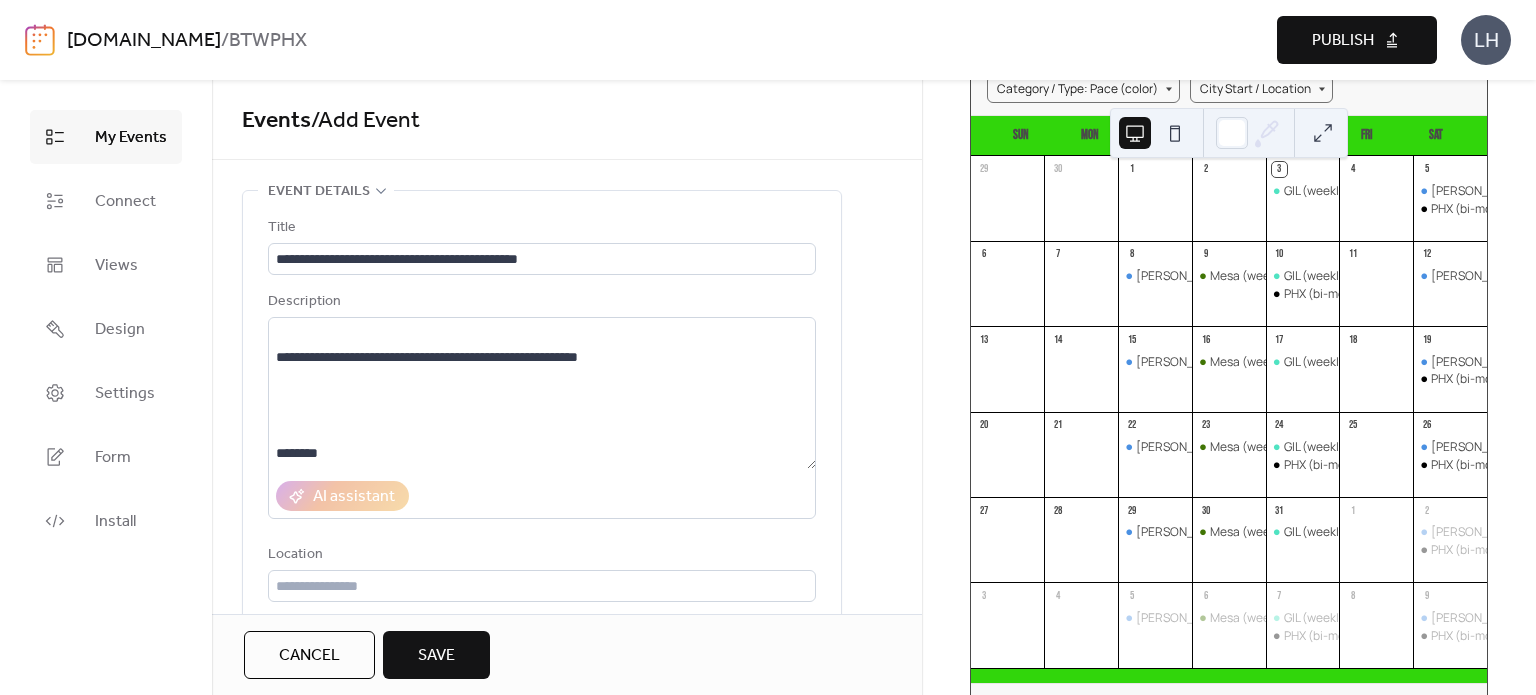 click on "**********" at bounding box center [542, 465] 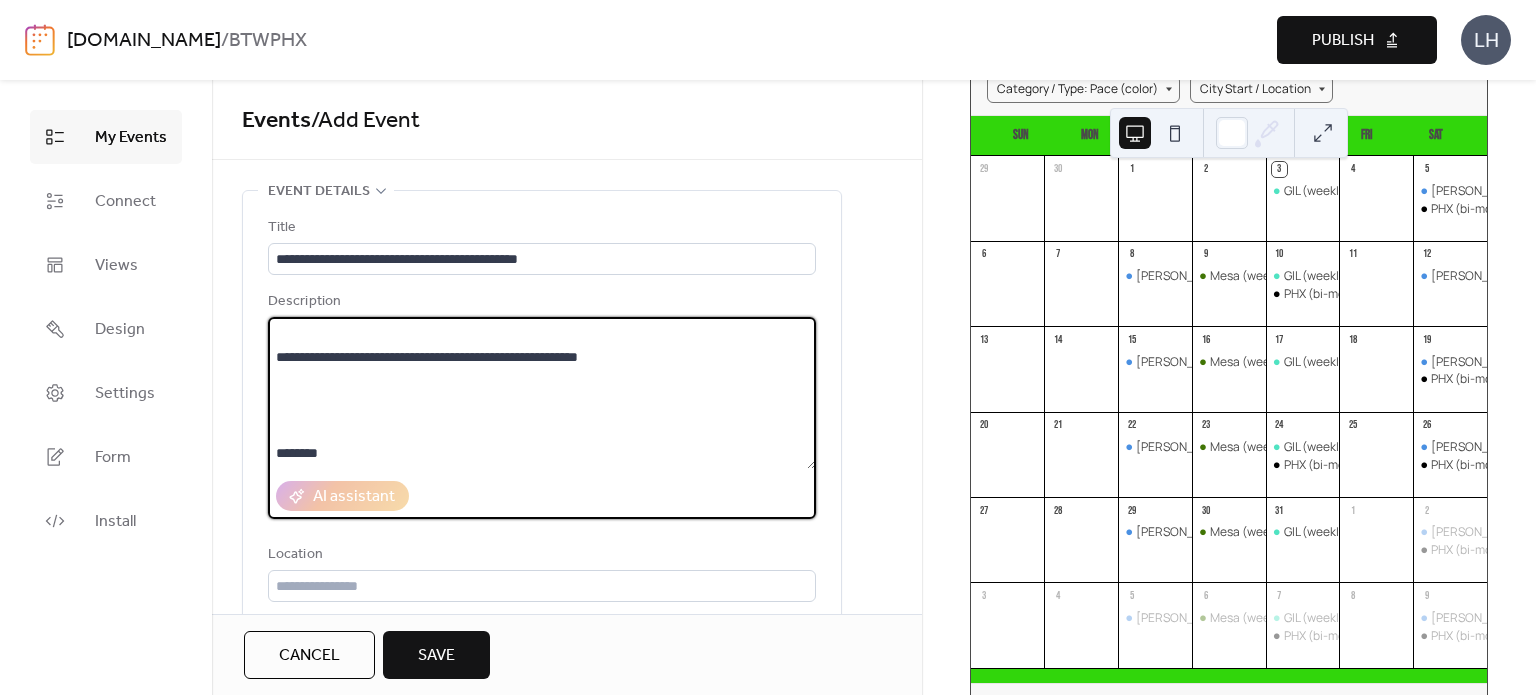 drag, startPoint x: 305, startPoint y: 450, endPoint x: 264, endPoint y: 378, distance: 82.85529 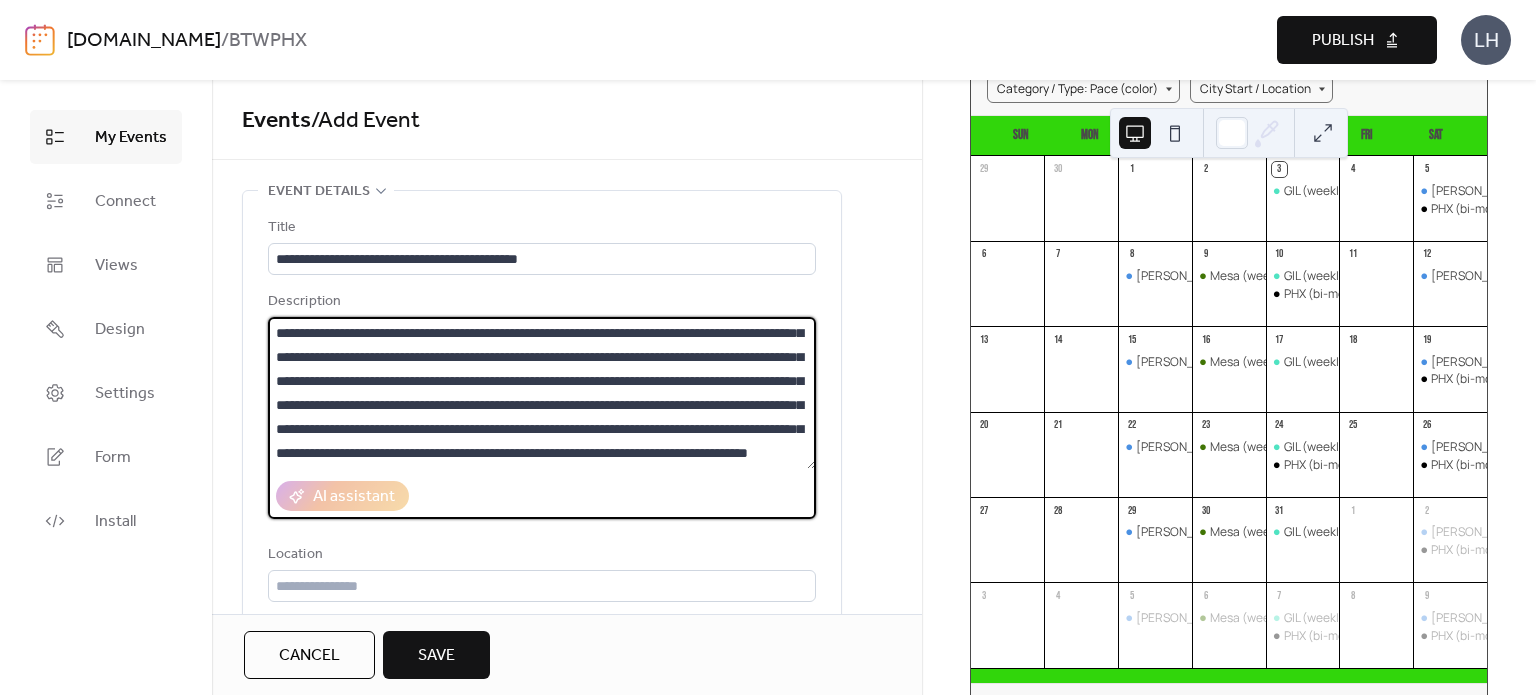 scroll, scrollTop: 408, scrollLeft: 0, axis: vertical 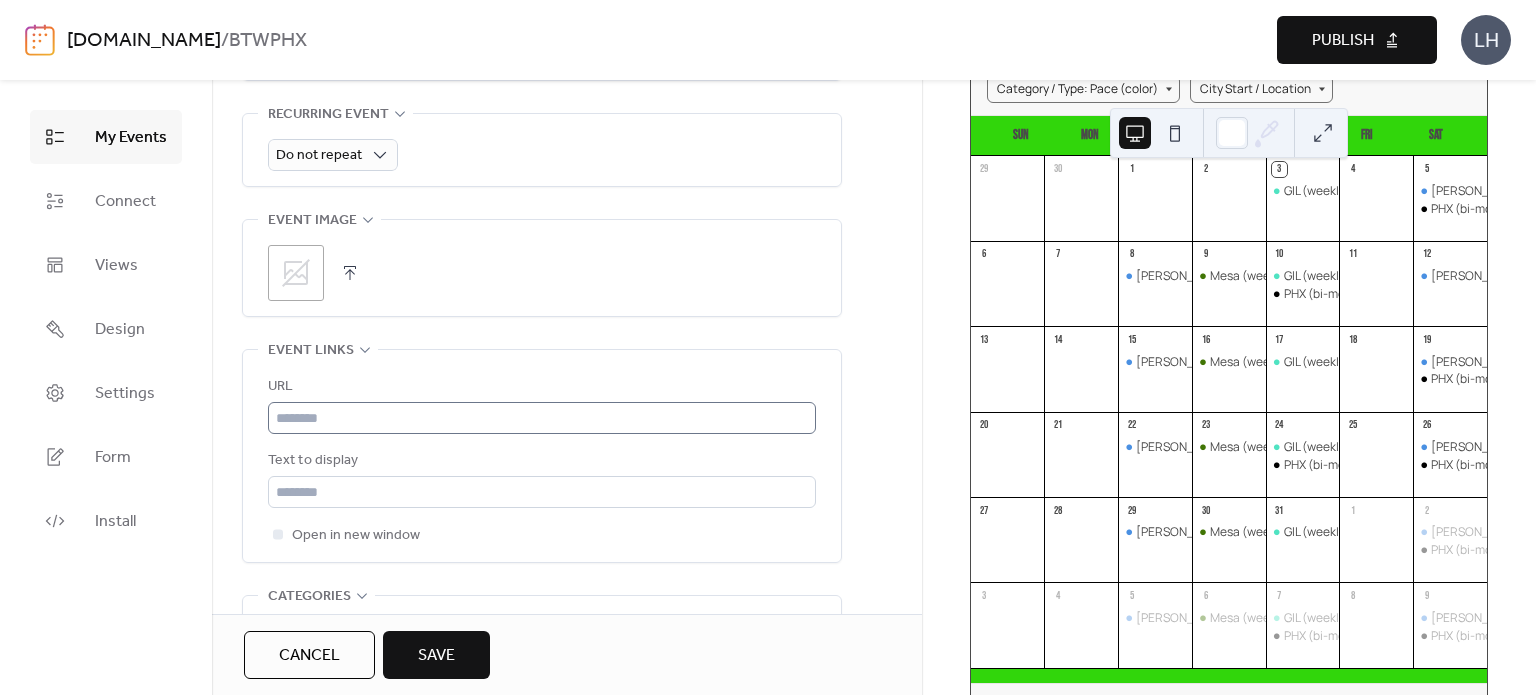 type on "**********" 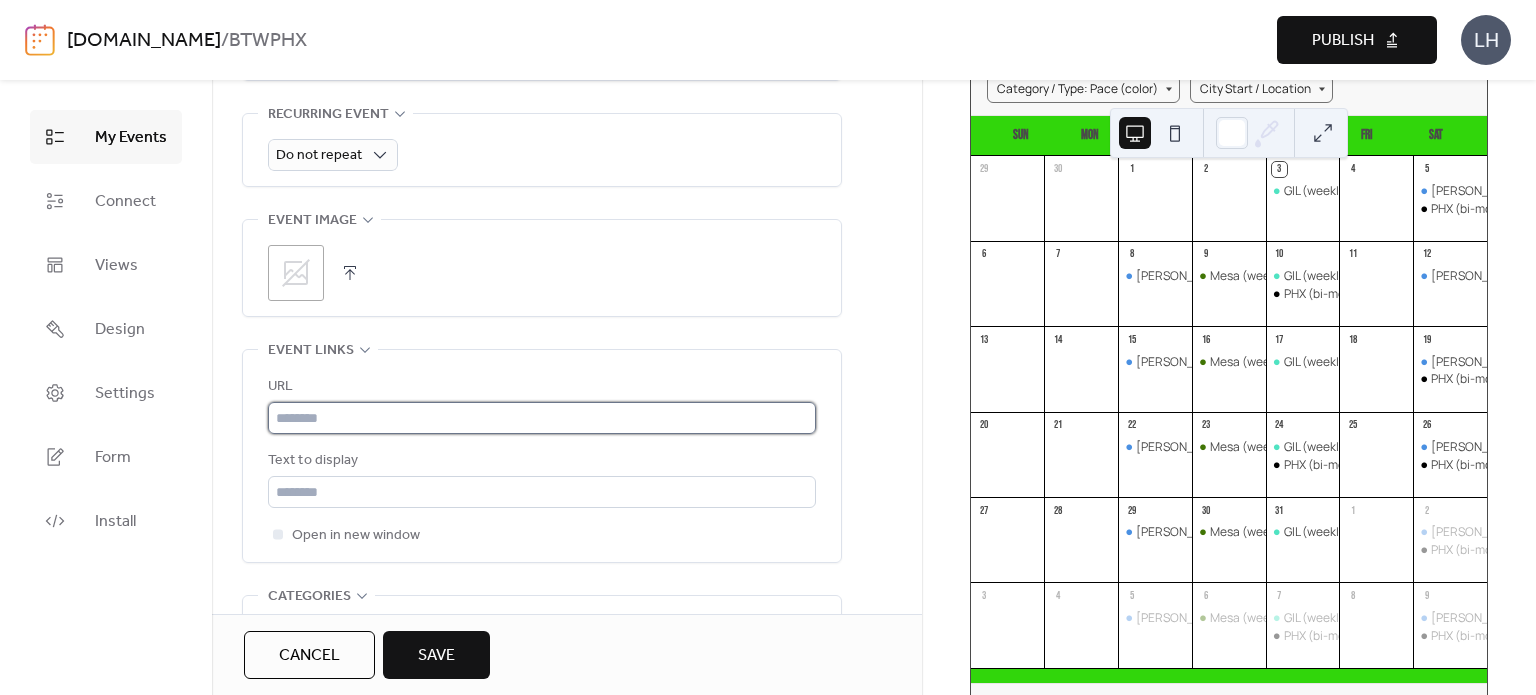 click at bounding box center (542, 418) 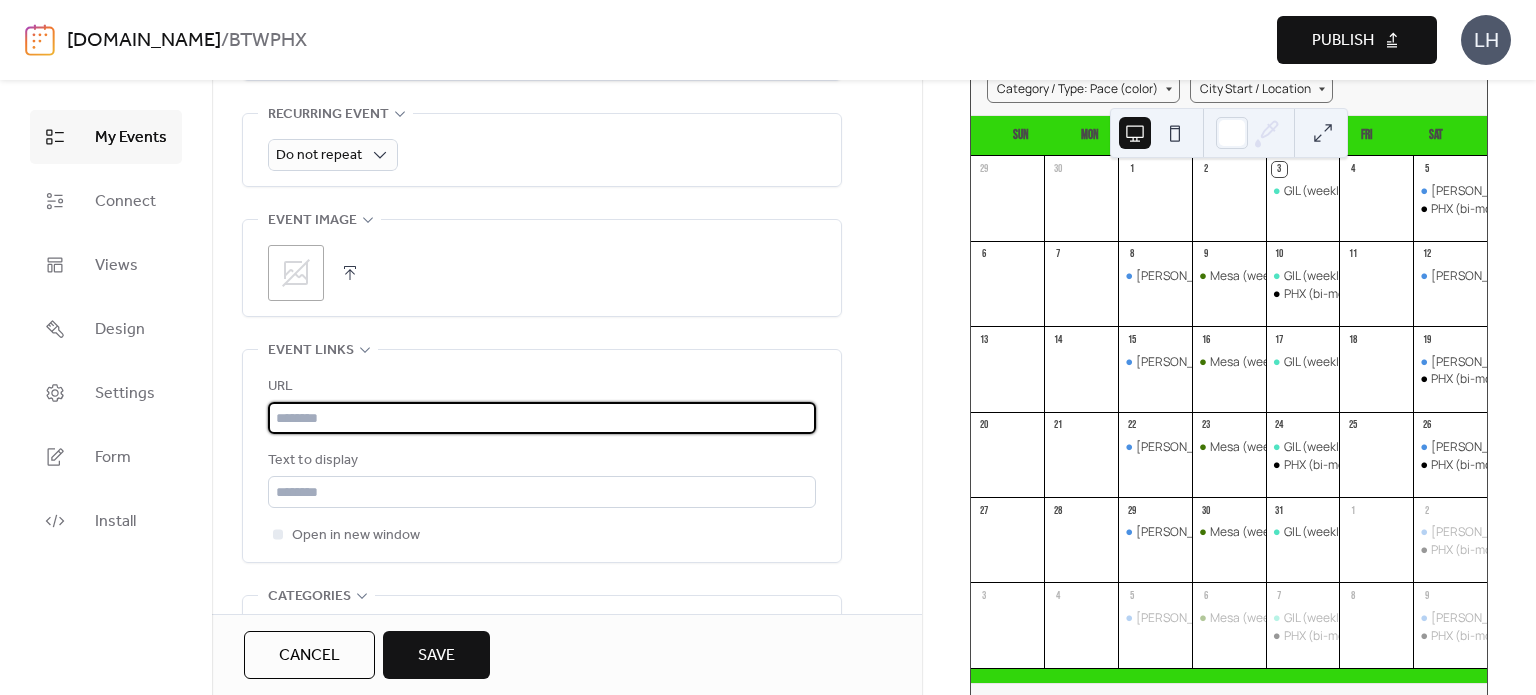 paste on "**********" 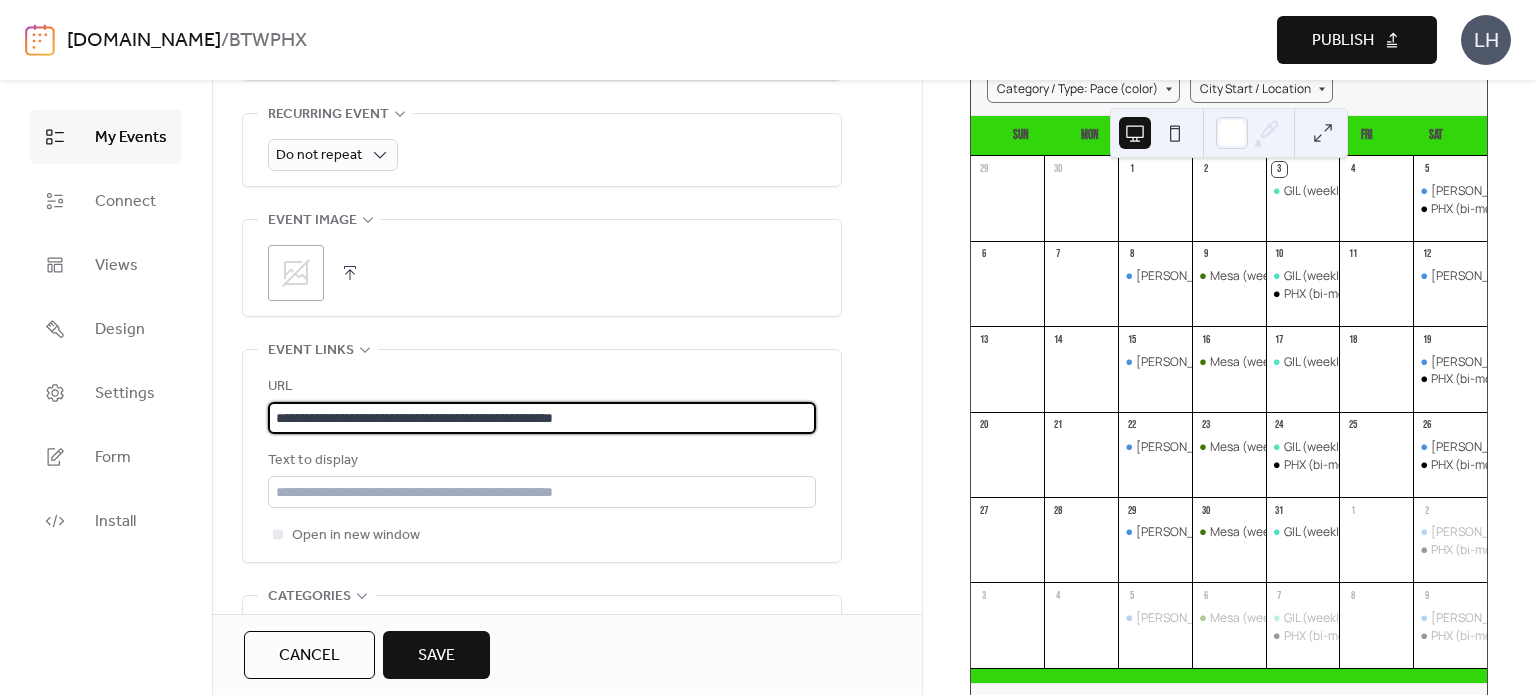 type on "**********" 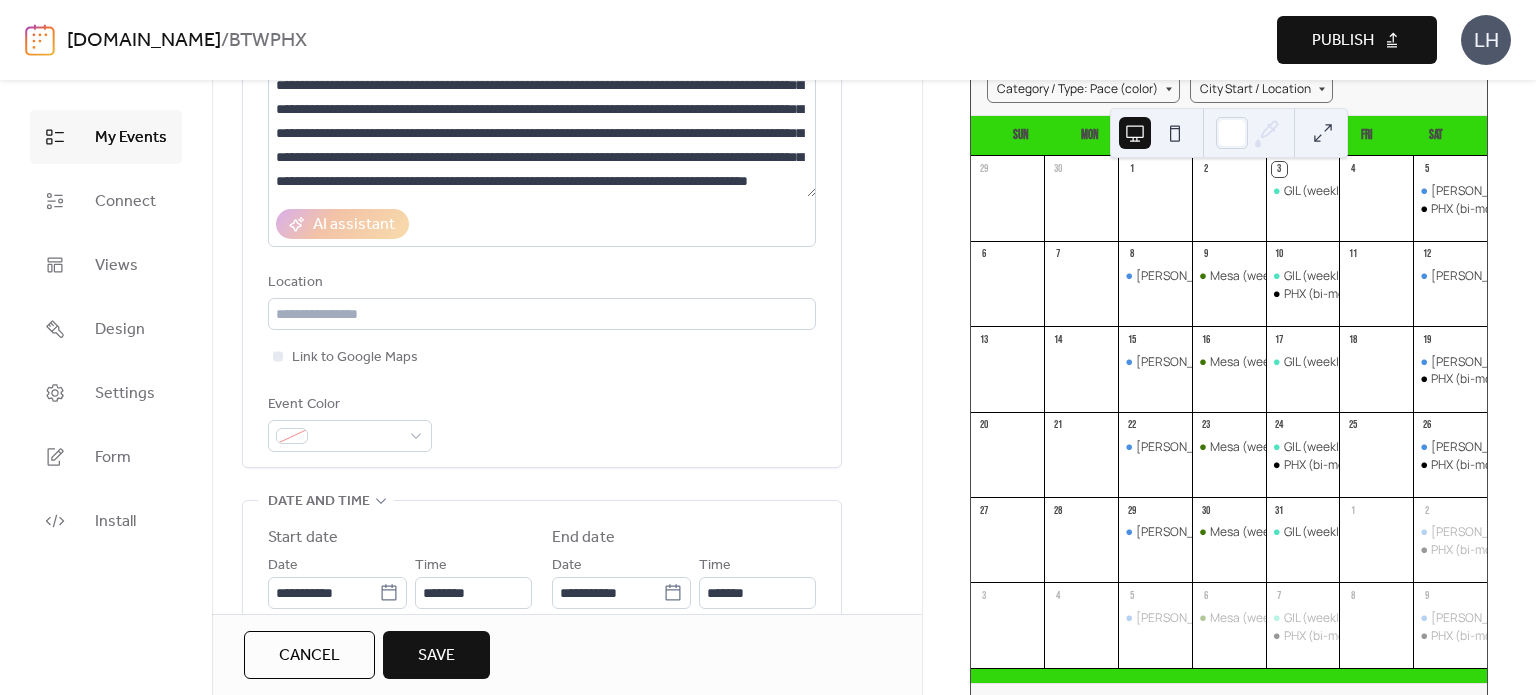 scroll, scrollTop: 272, scrollLeft: 0, axis: vertical 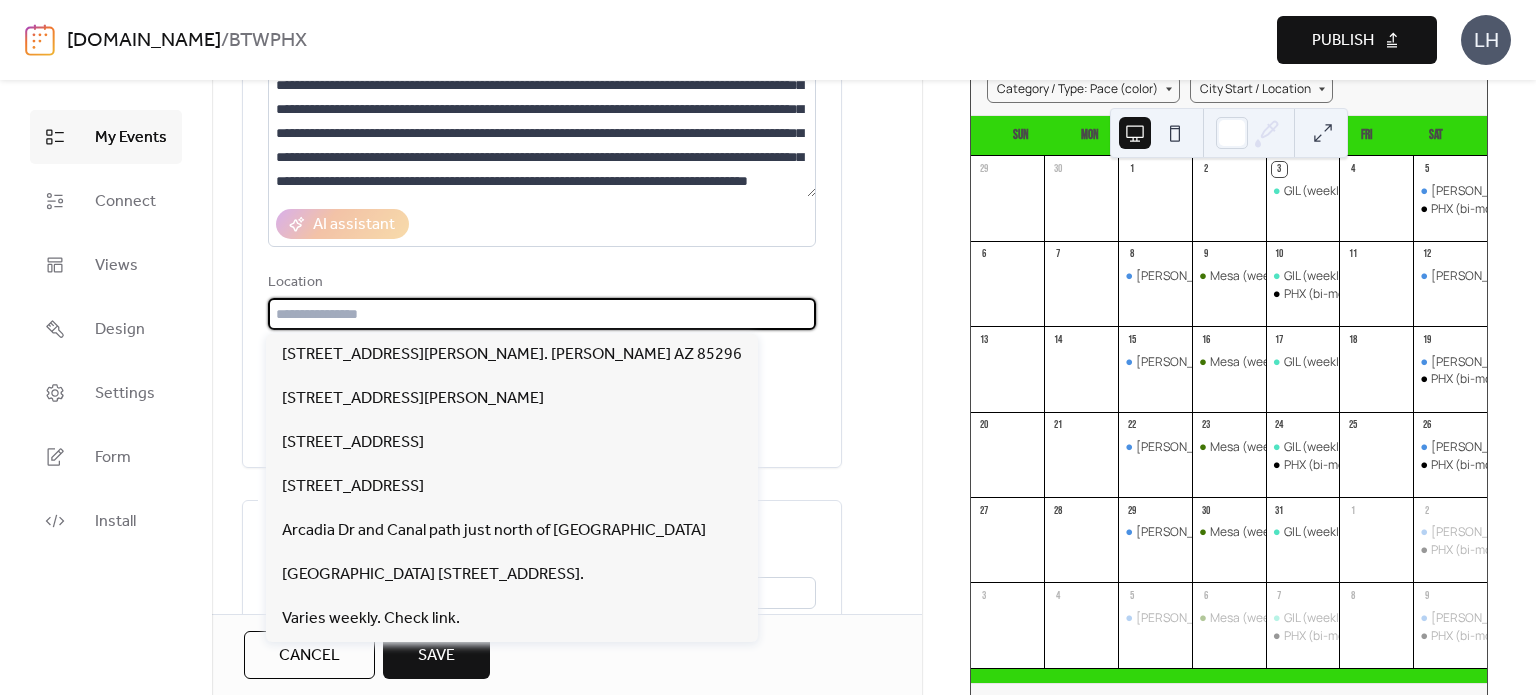 click at bounding box center (542, 314) 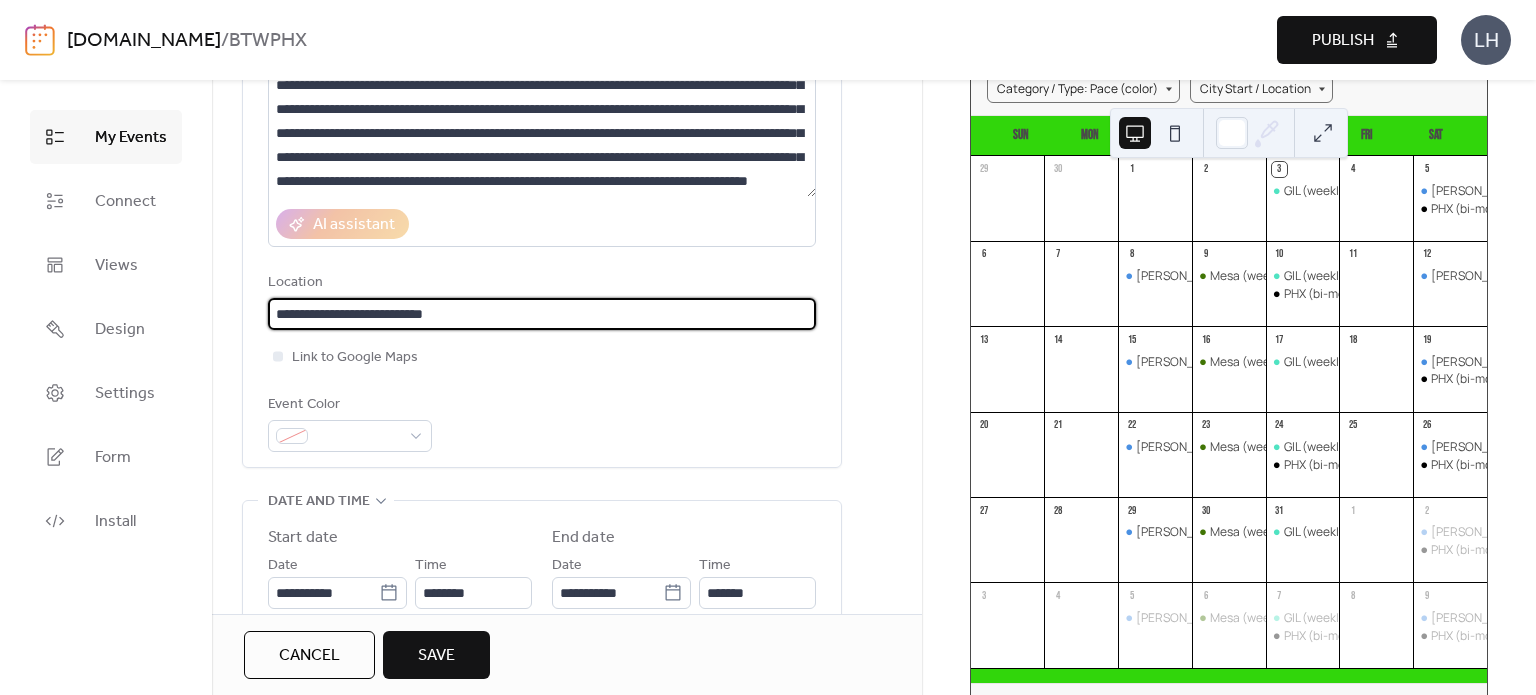 type on "**********" 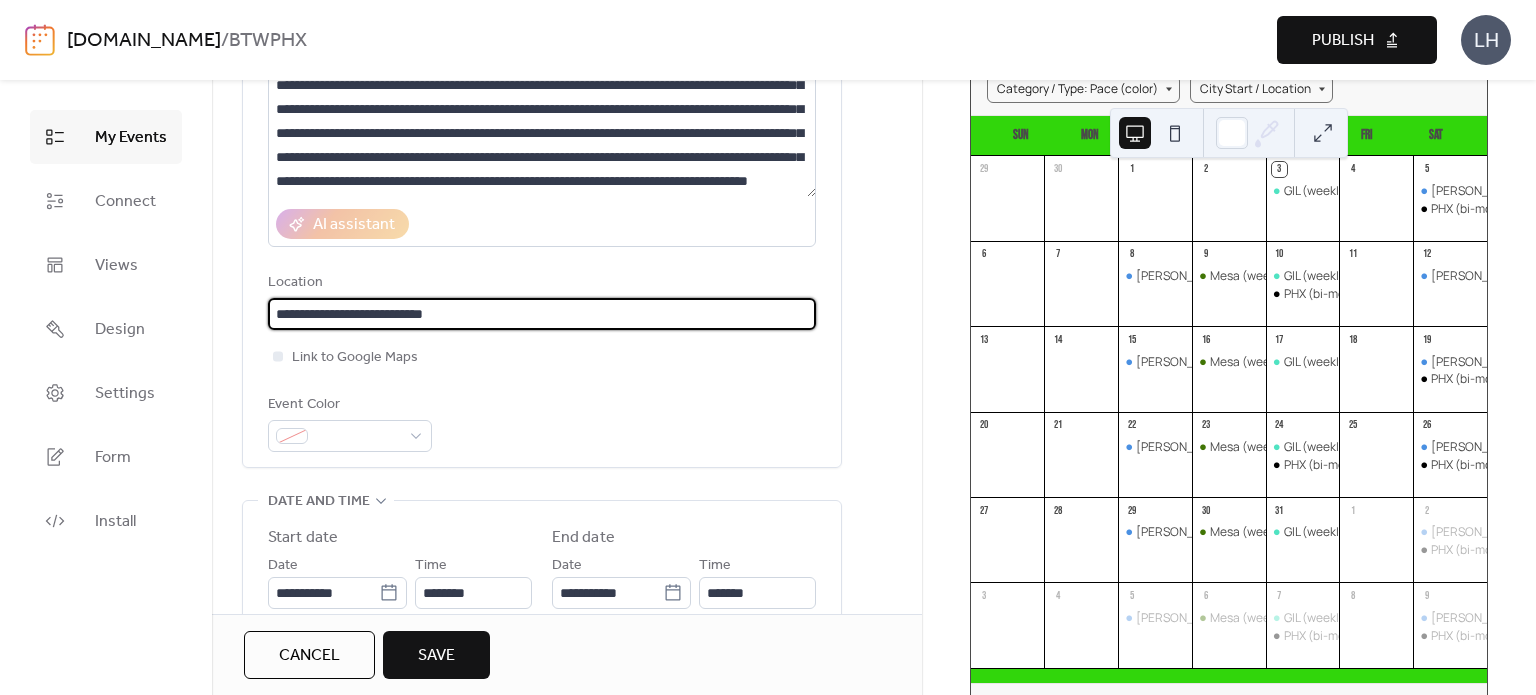 scroll, scrollTop: 398, scrollLeft: 0, axis: vertical 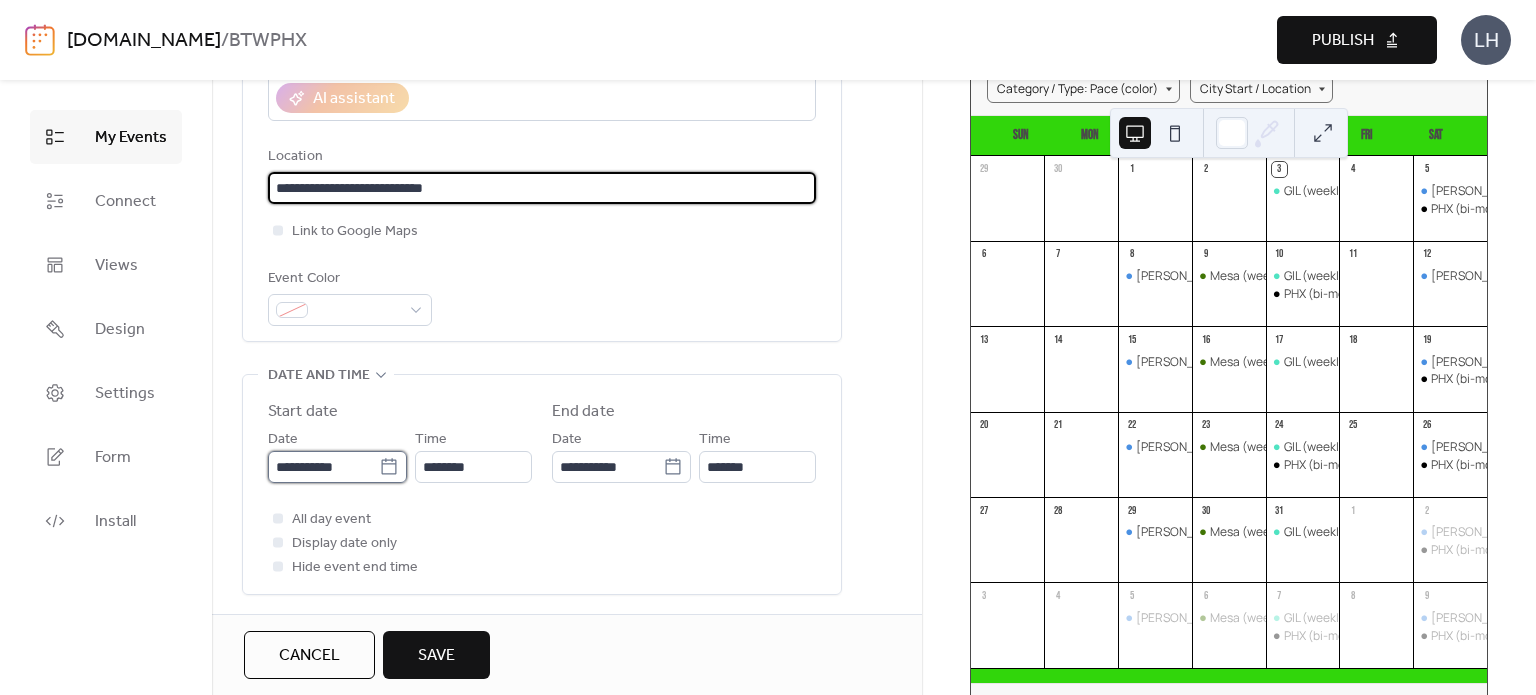 click on "**********" at bounding box center [323, 467] 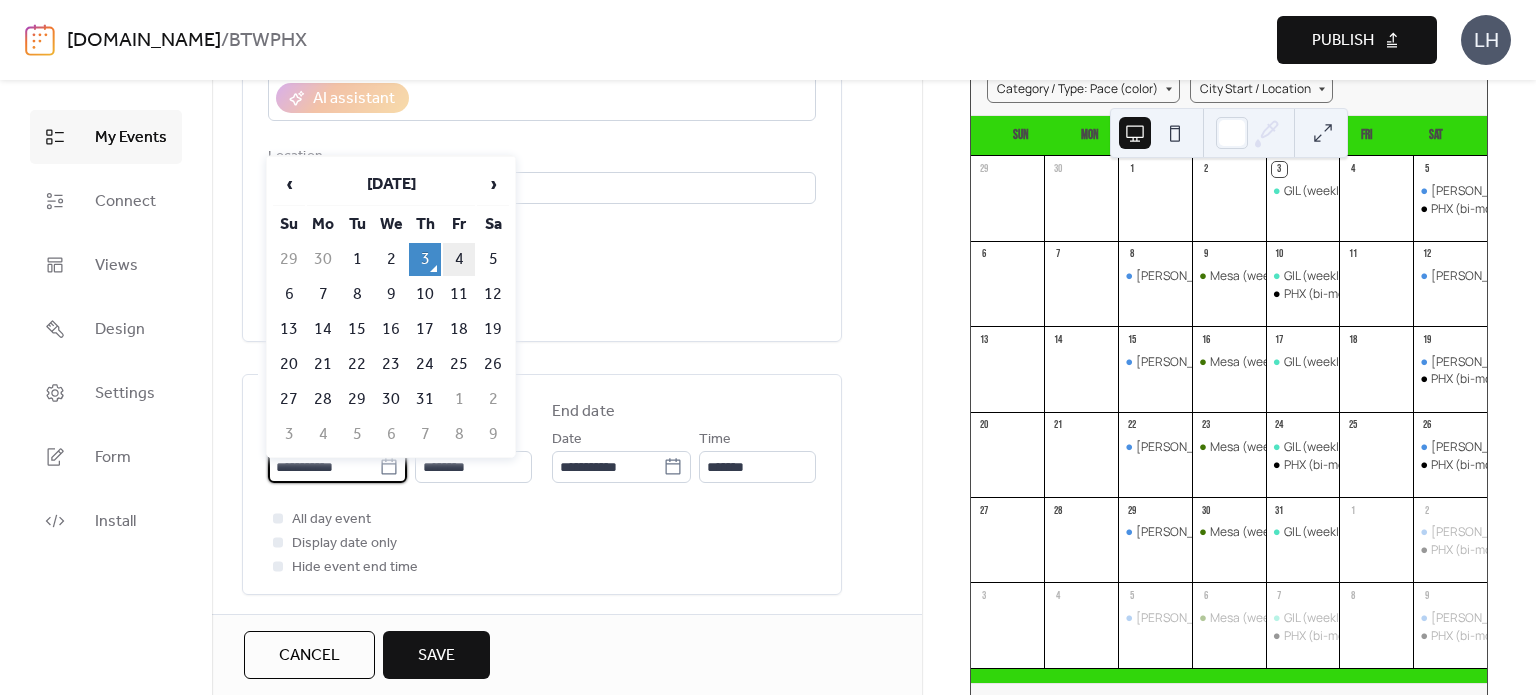 click on "4" at bounding box center [459, 259] 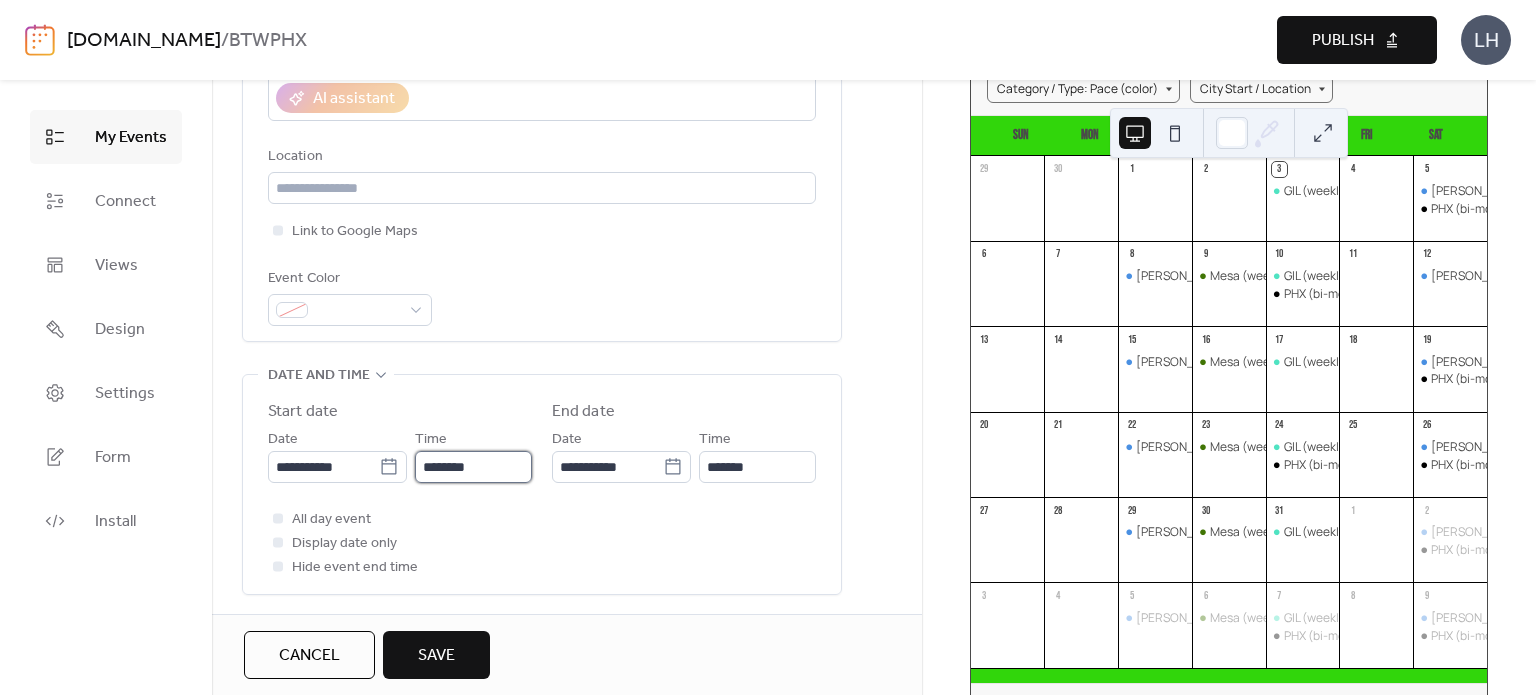 click on "********" at bounding box center [473, 467] 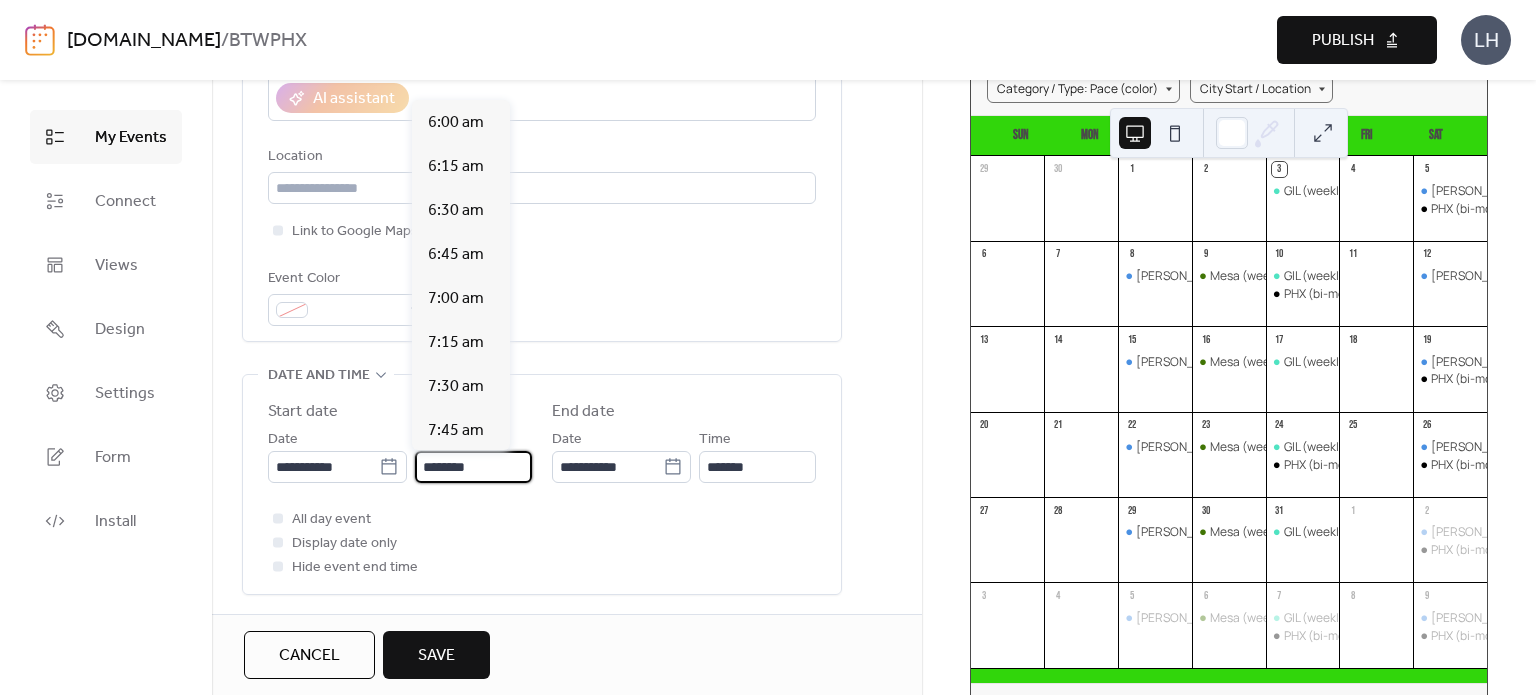 scroll, scrollTop: 1052, scrollLeft: 0, axis: vertical 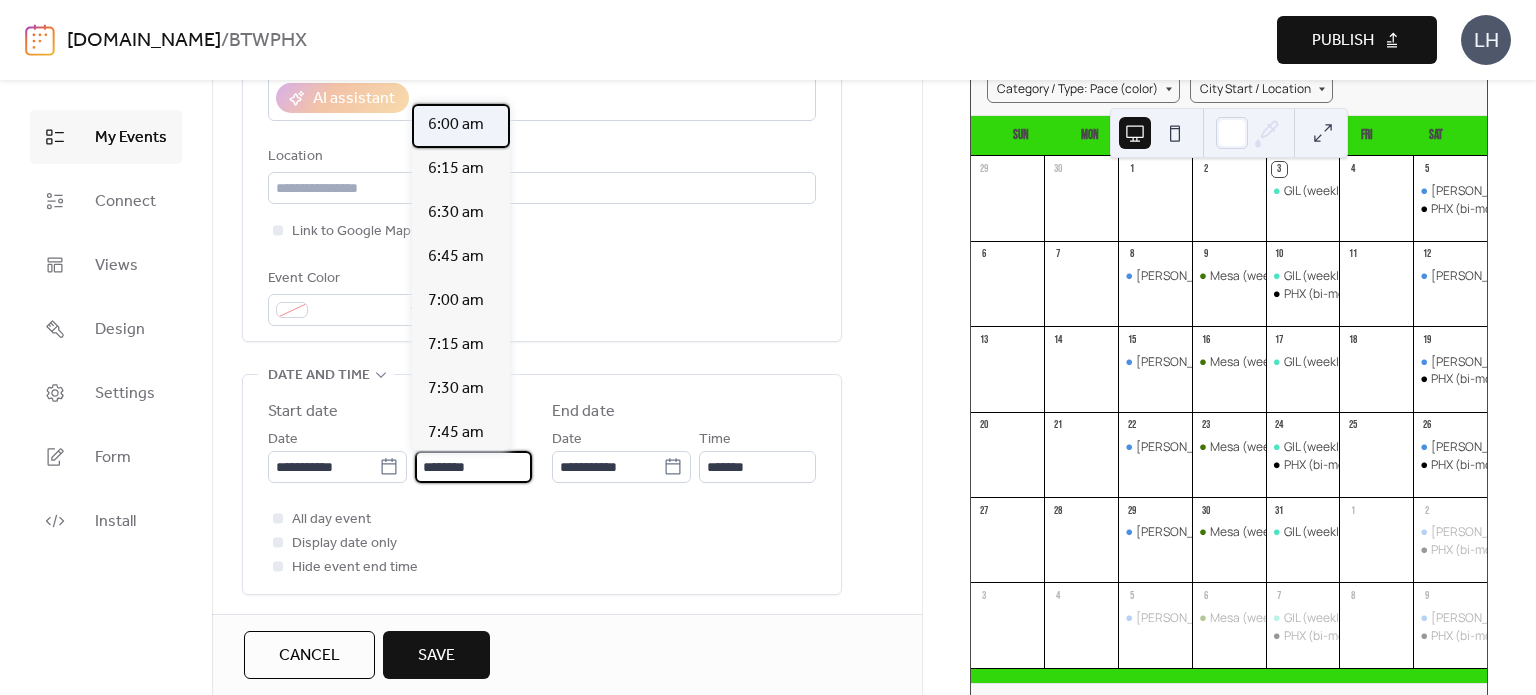 click on "6:00 am" at bounding box center [456, 125] 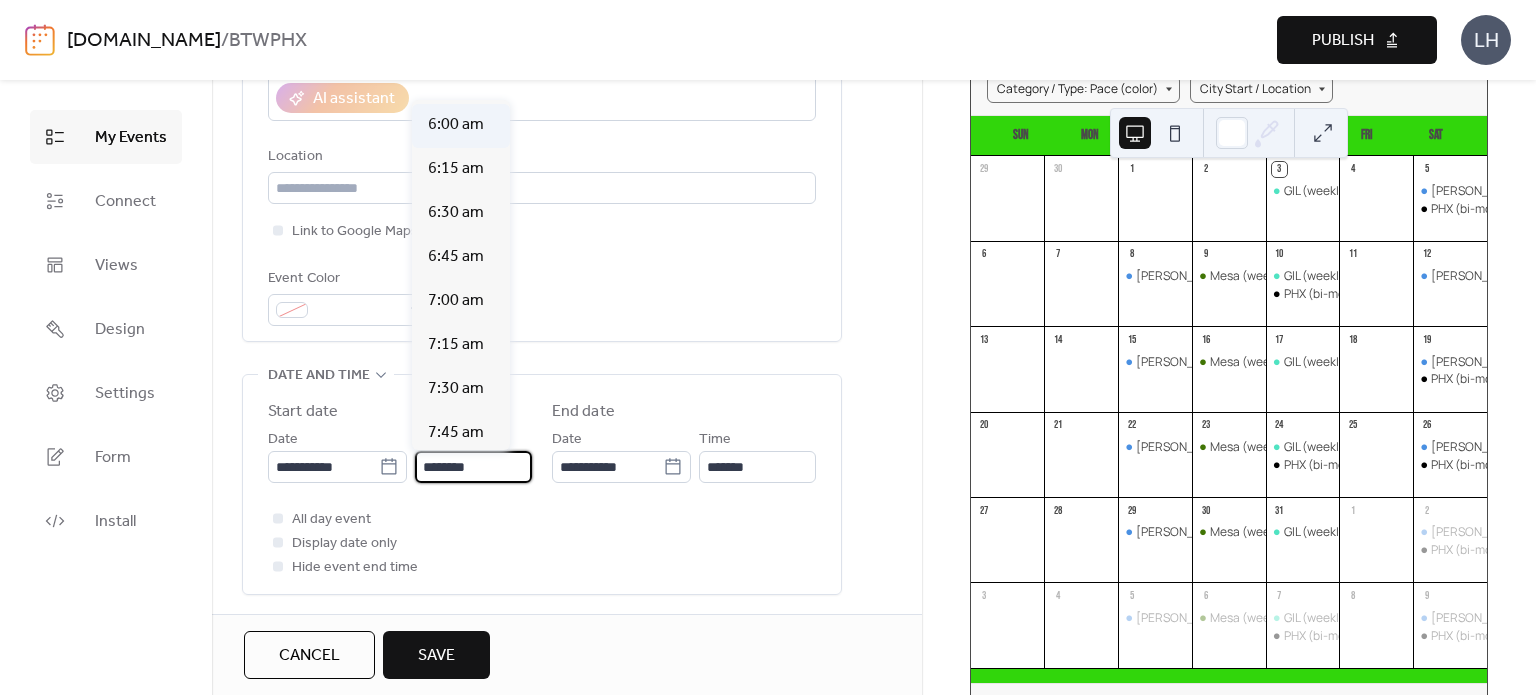 type on "*******" 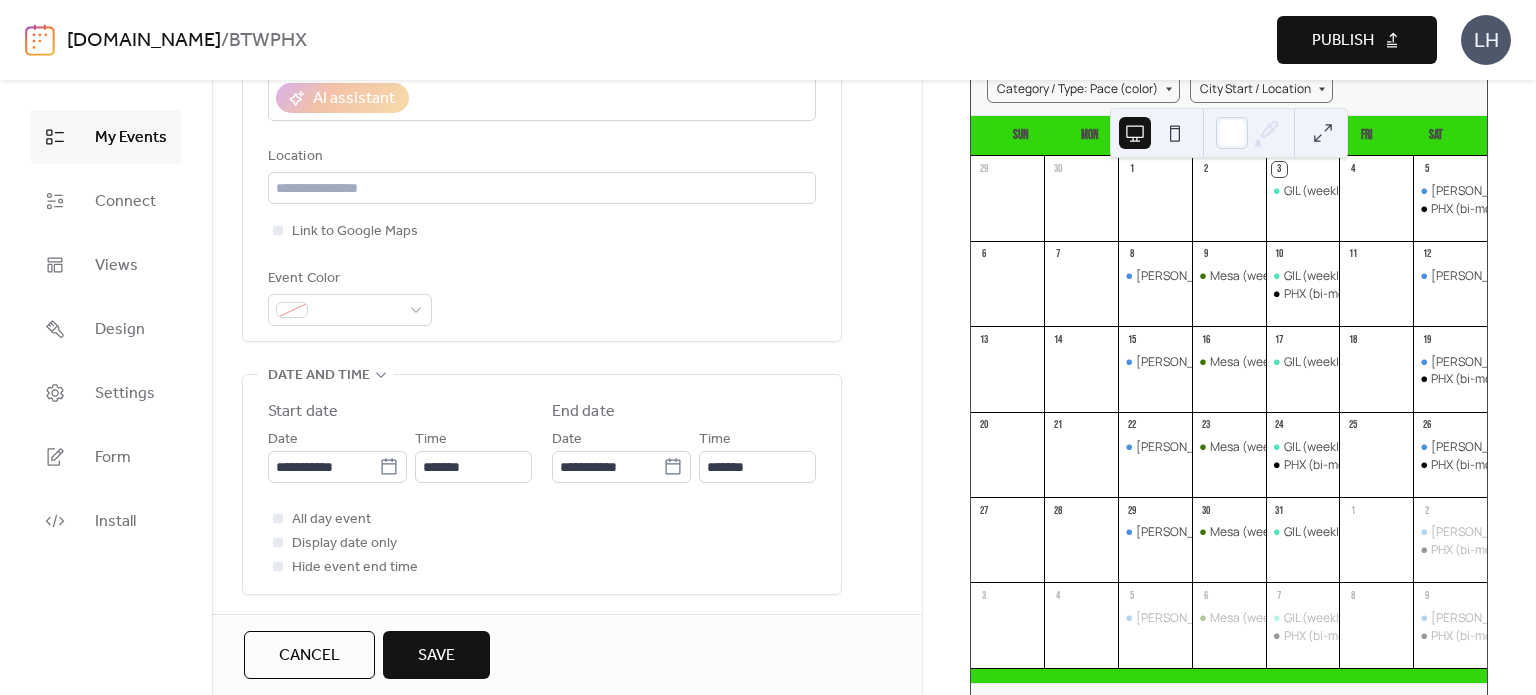 scroll, scrollTop: 443, scrollLeft: 0, axis: vertical 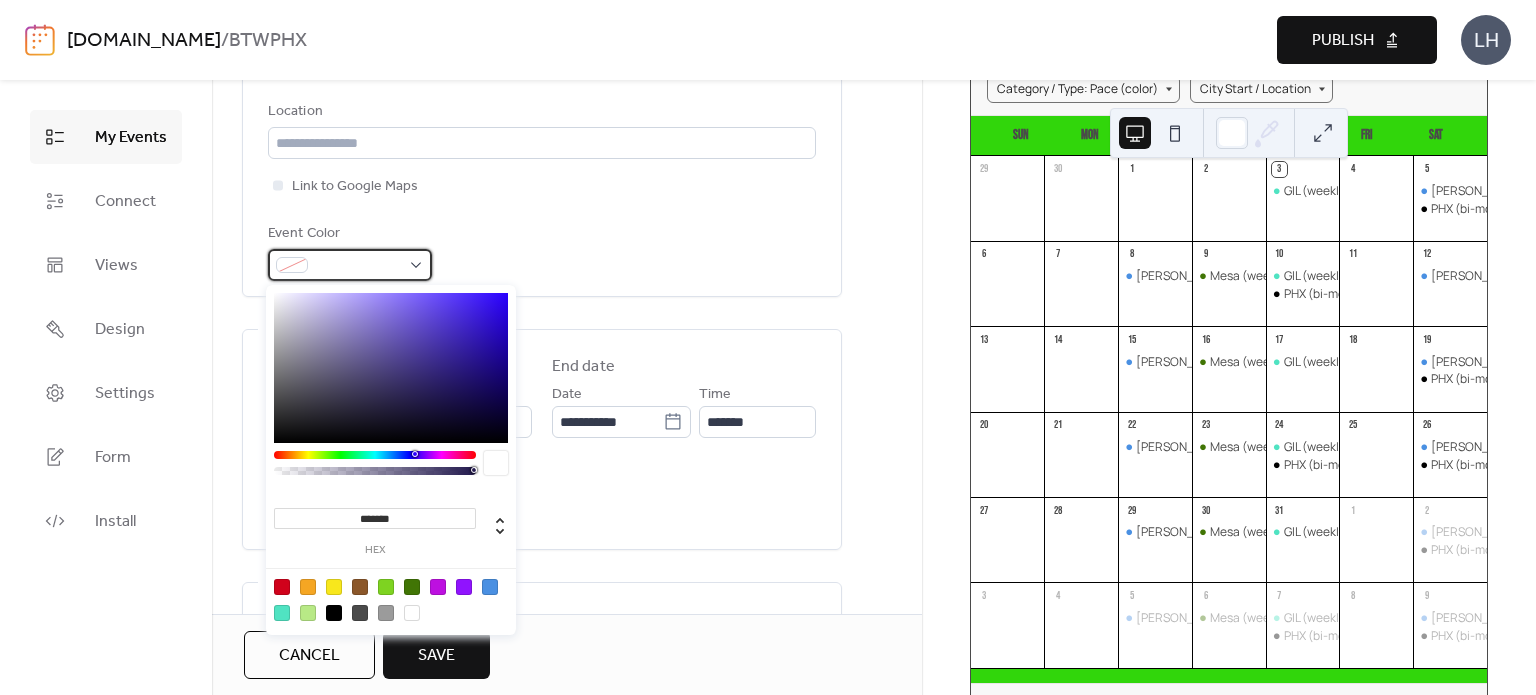 click at bounding box center (358, 266) 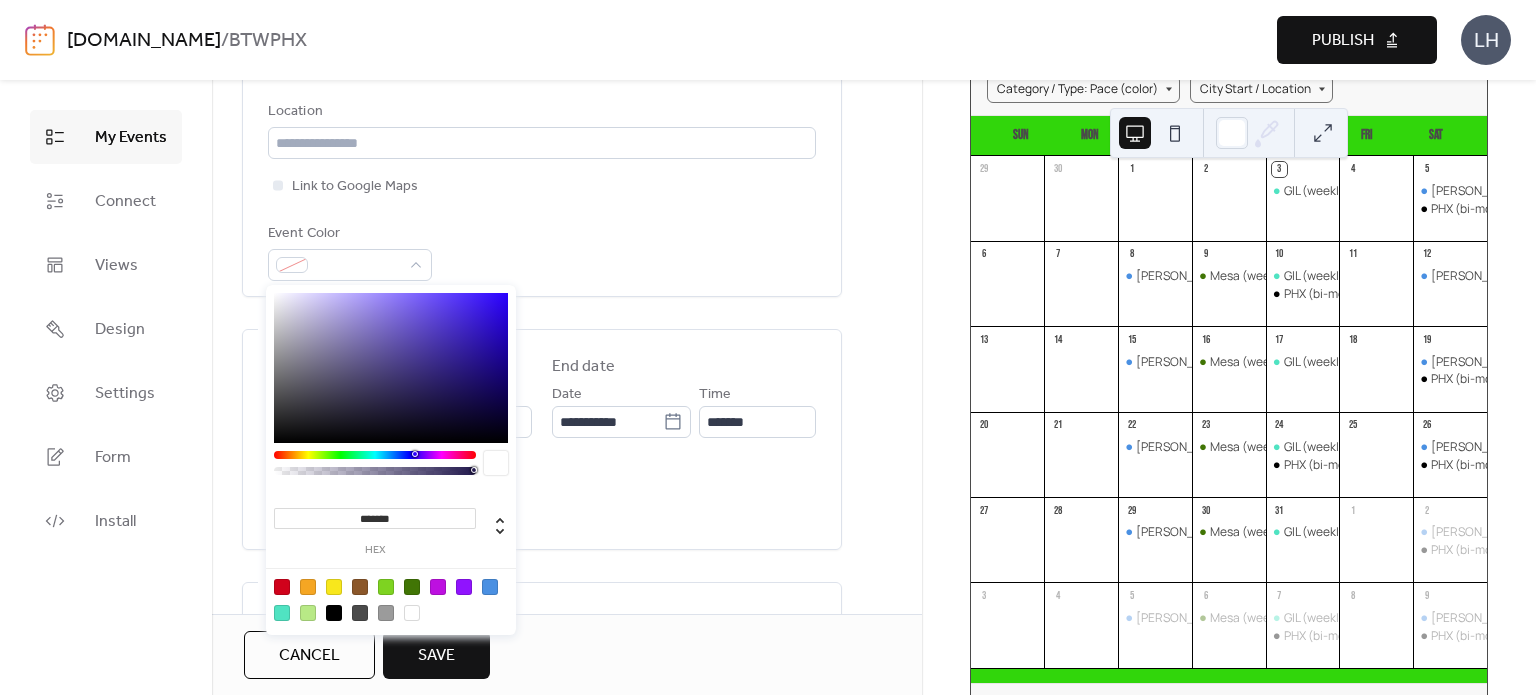 click at bounding box center (412, 587) 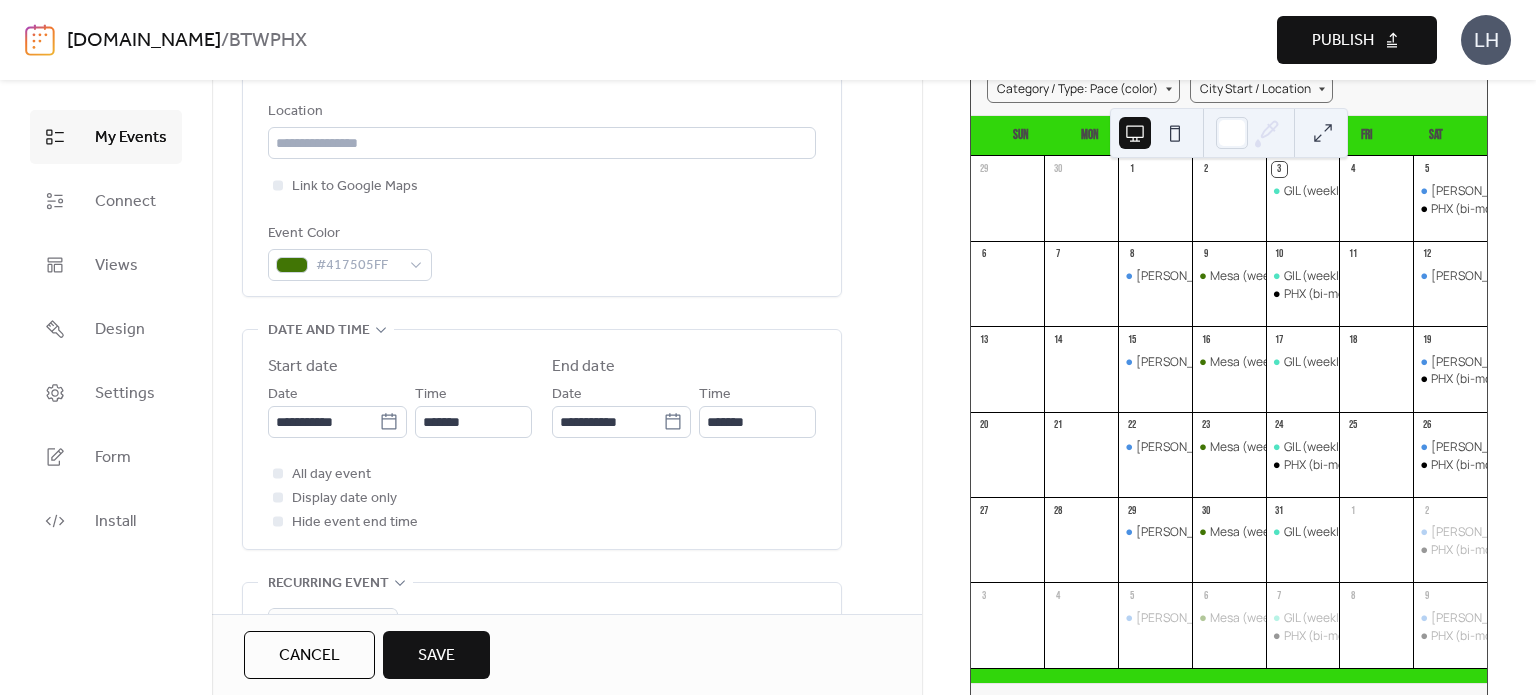 click on "Link to Google Maps" at bounding box center [542, 186] 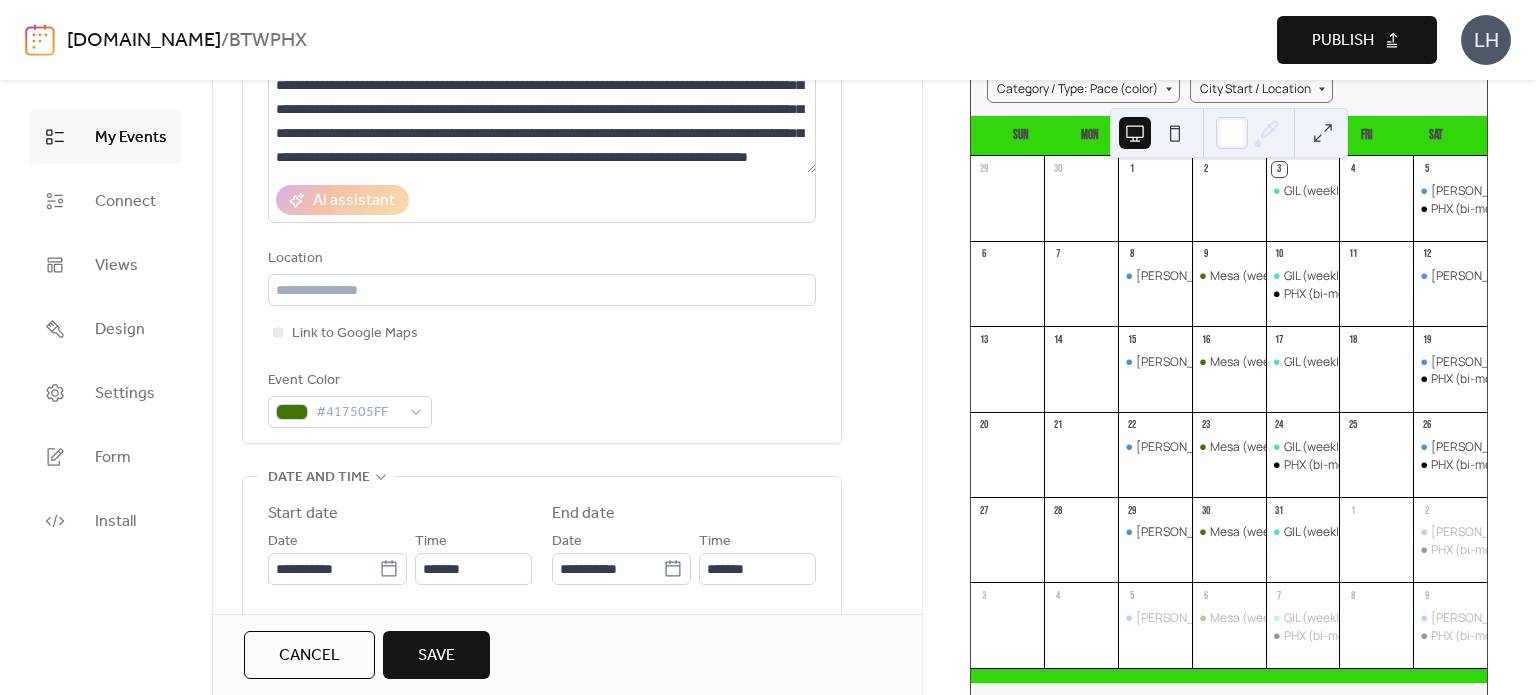 scroll, scrollTop: 291, scrollLeft: 0, axis: vertical 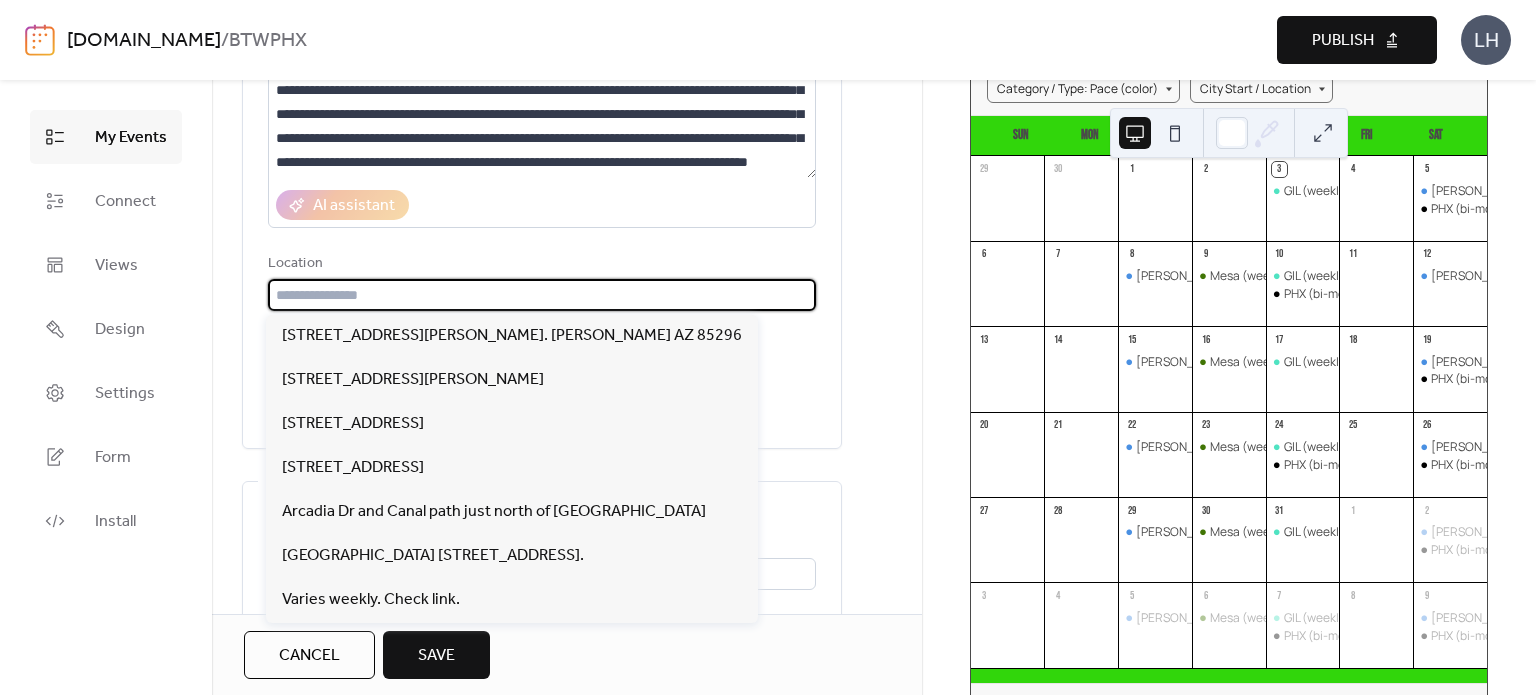 click at bounding box center (542, 295) 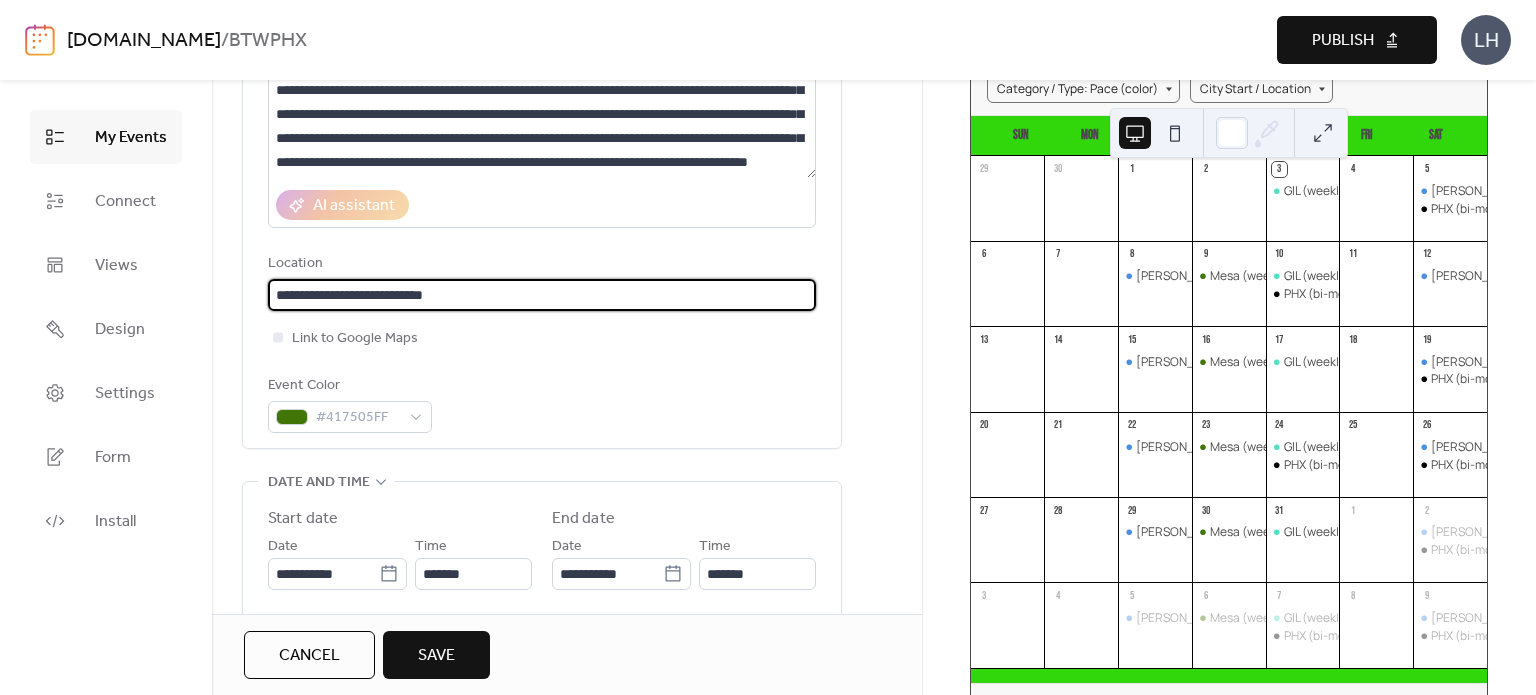 type on "**********" 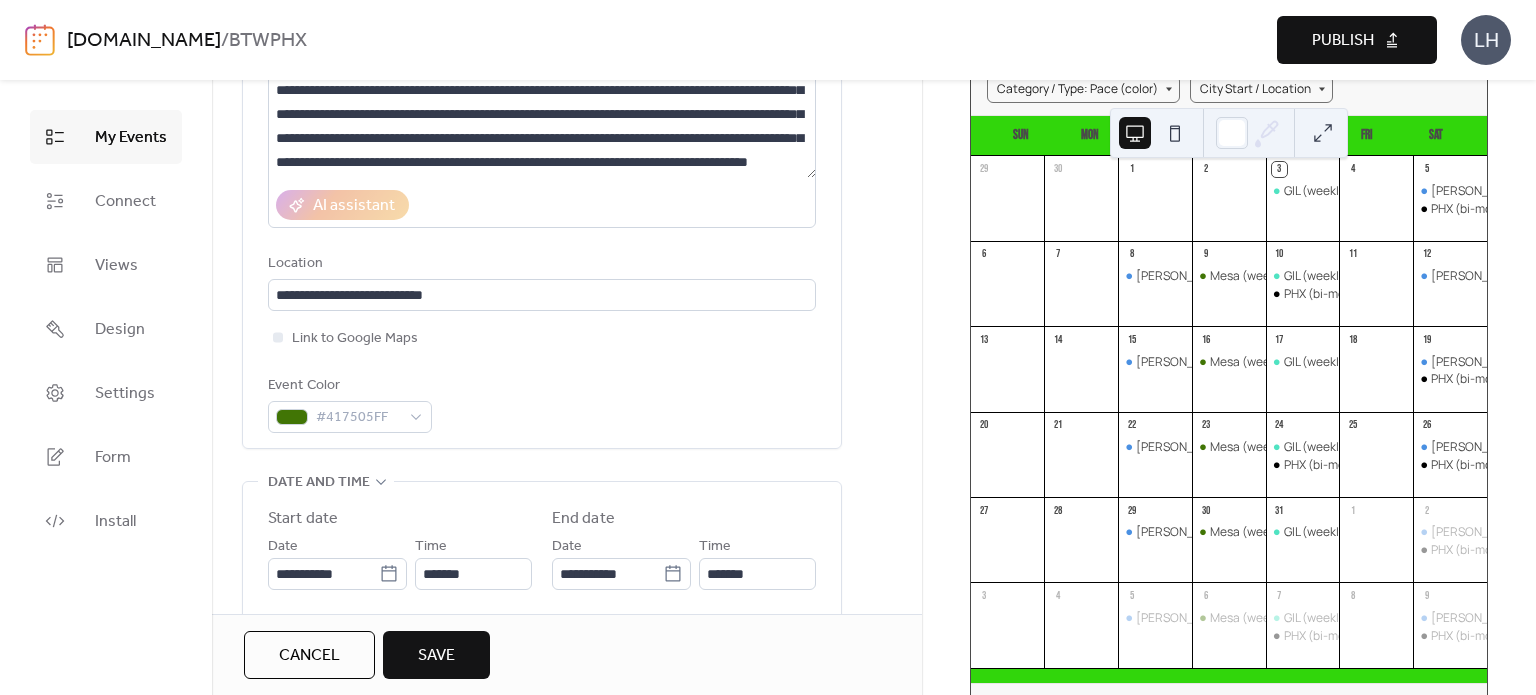 click on "**********" at bounding box center (542, 179) 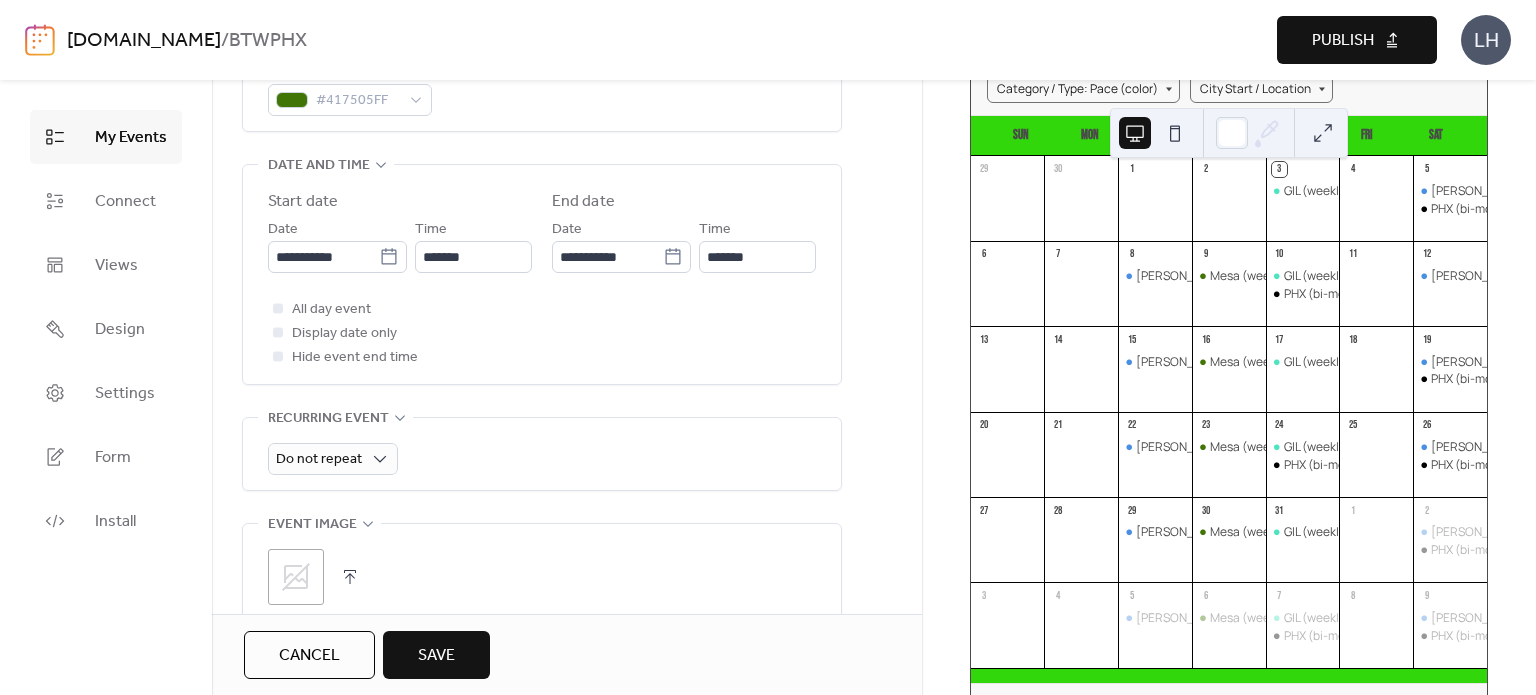 scroll, scrollTop: 608, scrollLeft: 0, axis: vertical 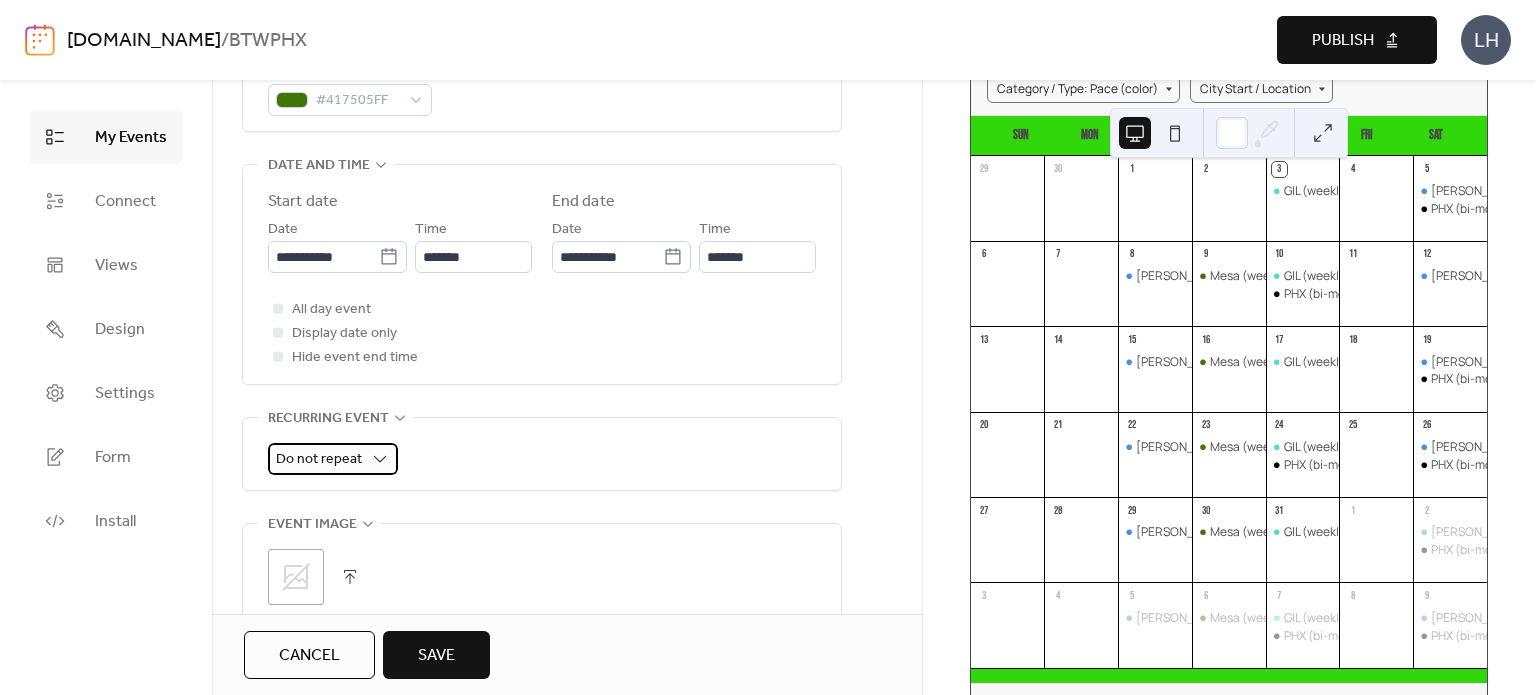 click on "Do not repeat" at bounding box center (319, 459) 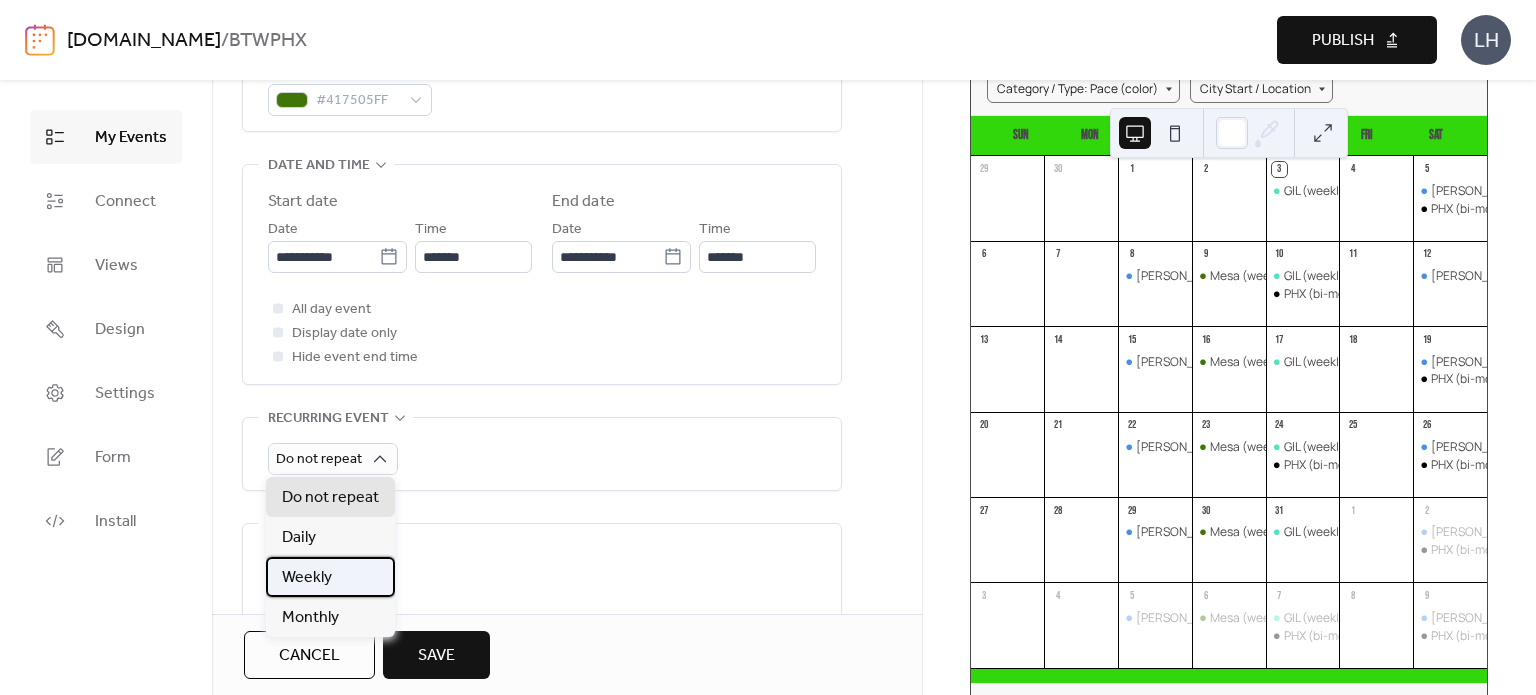 click on "Weekly" at bounding box center (330, 577) 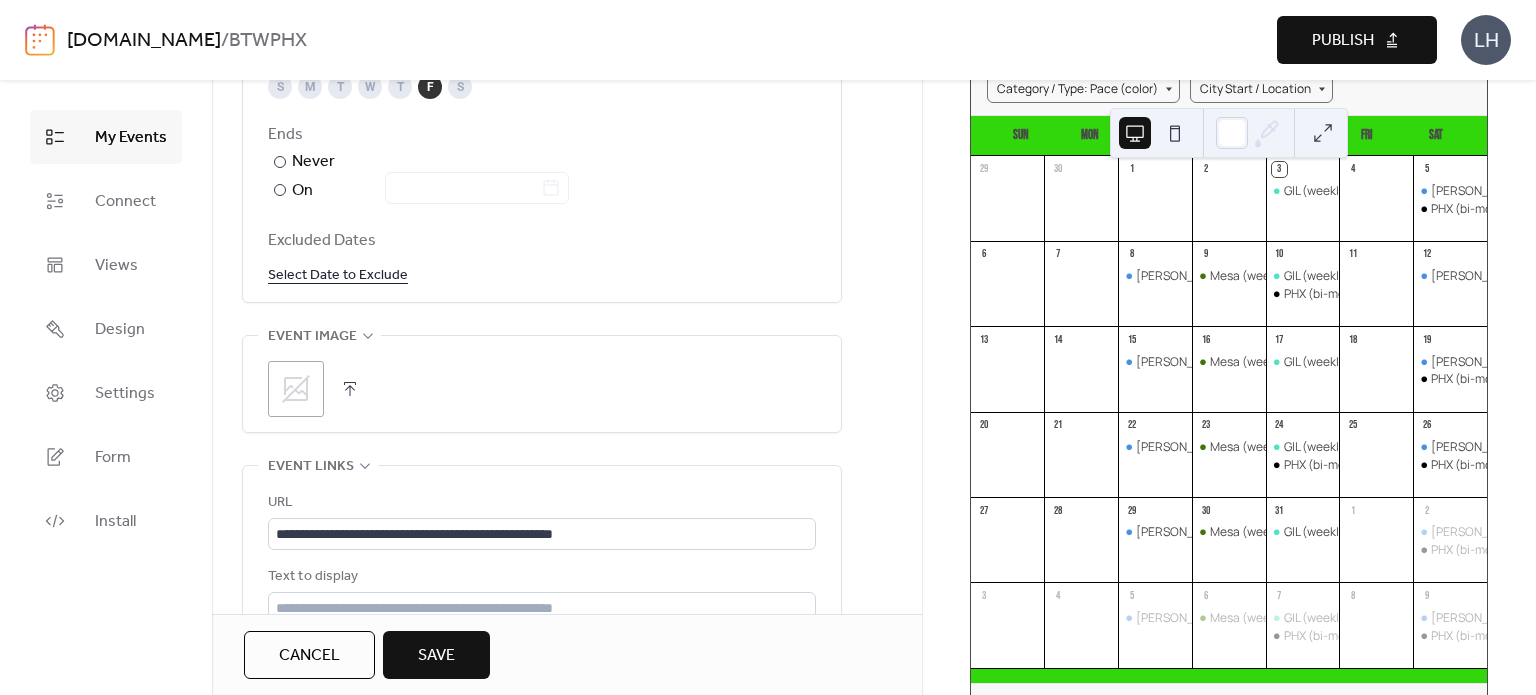 scroll, scrollTop: 1164, scrollLeft: 0, axis: vertical 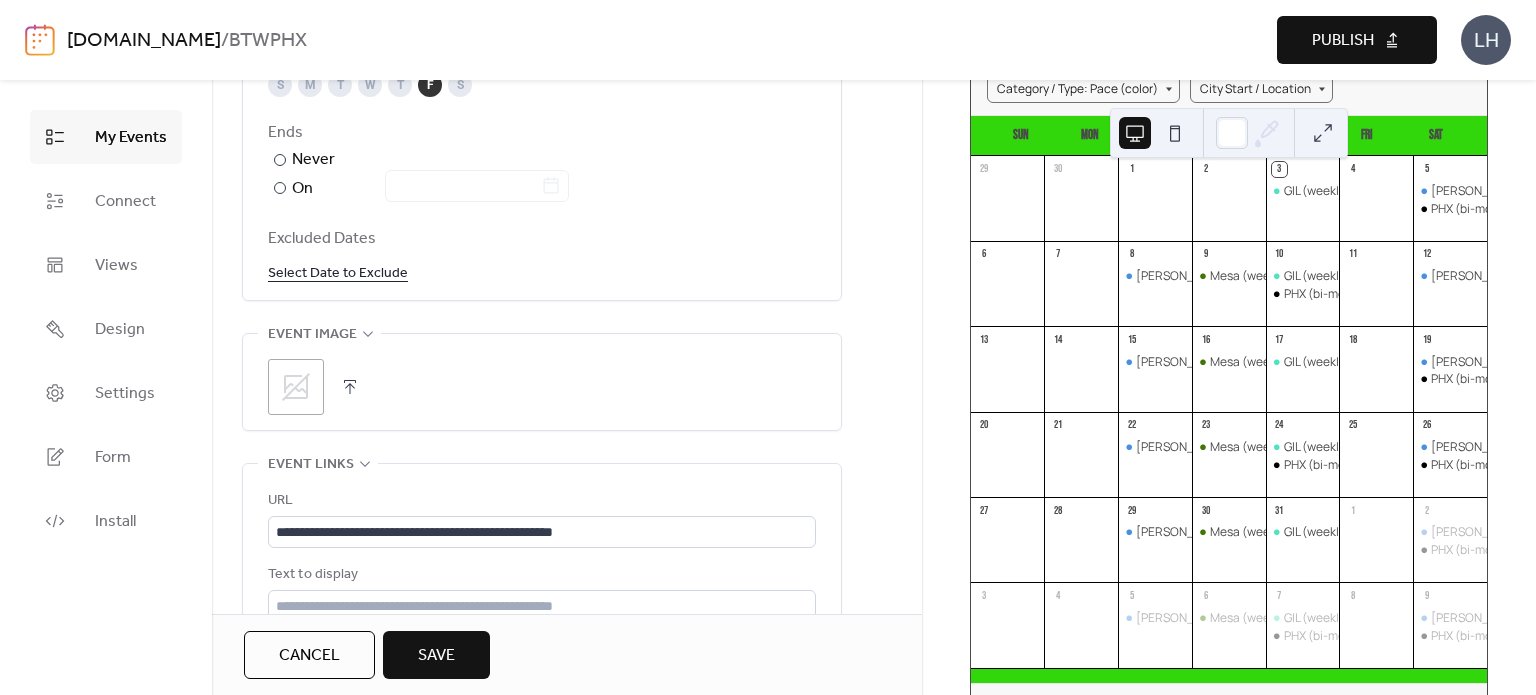 click 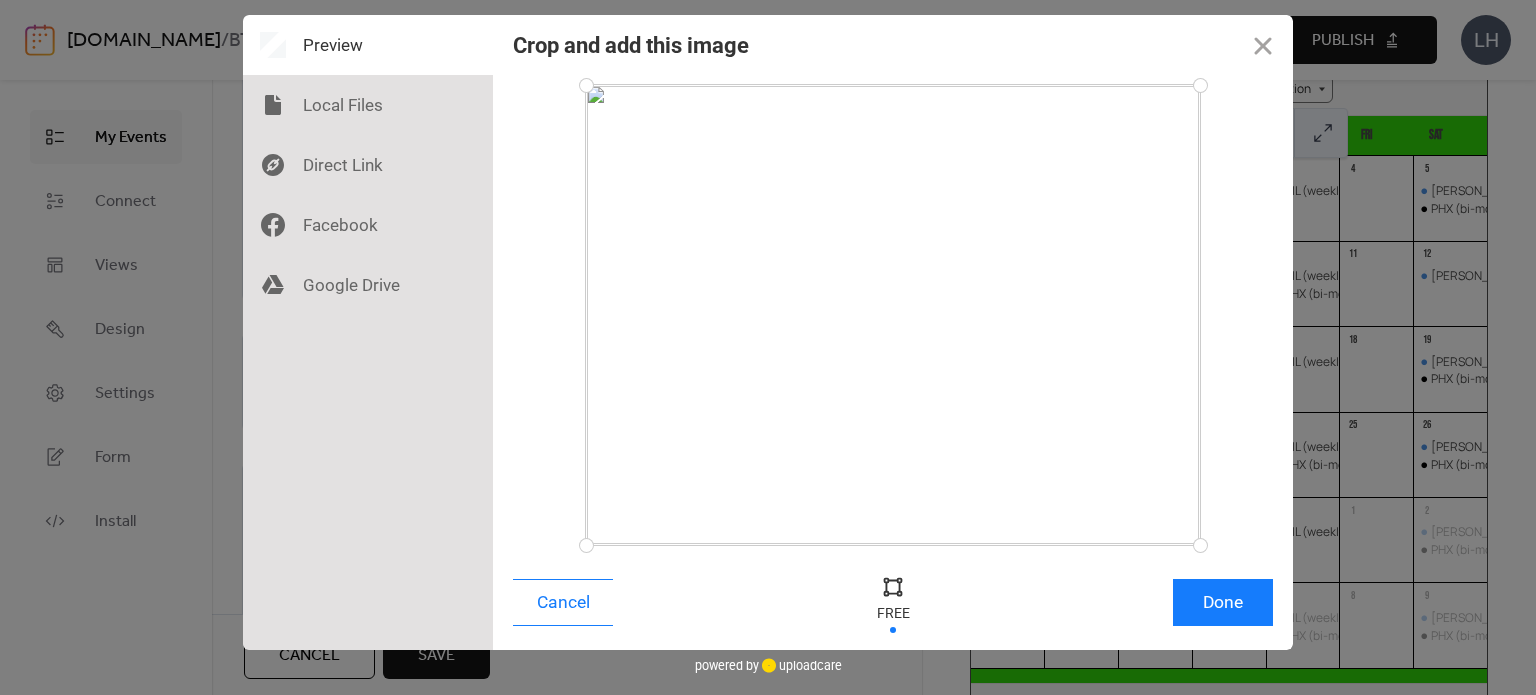 click on "Cancel   Done" at bounding box center [893, 607] 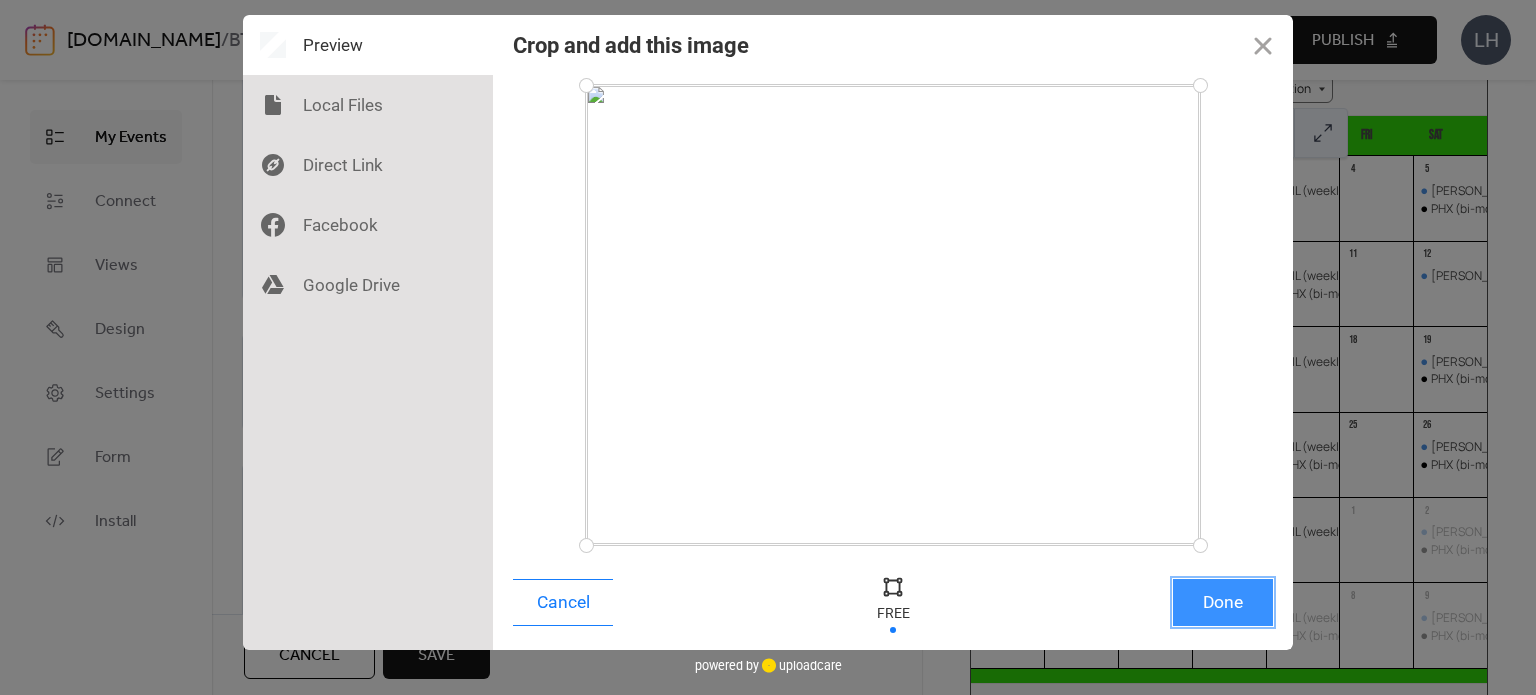 click on "Done" at bounding box center (1223, 602) 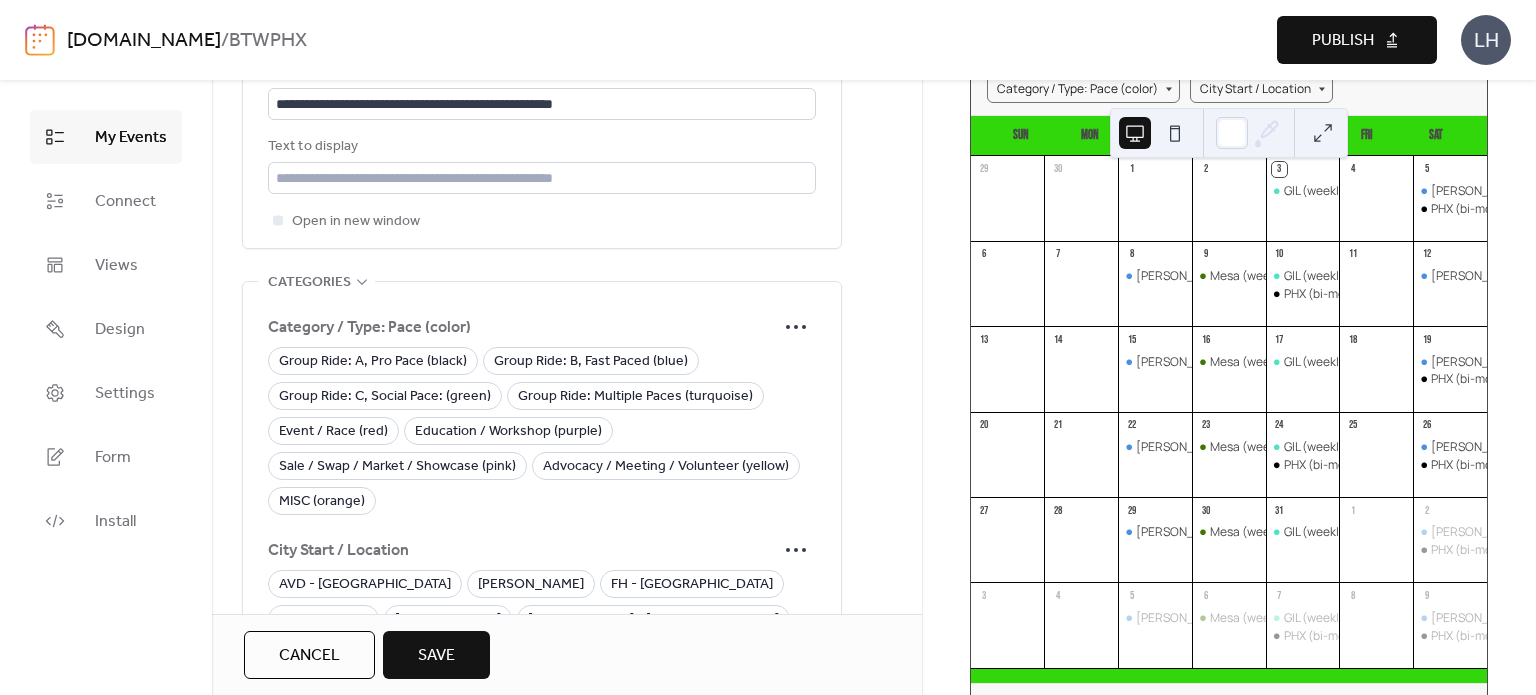 scroll, scrollTop: 1606, scrollLeft: 0, axis: vertical 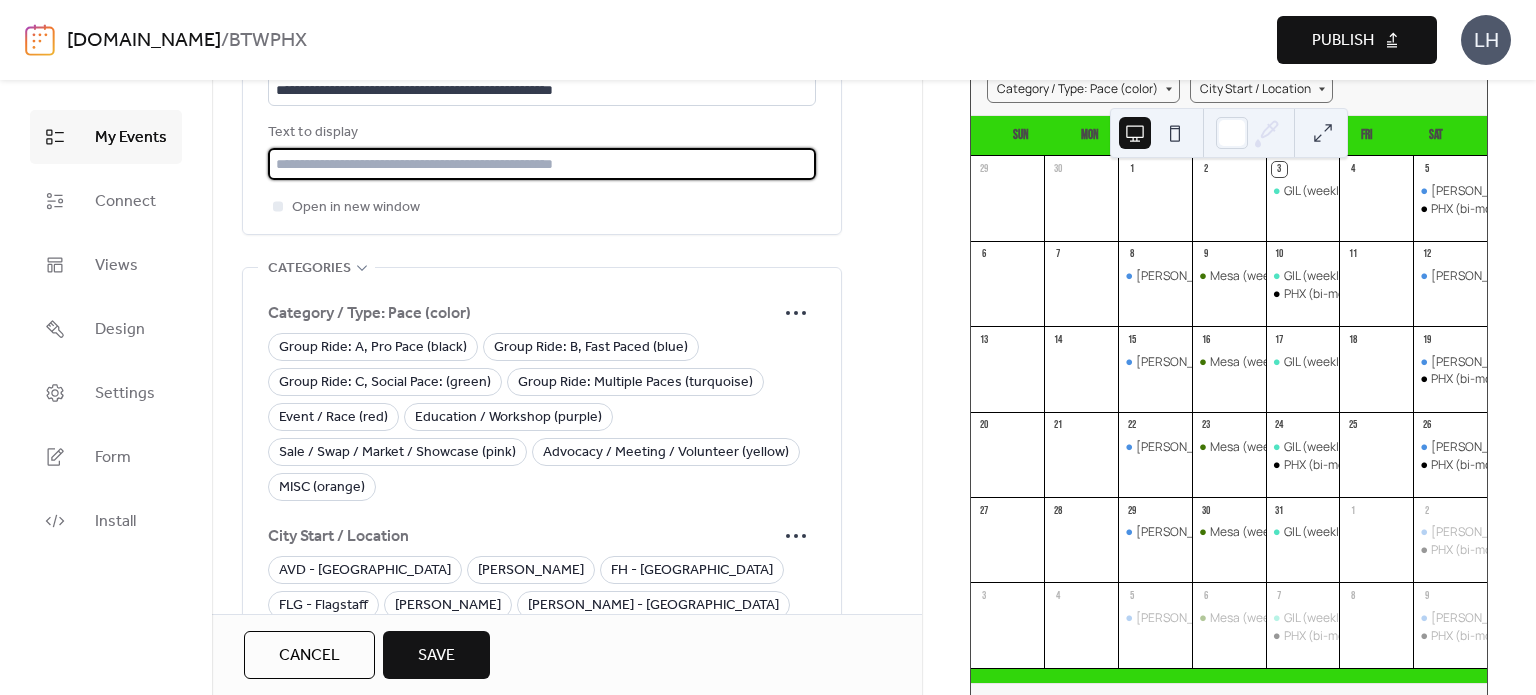 click at bounding box center (542, 164) 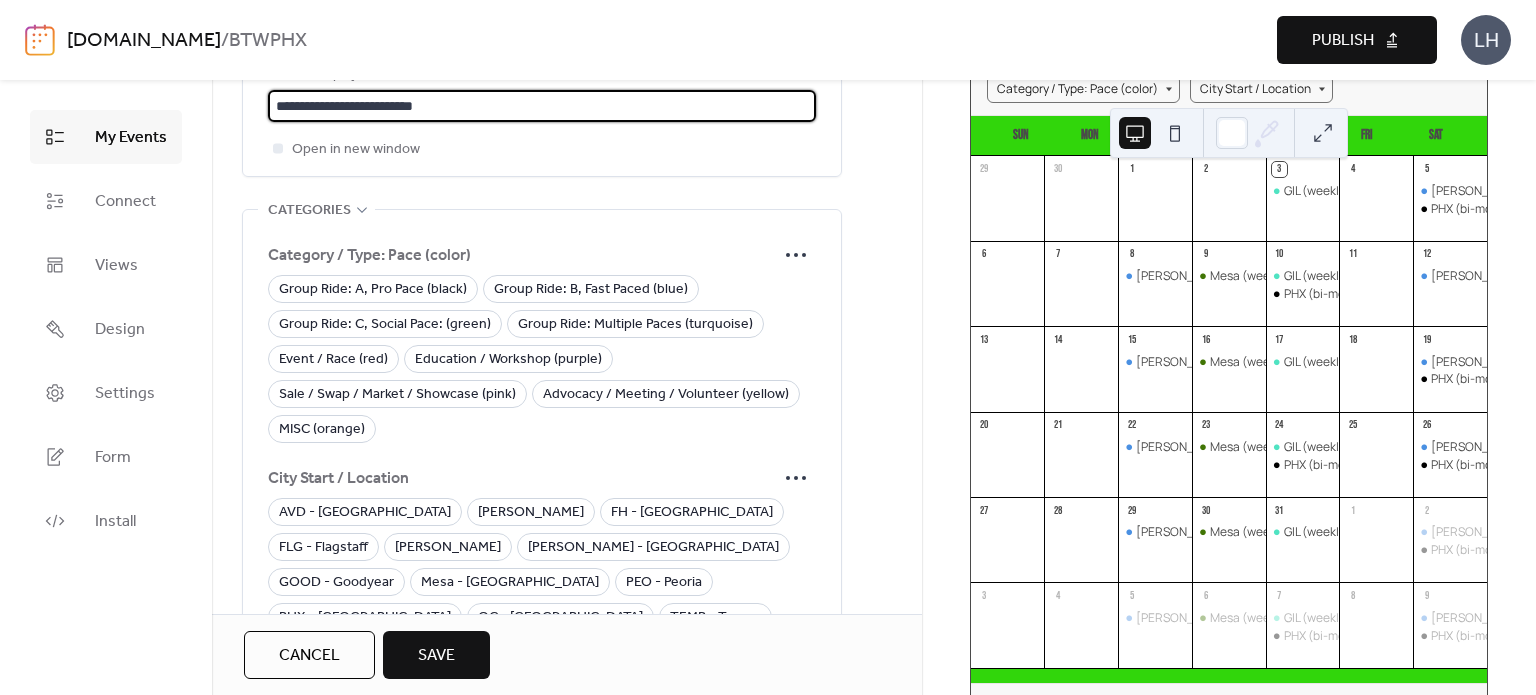 scroll, scrollTop: 1666, scrollLeft: 0, axis: vertical 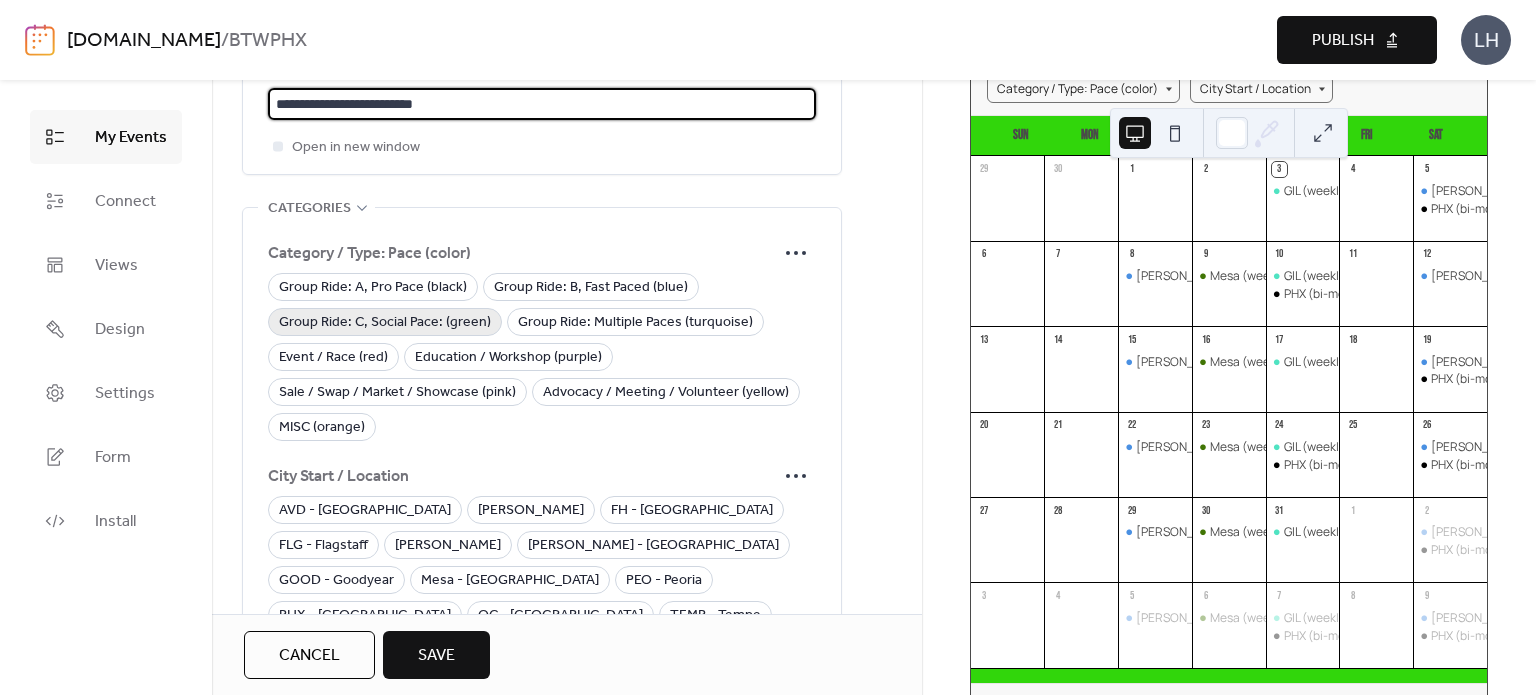 type on "**********" 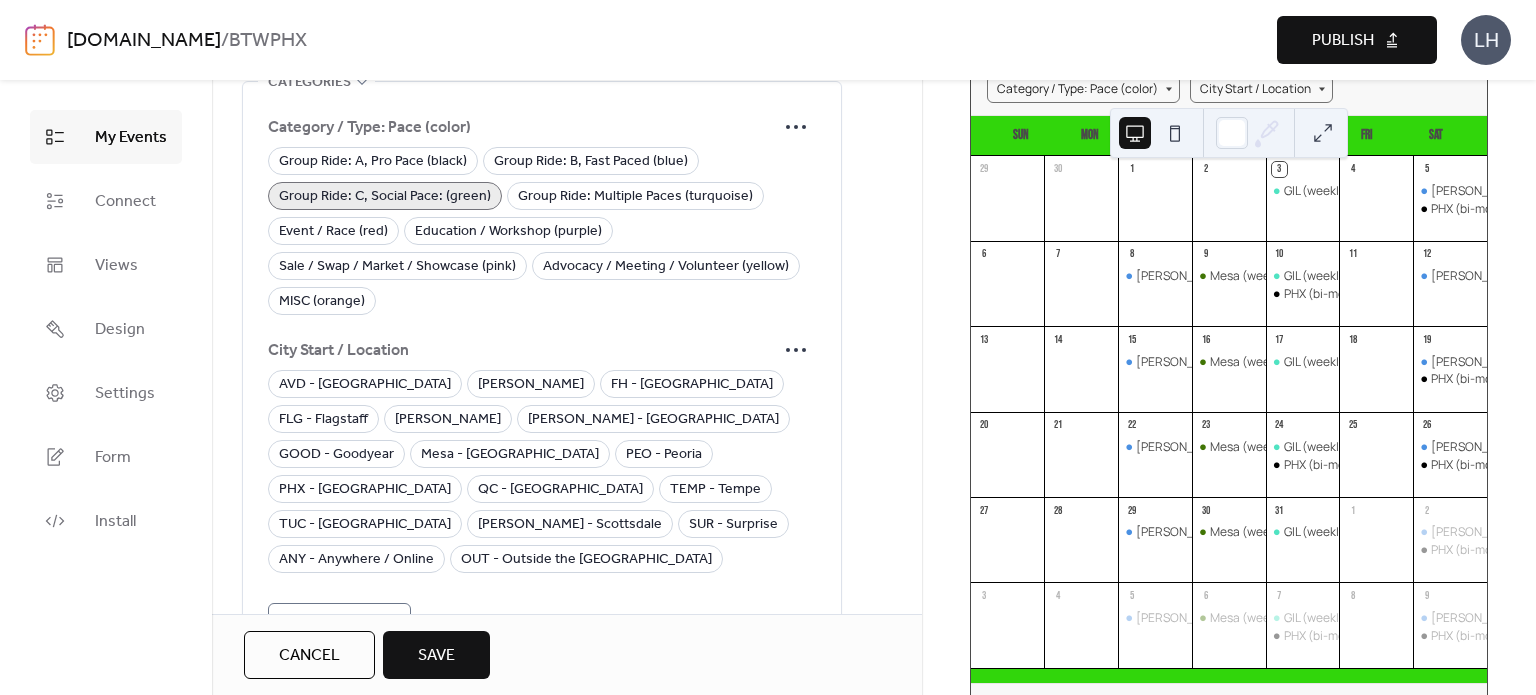 scroll, scrollTop: 1794, scrollLeft: 0, axis: vertical 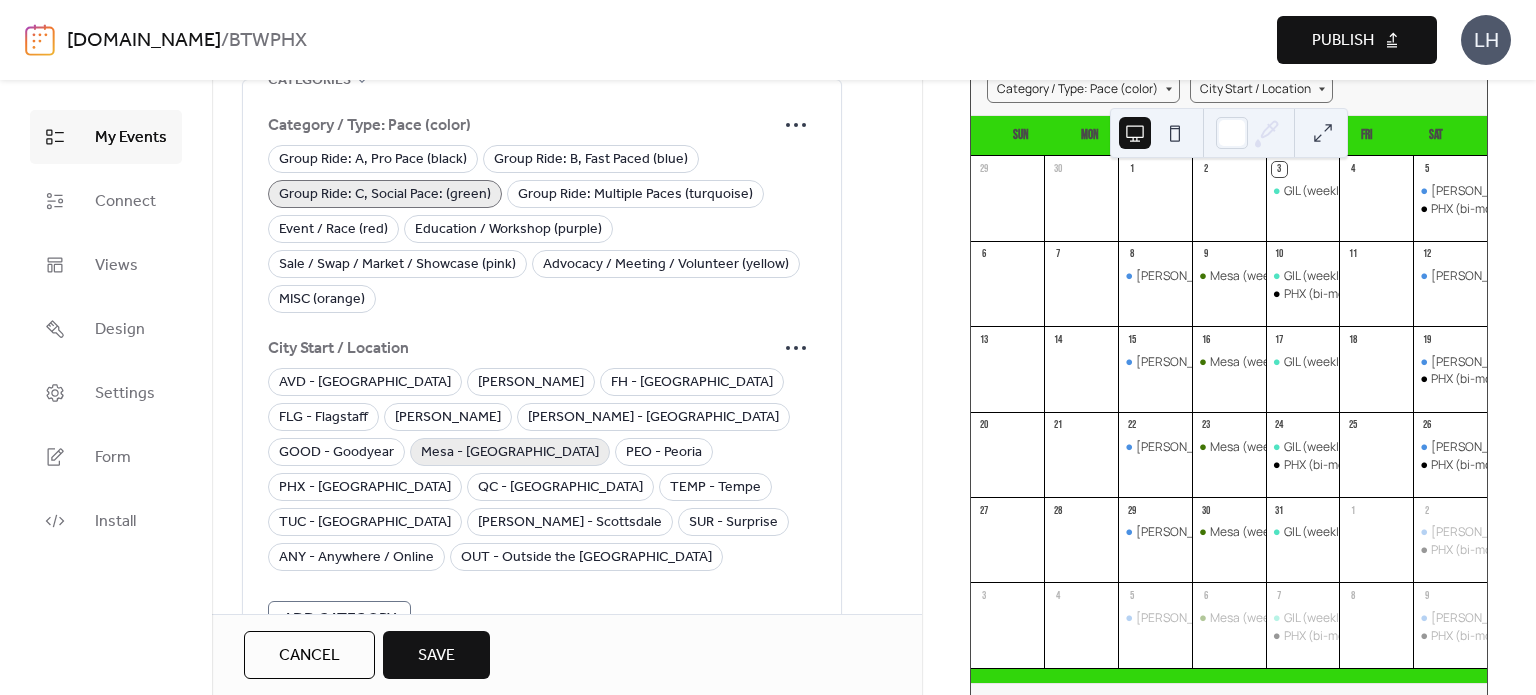 click on "Mesa - [GEOGRAPHIC_DATA]" at bounding box center (510, 453) 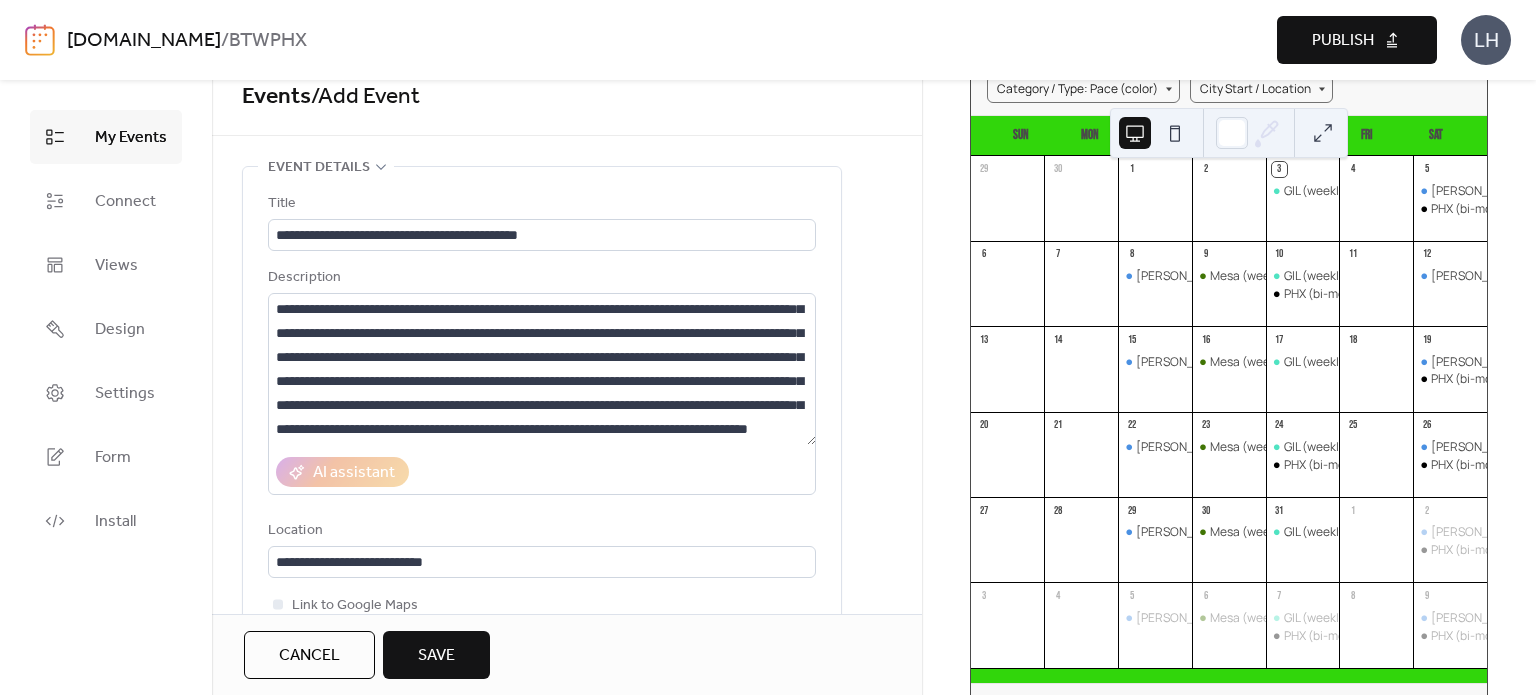 scroll, scrollTop: 21, scrollLeft: 0, axis: vertical 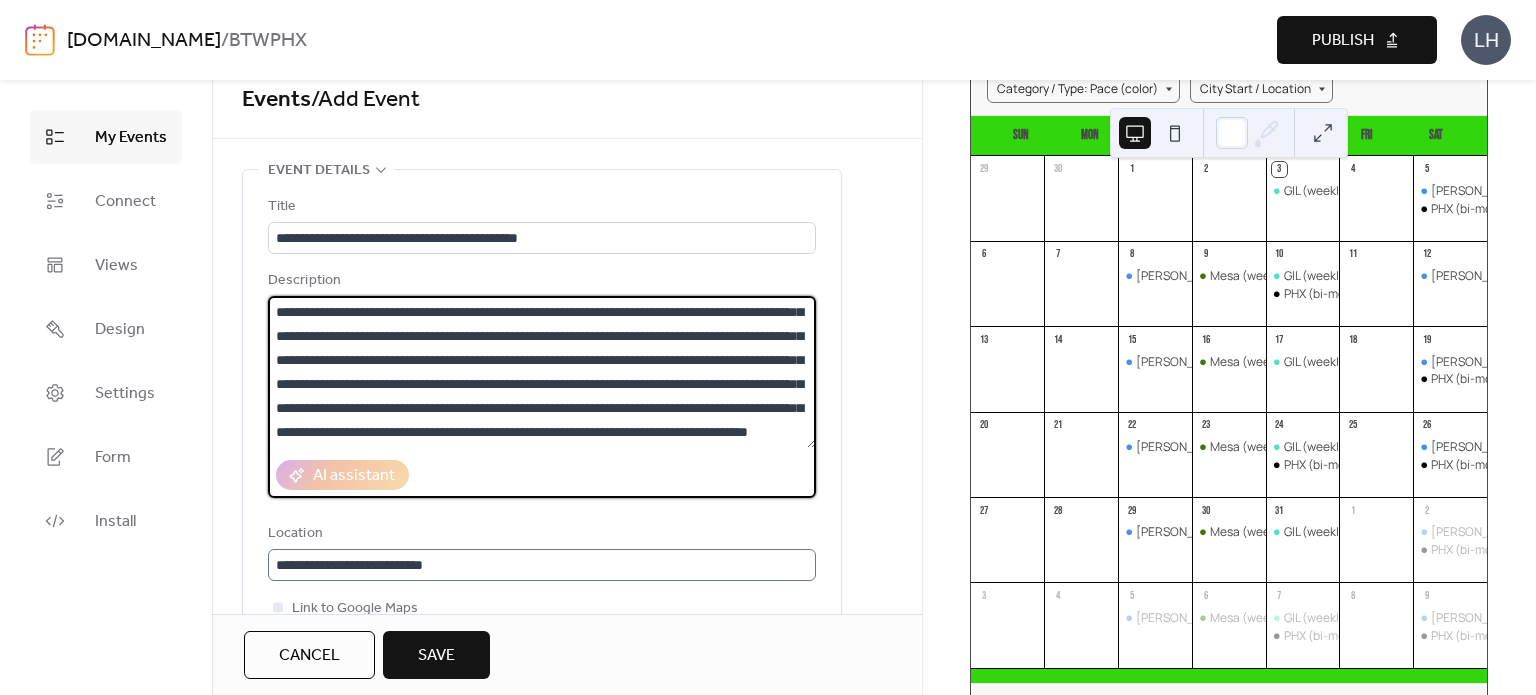 drag, startPoint x: 416, startPoint y: 351, endPoint x: 612, endPoint y: 560, distance: 286.52573 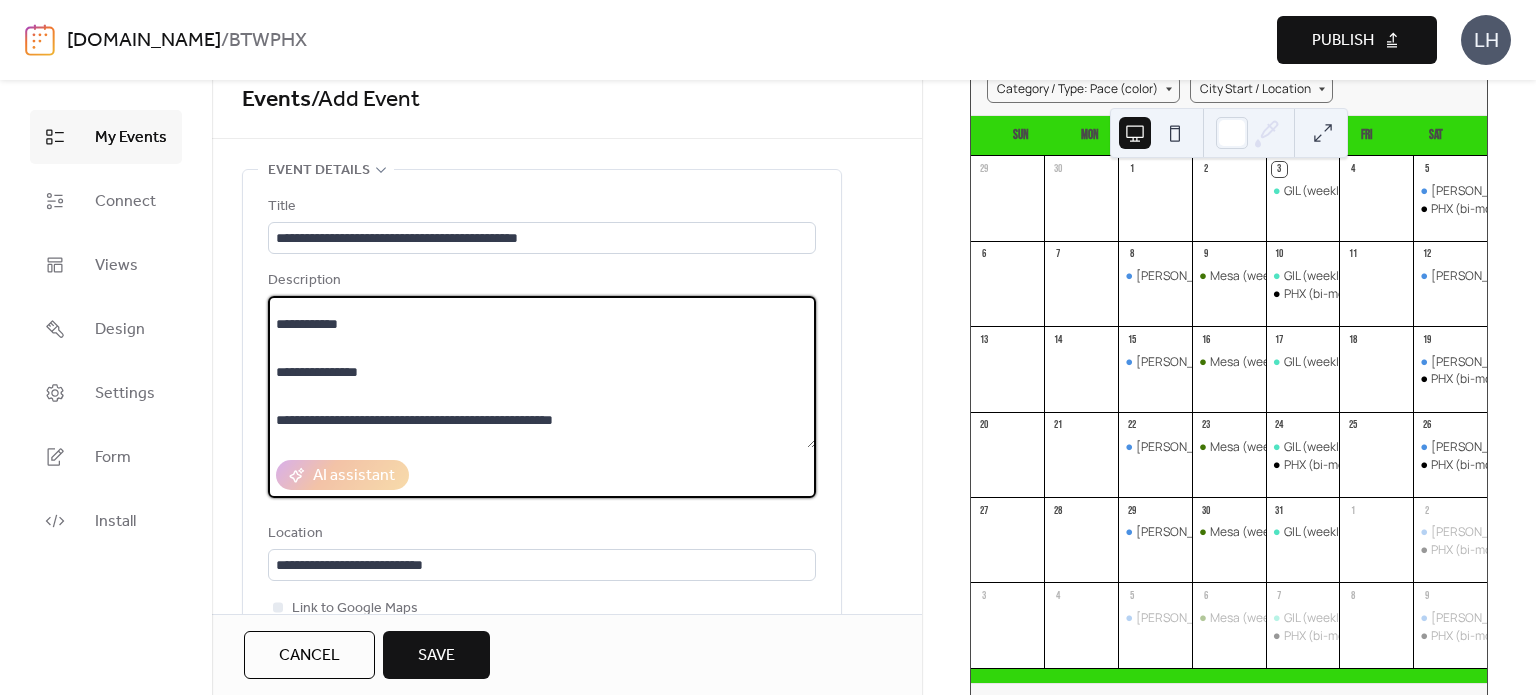 scroll, scrollTop: 40, scrollLeft: 0, axis: vertical 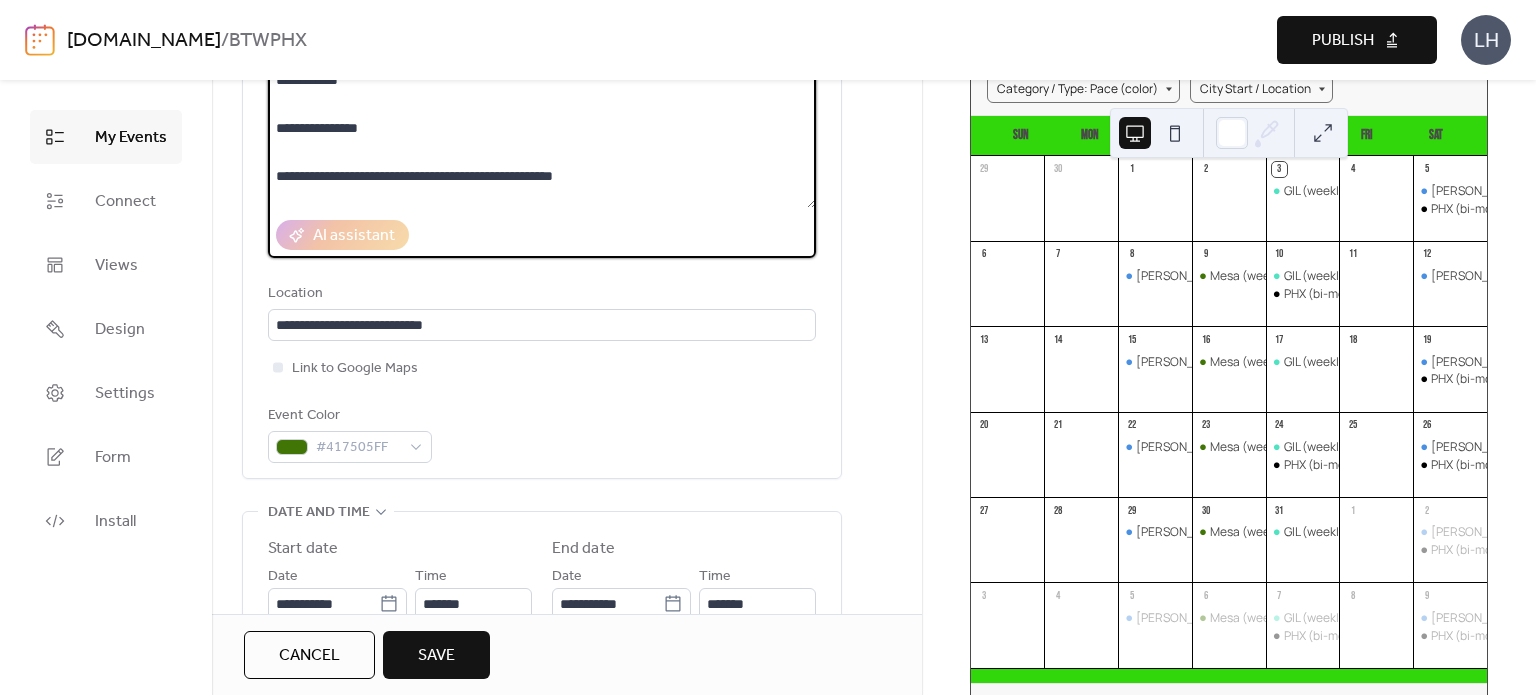type on "**********" 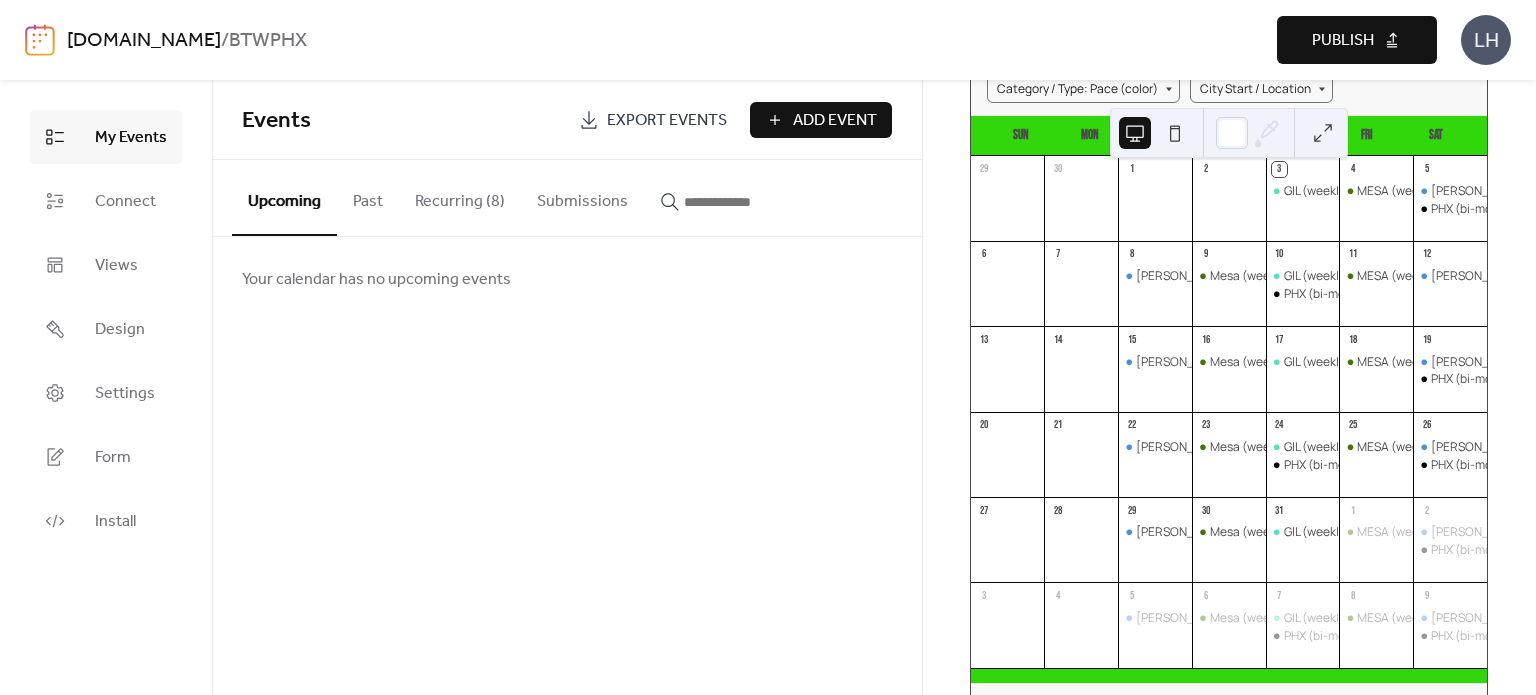 click on "Add Event" at bounding box center [821, 120] 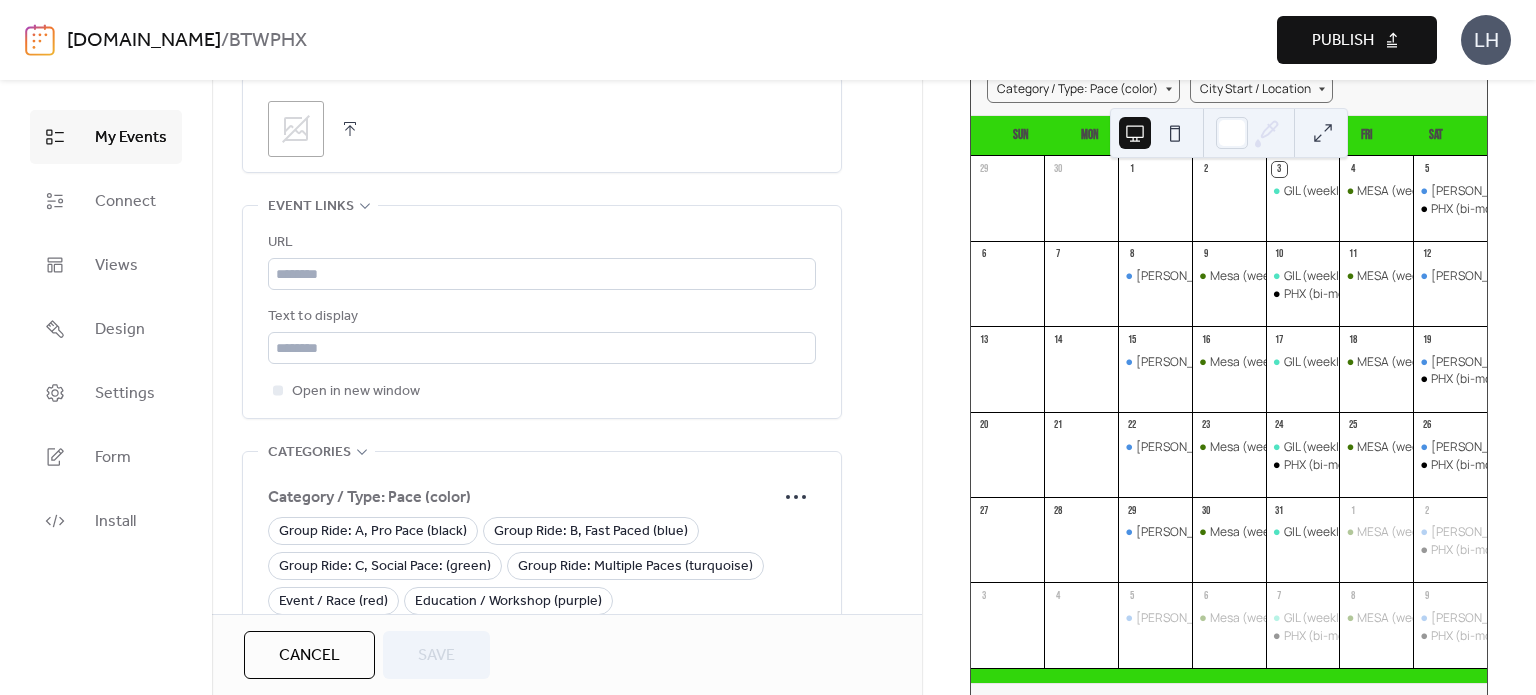 scroll, scrollTop: 1064, scrollLeft: 0, axis: vertical 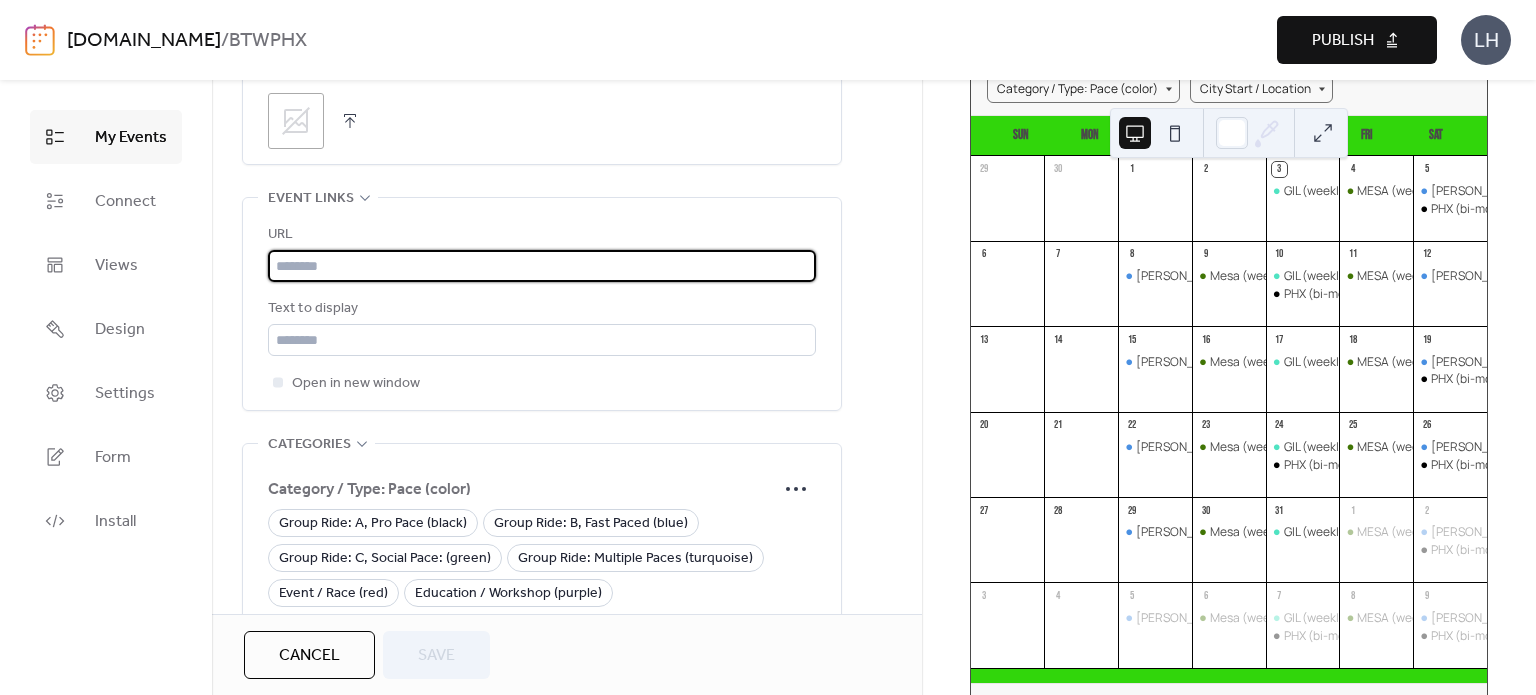 click at bounding box center [542, 266] 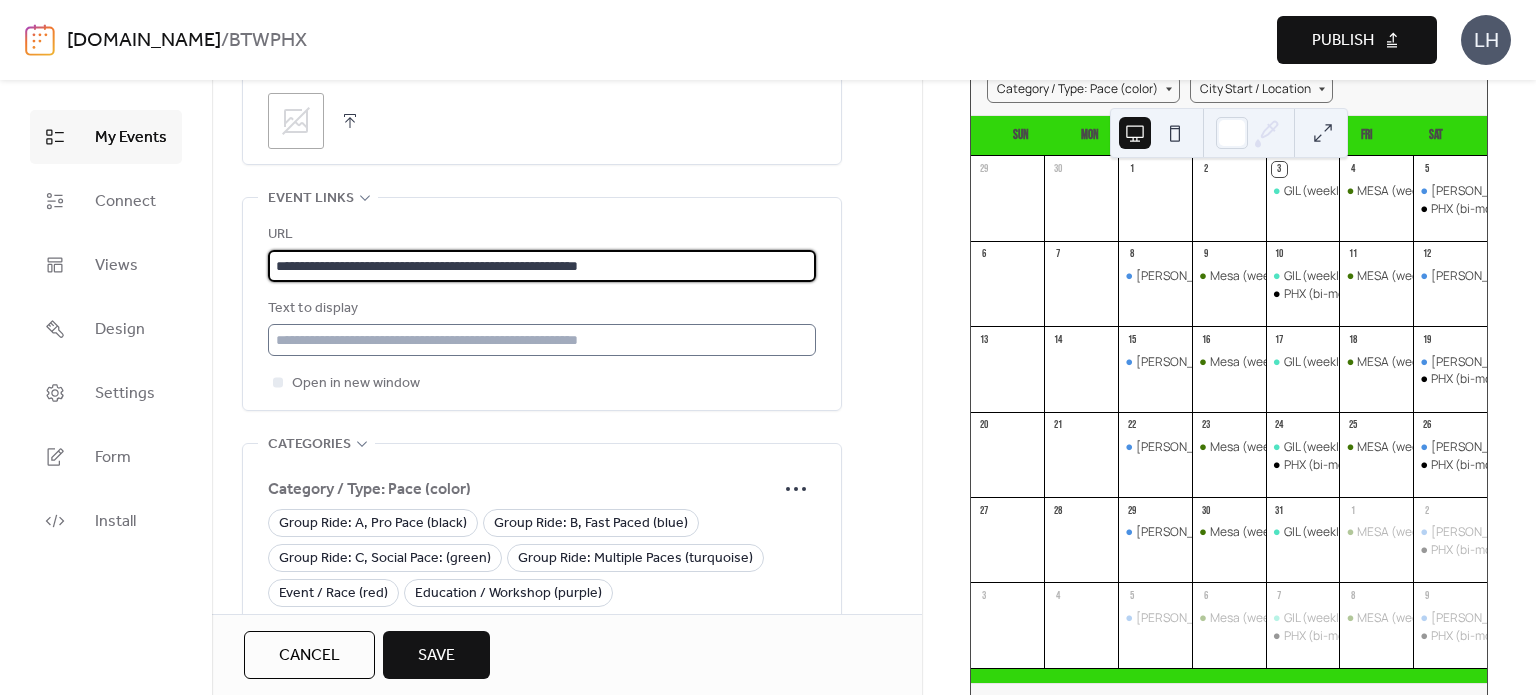 type on "**********" 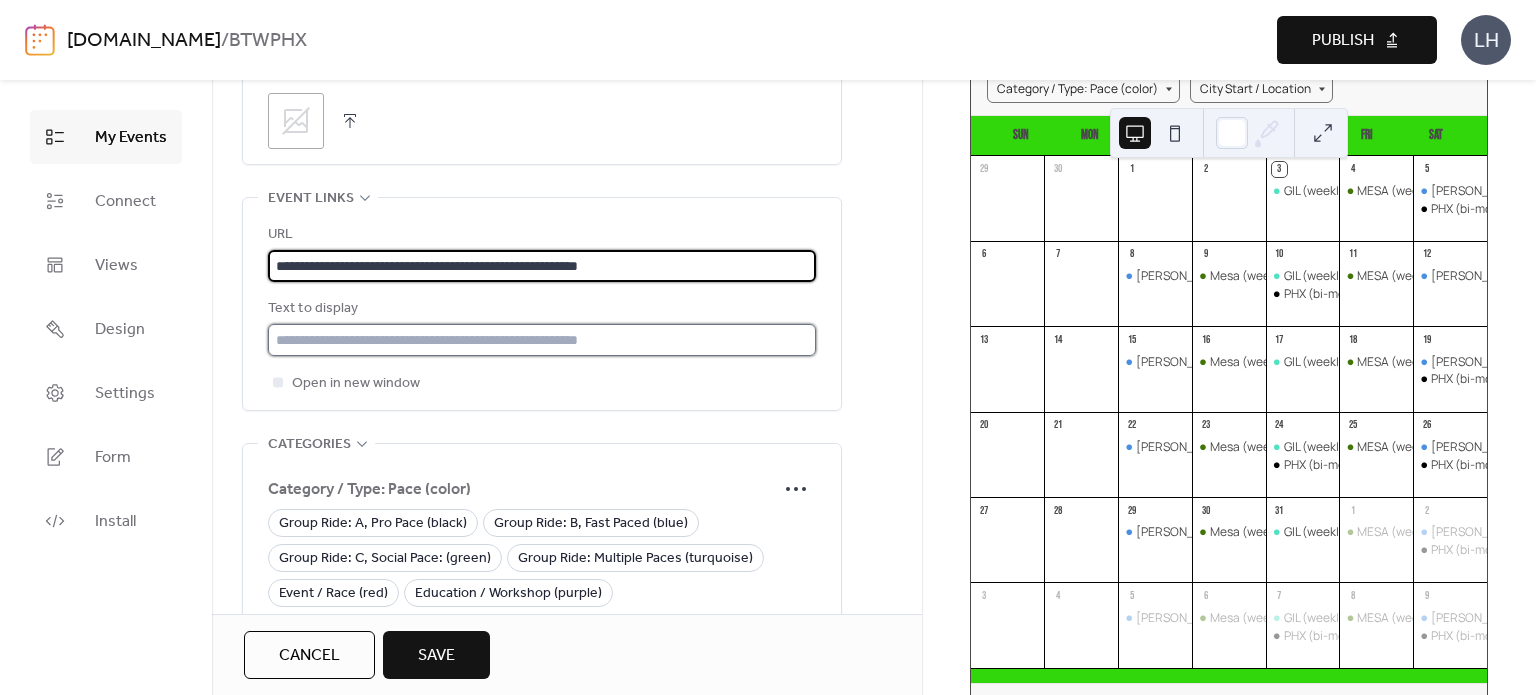 click at bounding box center (542, 340) 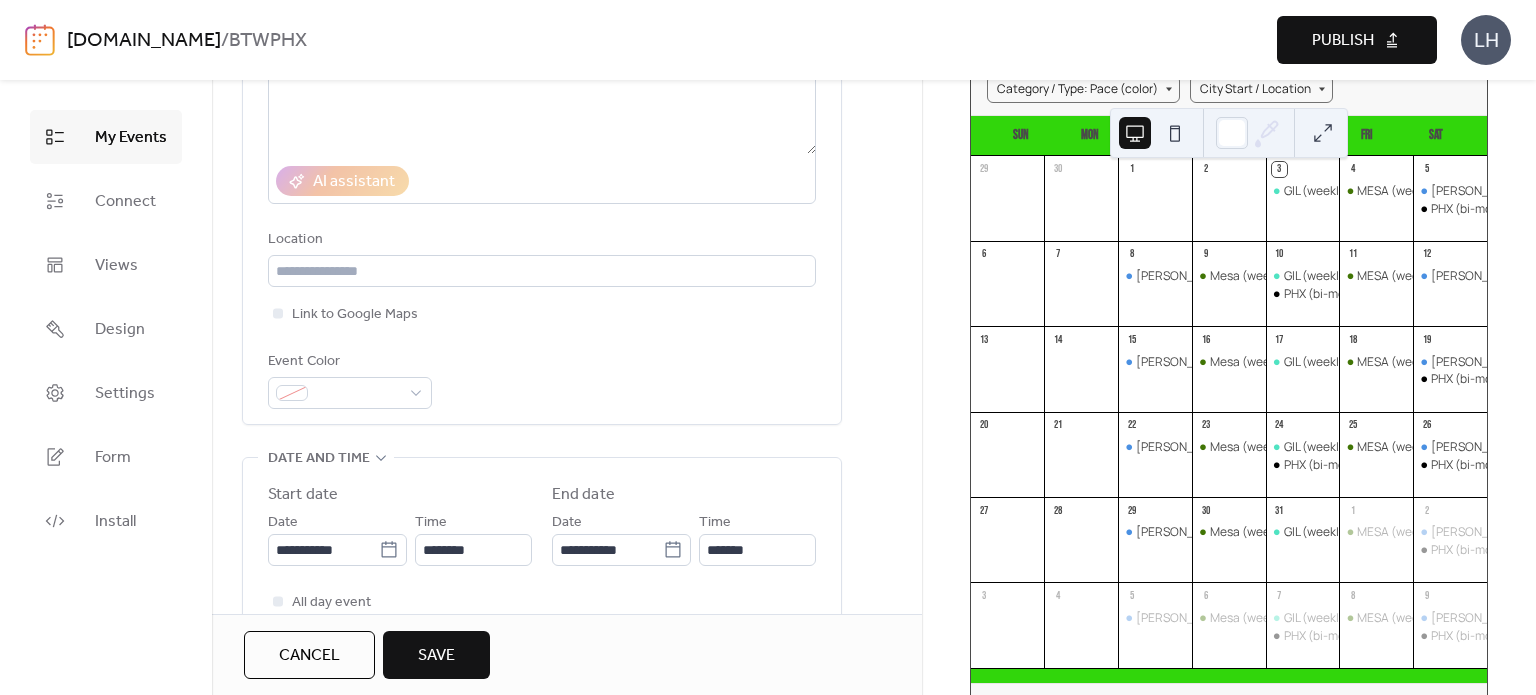 scroll, scrollTop: 70, scrollLeft: 0, axis: vertical 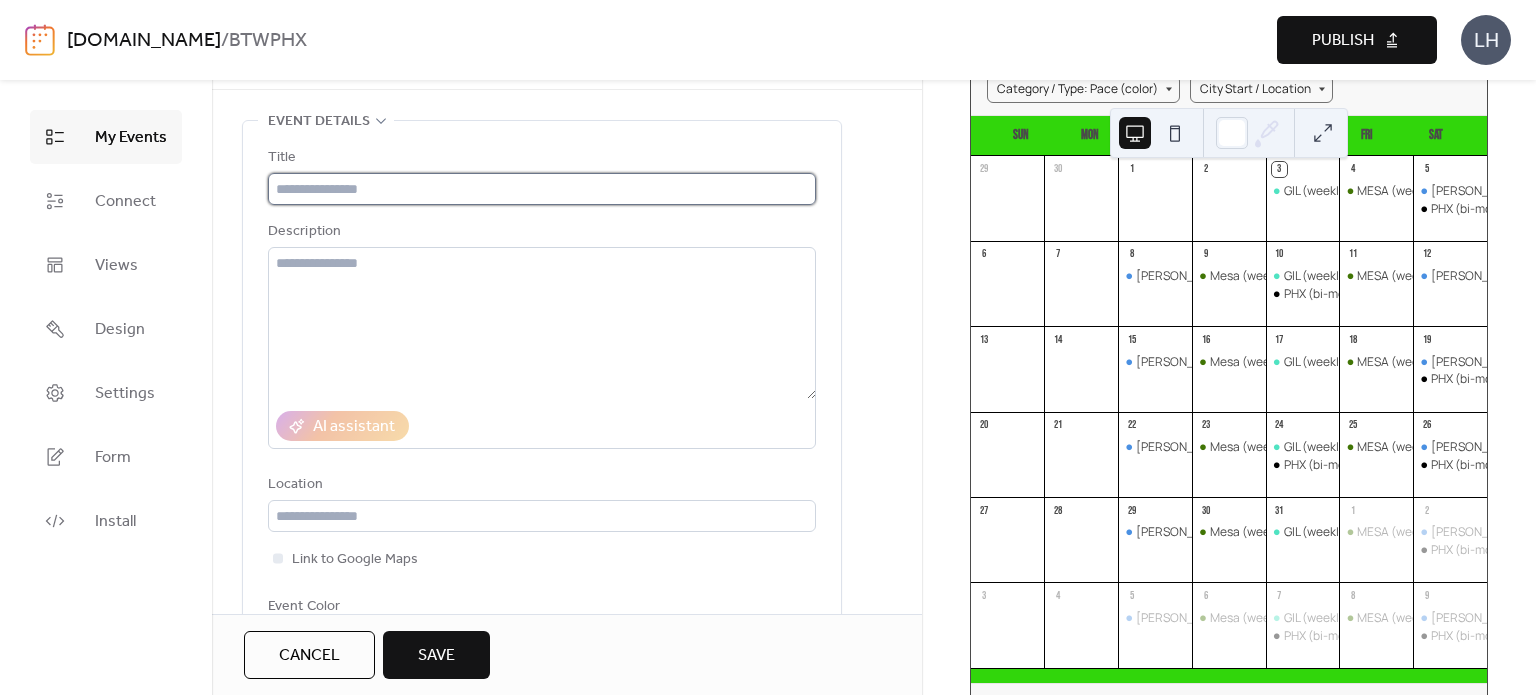 click at bounding box center [542, 189] 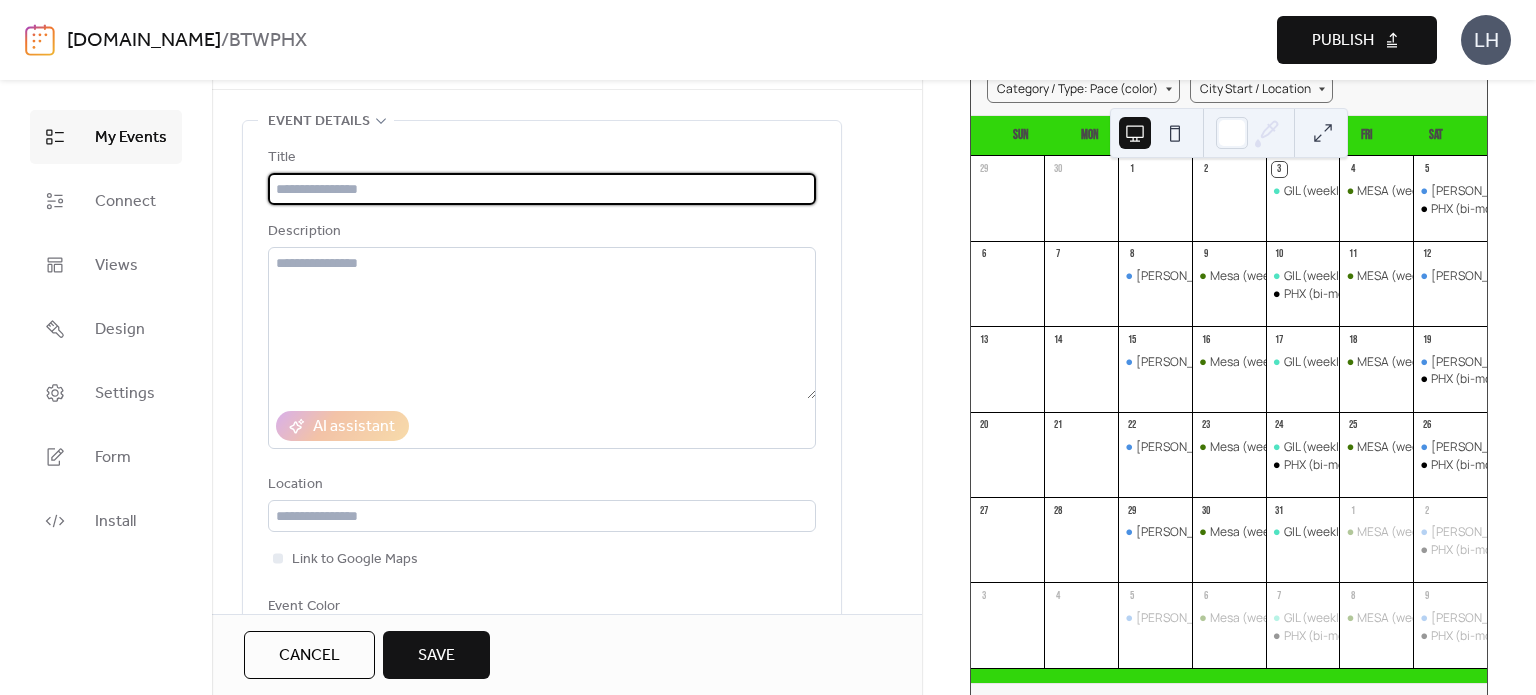 paste on "**********" 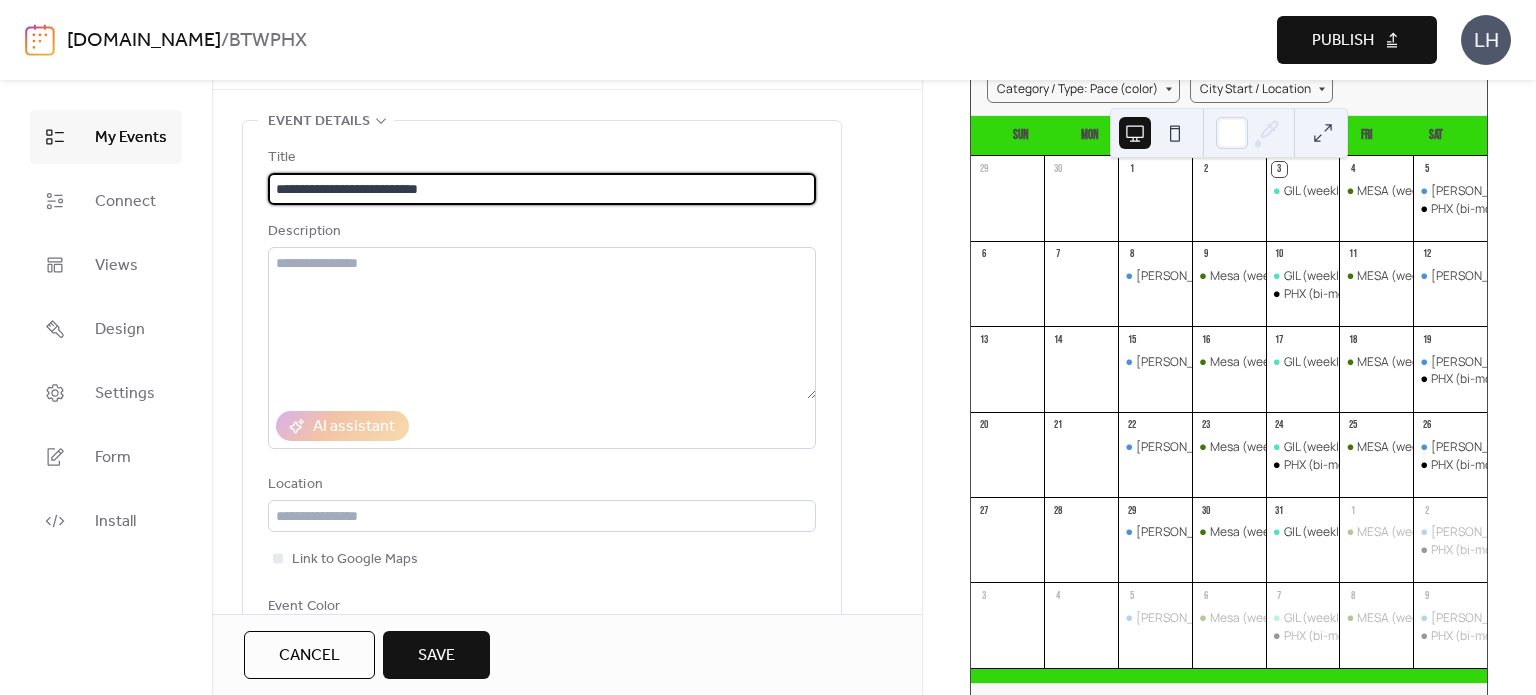 click on "**********" at bounding box center (542, 189) 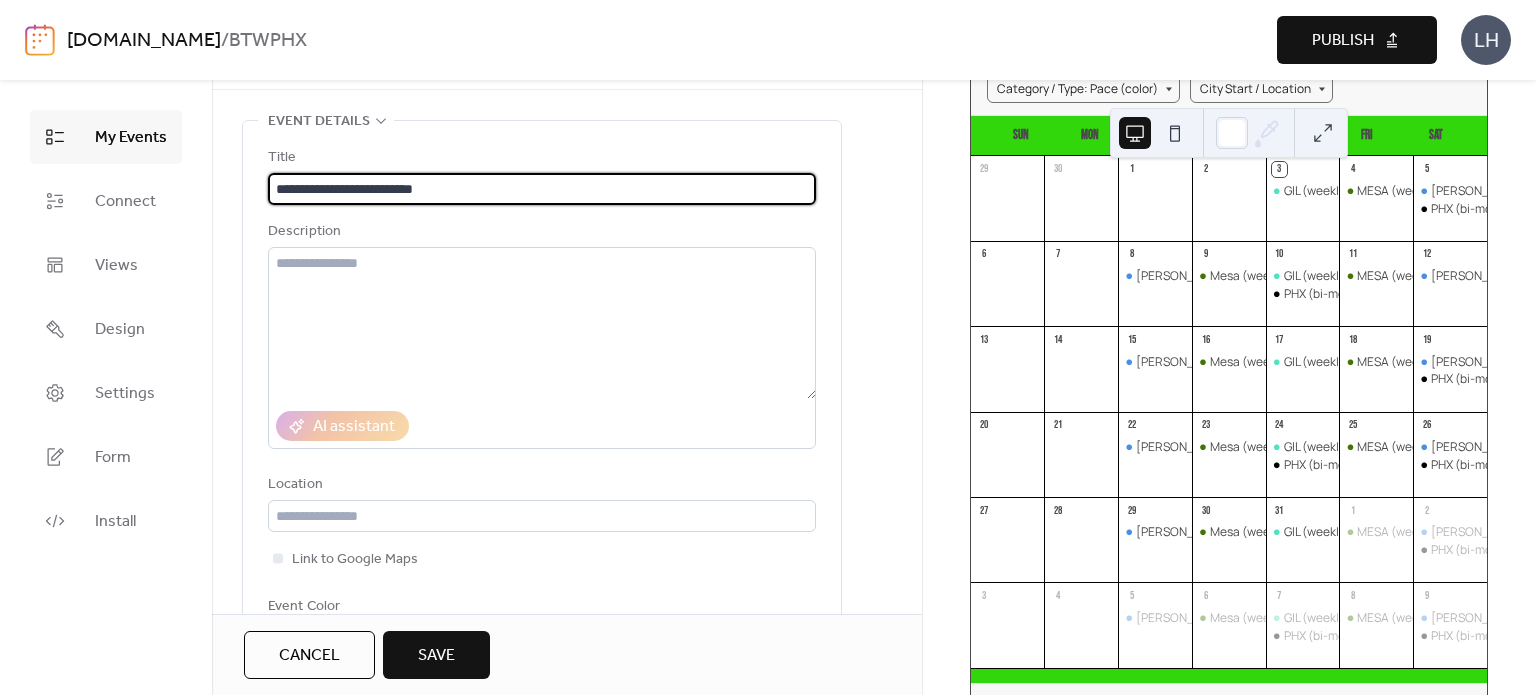 click on "**********" at bounding box center (542, 189) 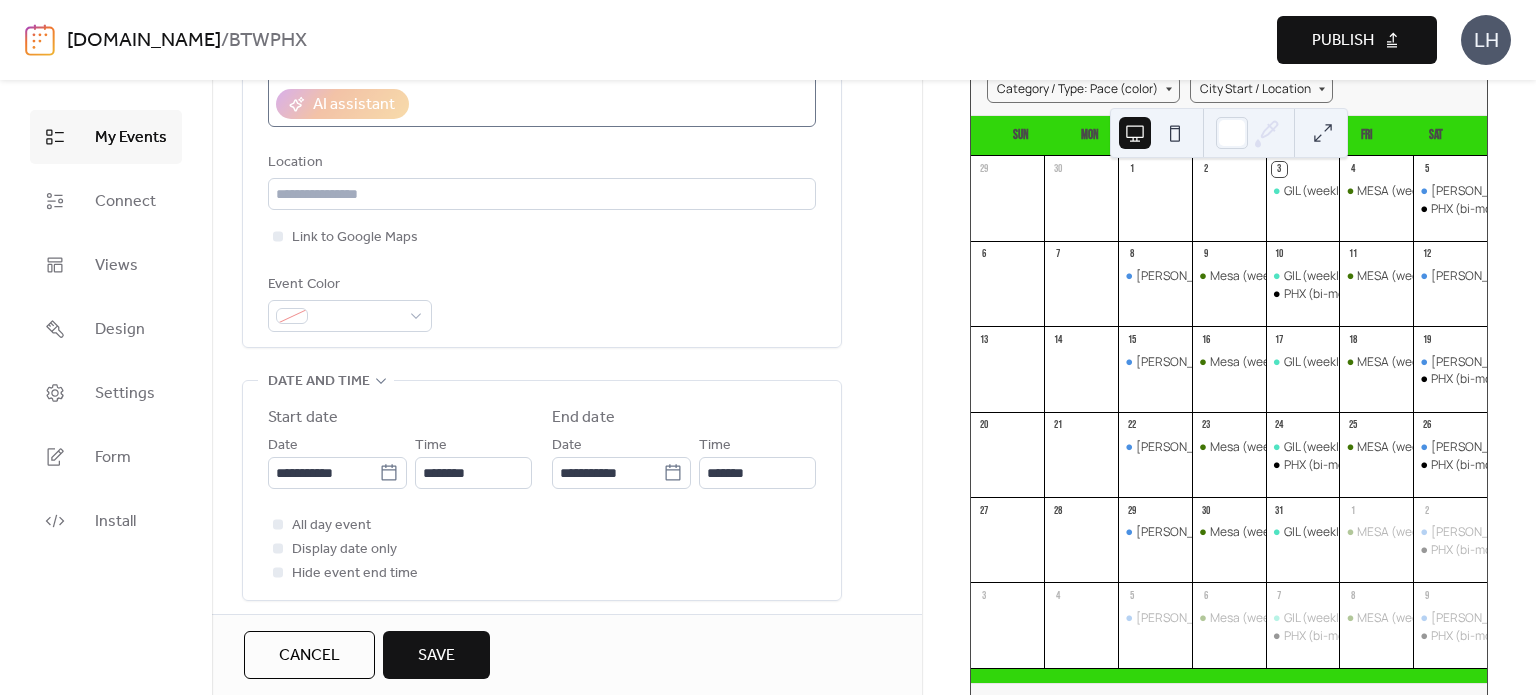 scroll, scrollTop: 399, scrollLeft: 0, axis: vertical 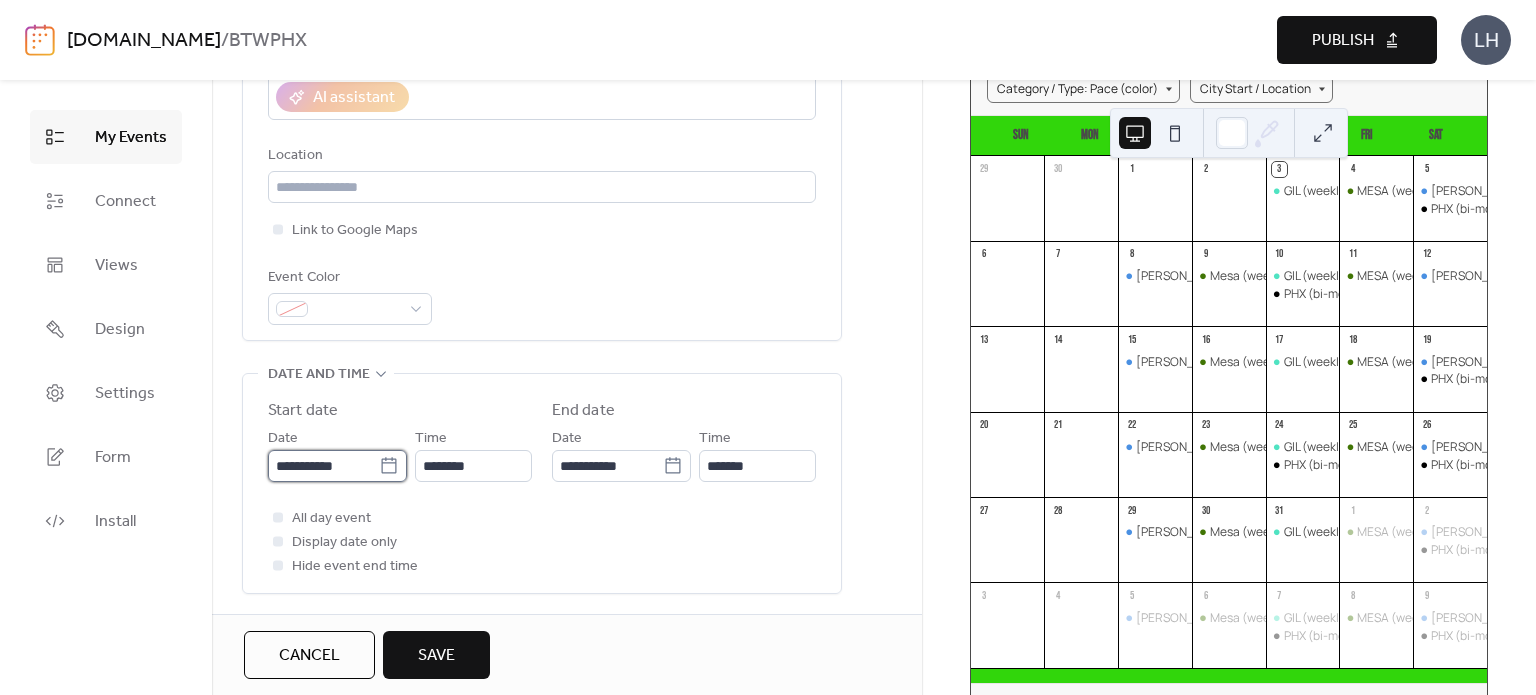 click on "**********" at bounding box center [323, 466] 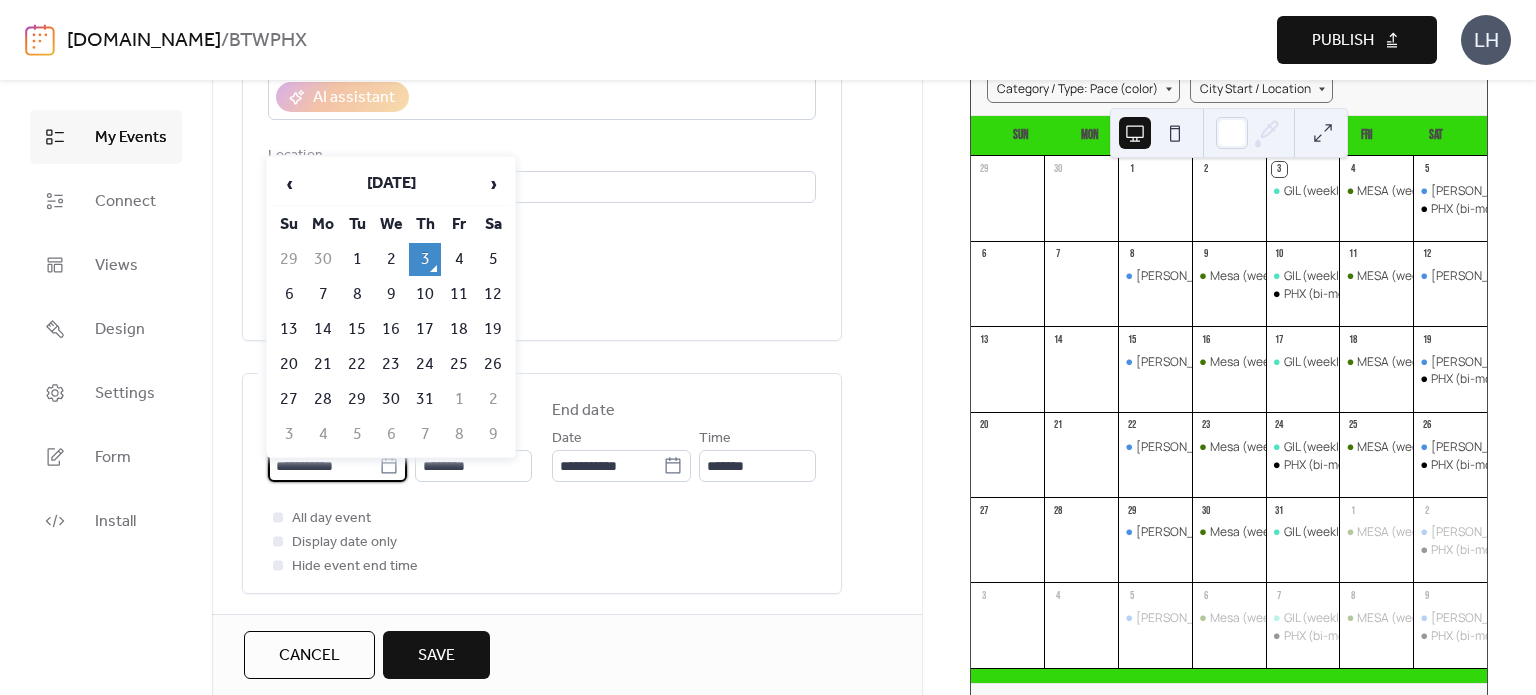 click on "**********" at bounding box center [542, 488] 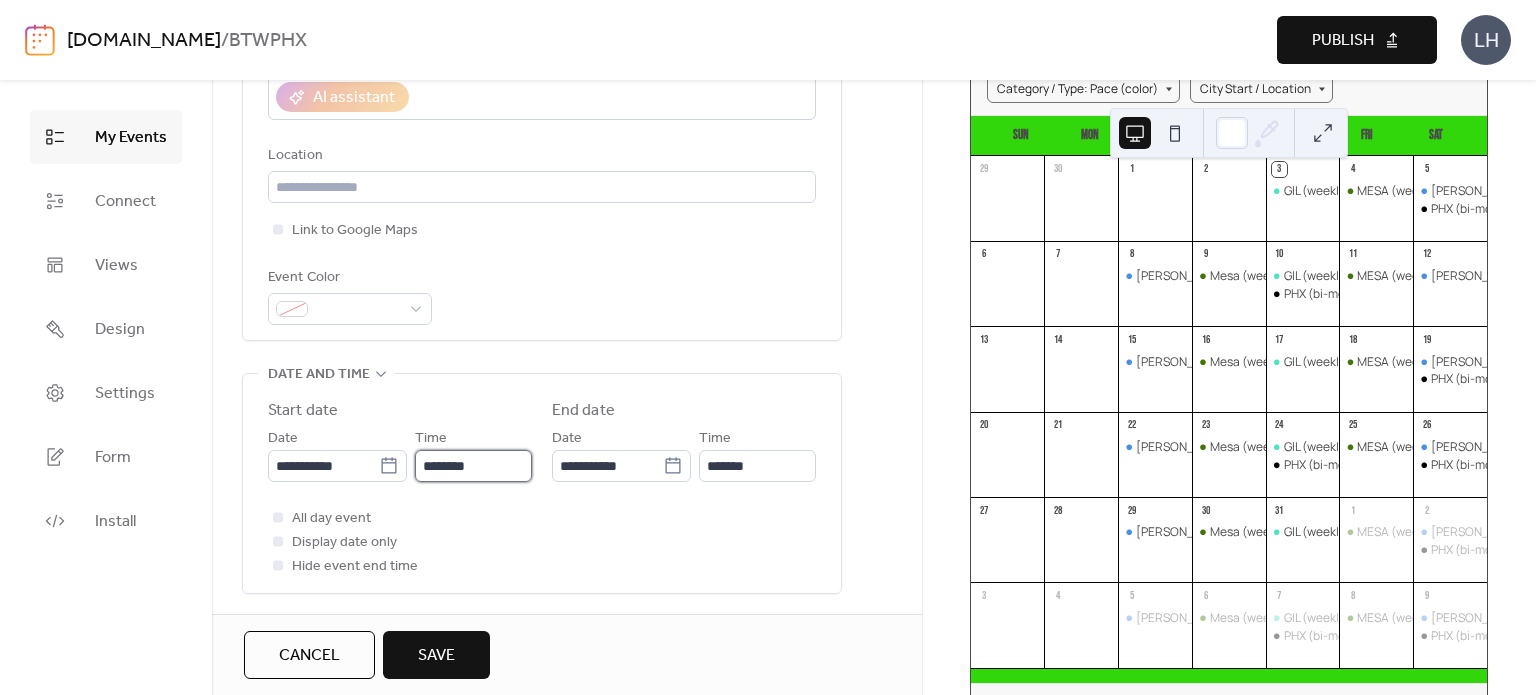click on "********" at bounding box center (473, 466) 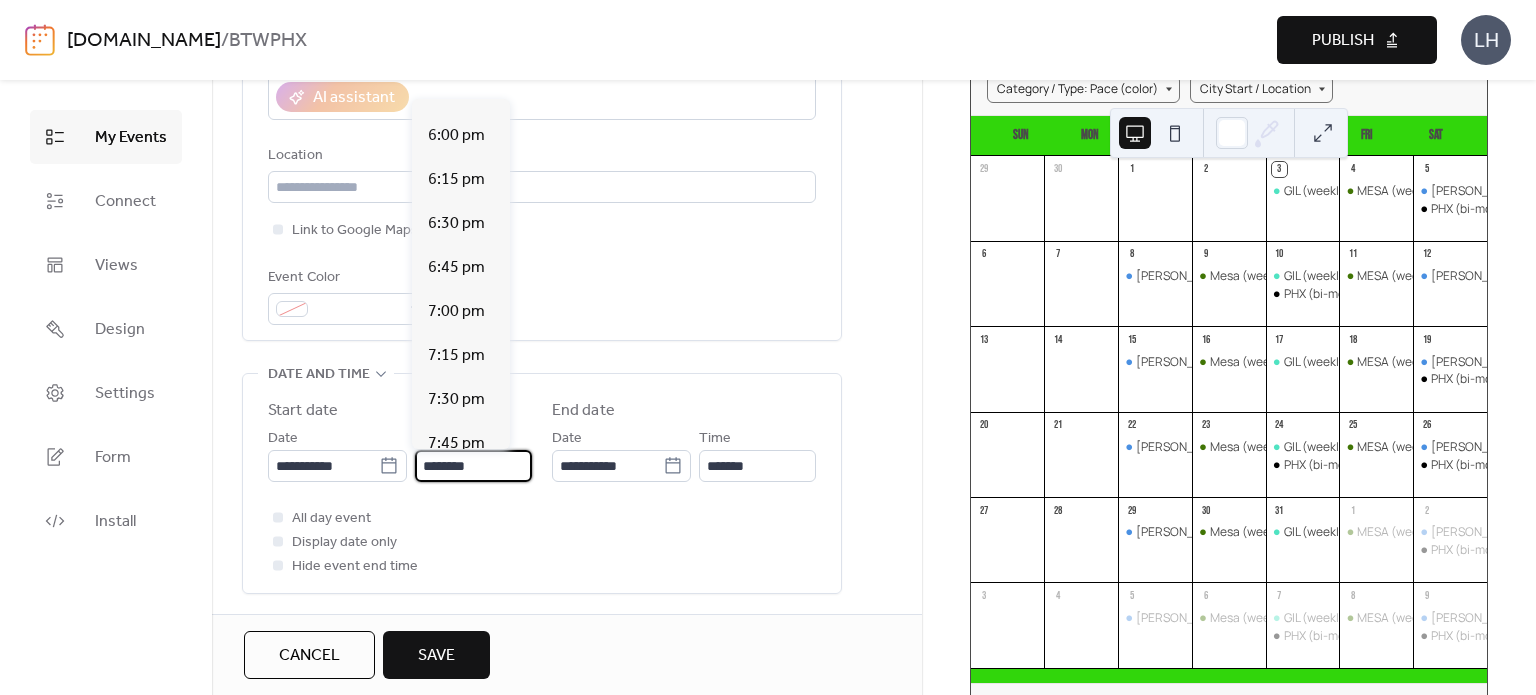 scroll, scrollTop: 3155, scrollLeft: 0, axis: vertical 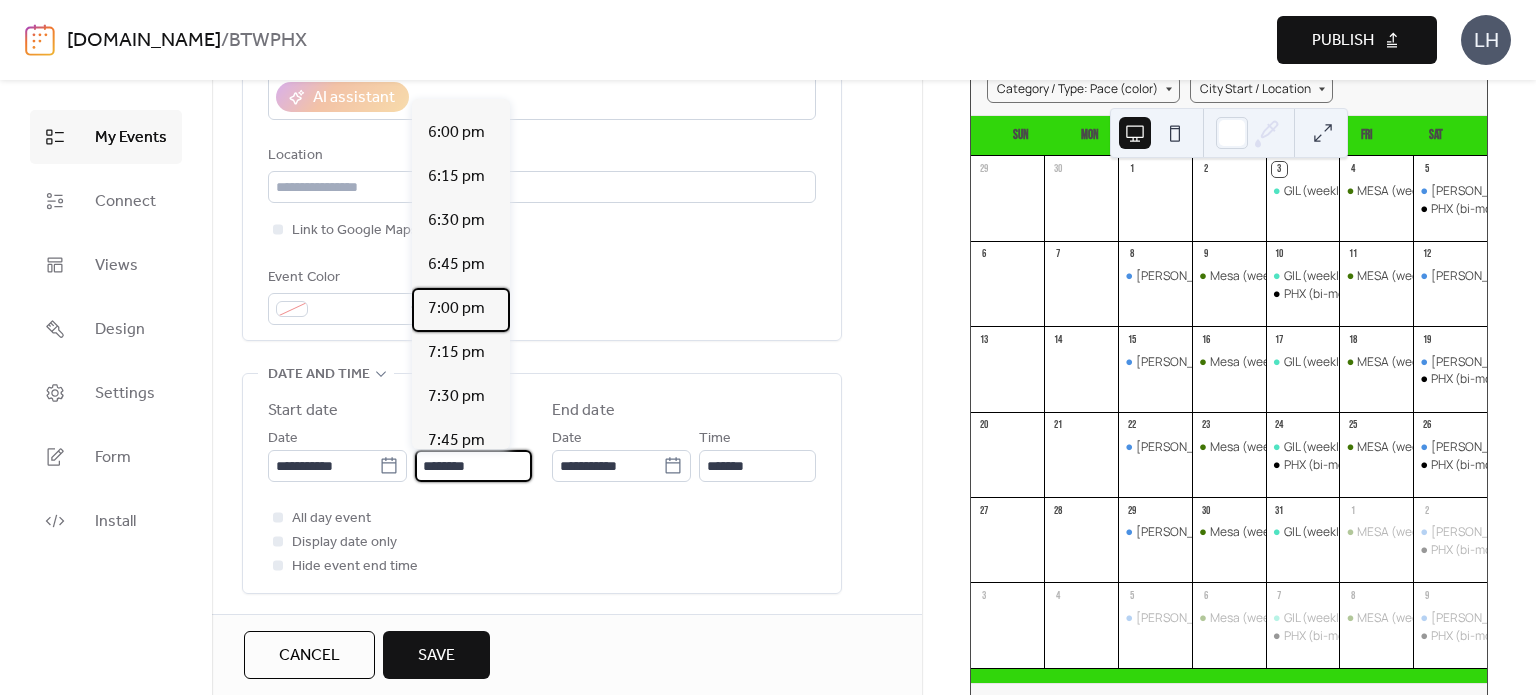 click on "7:00 pm" at bounding box center (456, 309) 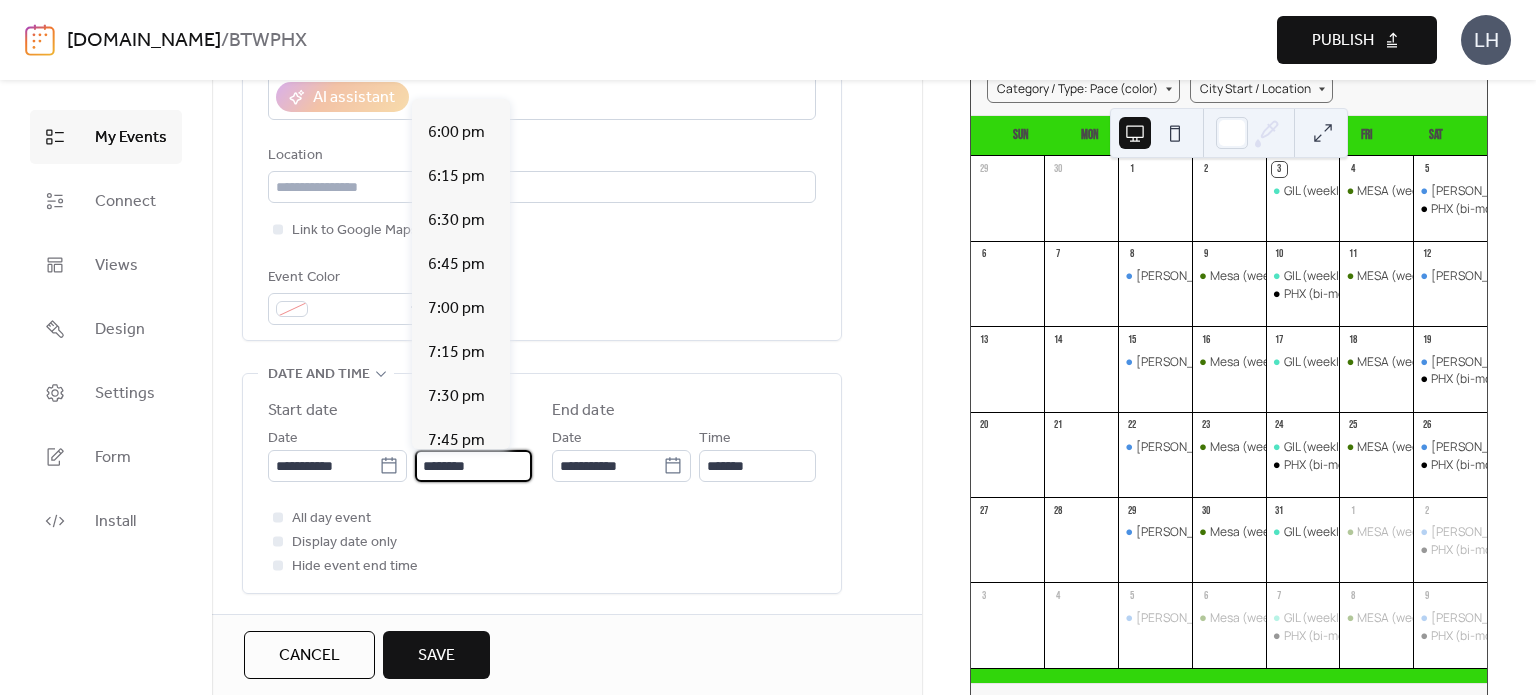 type on "*******" 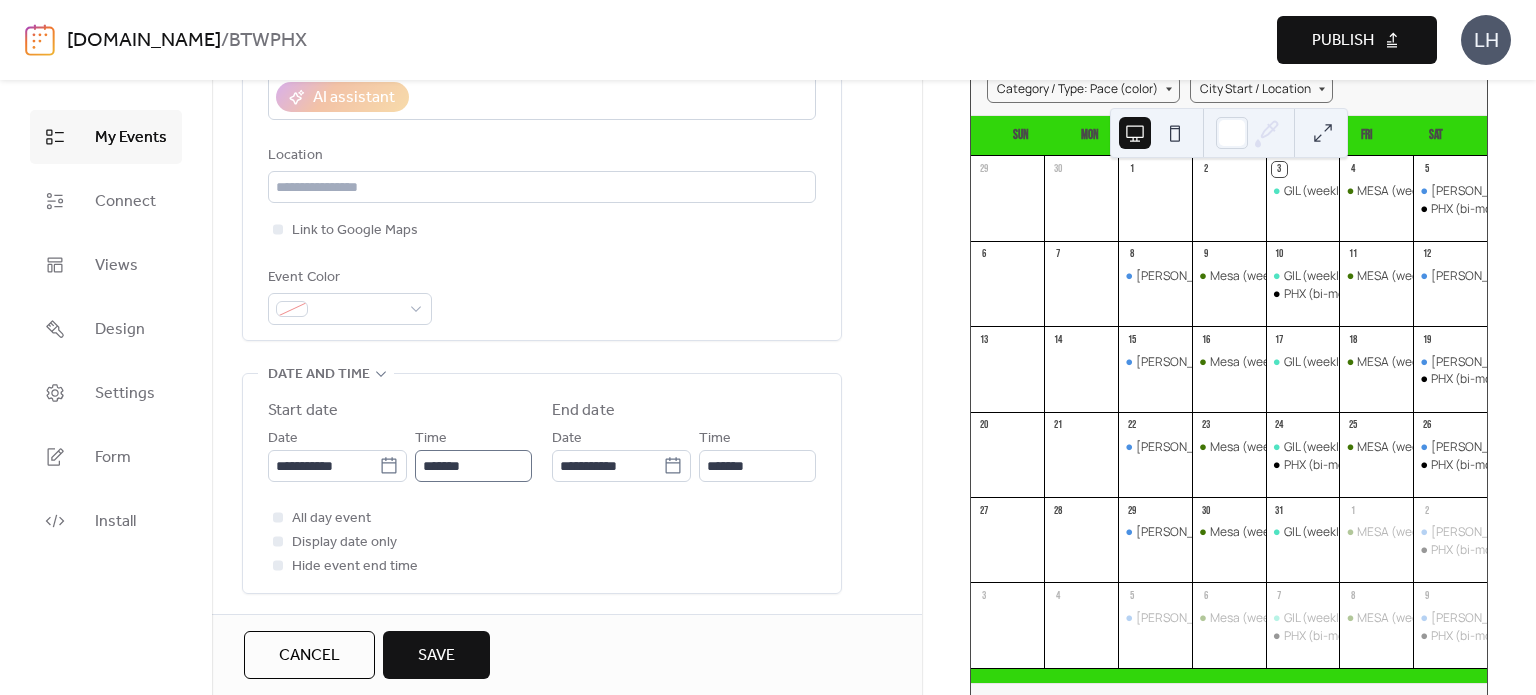 scroll, scrollTop: 0, scrollLeft: 0, axis: both 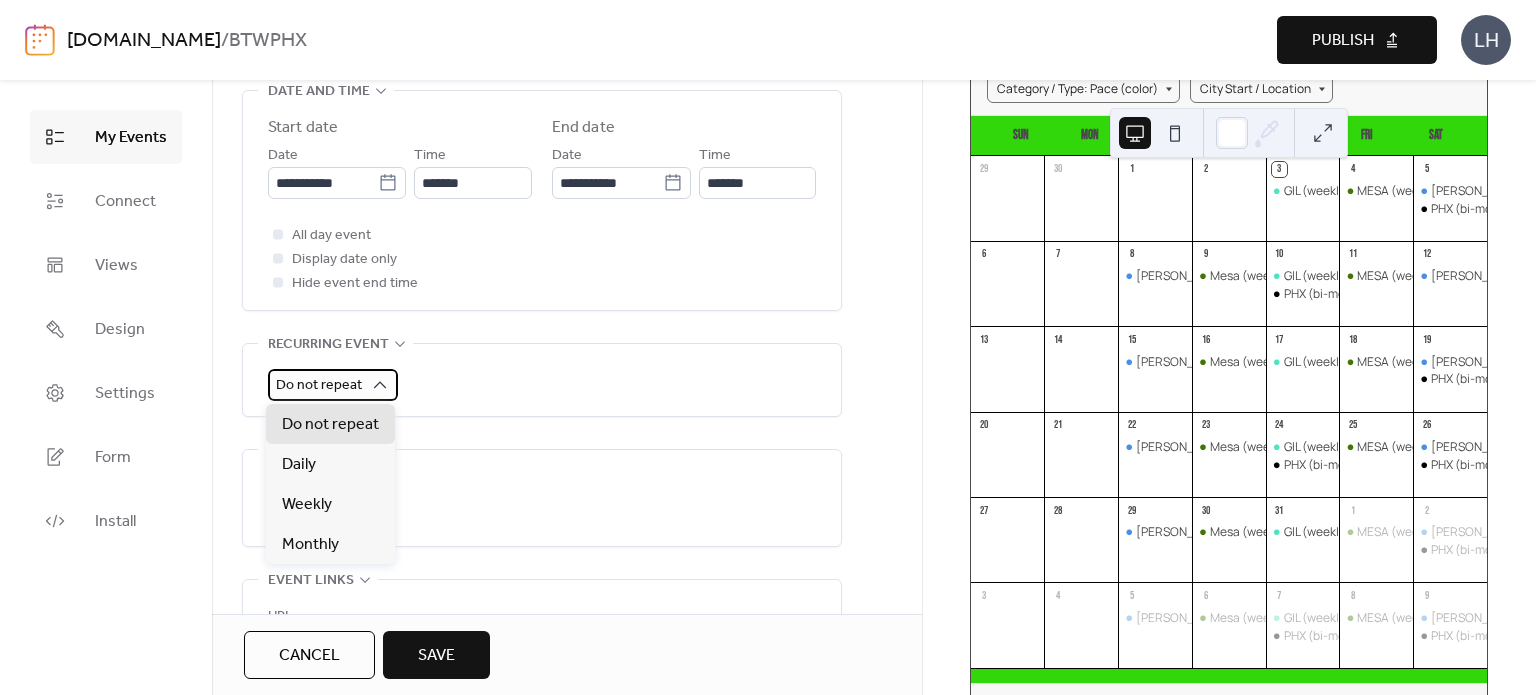 click on "Do not repeat" at bounding box center (319, 385) 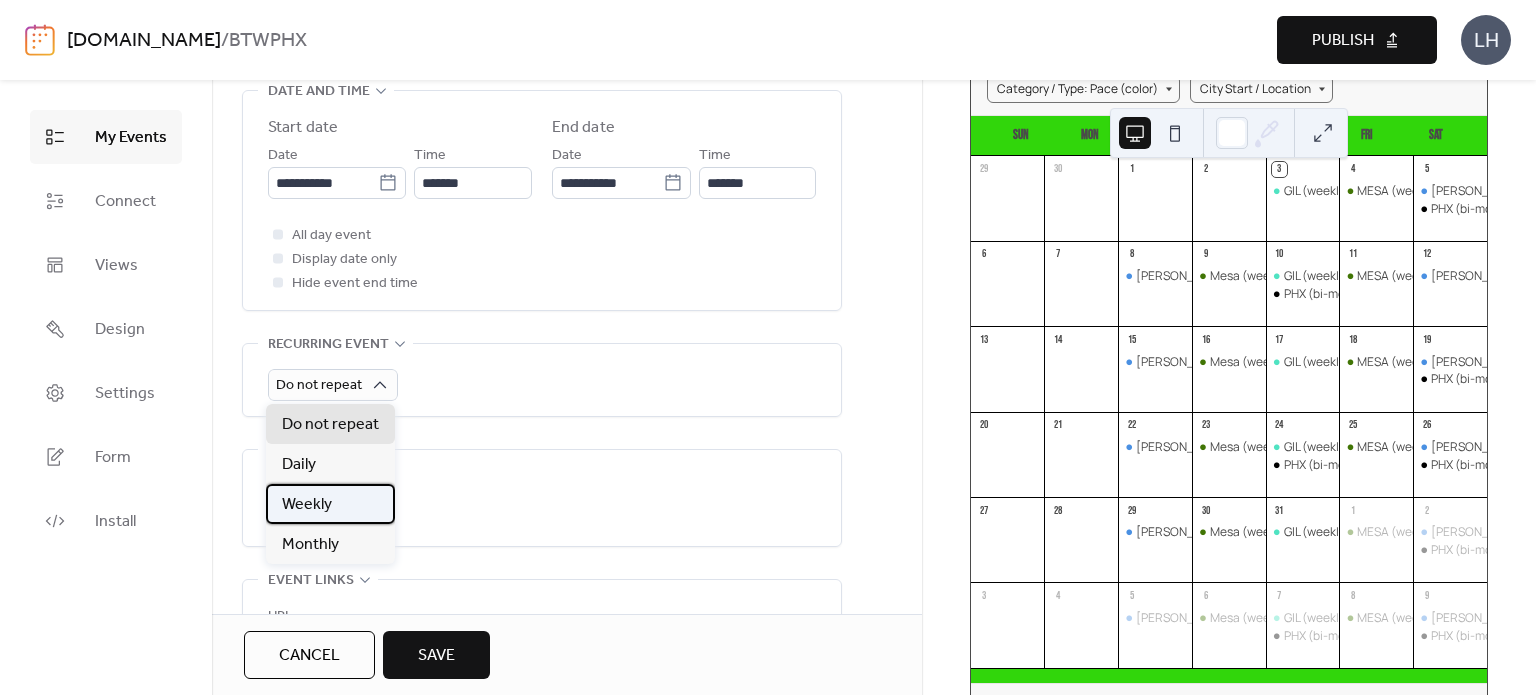 click on "Weekly" at bounding box center [307, 505] 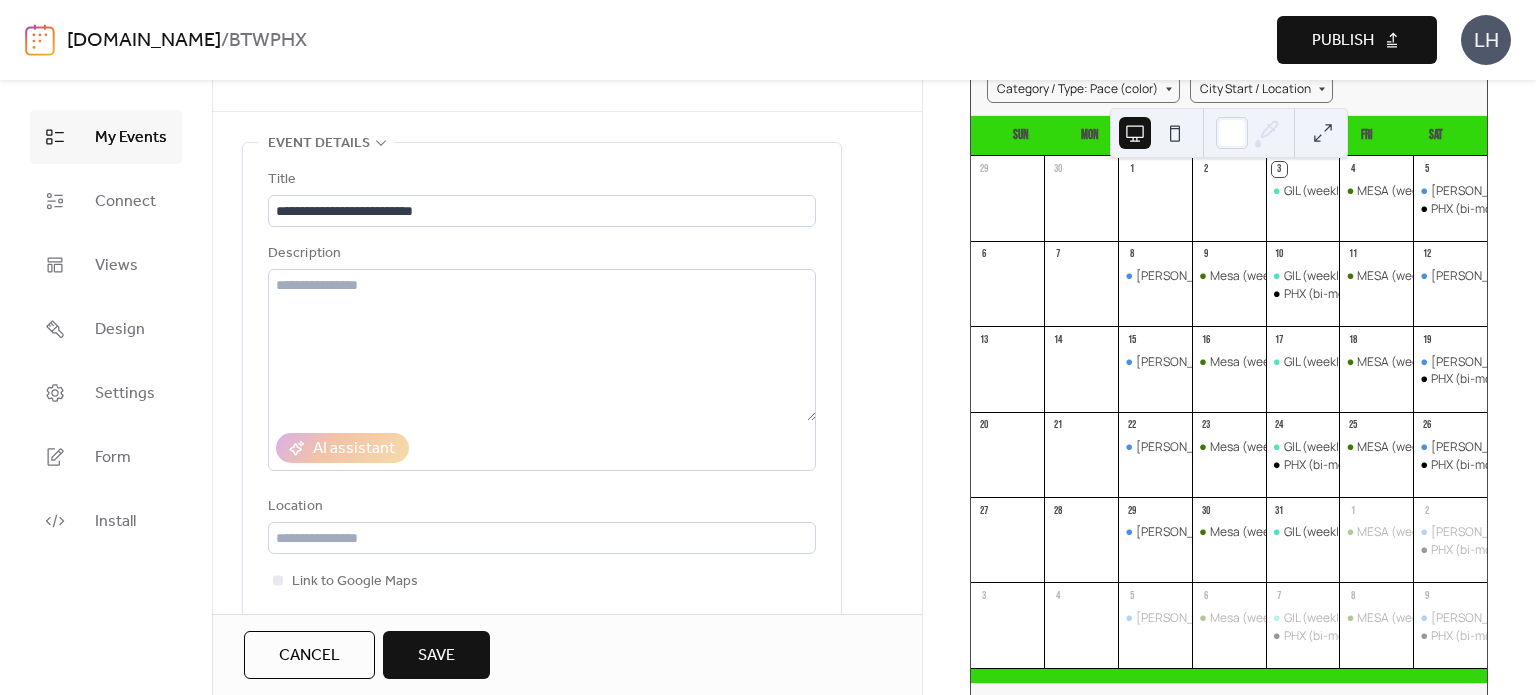 scroll, scrollTop: 43, scrollLeft: 0, axis: vertical 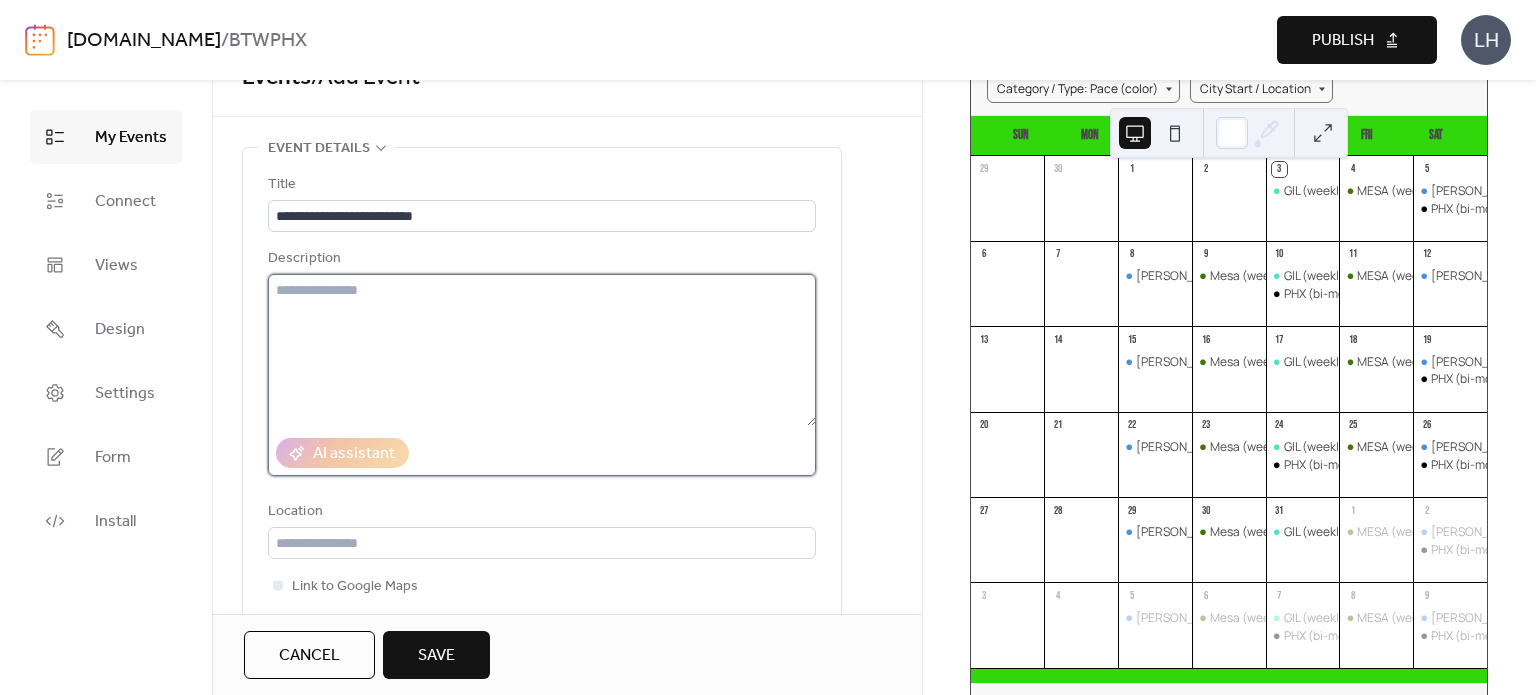 click at bounding box center [542, 350] 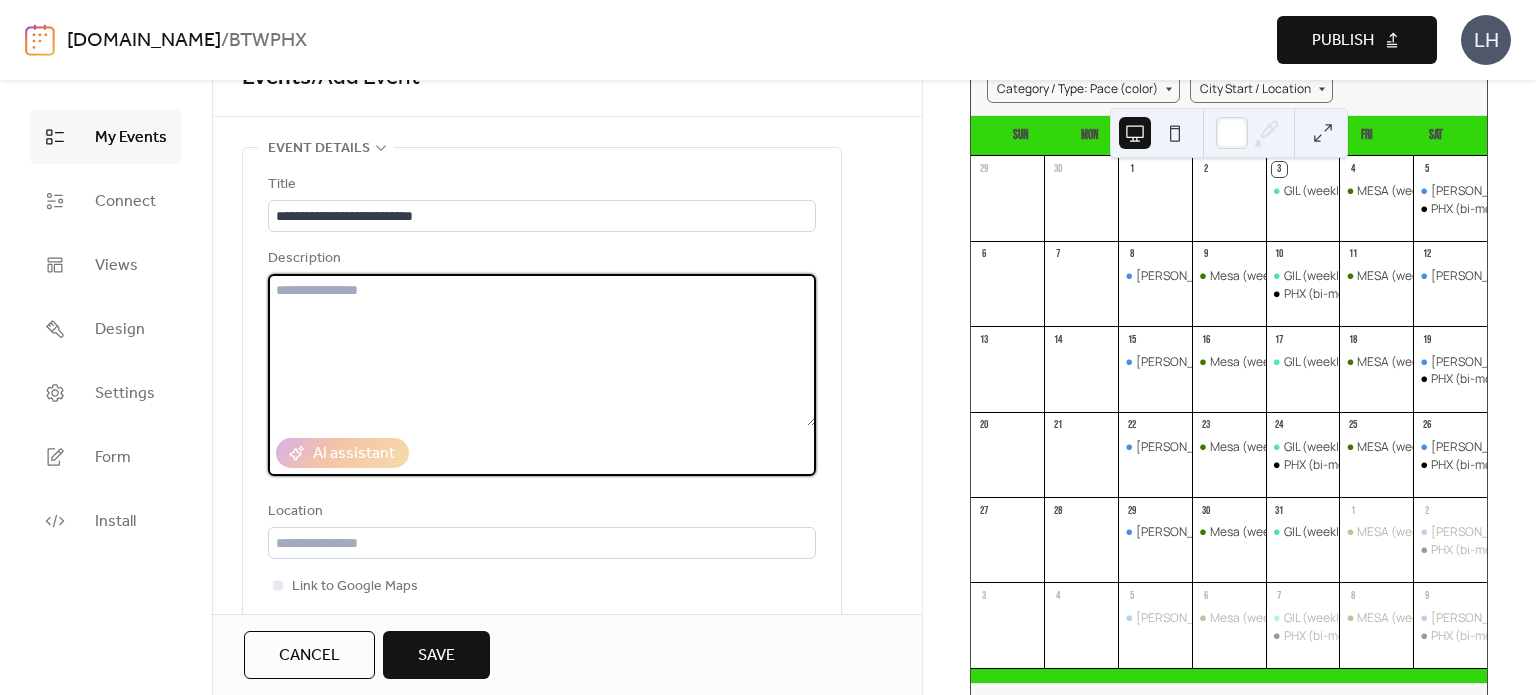 paste on "**********" 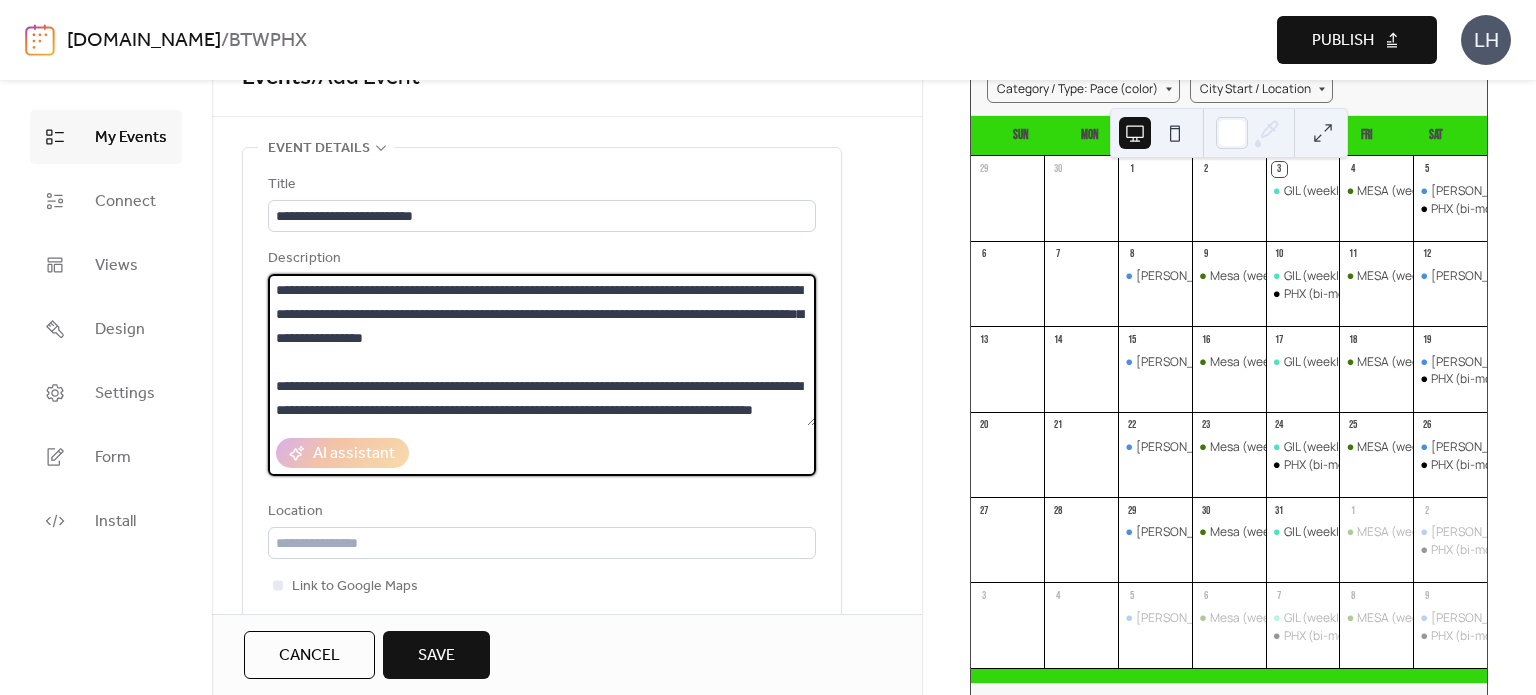 scroll, scrollTop: 0, scrollLeft: 0, axis: both 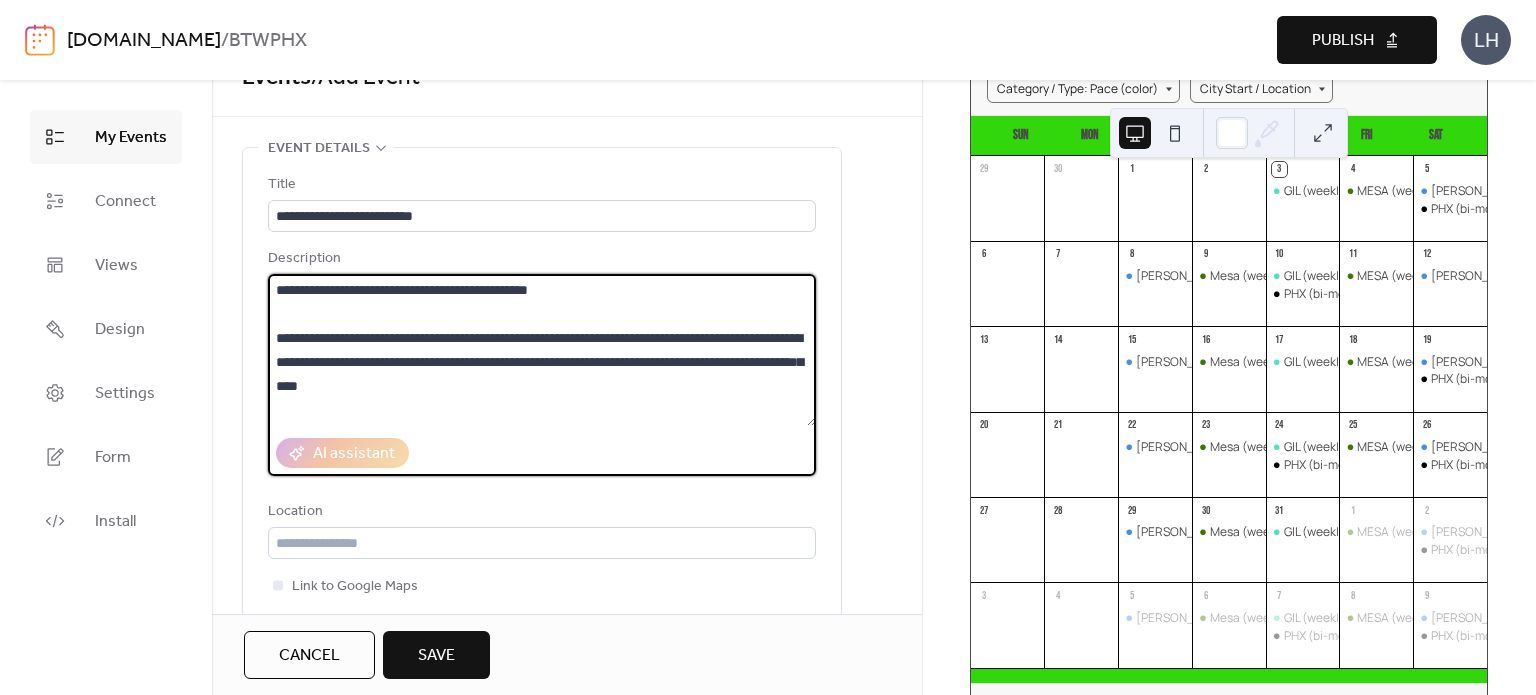 type on "**********" 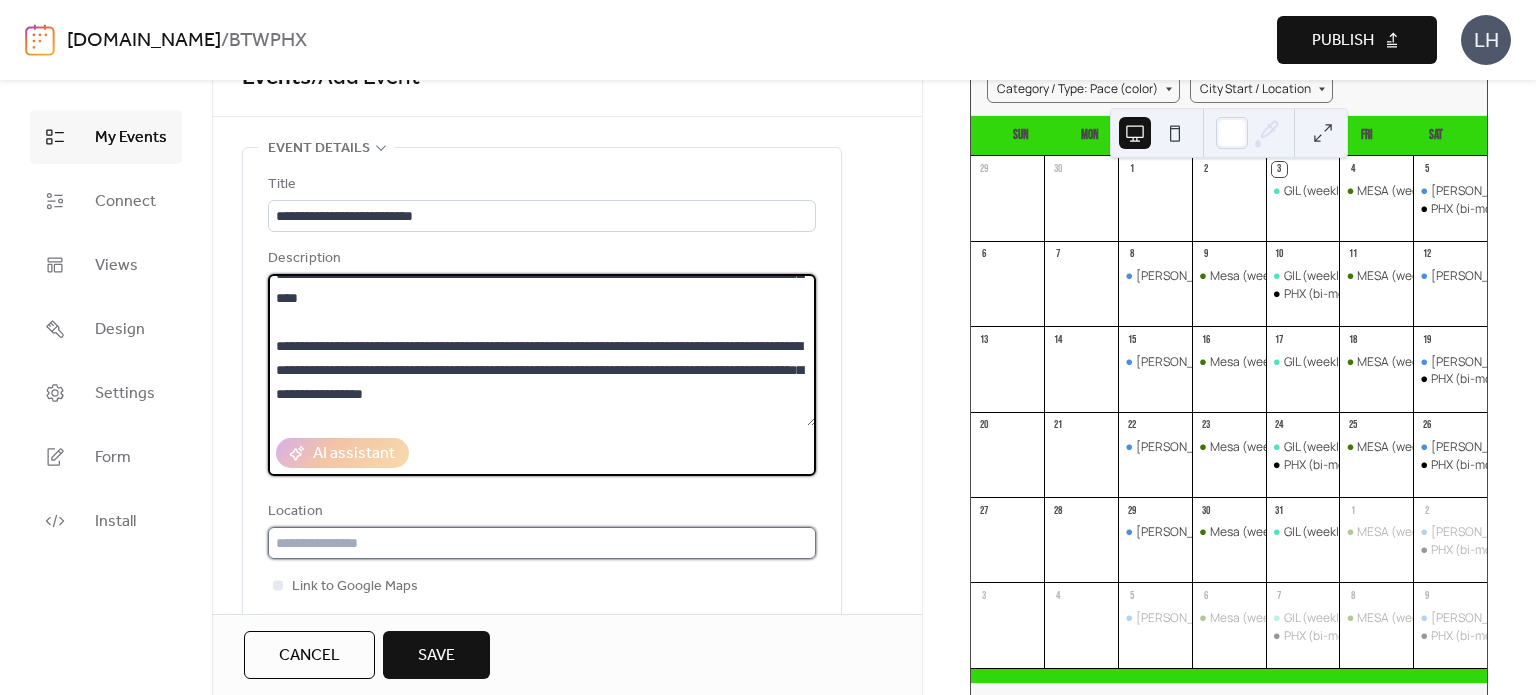 click at bounding box center [542, 543] 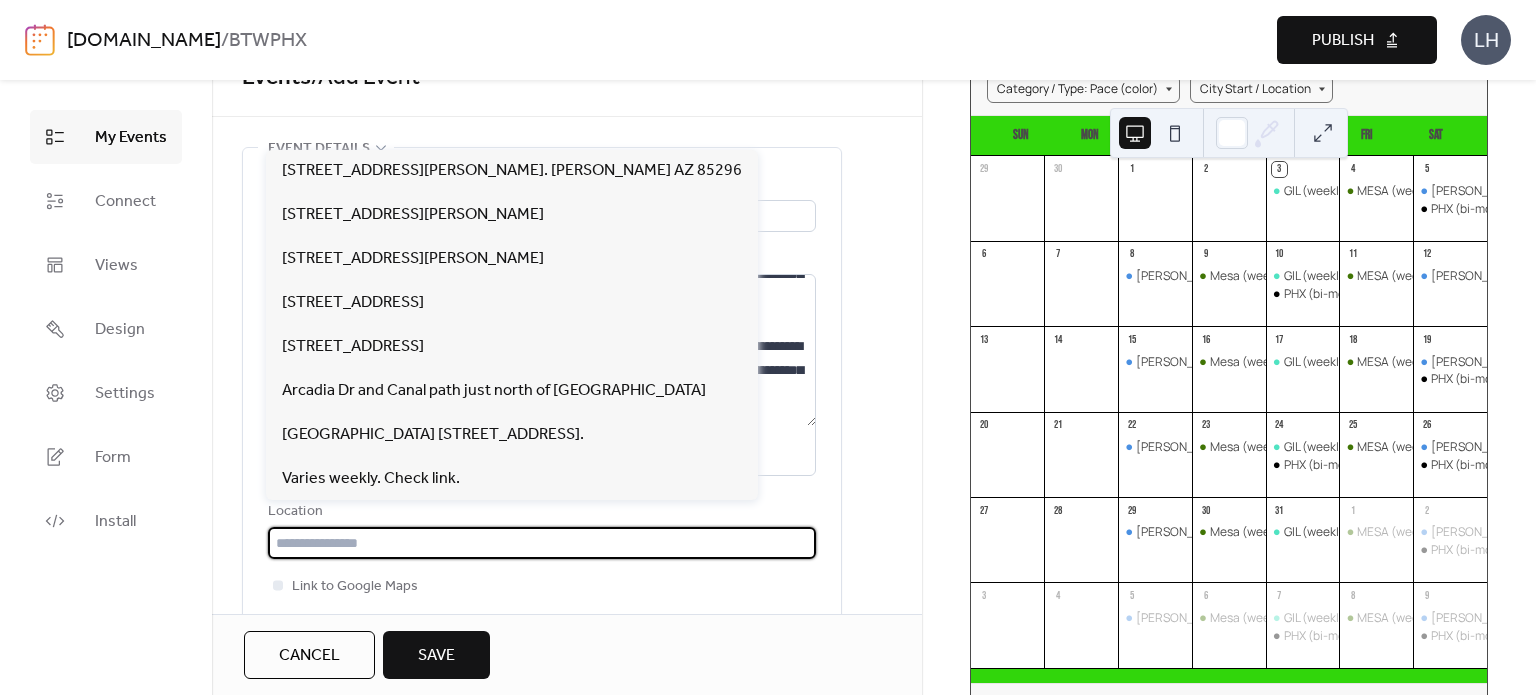 paste on "**********" 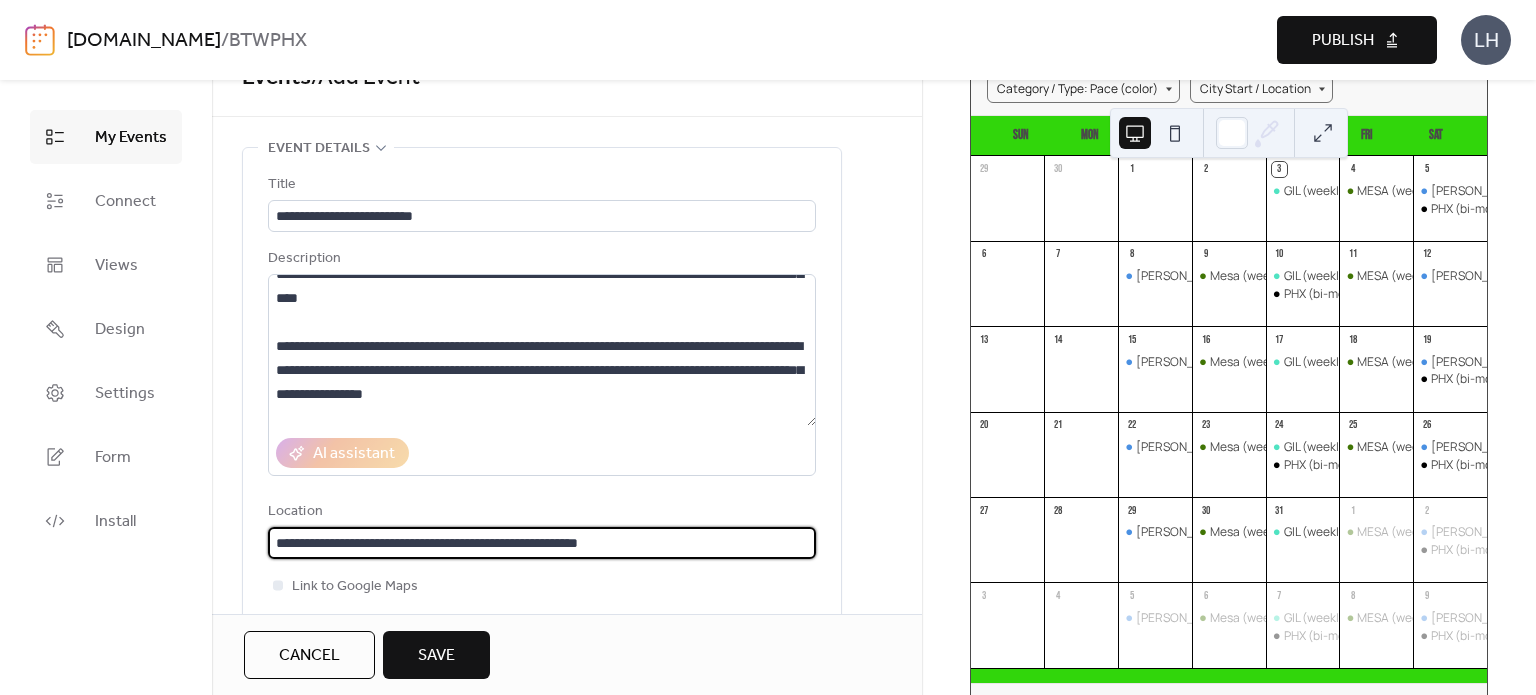 click on "**********" at bounding box center [542, 543] 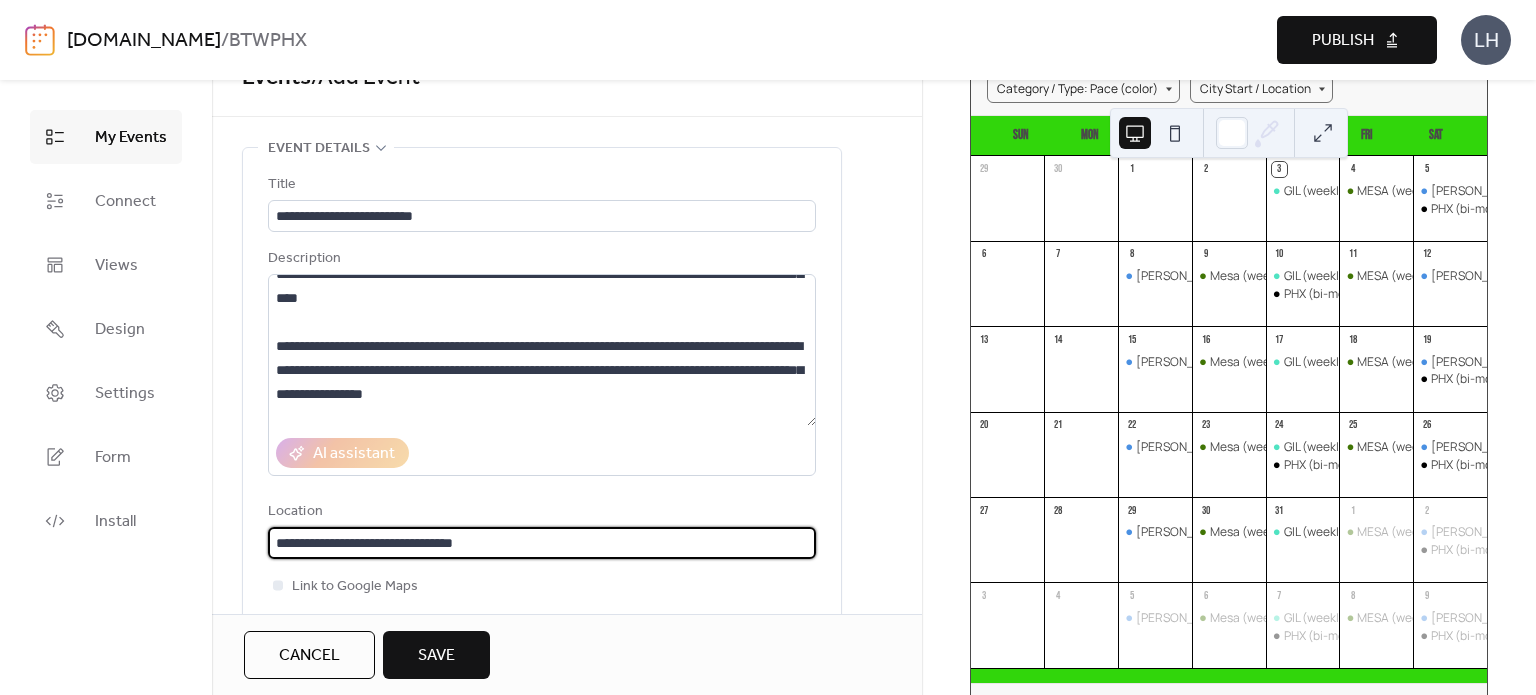 type on "**********" 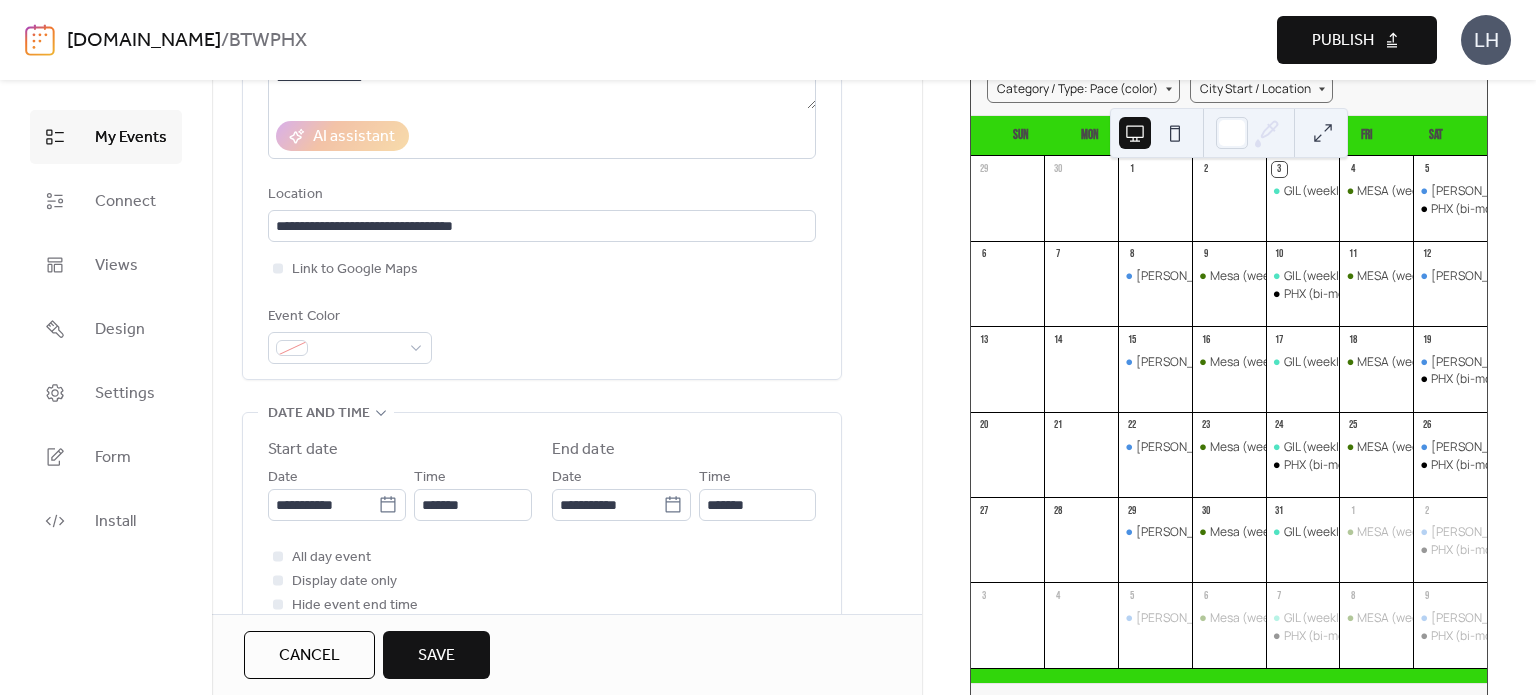scroll, scrollTop: 379, scrollLeft: 0, axis: vertical 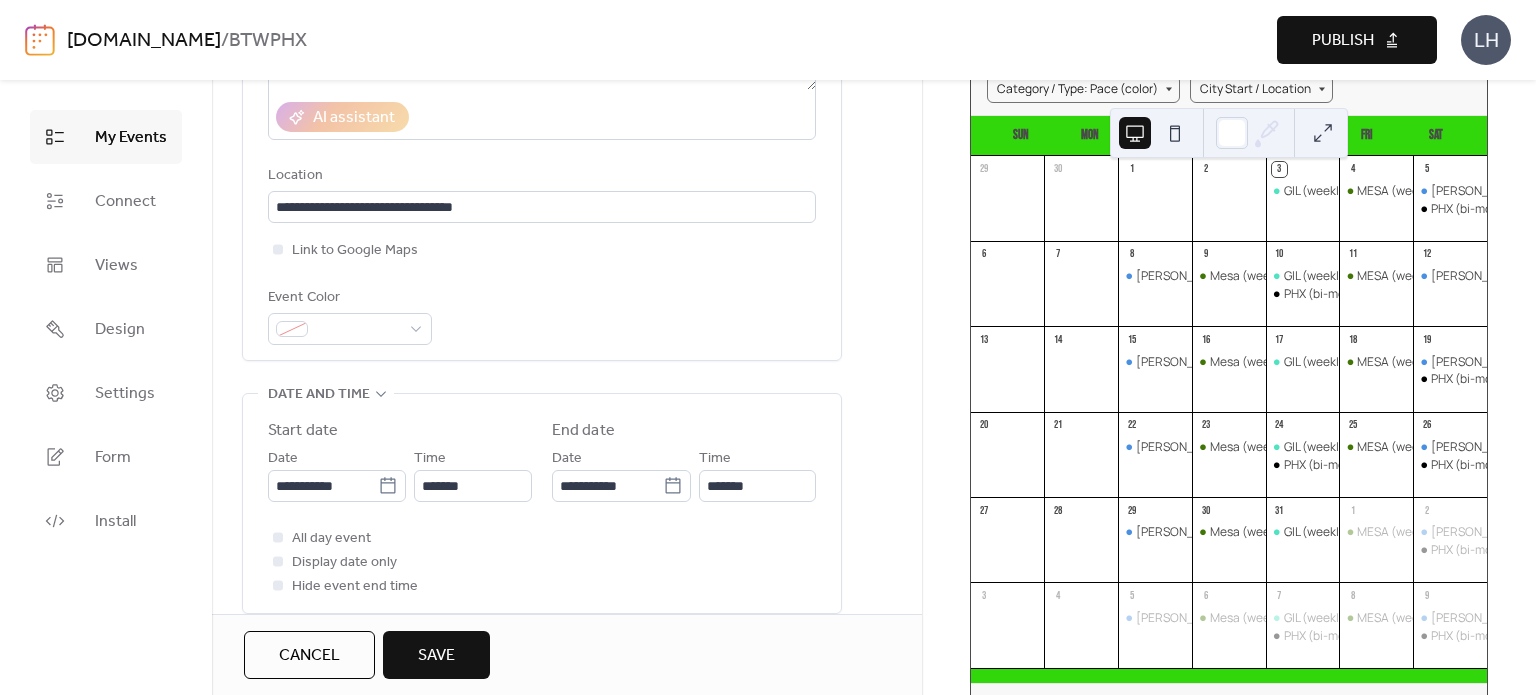 click on "**********" at bounding box center [542, 86] 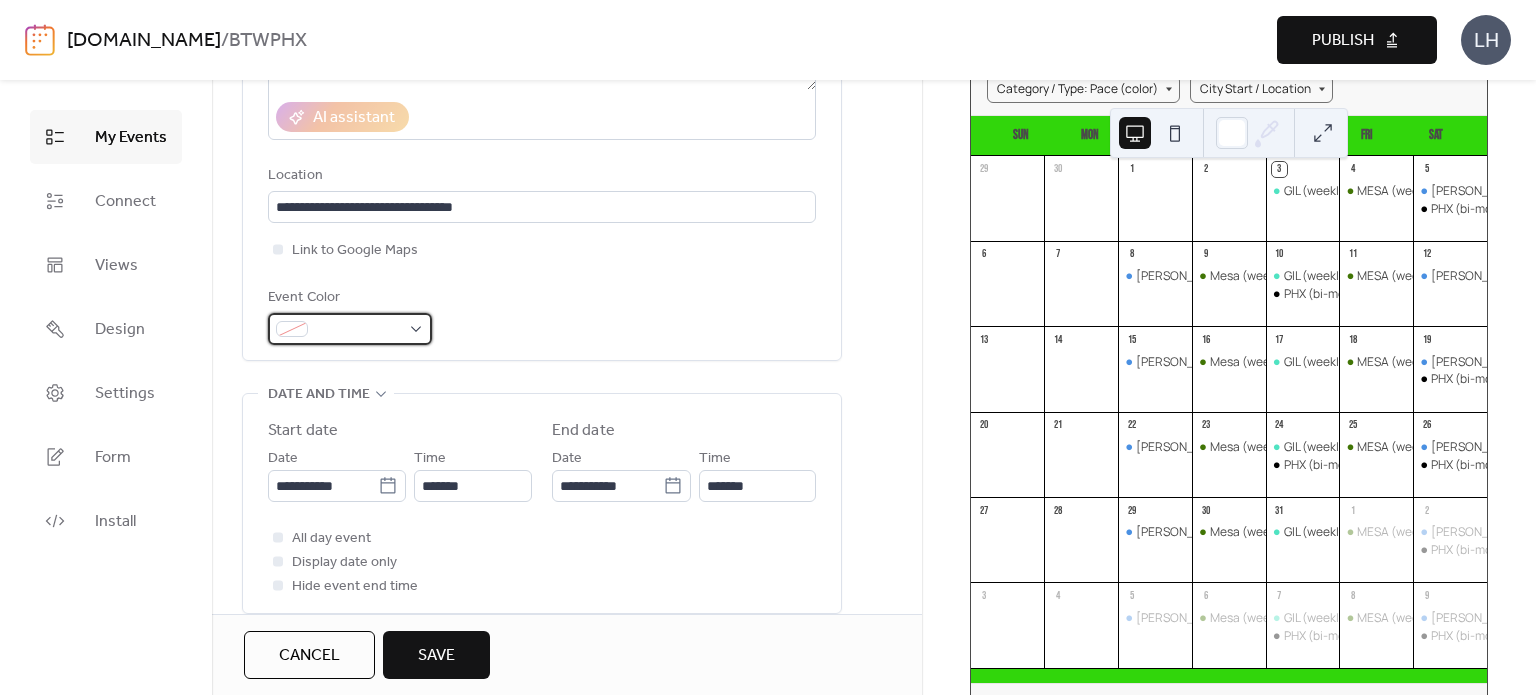 click at bounding box center (358, 330) 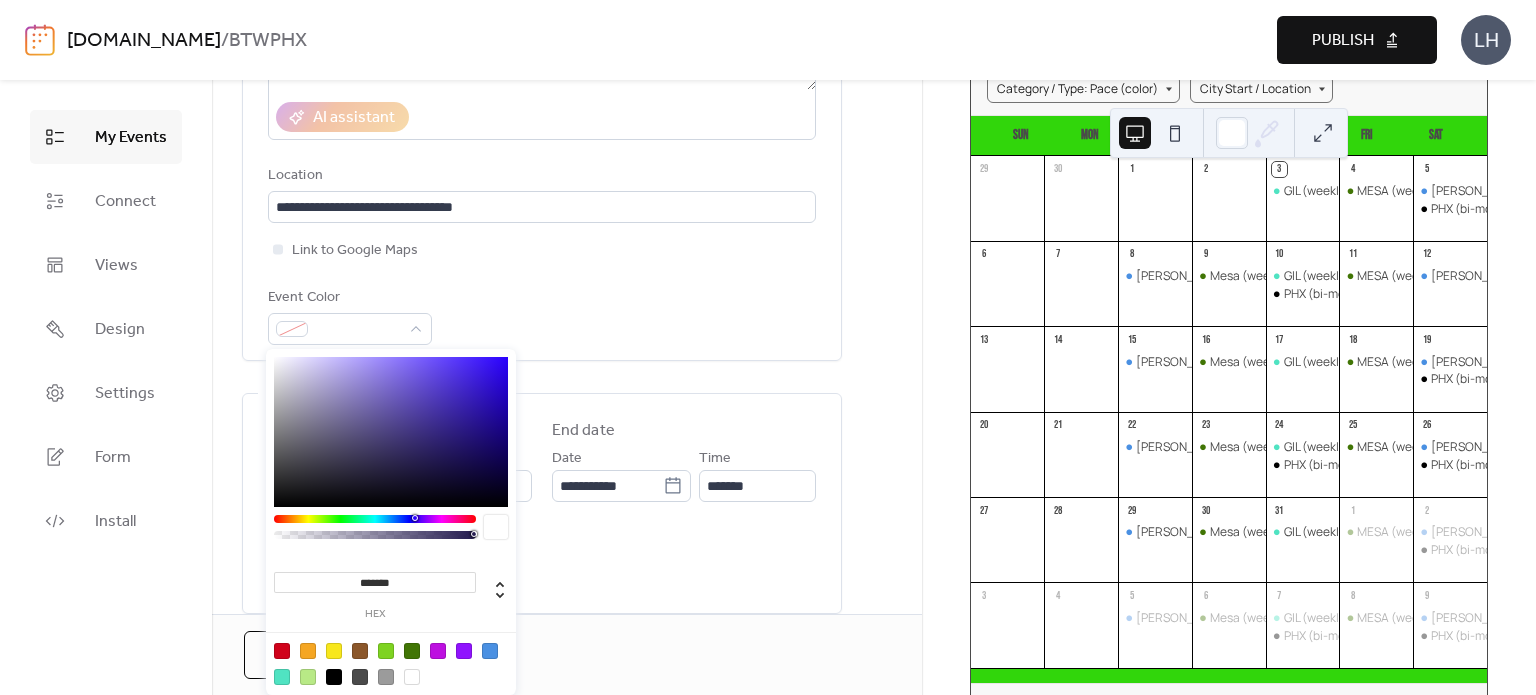 click at bounding box center (391, 663) 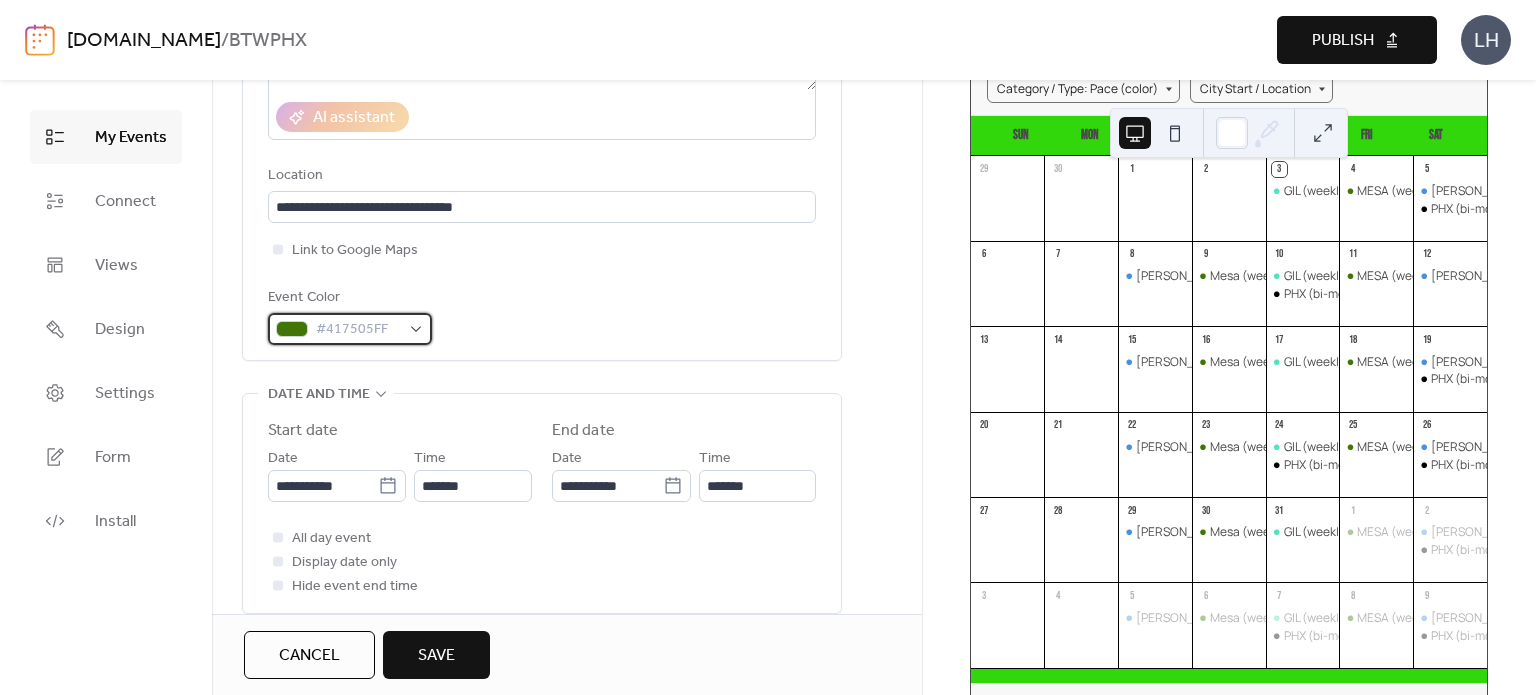 click on "#417505FF" at bounding box center [358, 330] 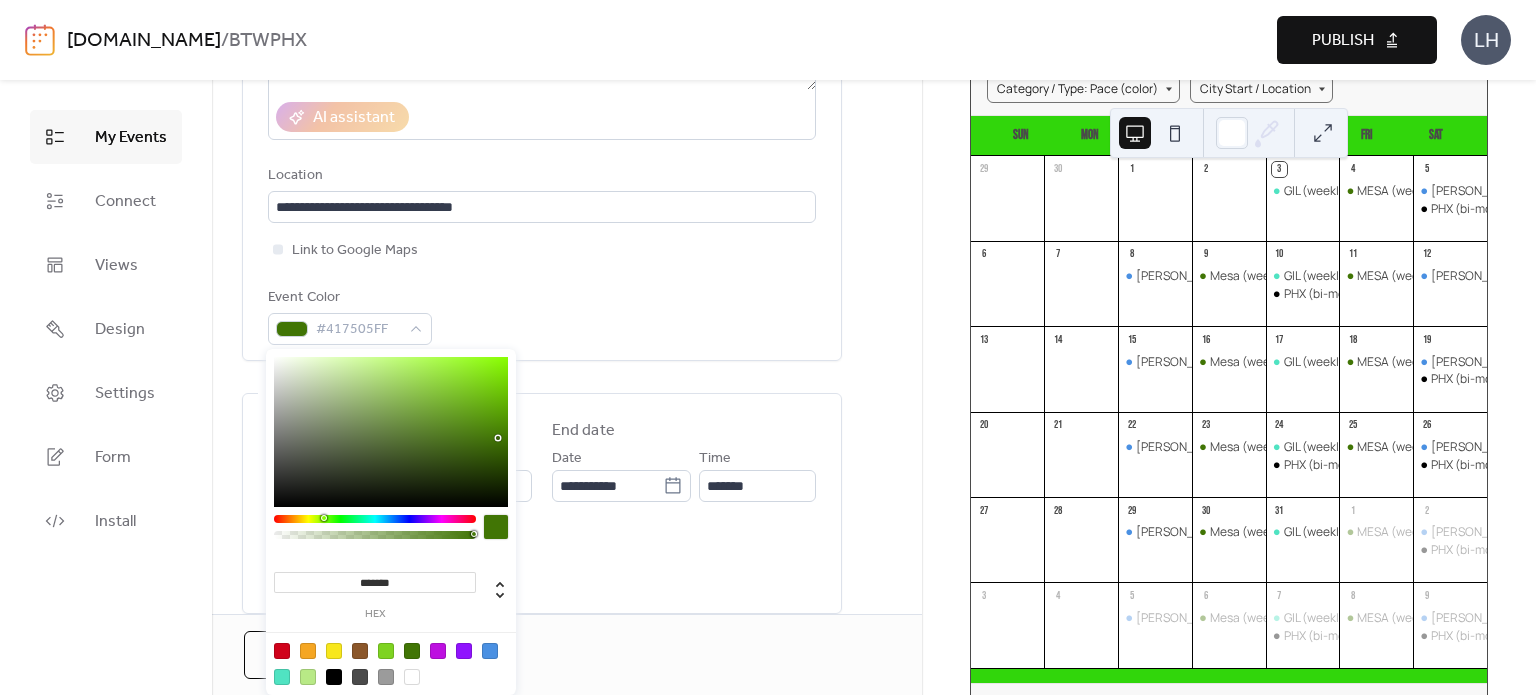 click at bounding box center [490, 651] 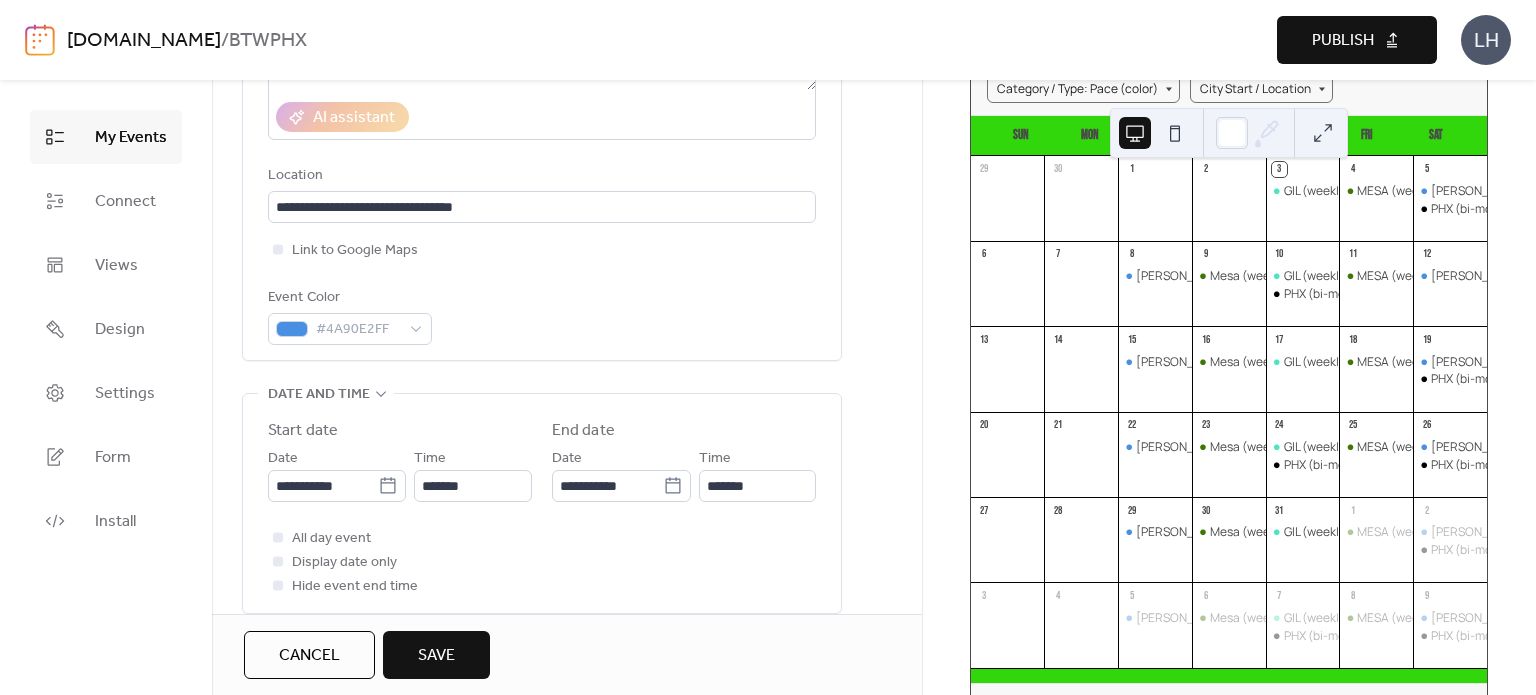 click on "Link to Google Maps" at bounding box center [542, 250] 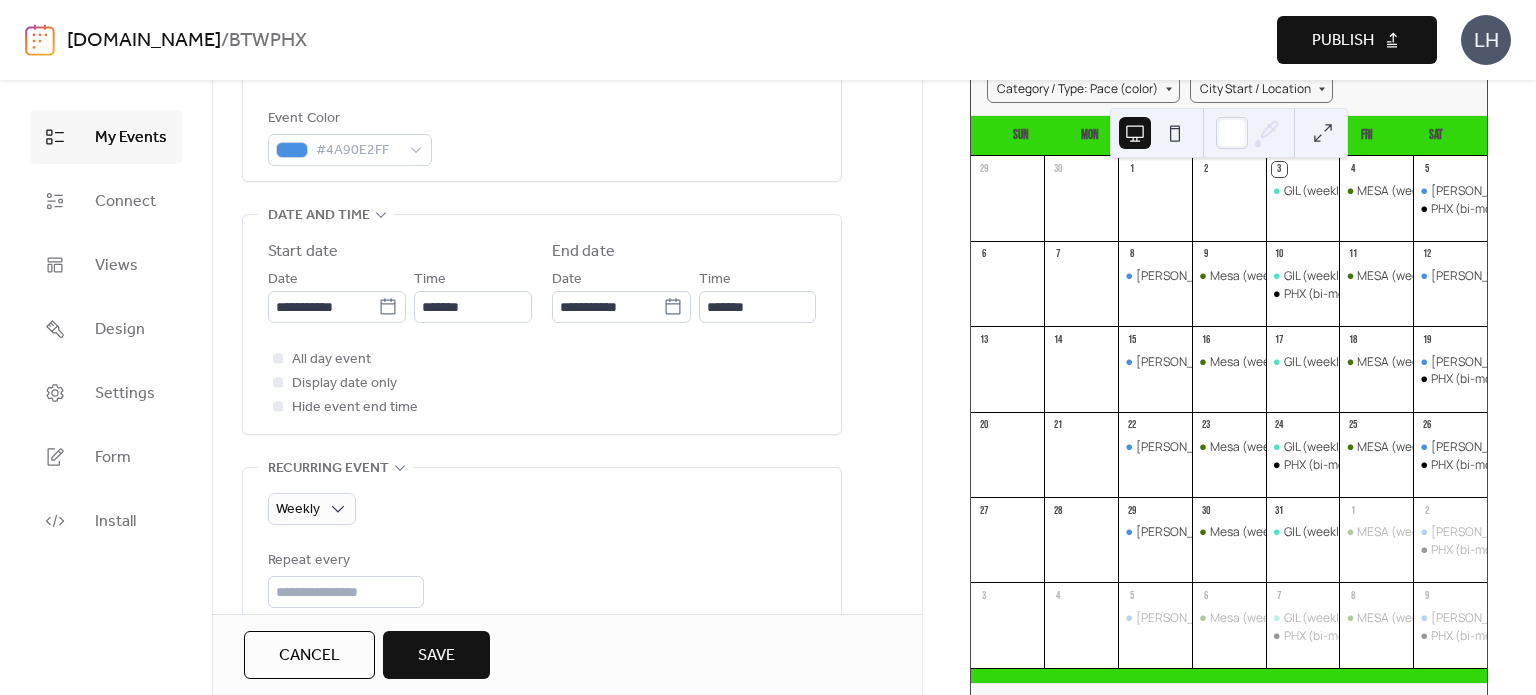 scroll, scrollTop: 559, scrollLeft: 0, axis: vertical 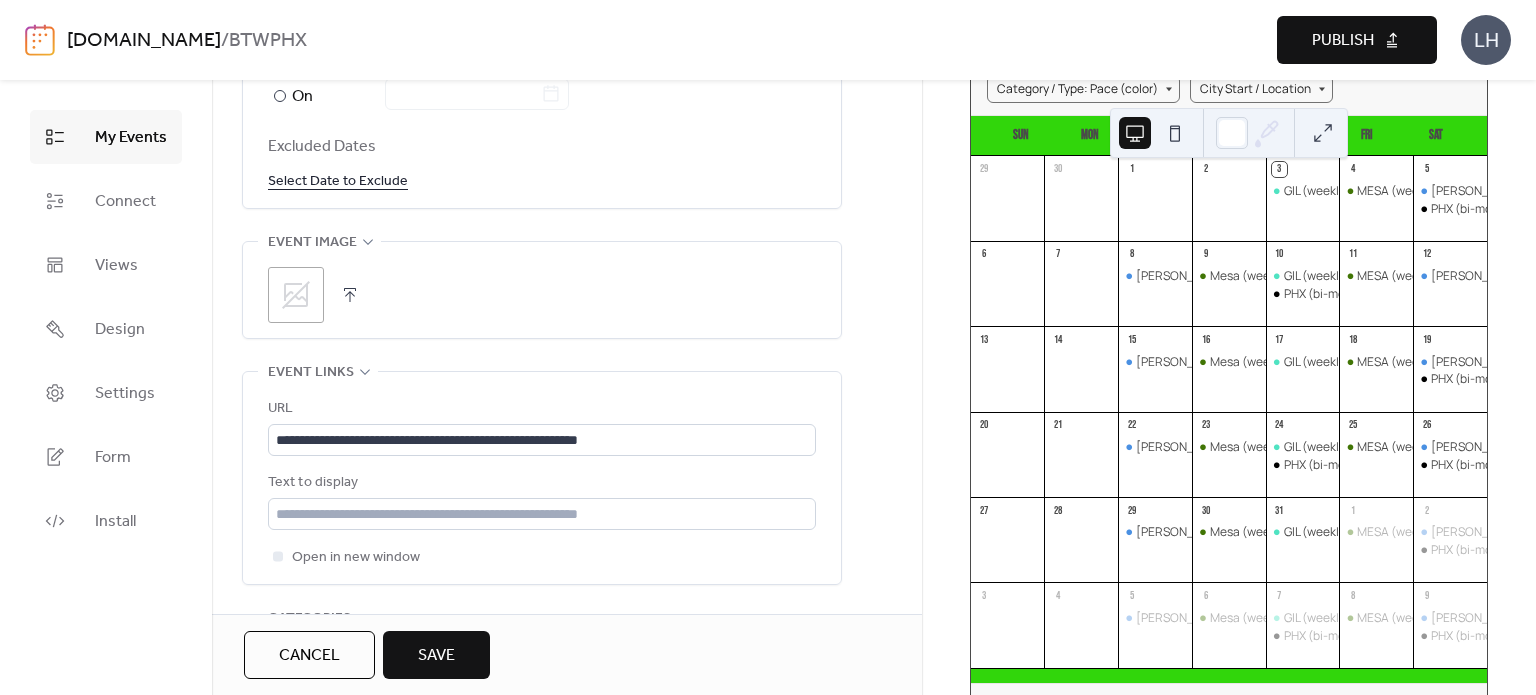 click 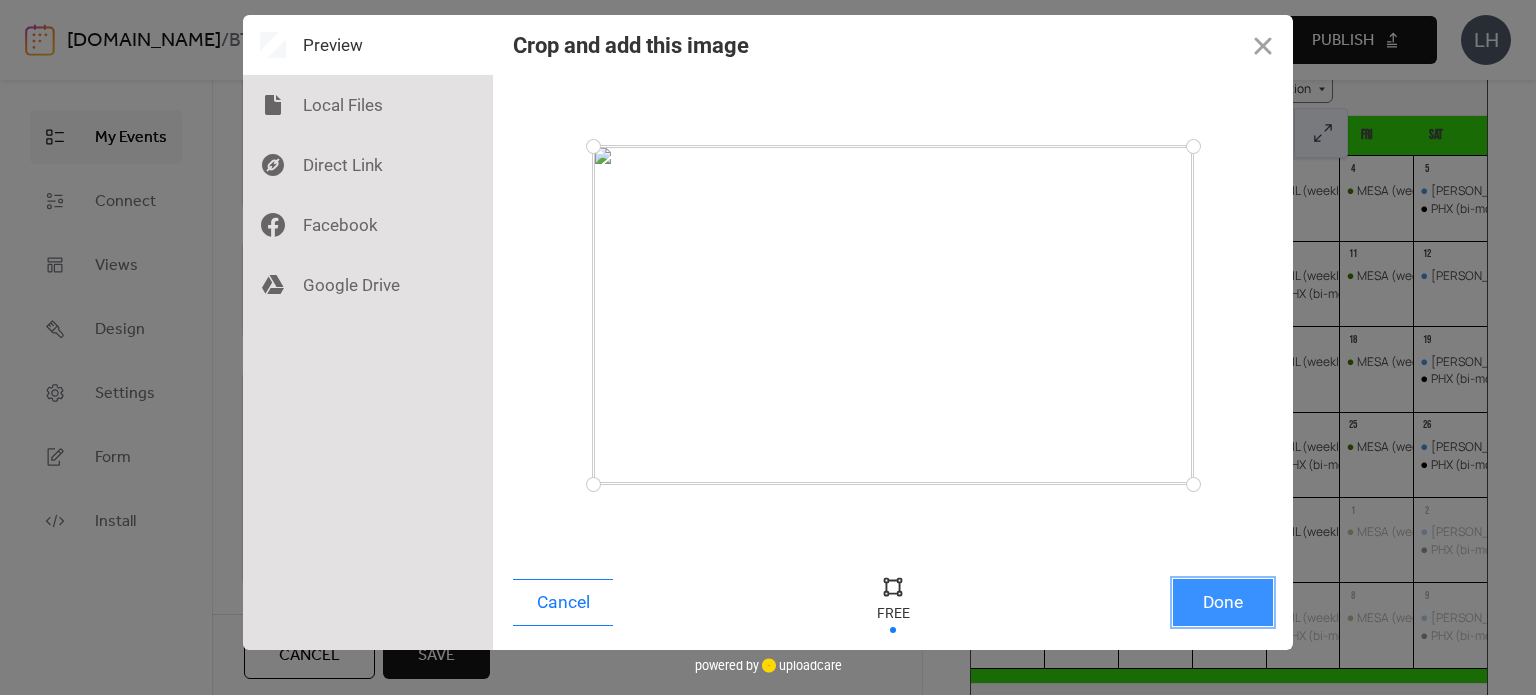 click on "Done" at bounding box center [1223, 602] 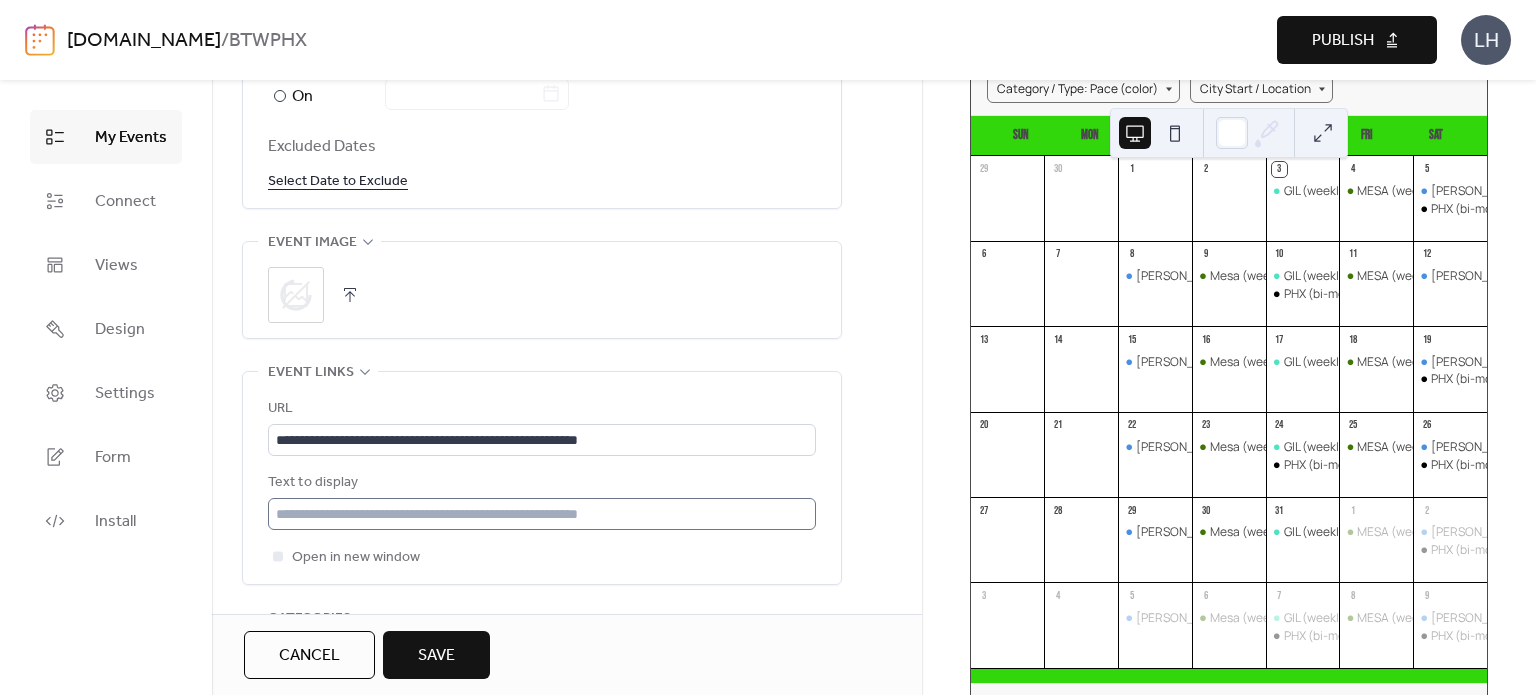 scroll, scrollTop: 1360, scrollLeft: 0, axis: vertical 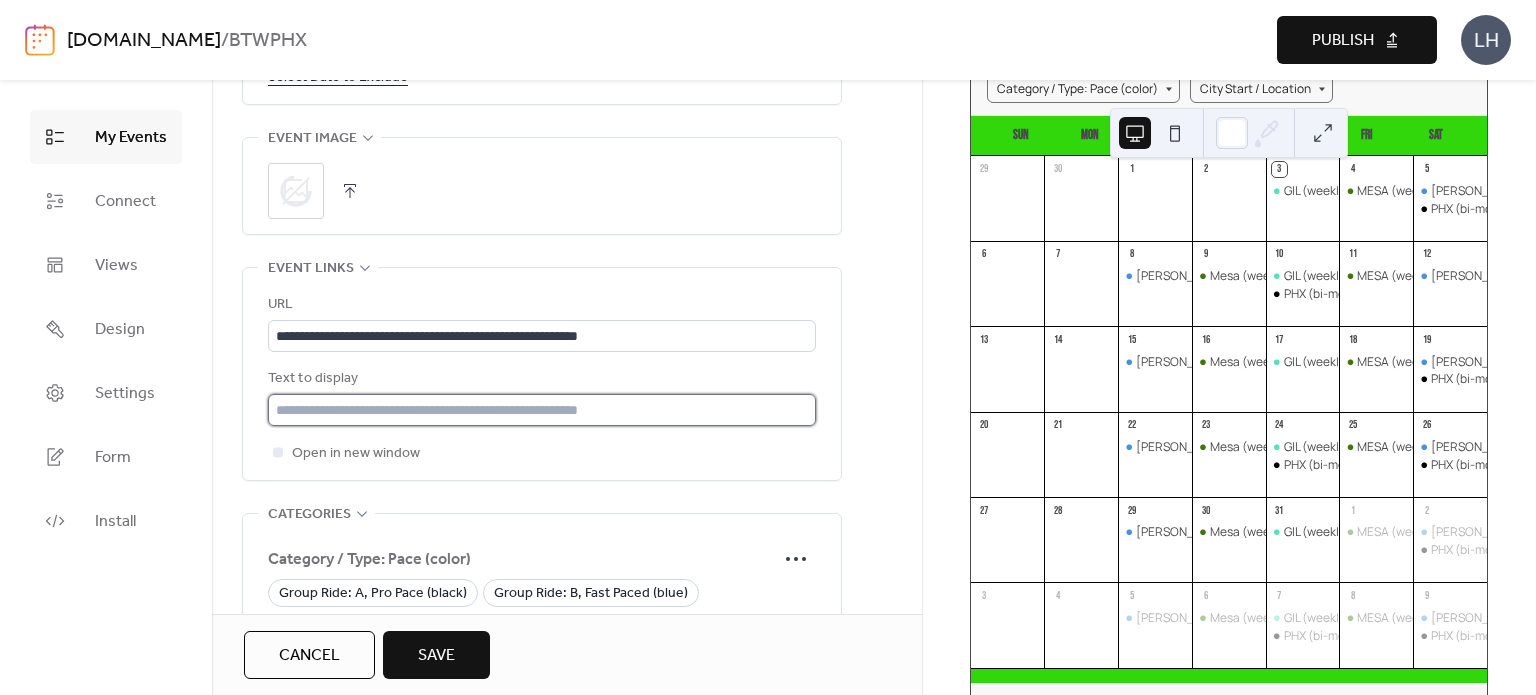 click at bounding box center [542, 410] 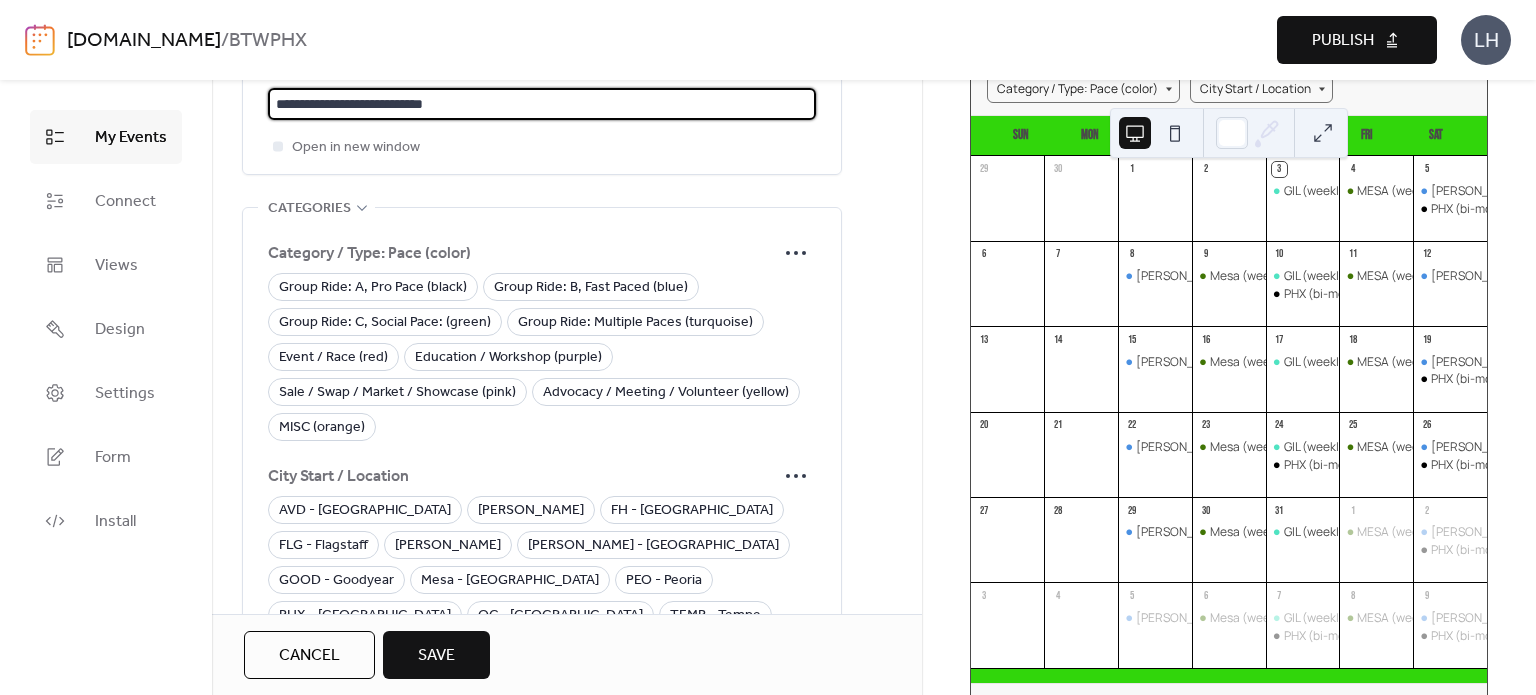 scroll, scrollTop: 1667, scrollLeft: 0, axis: vertical 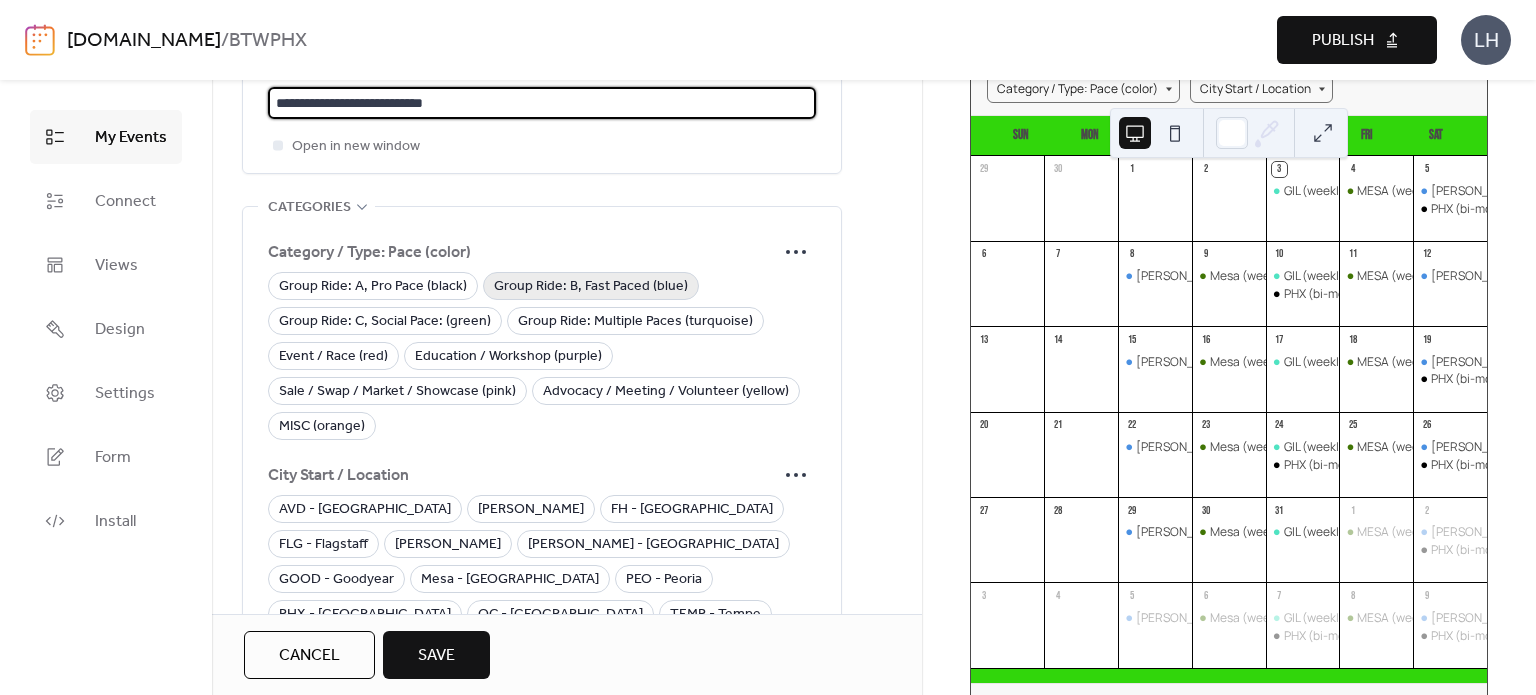 type on "**********" 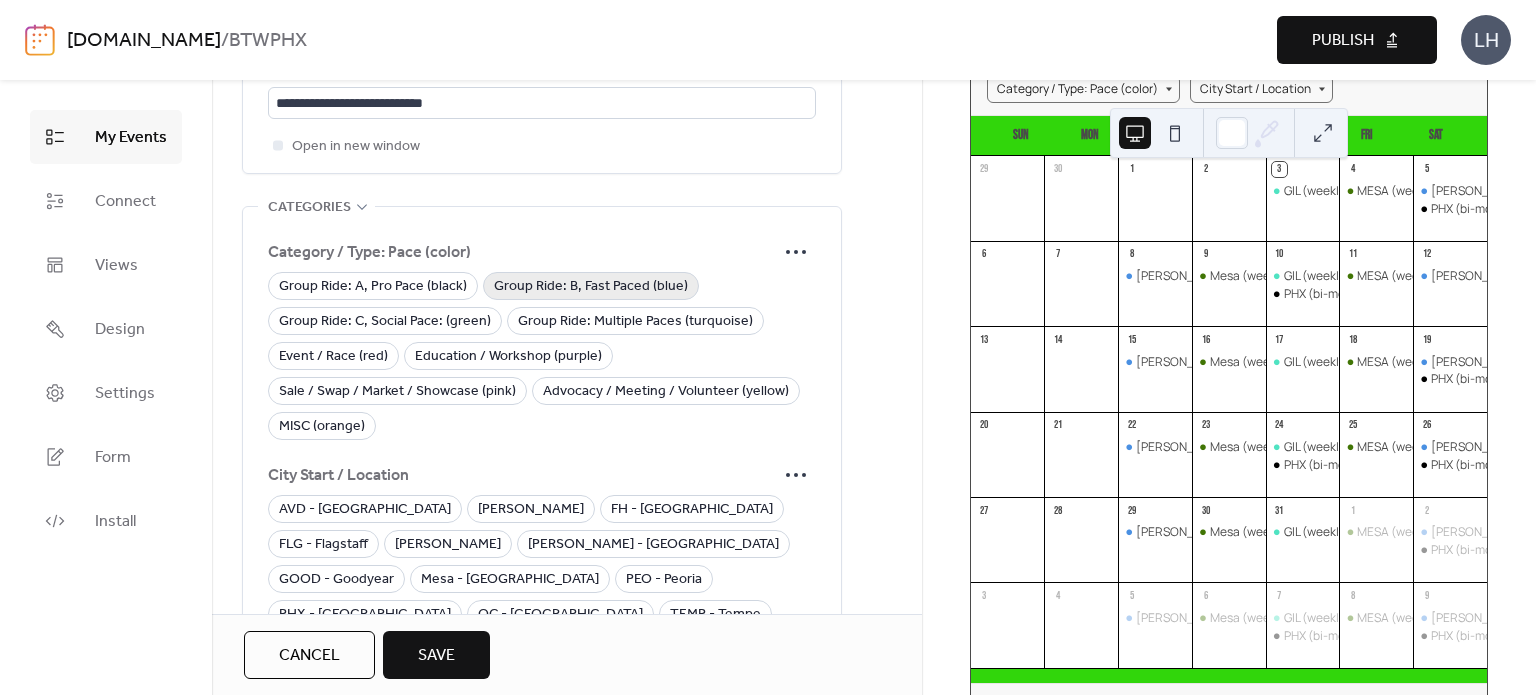 click on "Group Ride: B, Fast Paced (blue)" at bounding box center (591, 287) 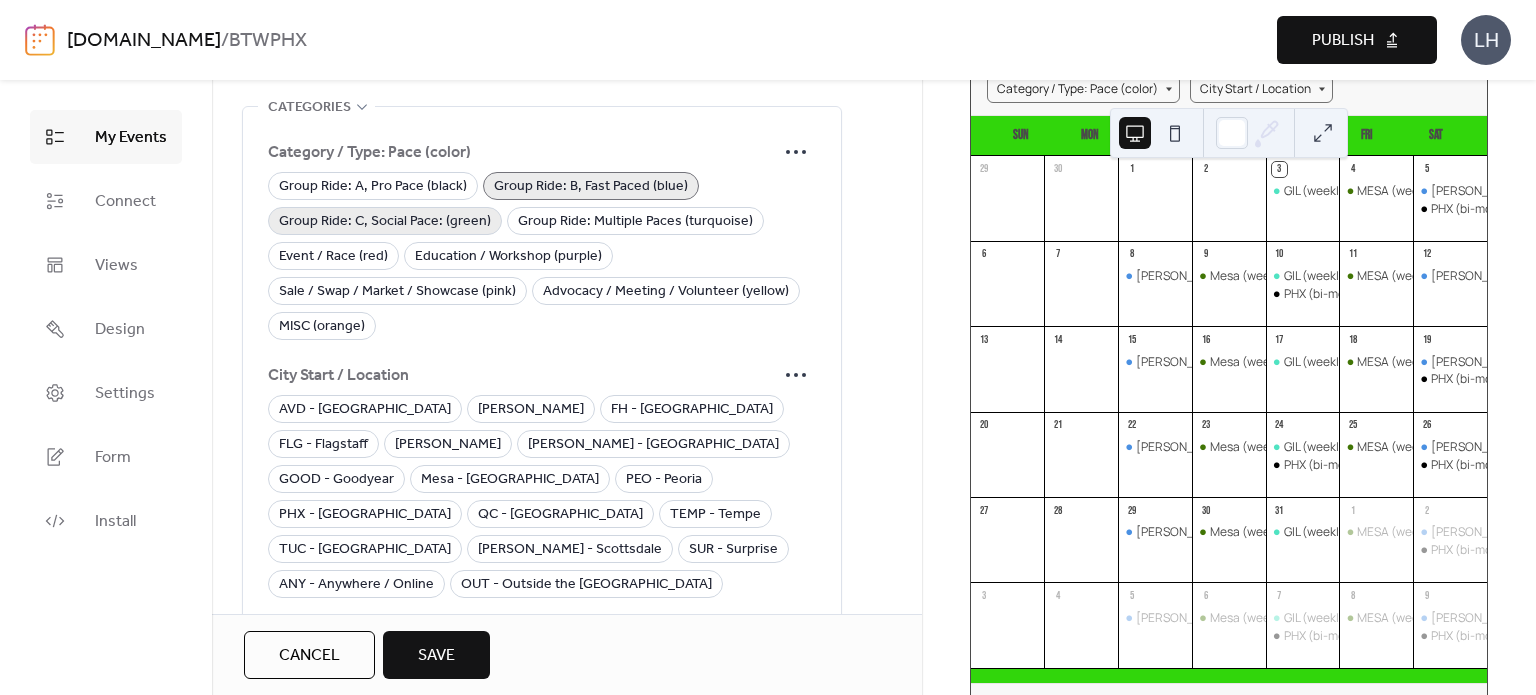 scroll, scrollTop: 1772, scrollLeft: 0, axis: vertical 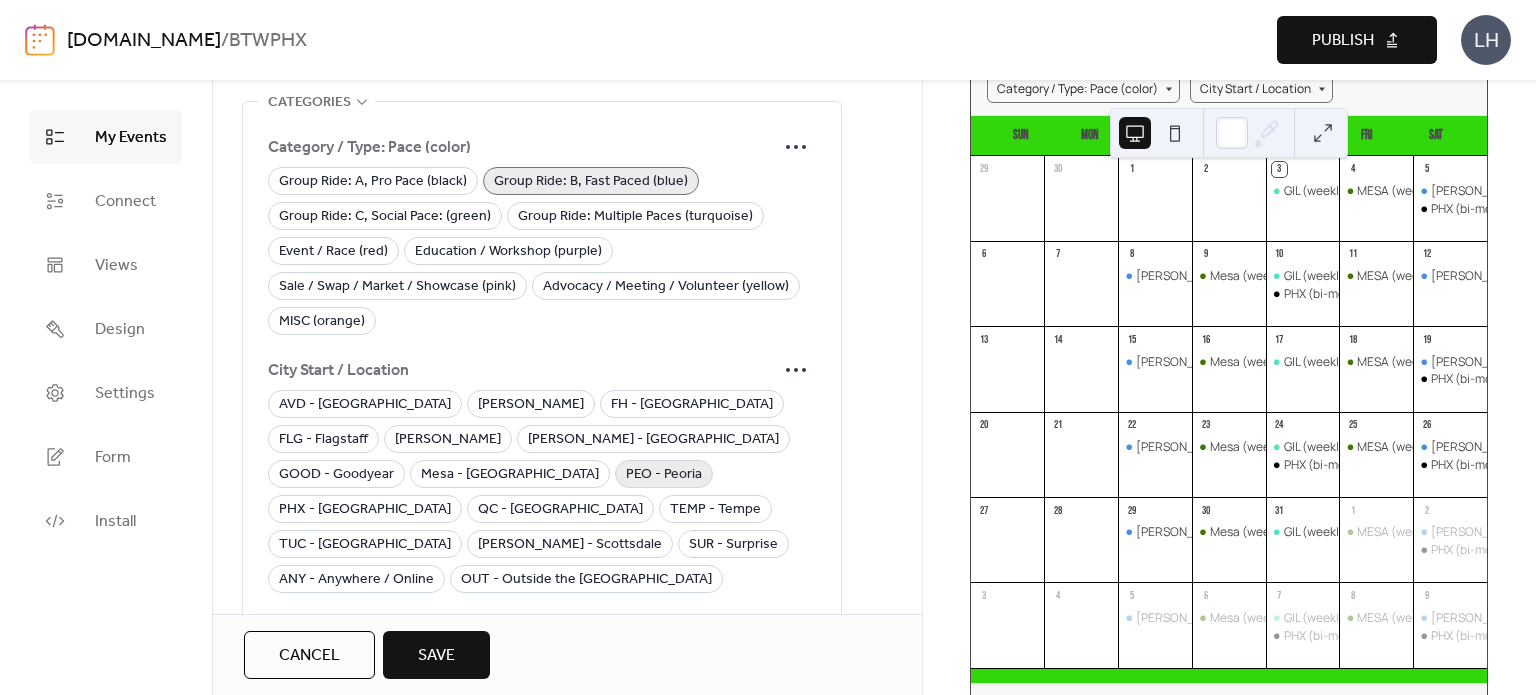 click on "PEO - Peoria" at bounding box center (664, 475) 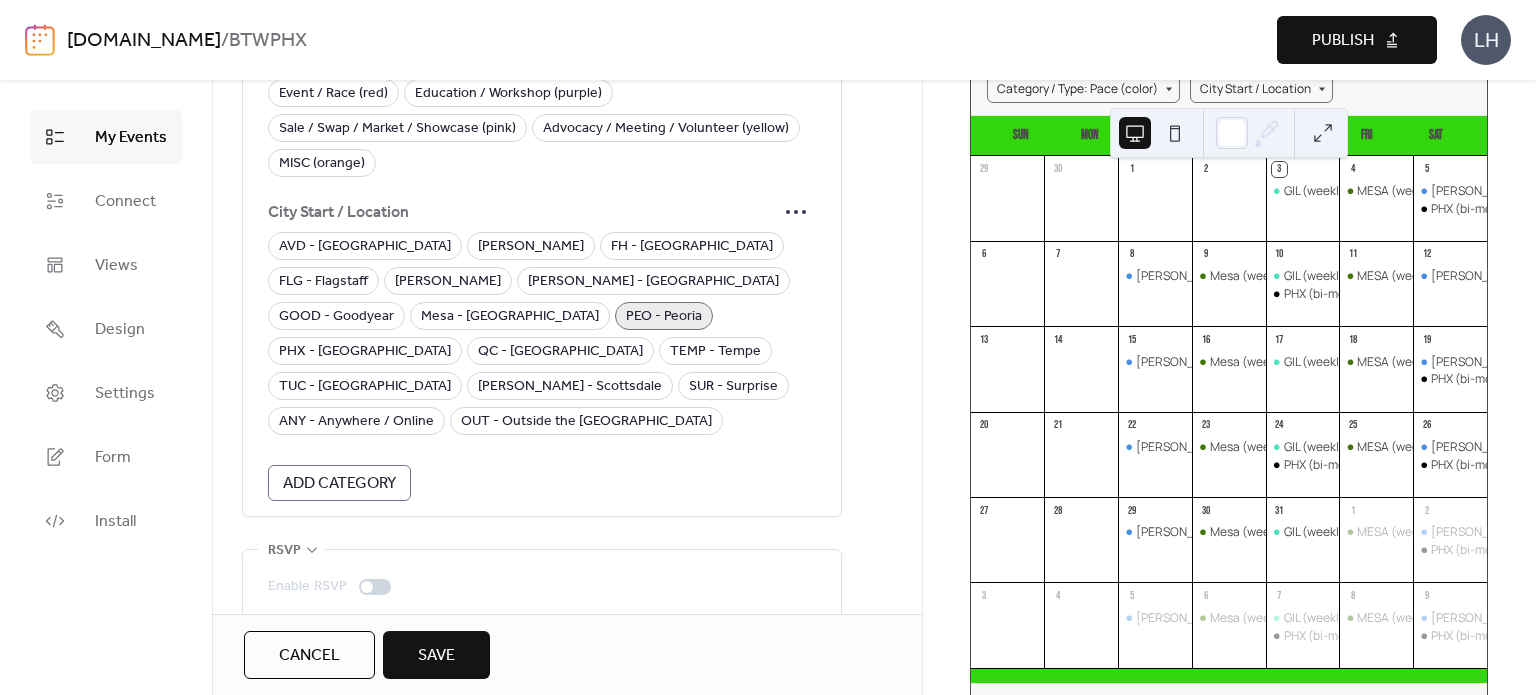 scroll, scrollTop: 1960, scrollLeft: 0, axis: vertical 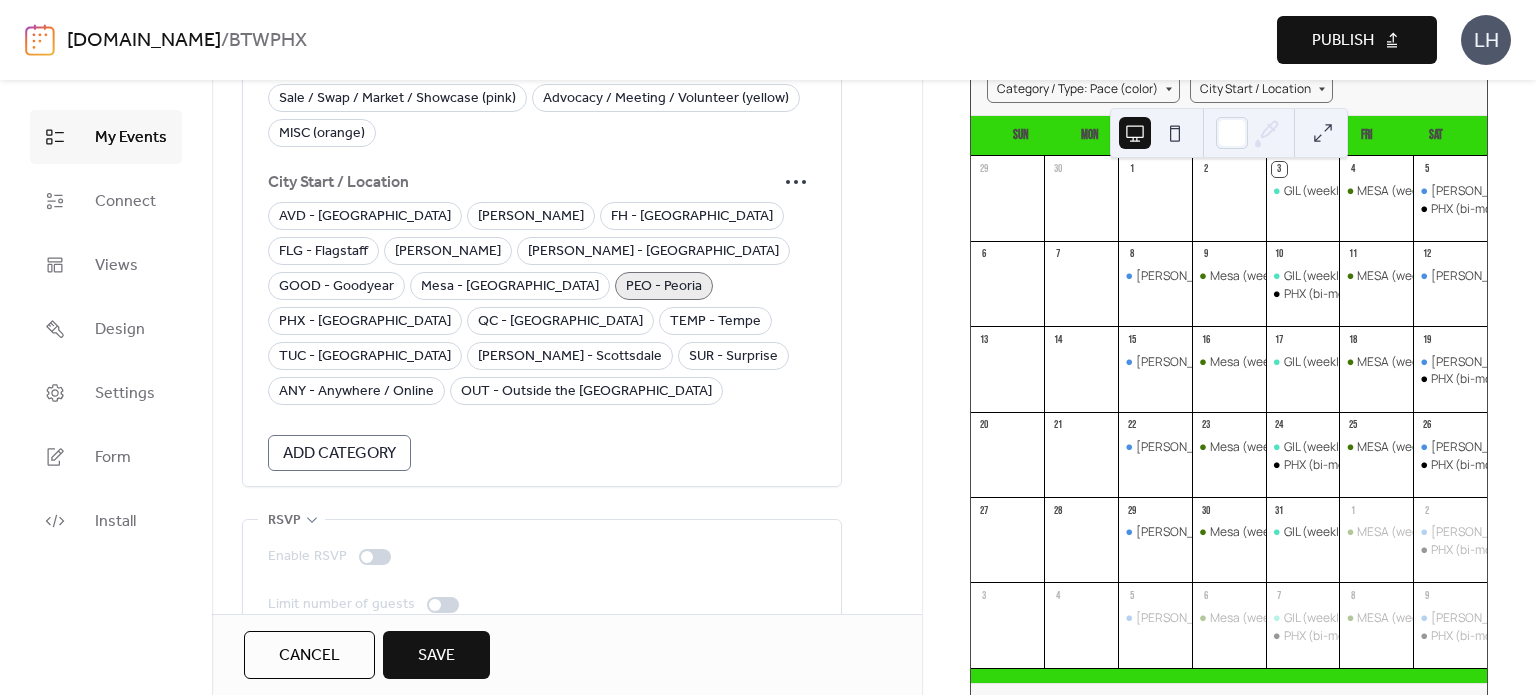 click on "Save" at bounding box center [436, 656] 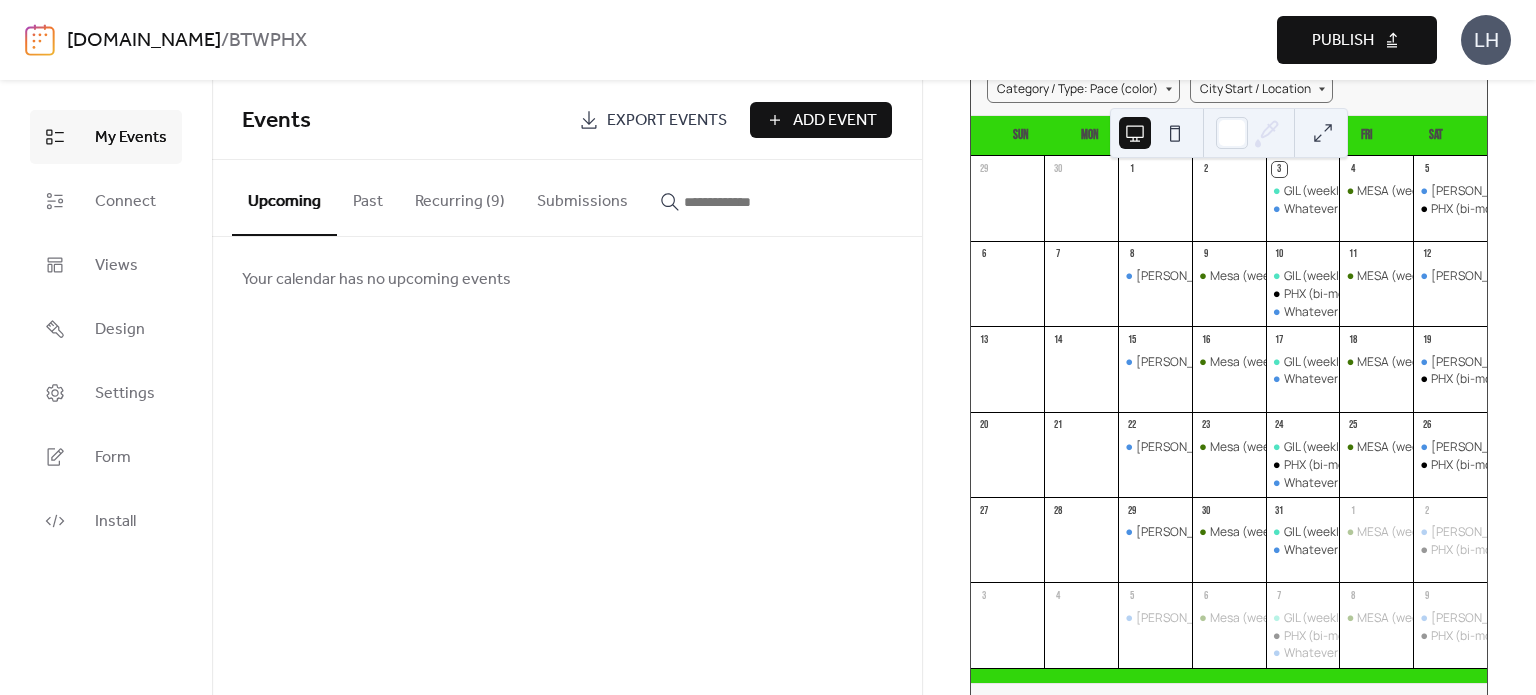 click on "Events Export Events Add Event" at bounding box center (567, 120) 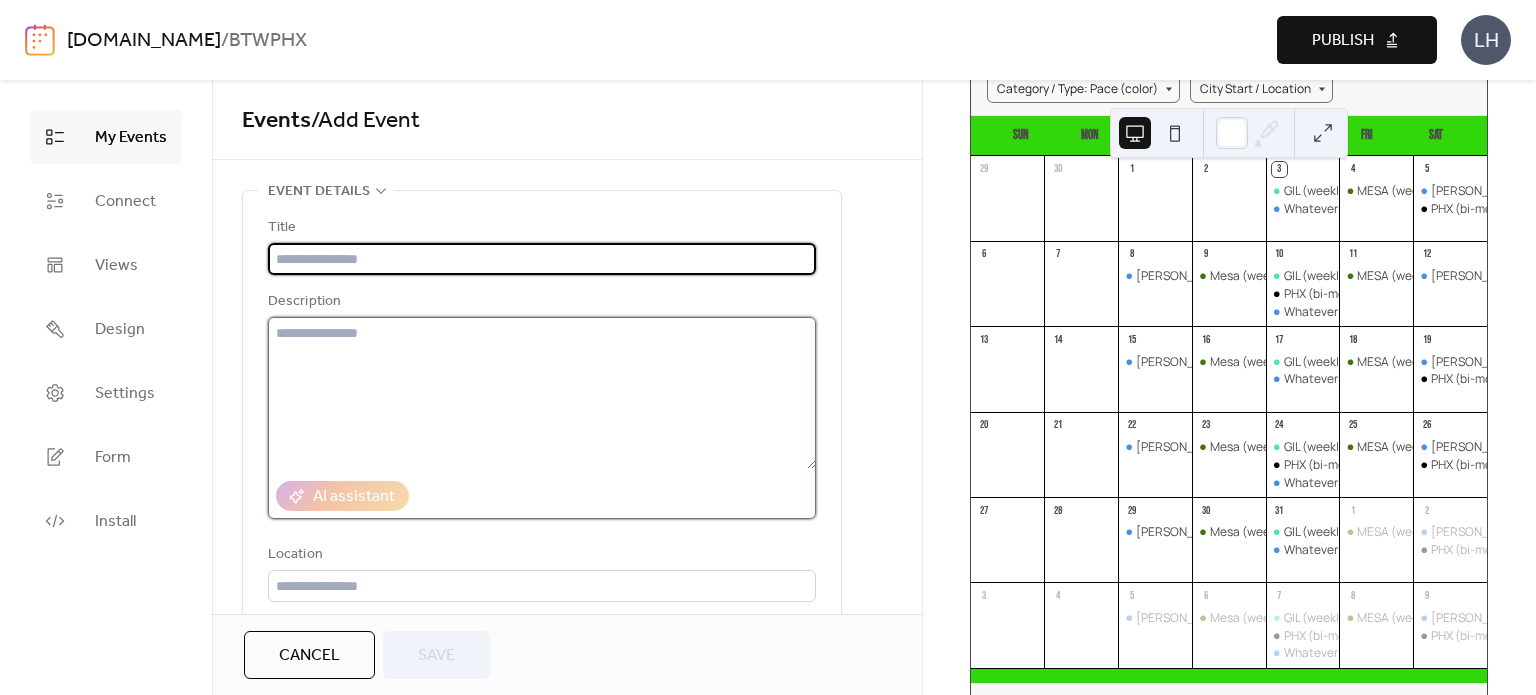 click at bounding box center [542, 393] 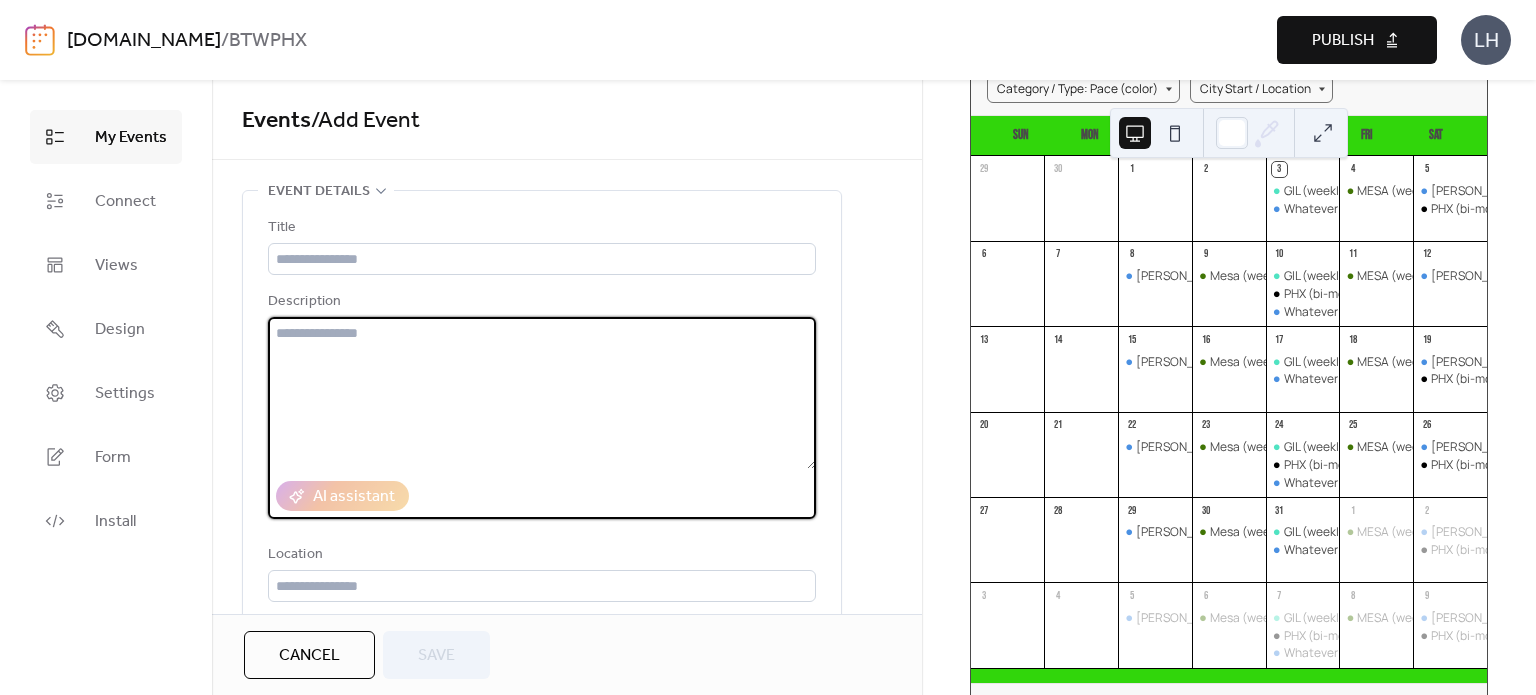paste on "**********" 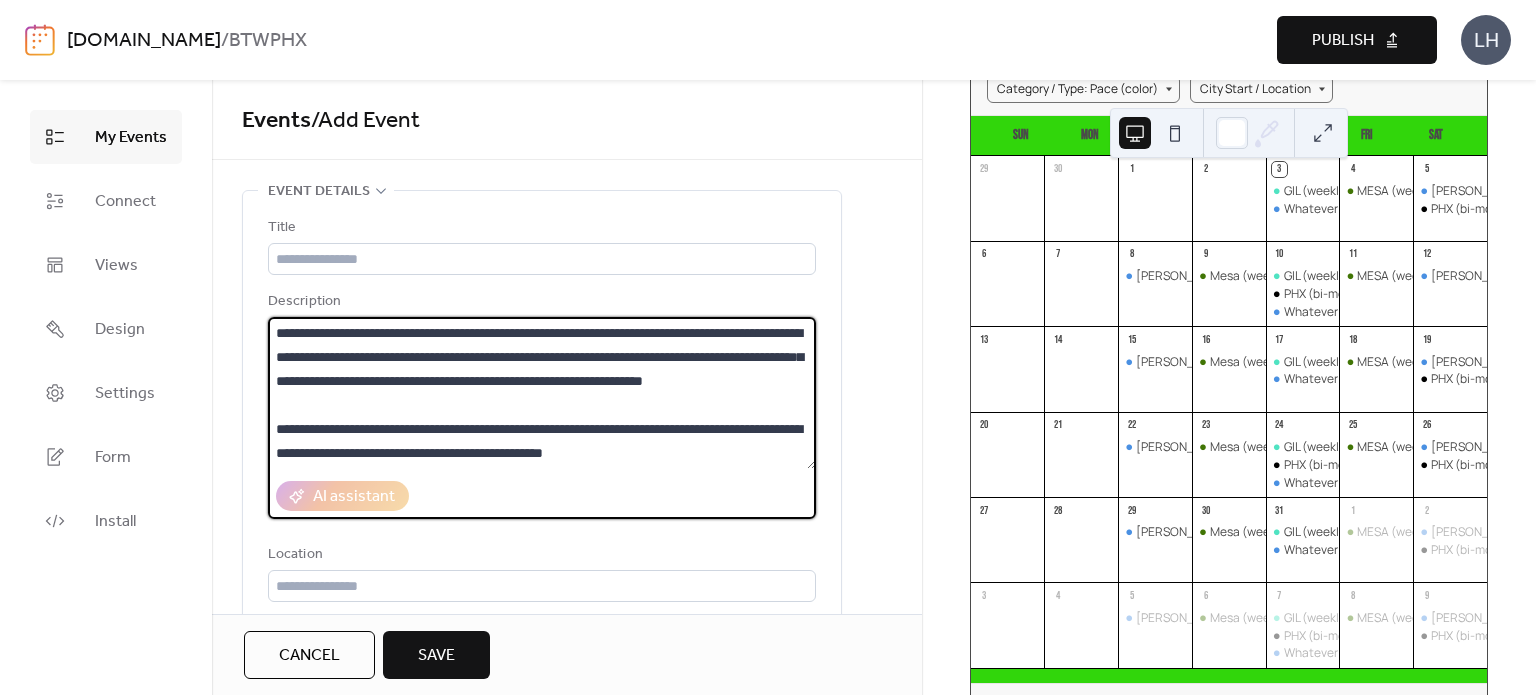 scroll, scrollTop: 216, scrollLeft: 0, axis: vertical 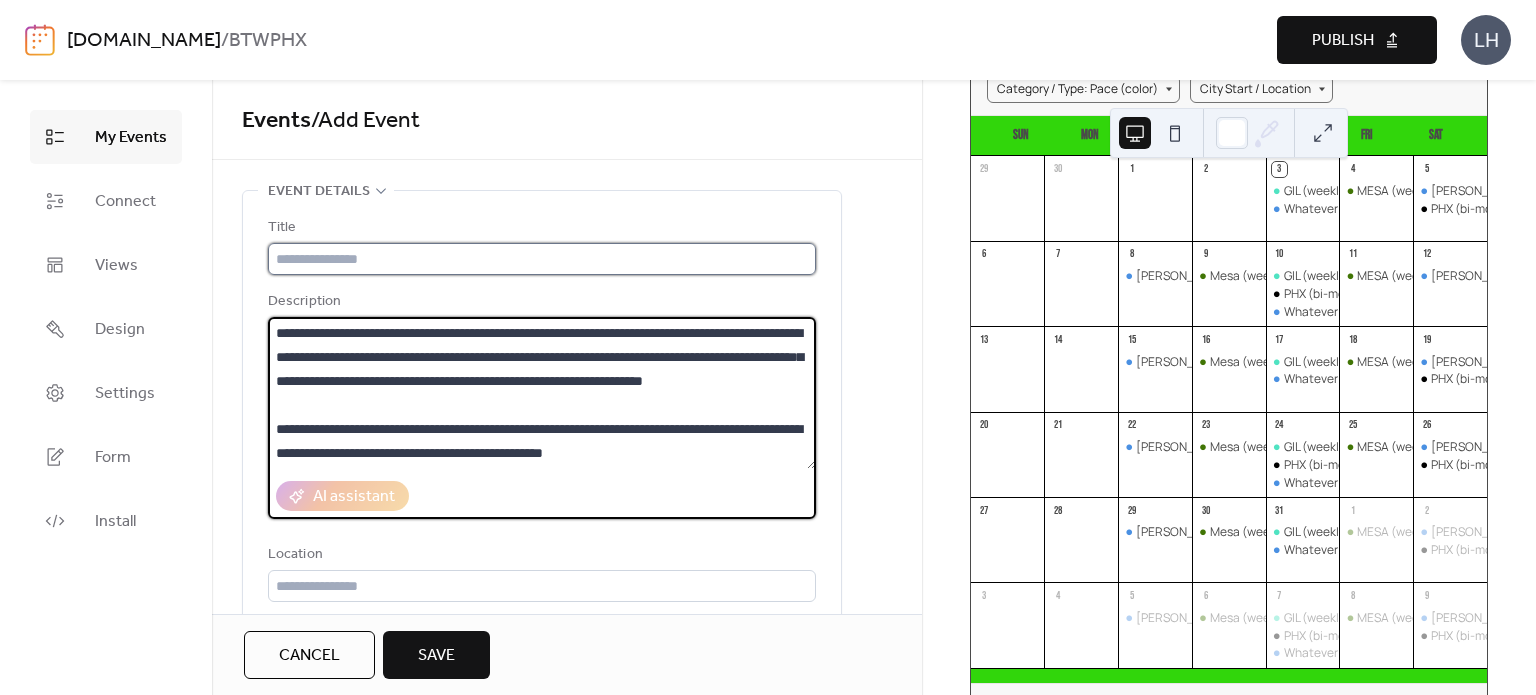 click at bounding box center (542, 259) 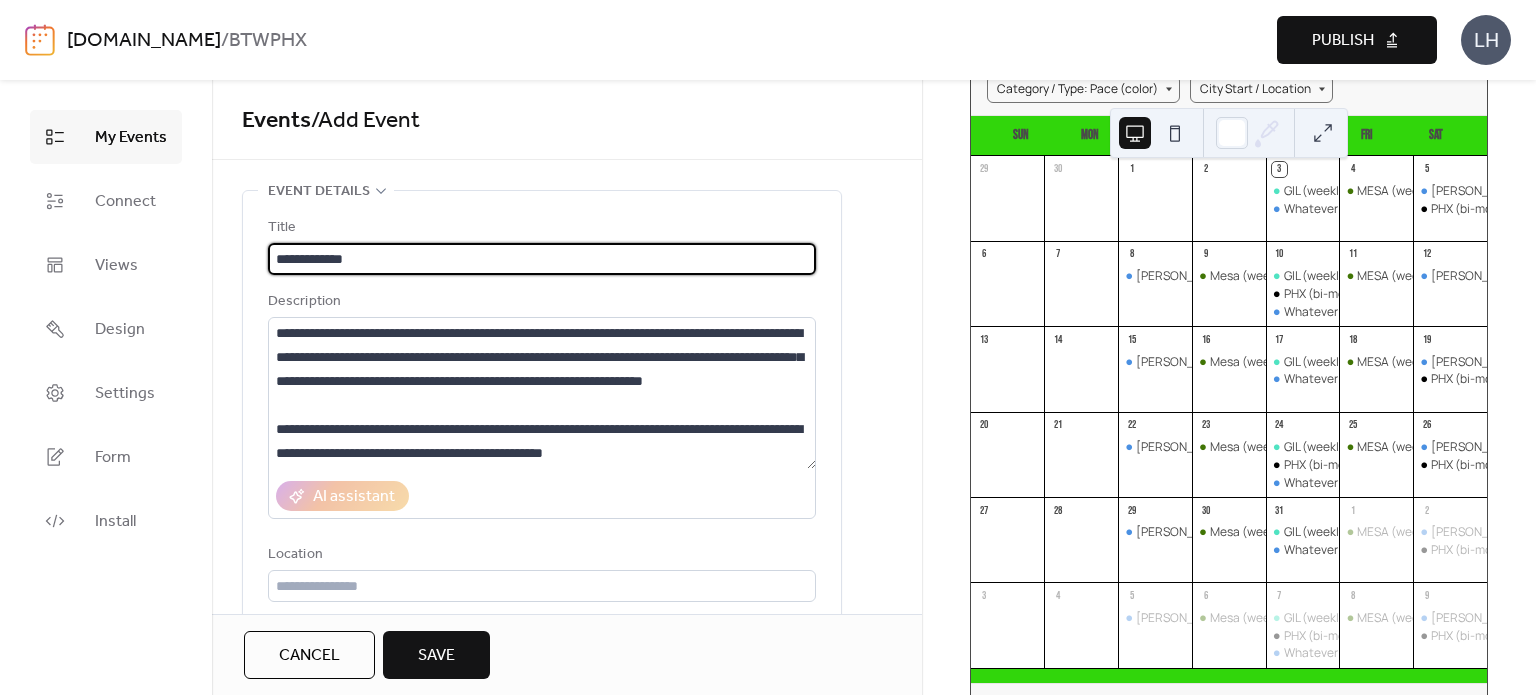 type on "**********" 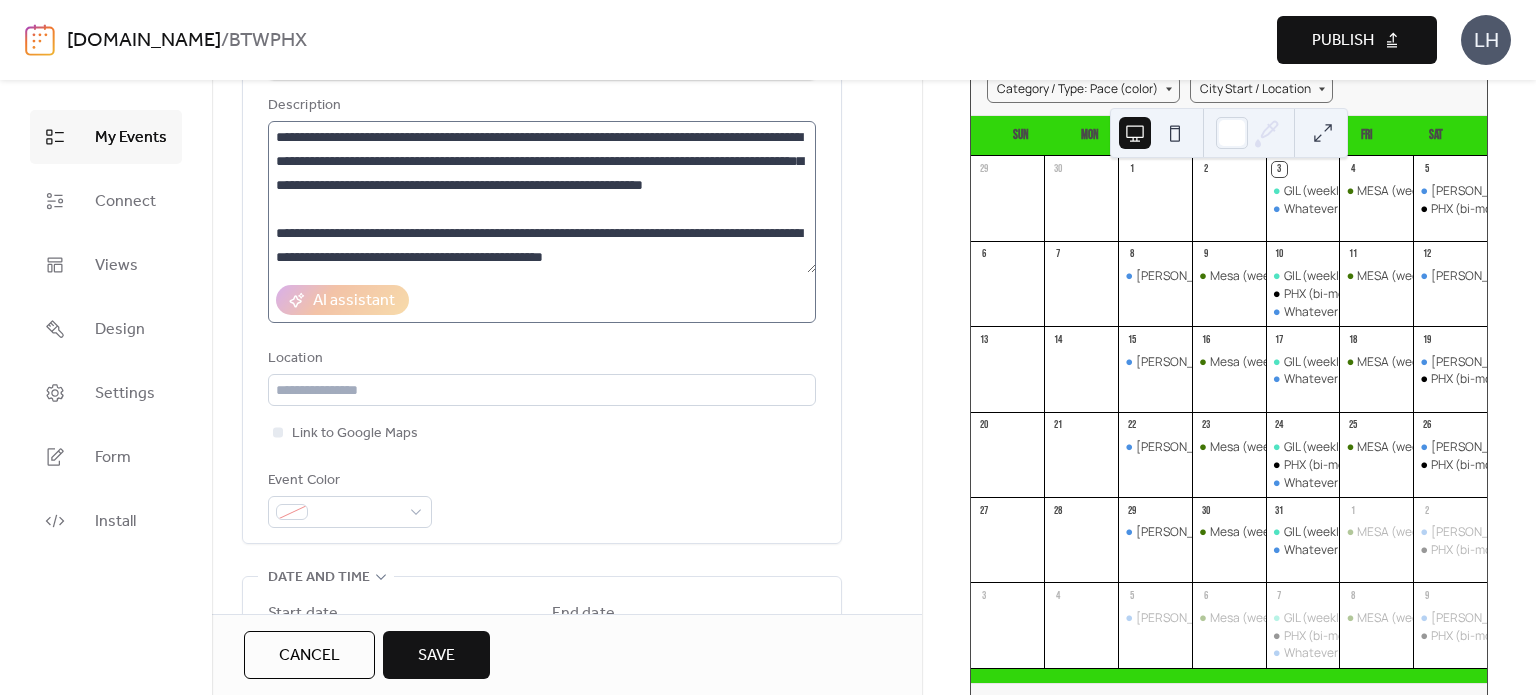 scroll, scrollTop: 198, scrollLeft: 0, axis: vertical 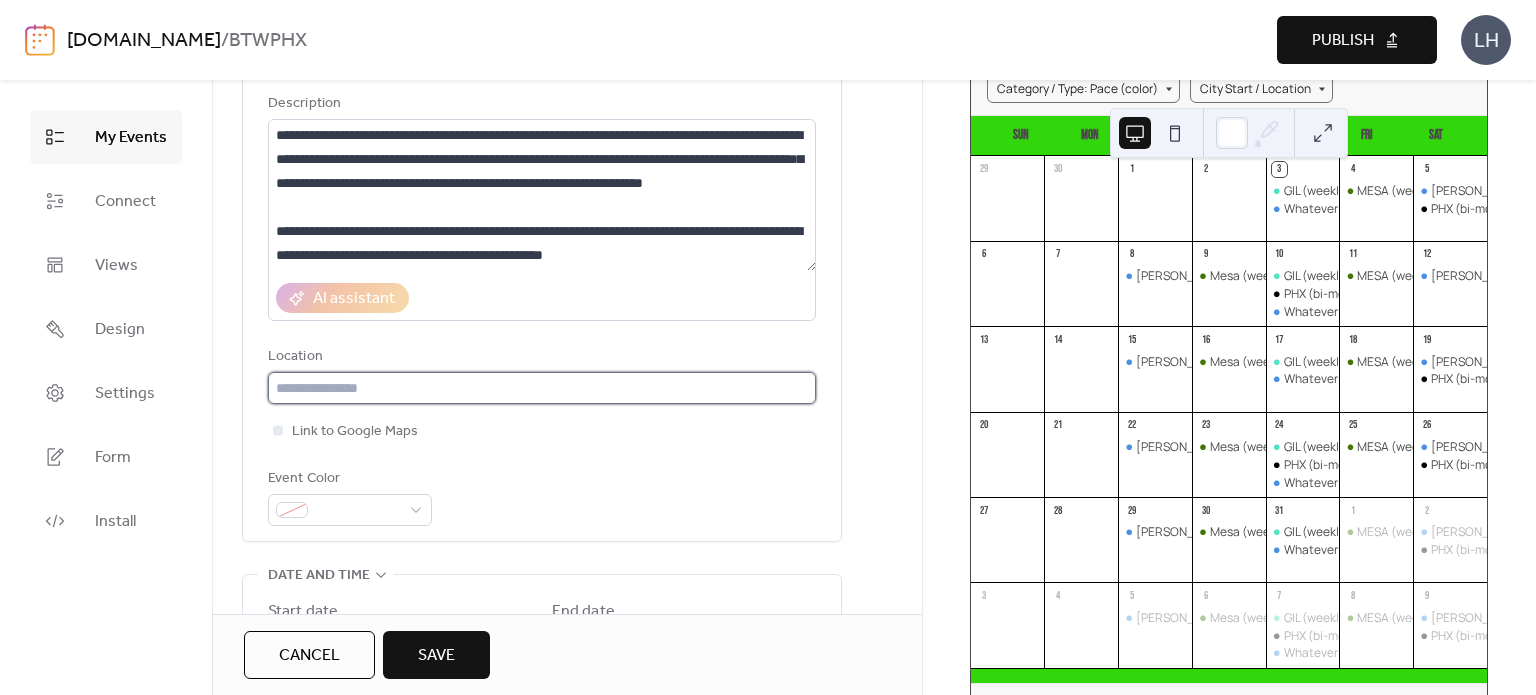 click at bounding box center (542, 388) 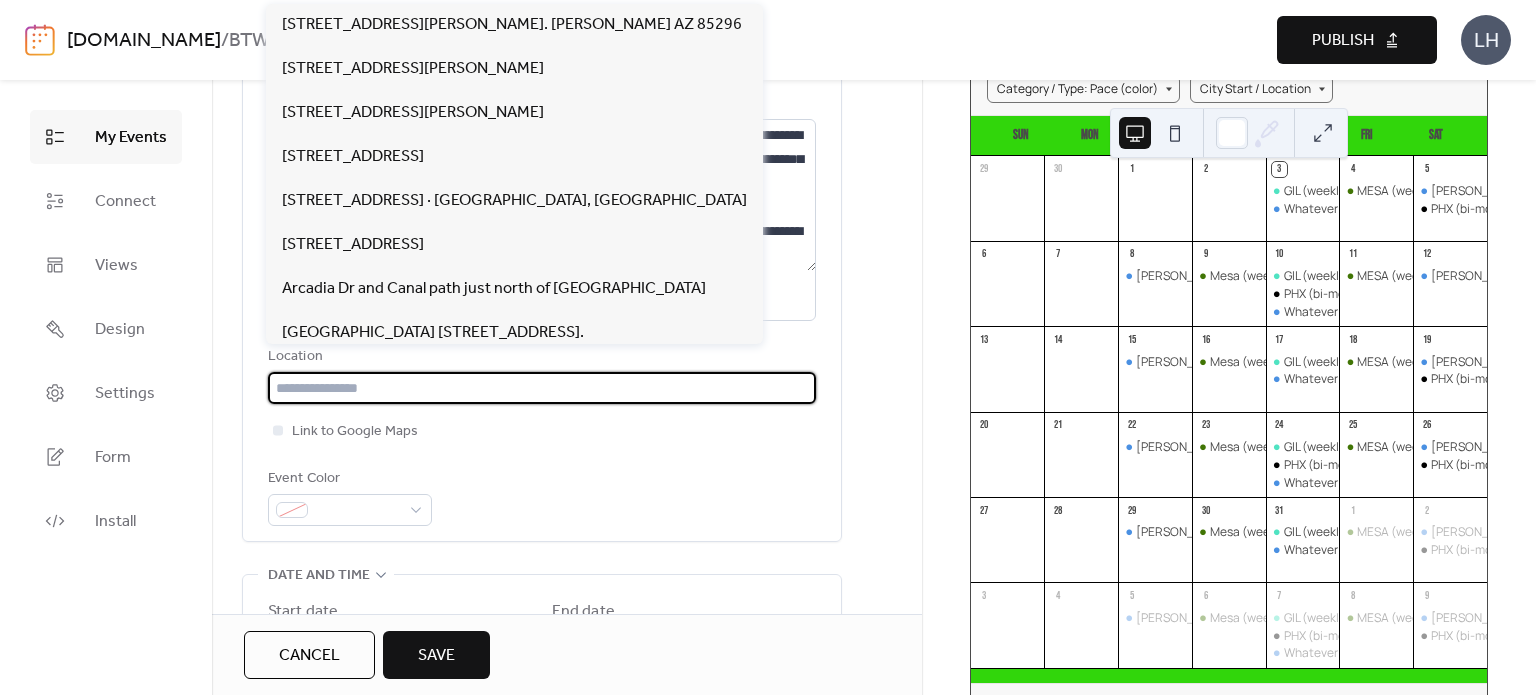 paste on "**********" 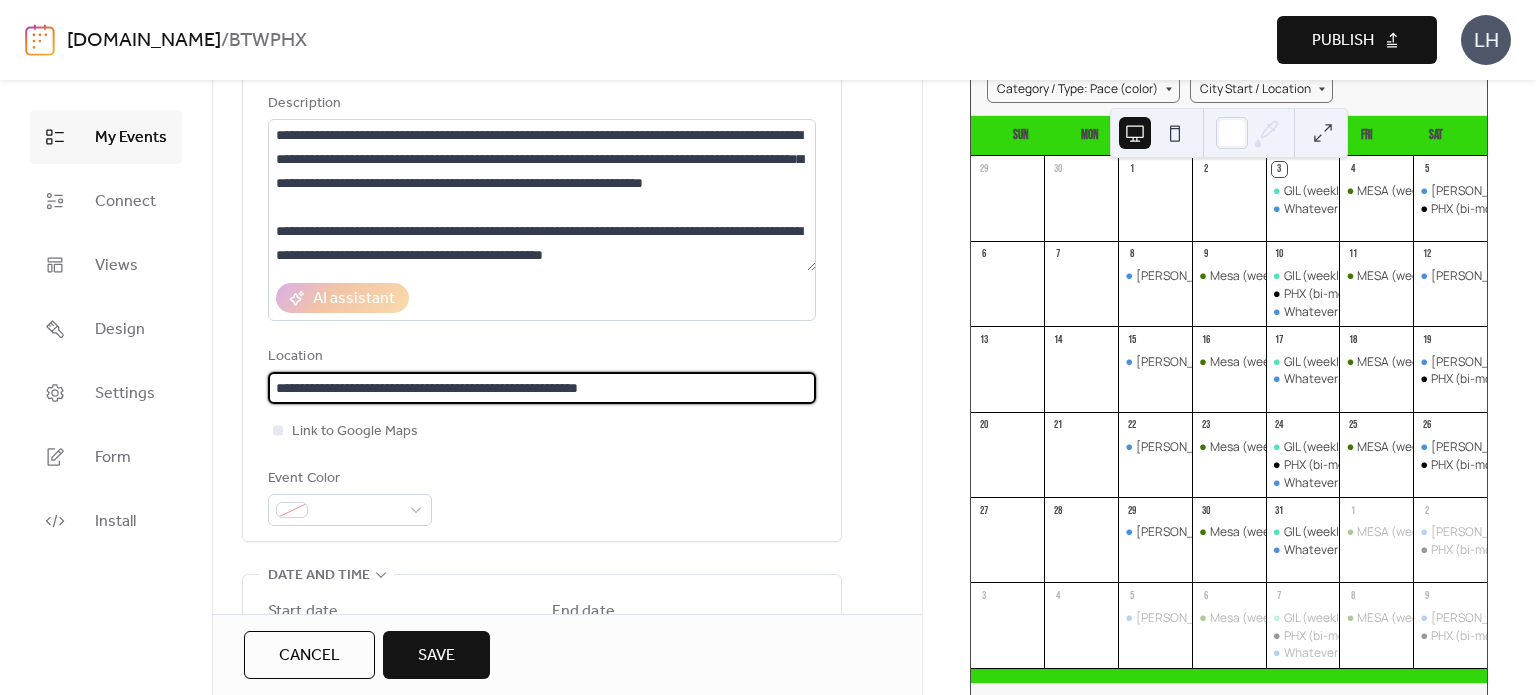 drag, startPoint x: 426, startPoint y: 387, endPoint x: 197, endPoint y: 378, distance: 229.17679 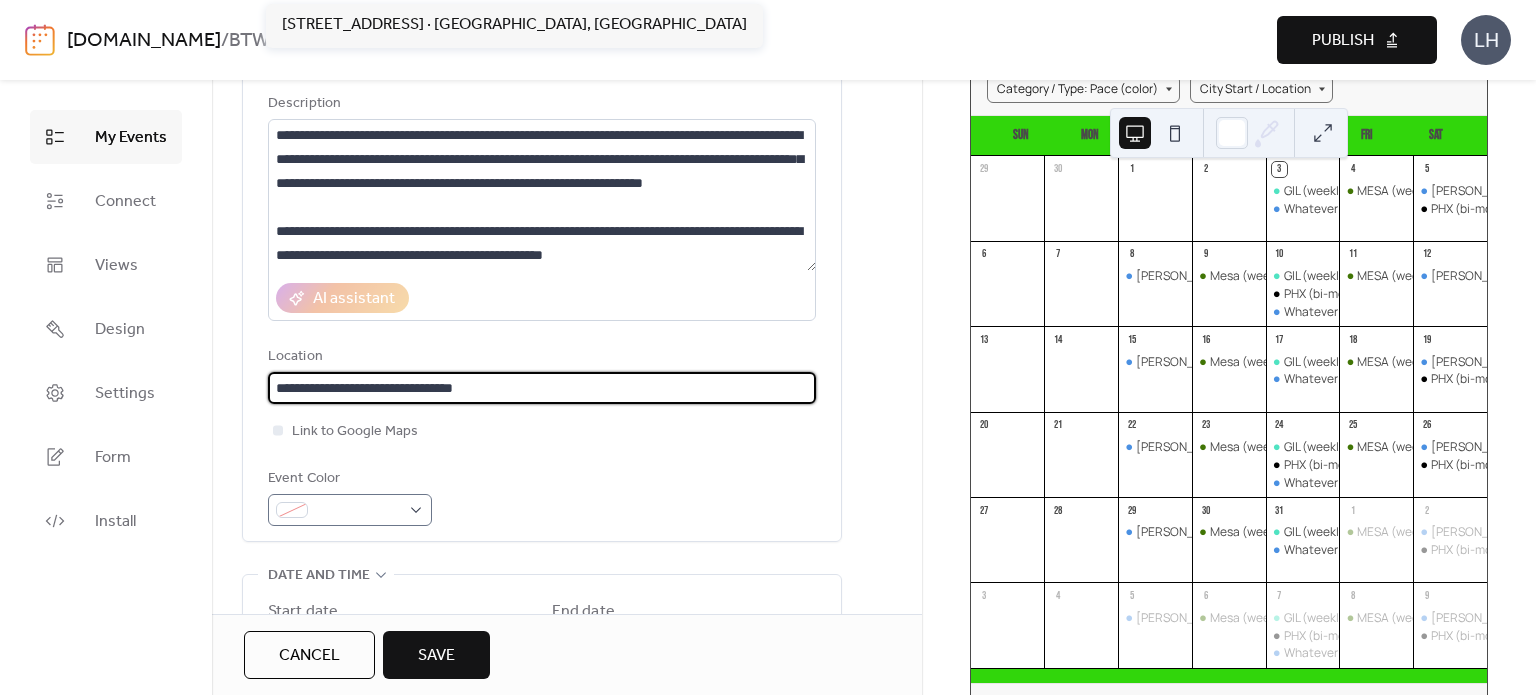 type on "**********" 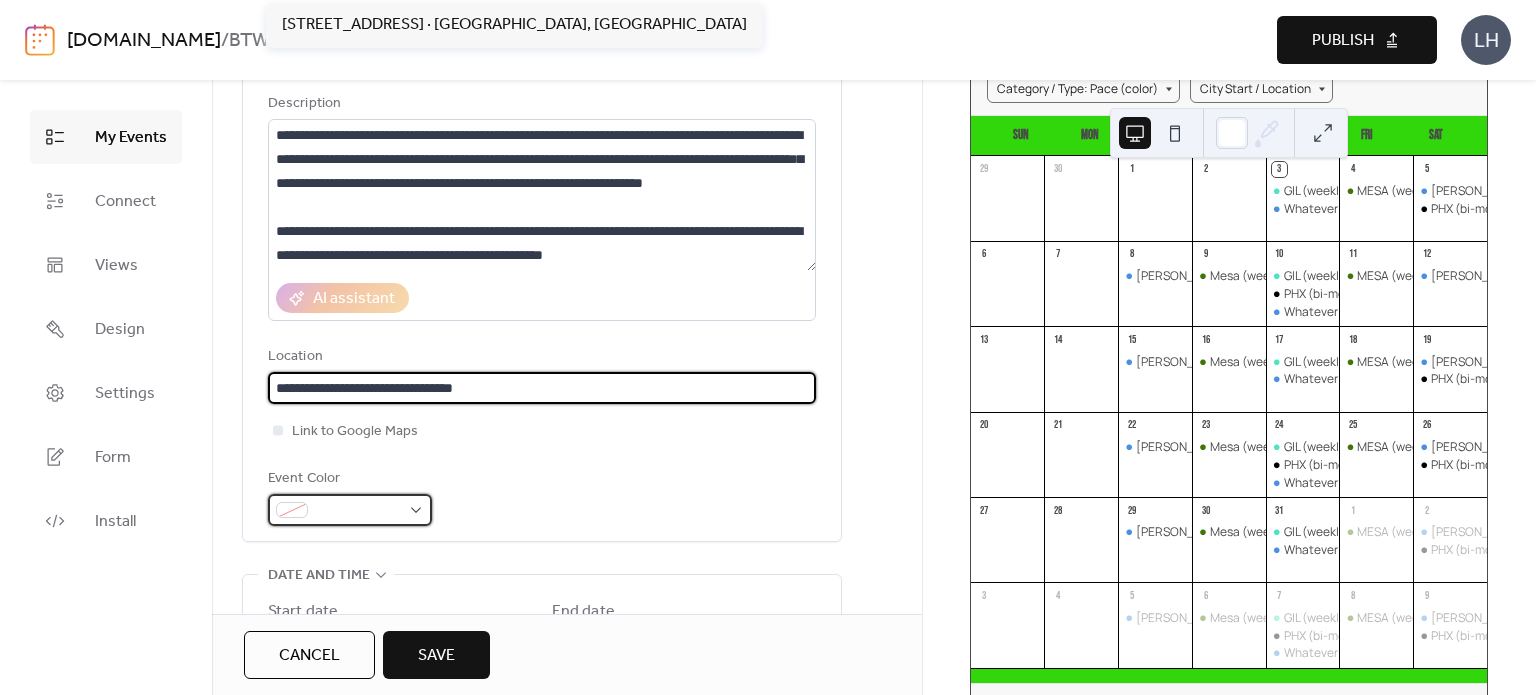 click at bounding box center (358, 511) 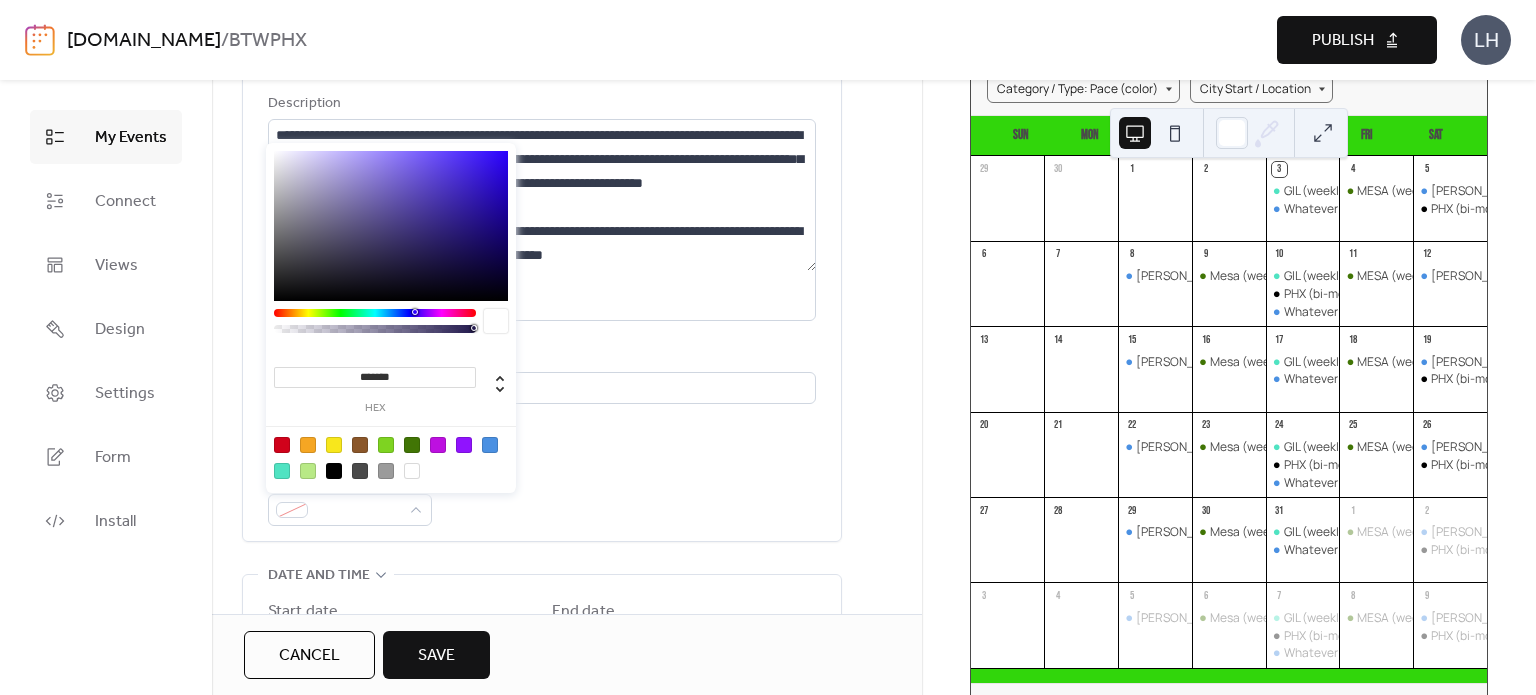 click at bounding box center (391, 457) 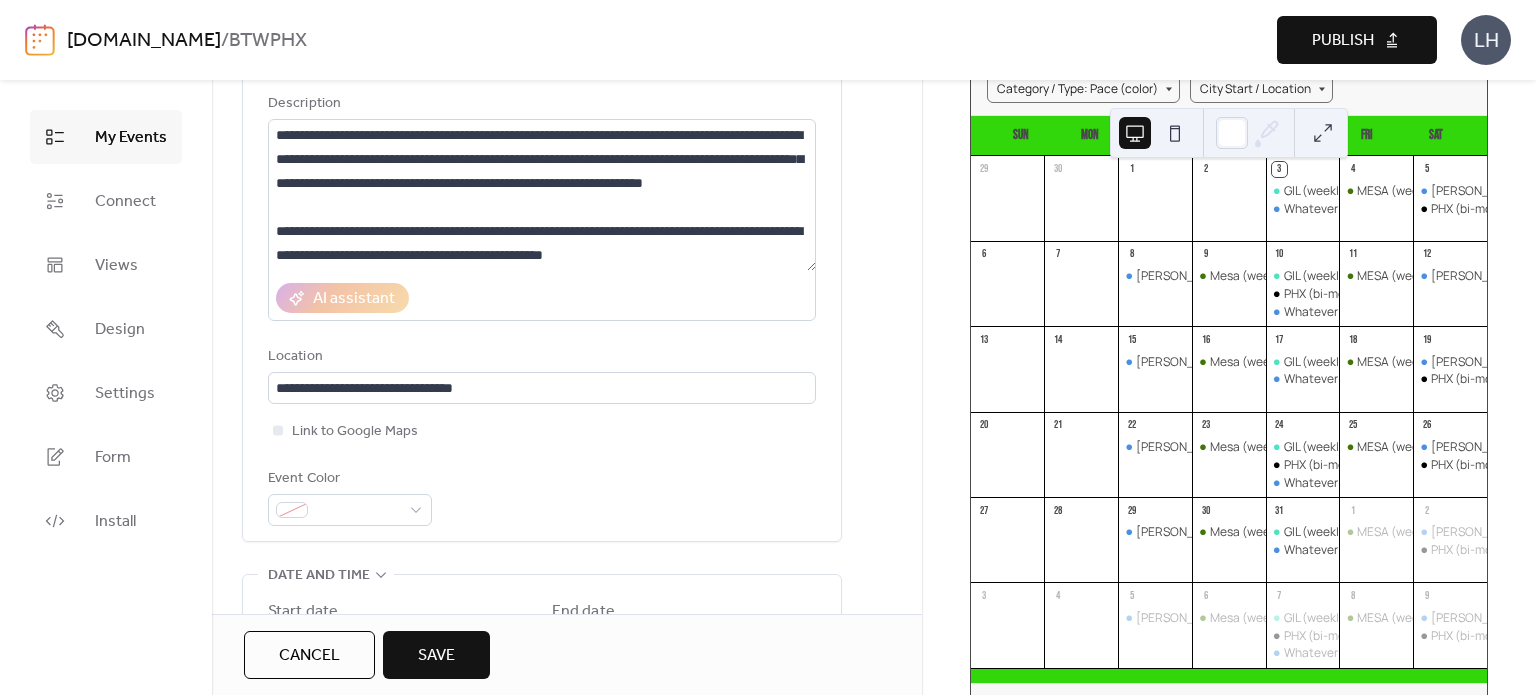 scroll, scrollTop: 279, scrollLeft: 0, axis: vertical 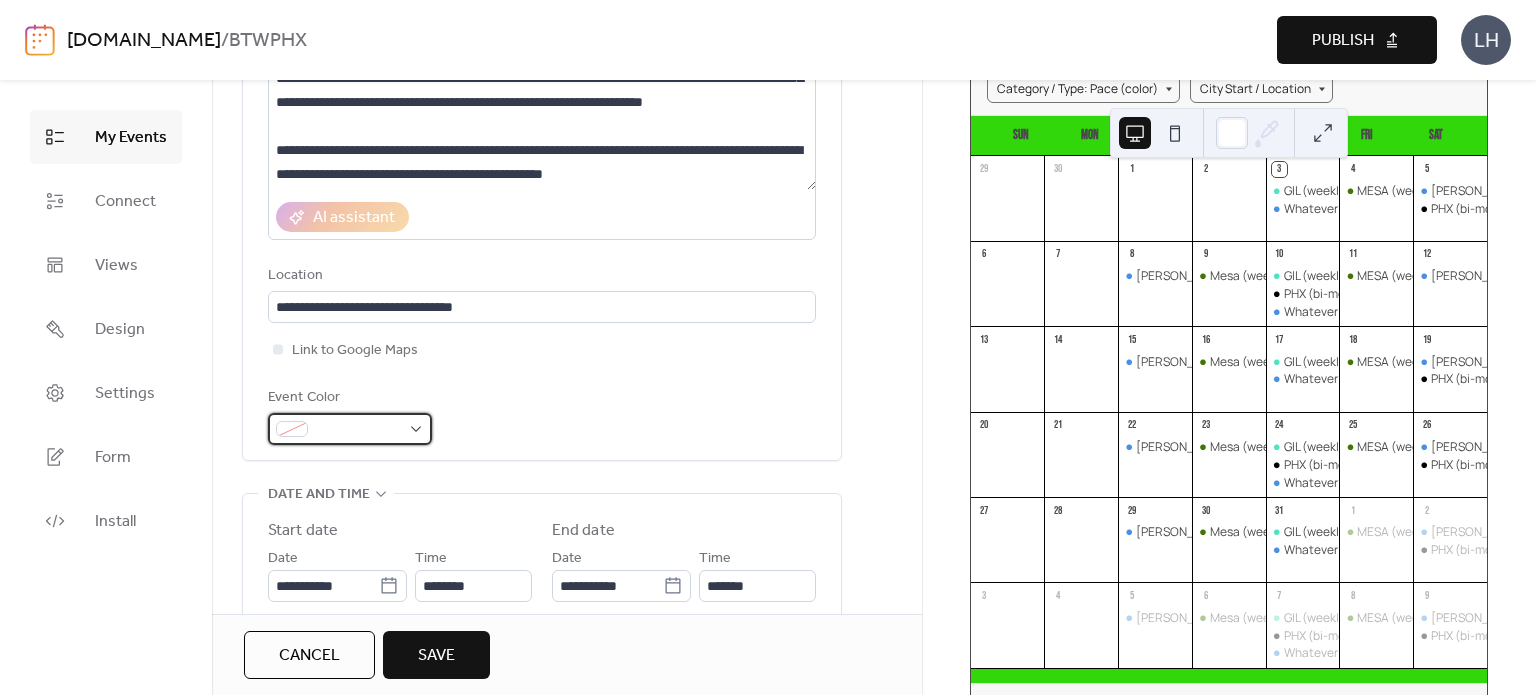 click at bounding box center (350, 429) 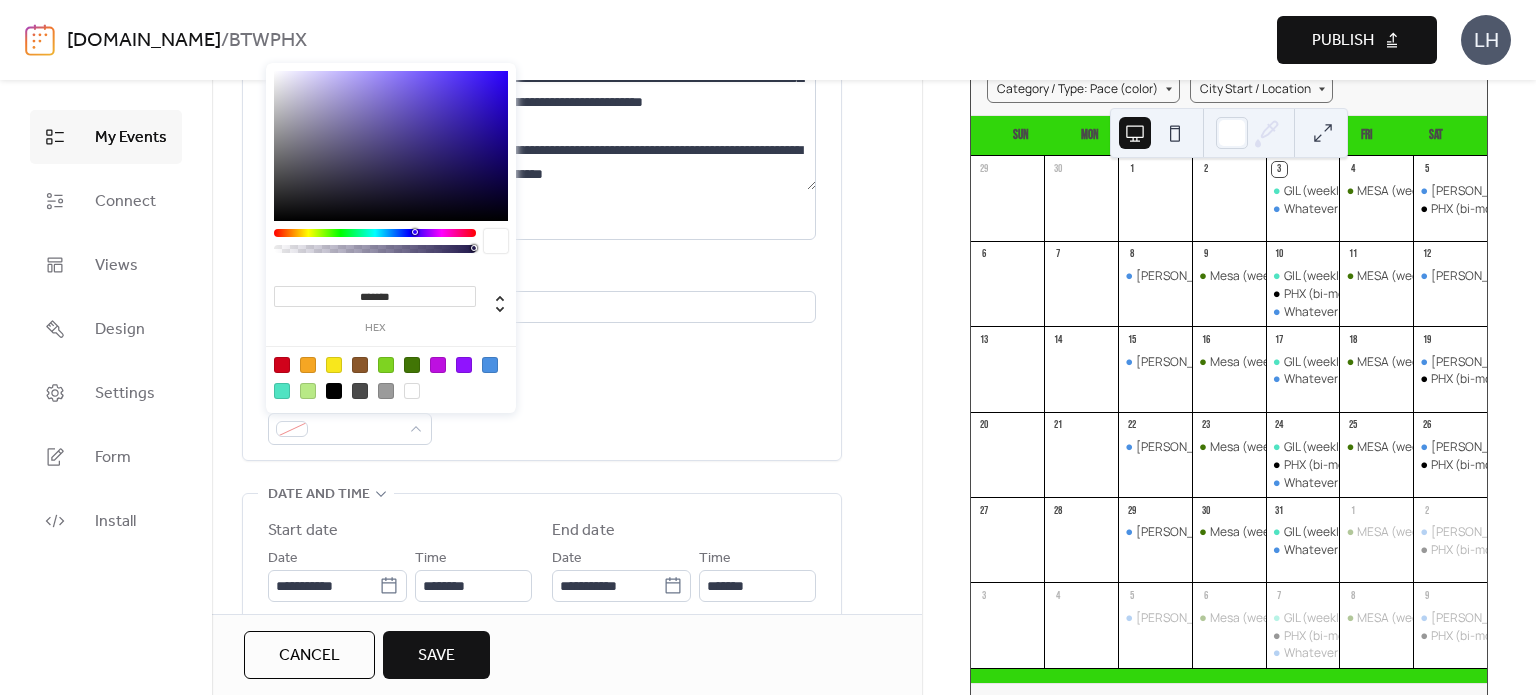 click at bounding box center [490, 365] 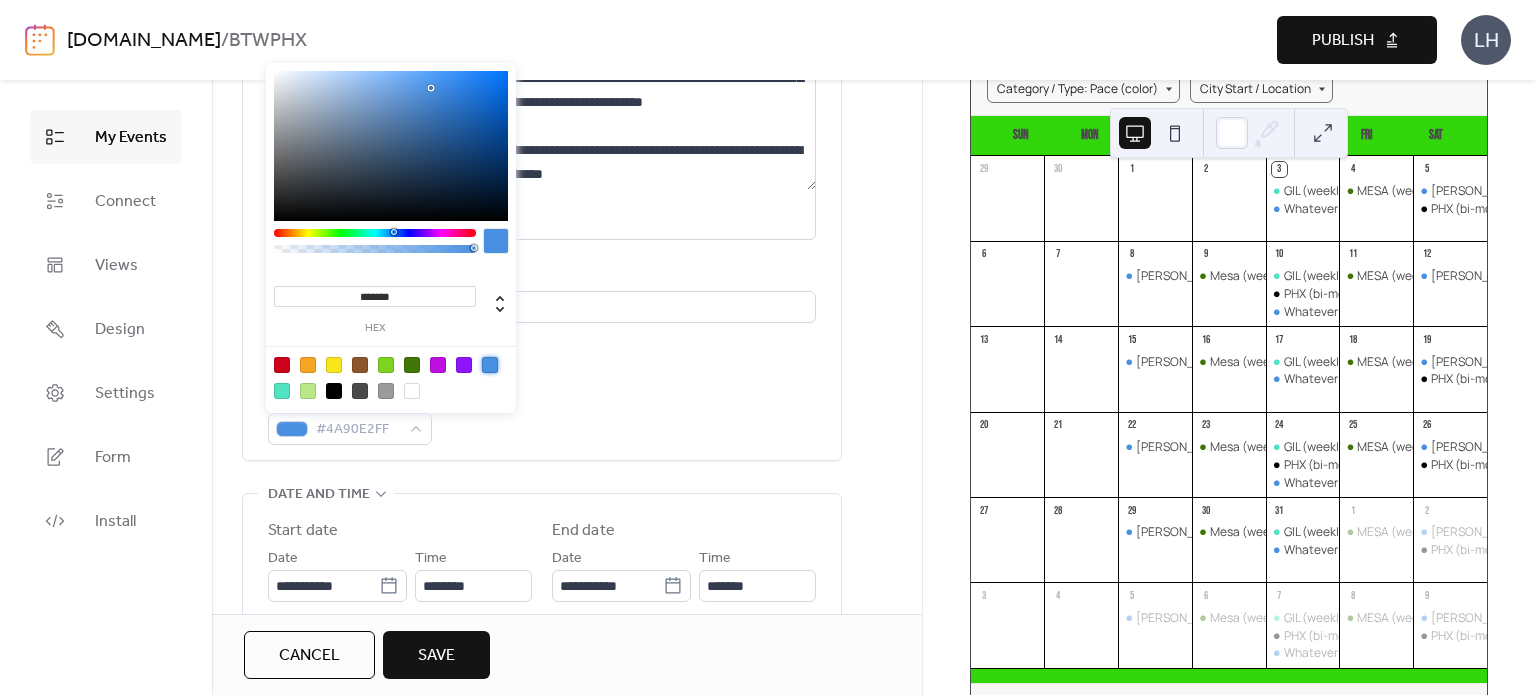 click on "Event Color #4A90E2FF" at bounding box center [542, 415] 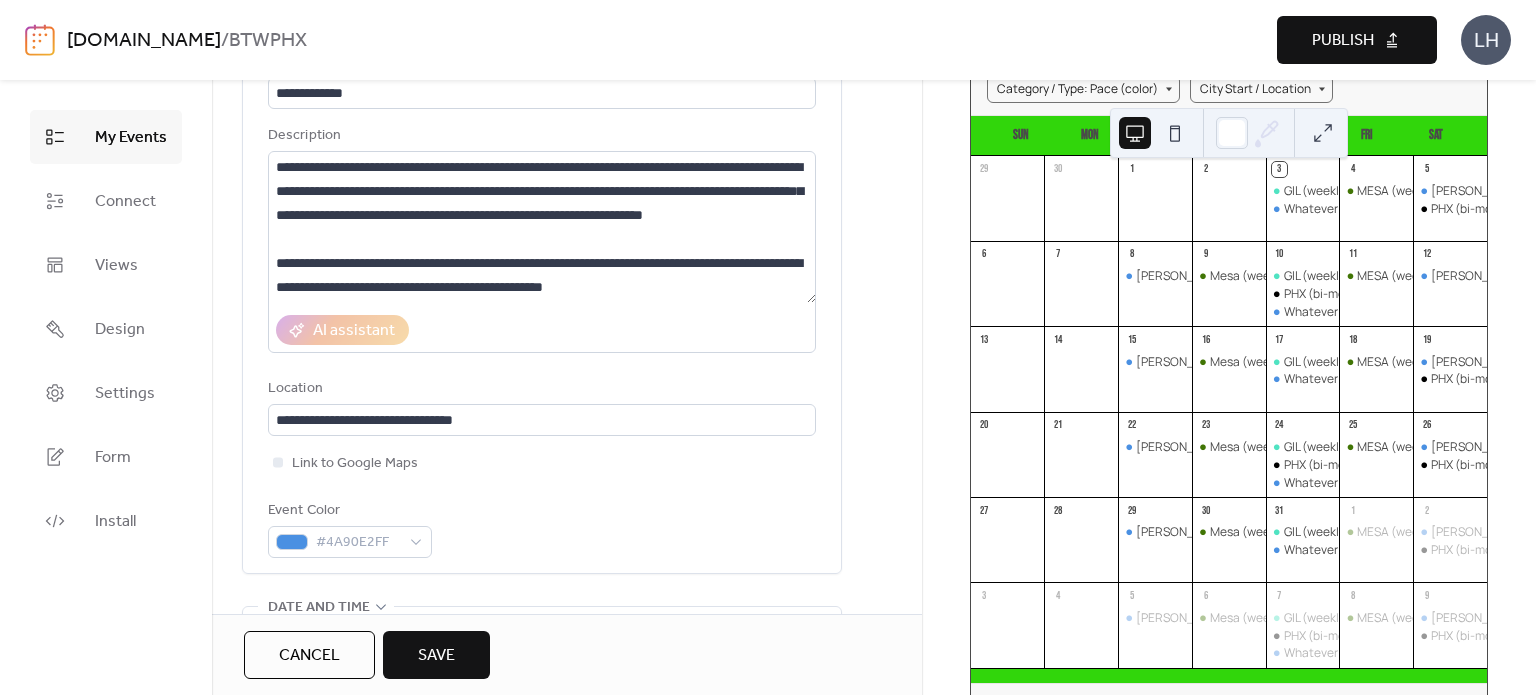 scroll, scrollTop: 99, scrollLeft: 0, axis: vertical 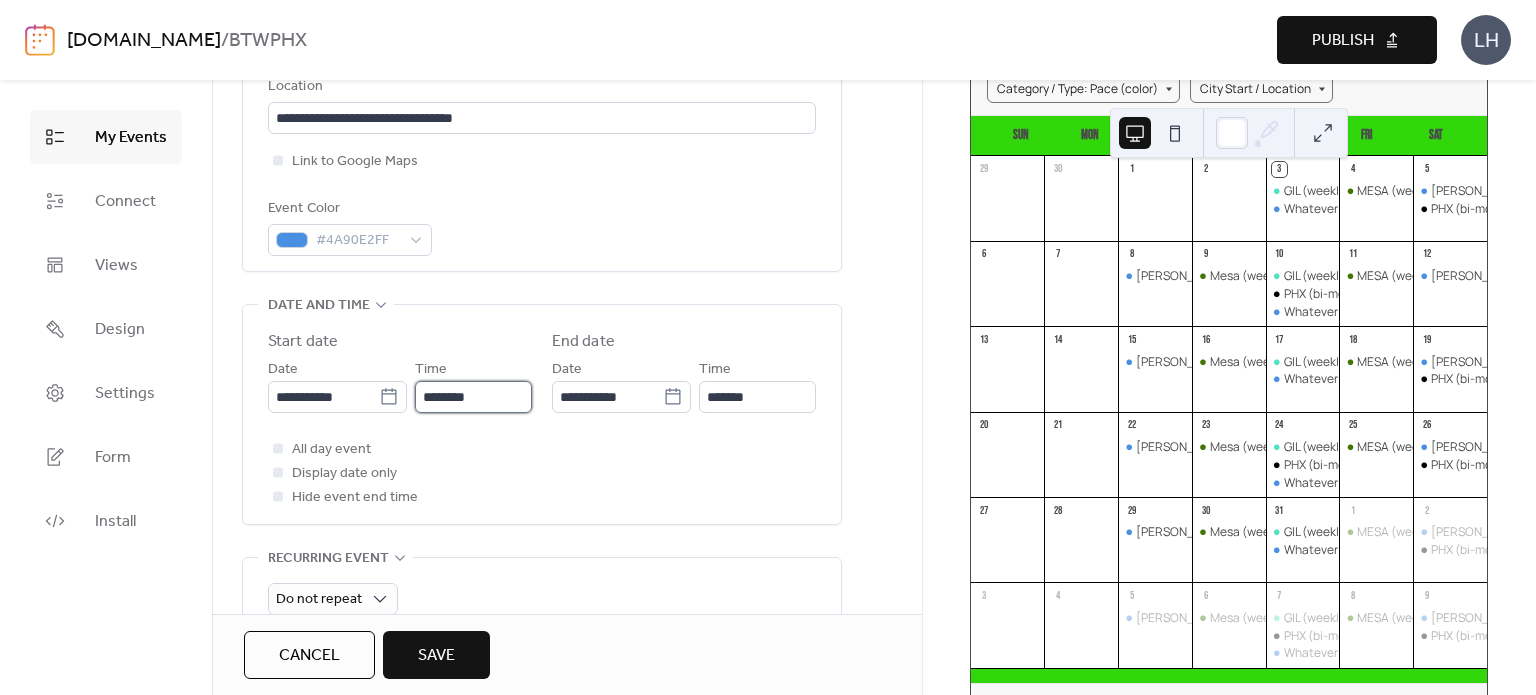click on "********" at bounding box center [473, 397] 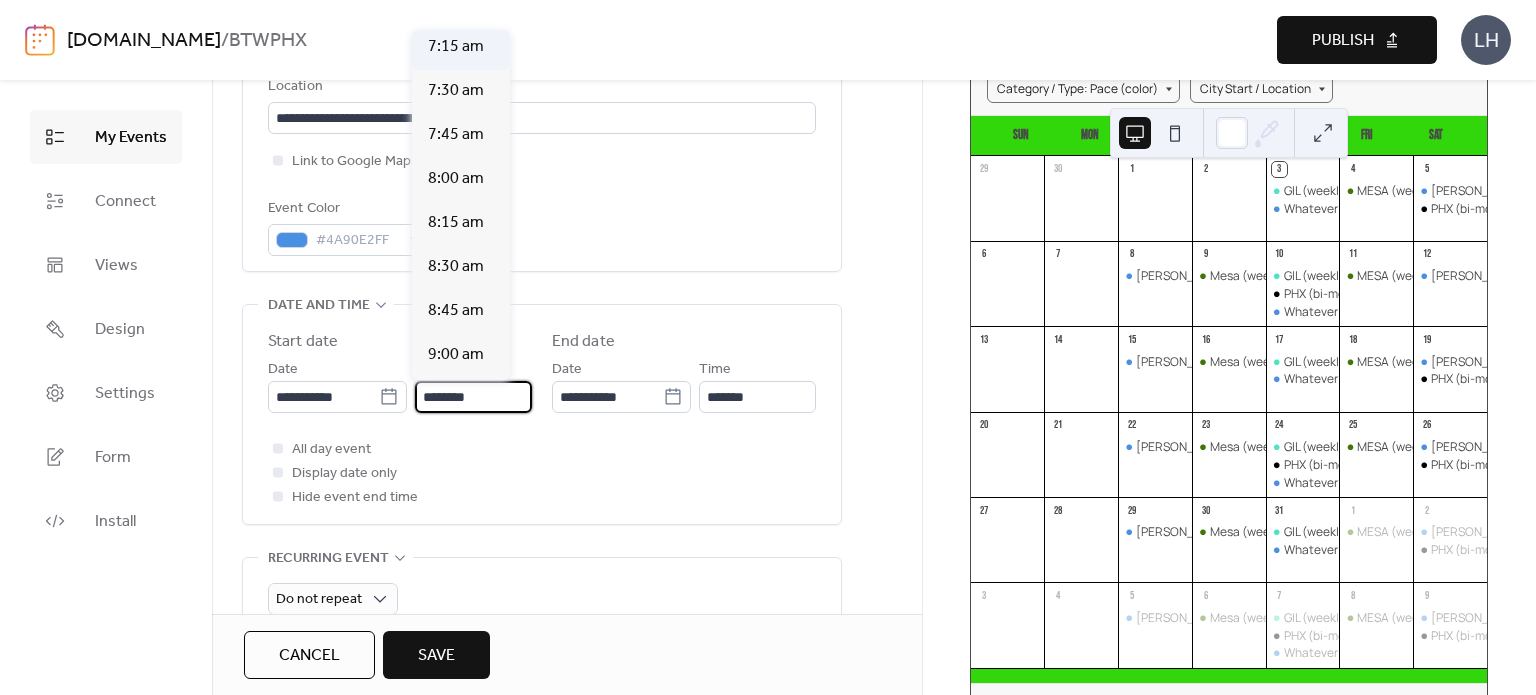 scroll, scrollTop: 1211, scrollLeft: 0, axis: vertical 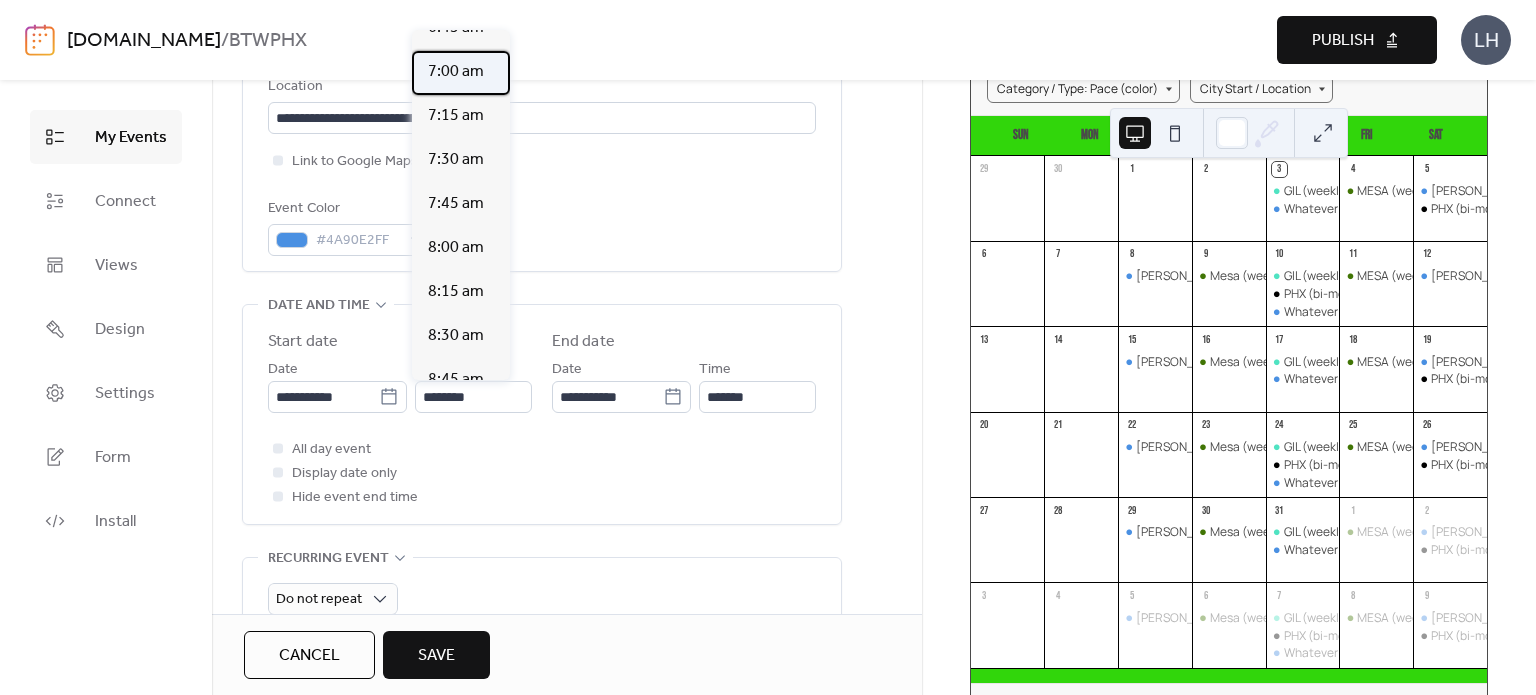click on "7:00 am" at bounding box center [456, 72] 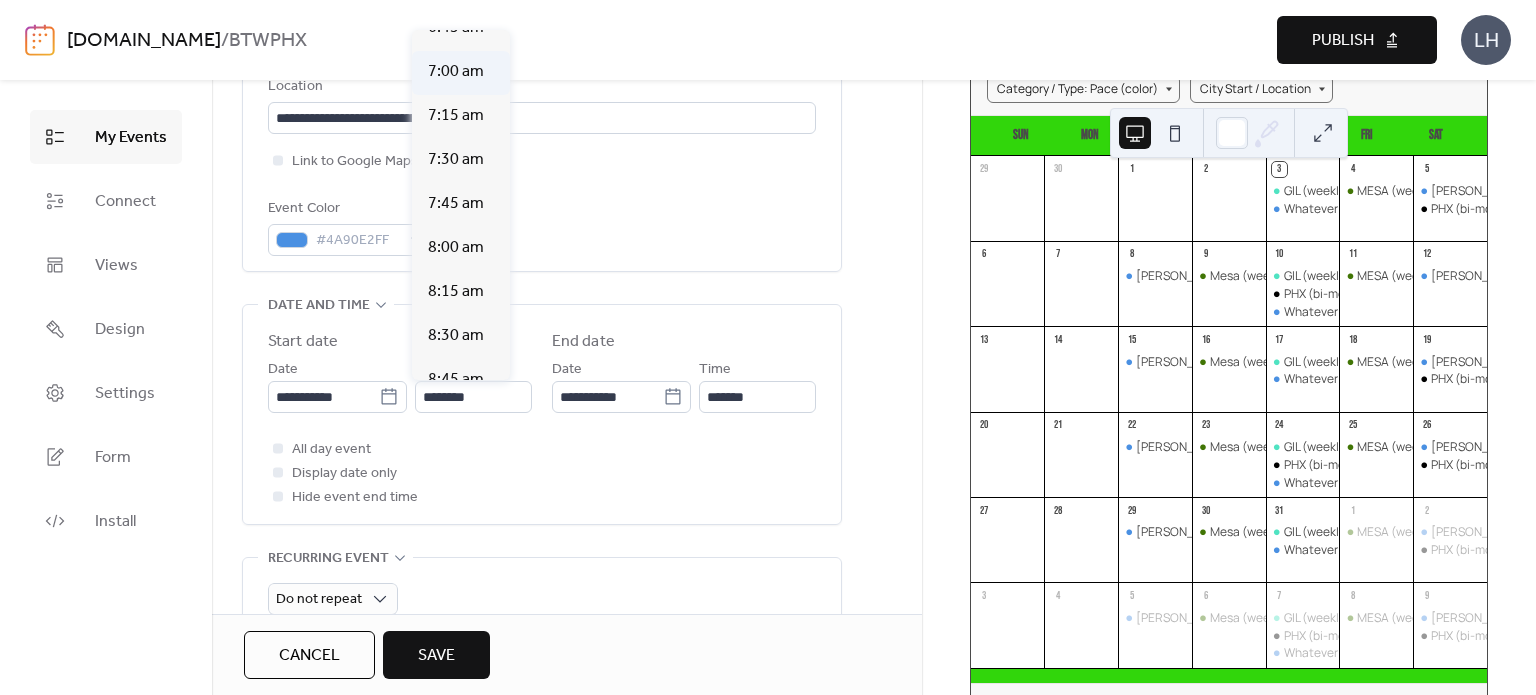 type on "*******" 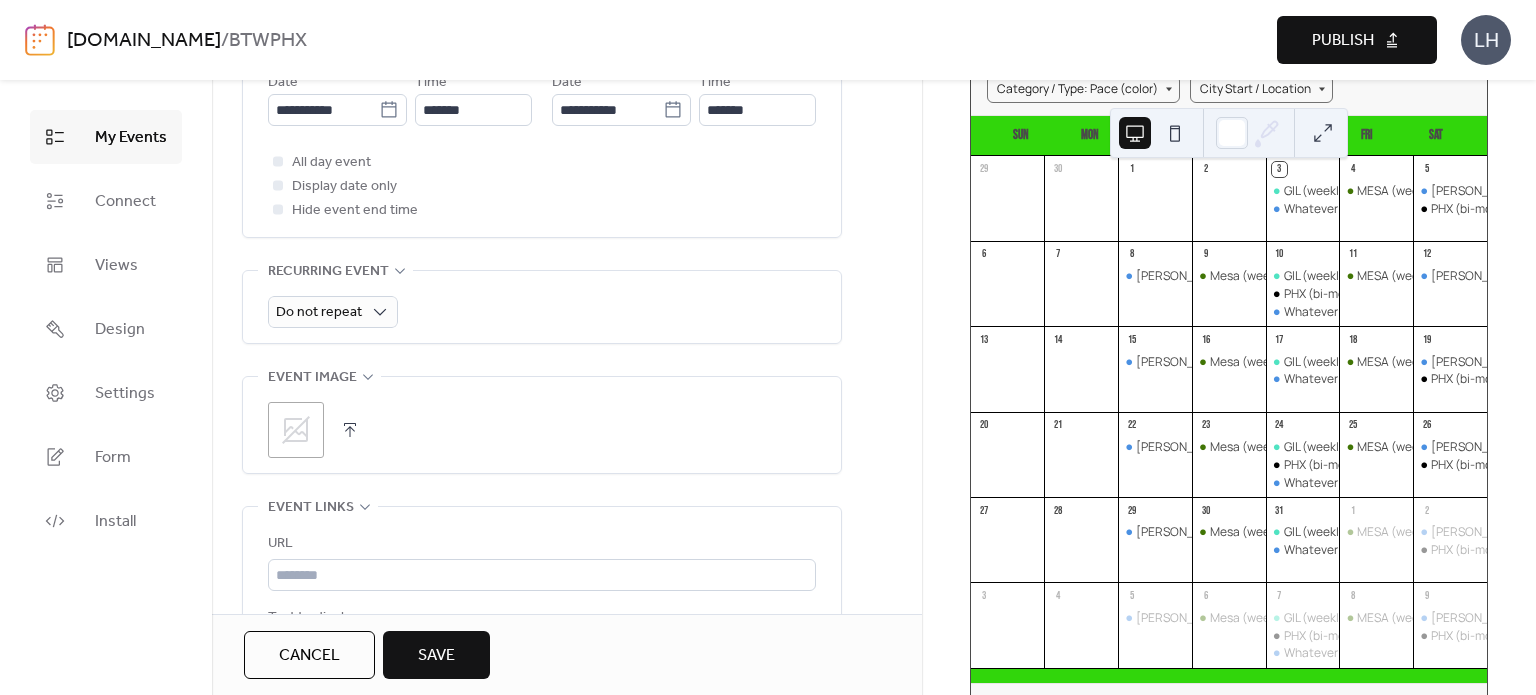 scroll, scrollTop: 756, scrollLeft: 0, axis: vertical 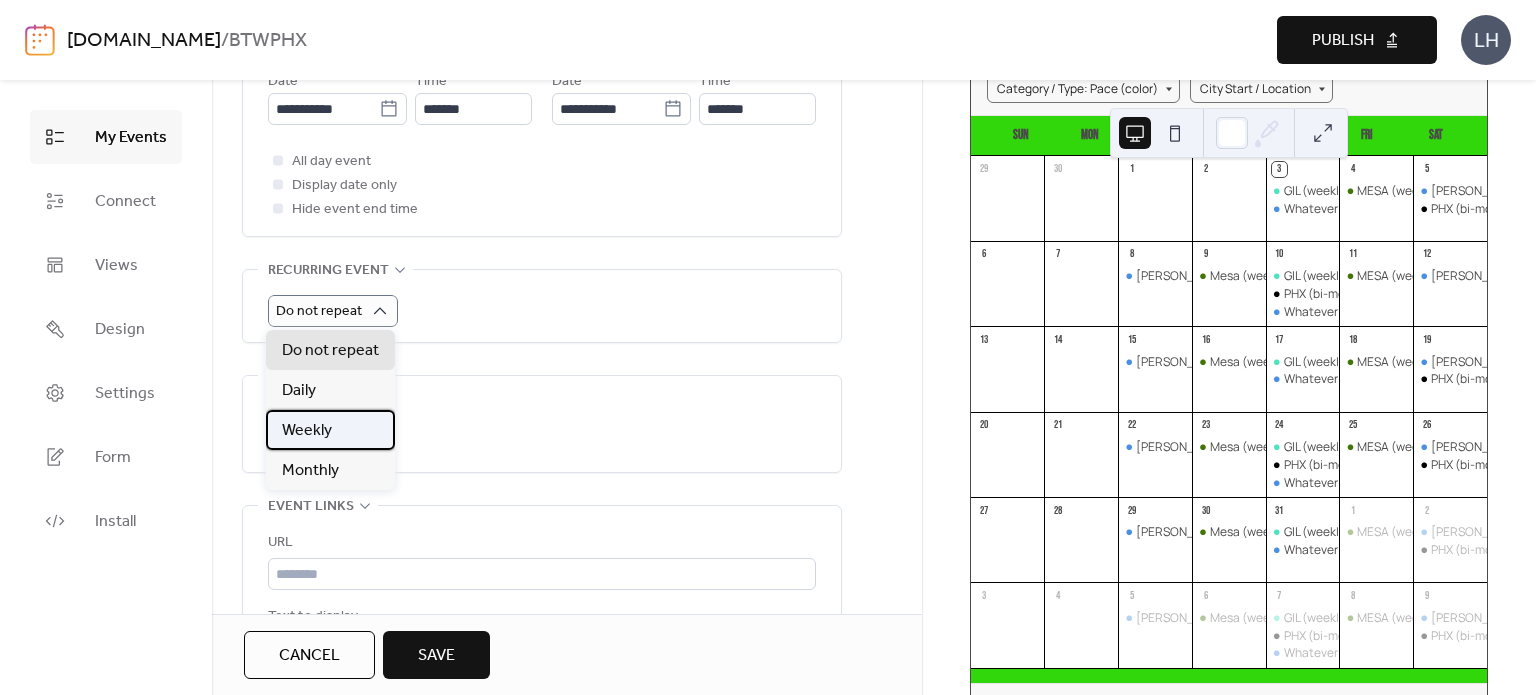 click on "Weekly" at bounding box center [330, 430] 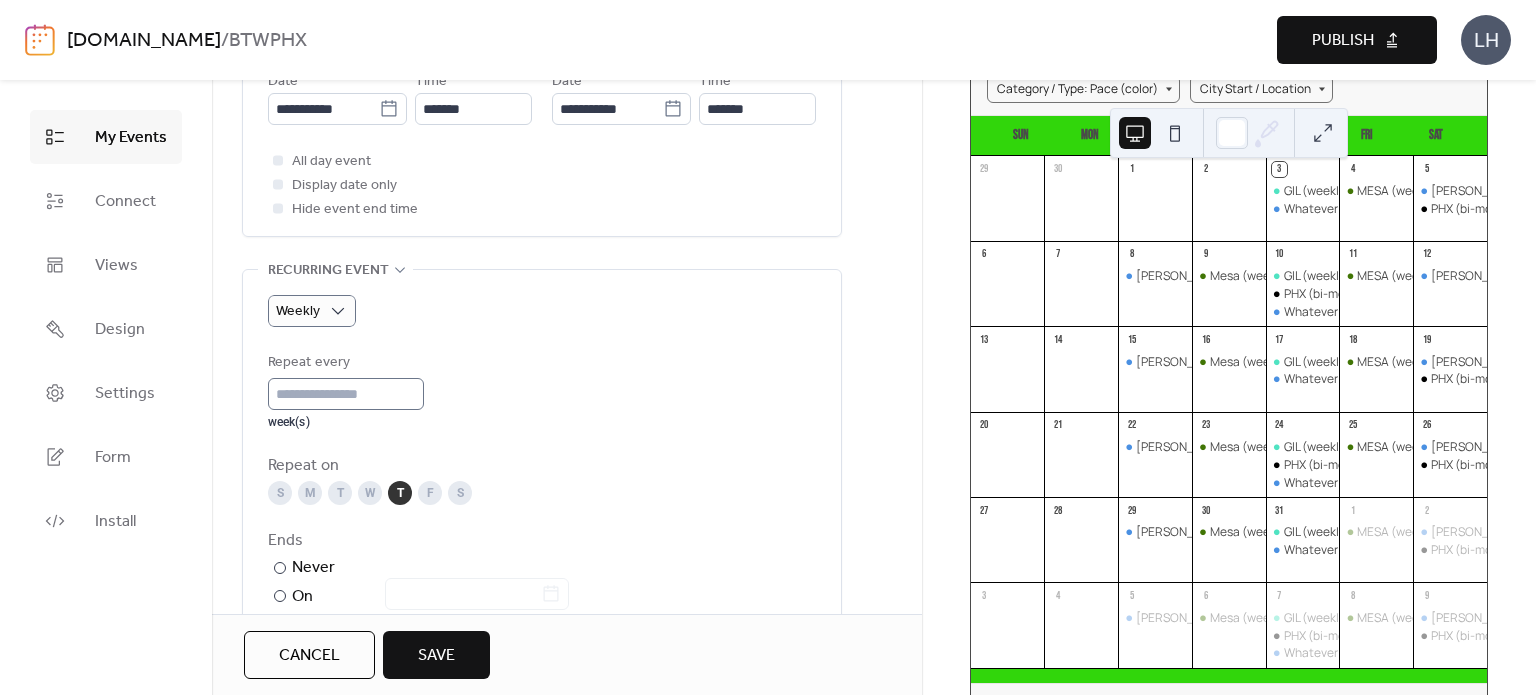 scroll, scrollTop: 0, scrollLeft: 0, axis: both 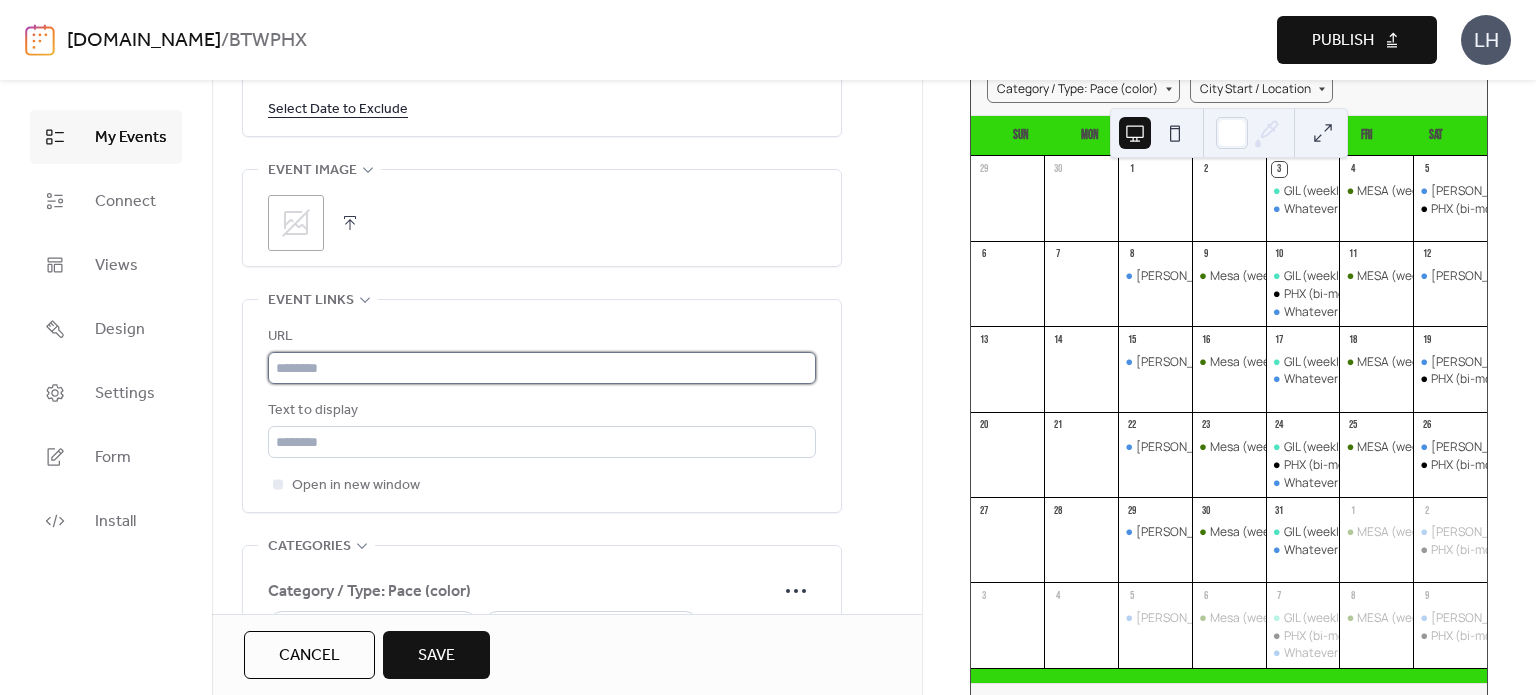 click at bounding box center [542, 368] 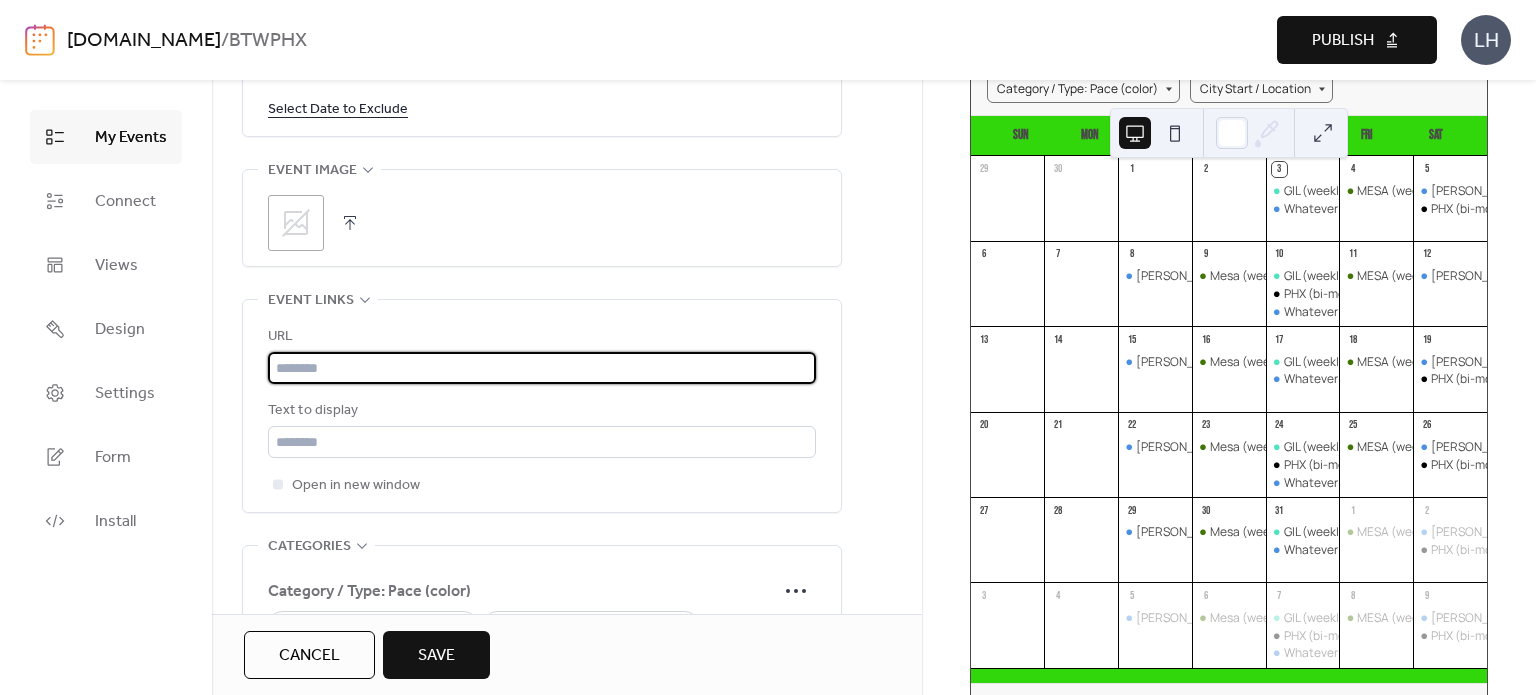 paste on "**********" 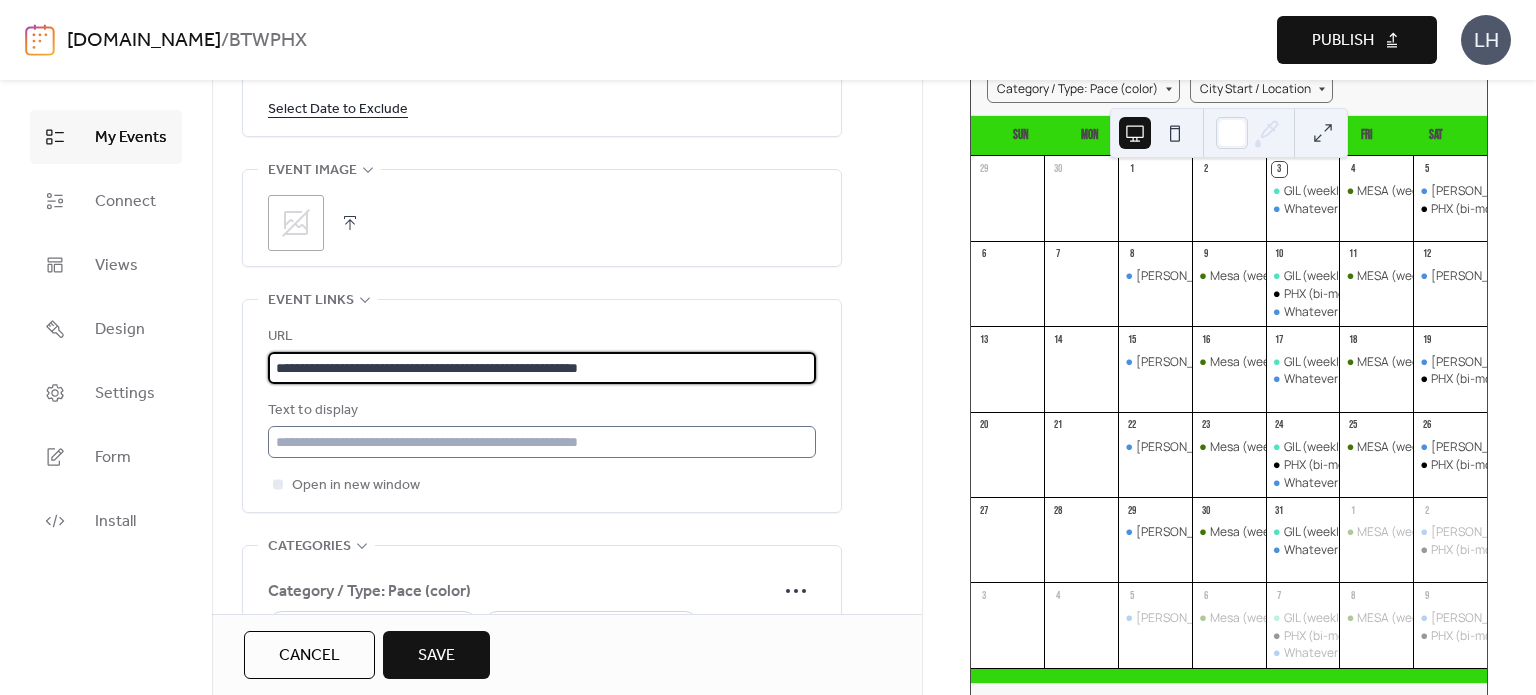 type on "**********" 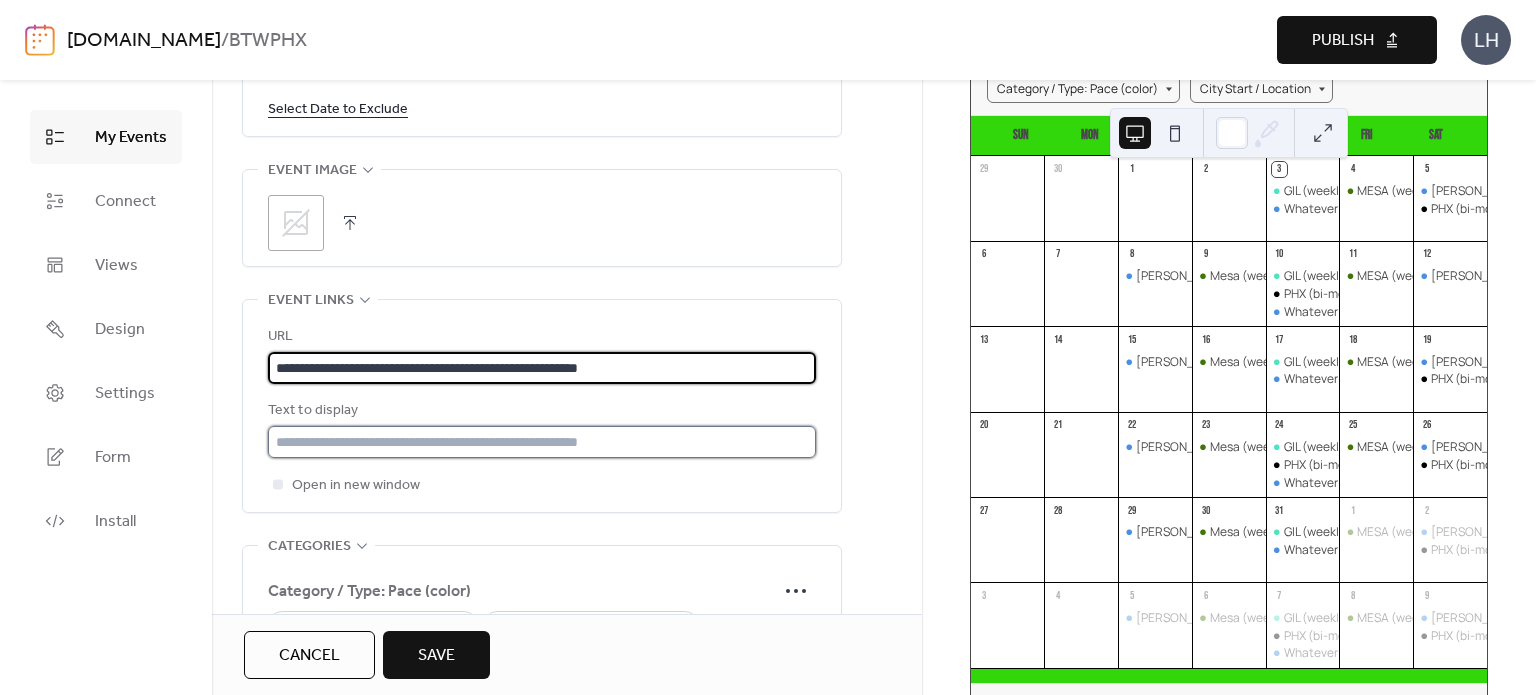 click at bounding box center (542, 442) 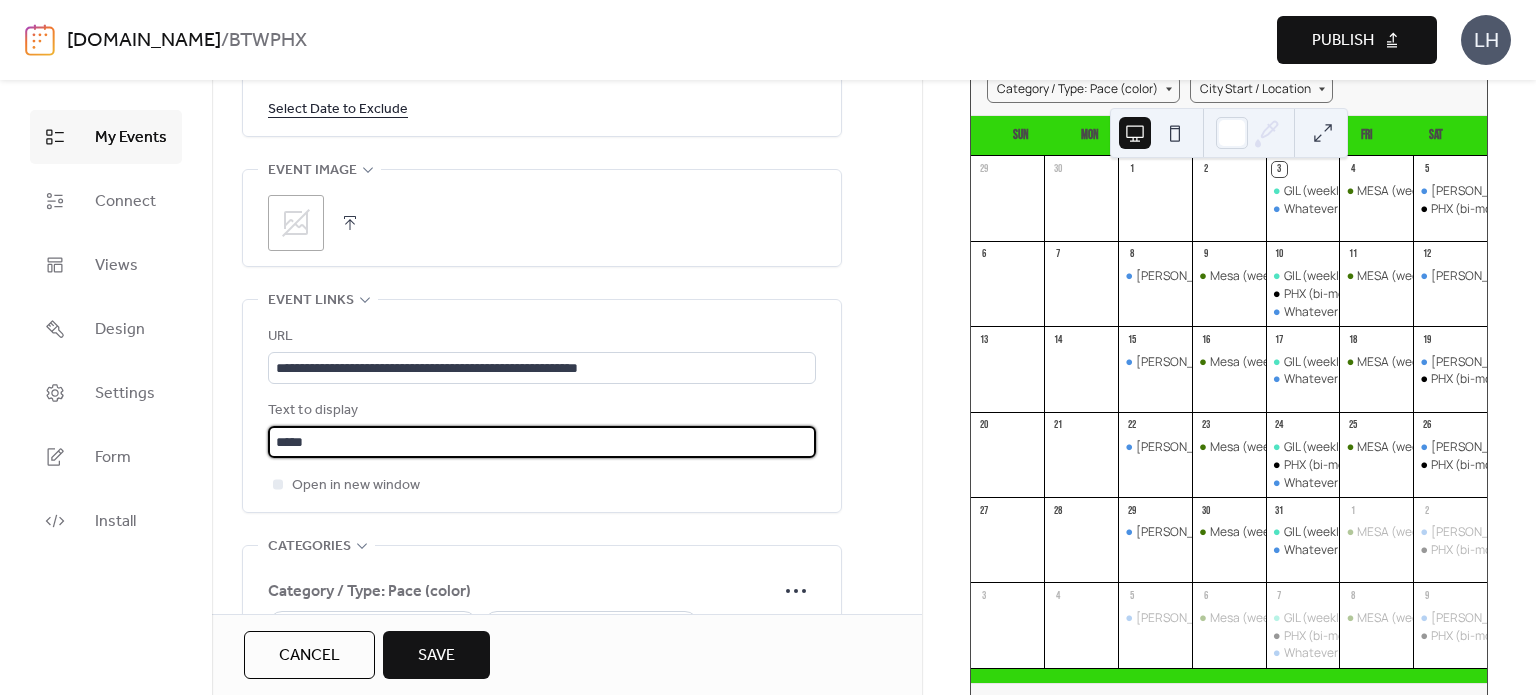 type on "**********" 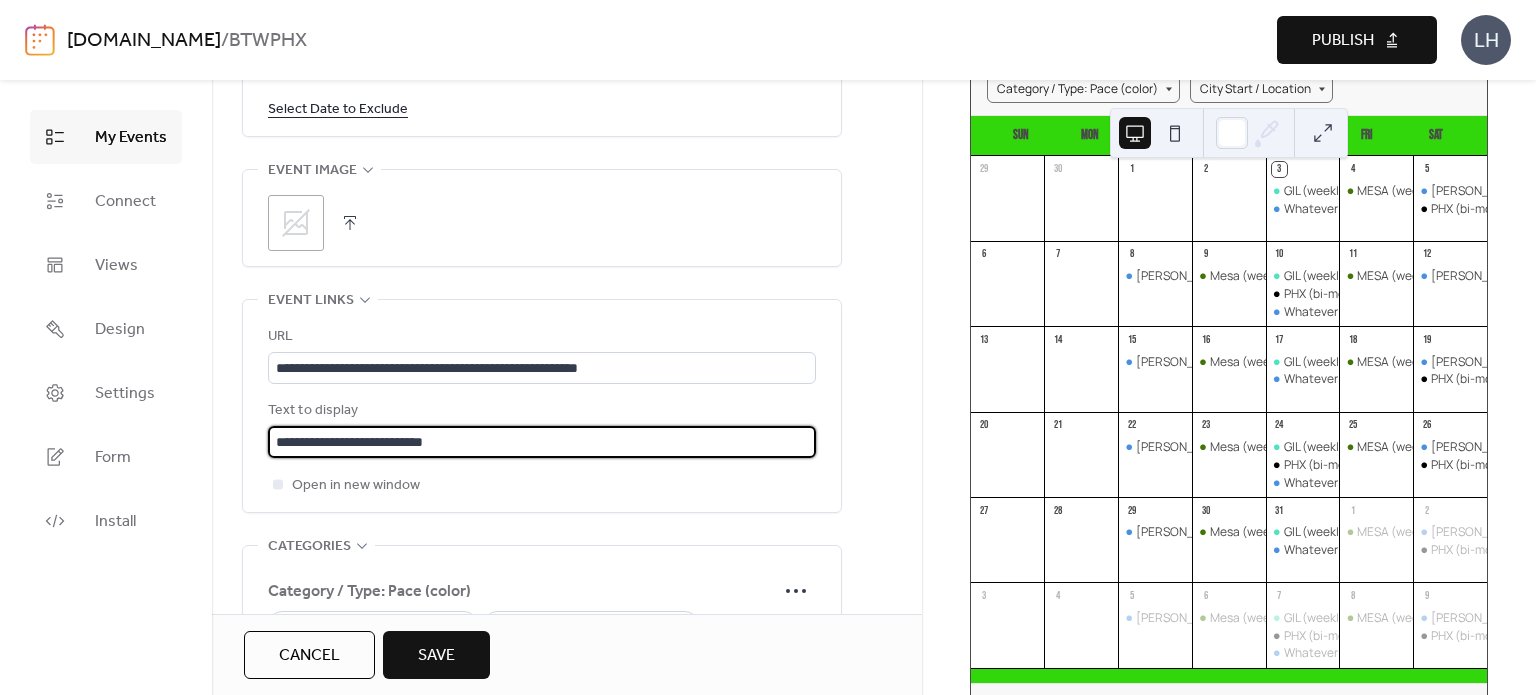 click on "Open in new window" at bounding box center (542, 485) 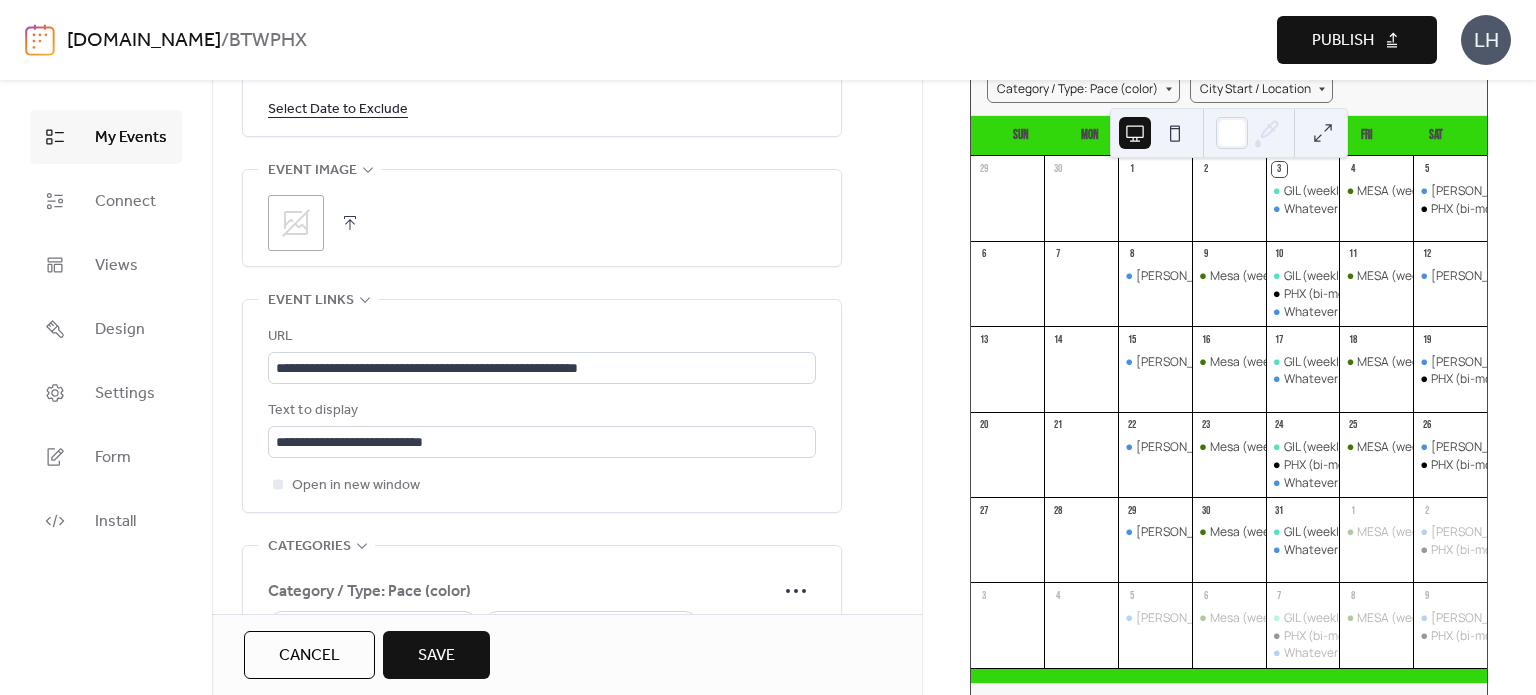 click 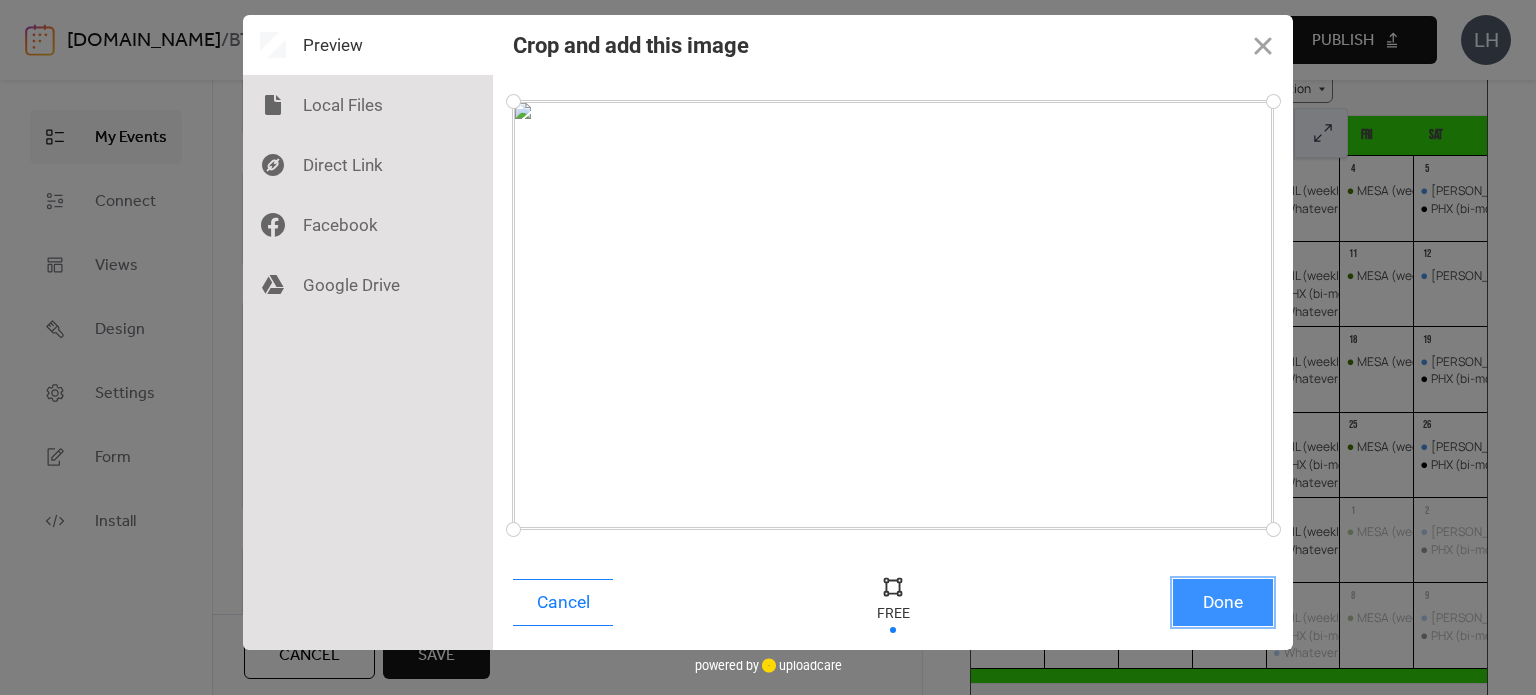 click on "Done" at bounding box center [1223, 602] 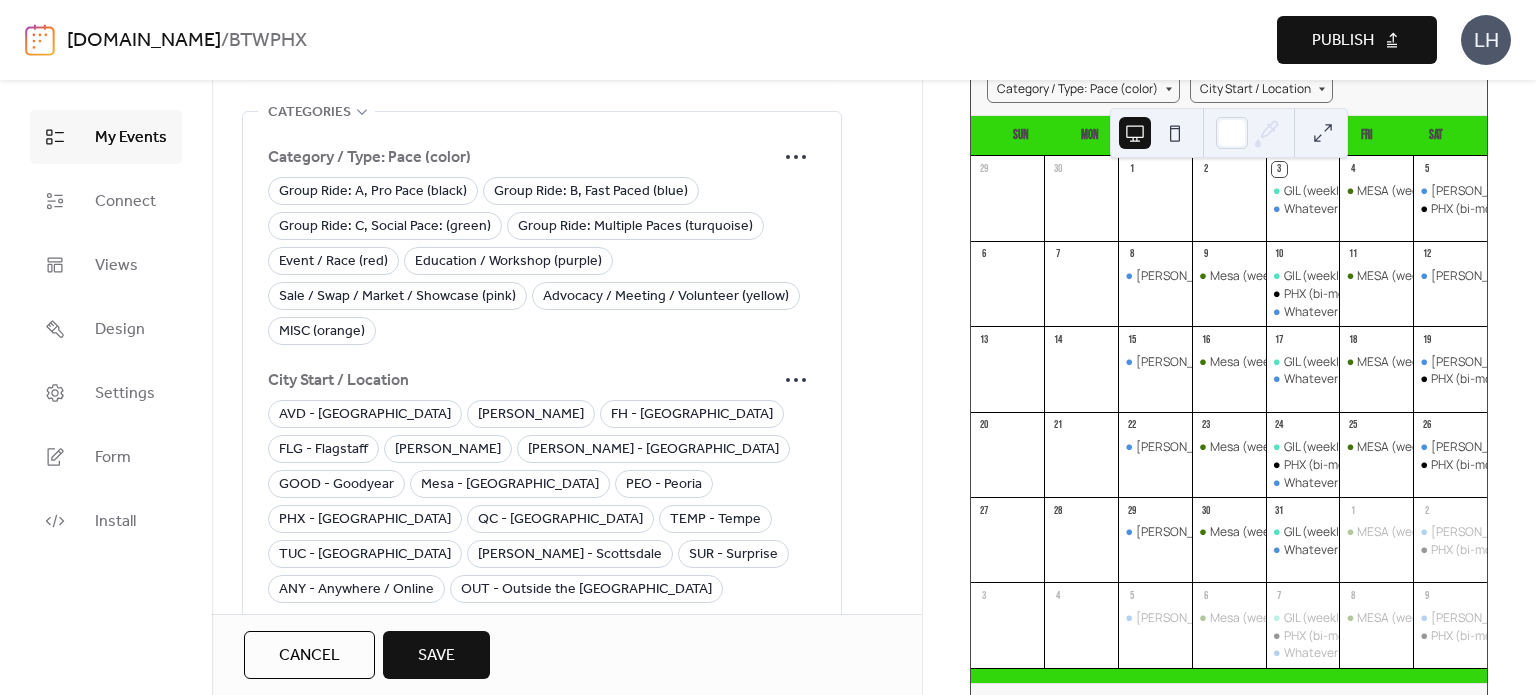 scroll, scrollTop: 1763, scrollLeft: 0, axis: vertical 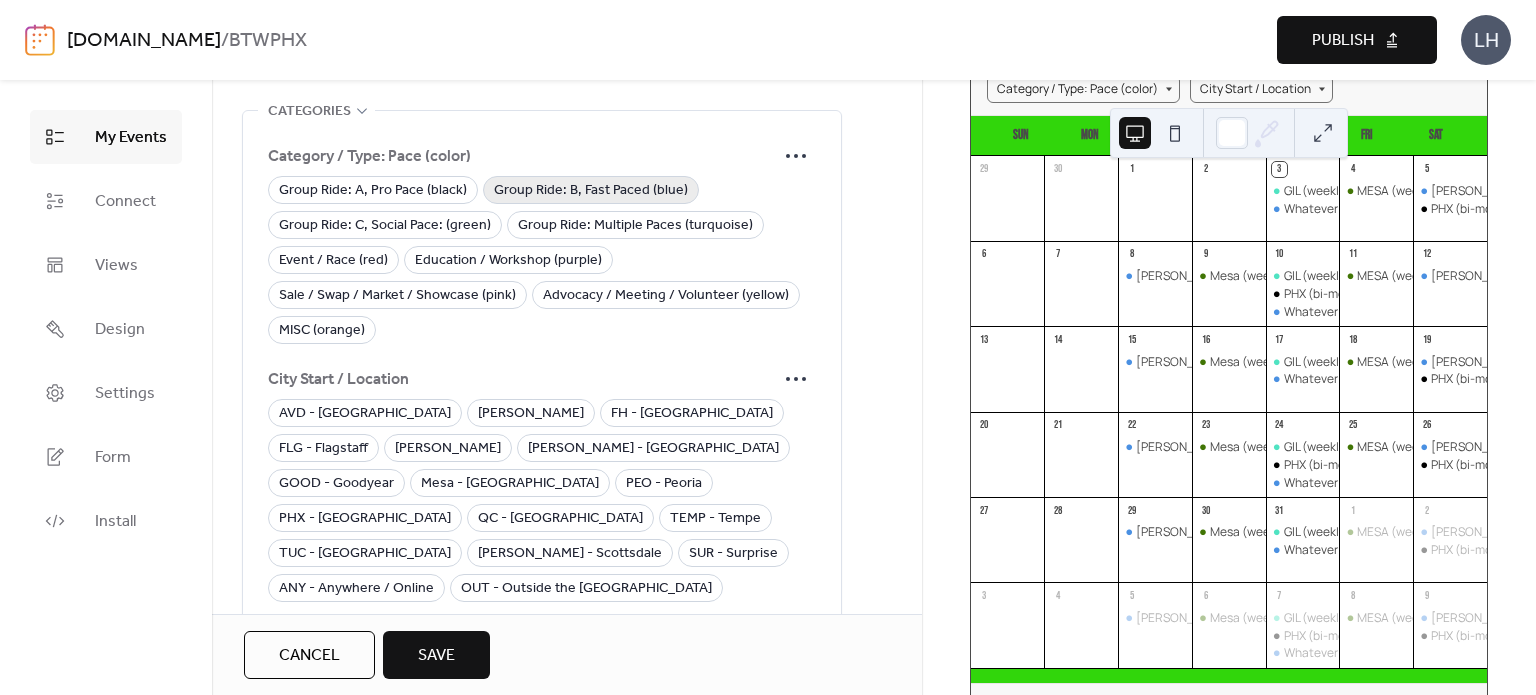 click on "Group Ride: B, Fast Paced (blue)" at bounding box center [591, 191] 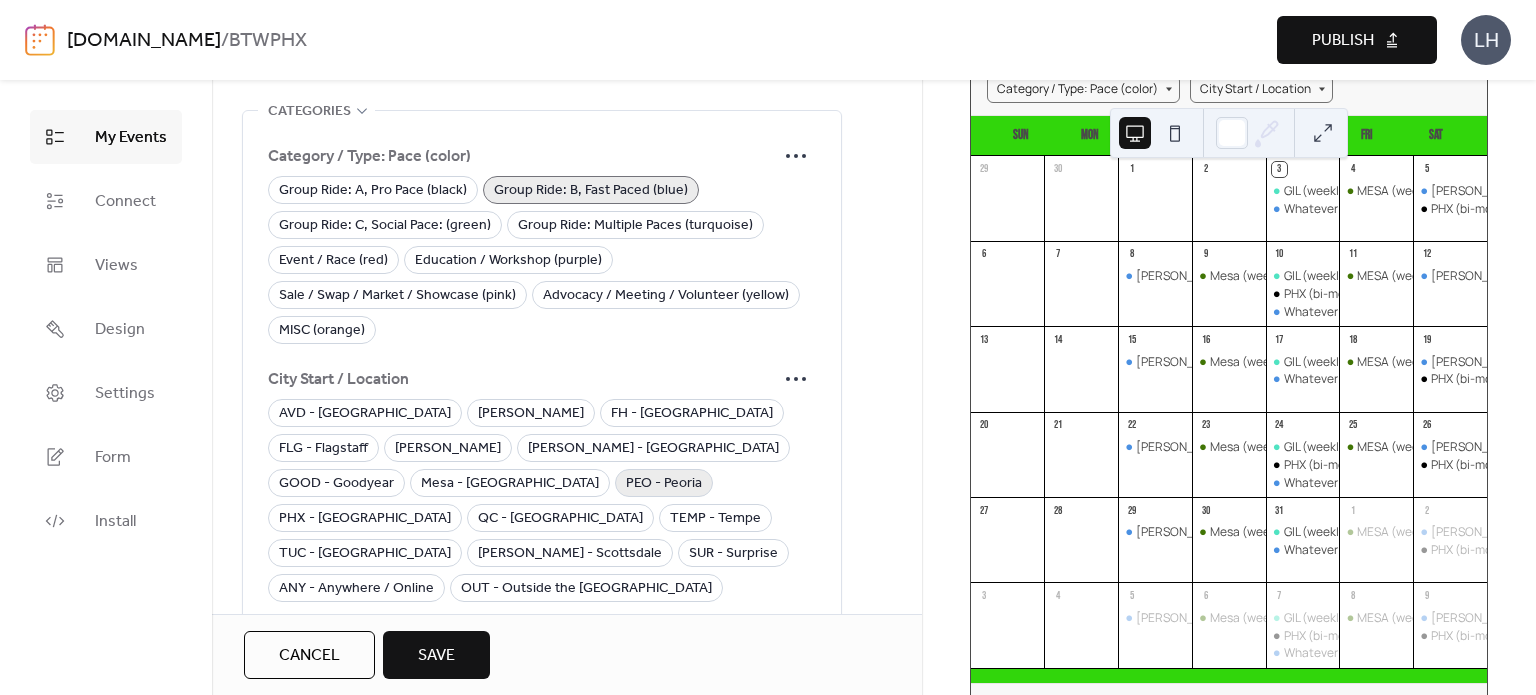 click on "PEO - Peoria" at bounding box center [664, 484] 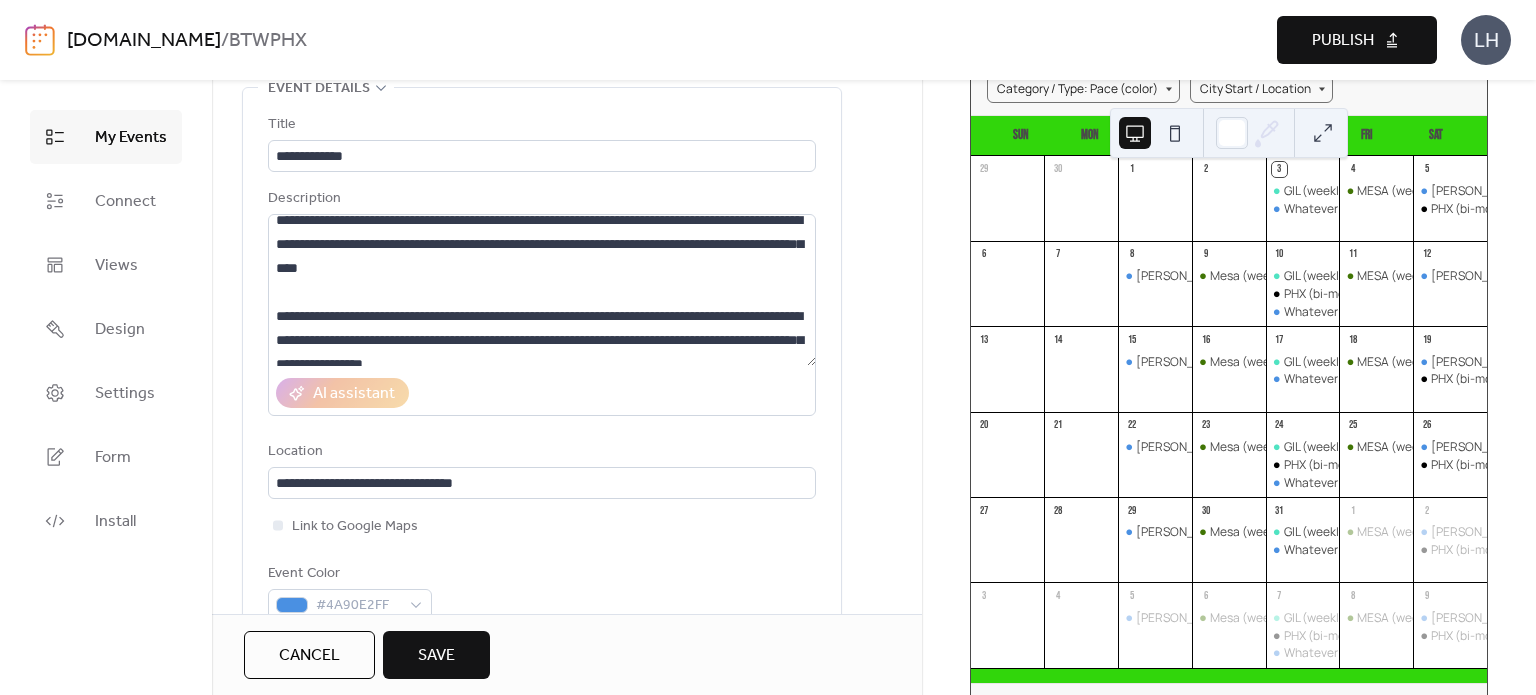scroll, scrollTop: 0, scrollLeft: 0, axis: both 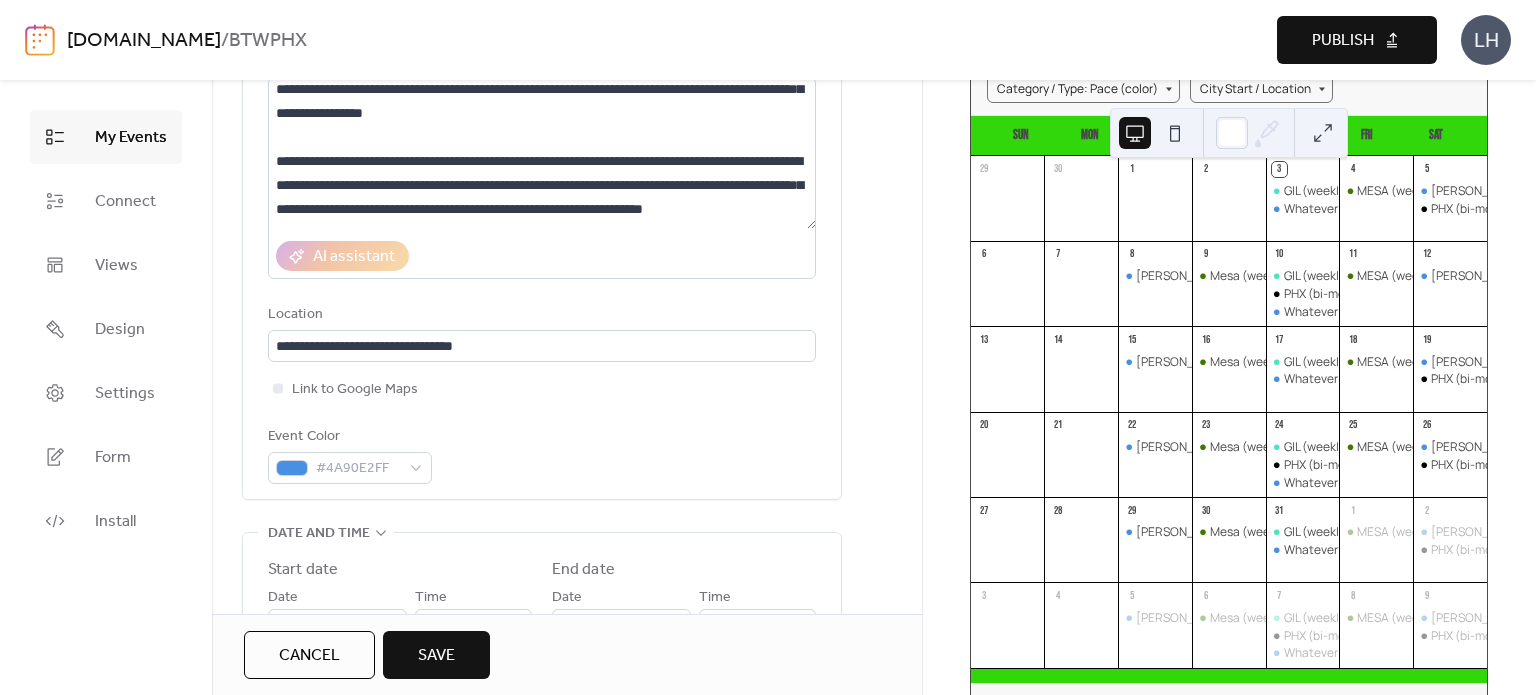 click on "Save" at bounding box center [436, 655] 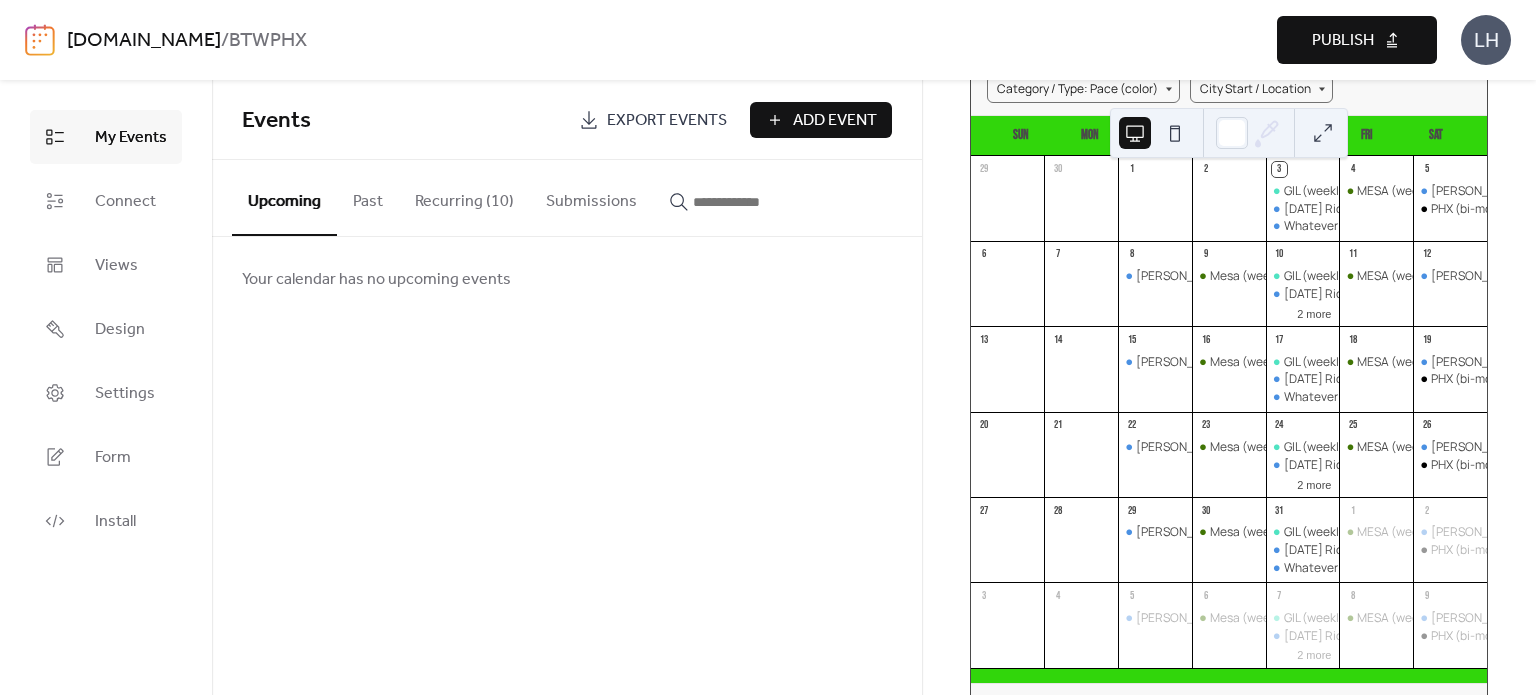 click on "Recurring  (10)" at bounding box center [464, 197] 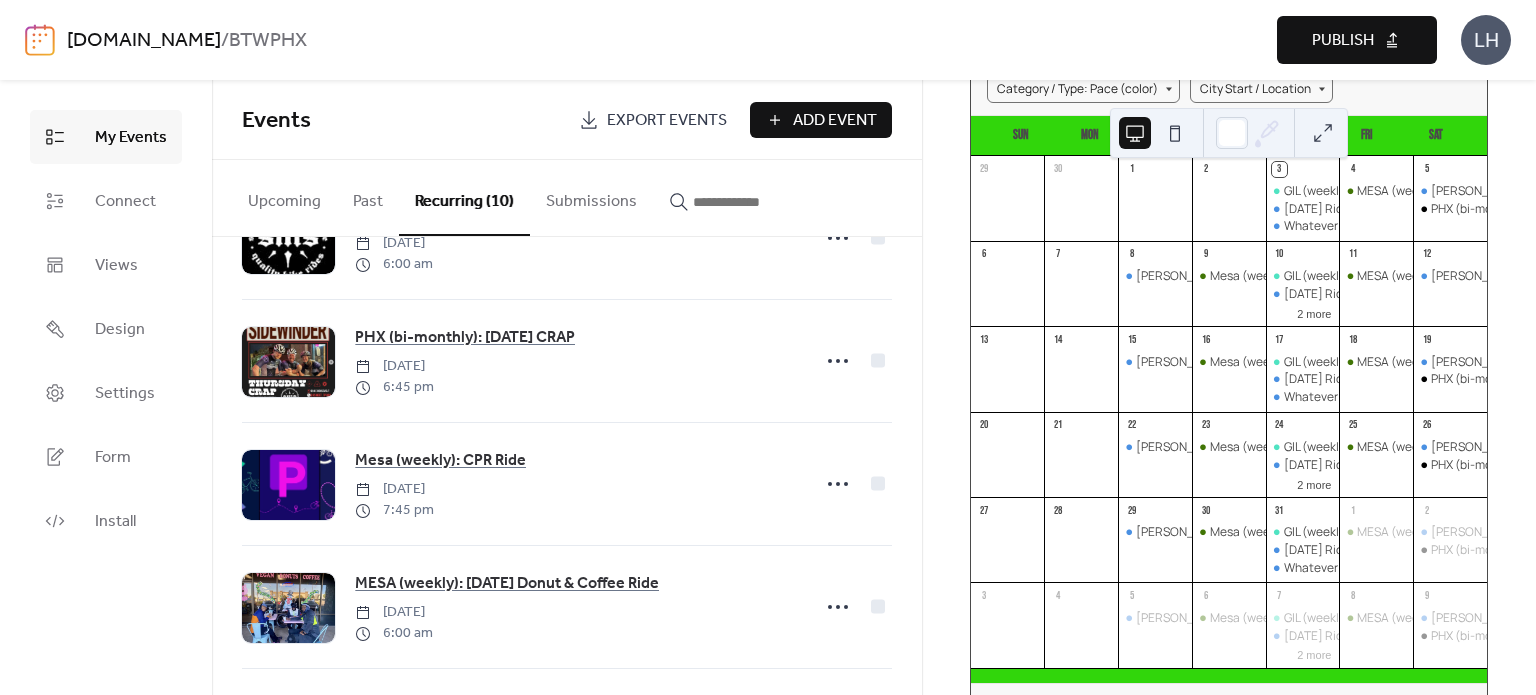 scroll, scrollTop: 832, scrollLeft: 0, axis: vertical 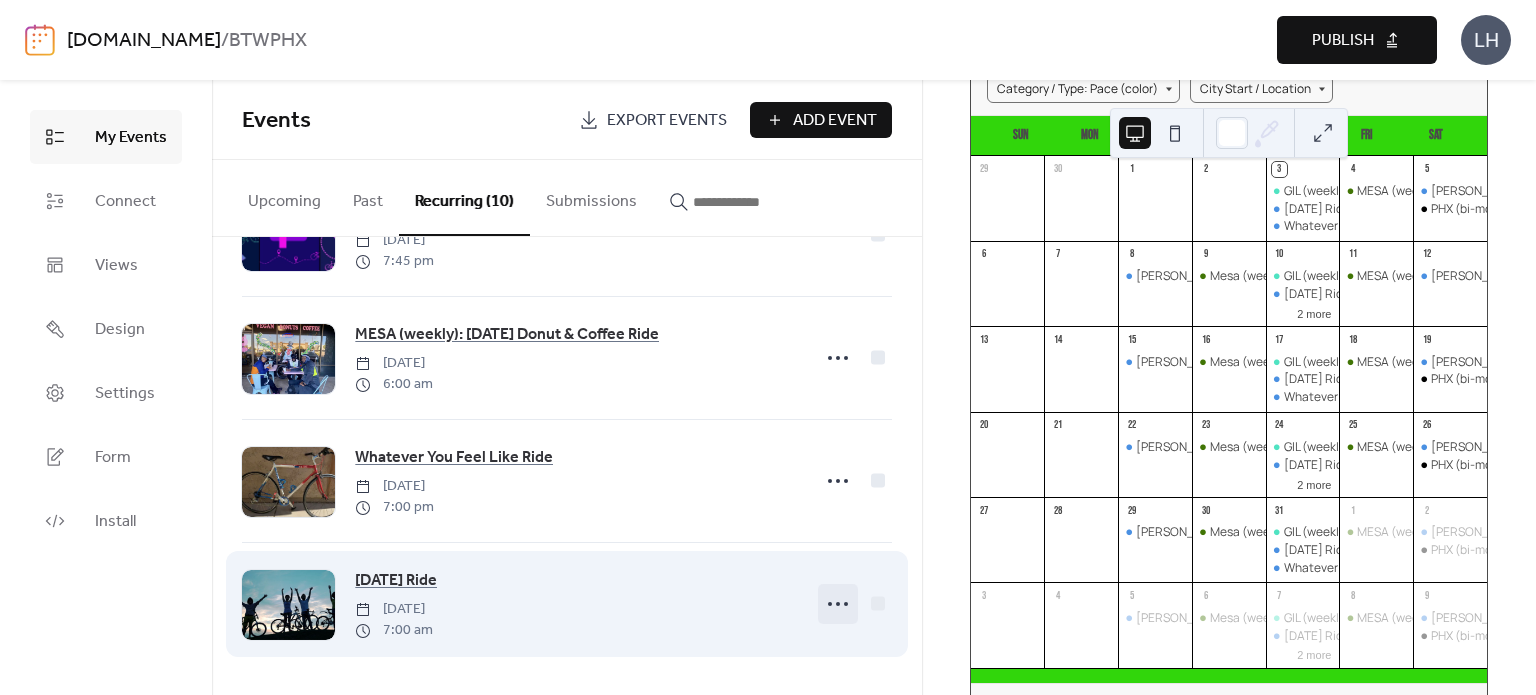 click 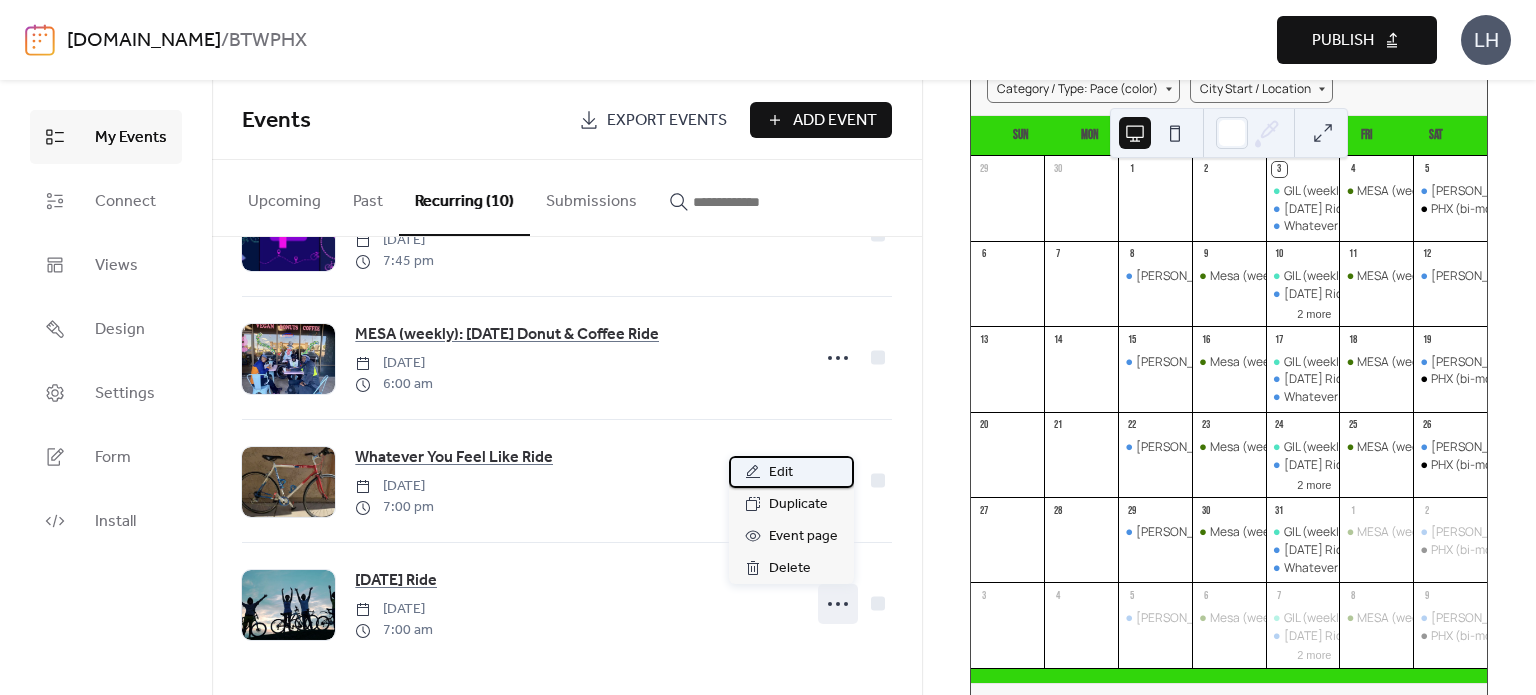 click on "Edit" at bounding box center (781, 473) 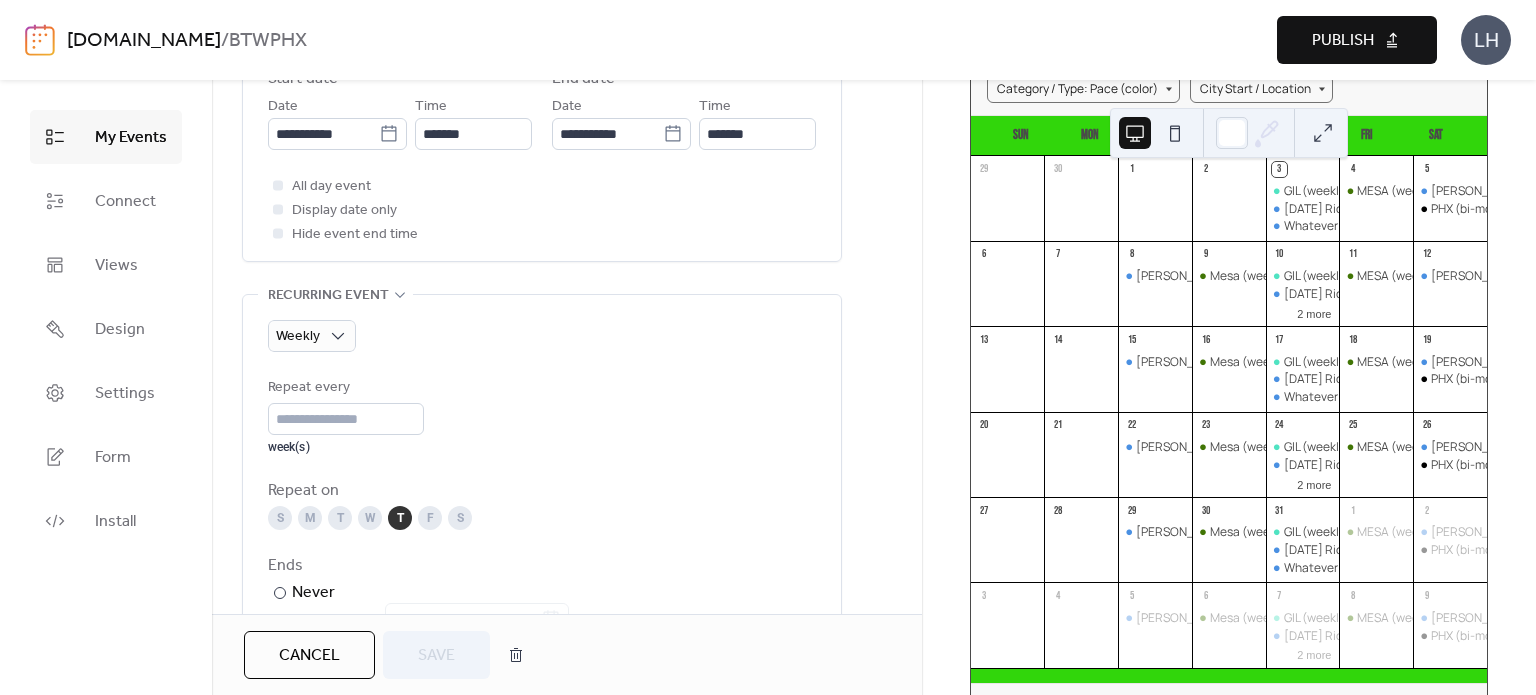 scroll, scrollTop: 732, scrollLeft: 0, axis: vertical 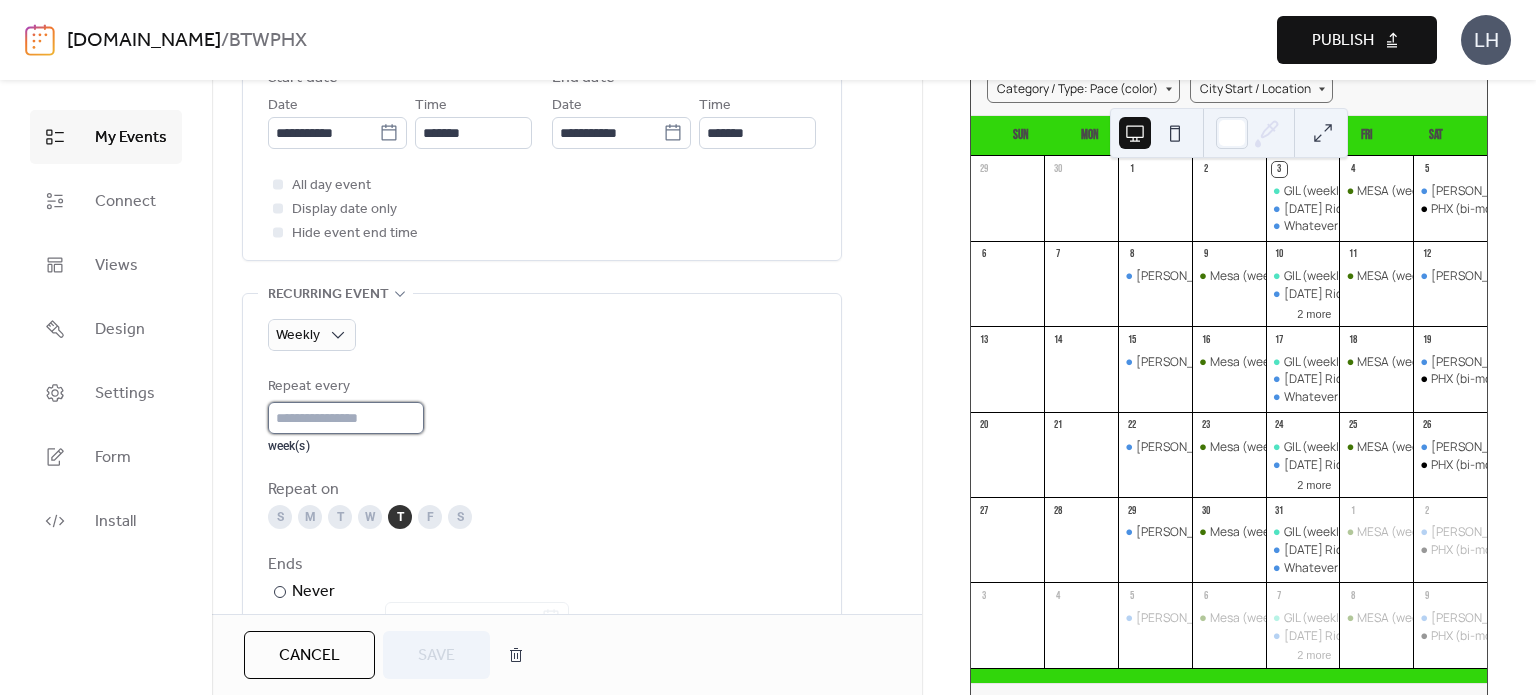type on "*" 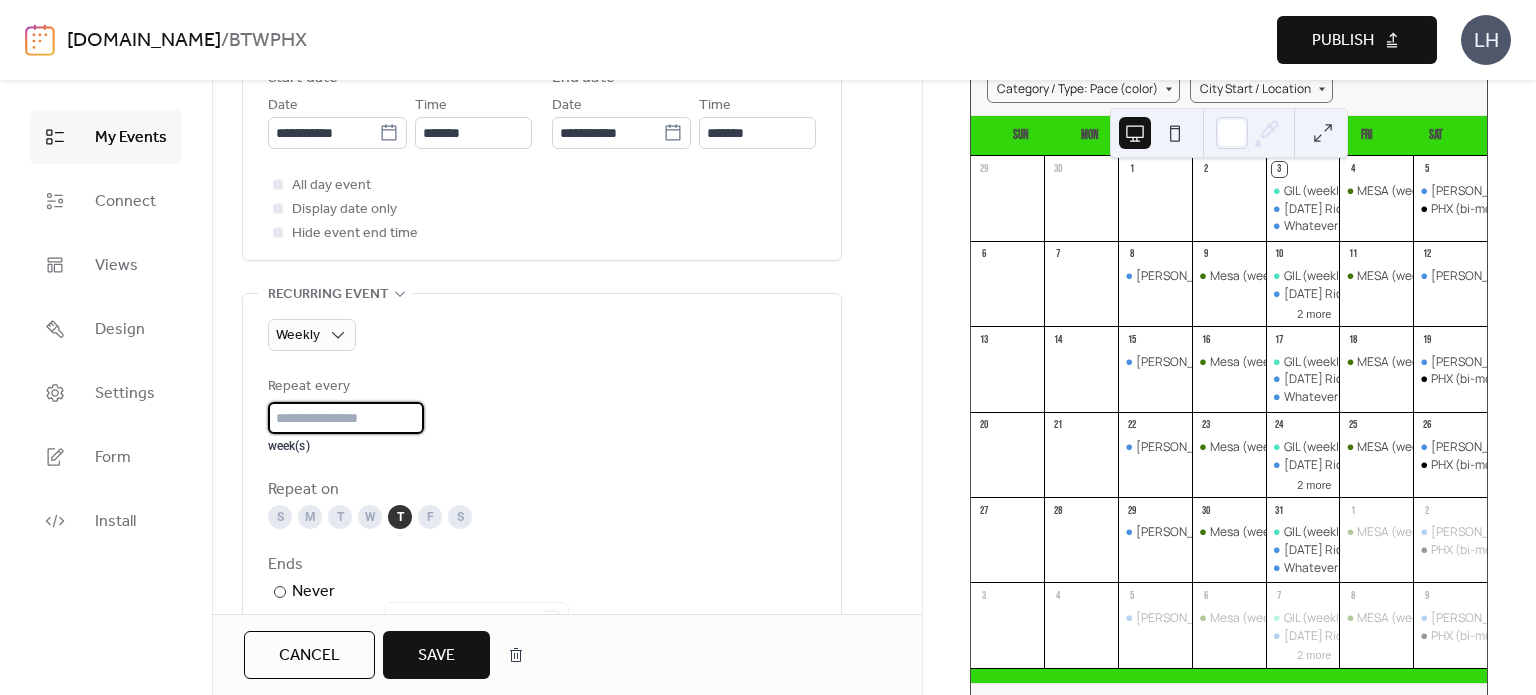 click on "Save" at bounding box center [436, 655] 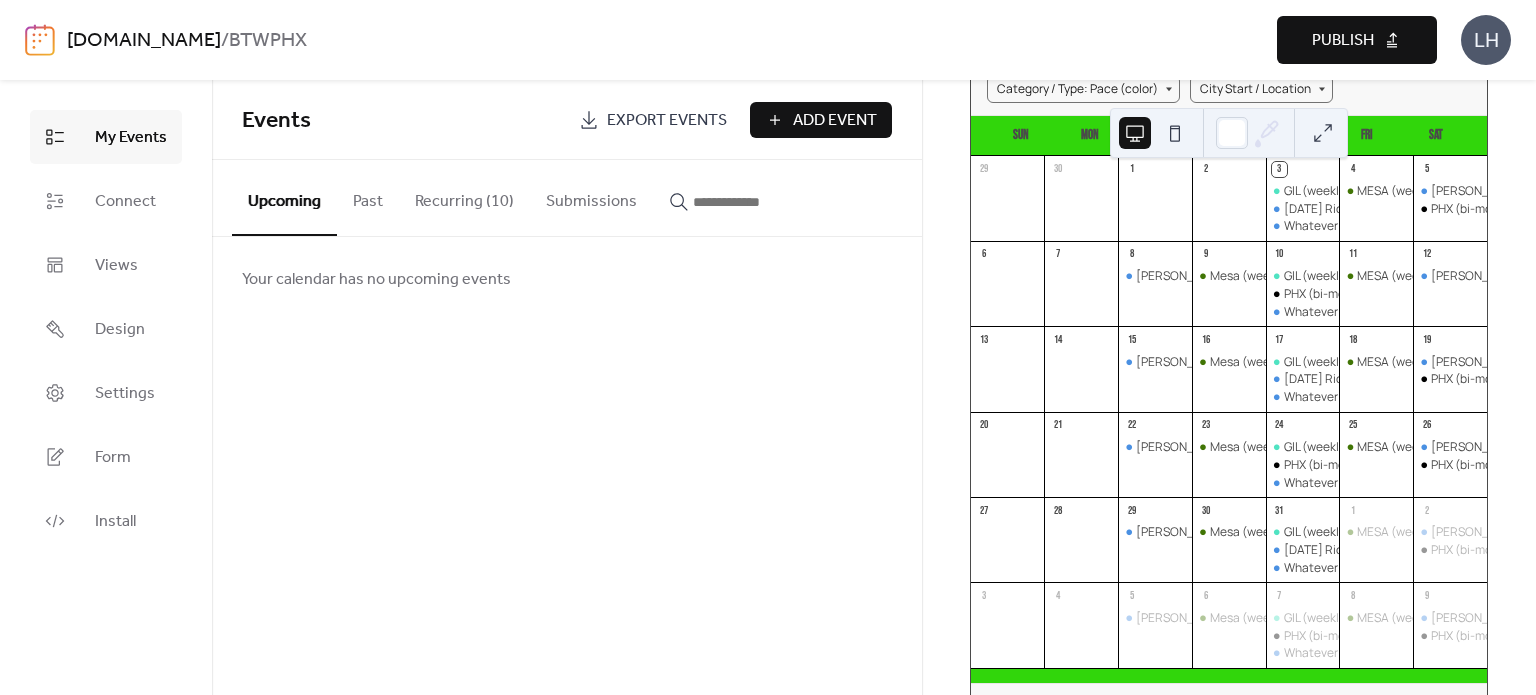 click on "19" at bounding box center [1426, 339] 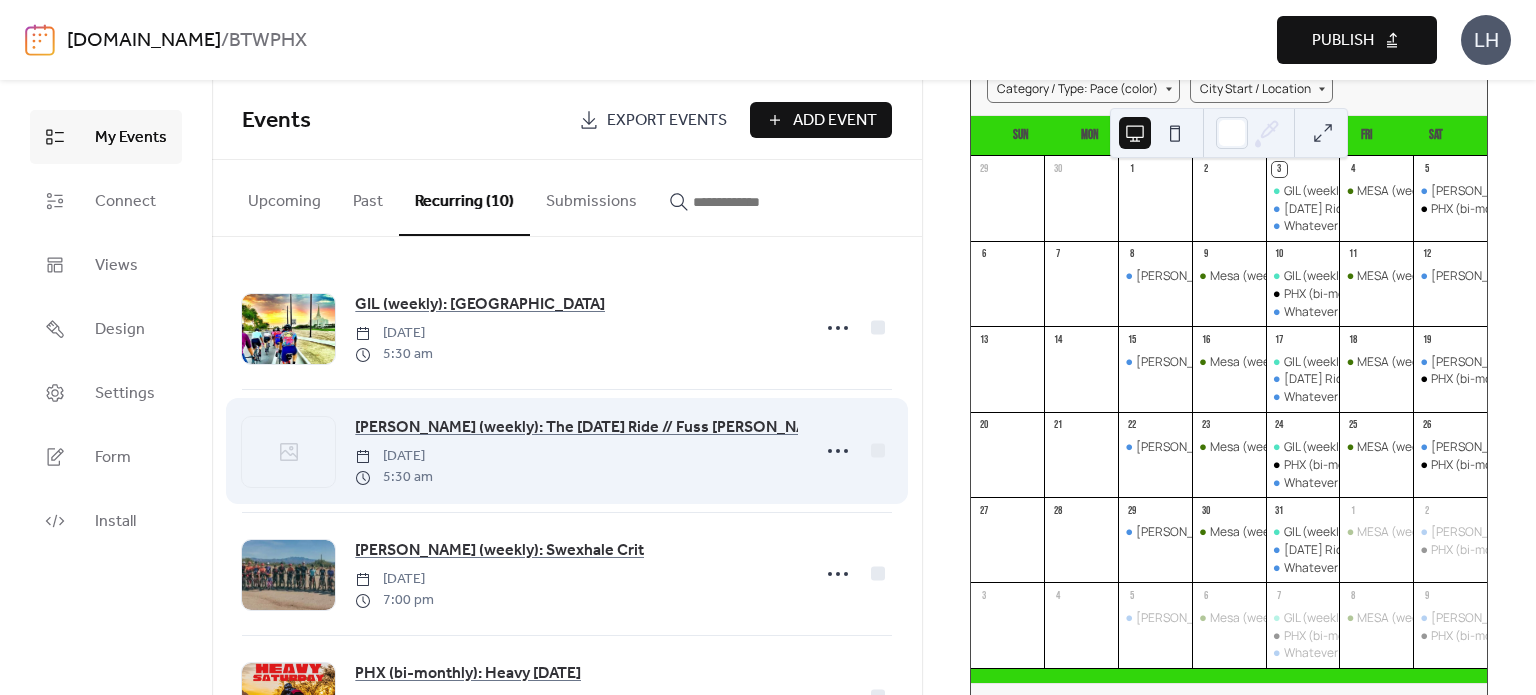 scroll, scrollTop: 832, scrollLeft: 0, axis: vertical 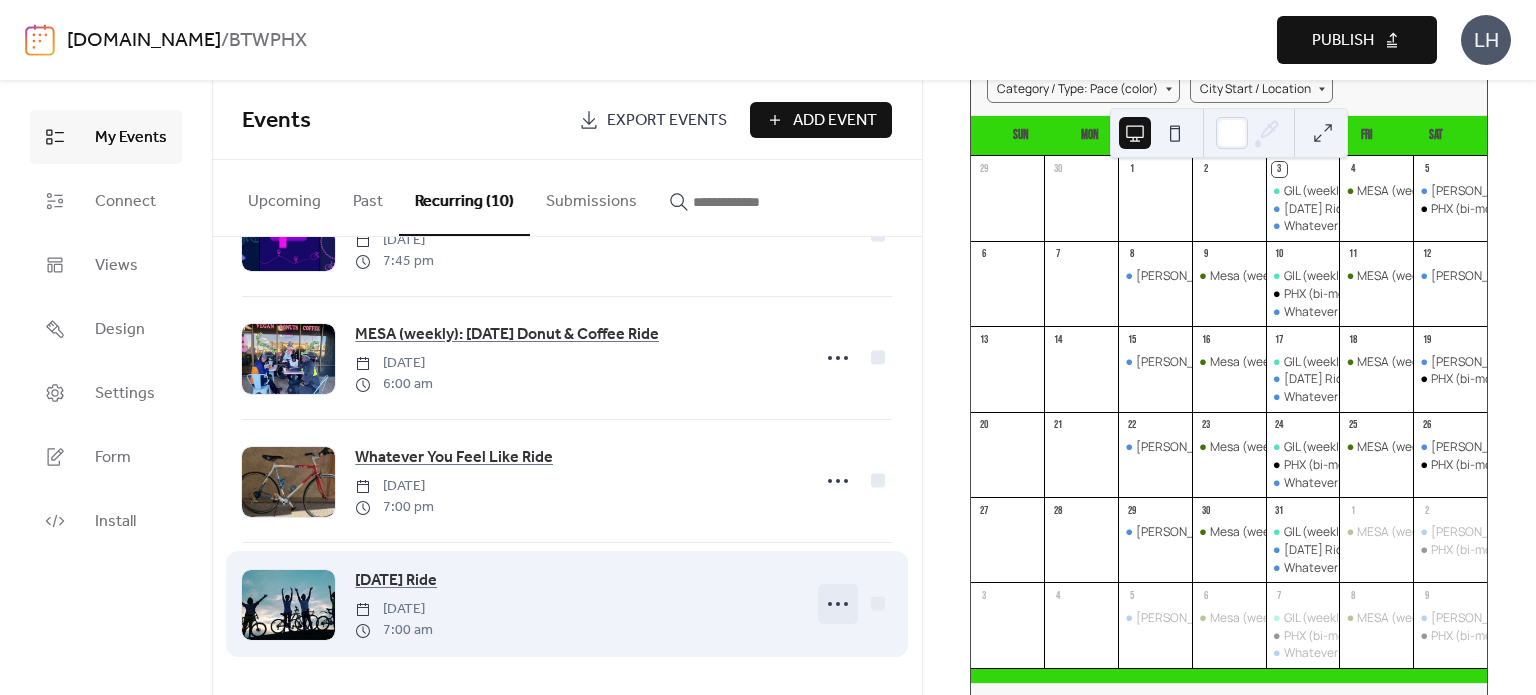 click 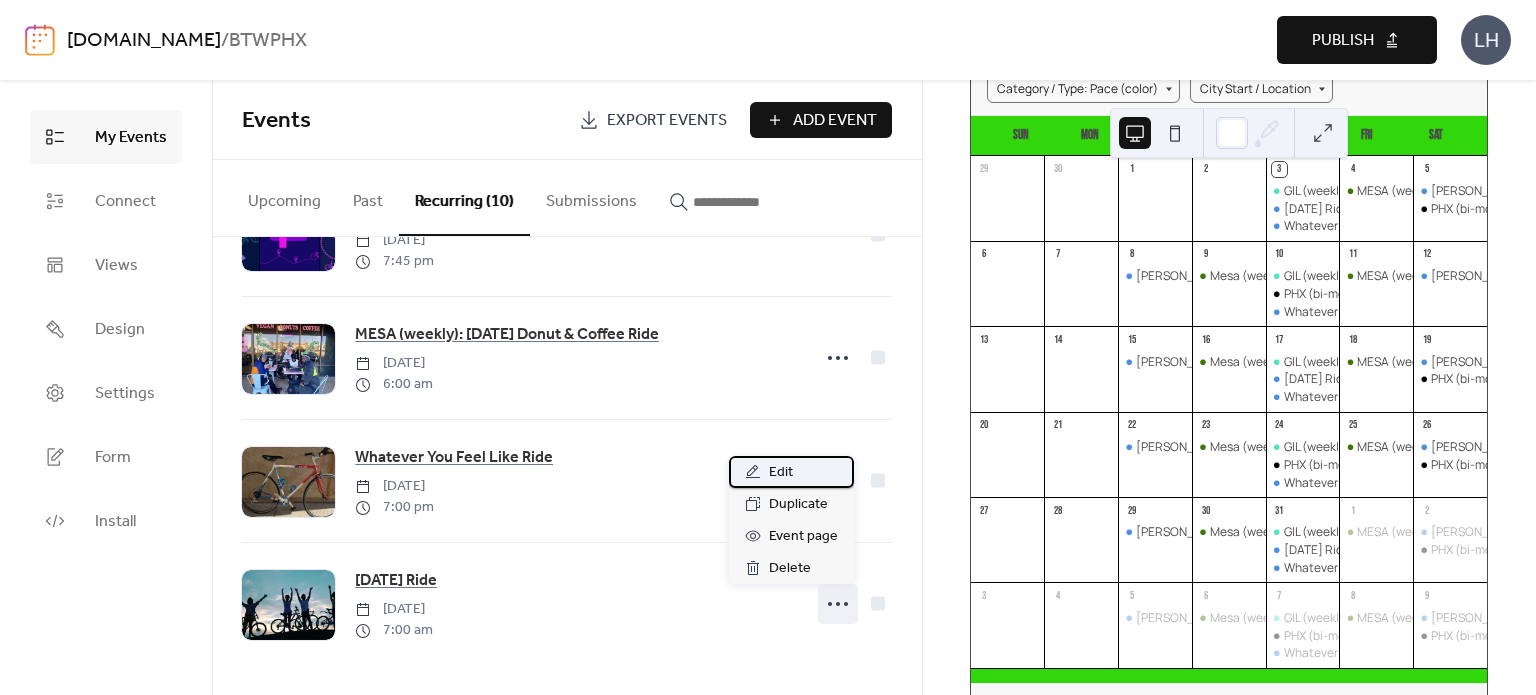 click on "Edit" at bounding box center [781, 473] 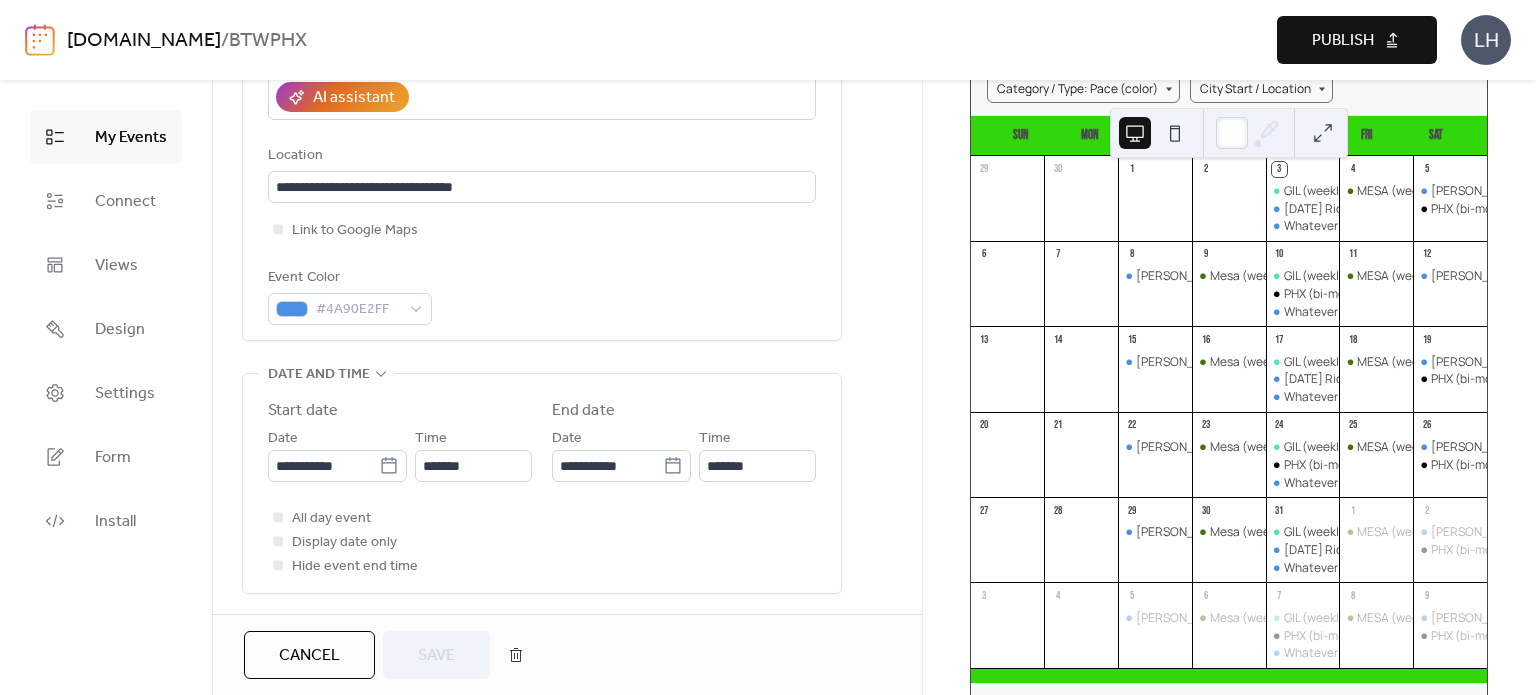 scroll, scrollTop: 403, scrollLeft: 0, axis: vertical 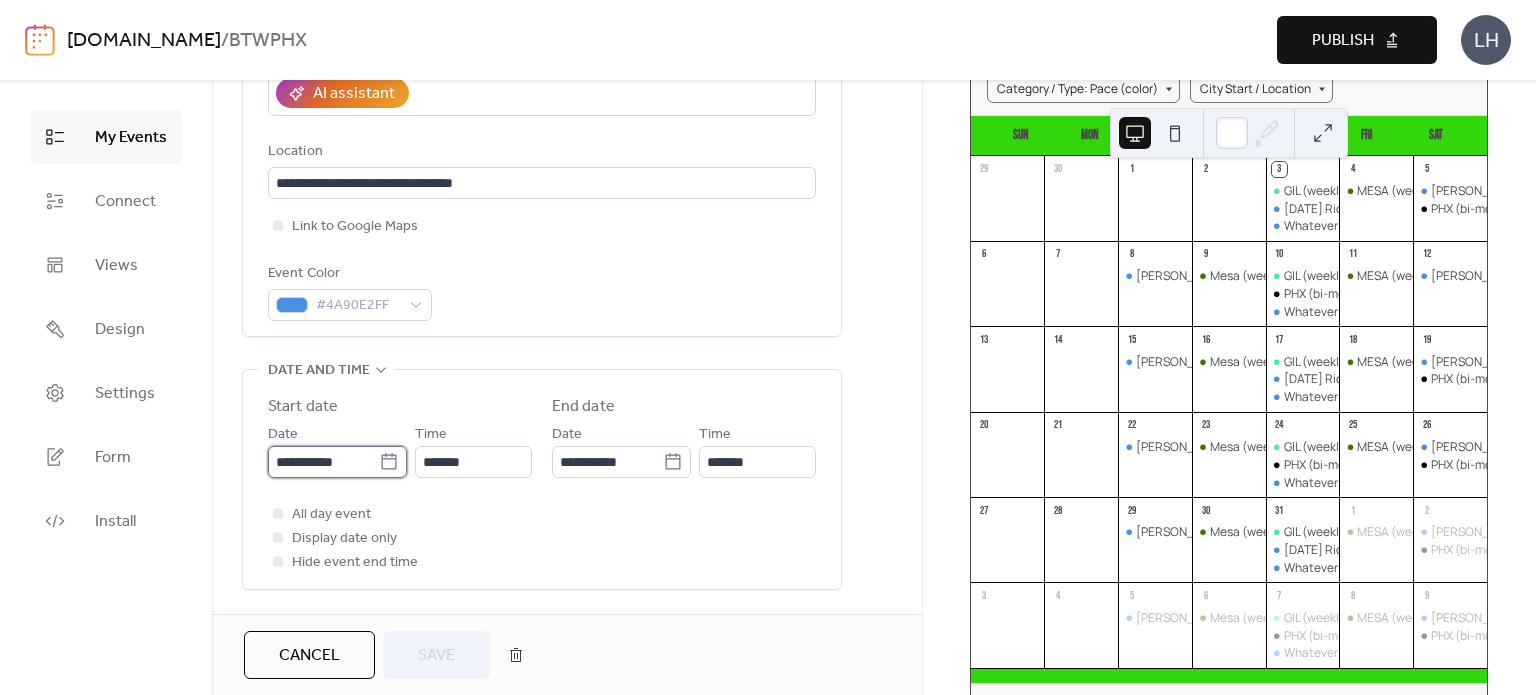 click on "**********" at bounding box center (323, 462) 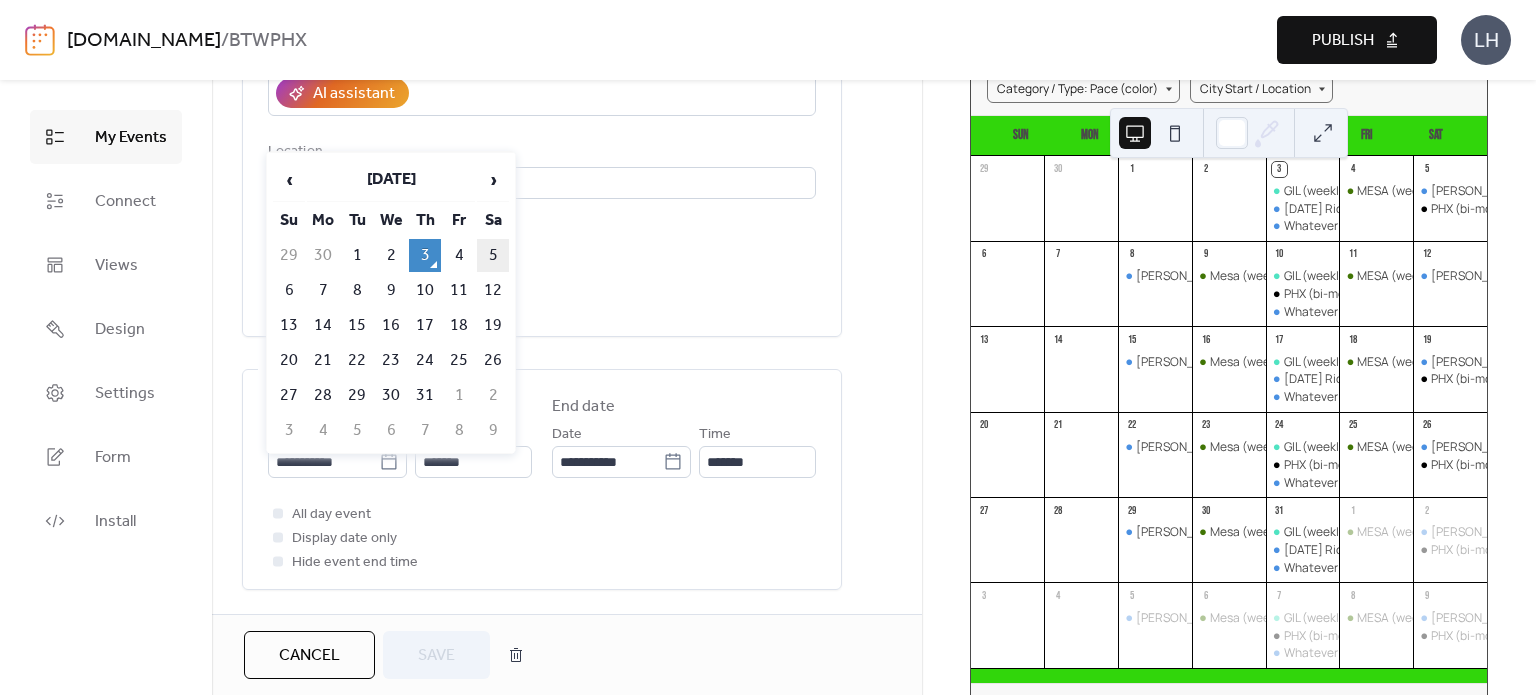 click on "5" at bounding box center (493, 255) 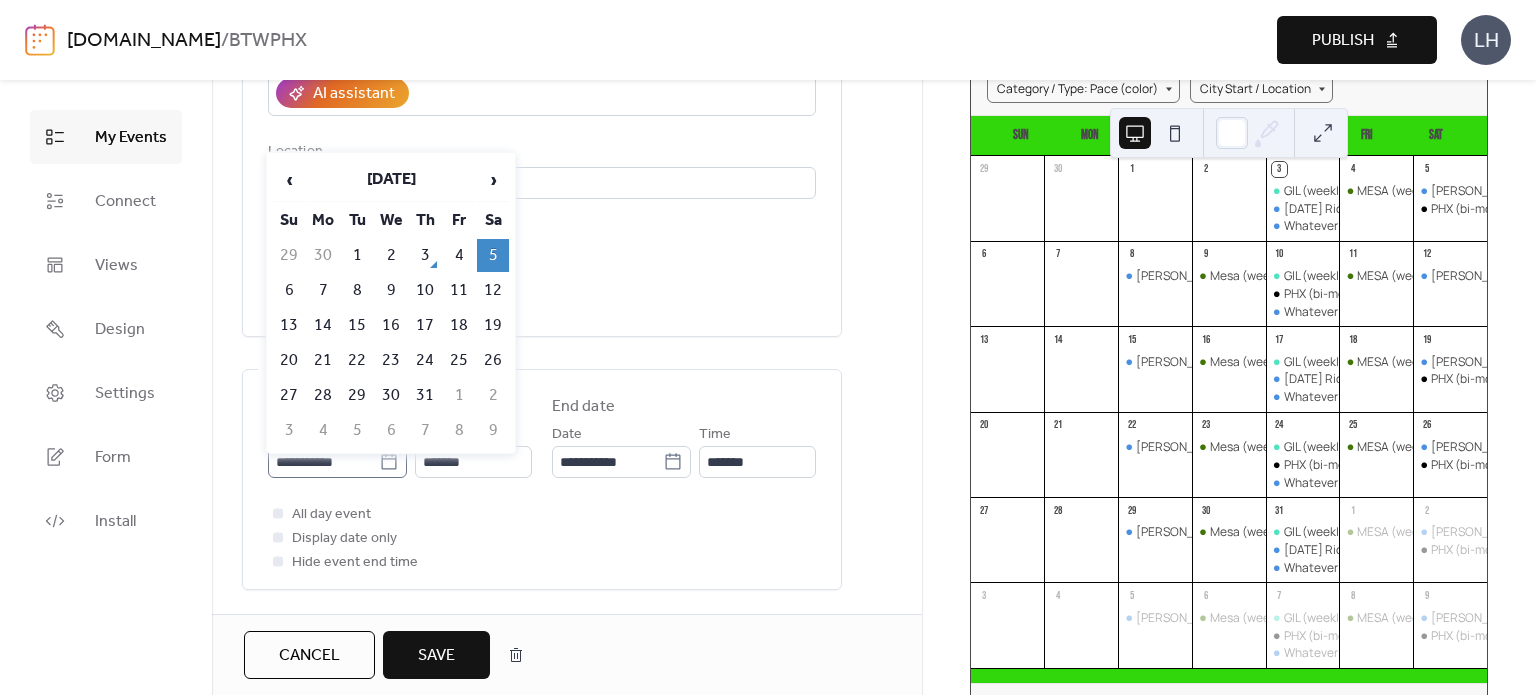 click 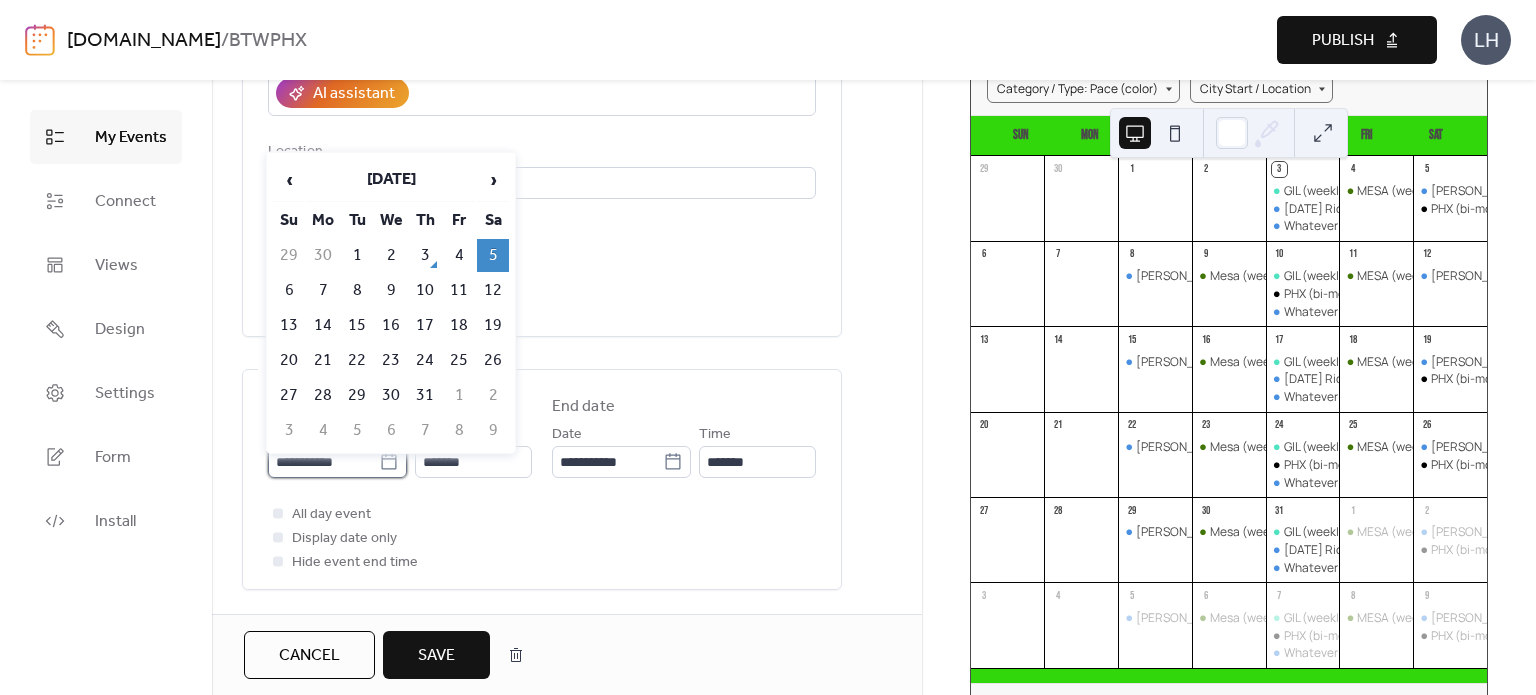 click on "**********" at bounding box center [323, 462] 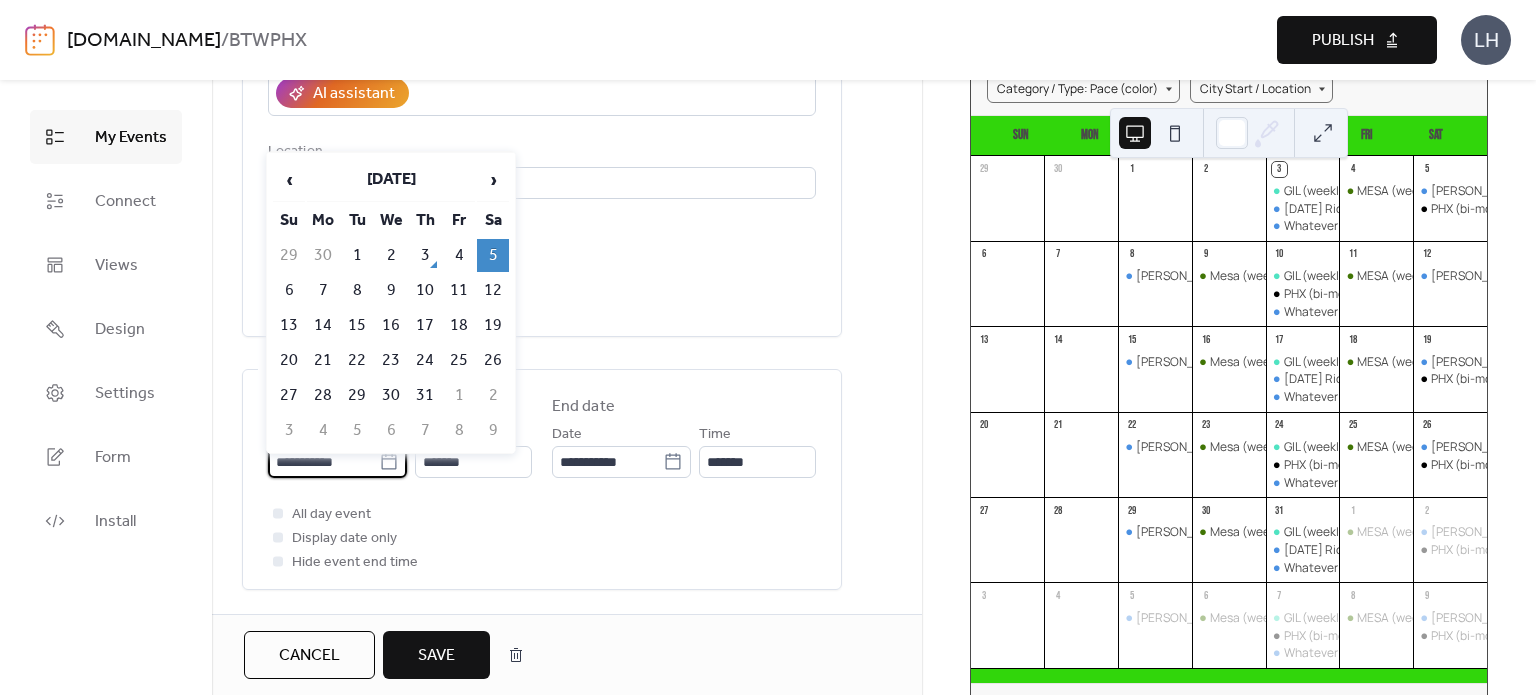 click on "Save" at bounding box center [436, 656] 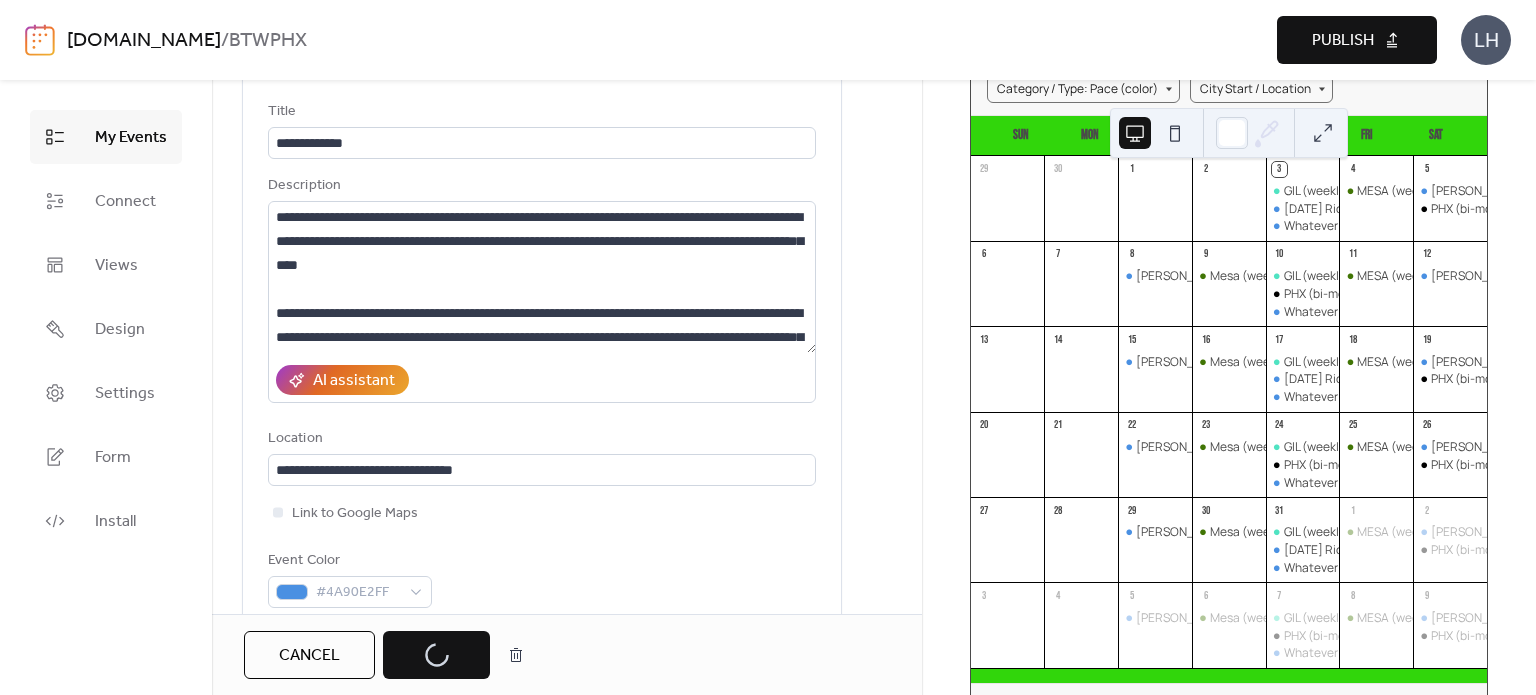 scroll, scrollTop: 108, scrollLeft: 0, axis: vertical 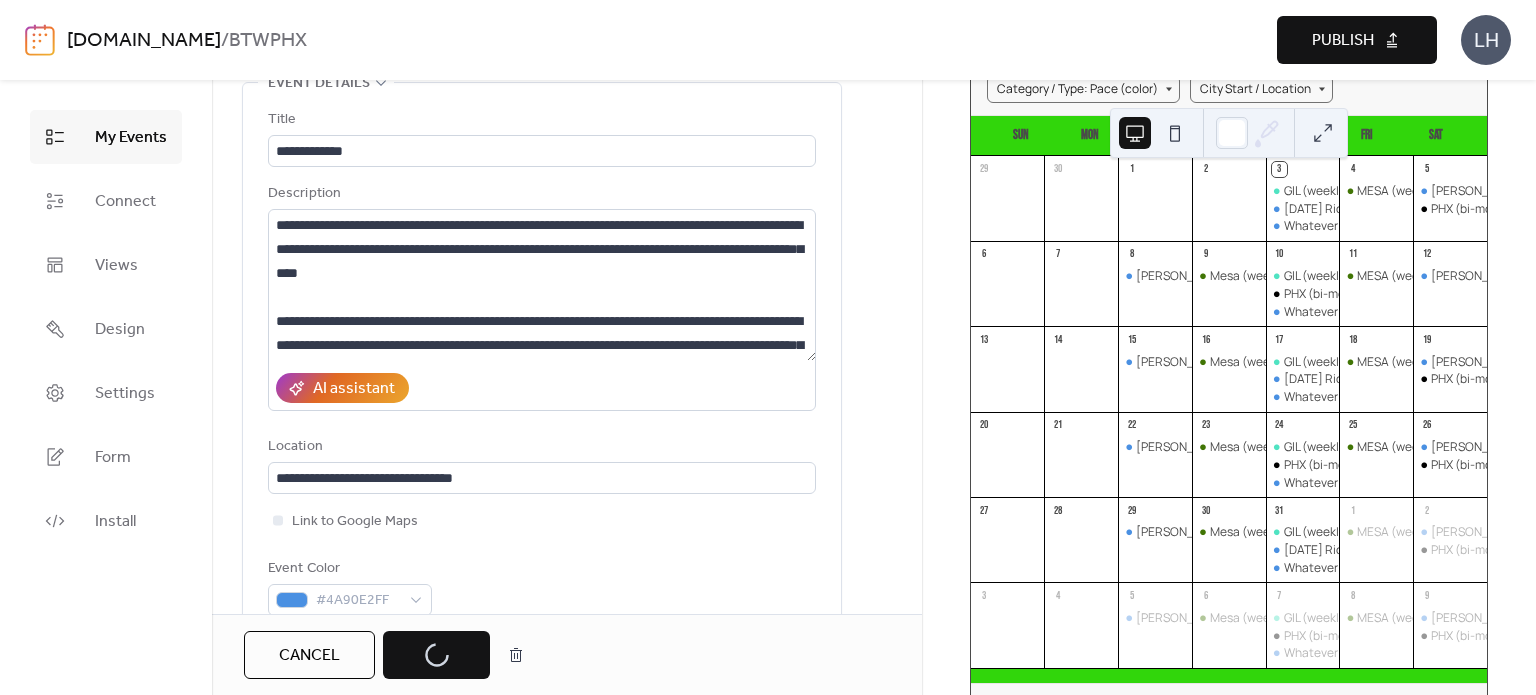 click on "AI assistant" at bounding box center (542, 388) 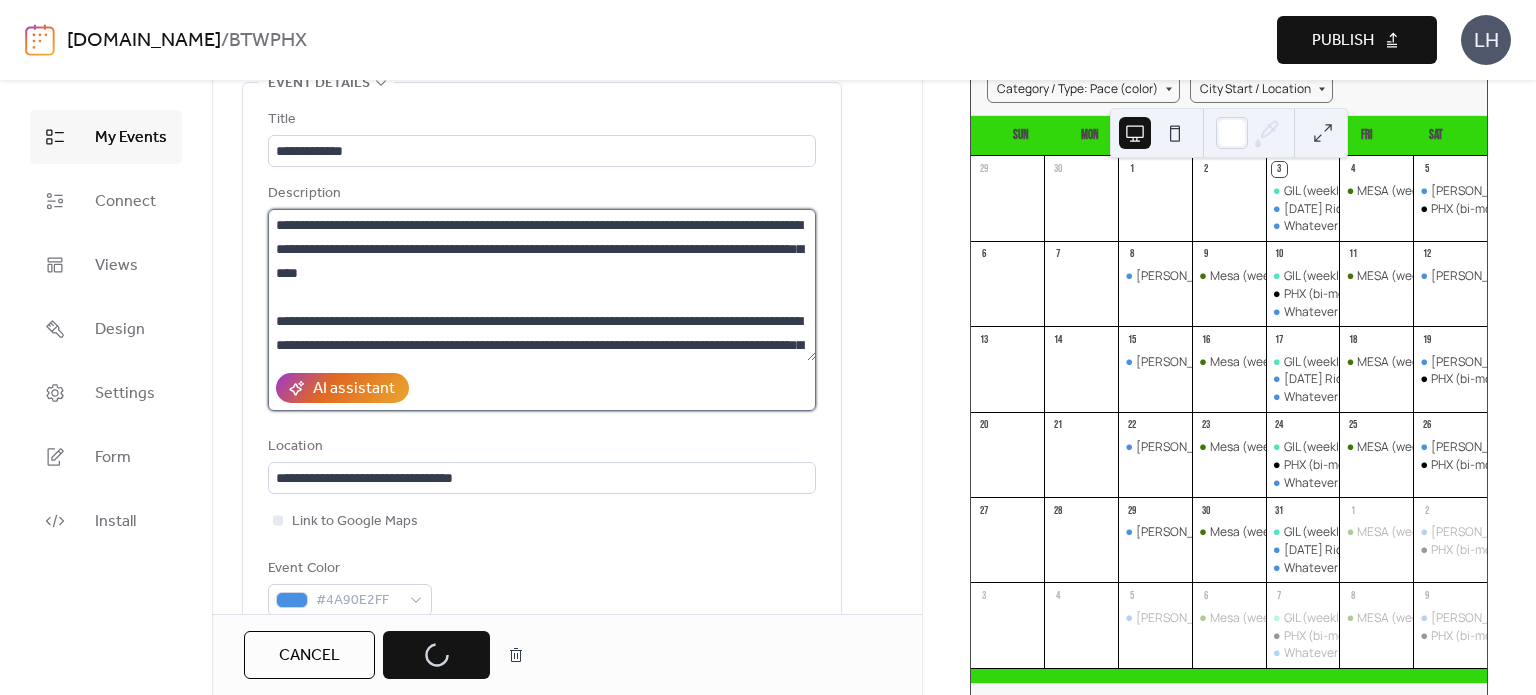 click on "**********" at bounding box center (542, 285) 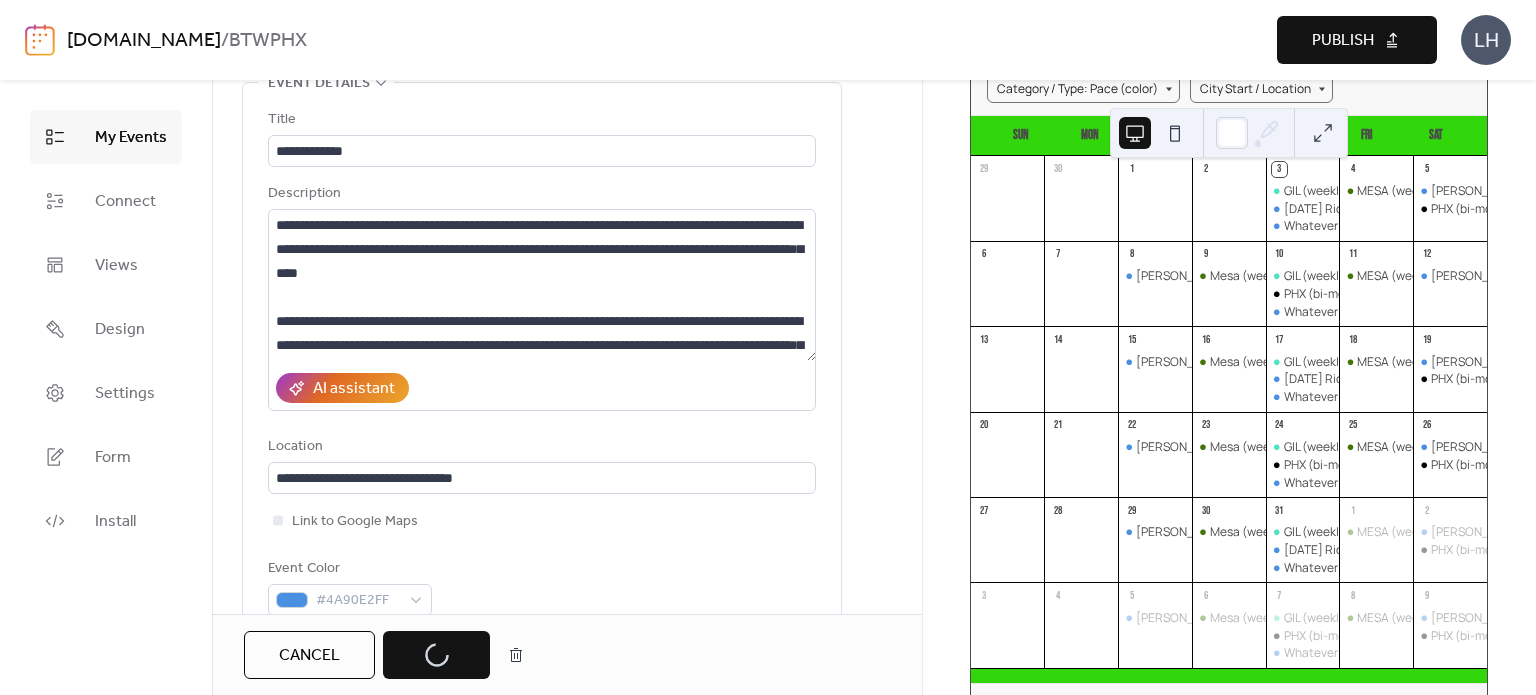 click on "Cancel Save" at bounding box center [389, 655] 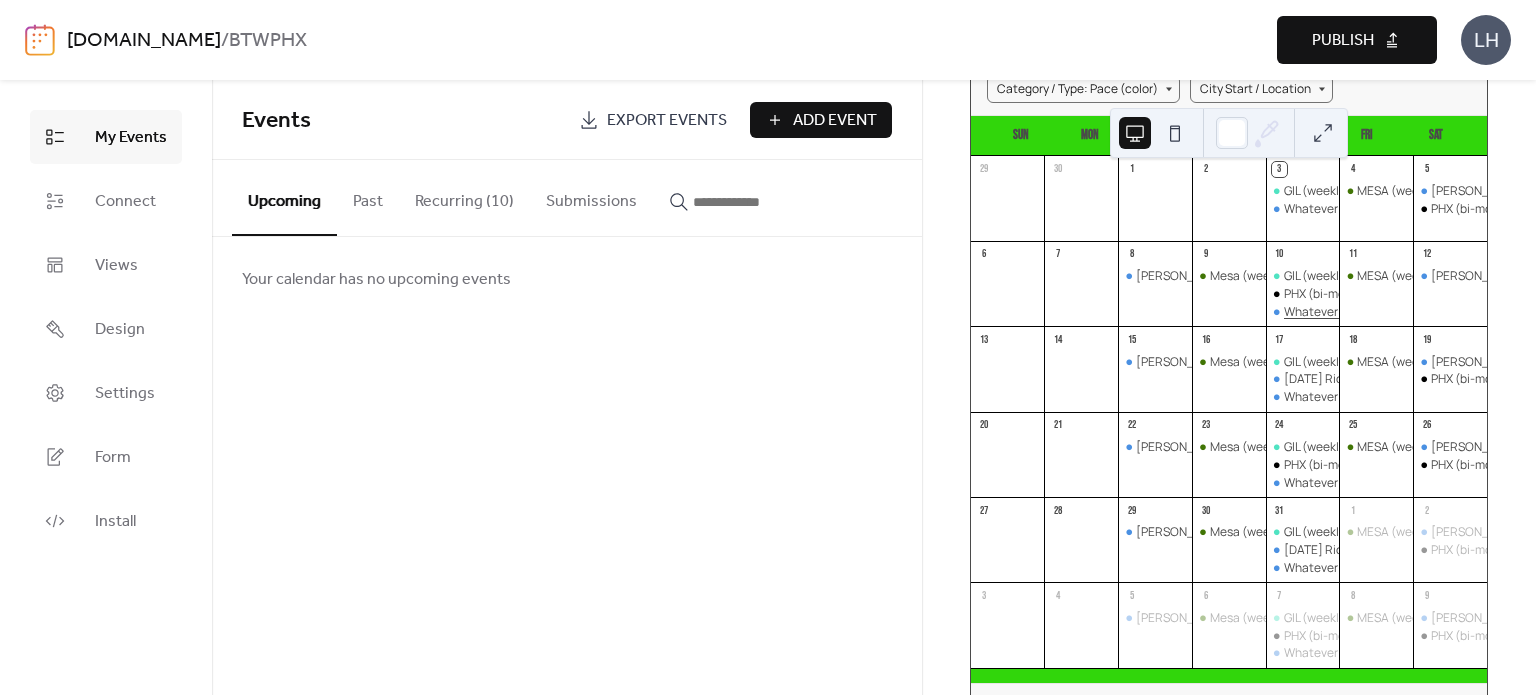 click on "Whatever You Feel Like Ride" at bounding box center (1360, 312) 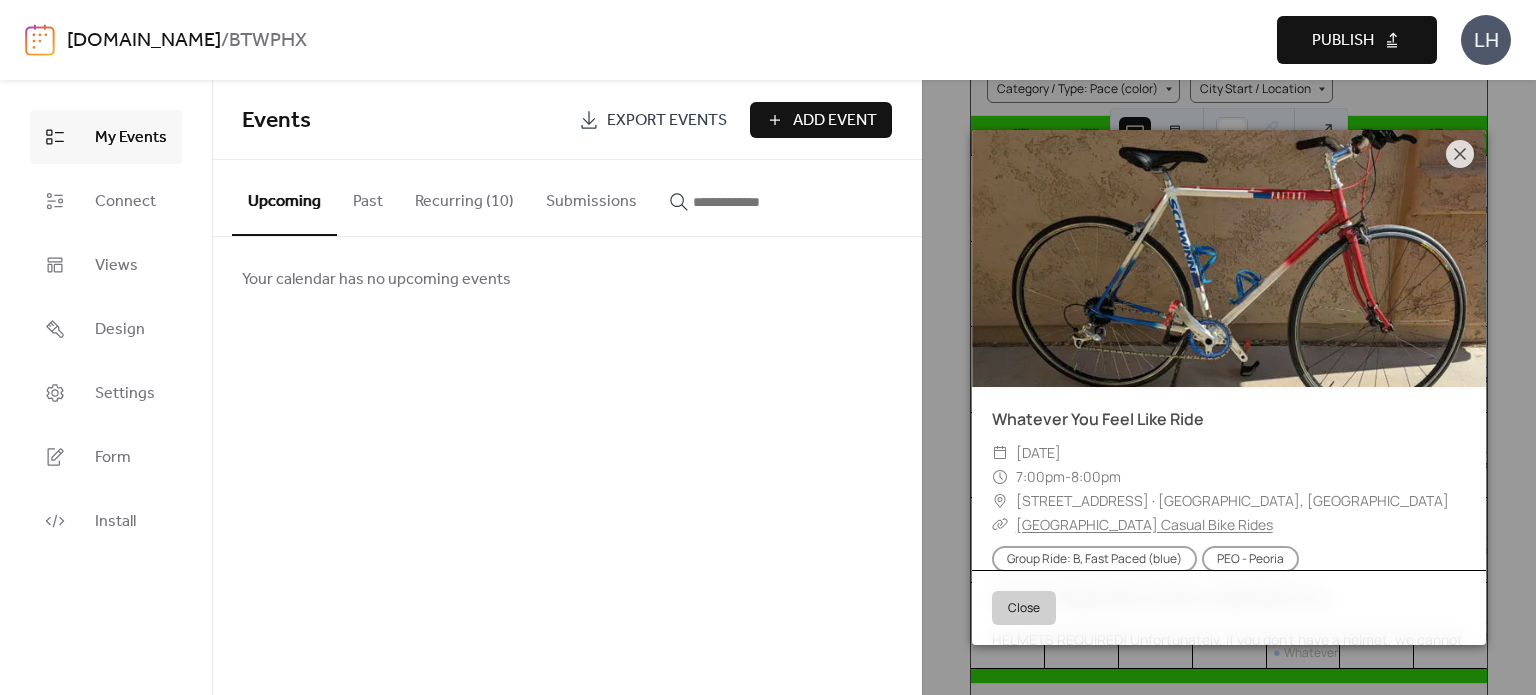 scroll, scrollTop: 306, scrollLeft: 0, axis: vertical 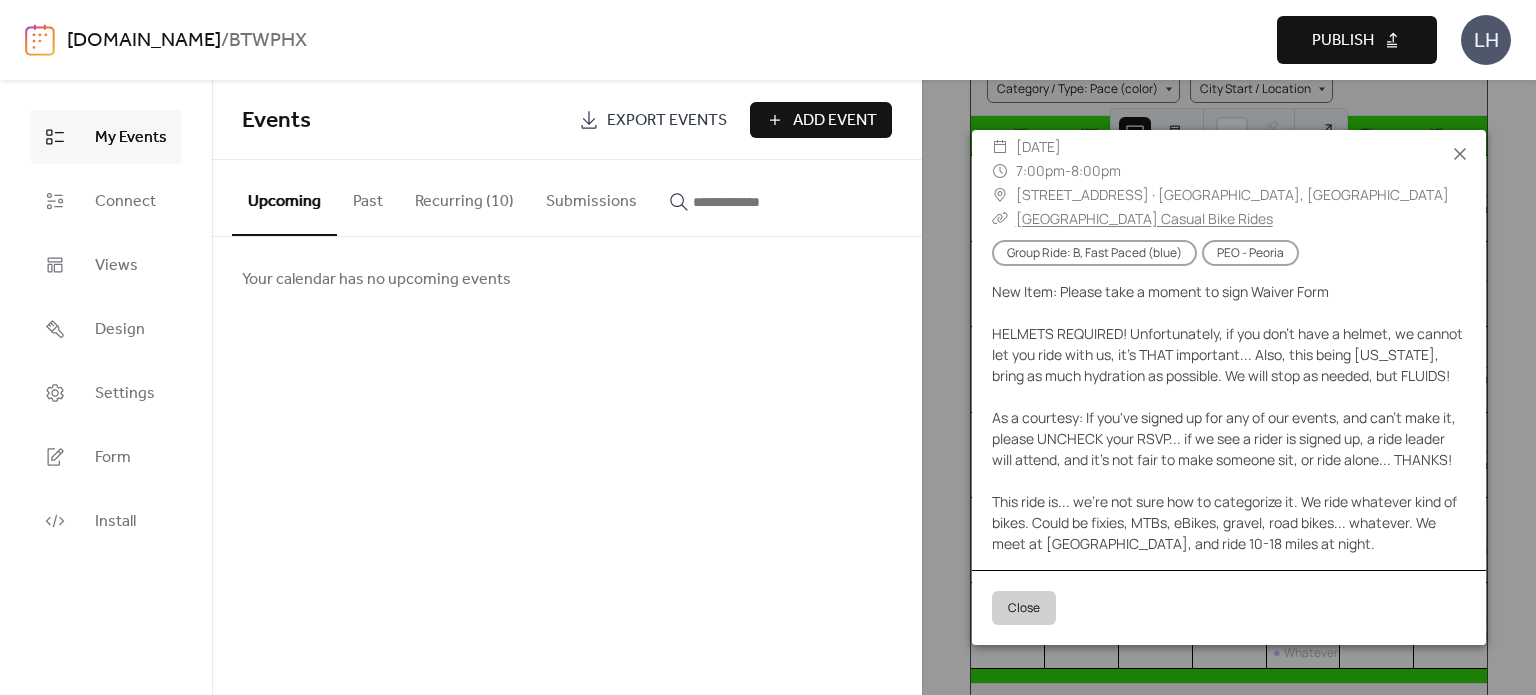 click on "Events Export Events Add Event Upcoming  Past  Recurring  (10) Submissions  Your calendar has no upcoming events Cancel" at bounding box center (567, 387) 